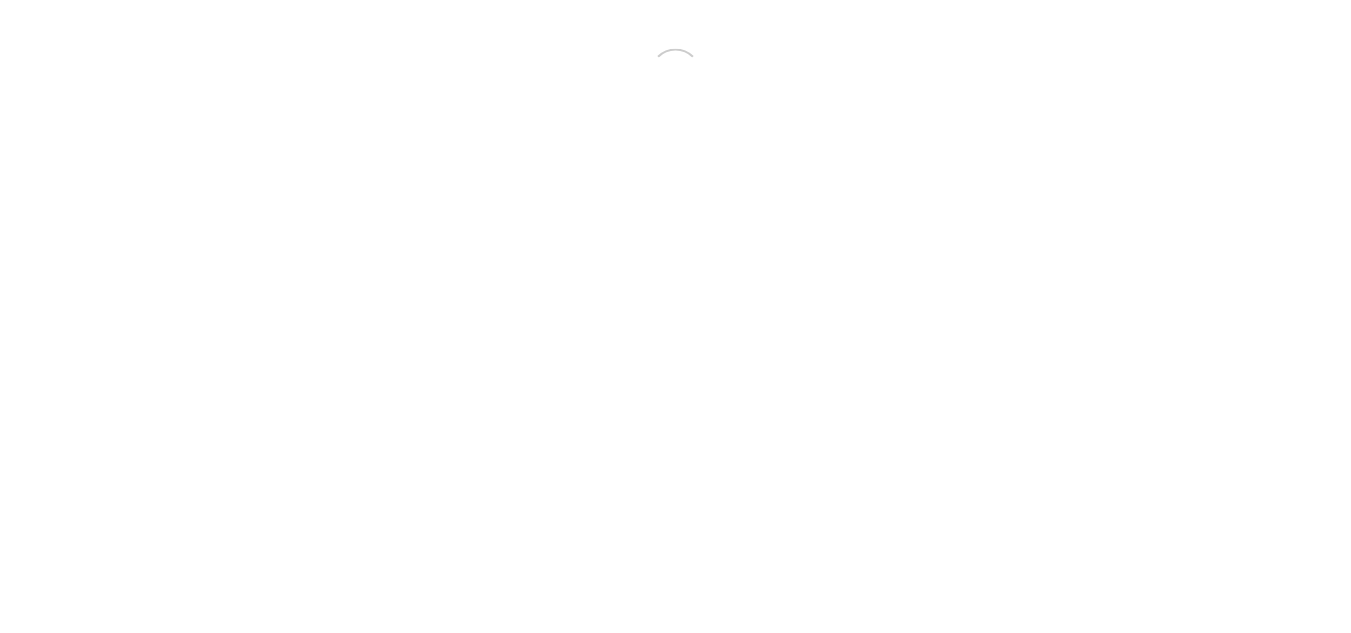 scroll, scrollTop: 0, scrollLeft: 0, axis: both 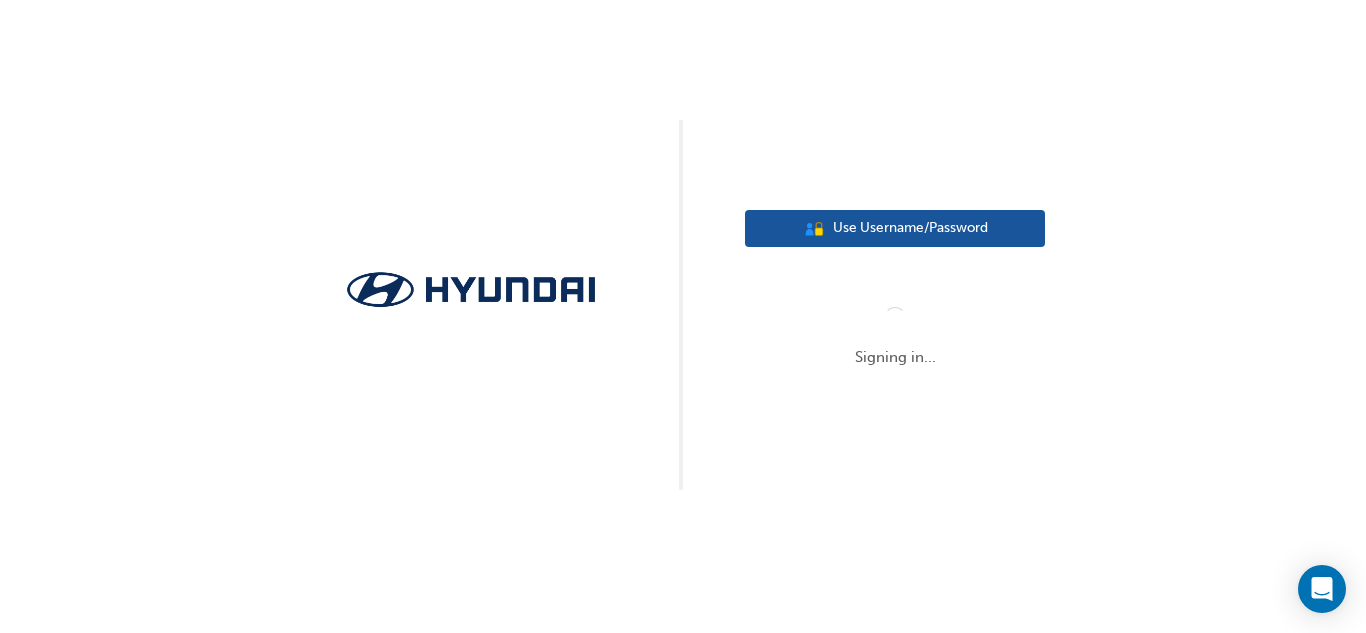 click on "Use Username/Password" at bounding box center [910, 228] 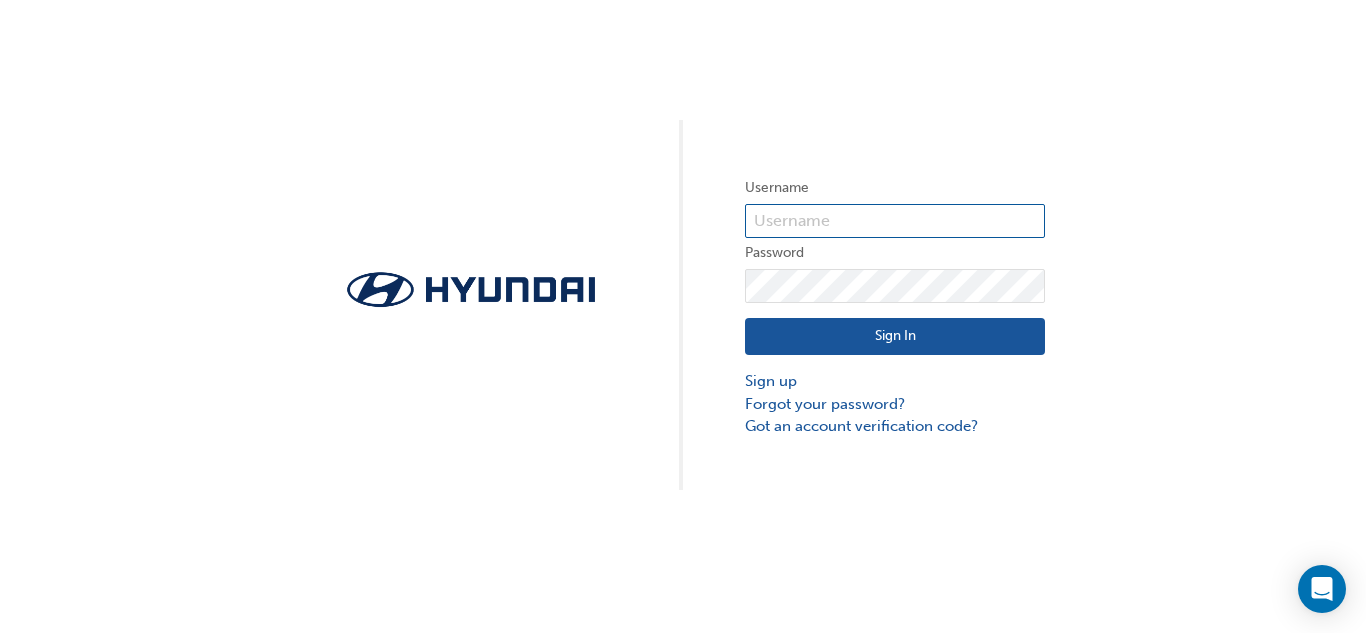 click at bounding box center (895, 221) 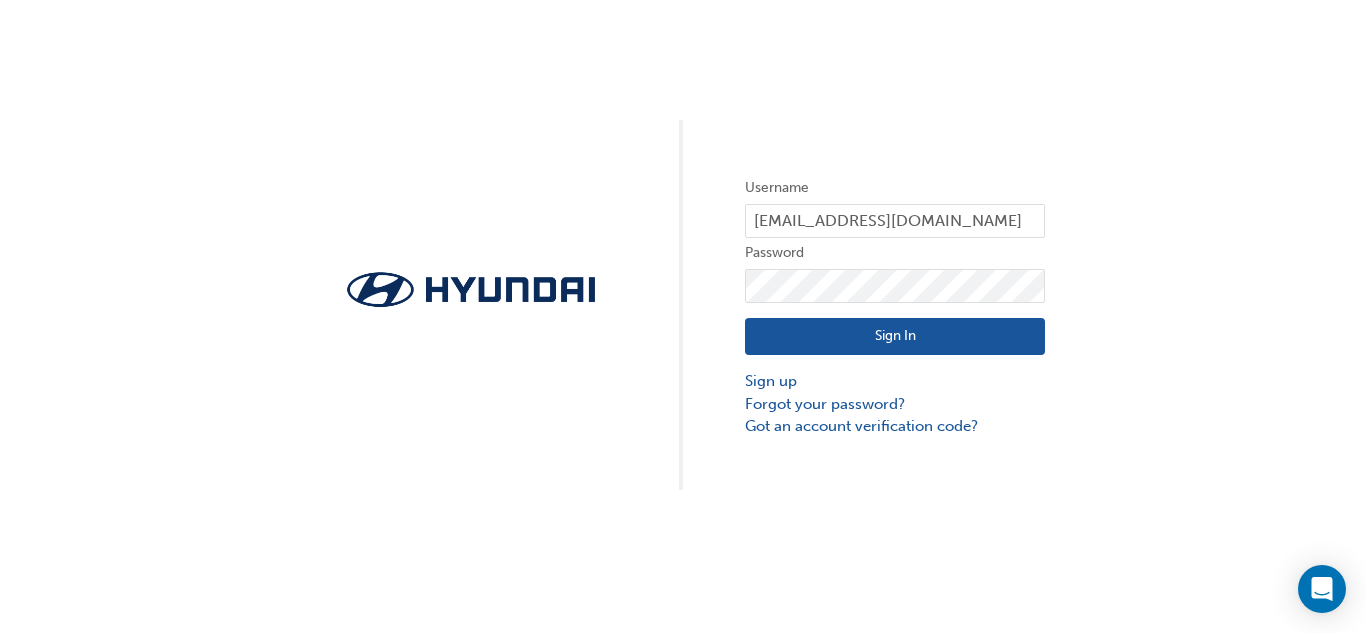 click on "Sign In" at bounding box center (895, 337) 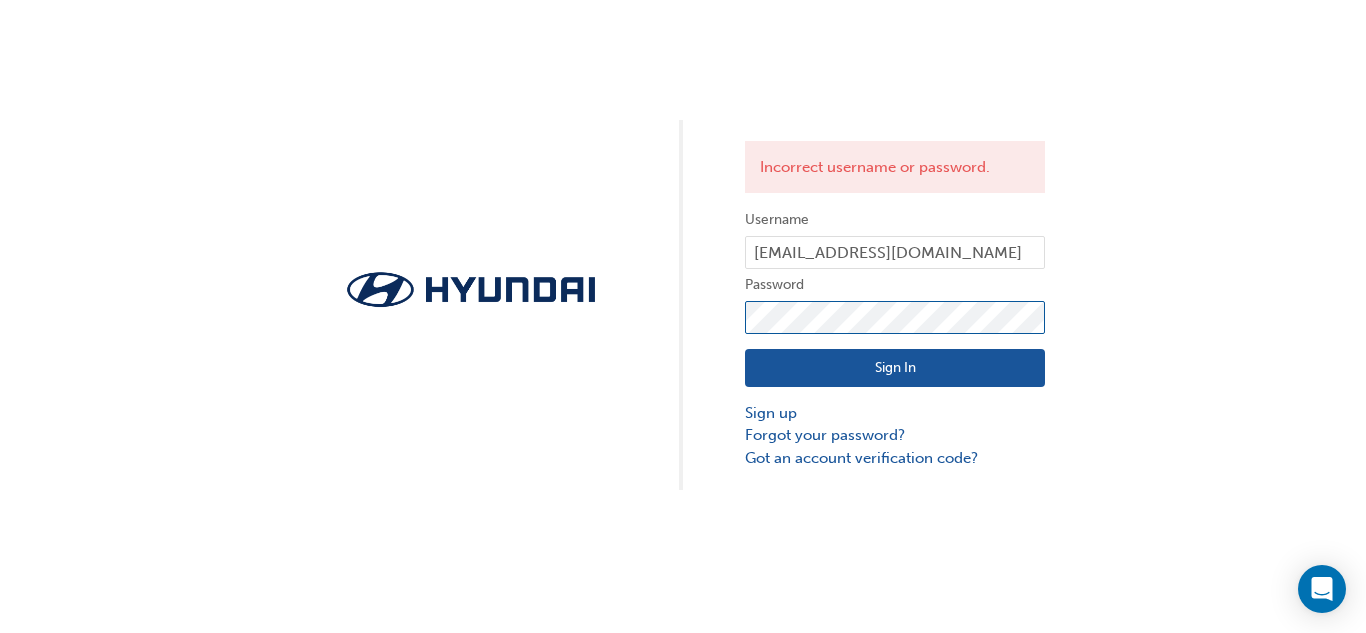 click on "Incorrect username or password. Username [EMAIL_ADDRESS][DOMAIN_NAME] Password Sign In Sign up Forgot your password? Got an account verification code?" at bounding box center (683, 245) 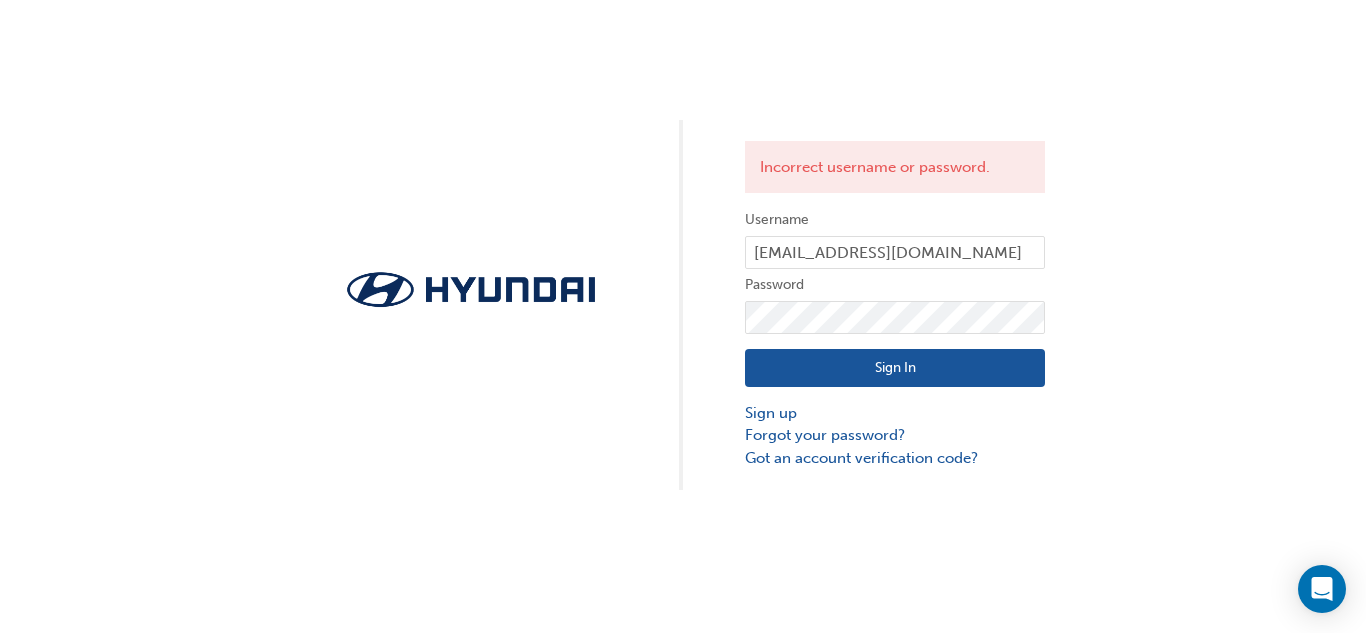 click on "Sign In" at bounding box center [895, 368] 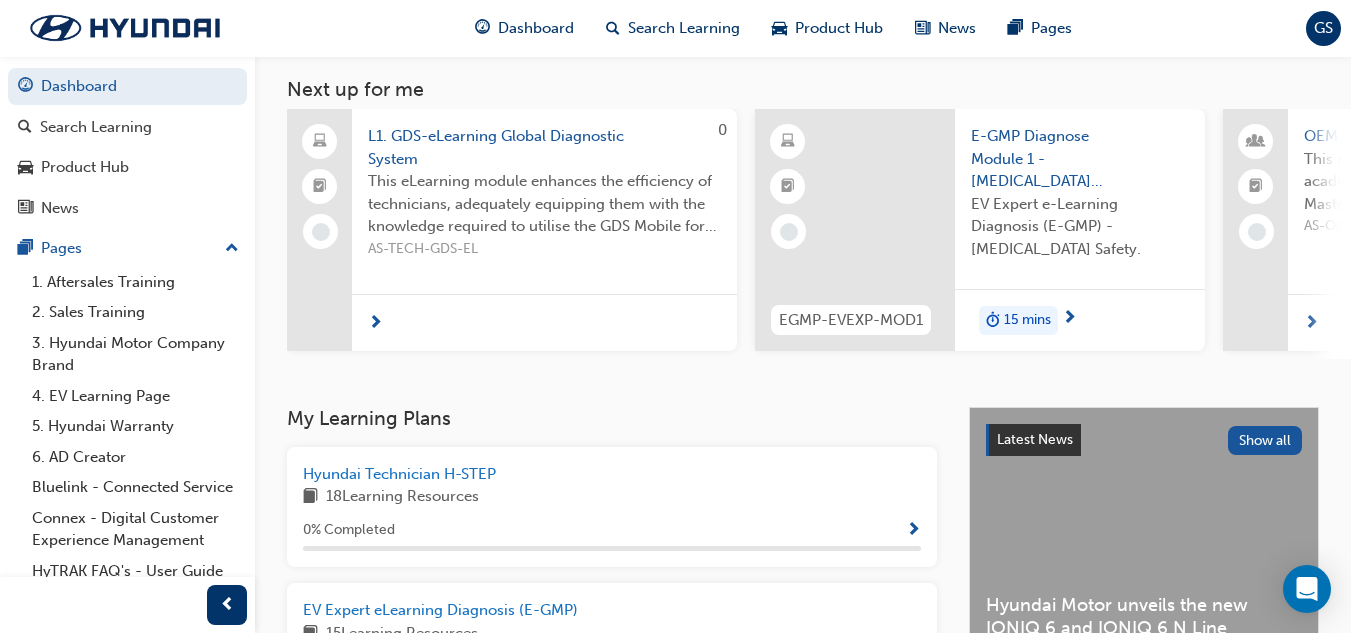 scroll, scrollTop: 0, scrollLeft: 0, axis: both 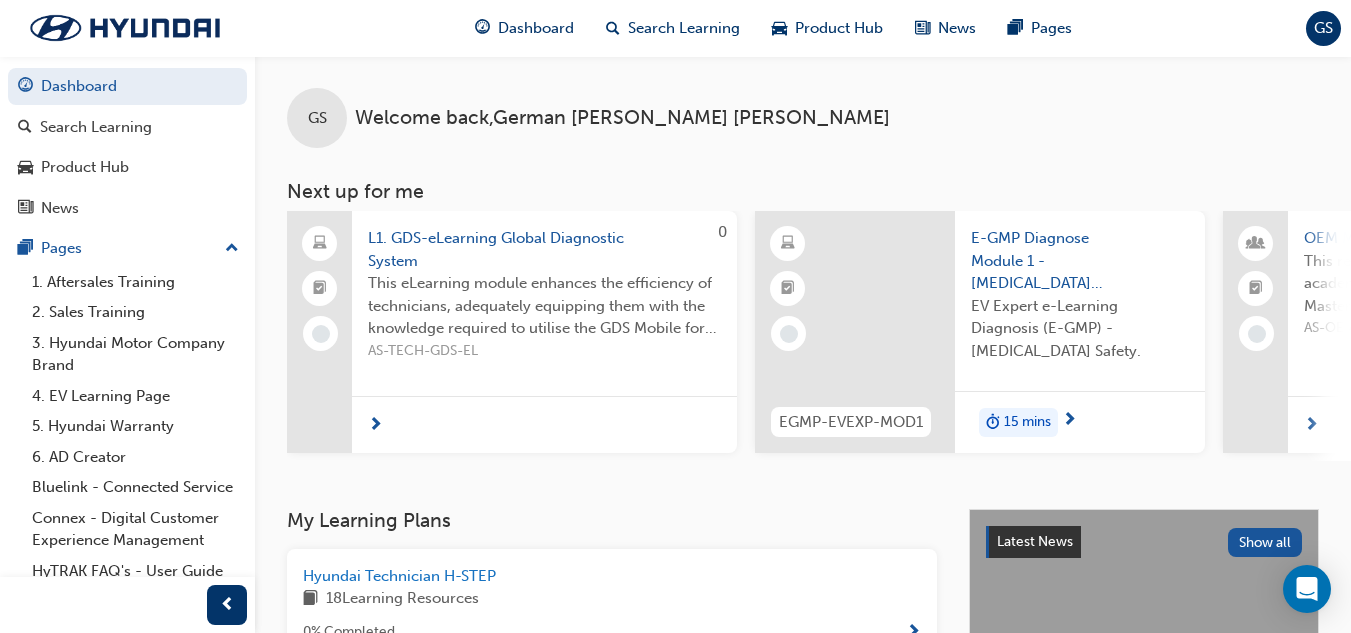 click on "AS-TECH-GDS-EL" at bounding box center (544, 351) 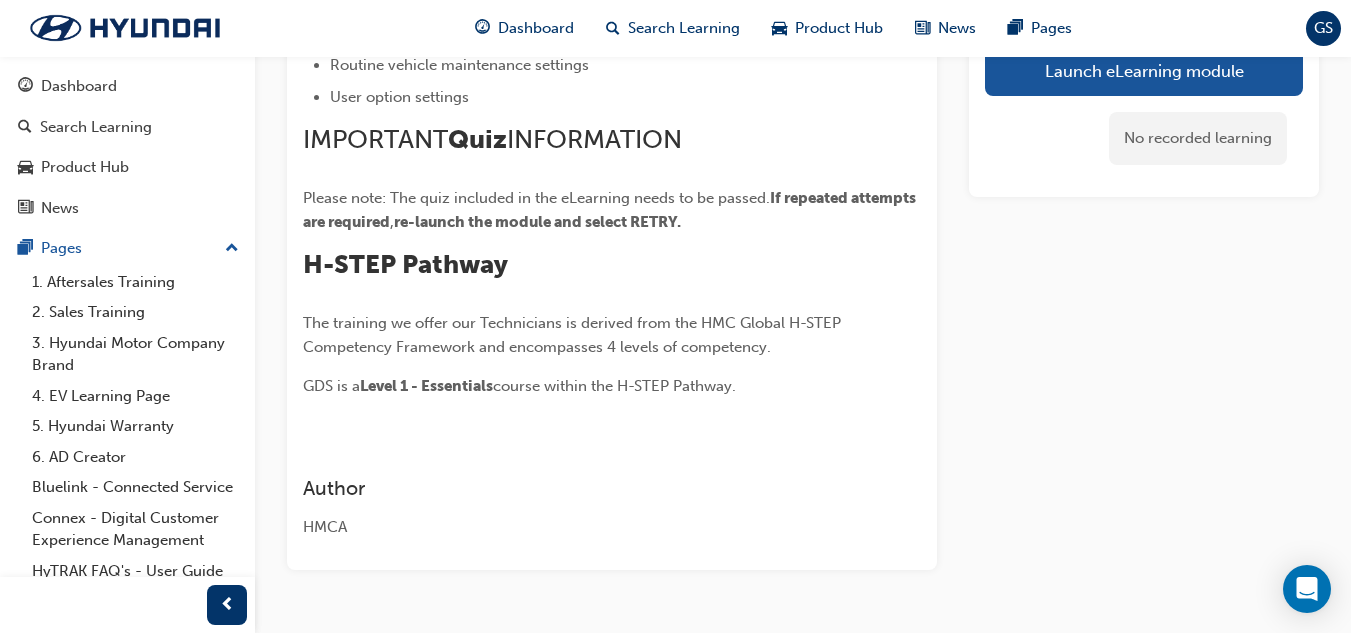 scroll, scrollTop: 986, scrollLeft: 0, axis: vertical 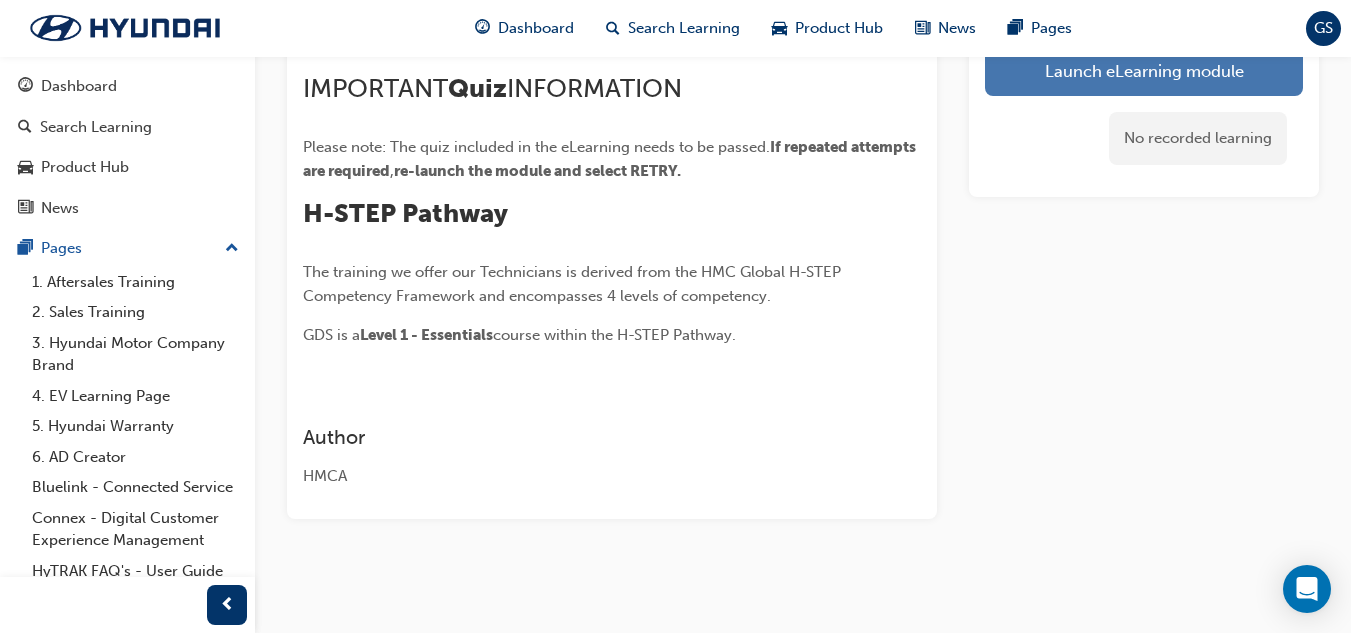 click on "Launch eLearning module" at bounding box center [1144, 71] 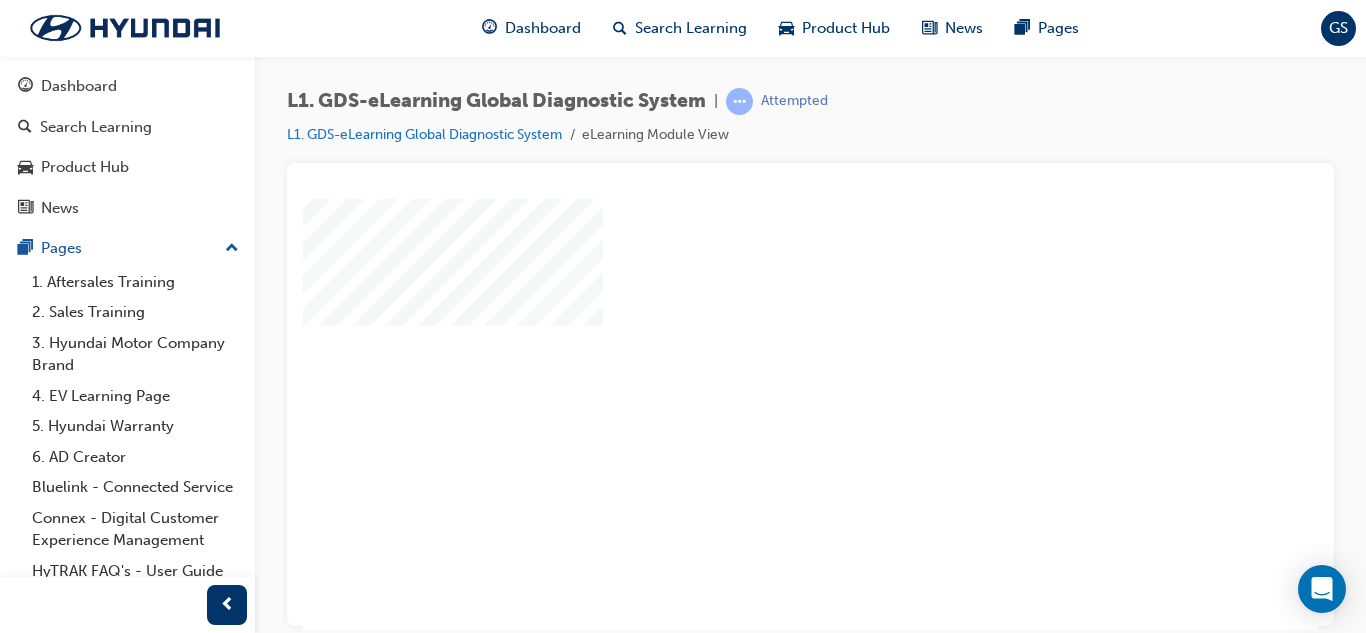scroll, scrollTop: 0, scrollLeft: 0, axis: both 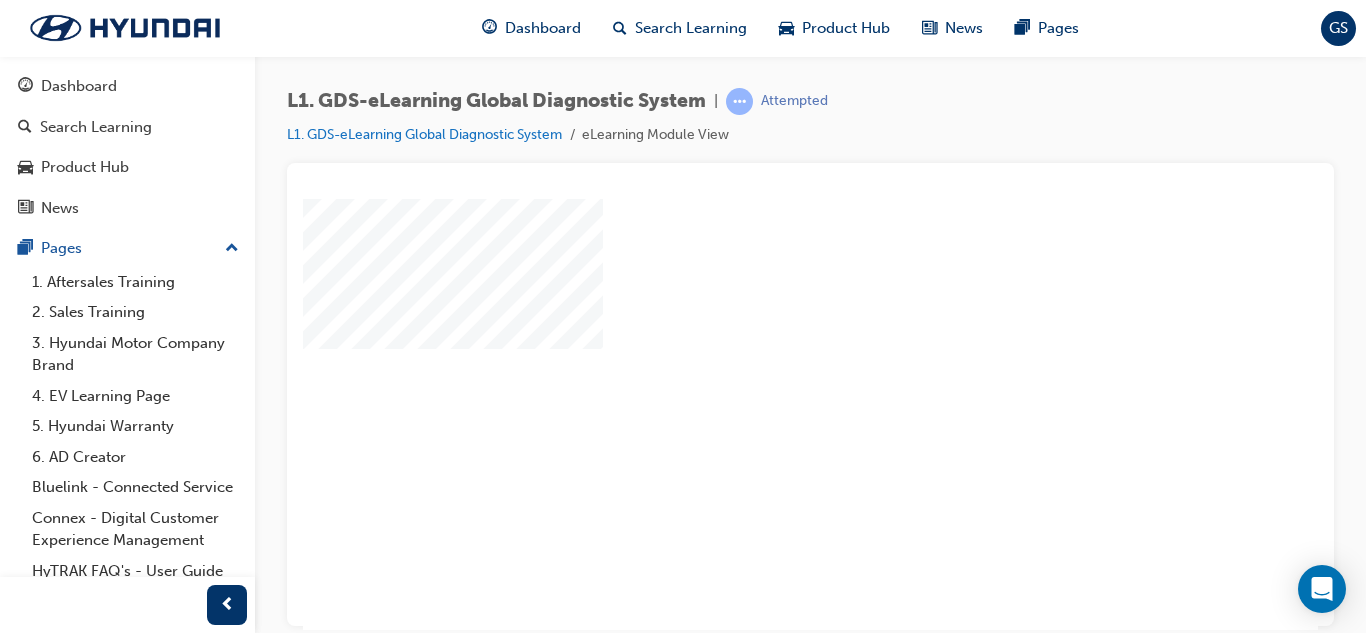 click at bounding box center (753, 356) 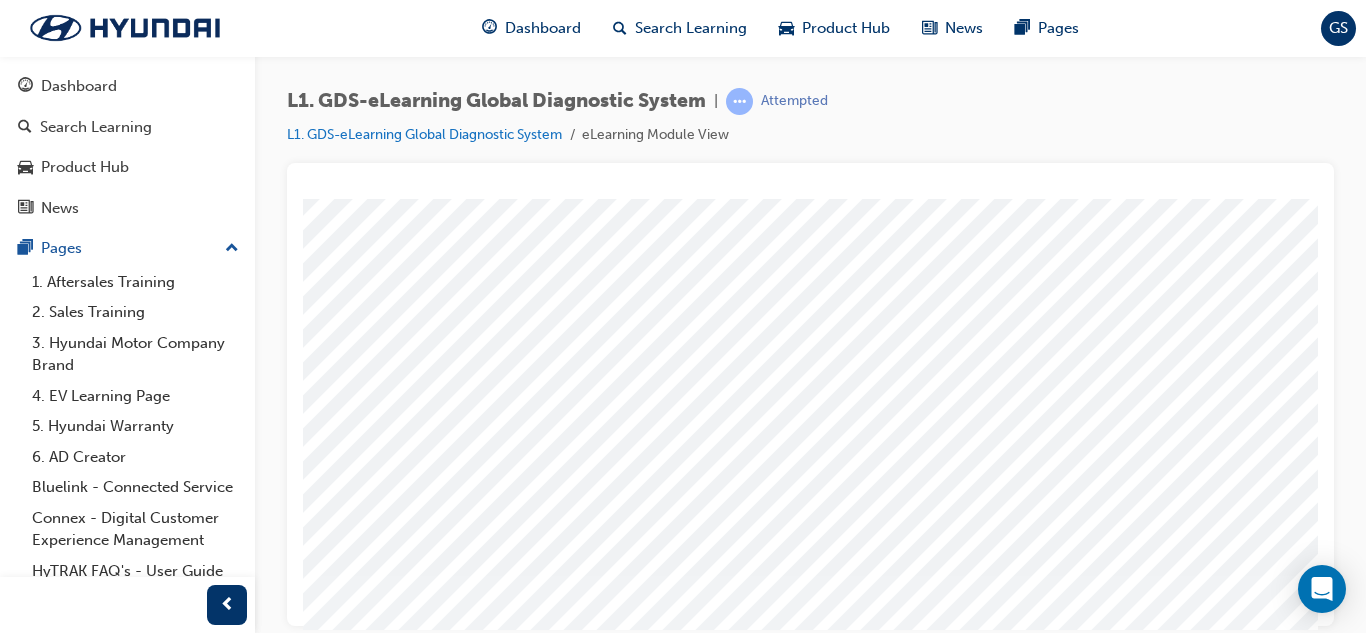 scroll, scrollTop: 164, scrollLeft: 0, axis: vertical 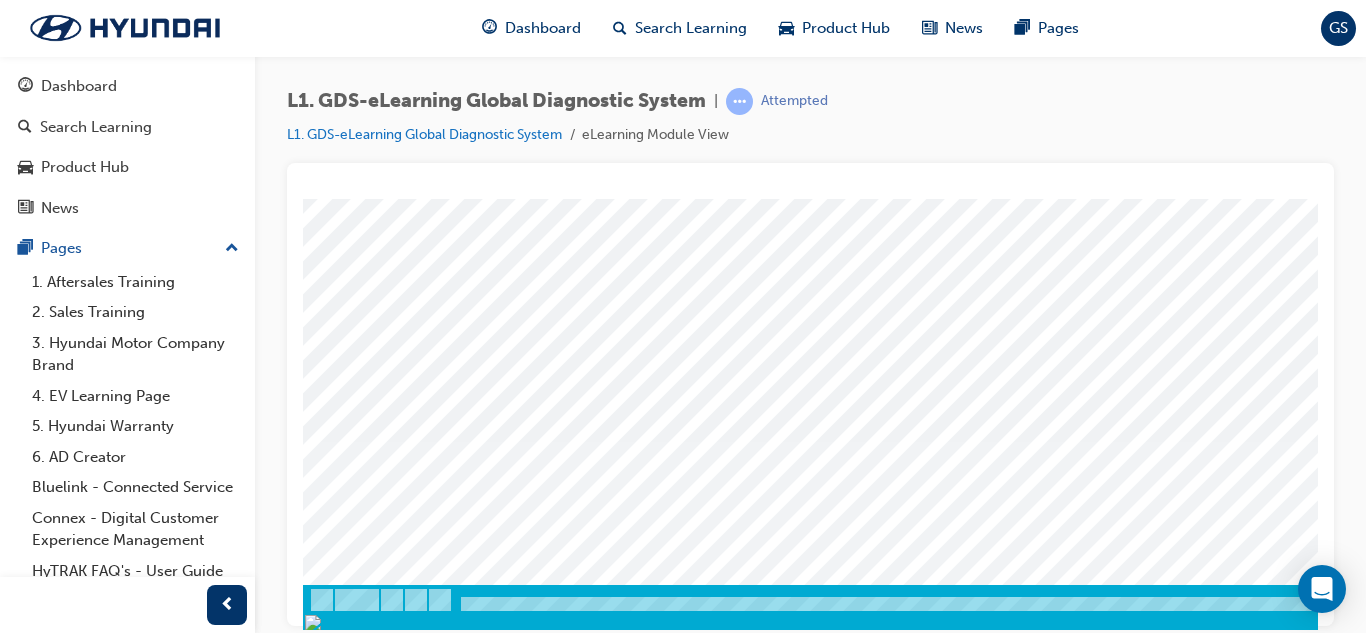 click at bounding box center (983, 613) 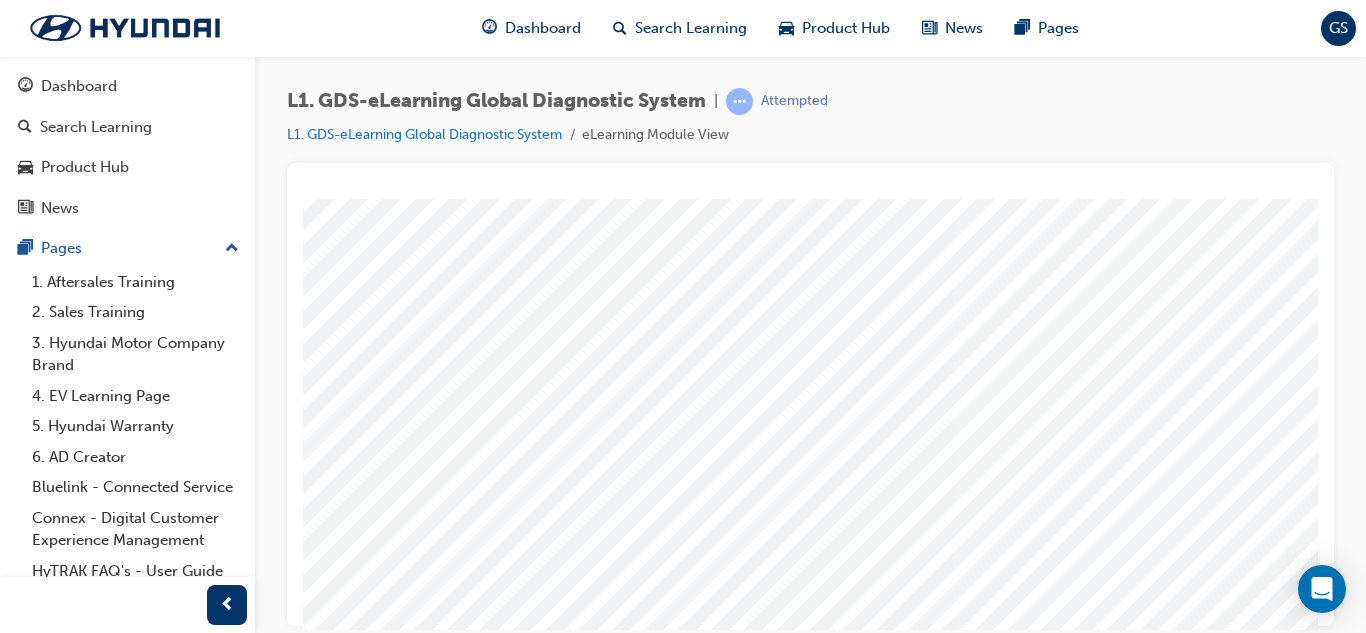 scroll, scrollTop: 300, scrollLeft: 0, axis: vertical 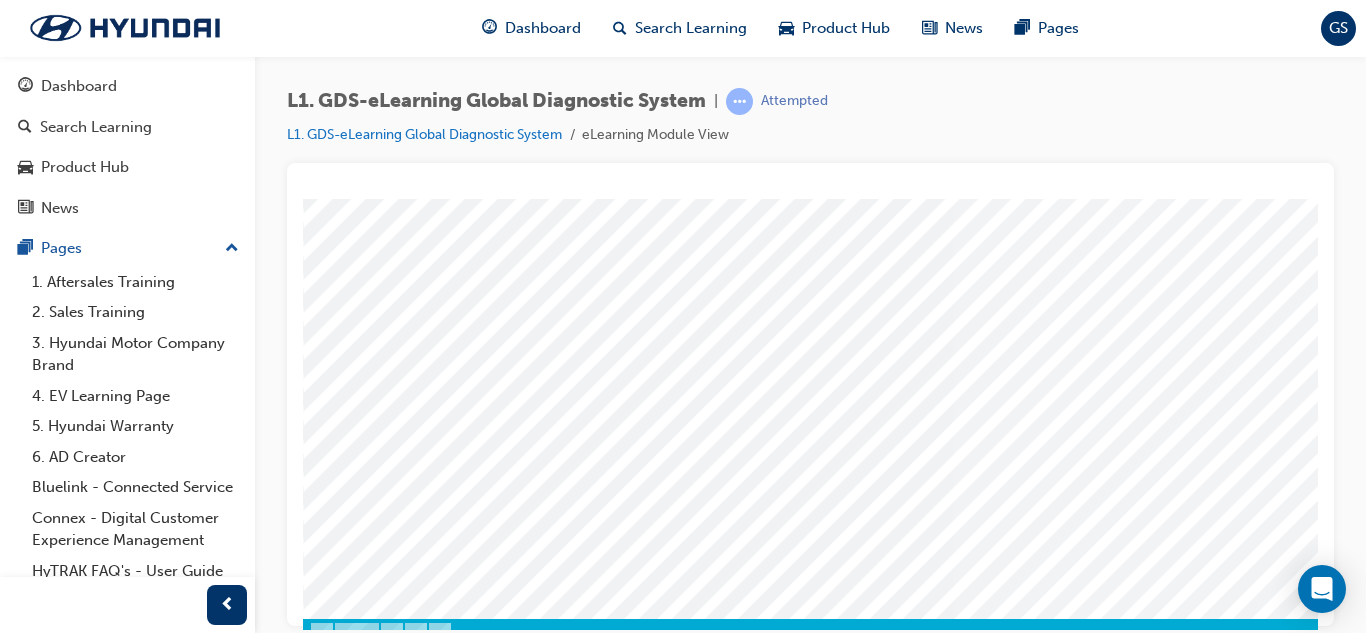 click at bounding box center [373, 4154] 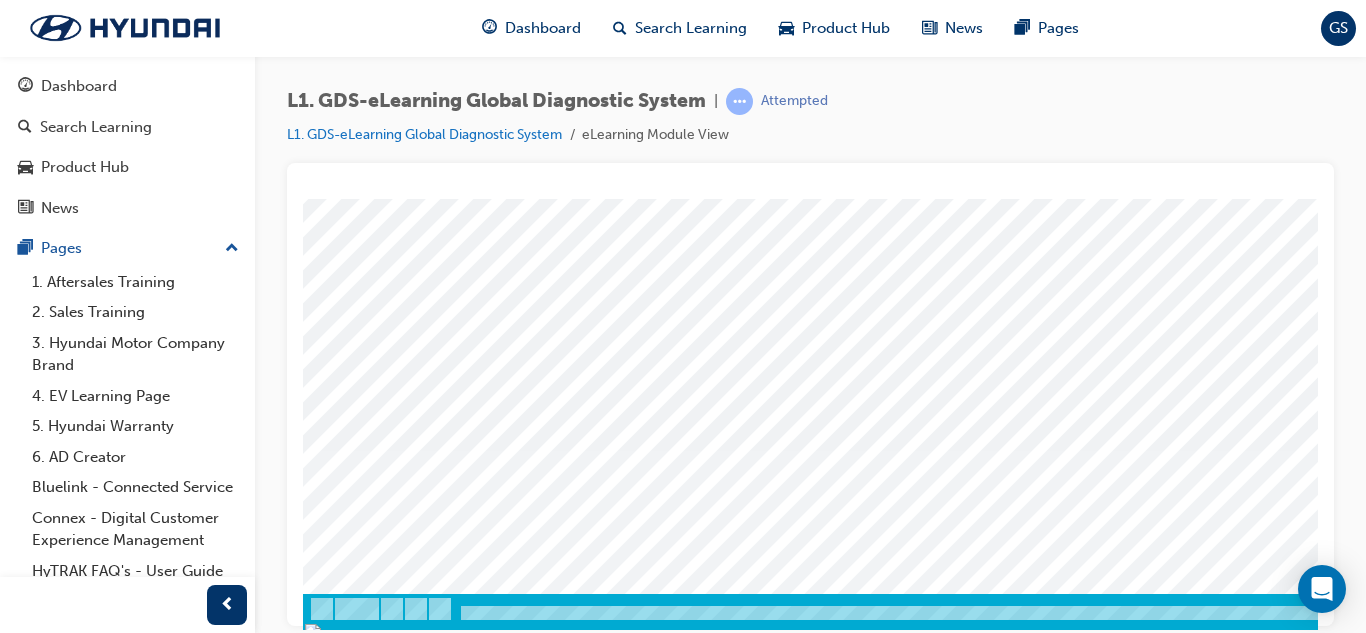 scroll, scrollTop: 334, scrollLeft: 0, axis: vertical 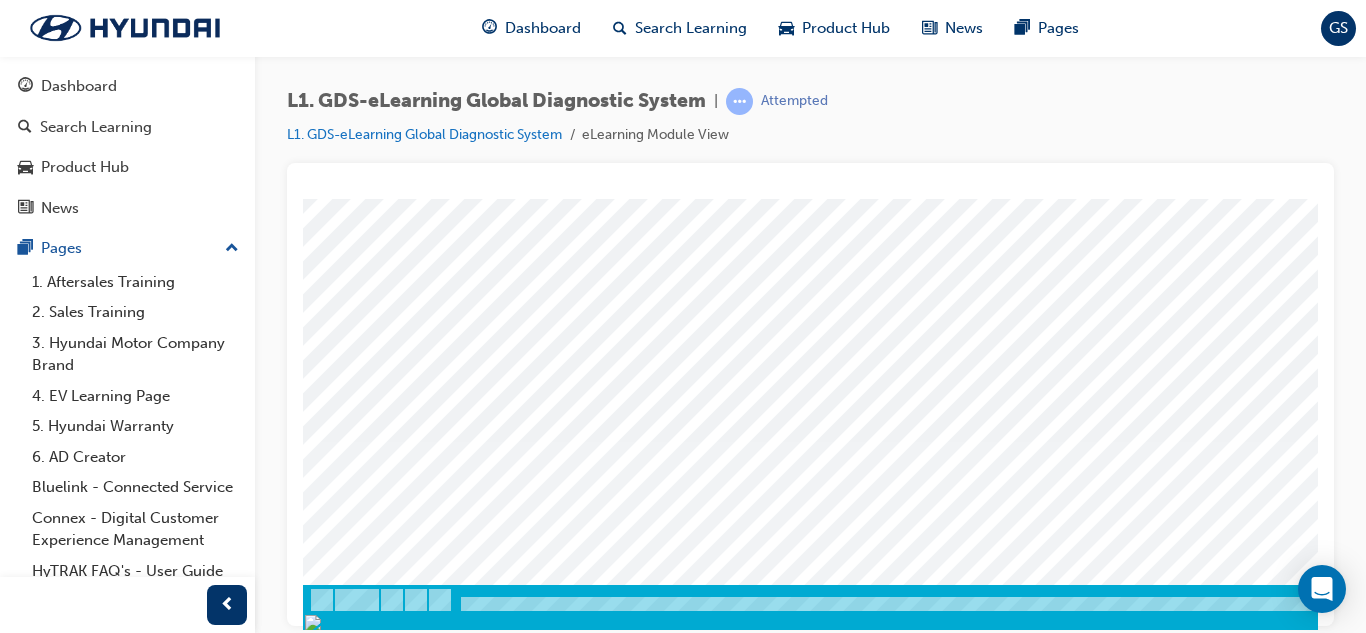 click at bounding box center (373, 2962) 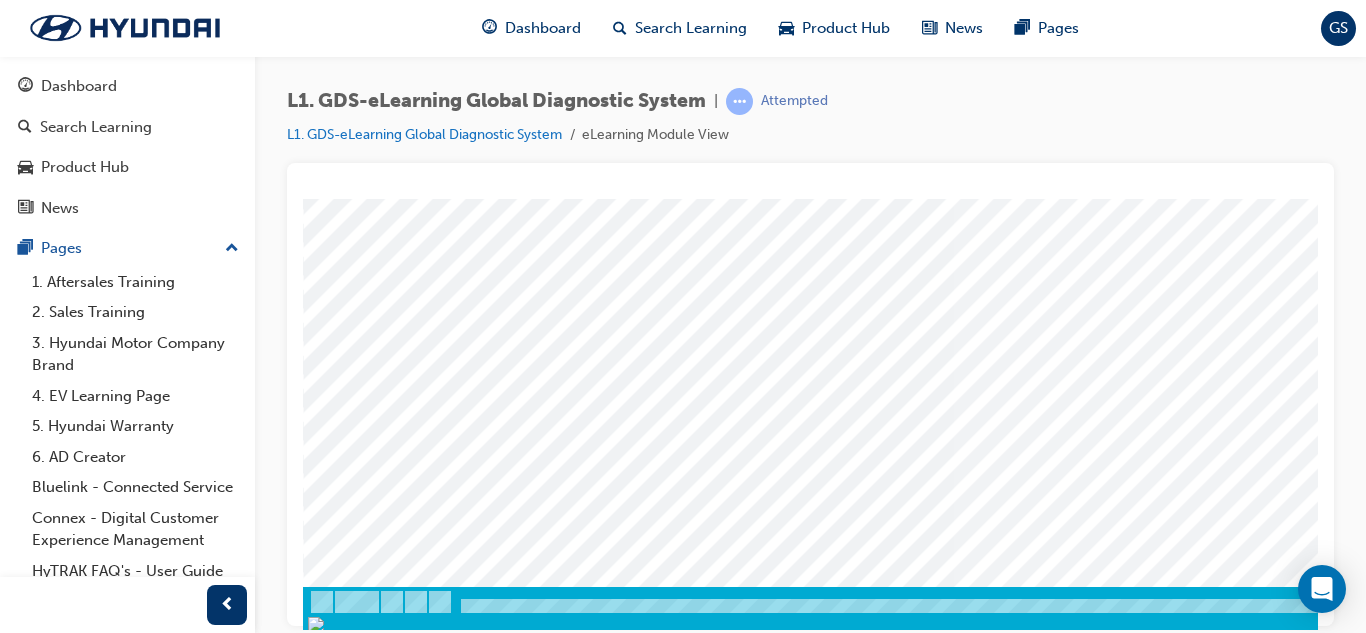 scroll, scrollTop: 334, scrollLeft: 0, axis: vertical 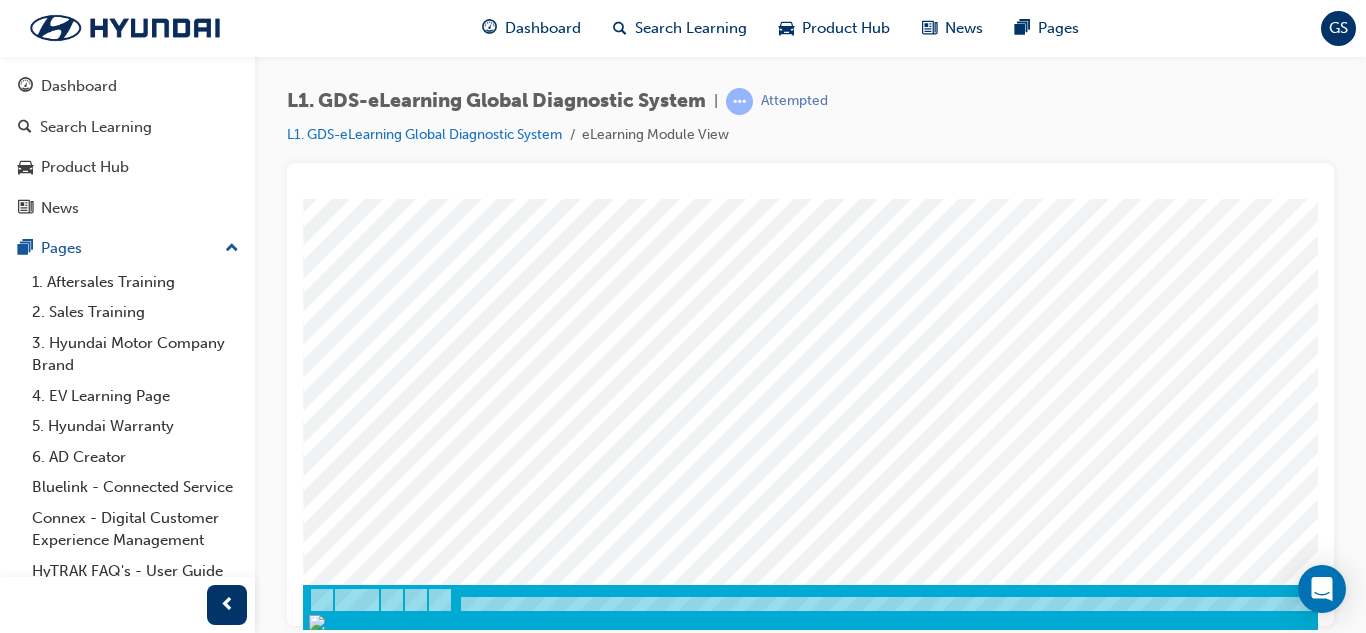 click at bounding box center (983, 613) 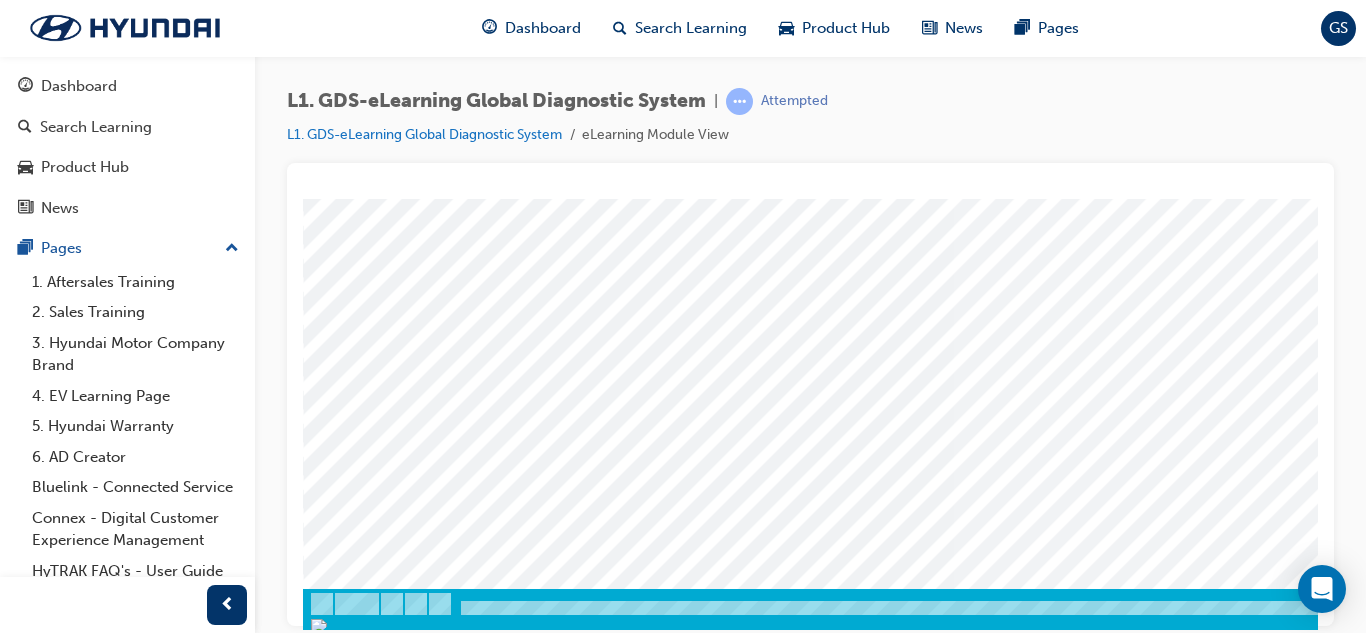 scroll, scrollTop: 334, scrollLeft: 0, axis: vertical 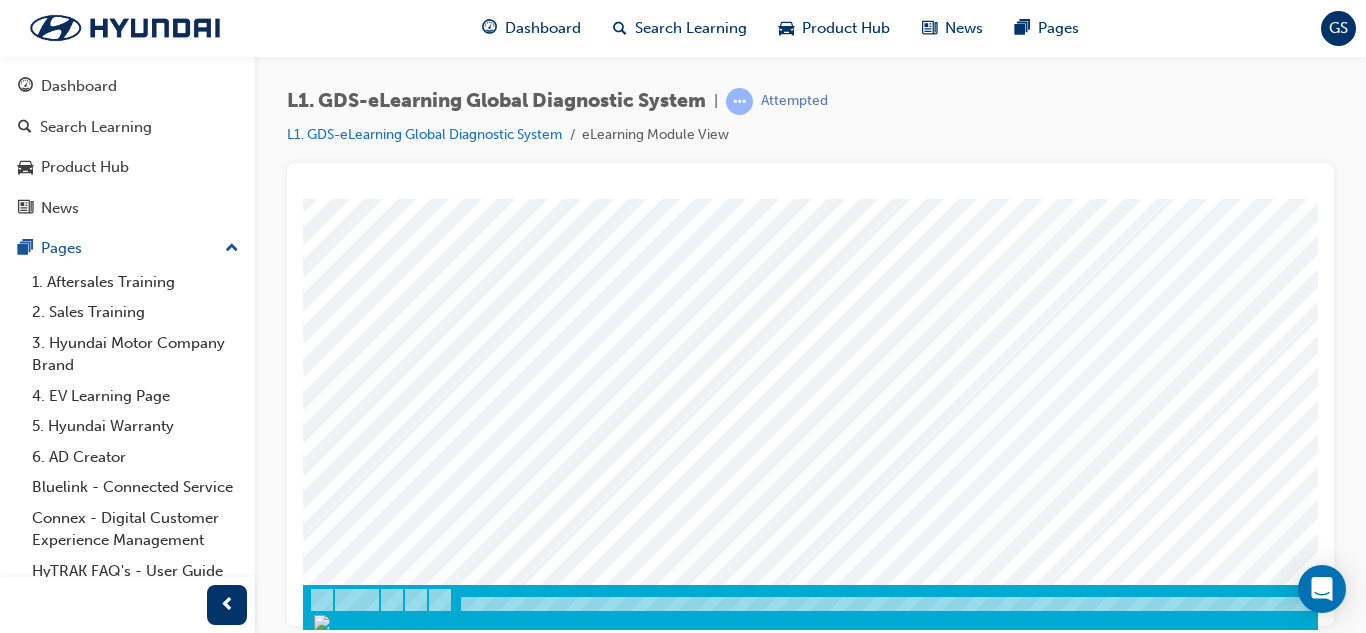 click at bounding box center [983, 613] 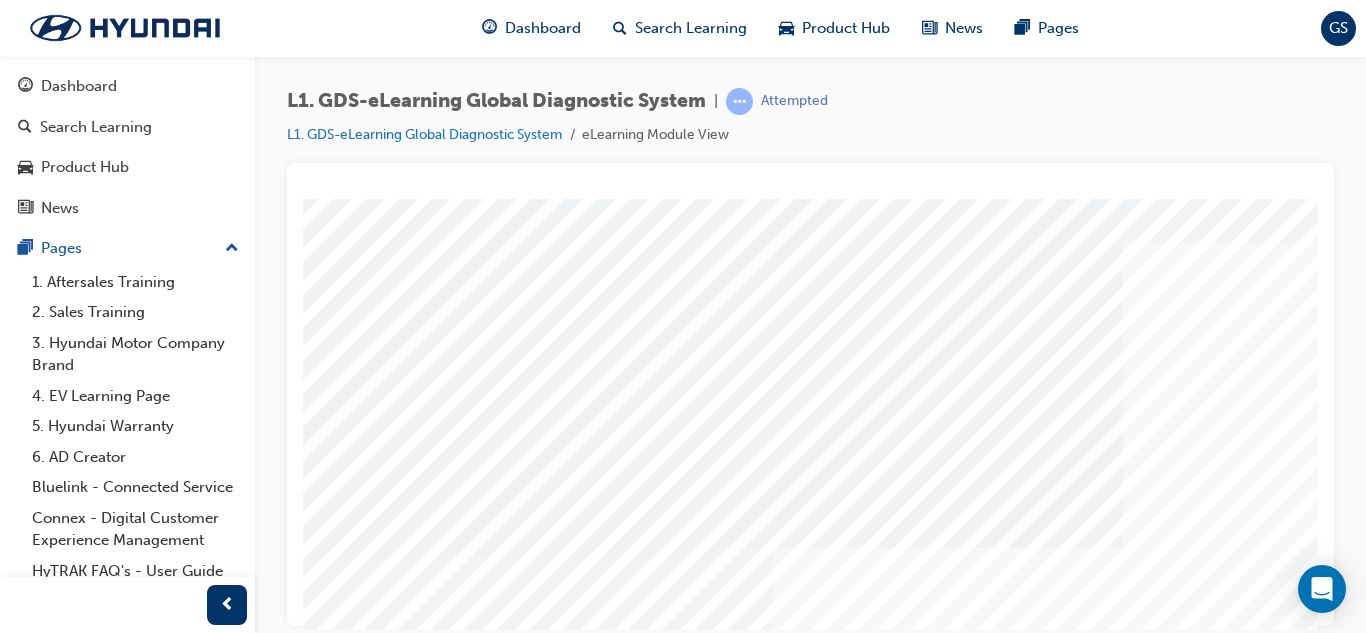 scroll, scrollTop: 100, scrollLeft: 0, axis: vertical 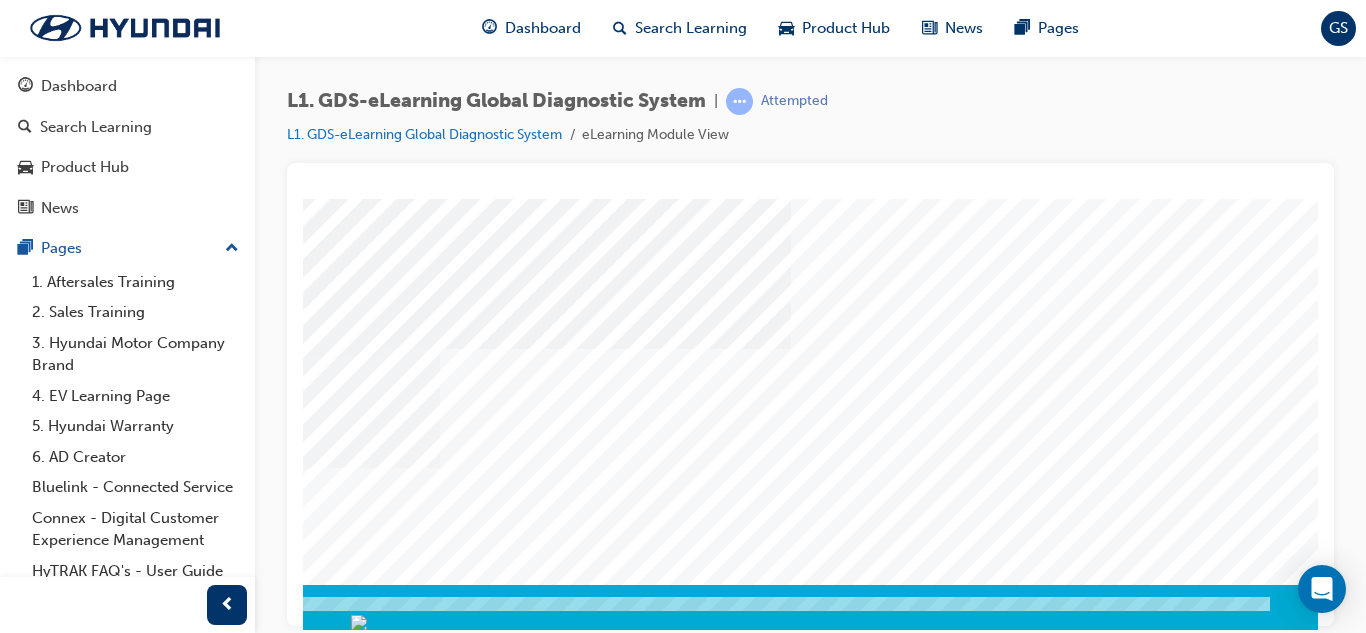 click on "Content Image Right" at bounding box center [651, 239] 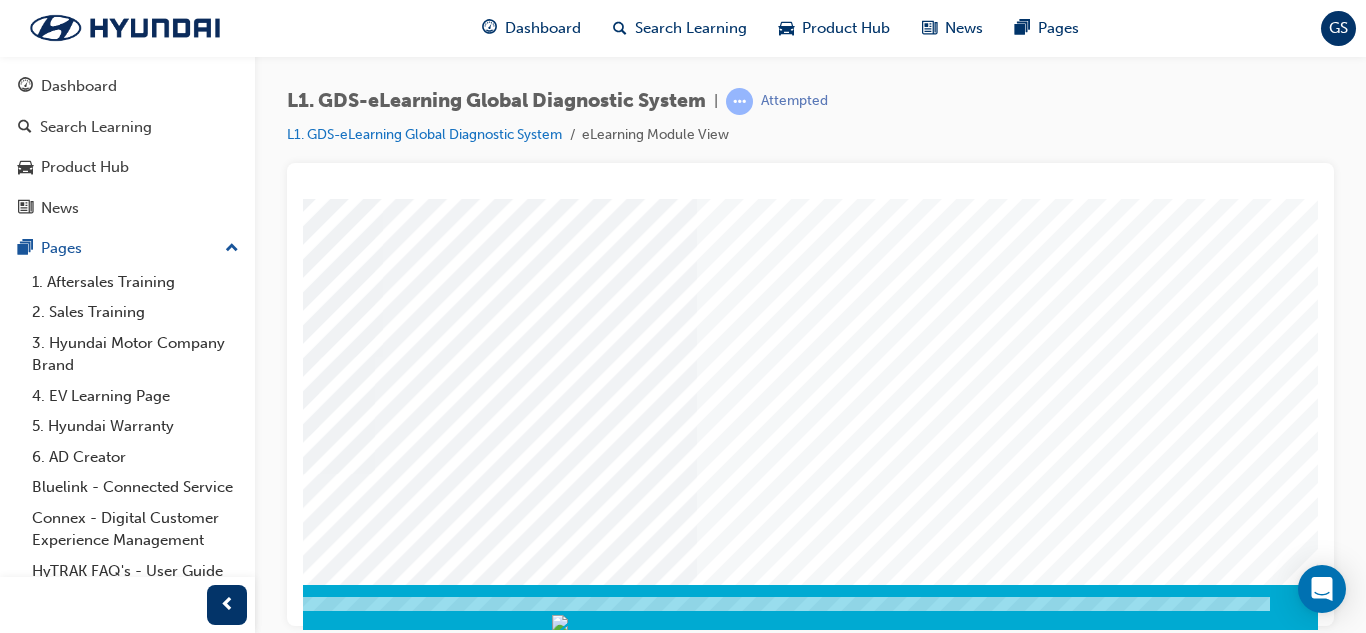 scroll, scrollTop: 0, scrollLeft: 0, axis: both 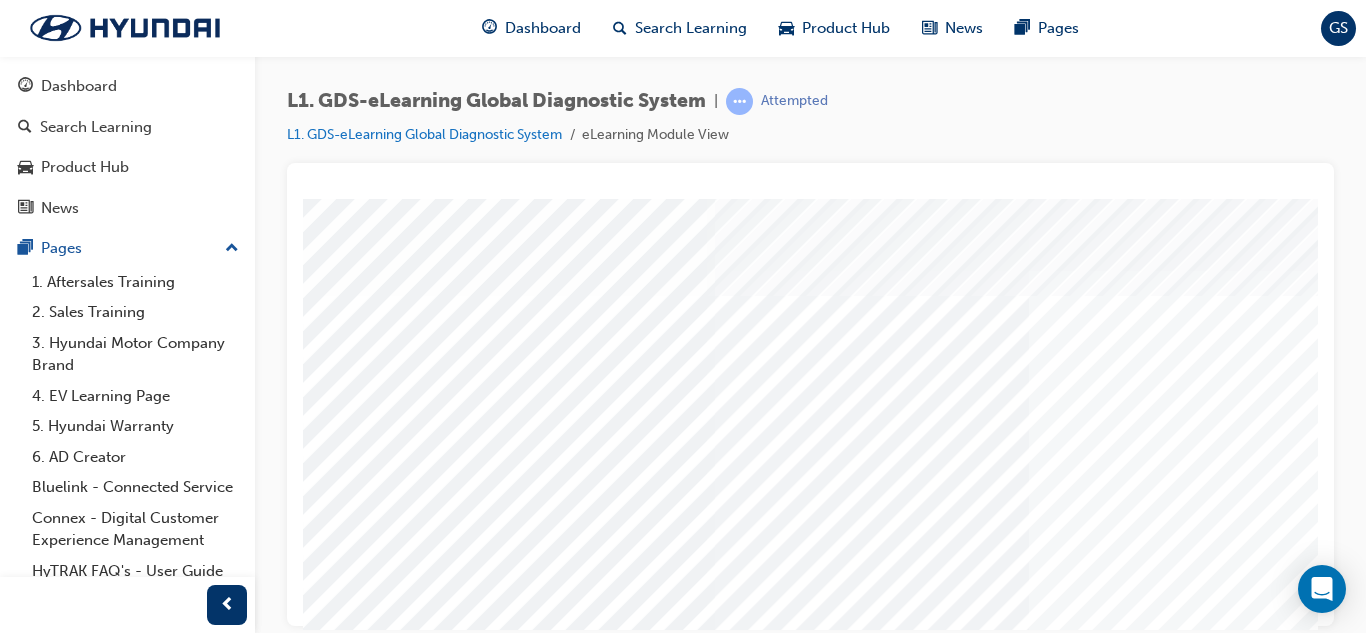 click at bounding box center [509, 4635] 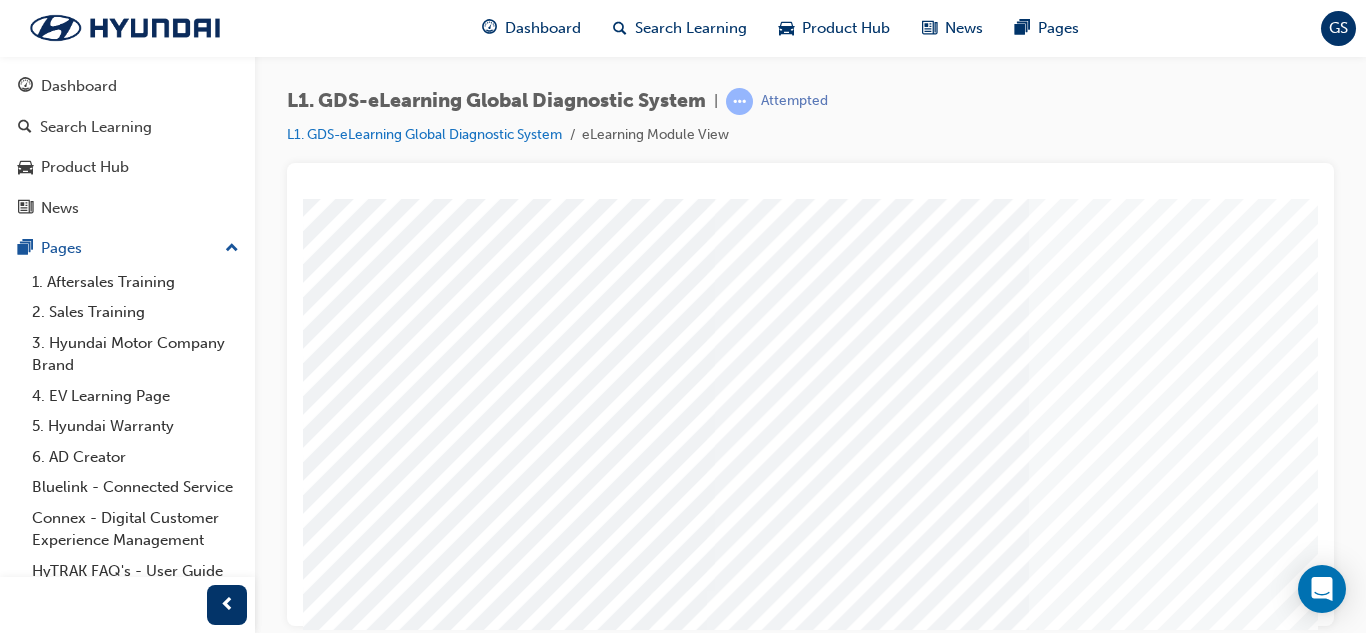scroll, scrollTop: 0, scrollLeft: 0, axis: both 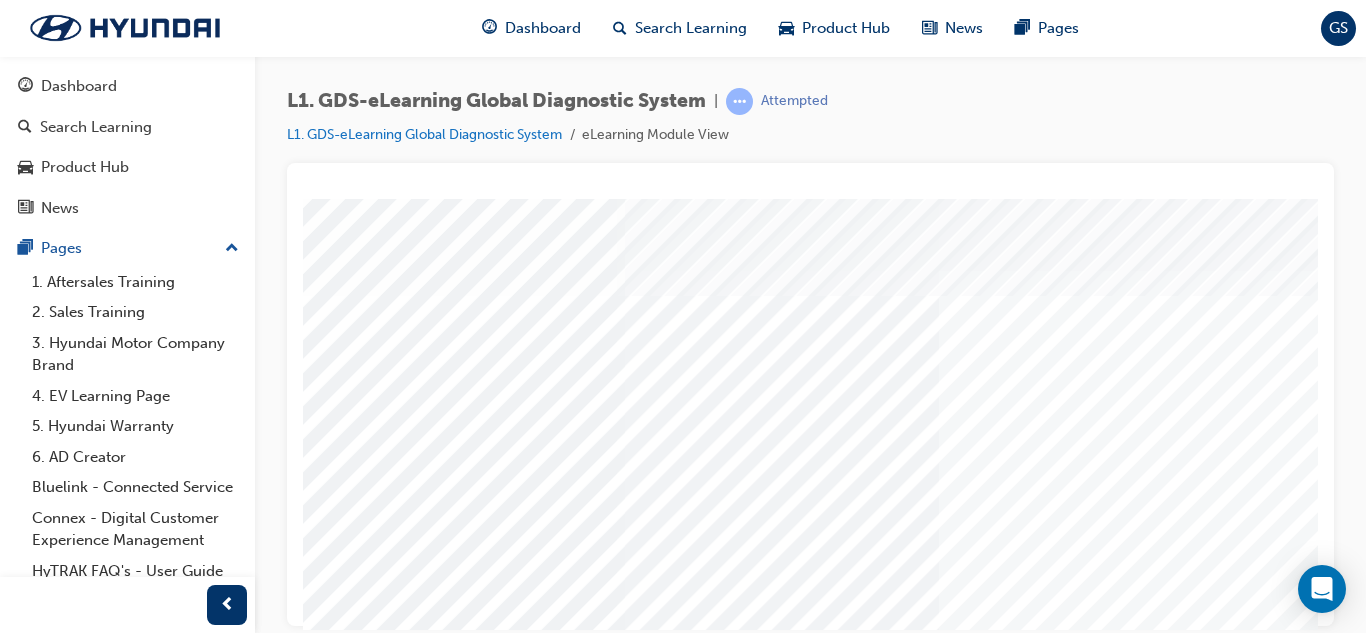 drag, startPoint x: 940, startPoint y: 609, endPoint x: 947, endPoint y: 617, distance: 10.630146 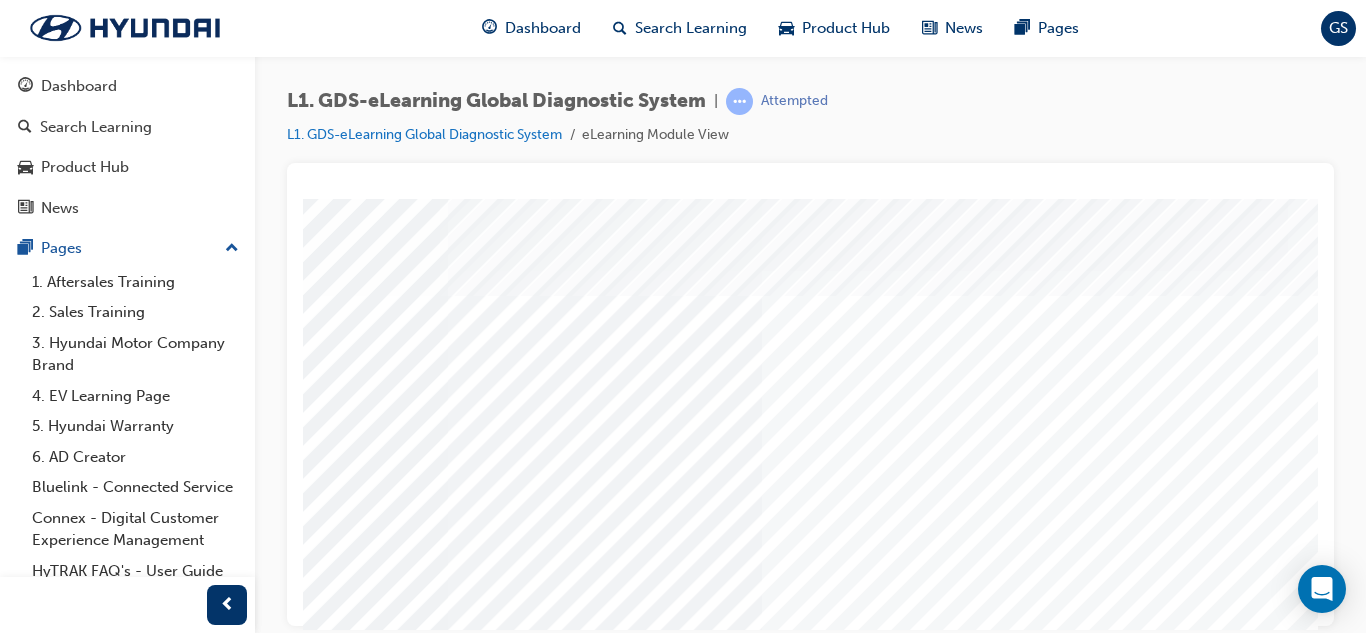 scroll, scrollTop: 0, scrollLeft: 360, axis: horizontal 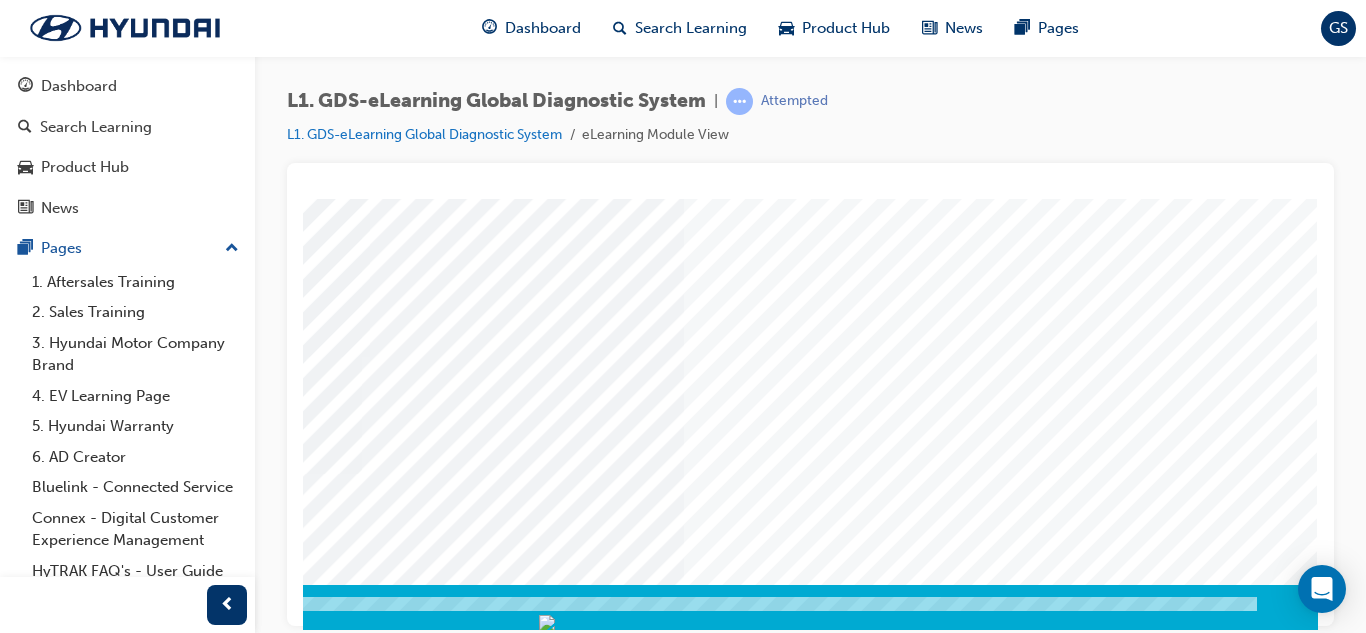 click on "Content Image Right" at bounding box center [638, 239] 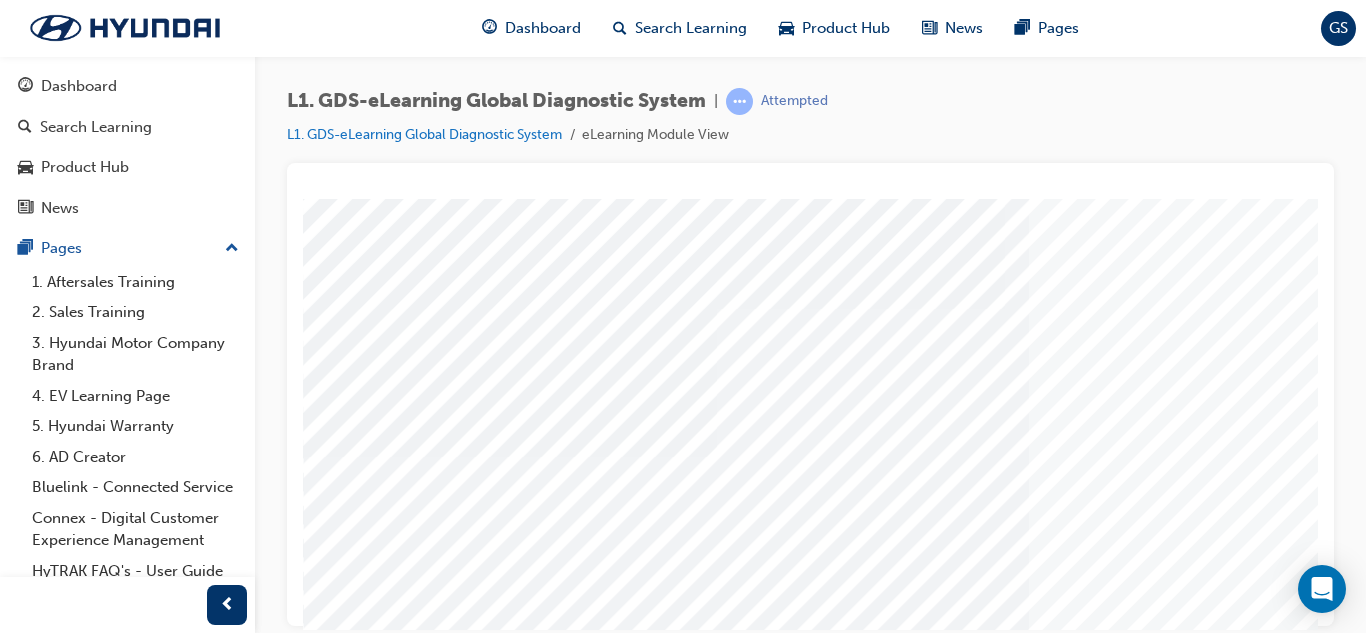 scroll, scrollTop: 134, scrollLeft: 0, axis: vertical 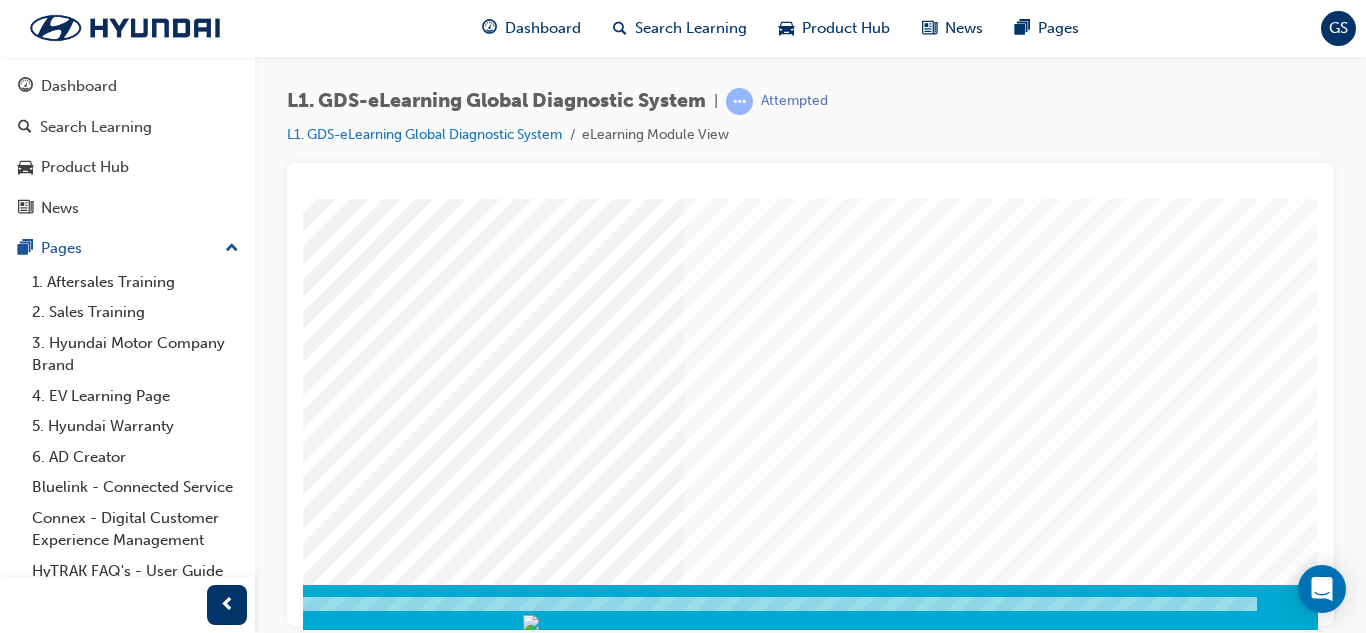 click at bounding box center (28, 2905) 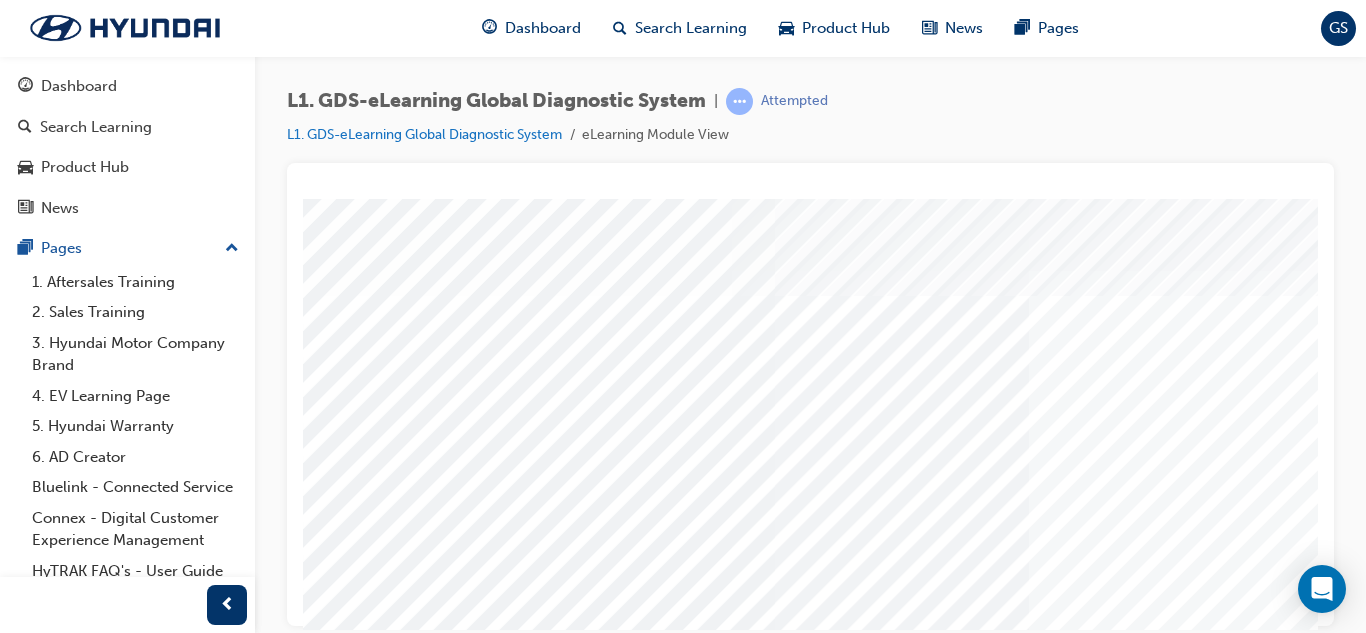 scroll, scrollTop: 100, scrollLeft: 0, axis: vertical 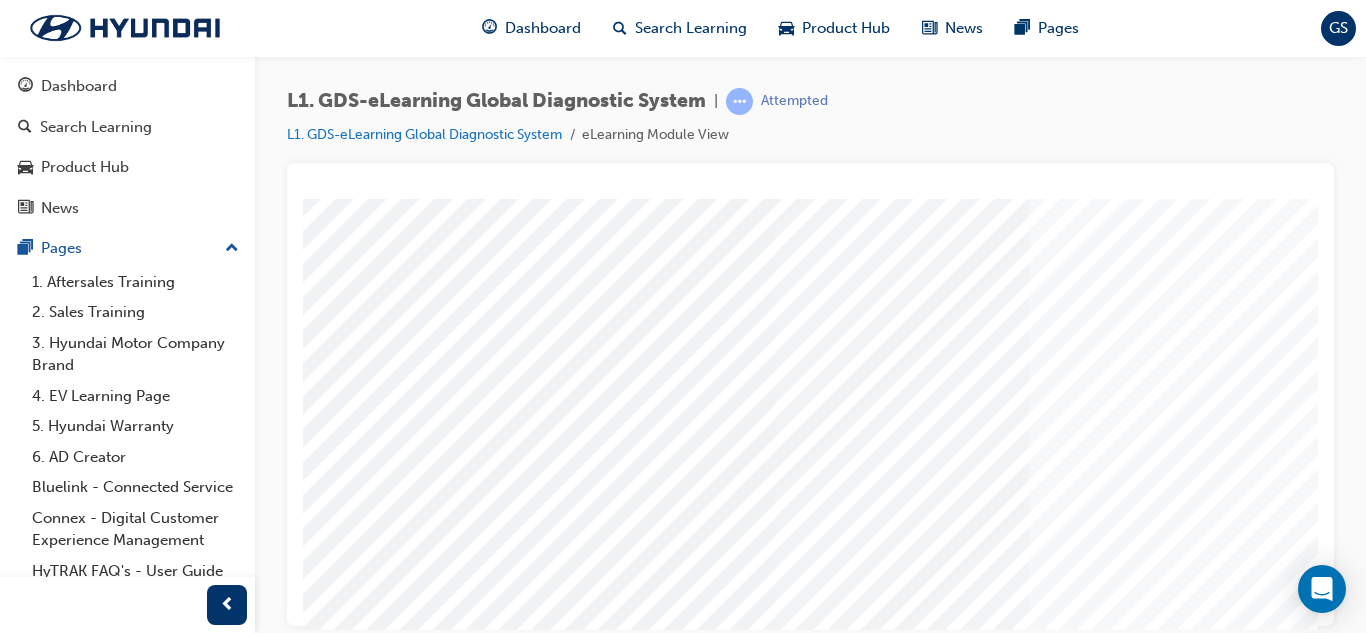 drag, startPoint x: 784, startPoint y: 379, endPoint x: 715, endPoint y: 356, distance: 72.73238 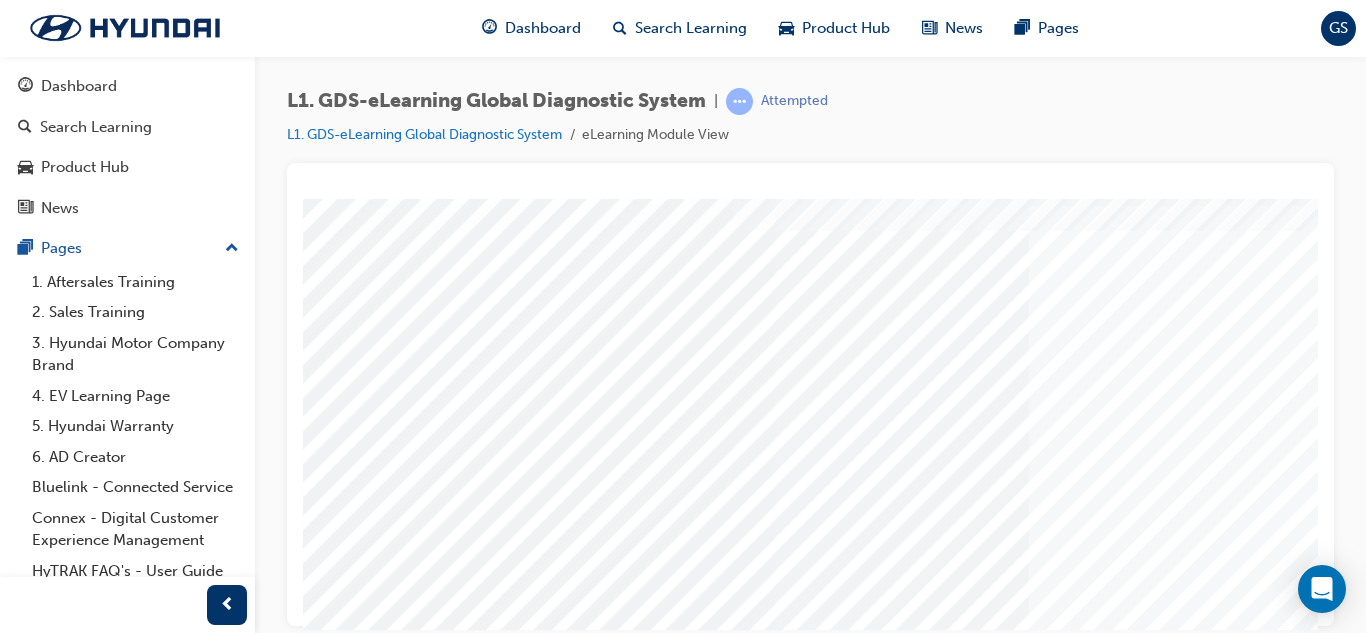 scroll, scrollTop: 100, scrollLeft: 0, axis: vertical 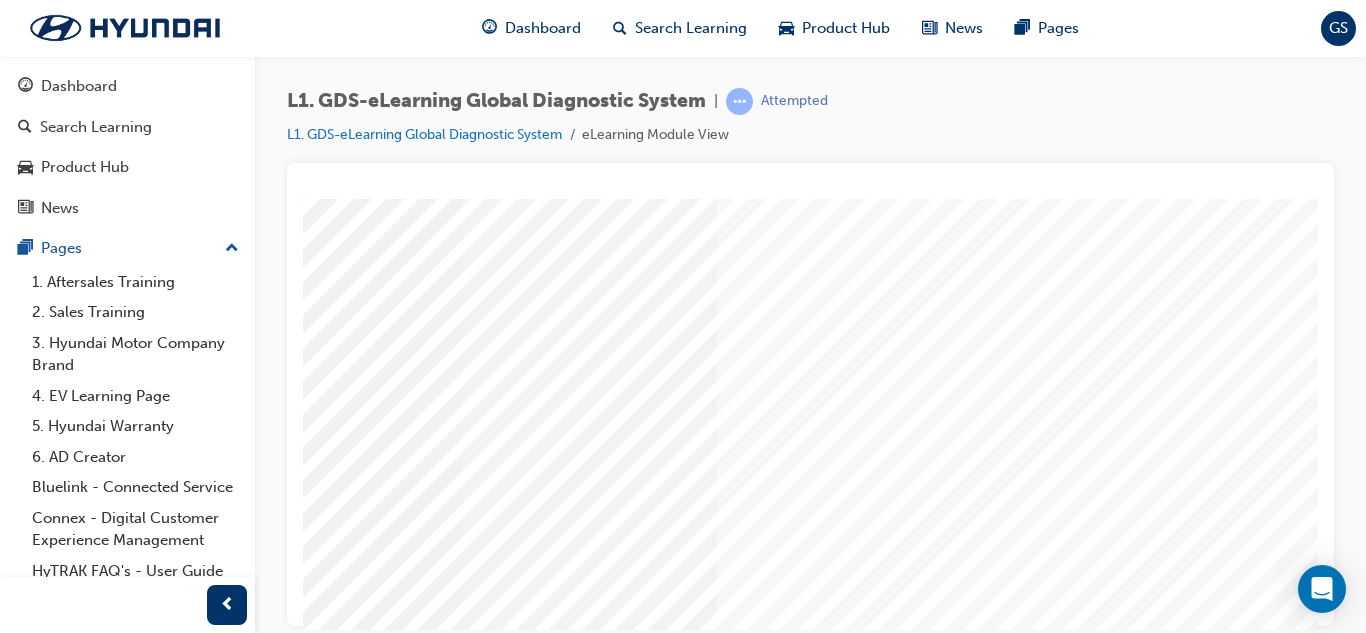 click at bounding box center (144, 5890) 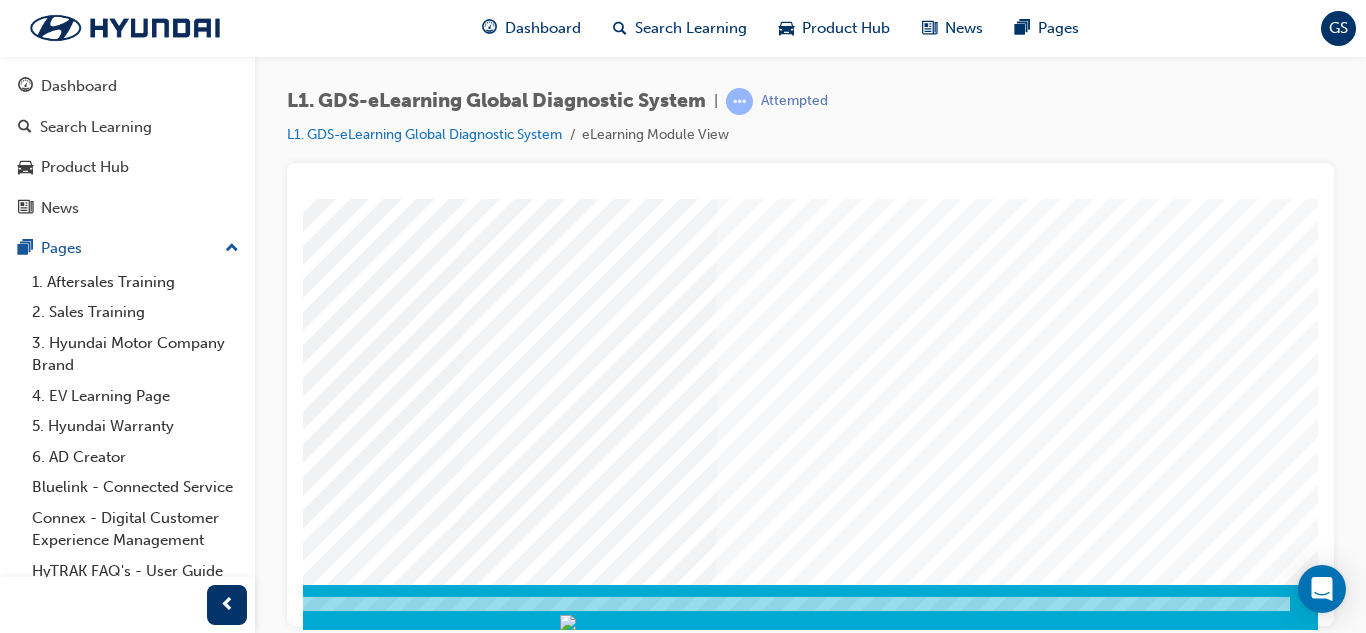 click at bounding box center (61, 2905) 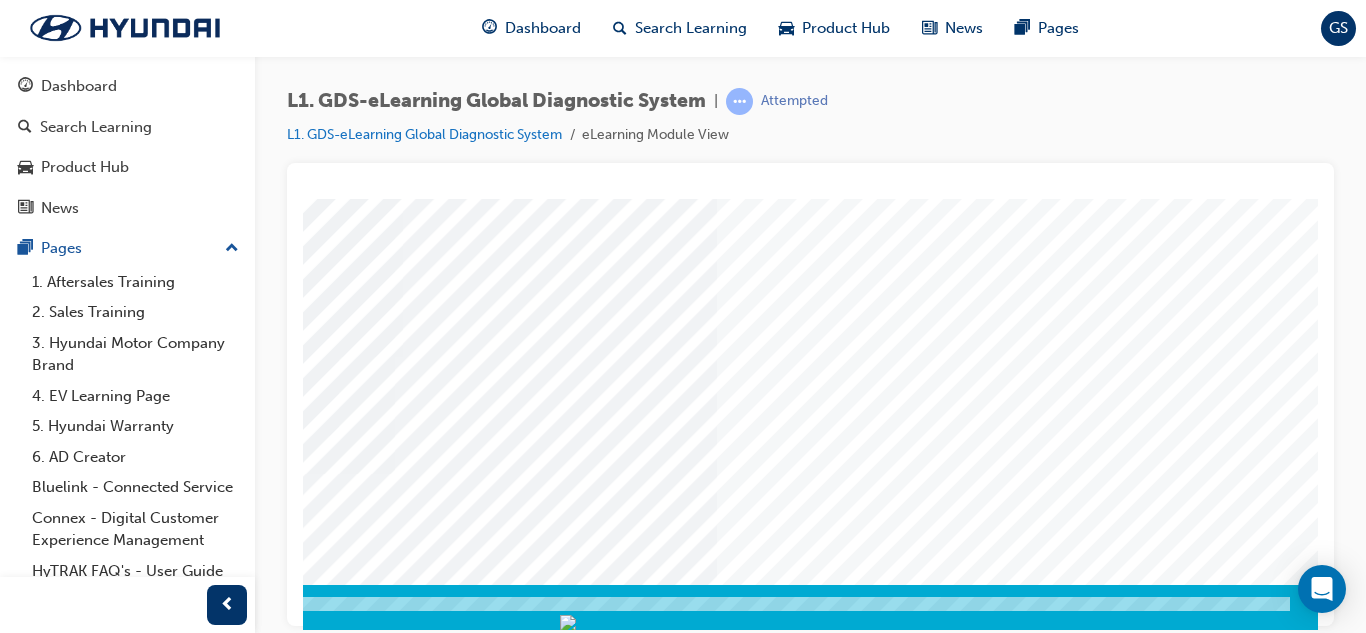 scroll, scrollTop: 0, scrollLeft: 0, axis: both 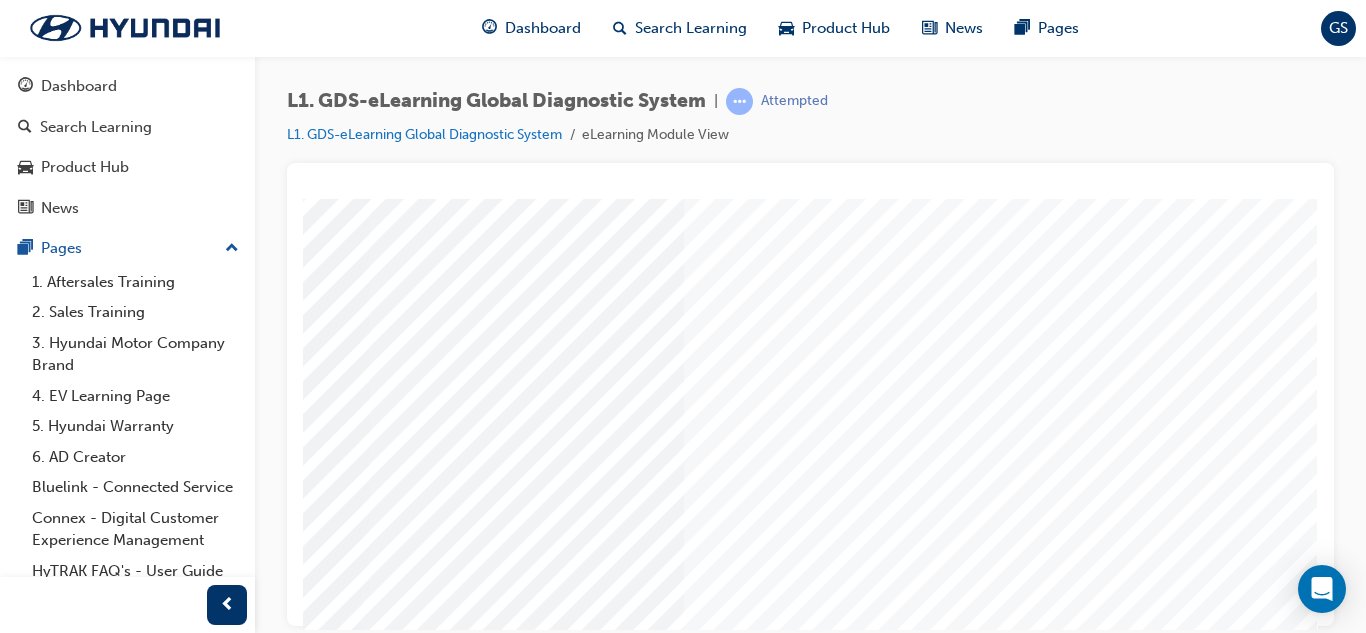 drag, startPoint x: 1022, startPoint y: 366, endPoint x: 1034, endPoint y: 363, distance: 12.369317 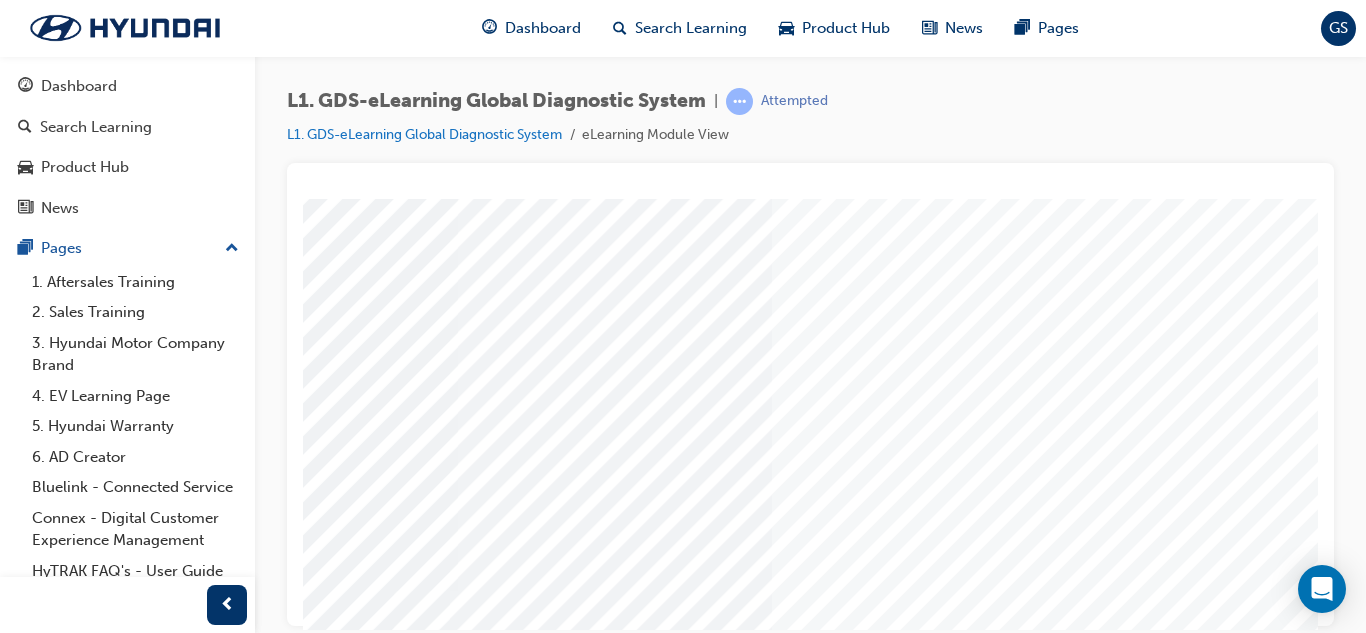 scroll, scrollTop: 100, scrollLeft: 256, axis: both 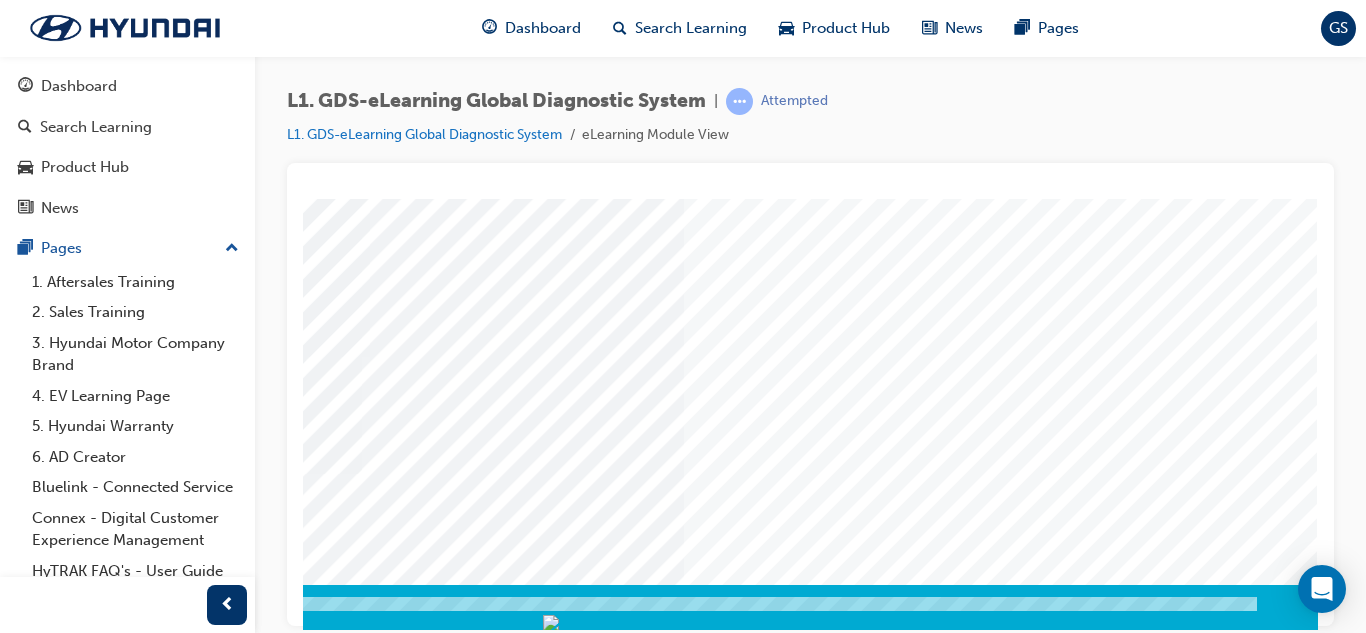 click at bounding box center (28, 2905) 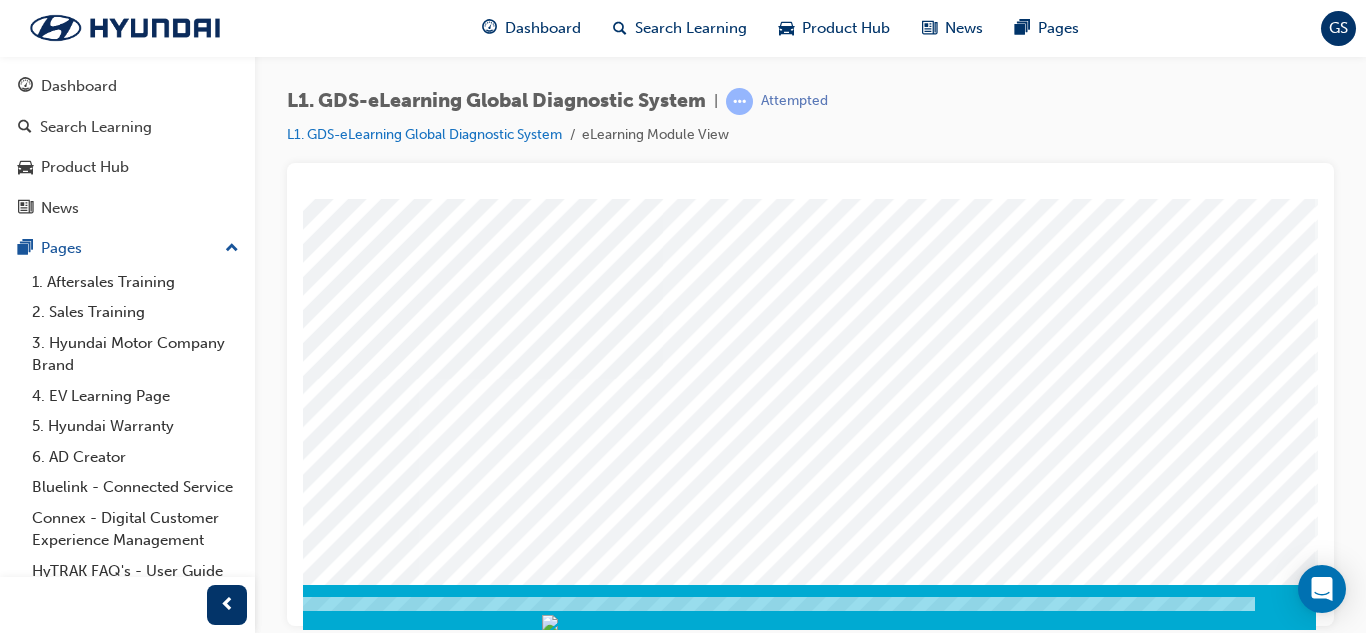 scroll, scrollTop: 0, scrollLeft: 0, axis: both 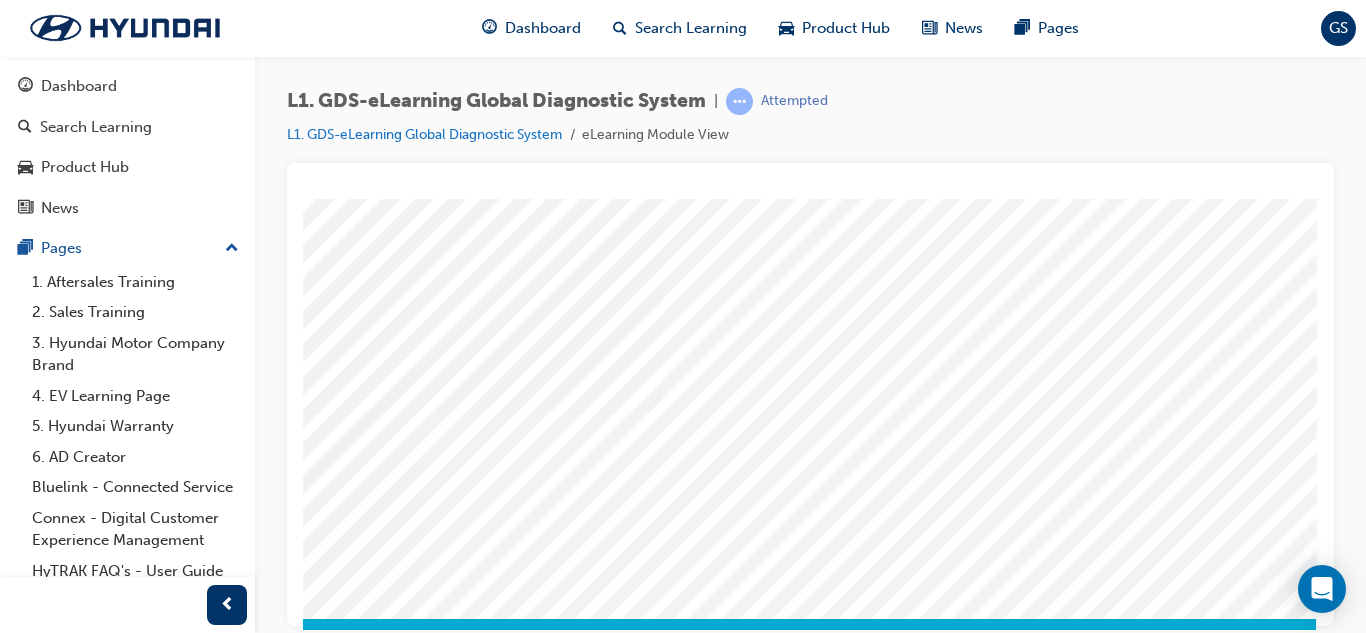 click at bounding box center [26, 3661] 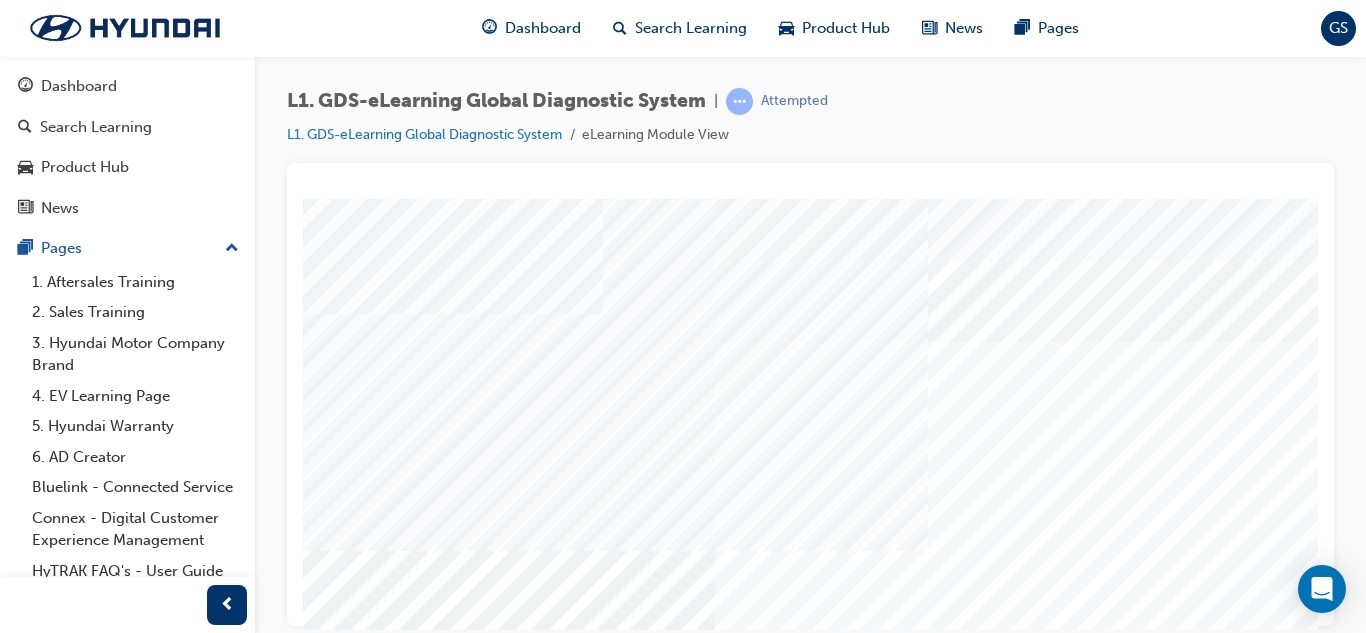 scroll, scrollTop: 34, scrollLeft: 0, axis: vertical 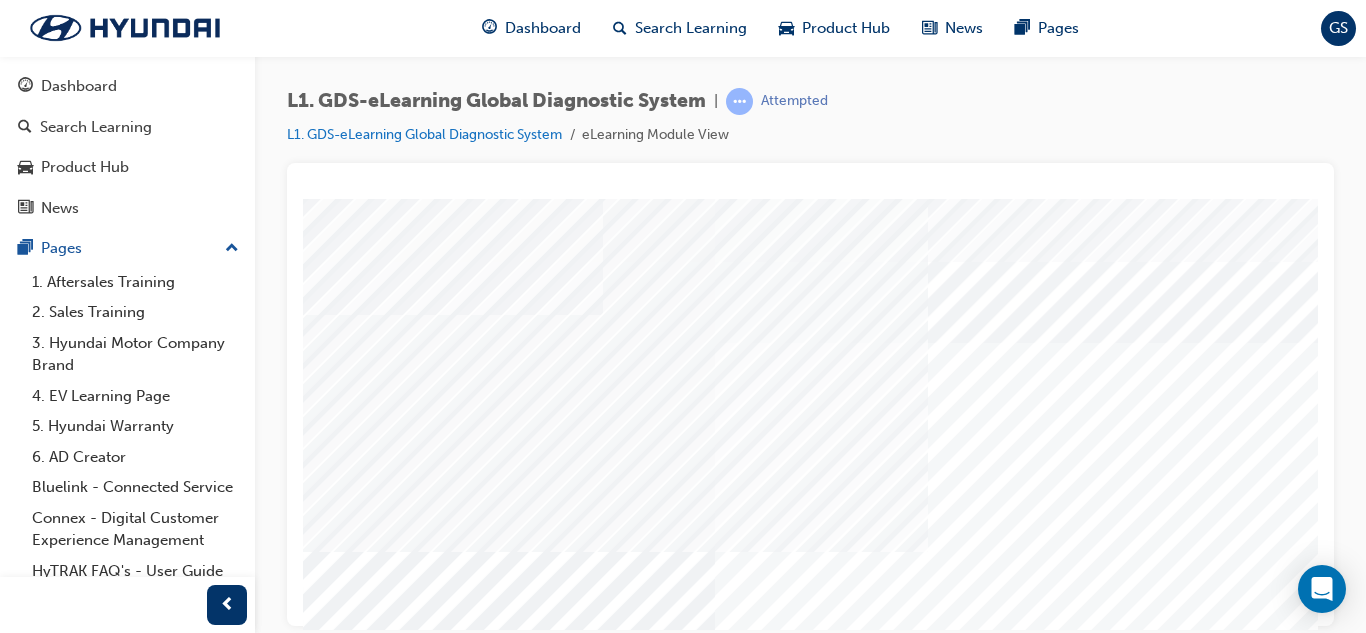 click at bounding box center [328, 4269] 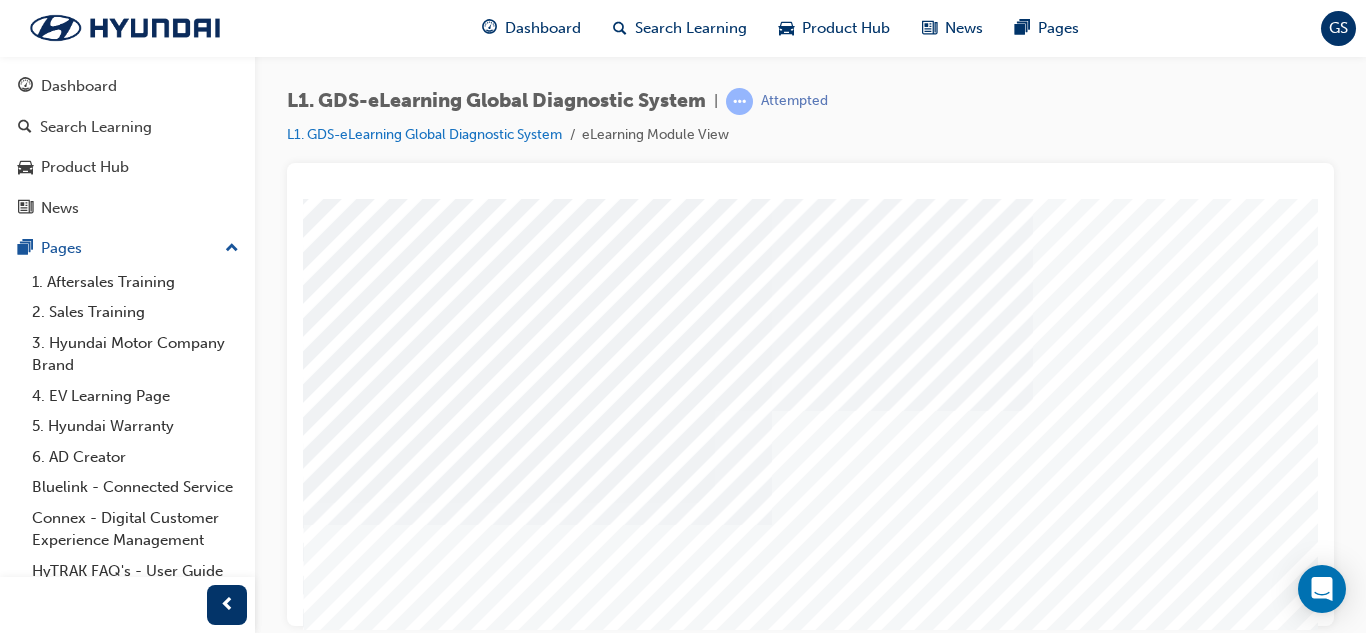 scroll, scrollTop: 200, scrollLeft: 0, axis: vertical 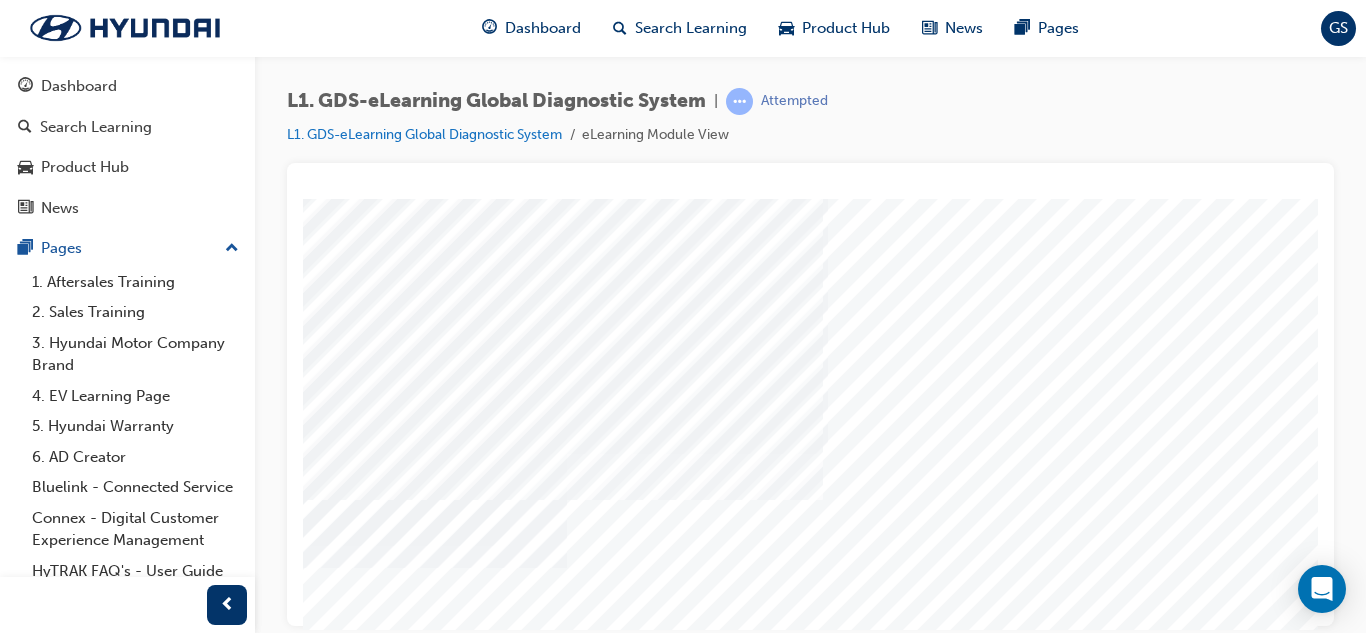 click at bounding box center [237, 6964] 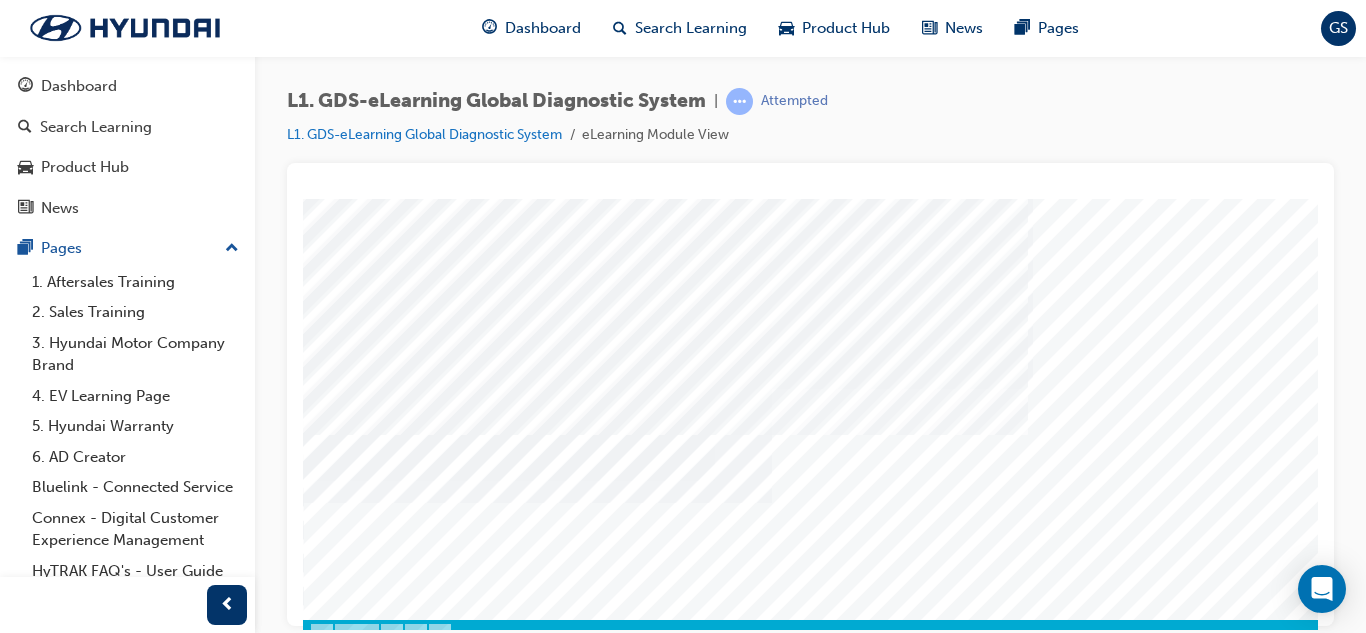 scroll, scrollTop: 334, scrollLeft: 0, axis: vertical 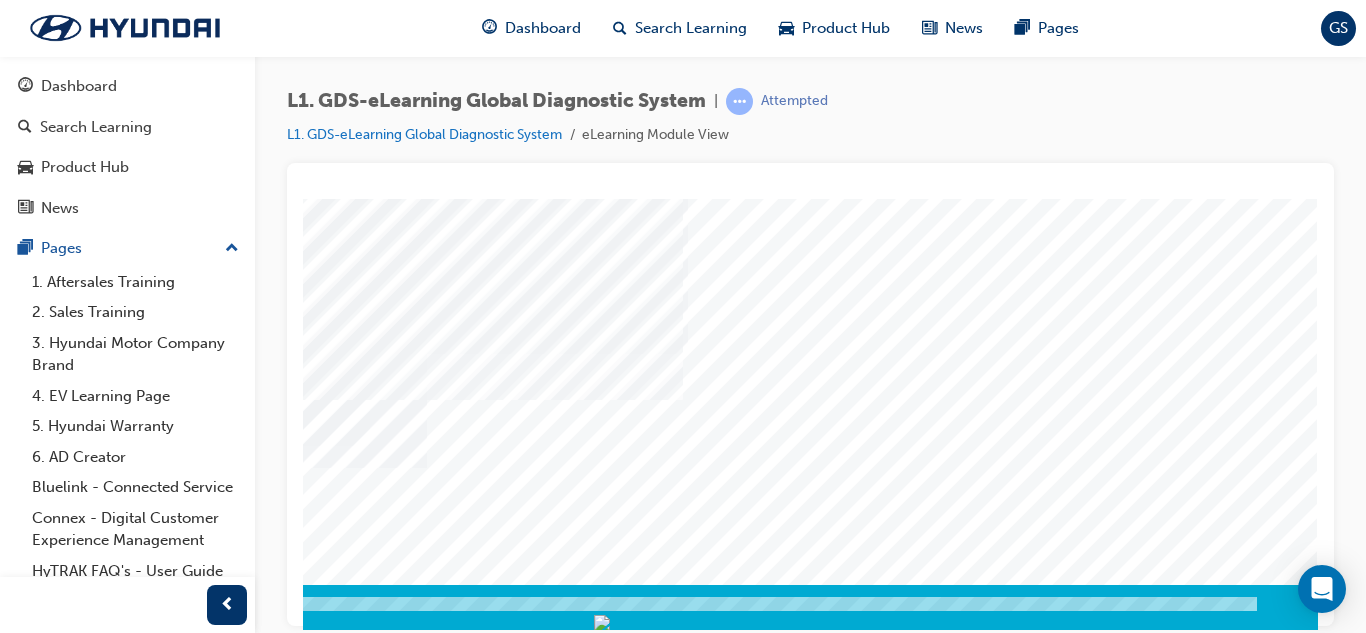 drag, startPoint x: 1051, startPoint y: 606, endPoint x: 1185, endPoint y: 584, distance: 135.79396 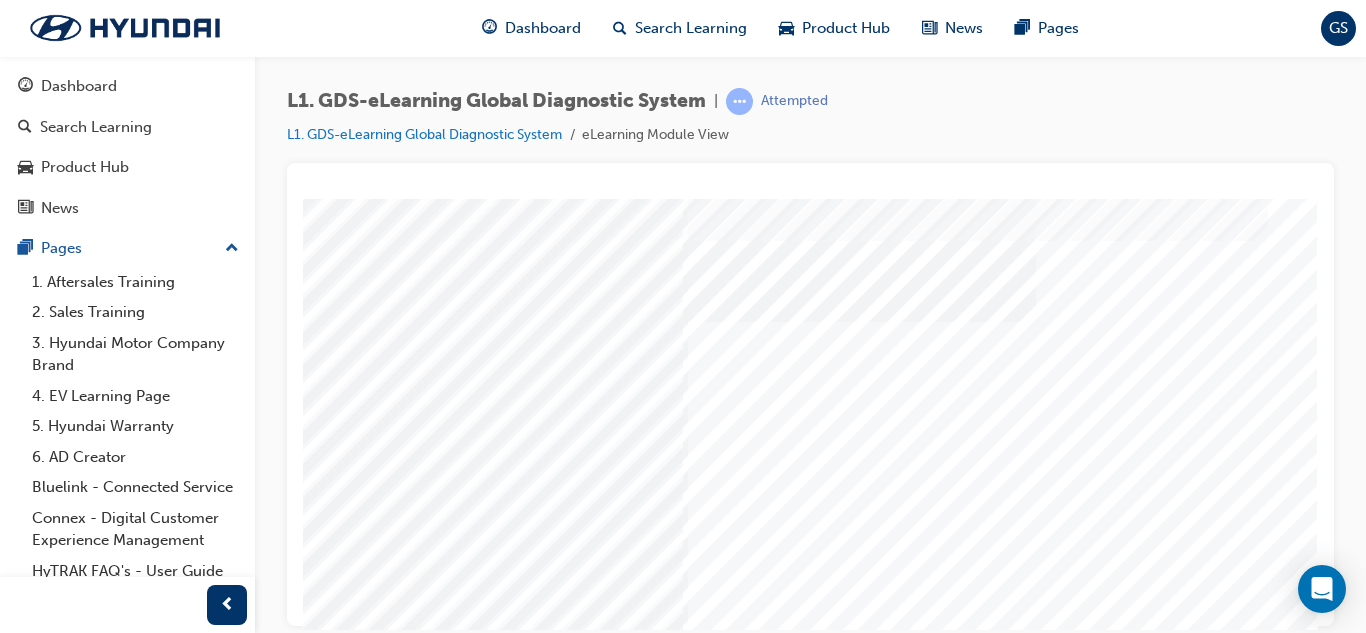 scroll, scrollTop: 0, scrollLeft: 360, axis: horizontal 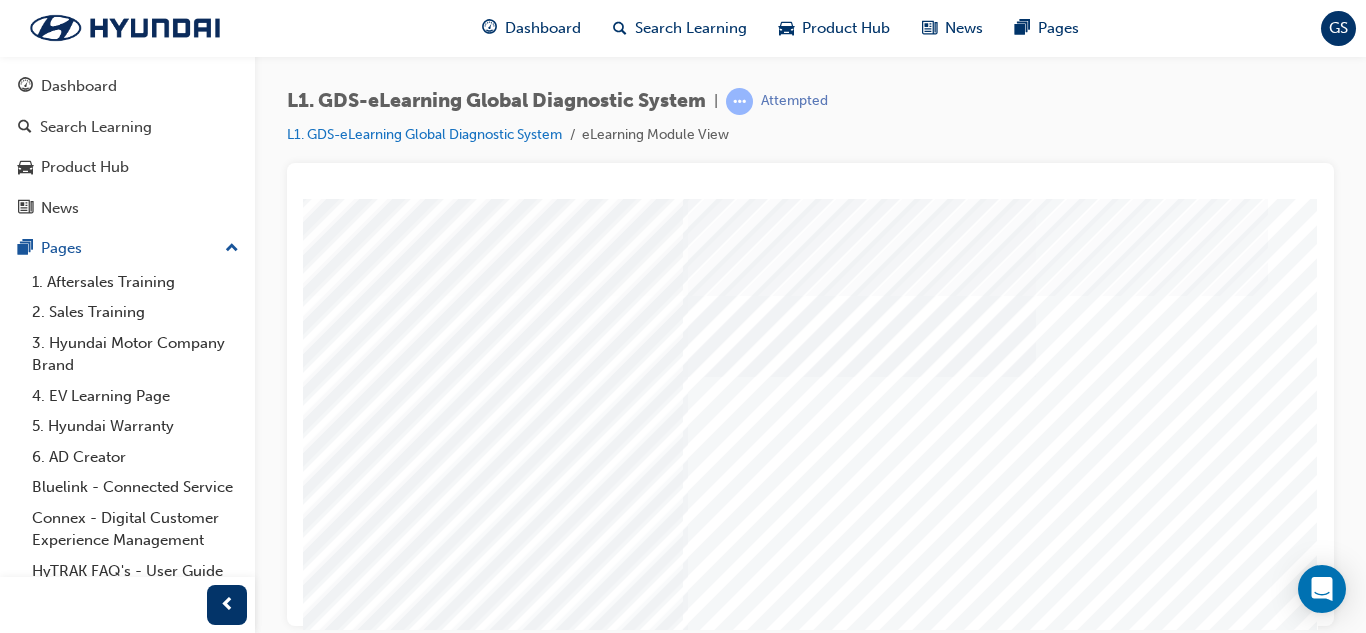 click at bounding box center (138, 6749) 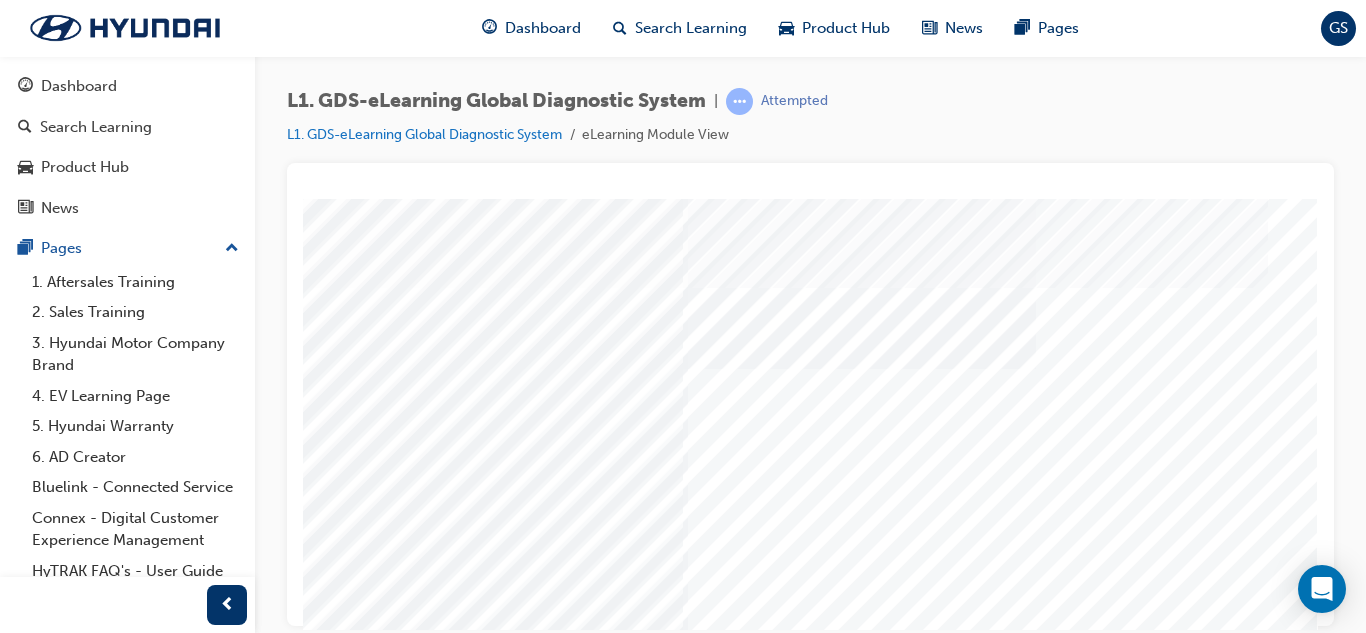 scroll, scrollTop: 0, scrollLeft: 360, axis: horizontal 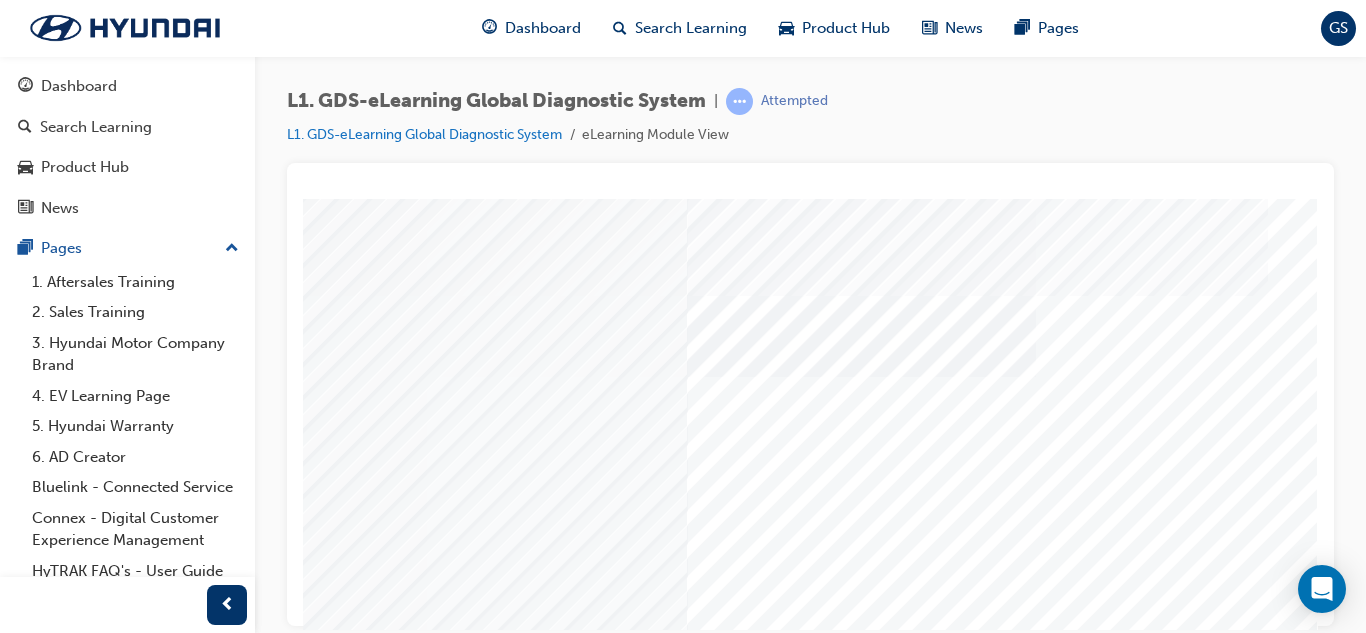 click at bounding box center [-17, 7452] 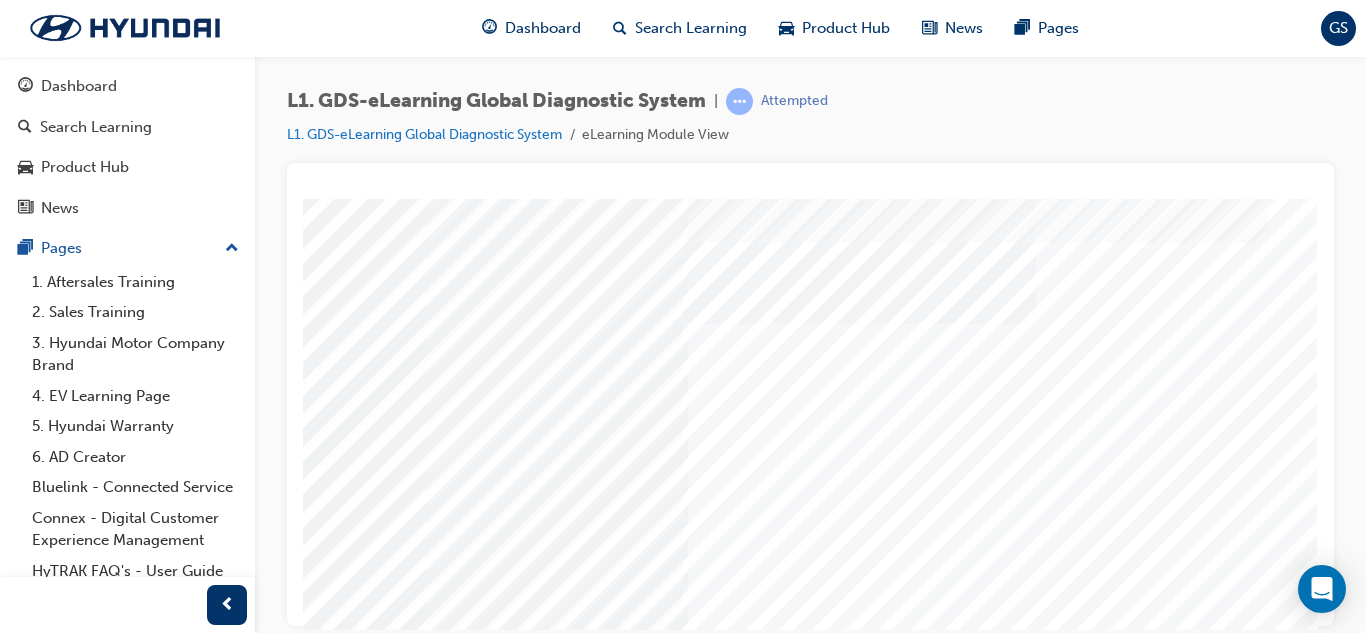 scroll, scrollTop: 100, scrollLeft: 360, axis: both 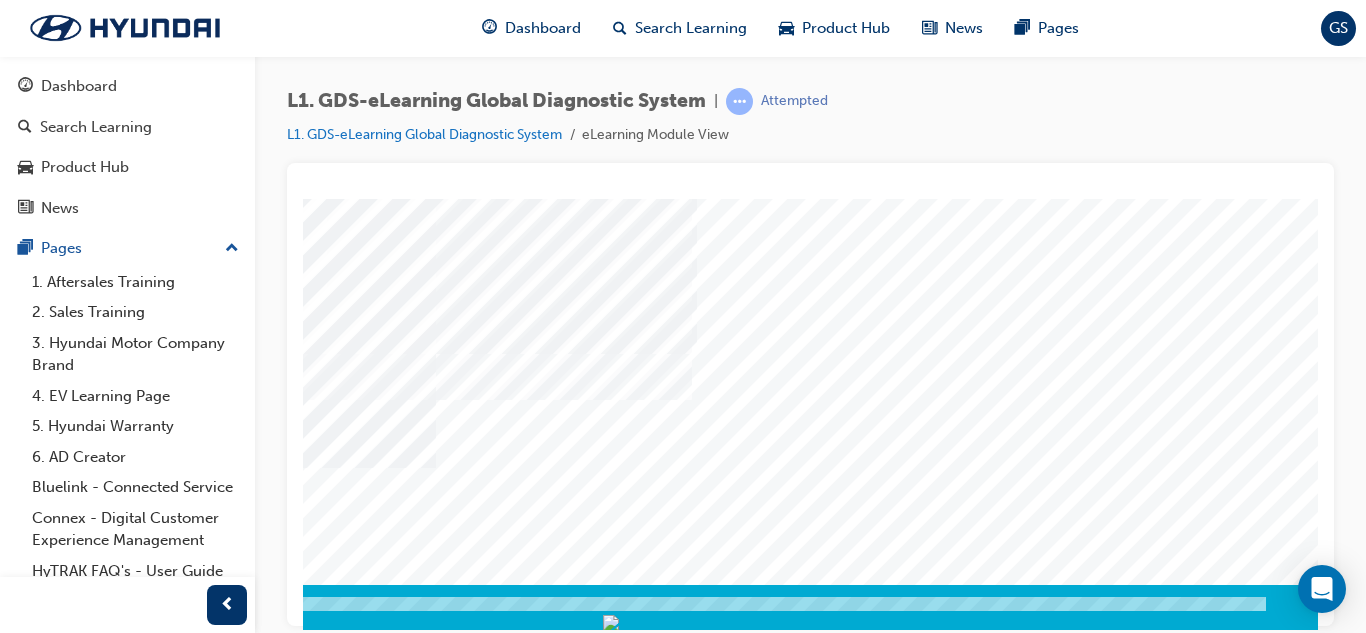 click at bounding box center [37, 9152] 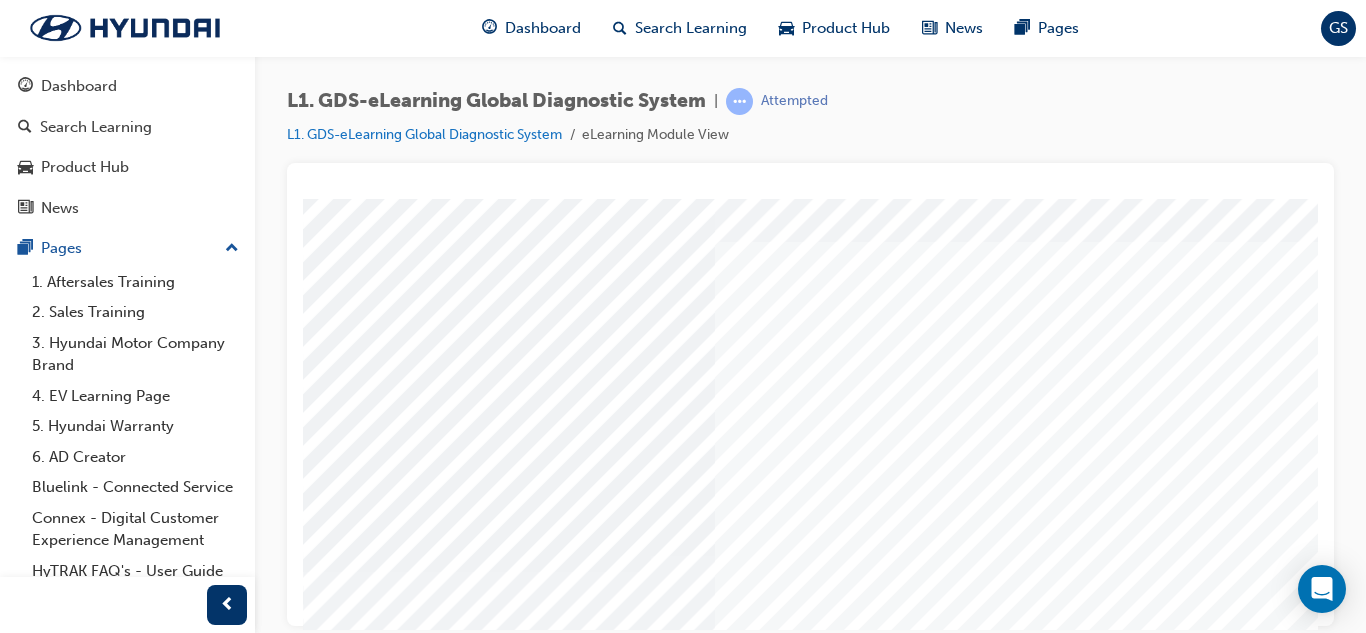 scroll, scrollTop: 100, scrollLeft: 0, axis: vertical 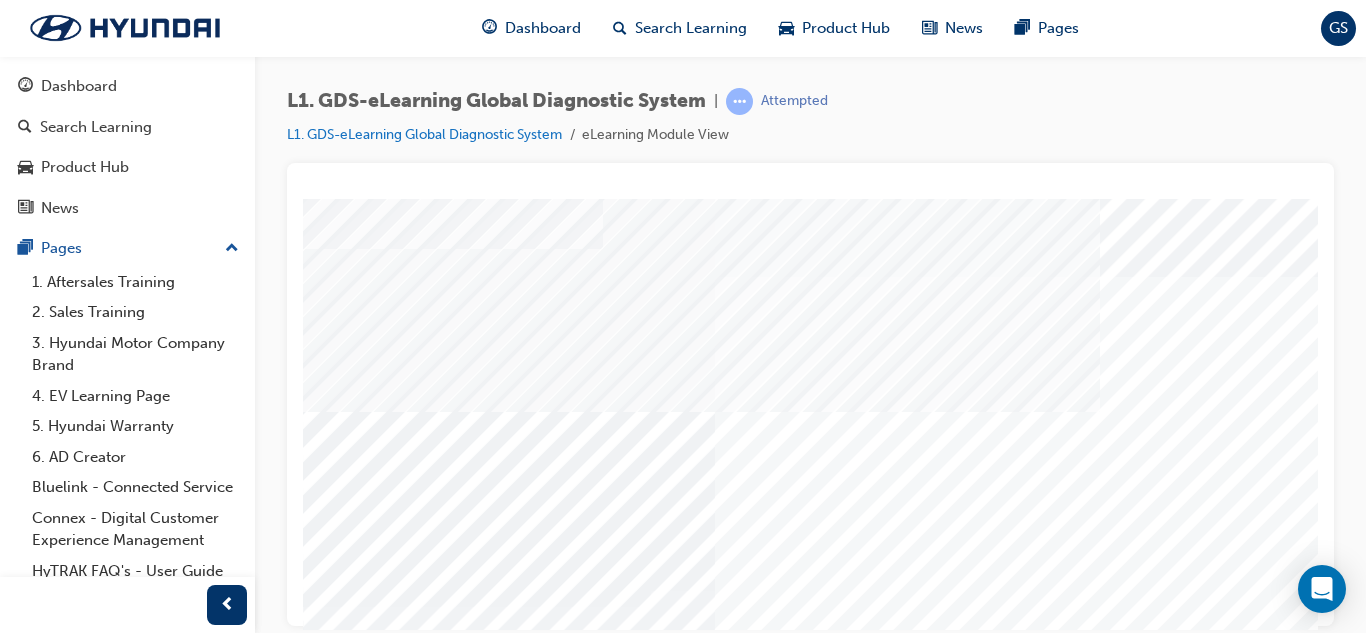 click at bounding box center [328, 4180] 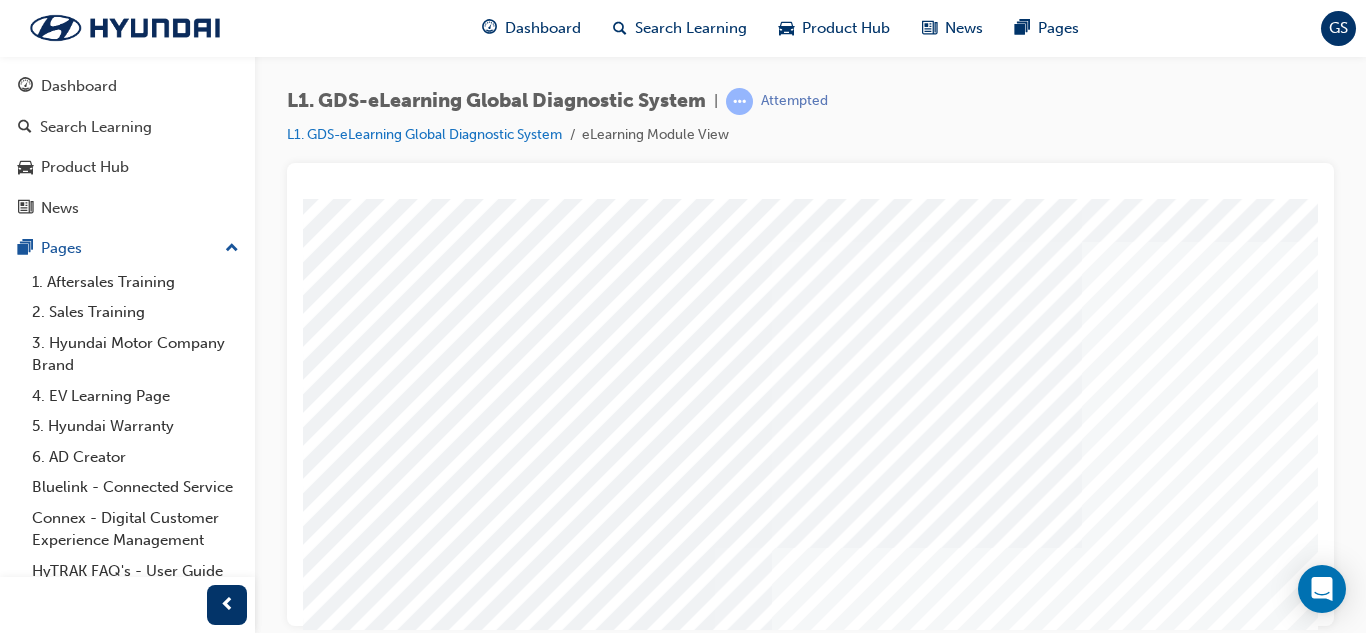 scroll, scrollTop: 100, scrollLeft: 0, axis: vertical 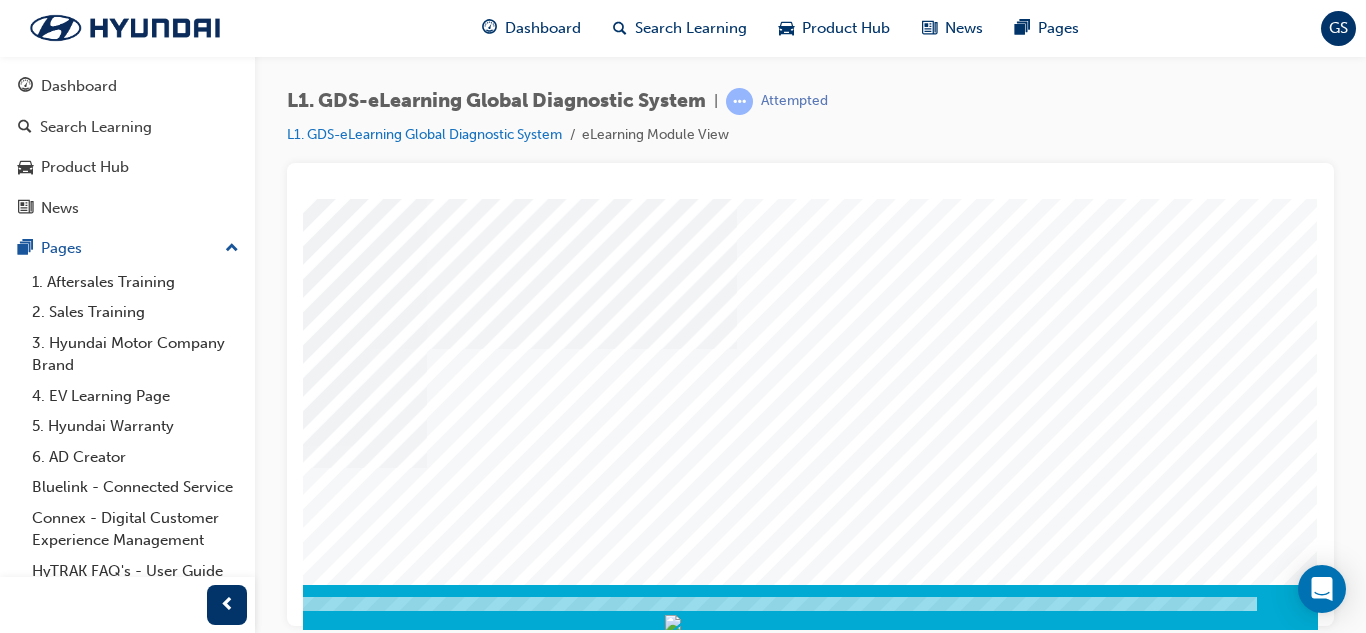 click at bounding box center [28, 7494] 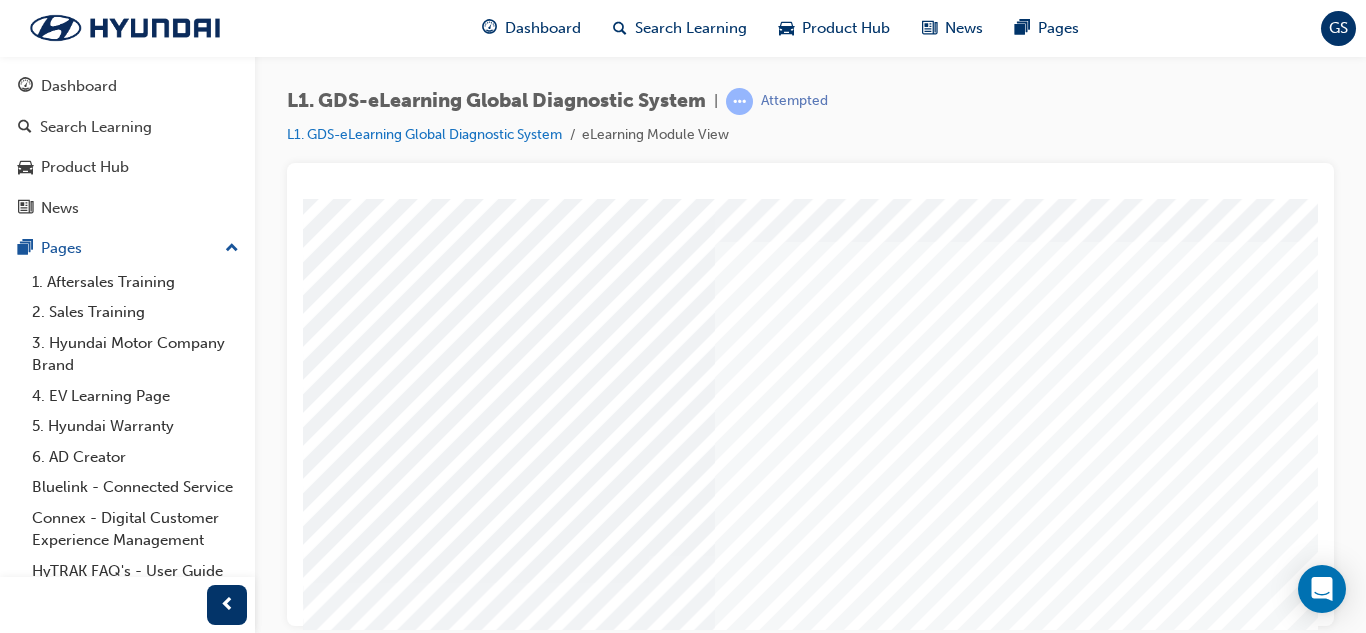 scroll, scrollTop: 100, scrollLeft: 0, axis: vertical 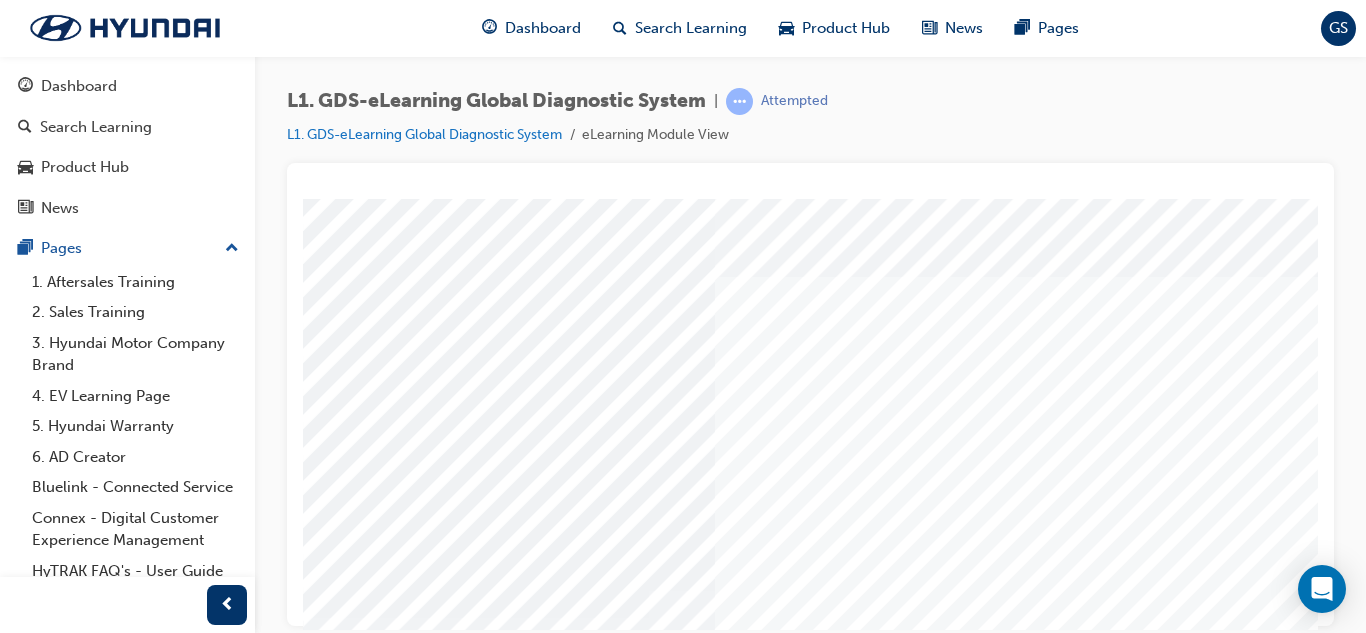 click at bounding box center [509, 2749] 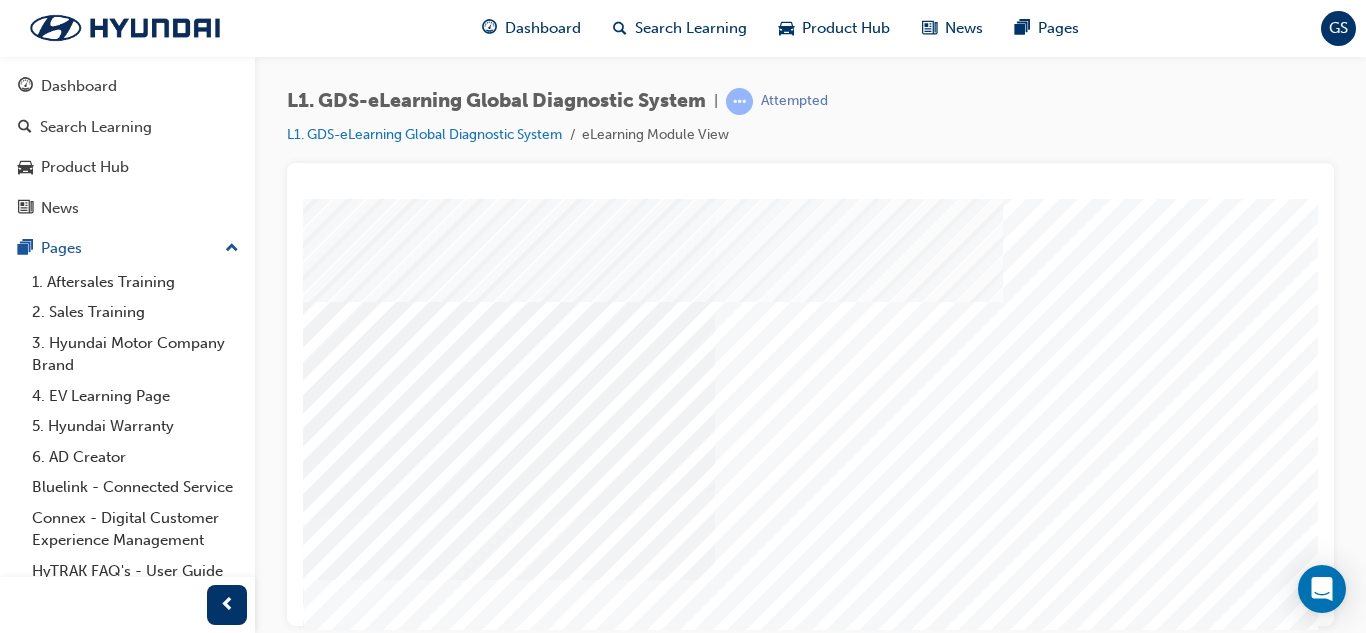 scroll, scrollTop: 300, scrollLeft: 0, axis: vertical 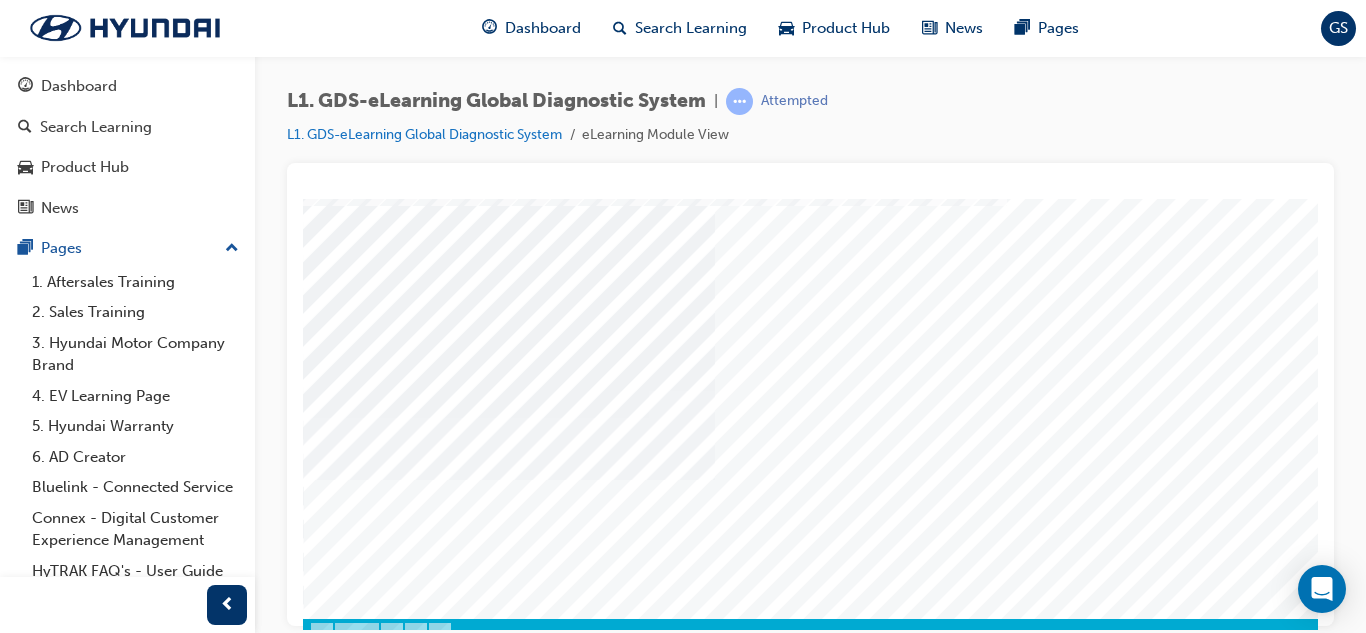 click at bounding box center (476, 3635) 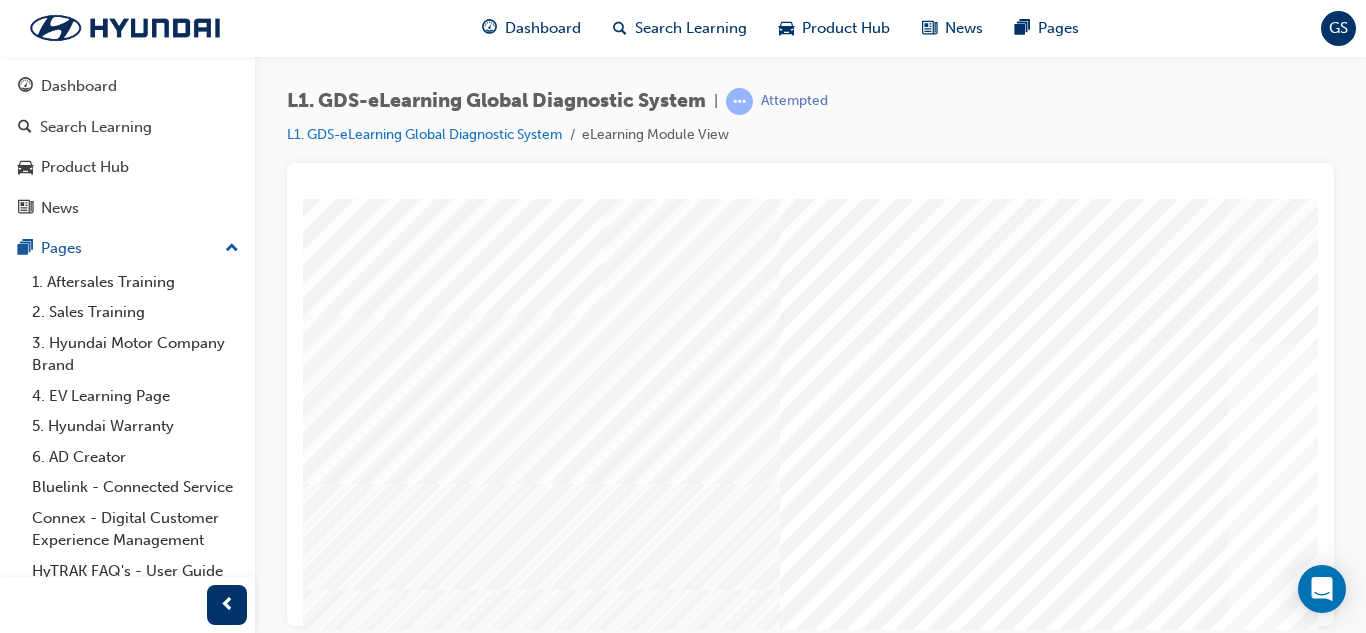 scroll, scrollTop: 0, scrollLeft: 0, axis: both 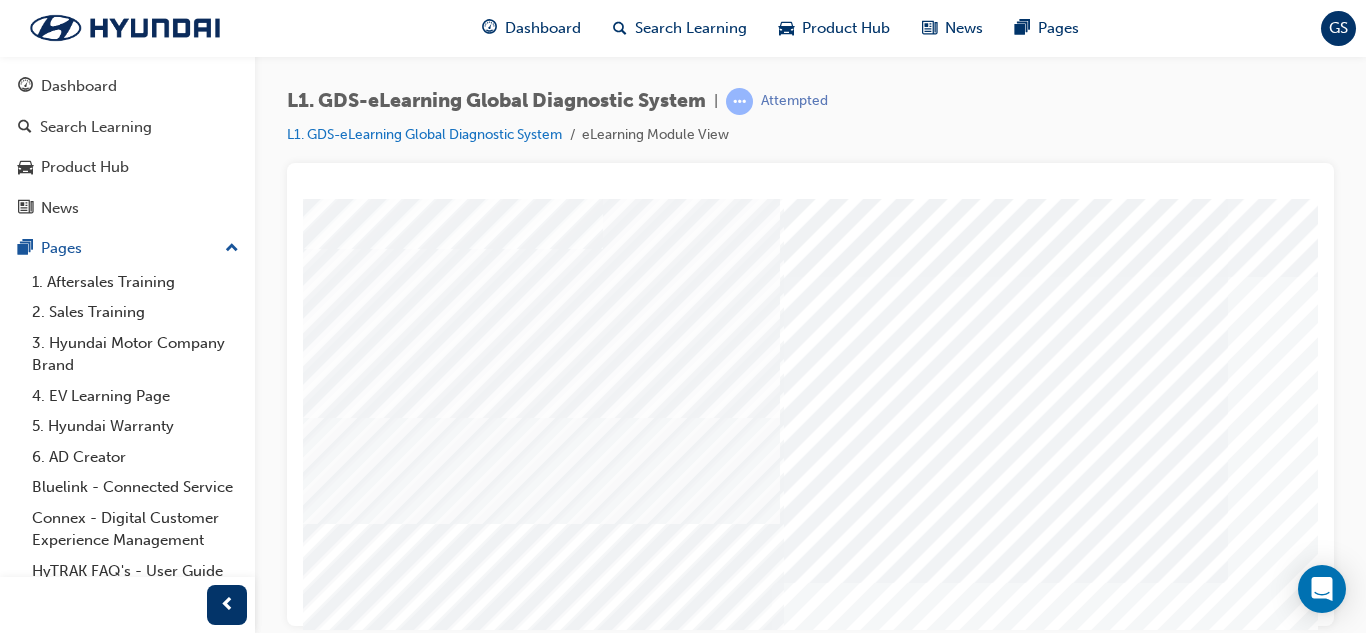 drag, startPoint x: 1191, startPoint y: 299, endPoint x: 719, endPoint y: 300, distance: 472.00107 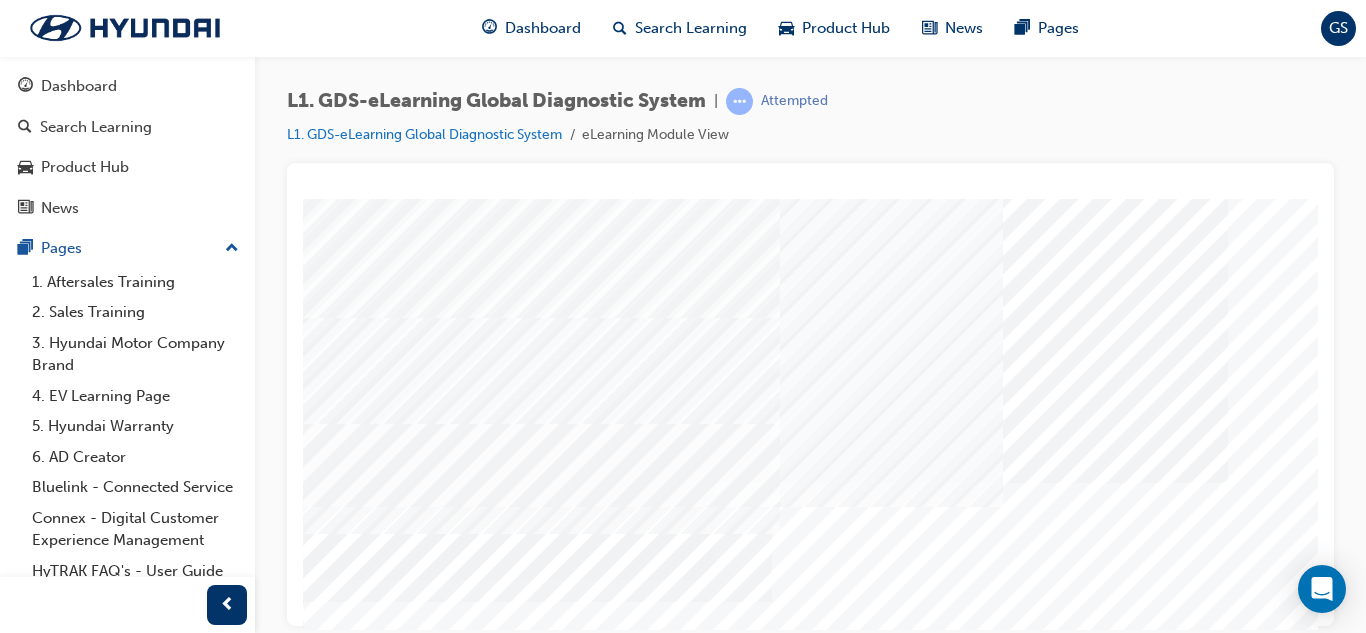 scroll, scrollTop: 100, scrollLeft: 0, axis: vertical 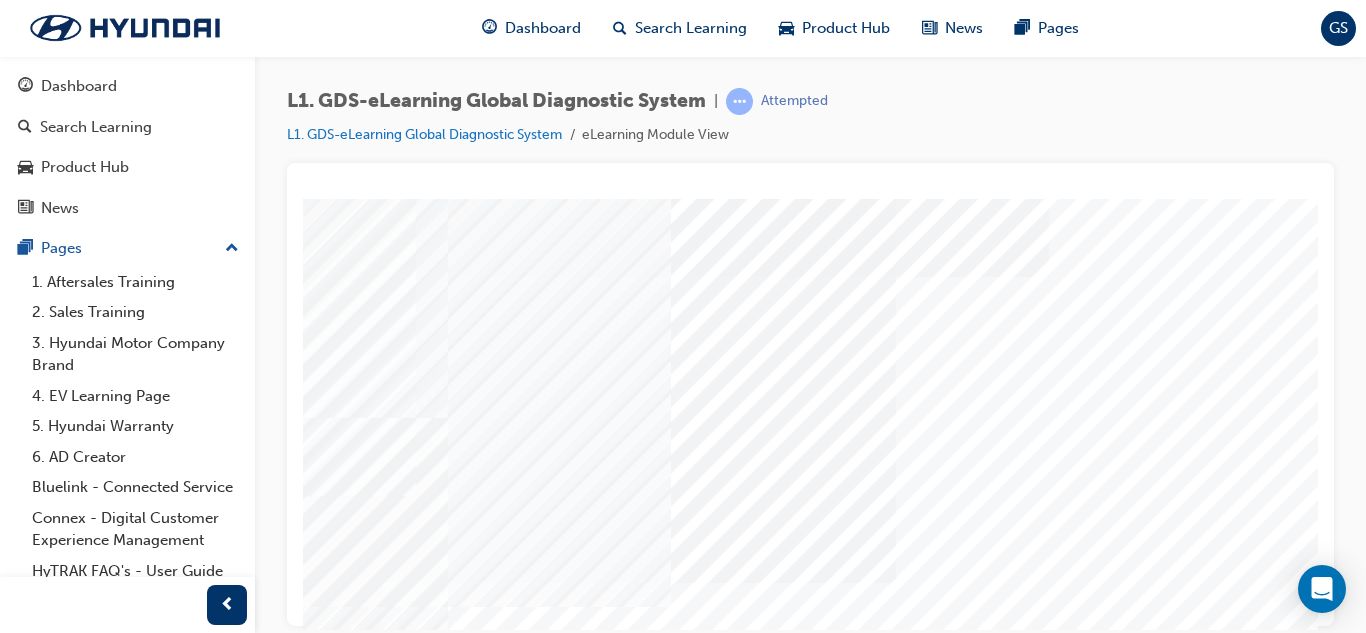 click at bounding box center (-4, 8141) 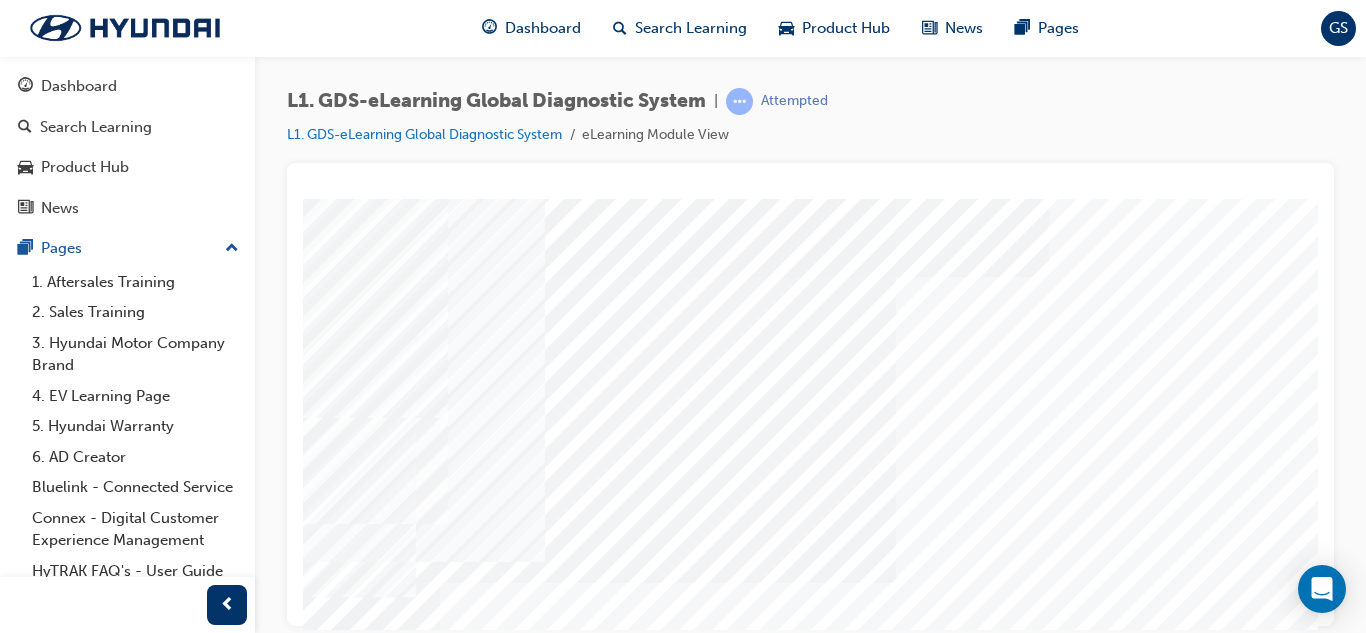 click at bounding box center [-4, 8091] 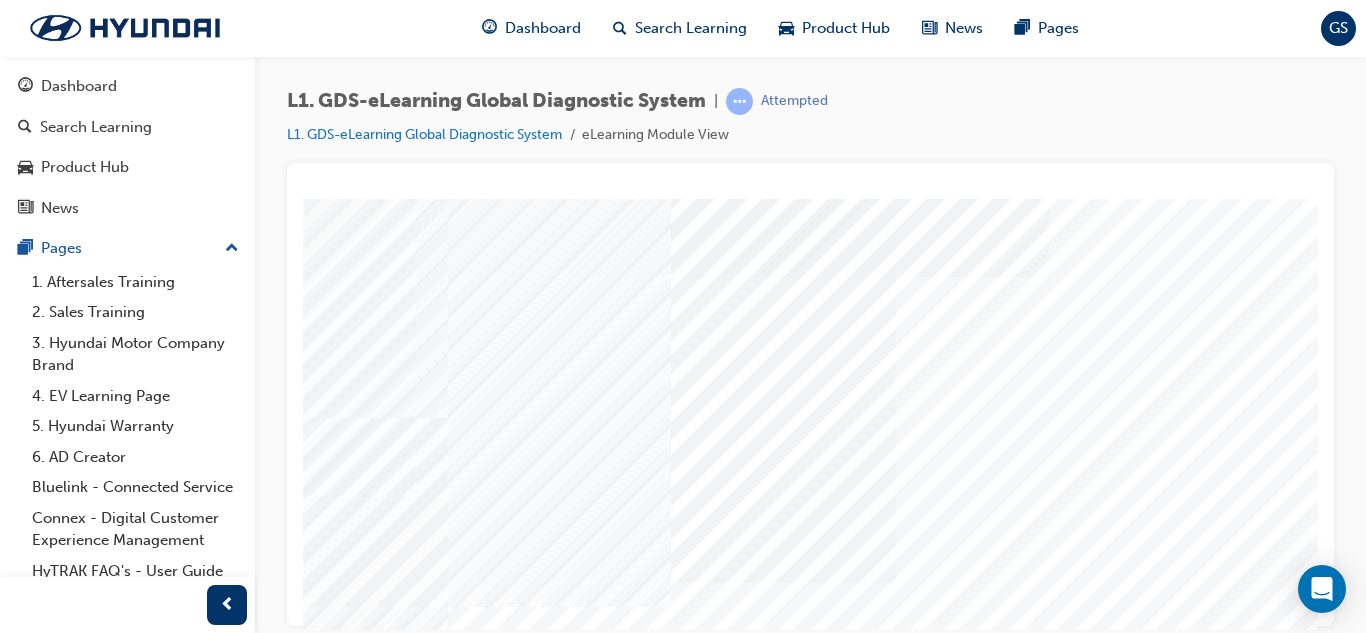click at bounding box center (-4, 8141) 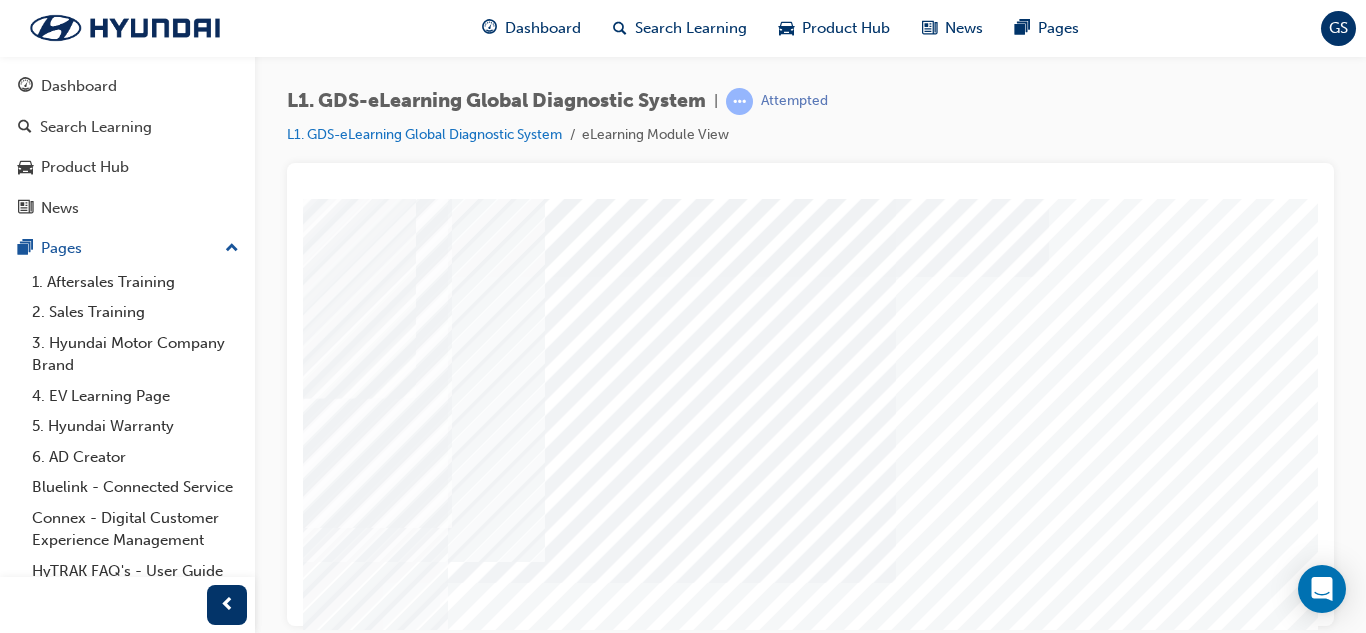 click at bounding box center (-4, 8191) 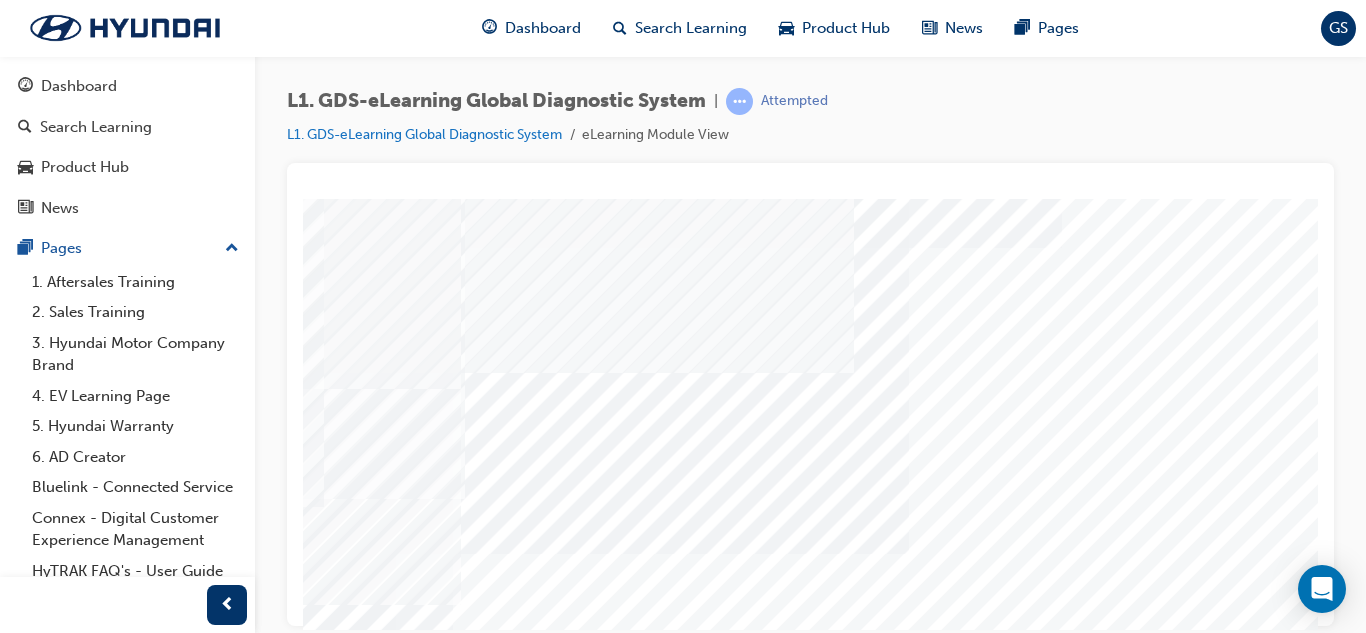 scroll, scrollTop: 129, scrollLeft: 318, axis: both 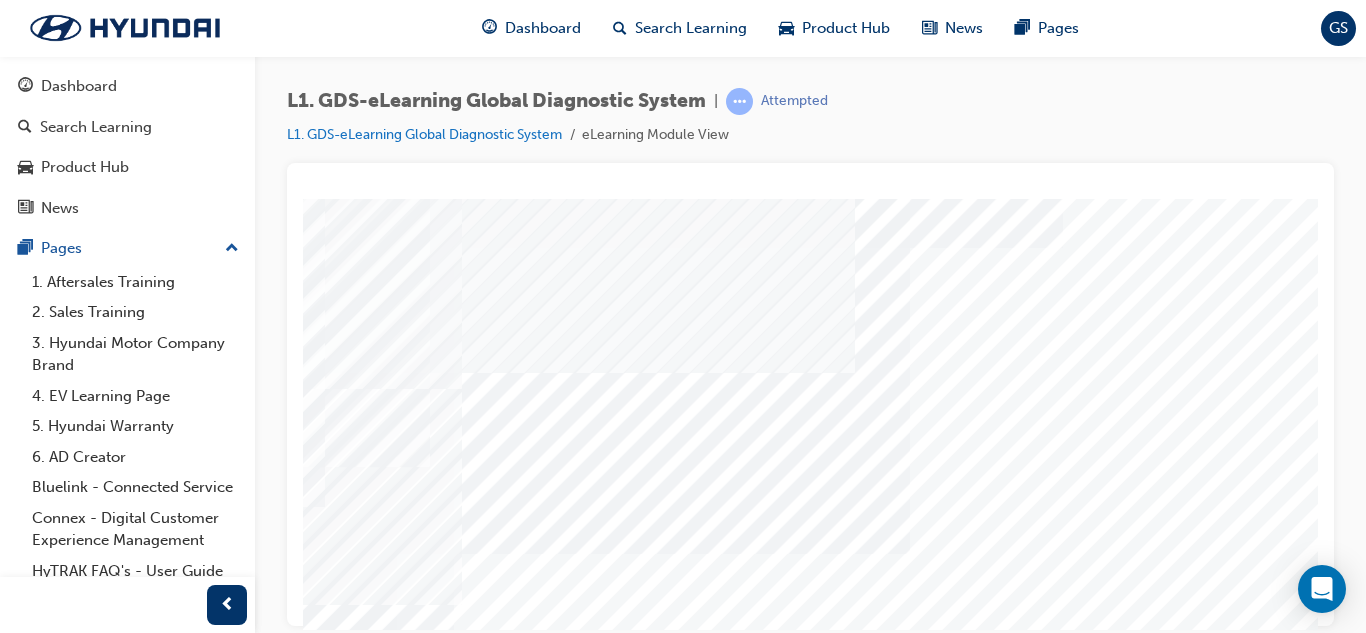 click at bounding box center [10, 8112] 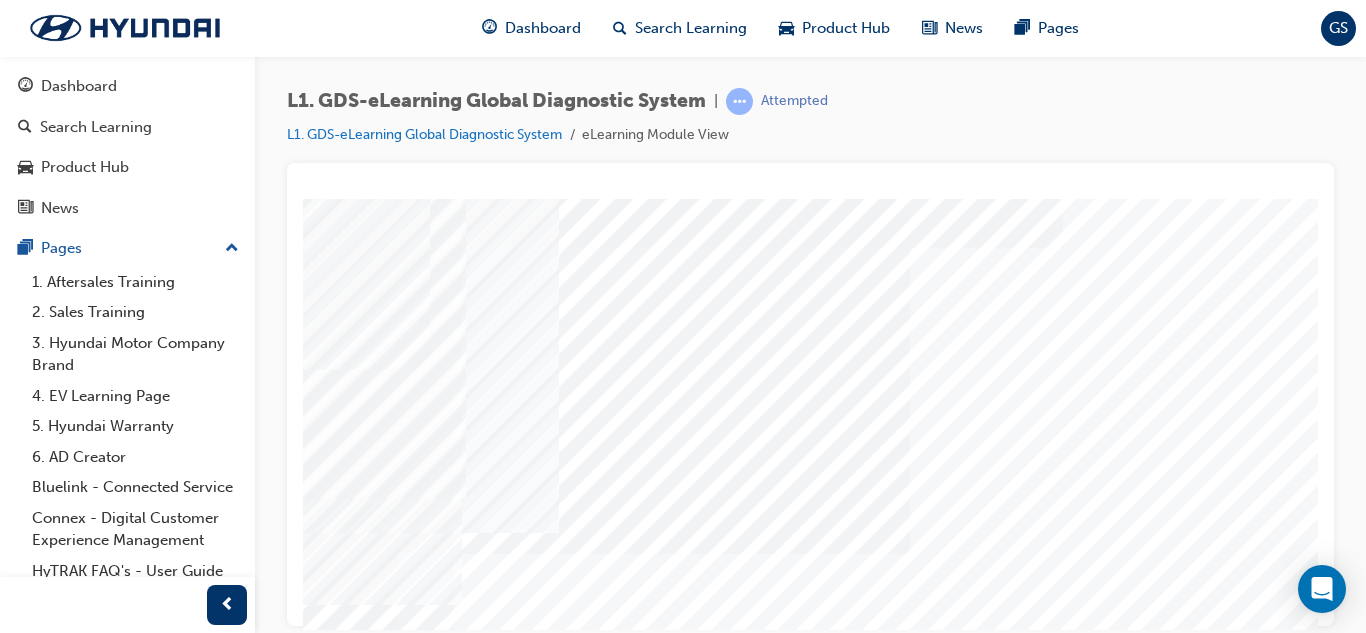 click at bounding box center (10, 8162) 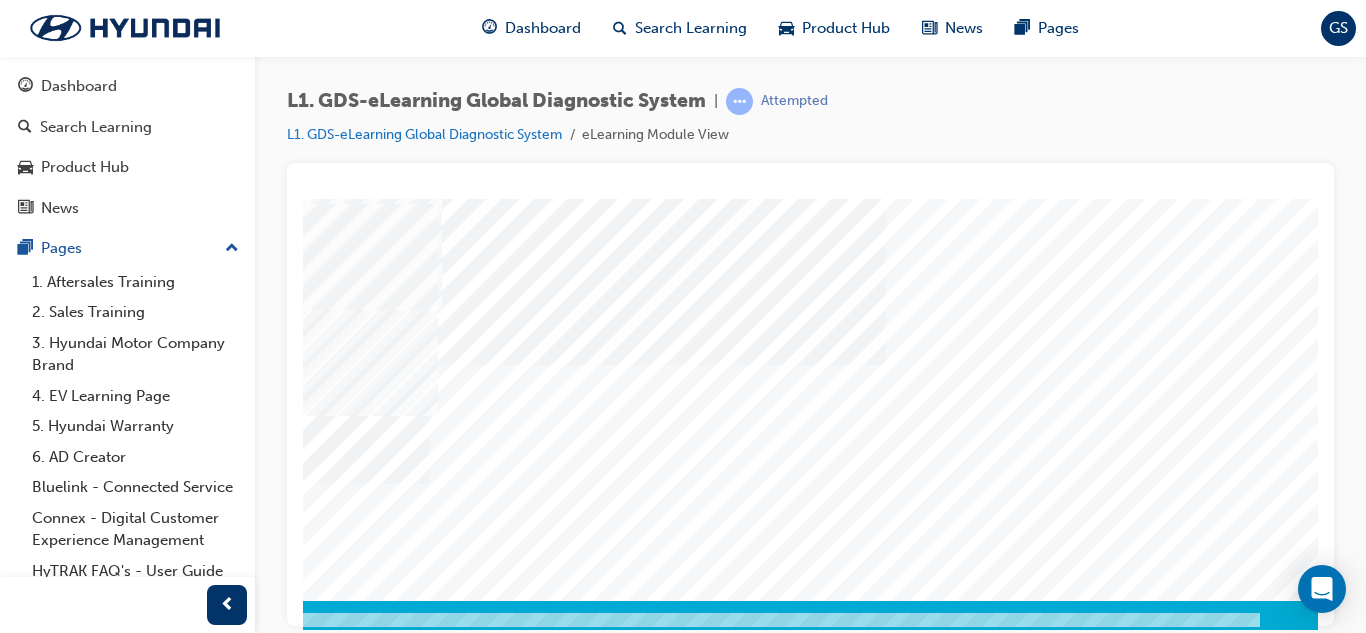 scroll, scrollTop: 334, scrollLeft: 360, axis: both 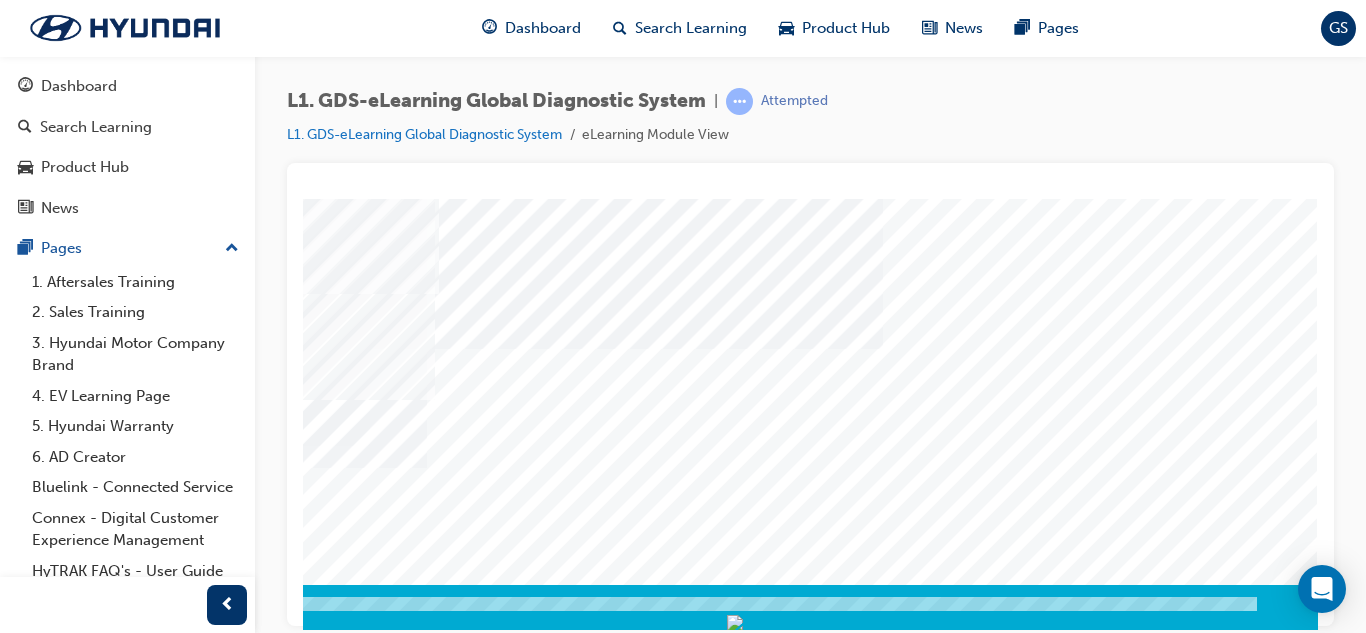 click at bounding box center (28, 6496) 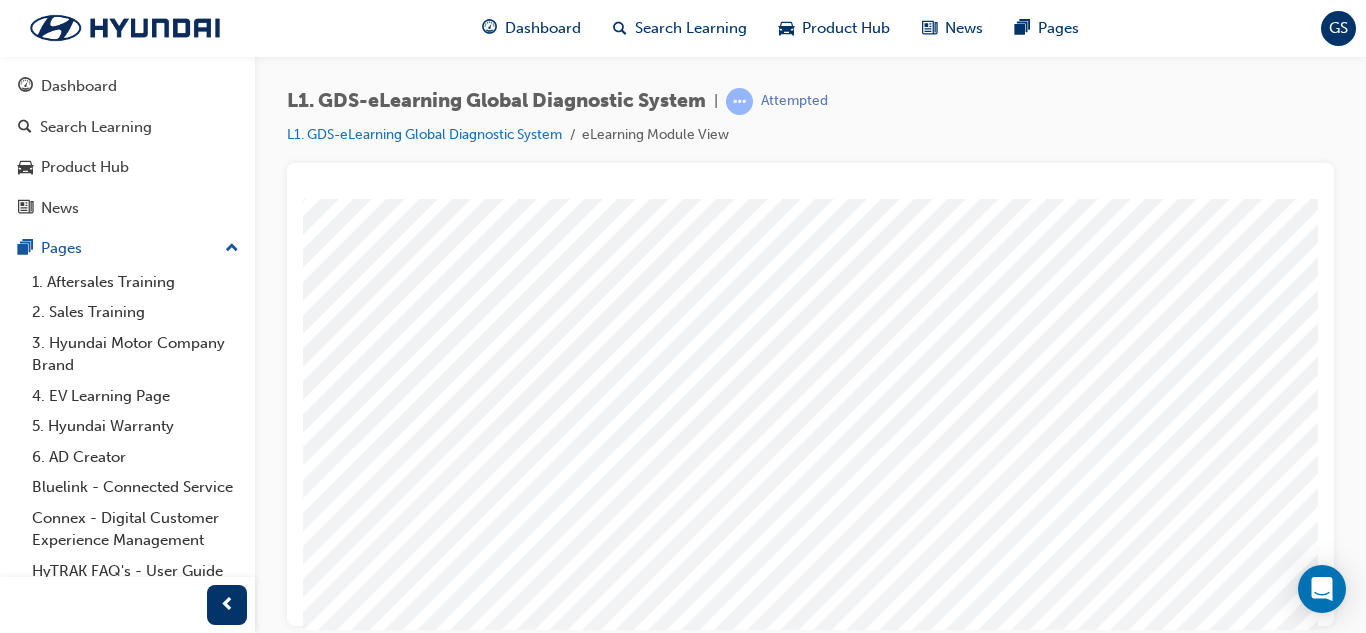 scroll, scrollTop: 334, scrollLeft: 44, axis: both 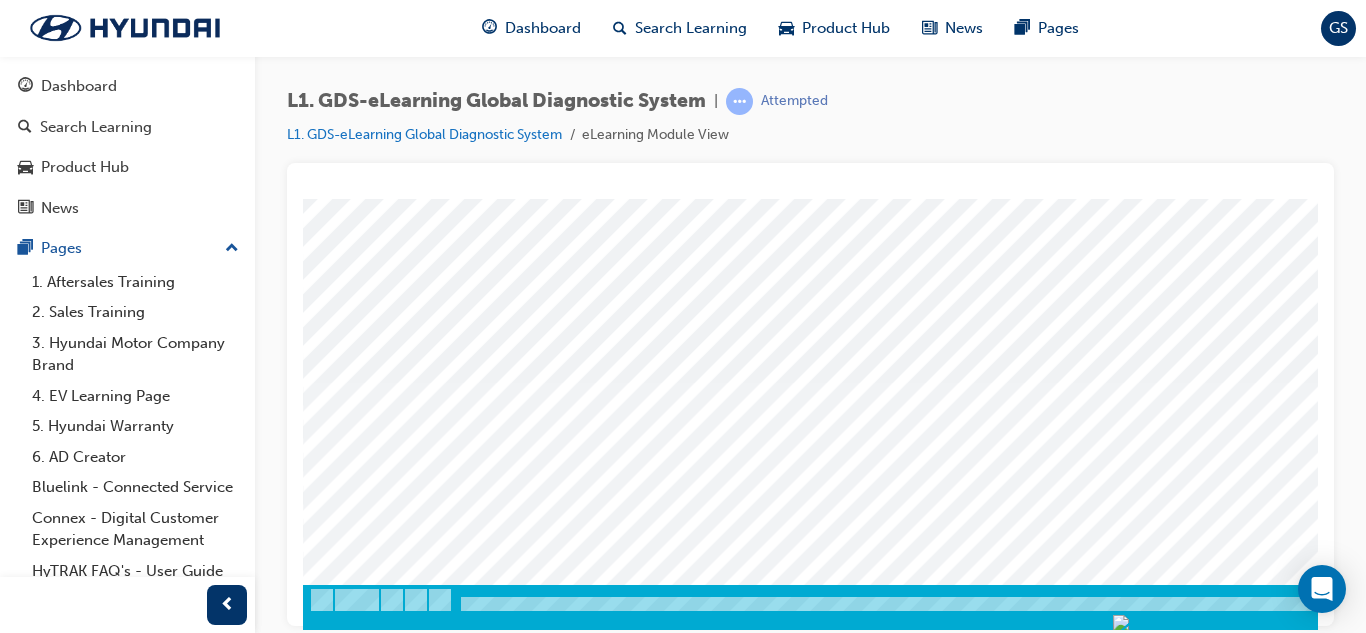 click on "multistate" at bounding box center (983, 239) 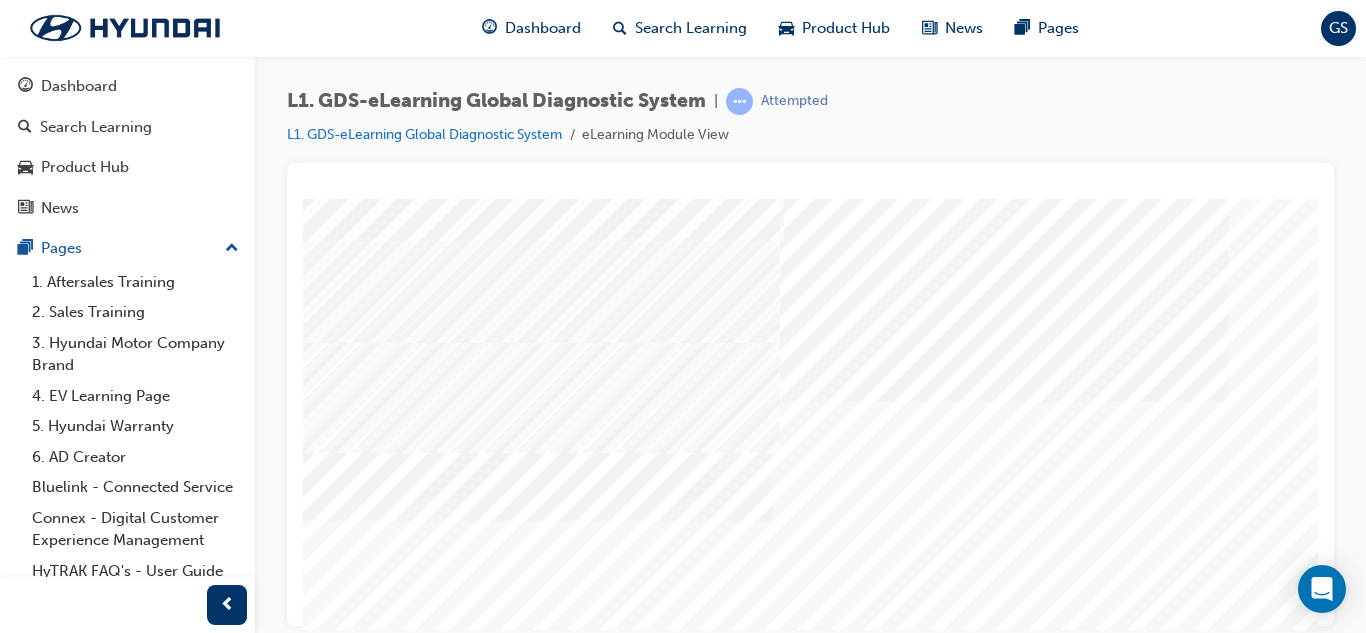 scroll, scrollTop: 234, scrollLeft: 0, axis: vertical 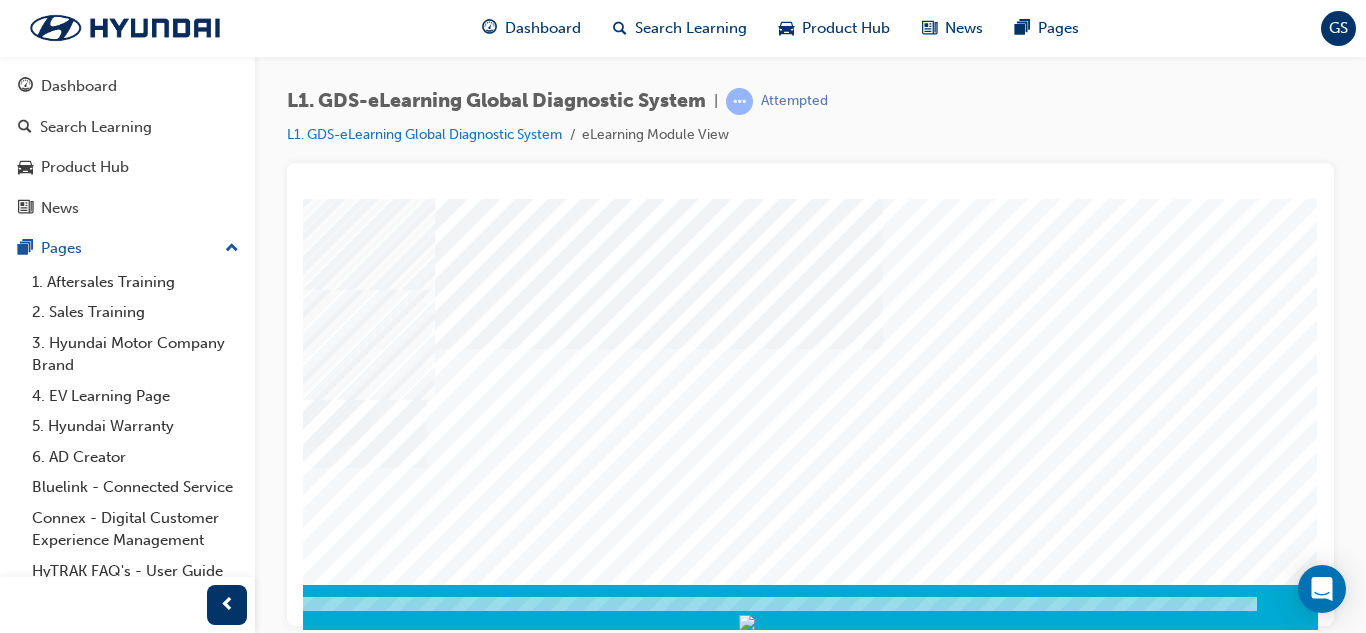 click at bounding box center [-17, 7957] 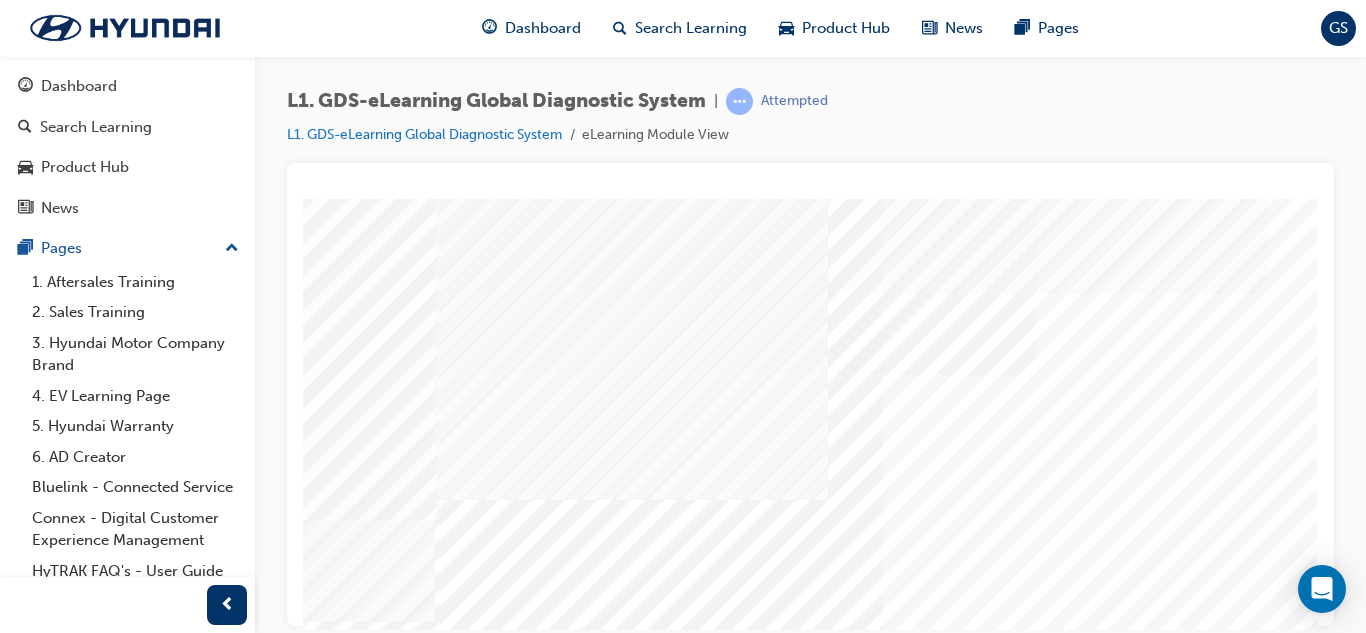 scroll, scrollTop: 0, scrollLeft: 360, axis: horizontal 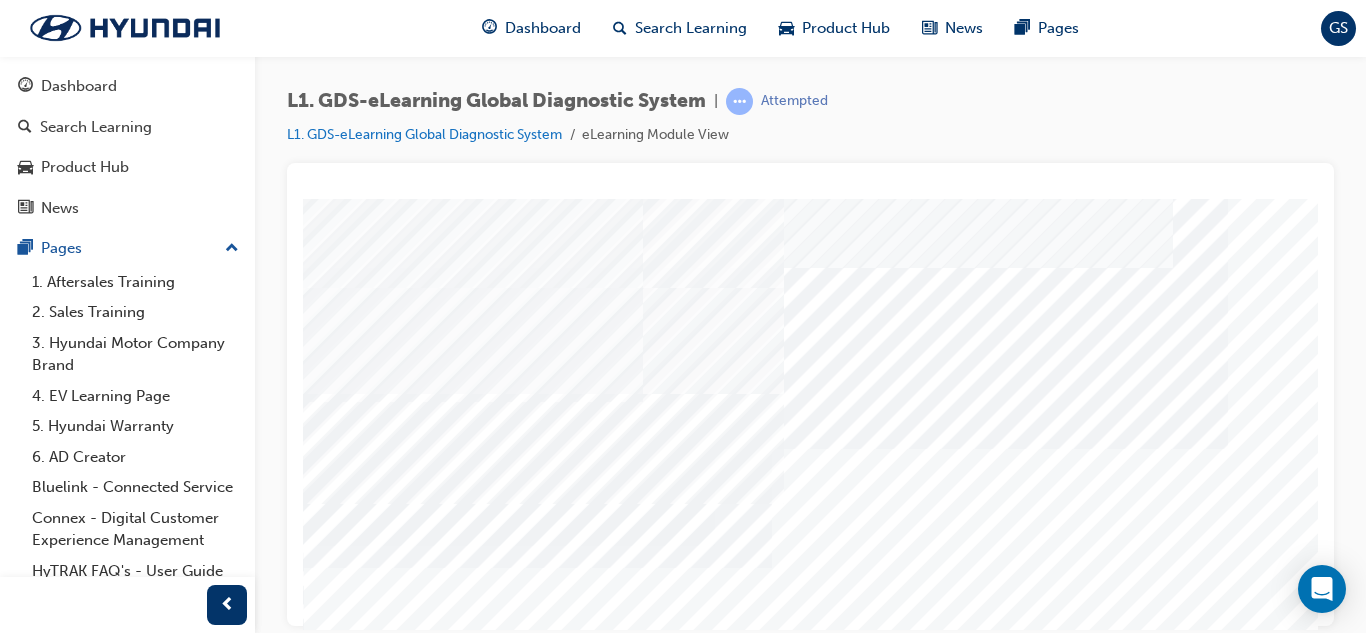 click at bounding box center [328, 8007] 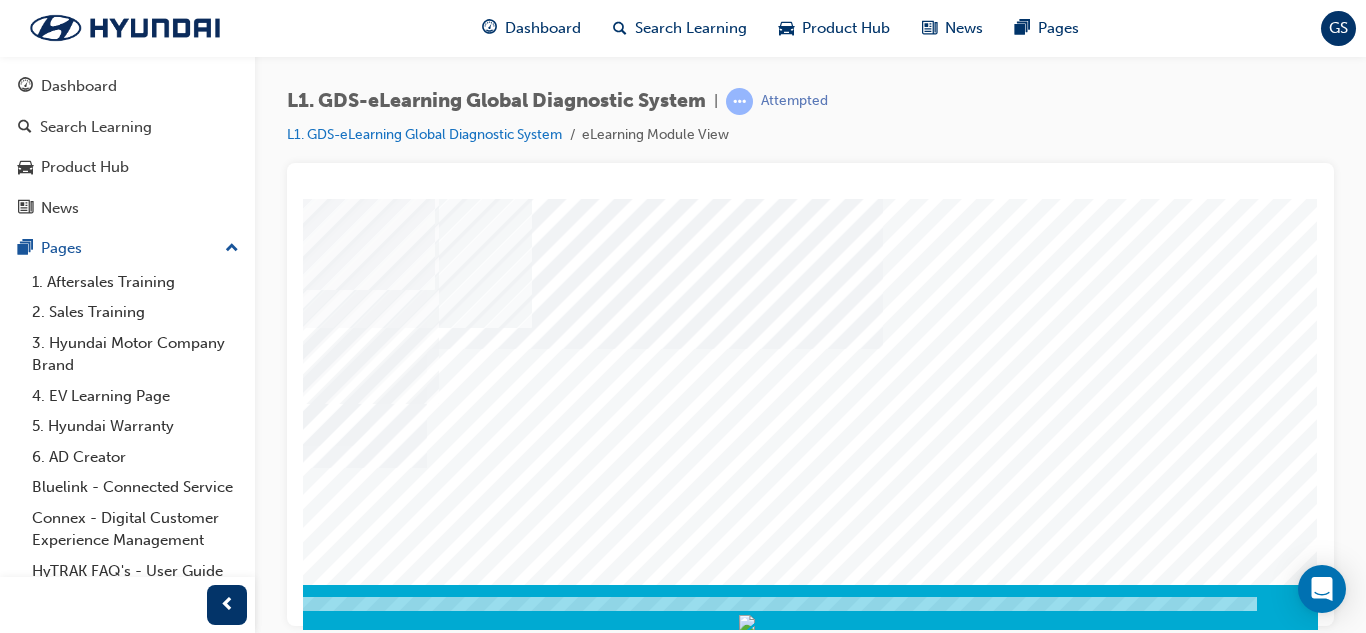 scroll, scrollTop: 0, scrollLeft: 360, axis: horizontal 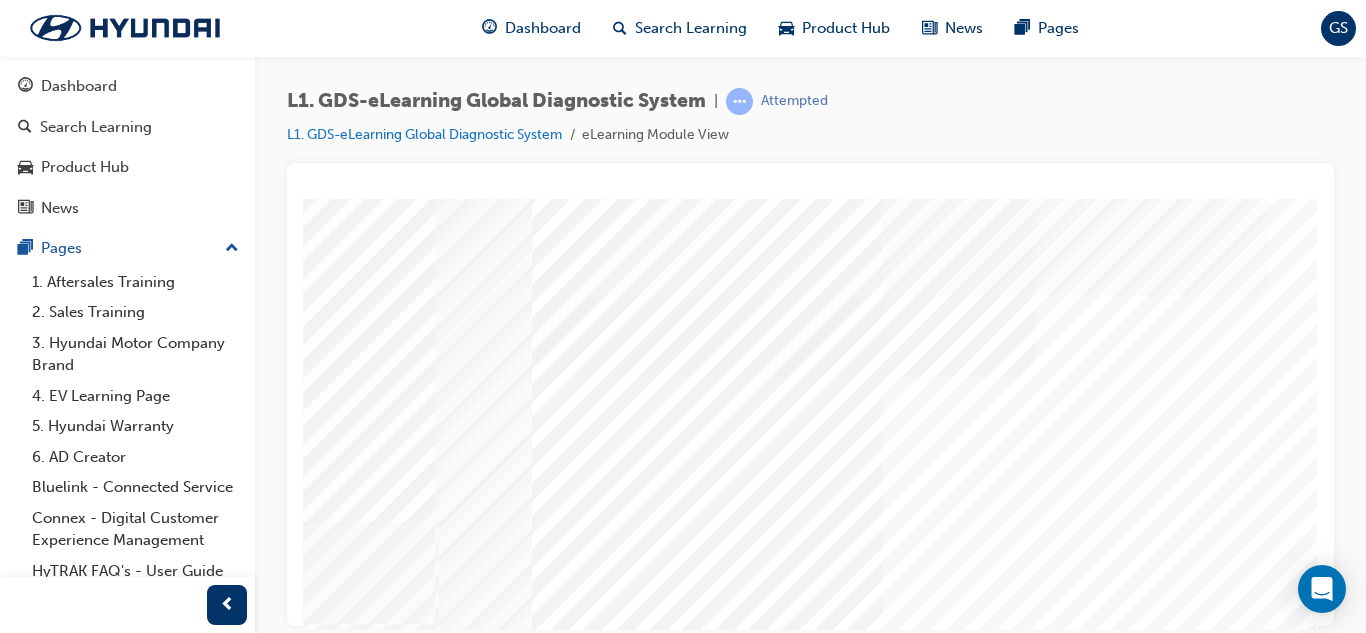 click at bounding box center [-17, 8191] 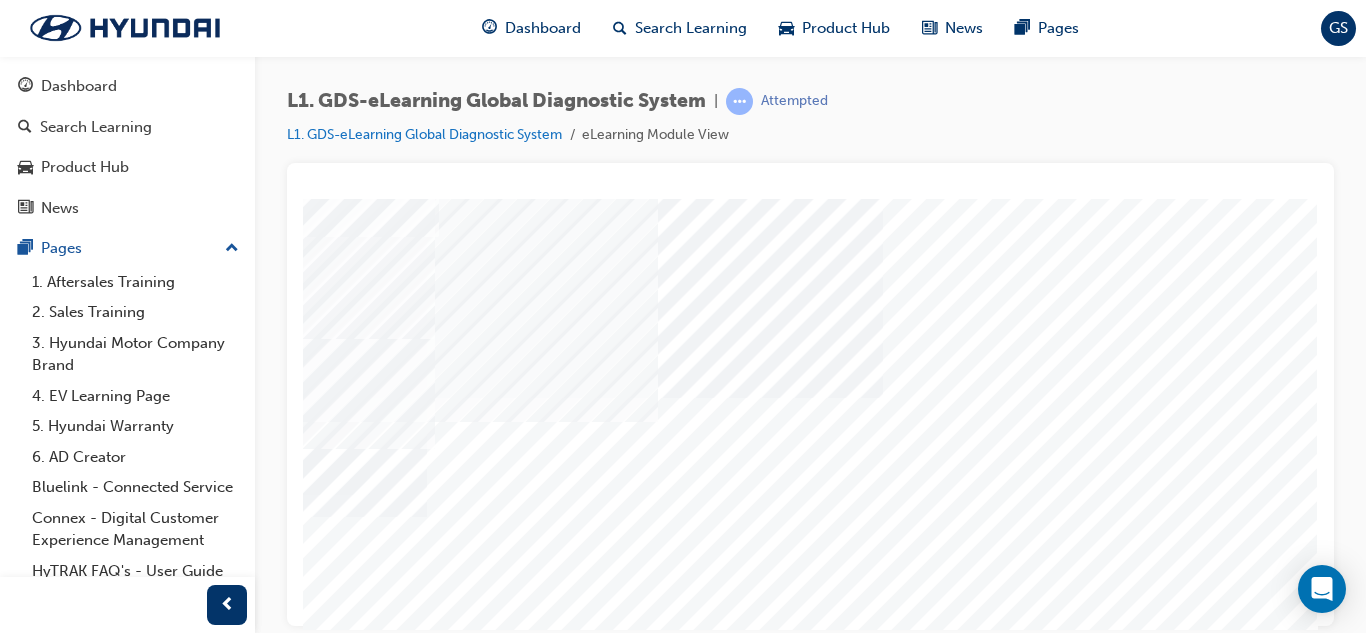 scroll, scrollTop: 334, scrollLeft: 360, axis: both 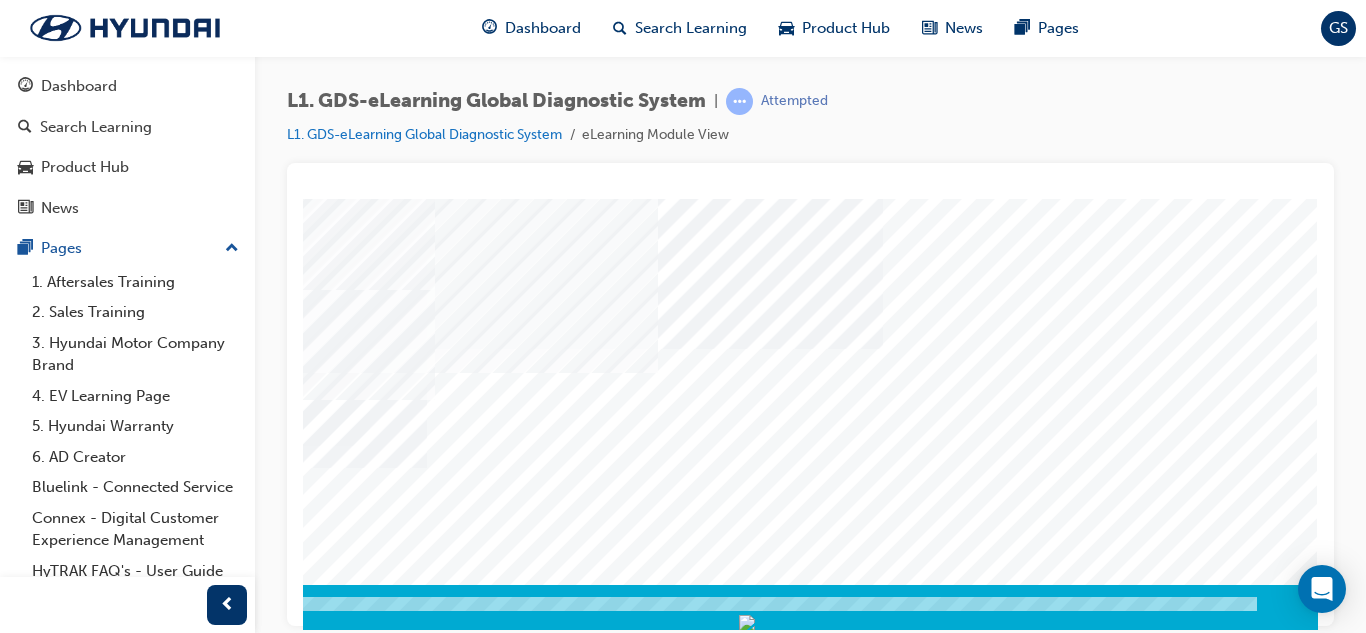 click at bounding box center [28, 6496] 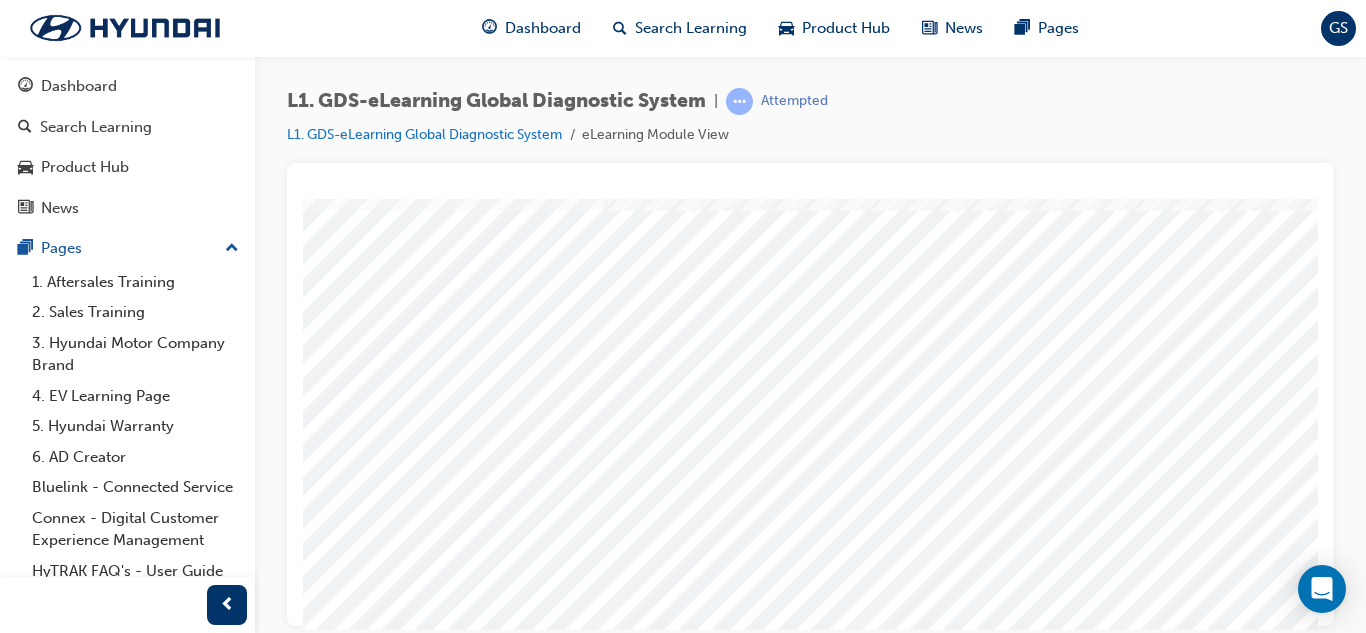 scroll, scrollTop: 200, scrollLeft: 0, axis: vertical 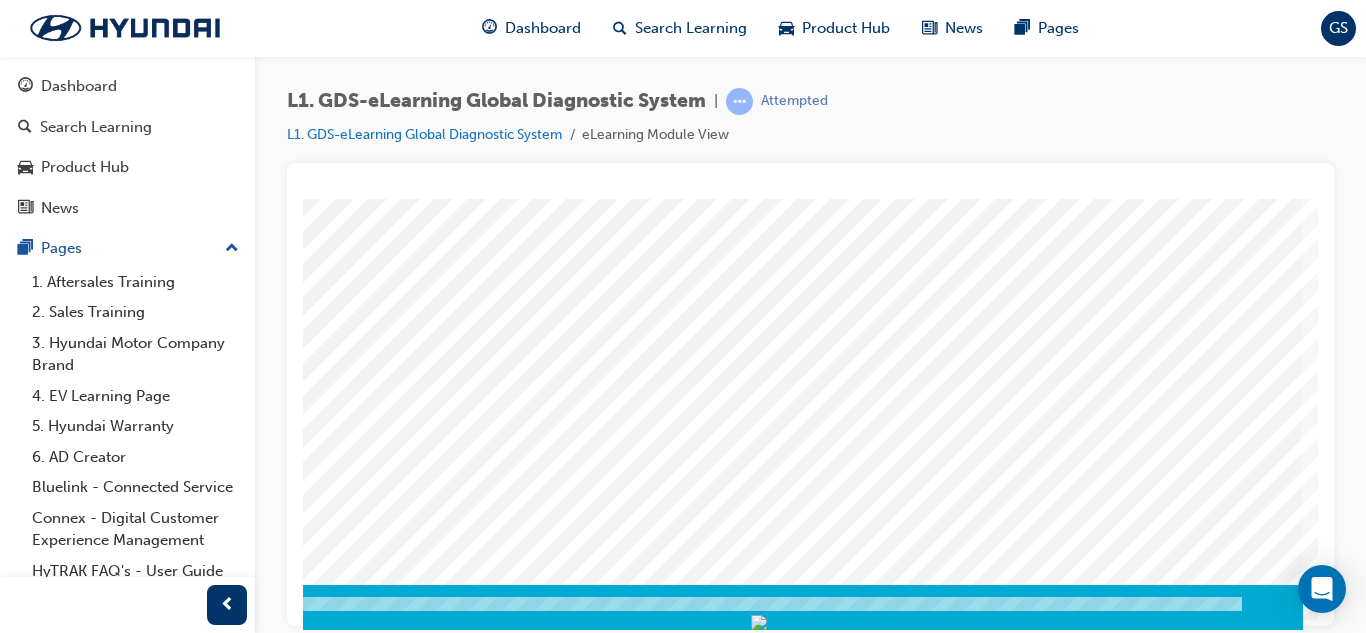 click at bounding box center (13, 4002) 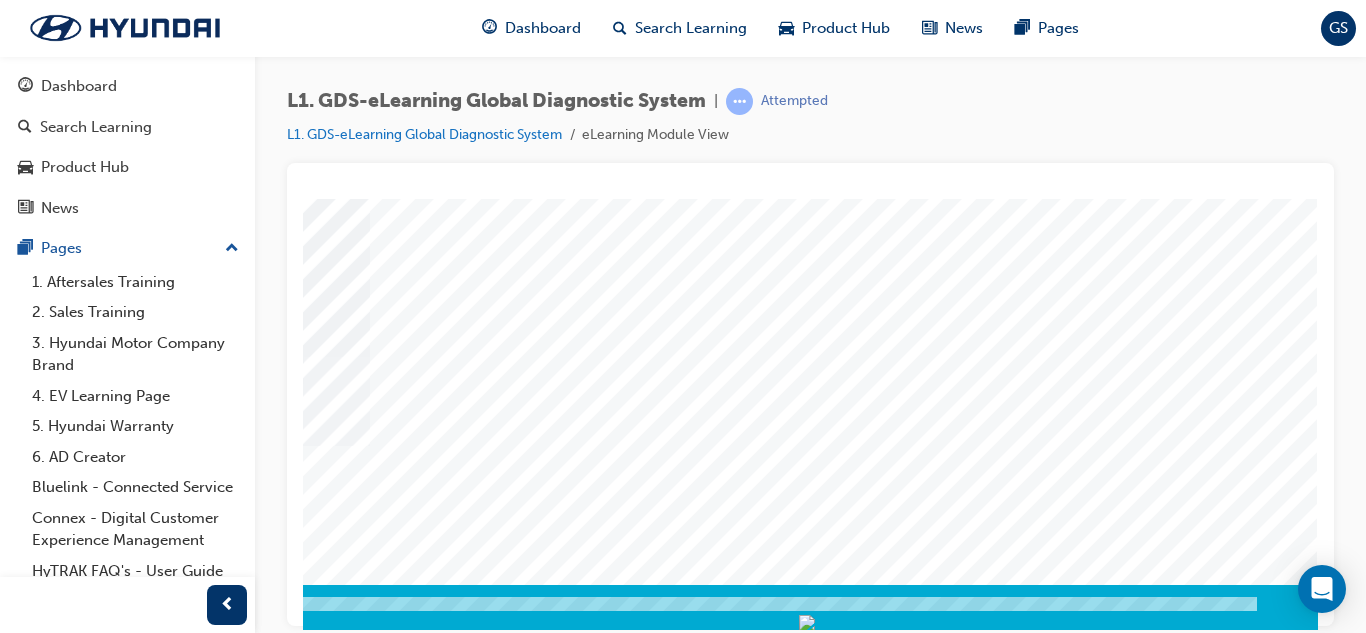 scroll, scrollTop: 0, scrollLeft: 0, axis: both 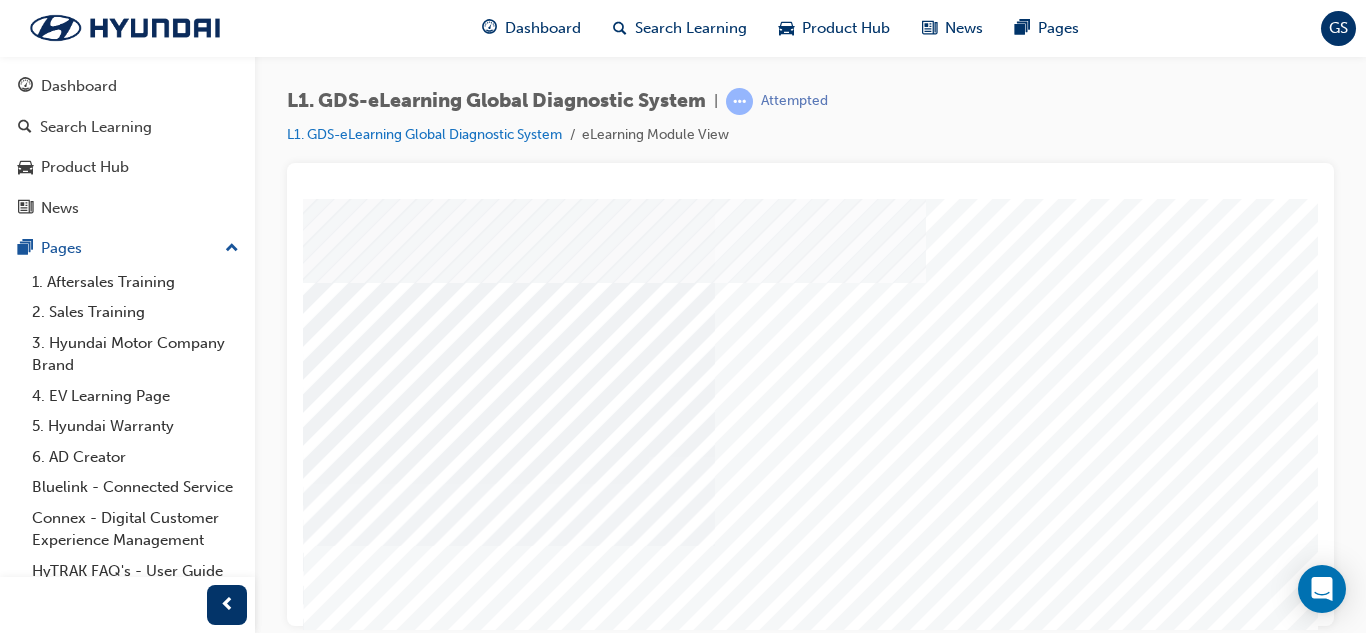 click at bounding box center [328, 4058] 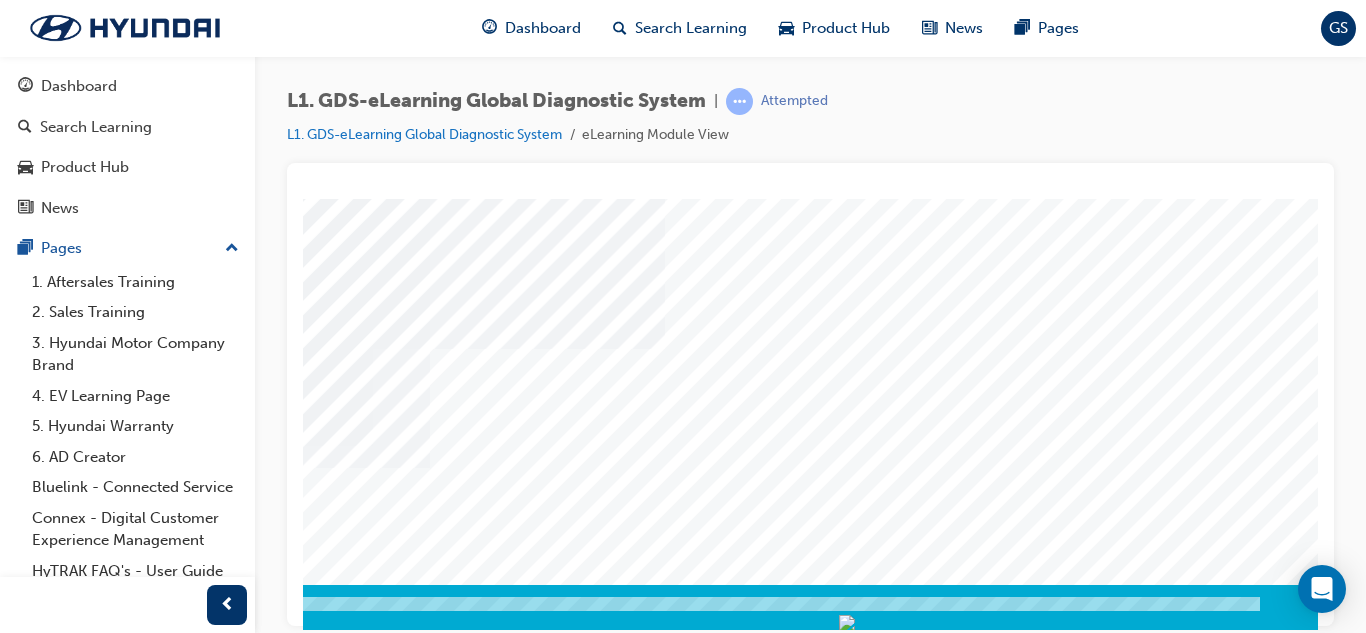 click at bounding box center [31, 7178] 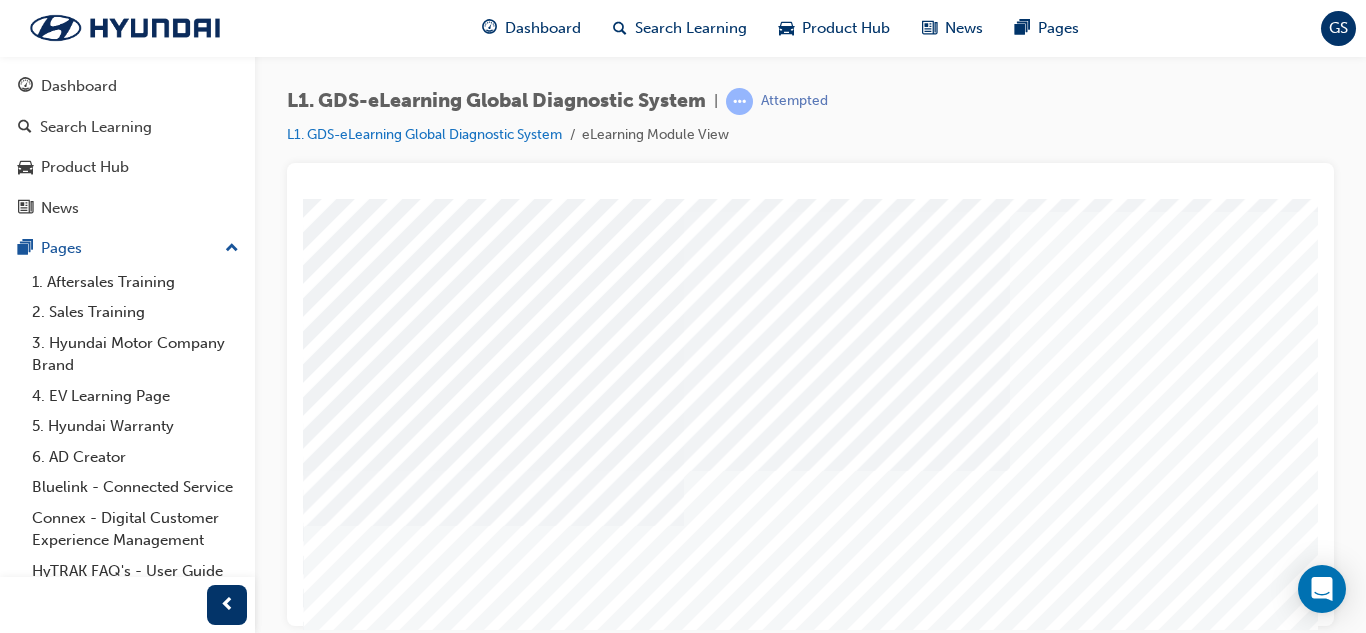 scroll, scrollTop: 200, scrollLeft: 0, axis: vertical 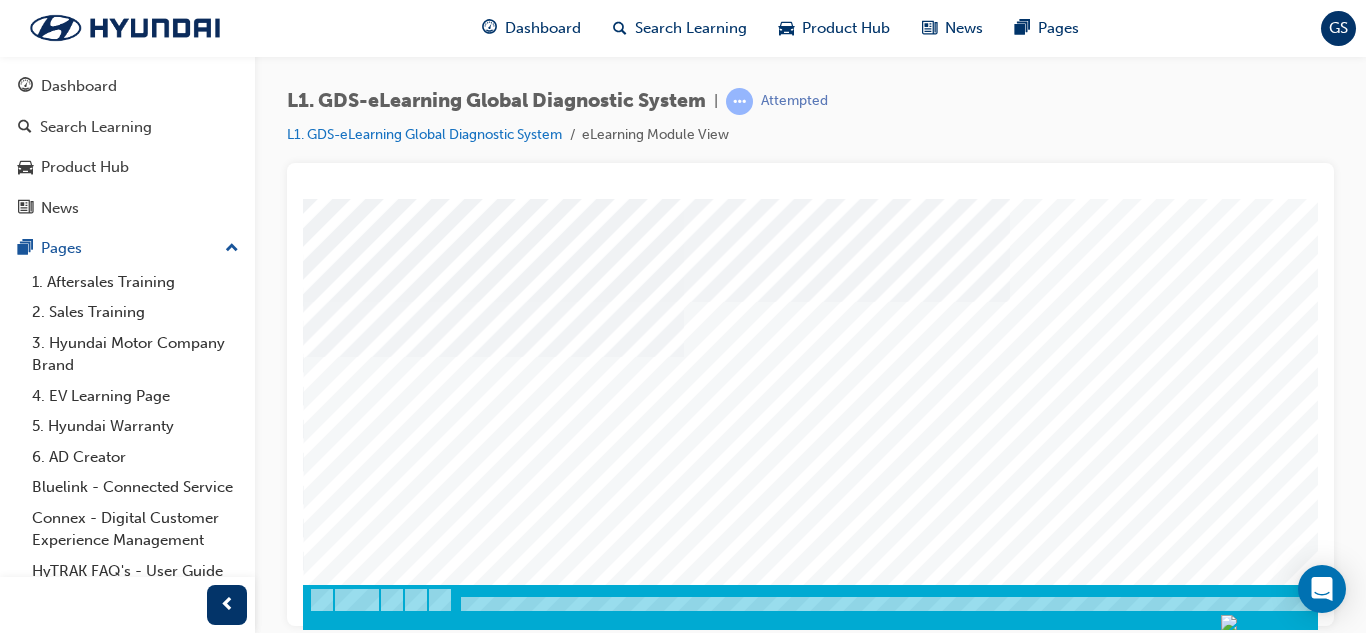 click on "Content Image Right" at bounding box center (983, 239) 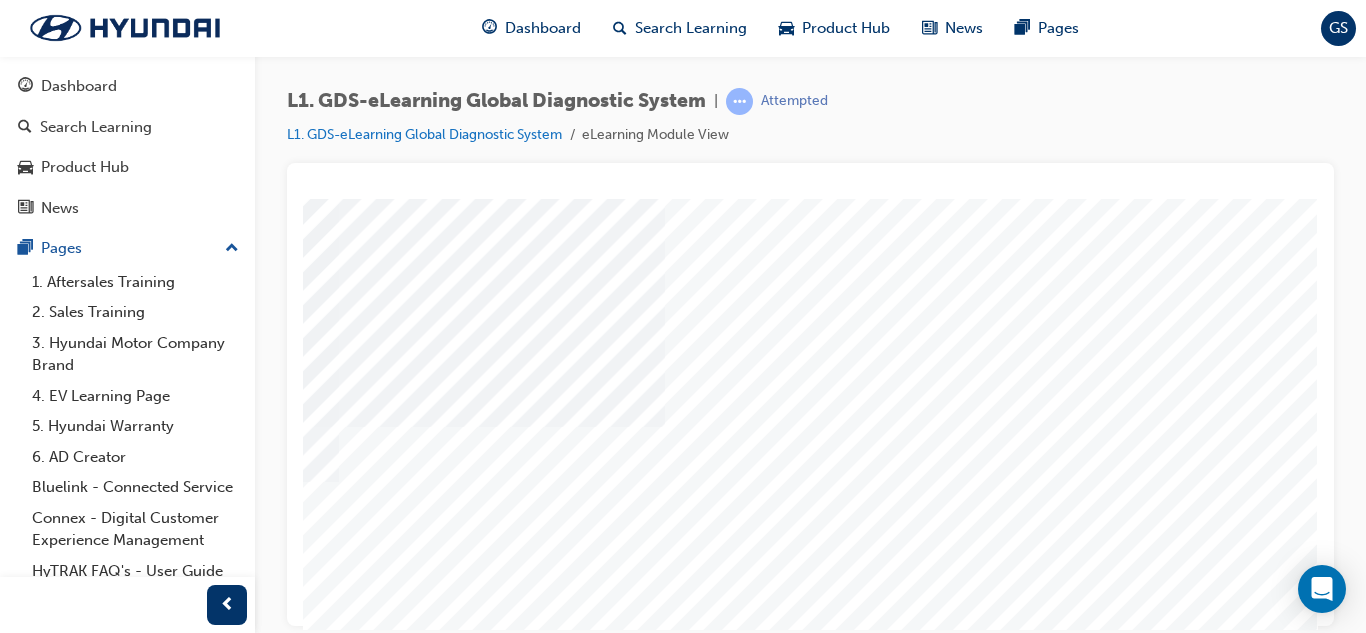 scroll, scrollTop: 234, scrollLeft: 360, axis: both 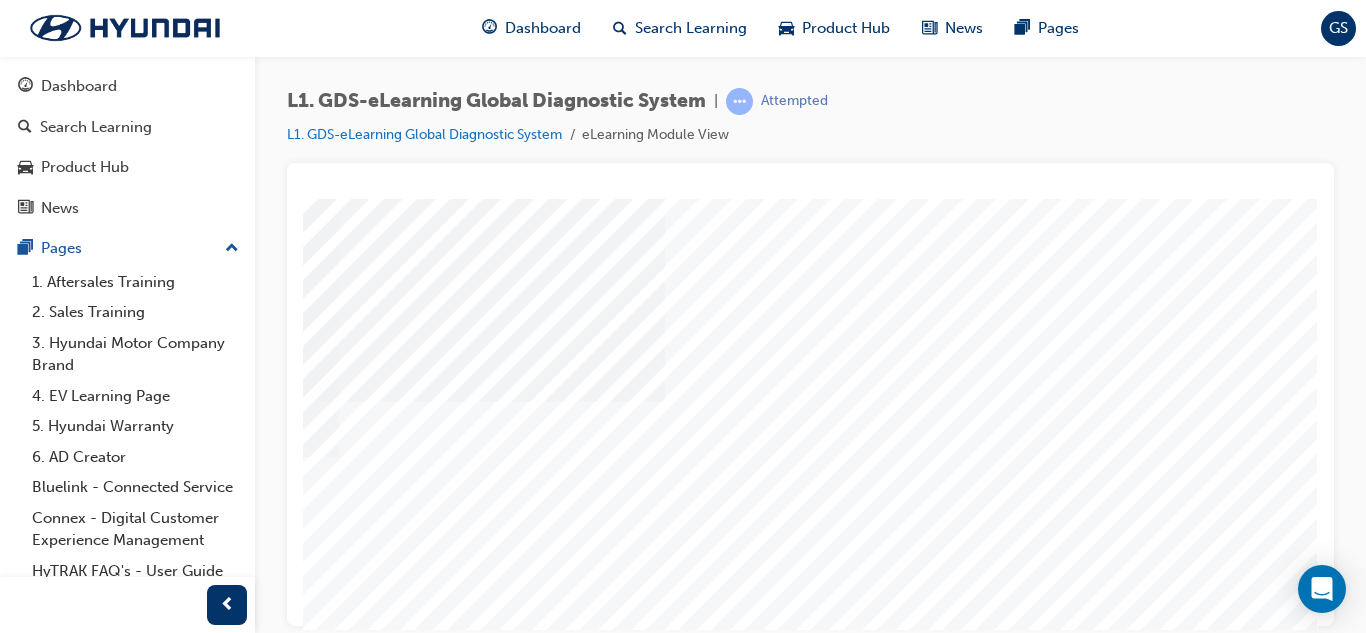click at bounding box center (28, 2883) 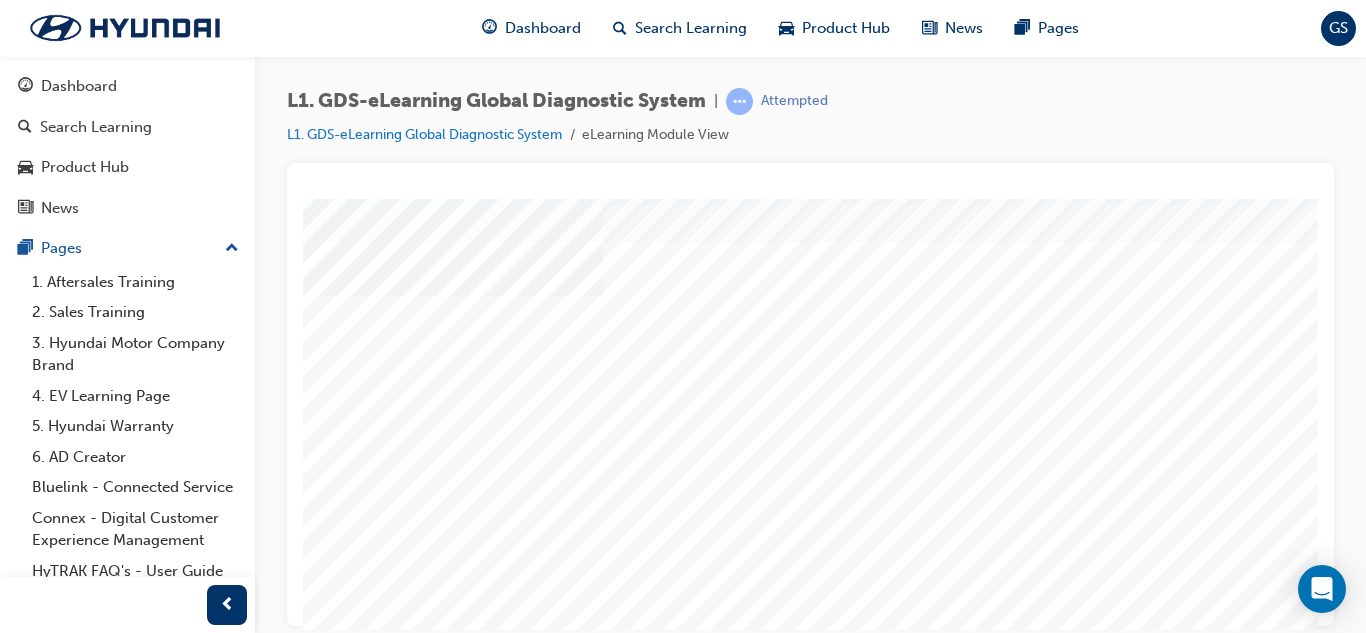 scroll, scrollTop: 100, scrollLeft: 0, axis: vertical 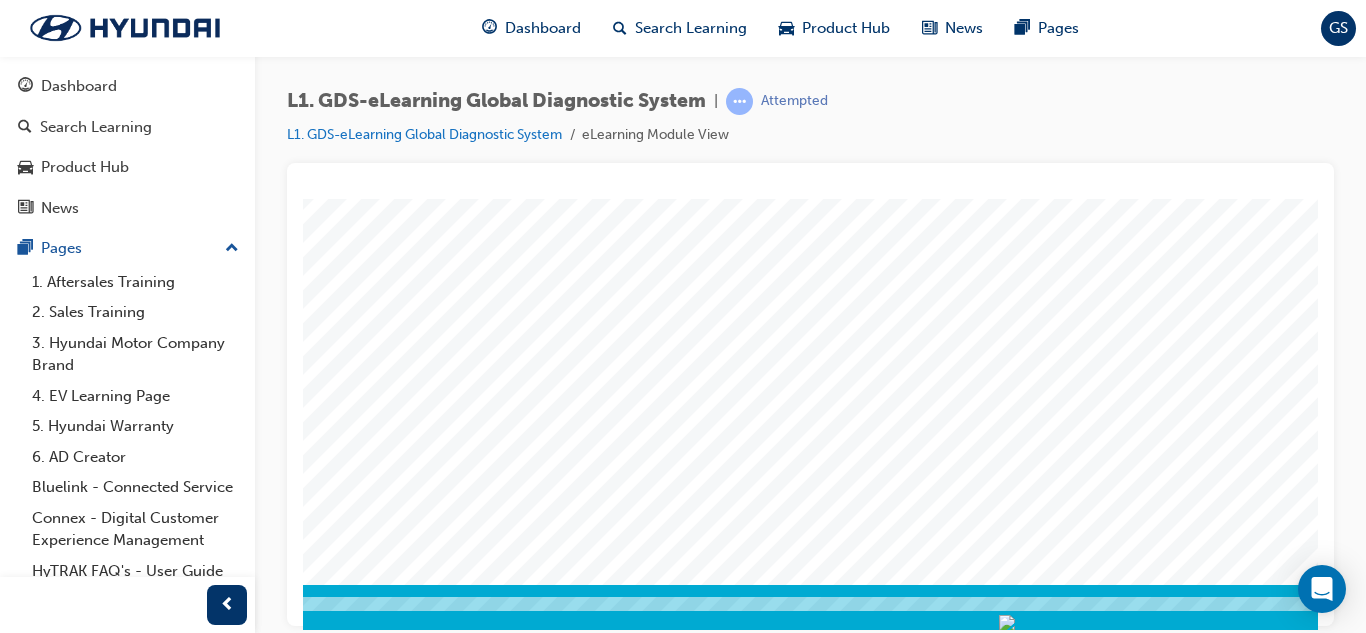 click at bounding box center (139, 711) 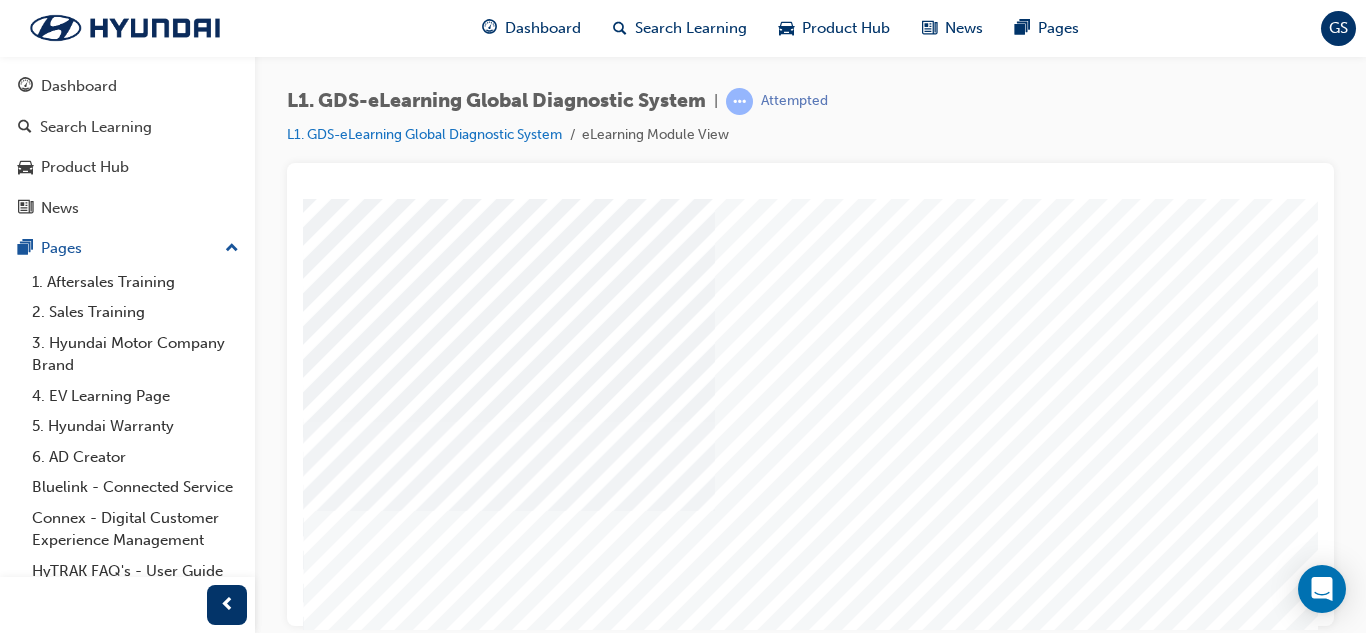 scroll, scrollTop: 234, scrollLeft: 0, axis: vertical 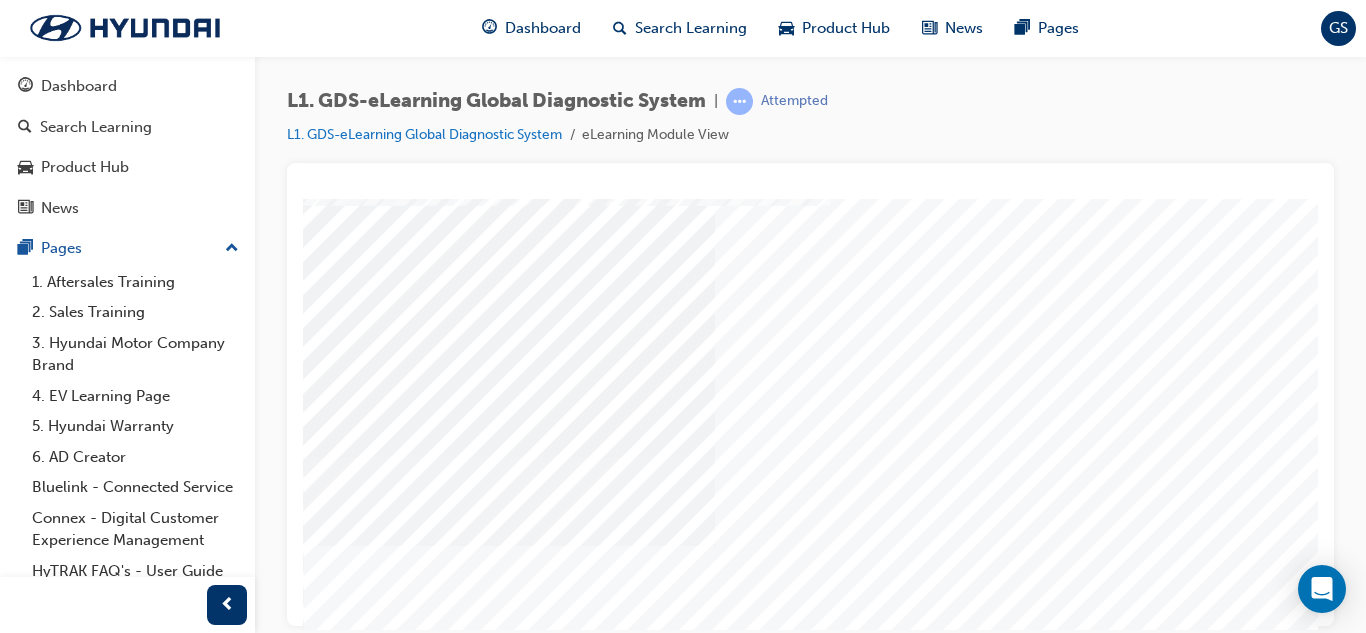 click at bounding box center [328, 4049] 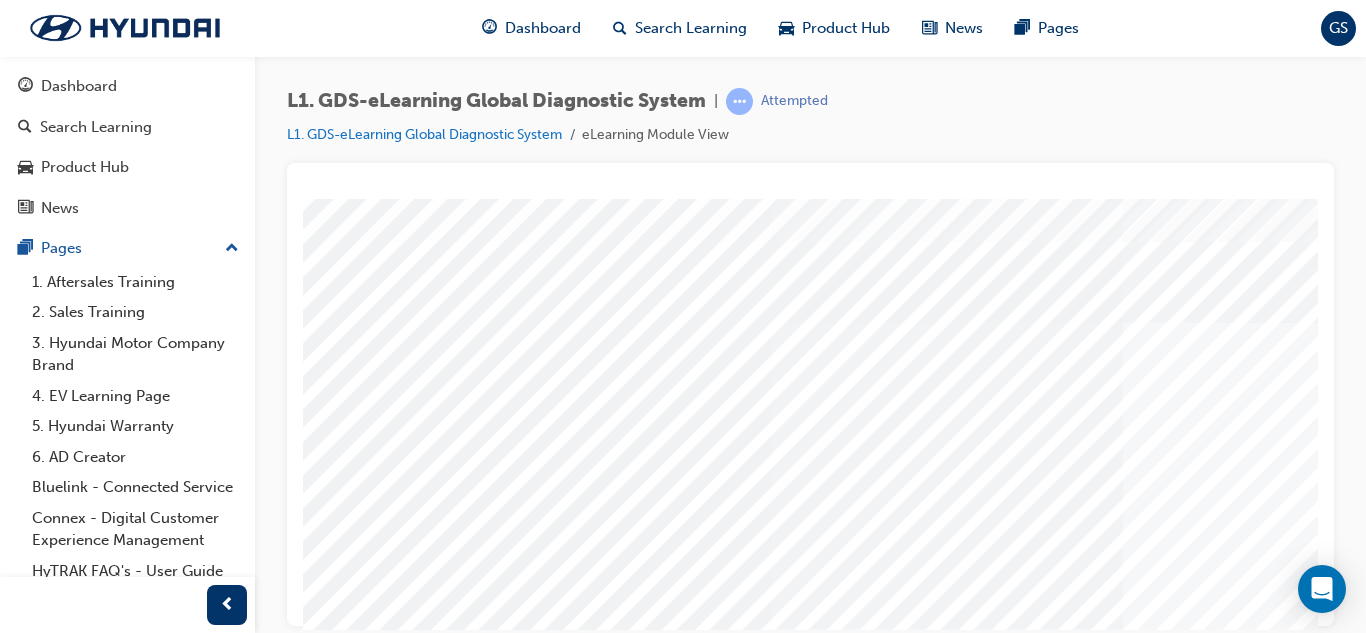 scroll, scrollTop: 100, scrollLeft: 0, axis: vertical 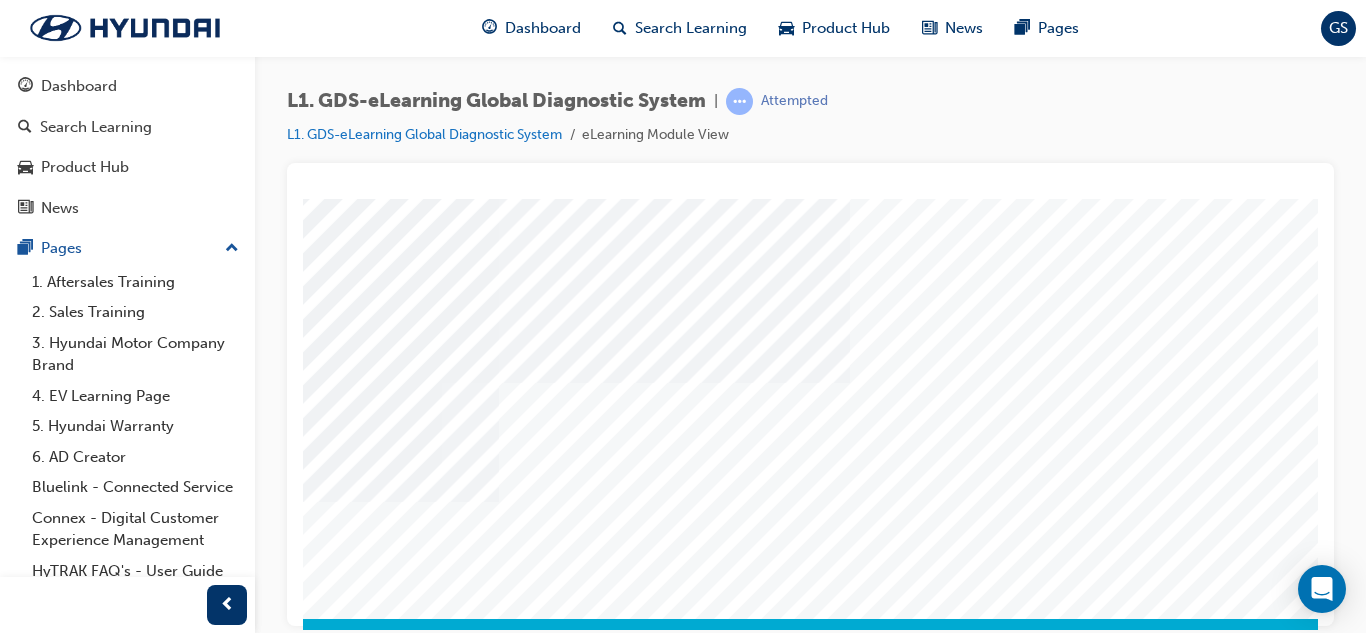 click at bounding box center [100, 4583] 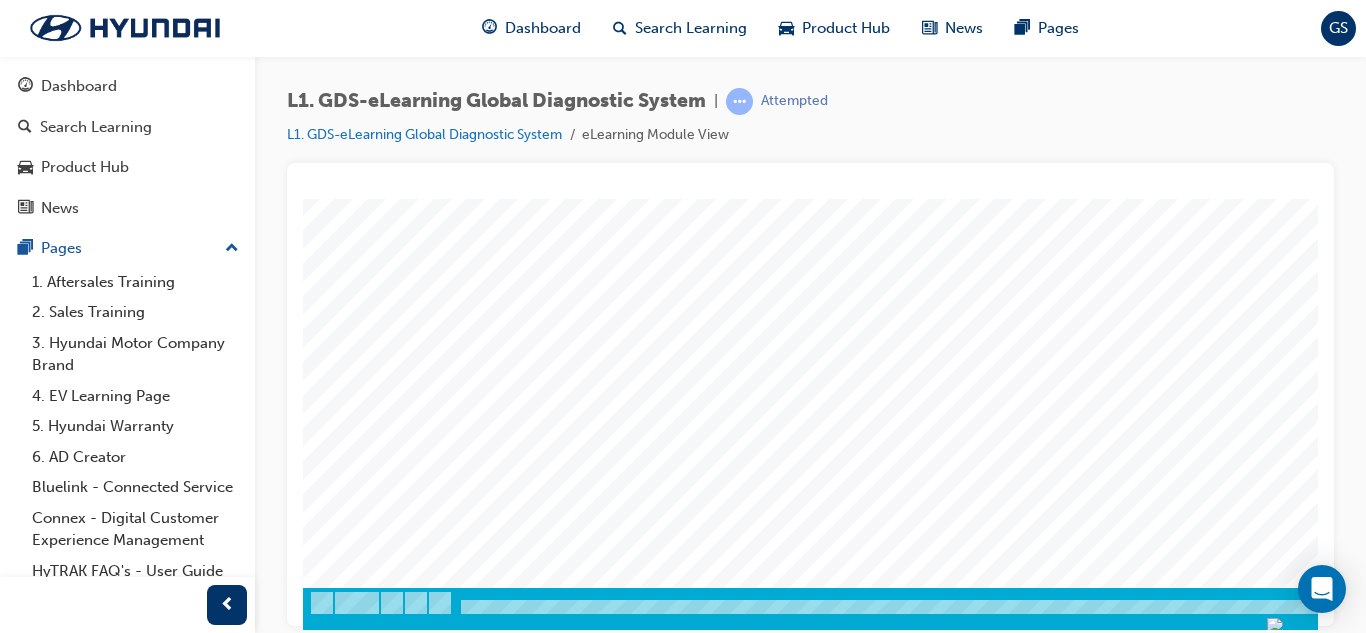 scroll, scrollTop: 334, scrollLeft: 0, axis: vertical 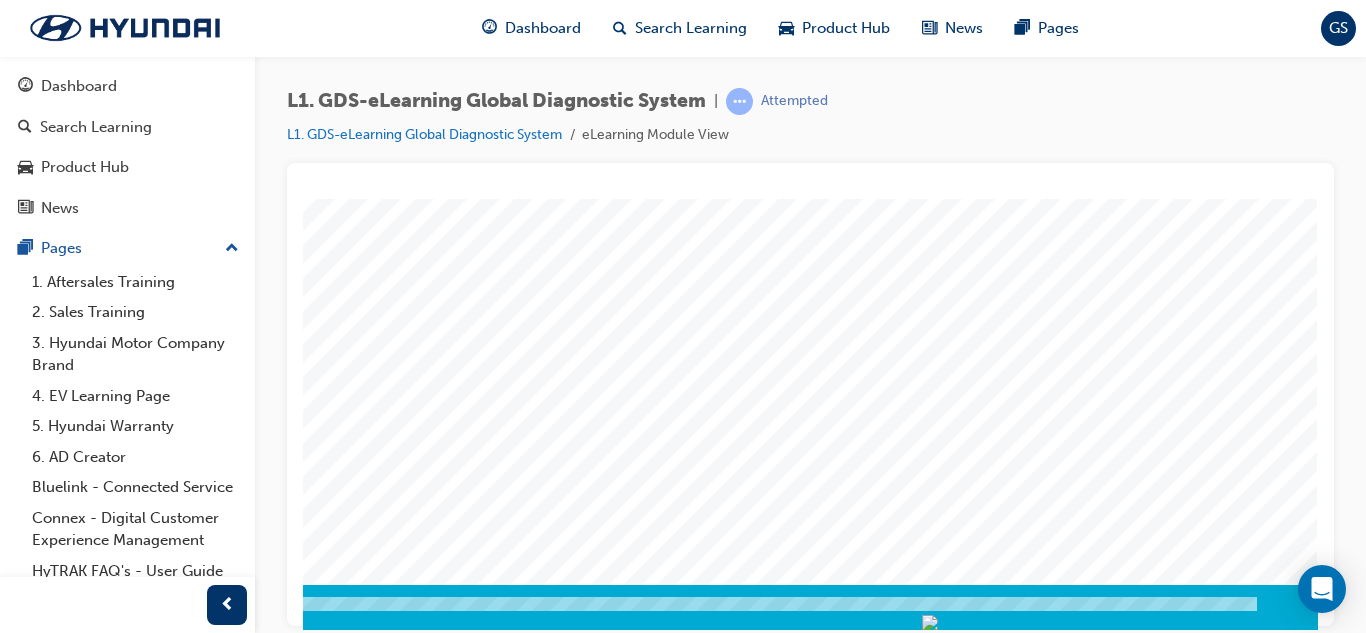 click at bounding box center (28, 711) 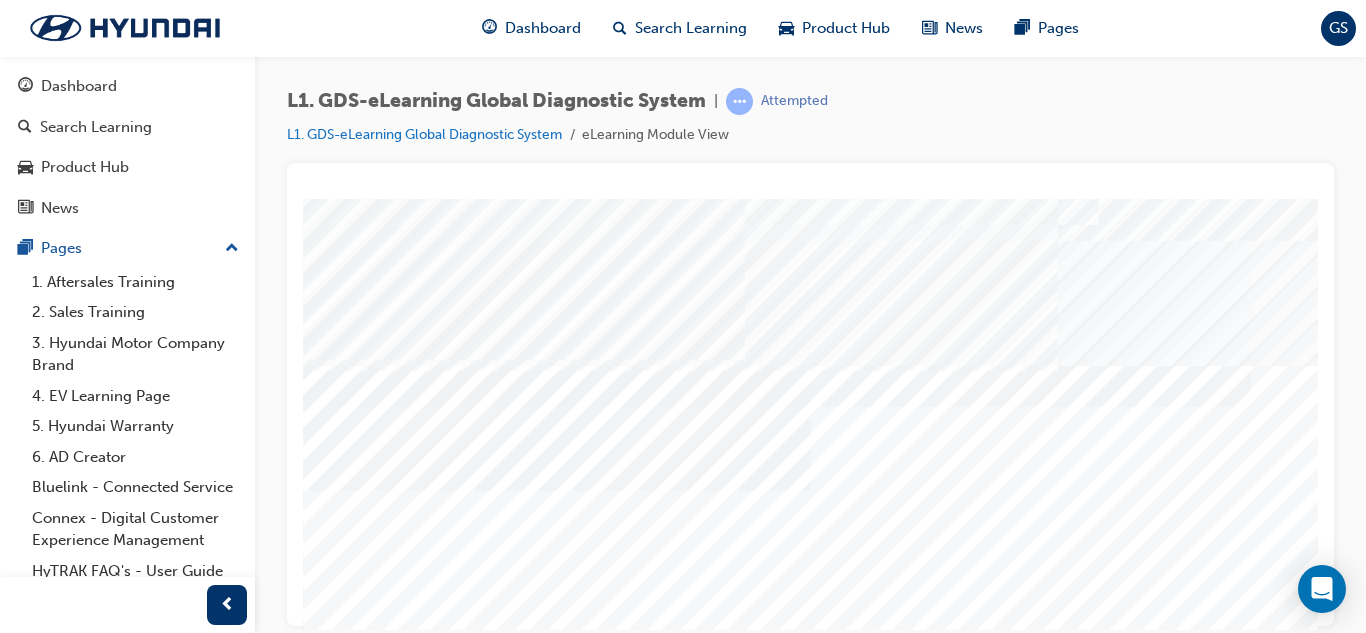 scroll, scrollTop: 0, scrollLeft: 0, axis: both 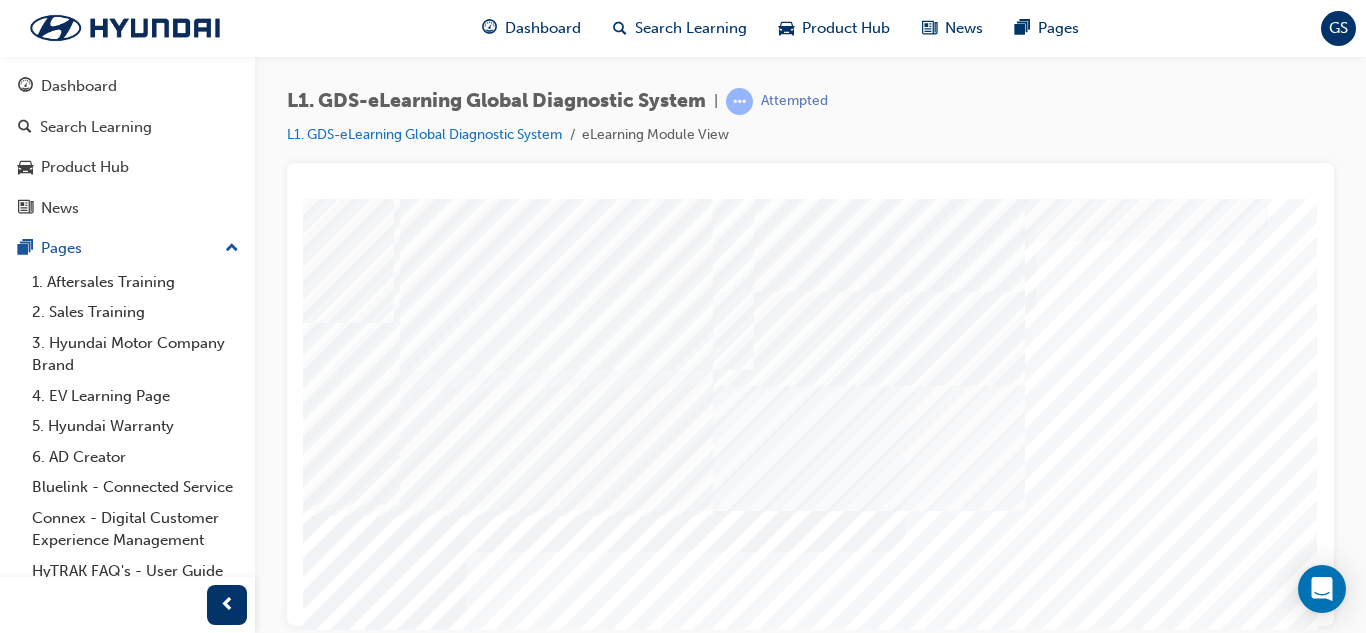 drag, startPoint x: 1308, startPoint y: 421, endPoint x: 1639, endPoint y: 613, distance: 382.6552 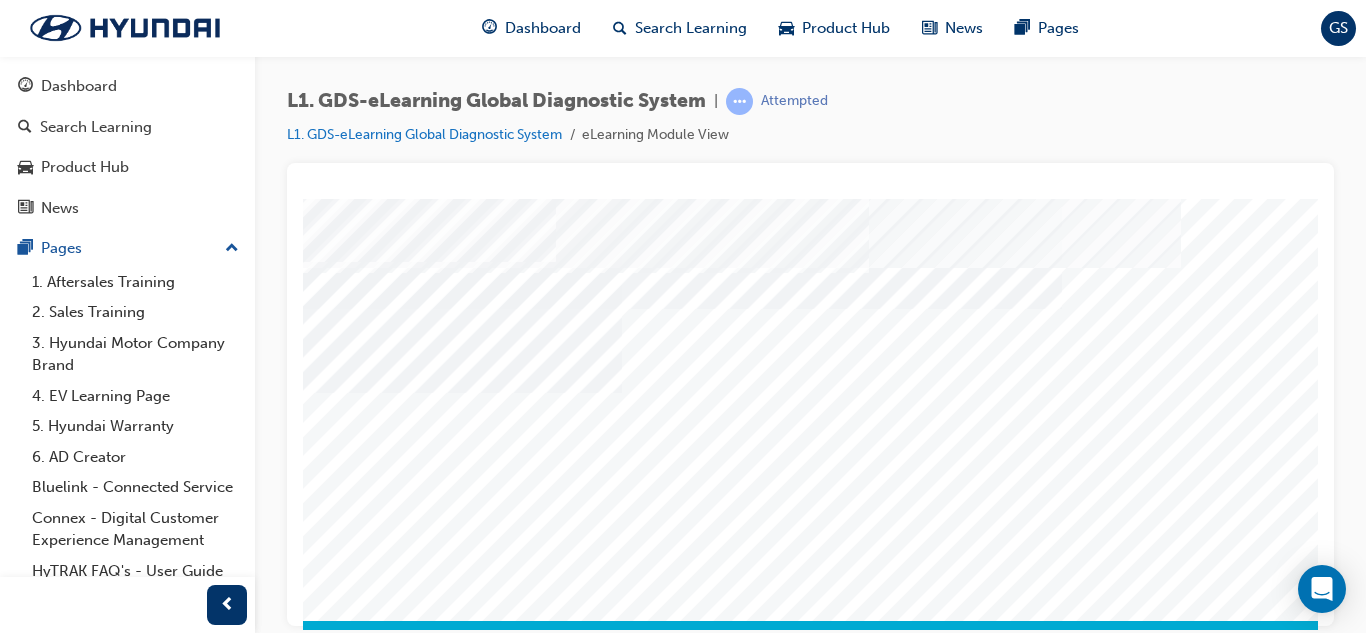 scroll, scrollTop: 298, scrollLeft: 188, axis: both 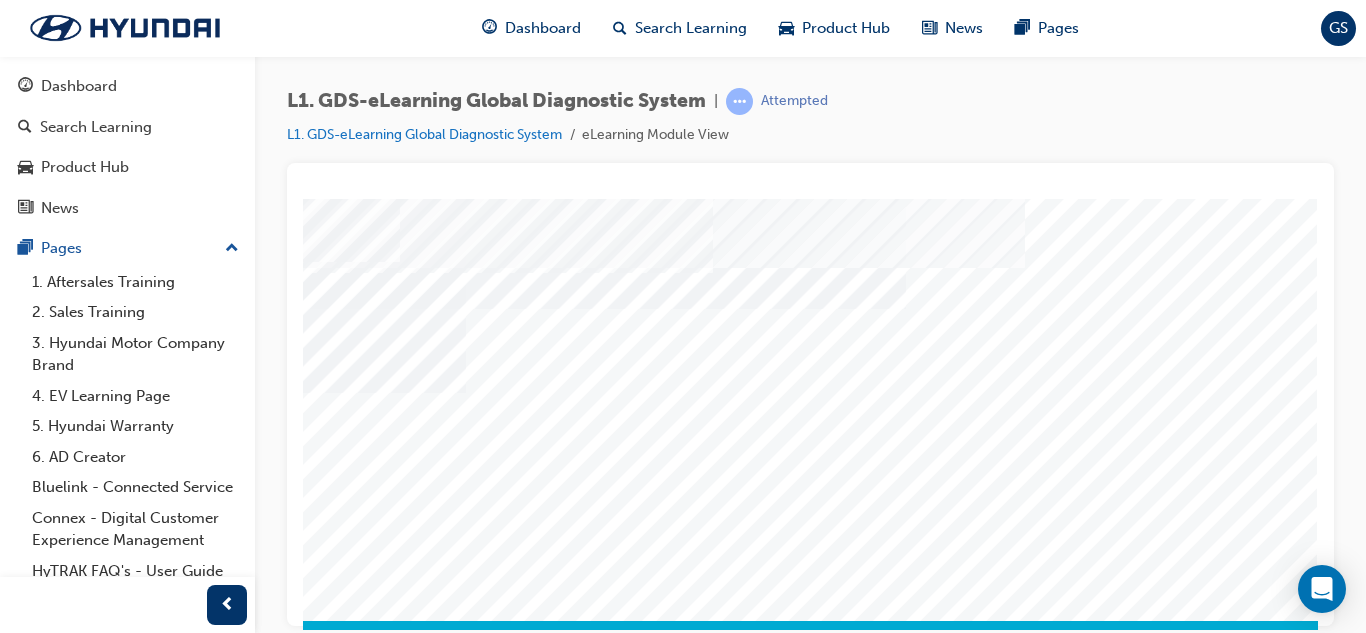 click on "Content Image Right" at bounding box center (638, 260) 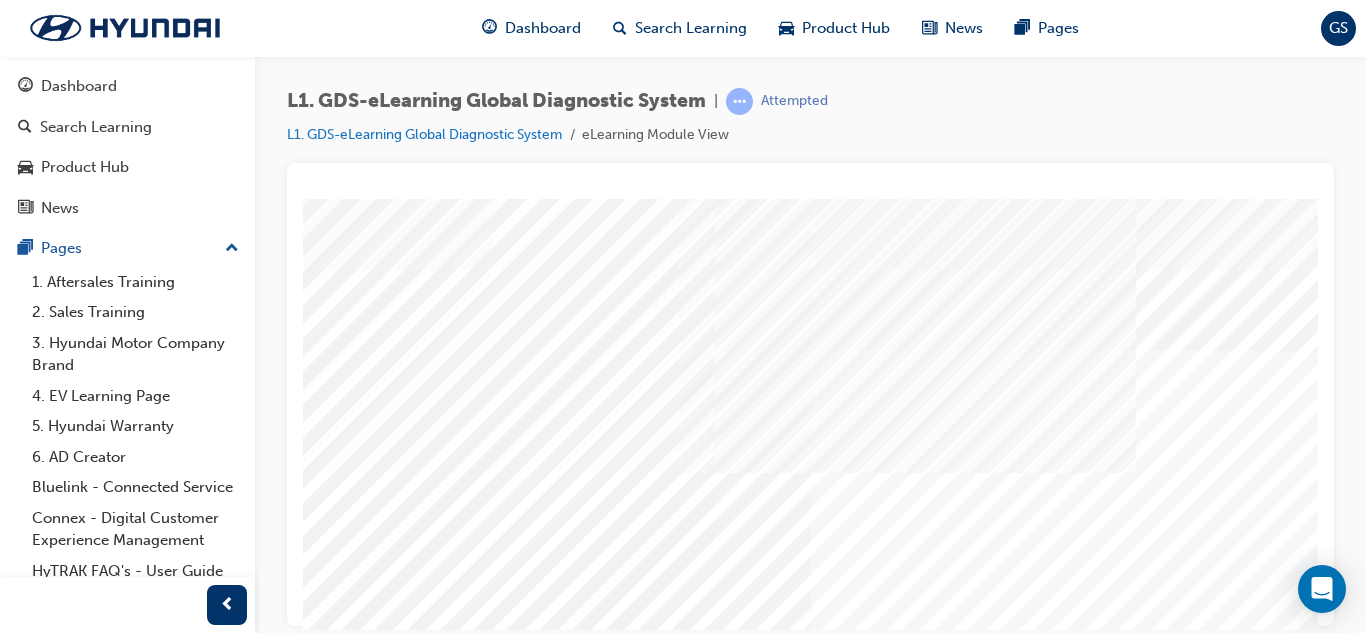 scroll, scrollTop: 100, scrollLeft: 0, axis: vertical 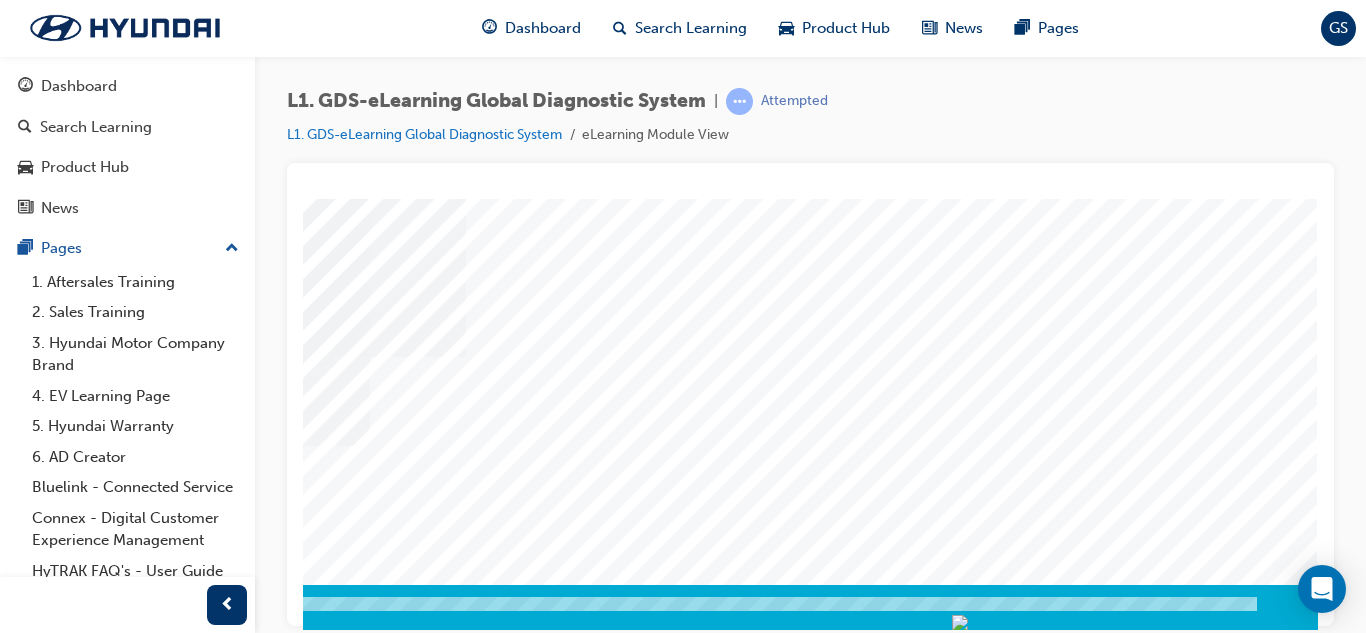 click at bounding box center [28, 5223] 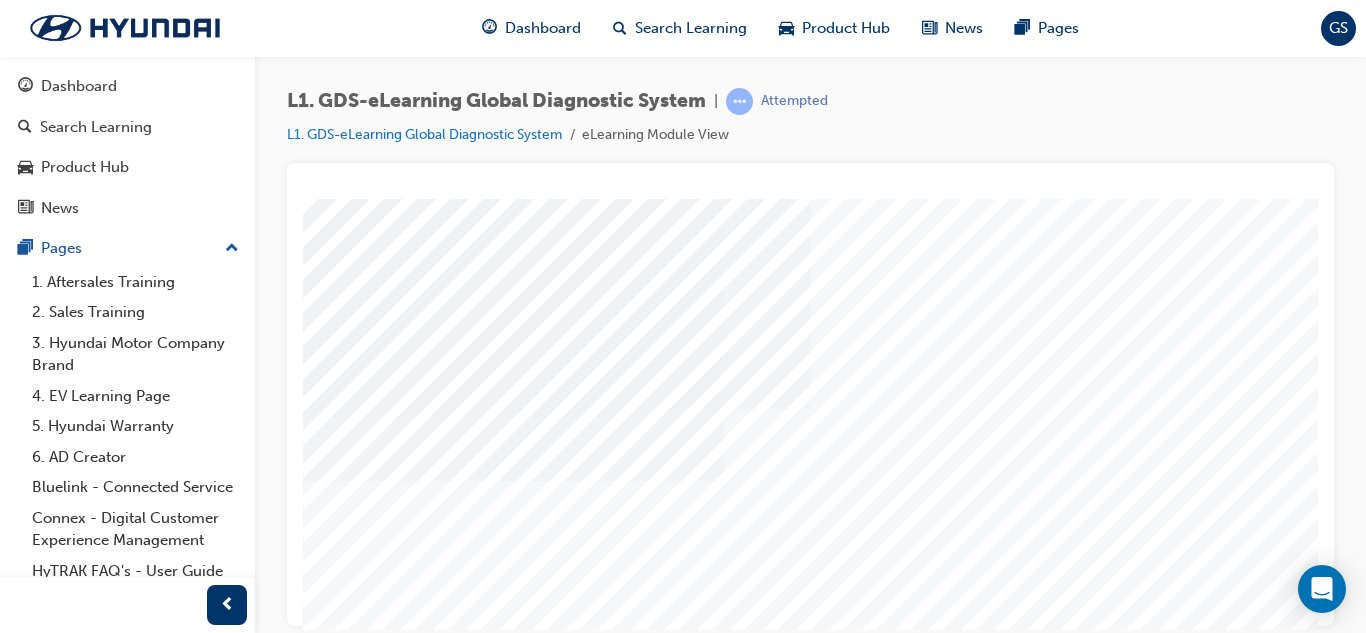 scroll, scrollTop: 334, scrollLeft: 0, axis: vertical 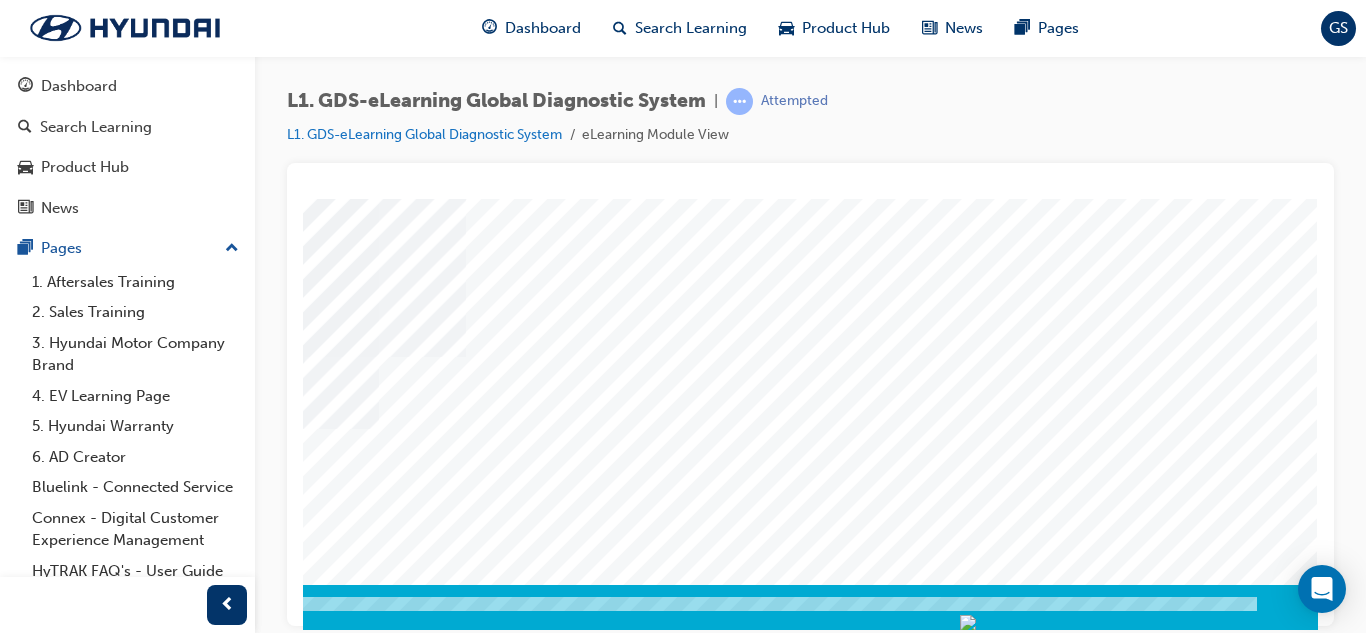 click at bounding box center [28, 2783] 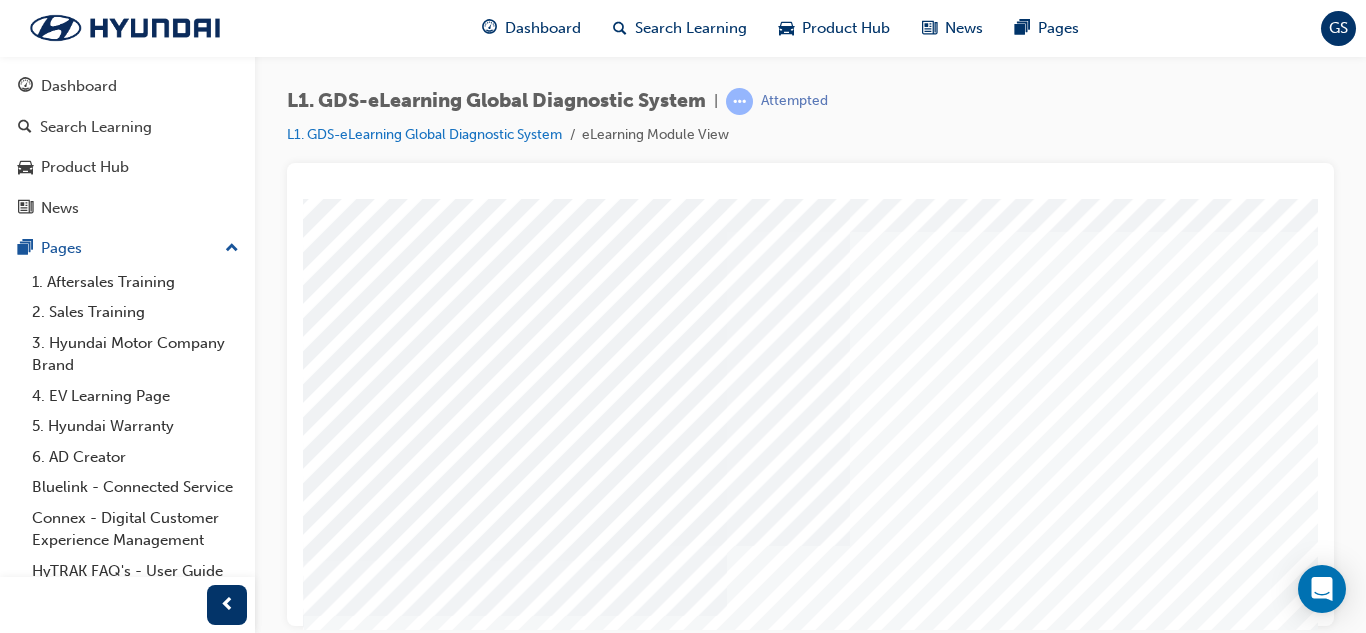 scroll, scrollTop: 100, scrollLeft: 0, axis: vertical 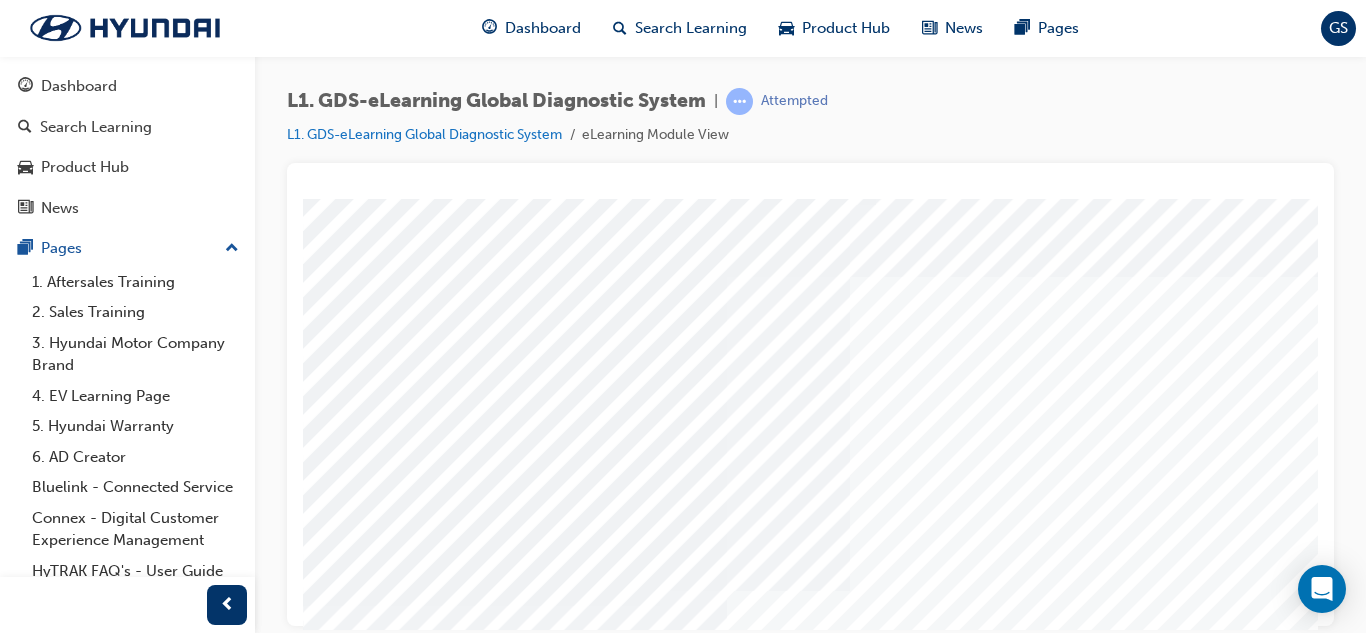 drag, startPoint x: 876, startPoint y: 612, endPoint x: 926, endPoint y: 621, distance: 50.803543 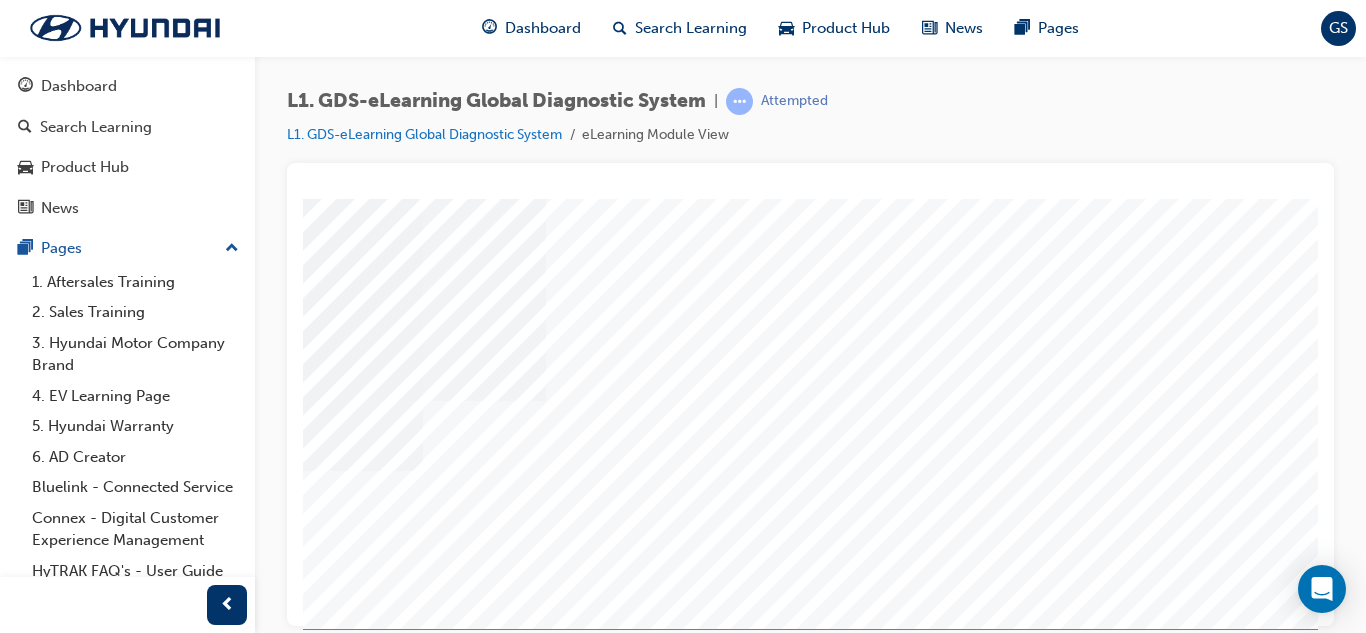 scroll, scrollTop: 334, scrollLeft: 304, axis: both 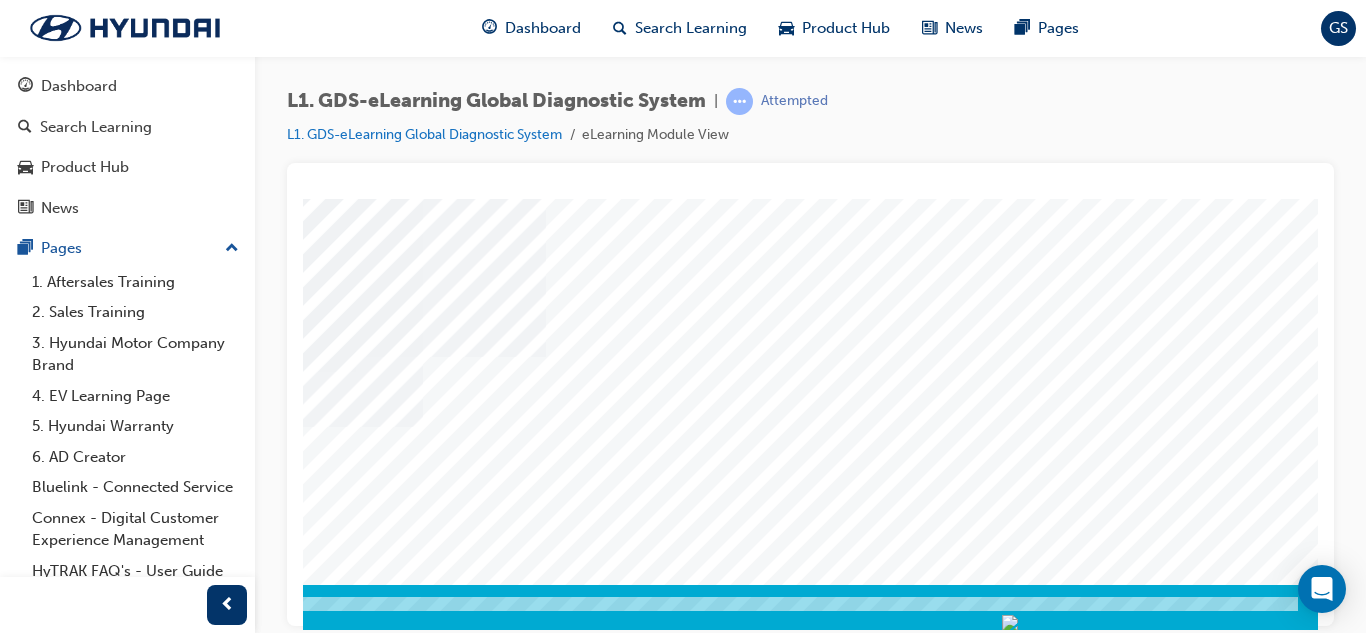 click at bounding box center (69, 2291) 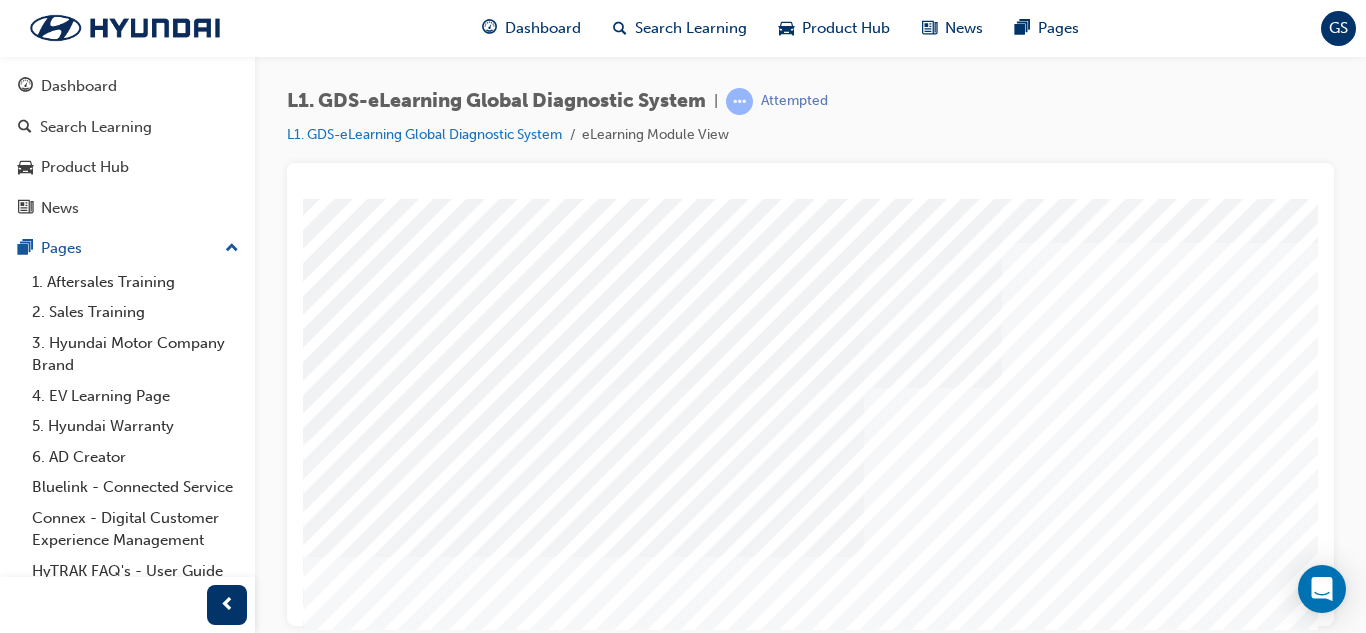 scroll, scrollTop: 0, scrollLeft: 0, axis: both 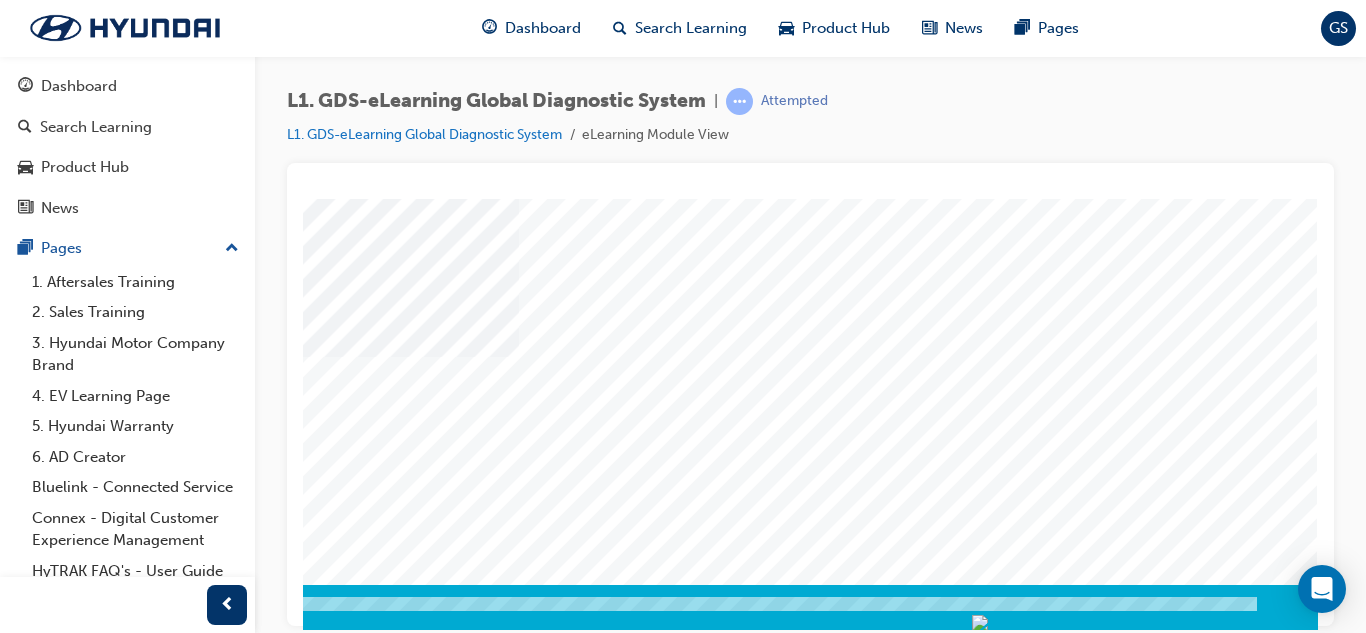 click at bounding box center (28, 2783) 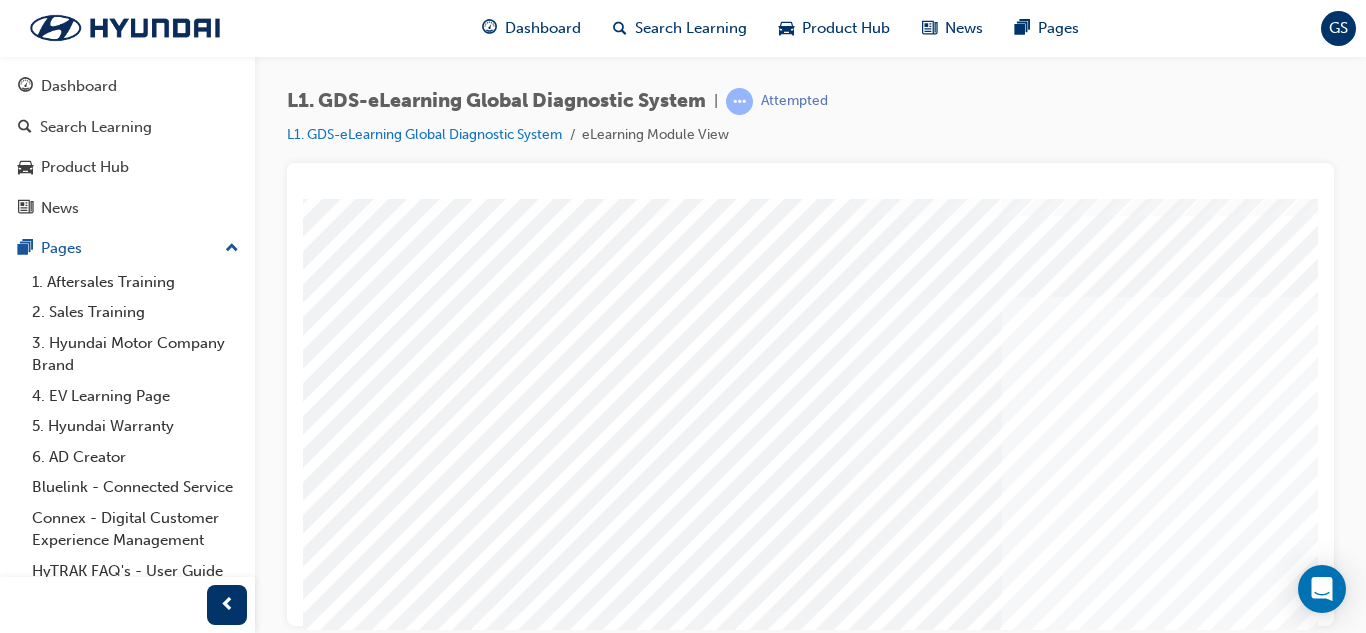 scroll, scrollTop: 200, scrollLeft: 0, axis: vertical 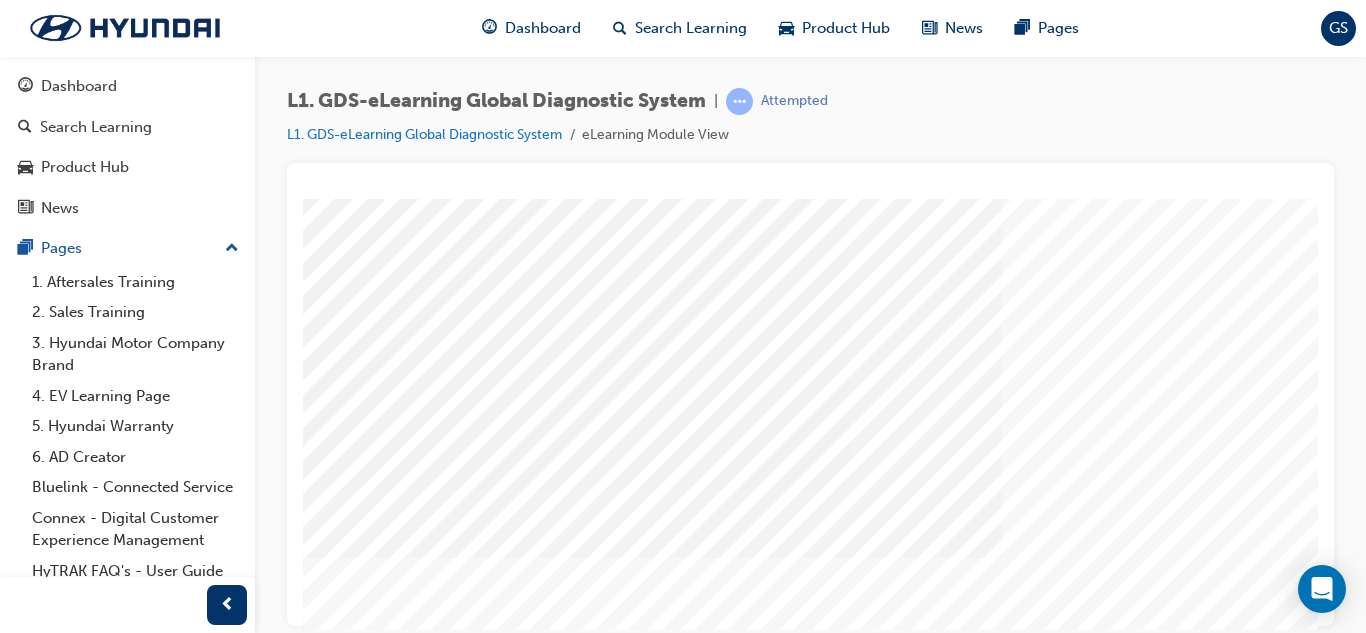 click on "L1. GDS-eLearning Global Diagnostic System | Attempted L1. GDS-eLearning Global Diagnostic System eLearning Module View" at bounding box center [683, 316] 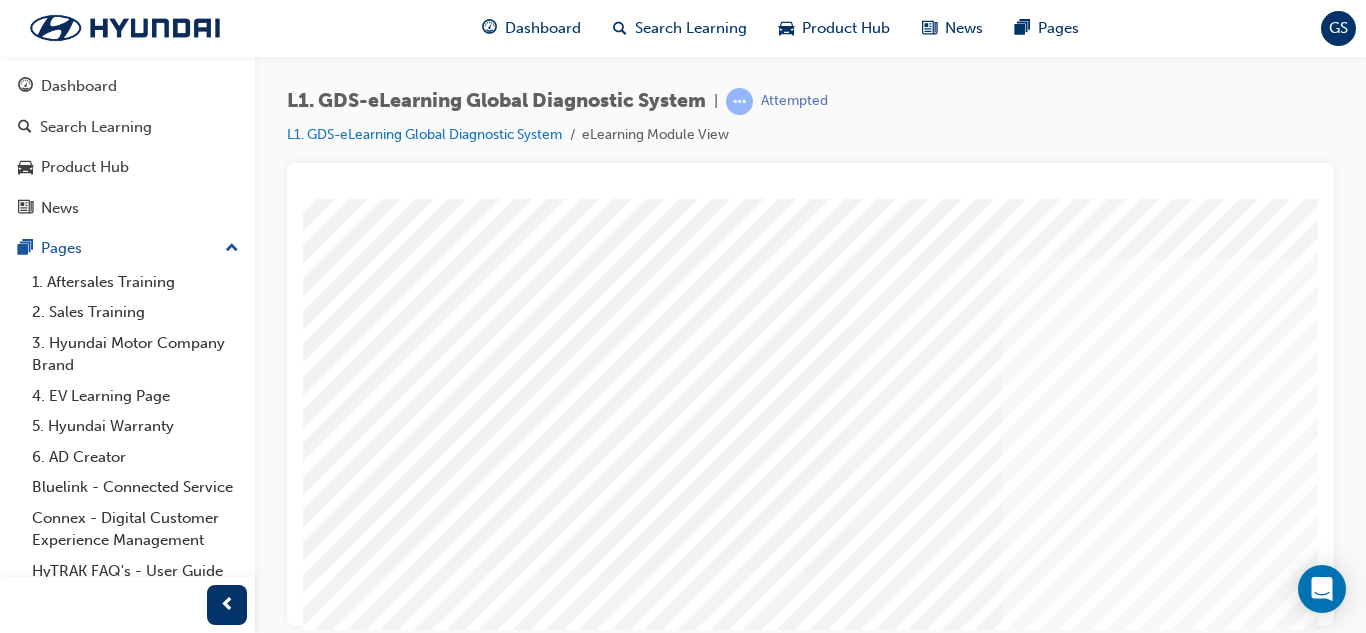 scroll, scrollTop: 1, scrollLeft: 0, axis: vertical 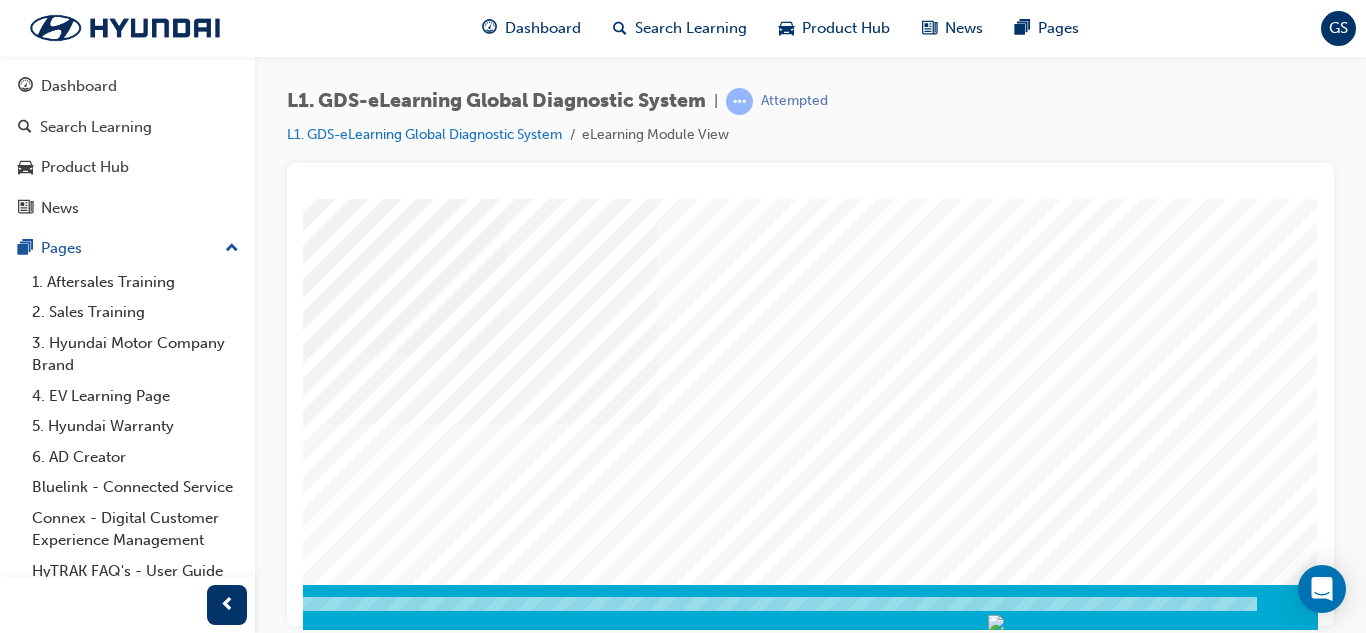 click at bounding box center [28, 3334] 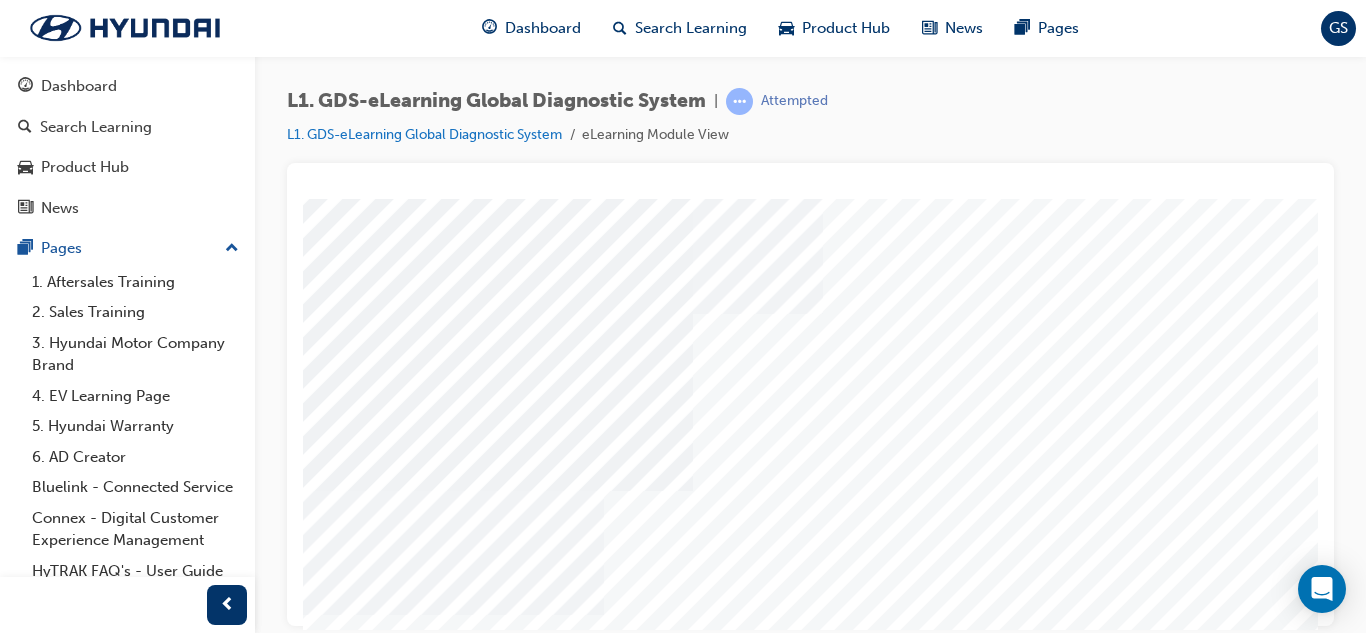 scroll, scrollTop: 200, scrollLeft: 52, axis: both 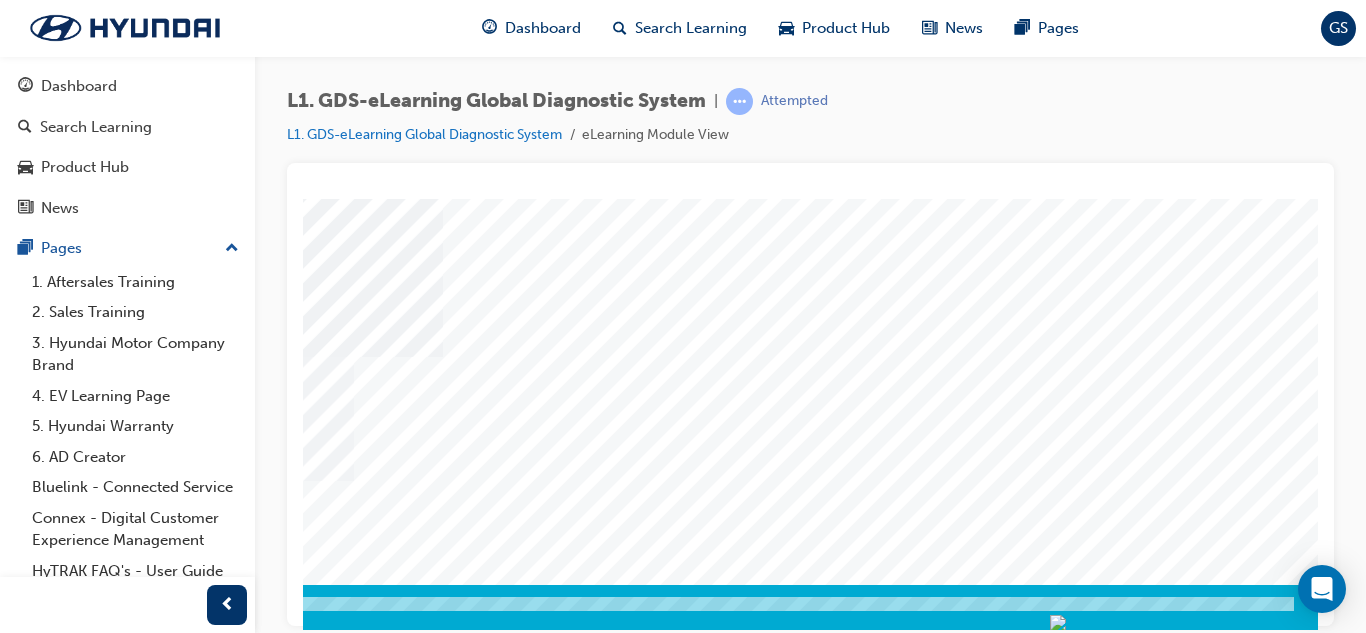 click at bounding box center (65, 2783) 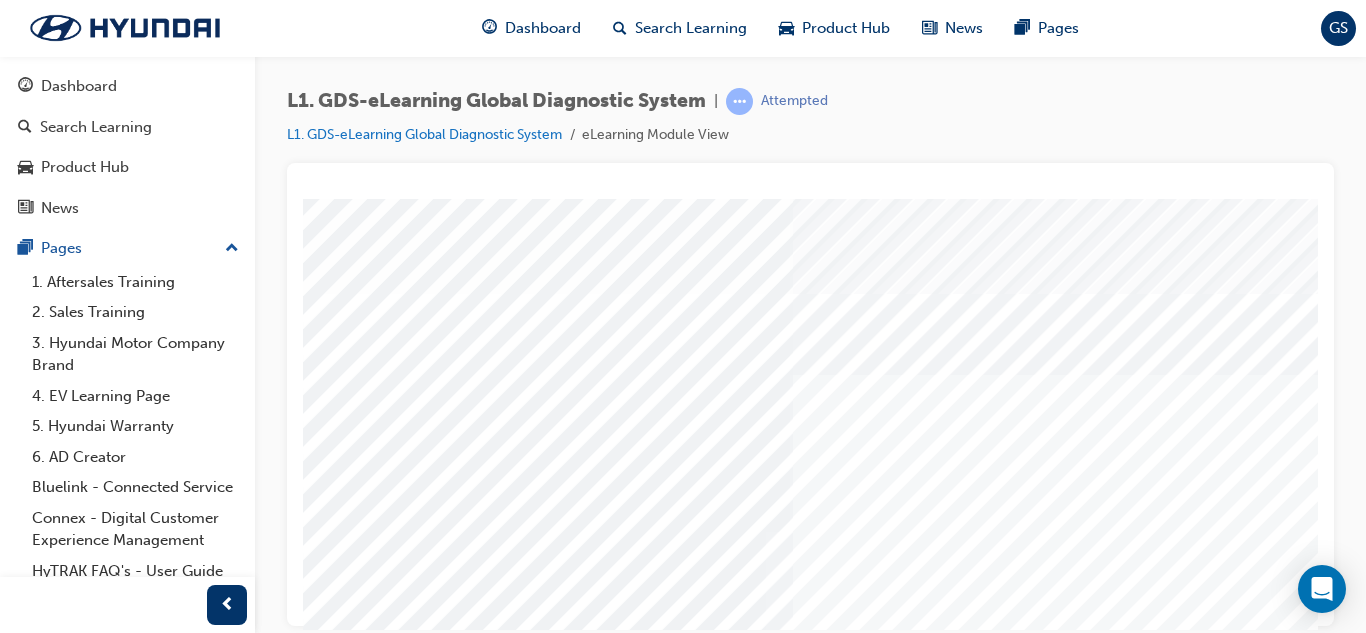 scroll, scrollTop: 0, scrollLeft: 0, axis: both 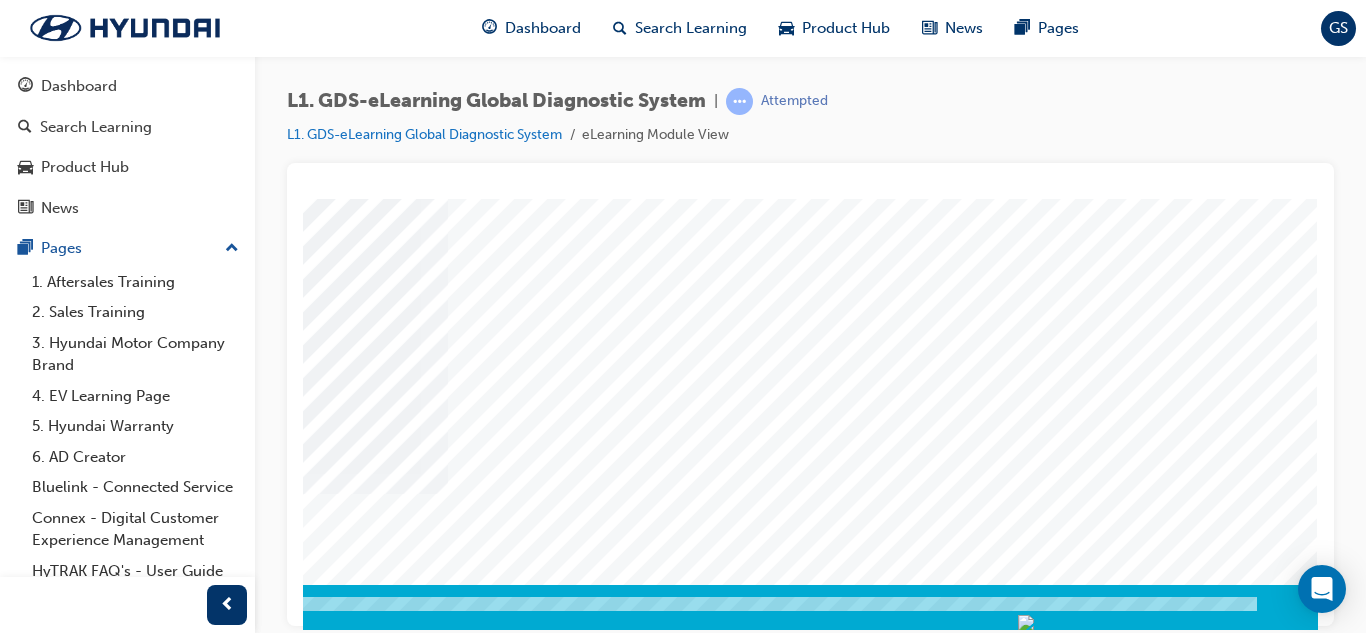 click at bounding box center (28, 2783) 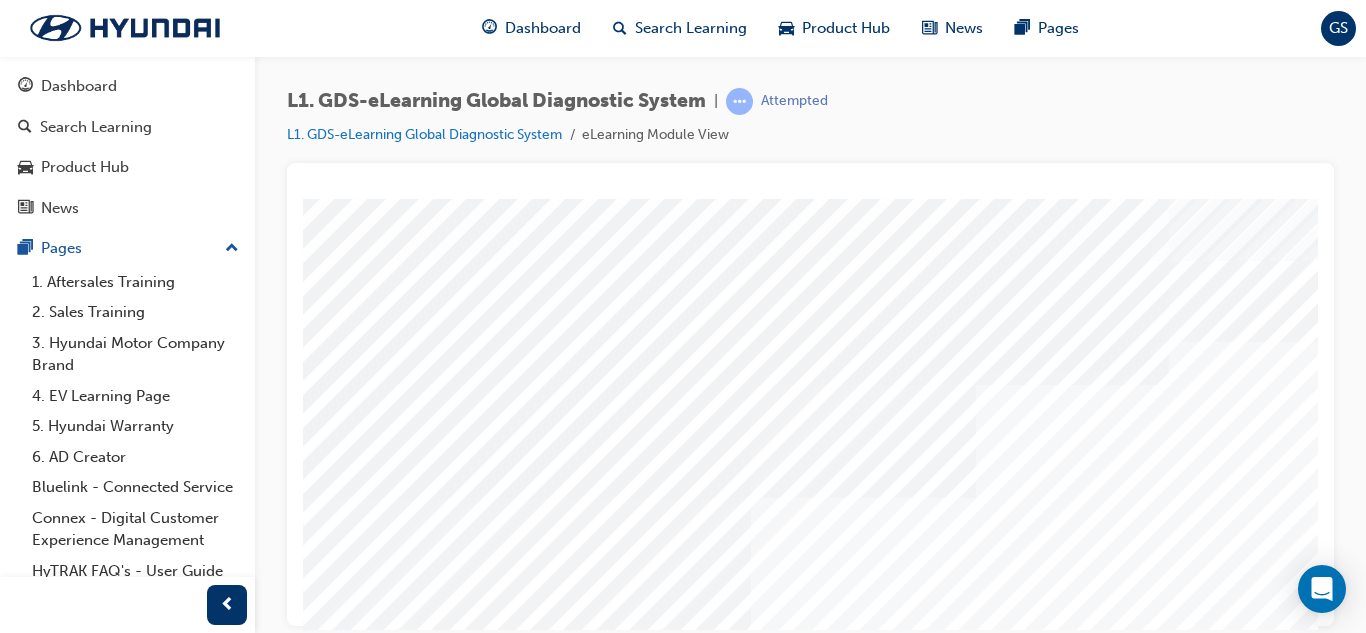 scroll, scrollTop: 0, scrollLeft: 0, axis: both 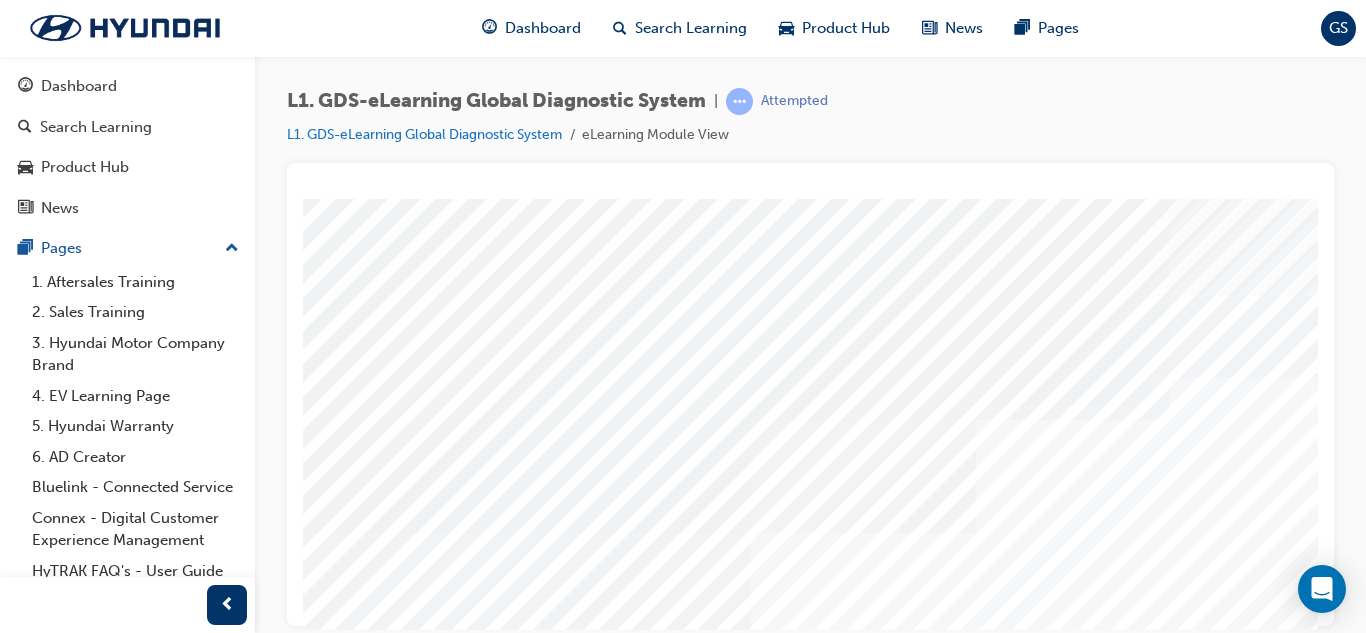 drag, startPoint x: 561, startPoint y: 425, endPoint x: 520, endPoint y: 320, distance: 112.720894 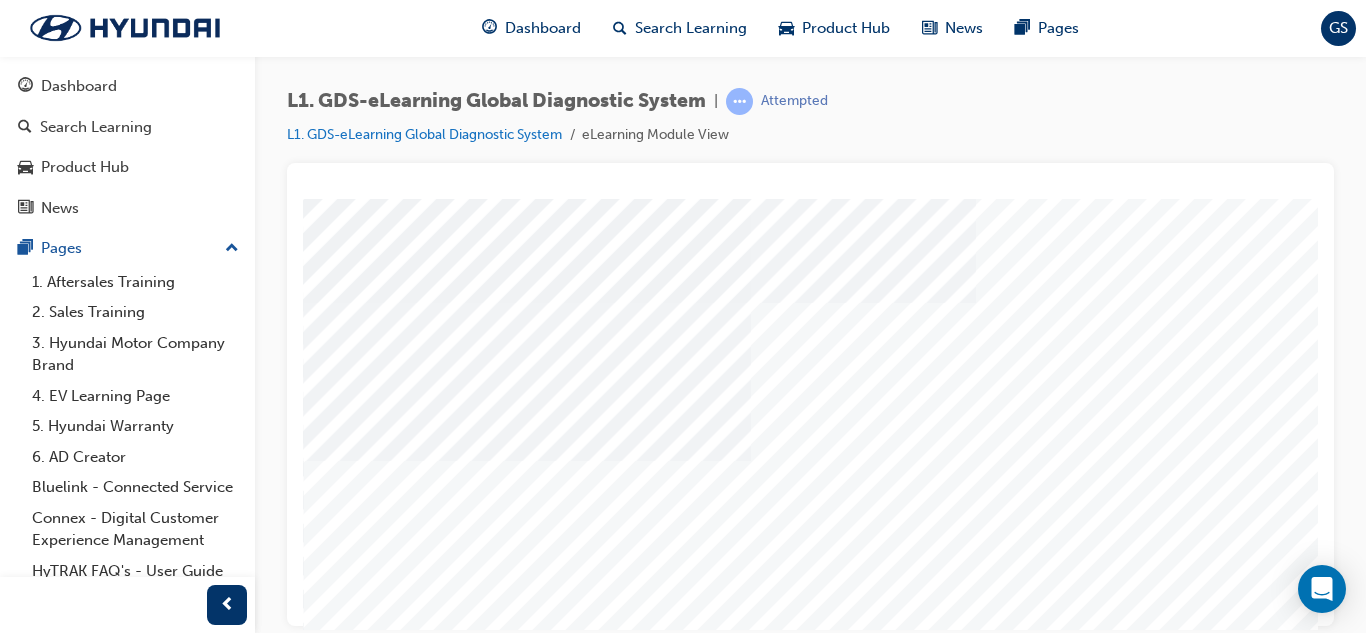 scroll, scrollTop: 300, scrollLeft: 0, axis: vertical 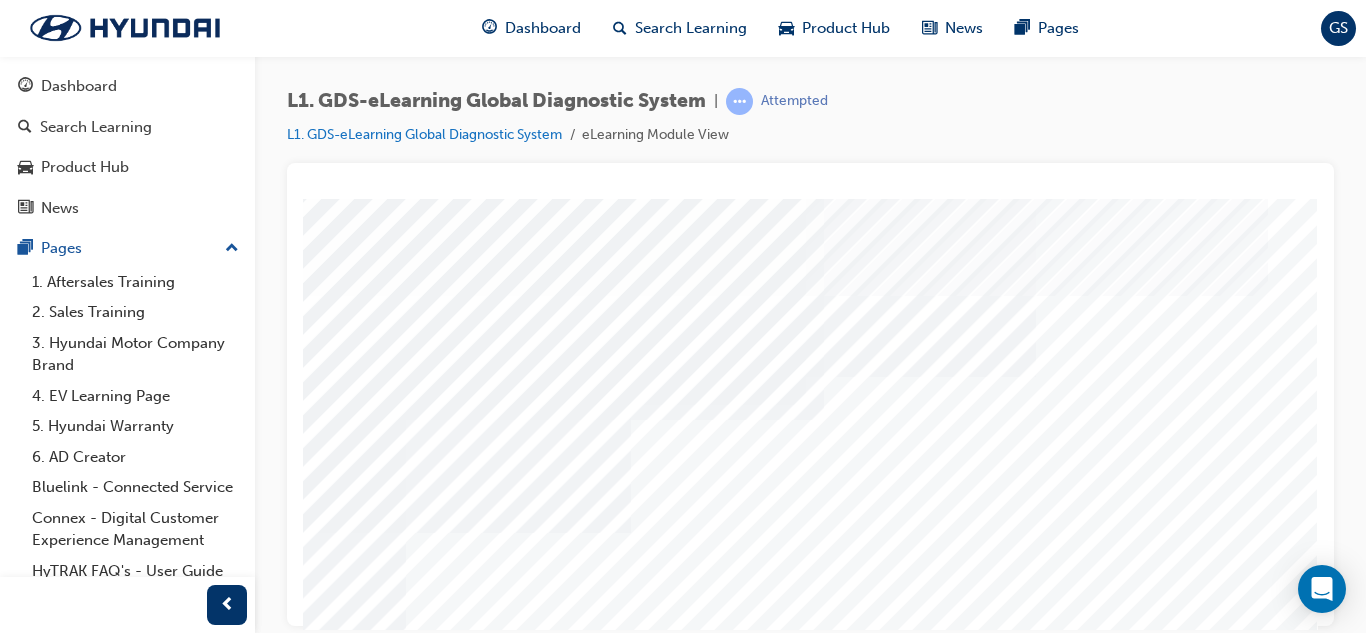 click at bounding box center (182, 2849) 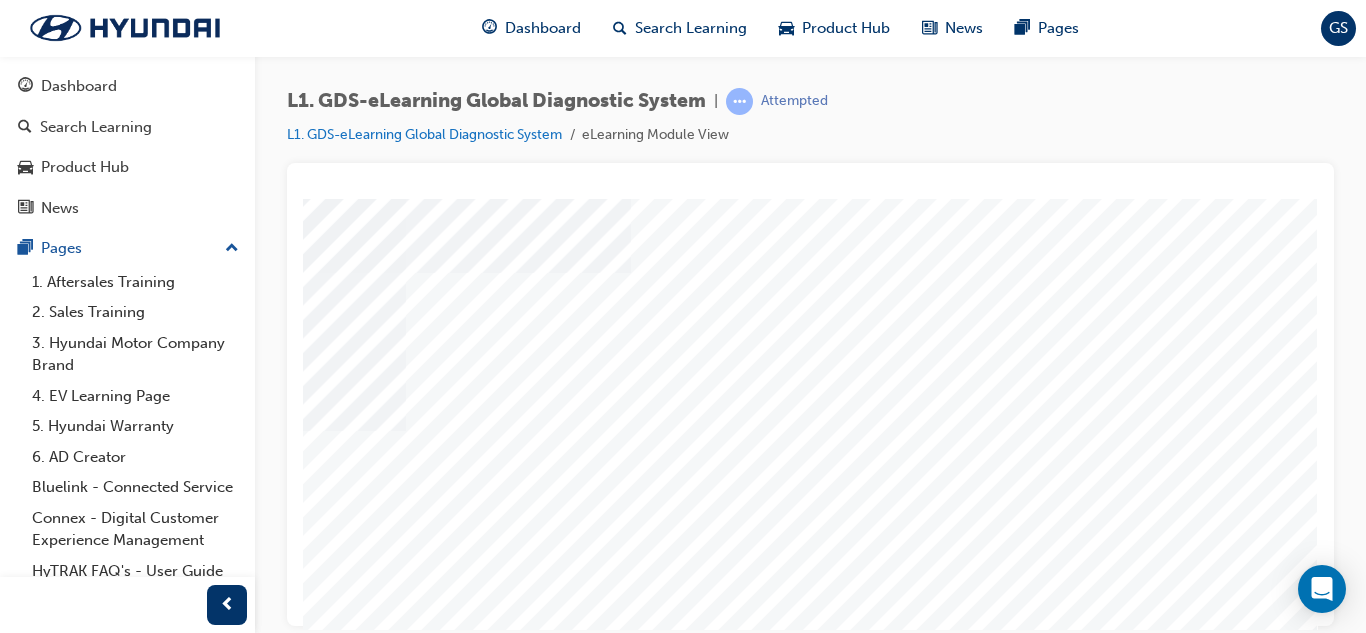 scroll, scrollTop: 300, scrollLeft: 360, axis: both 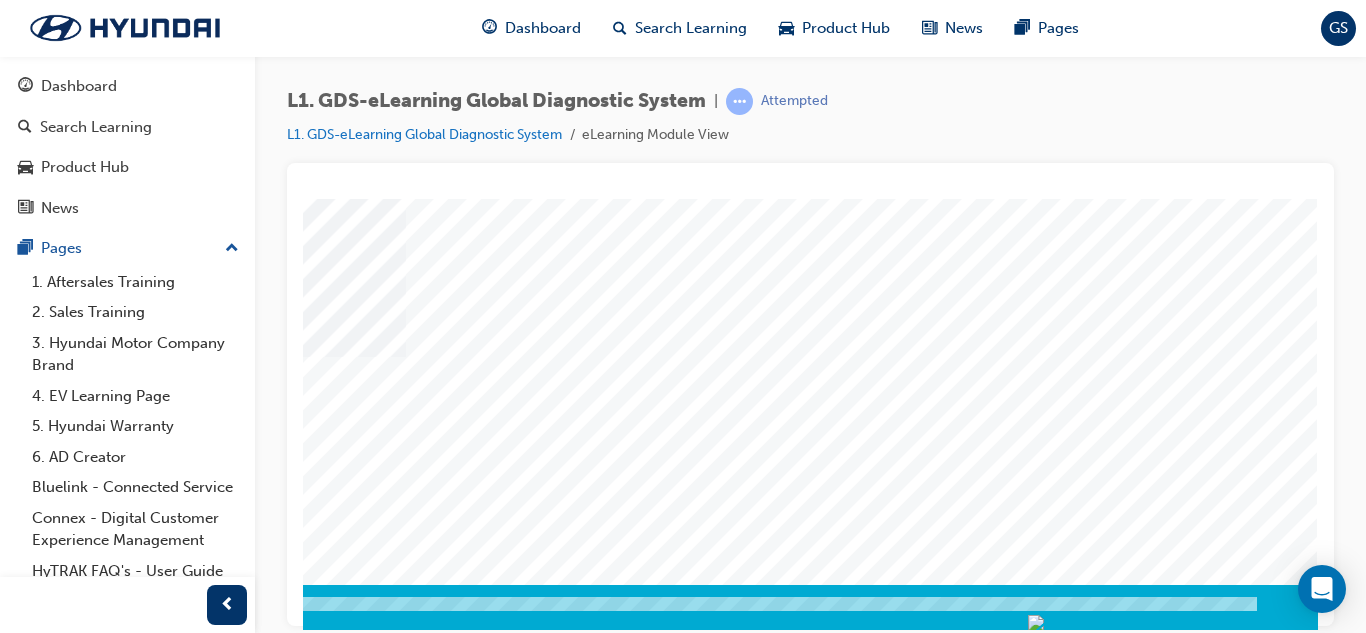 click at bounding box center [294, 3186] 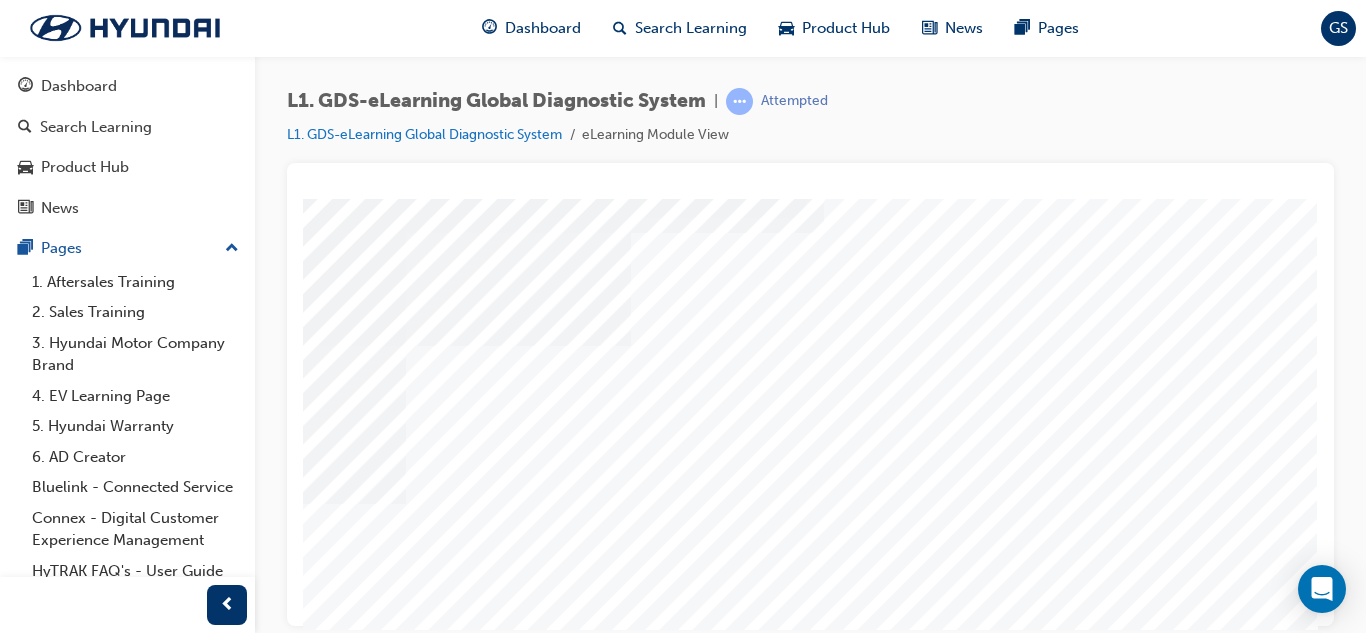 scroll, scrollTop: 134, scrollLeft: 360, axis: both 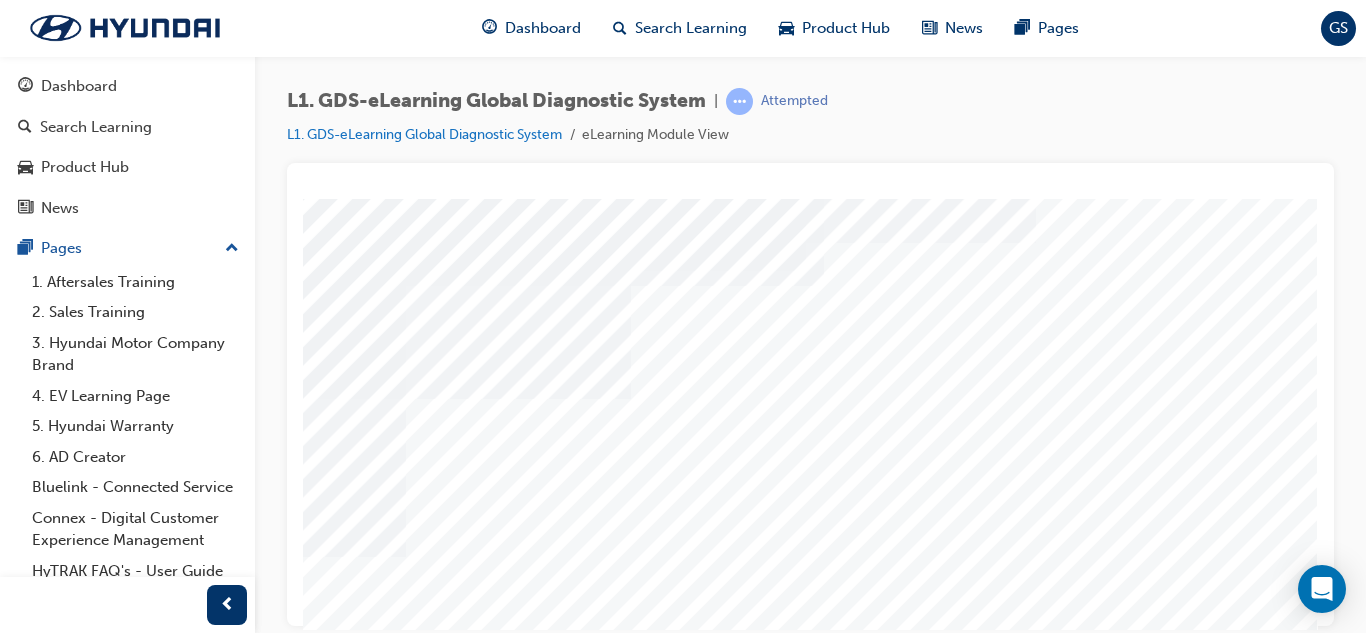click at bounding box center [382, 3656] 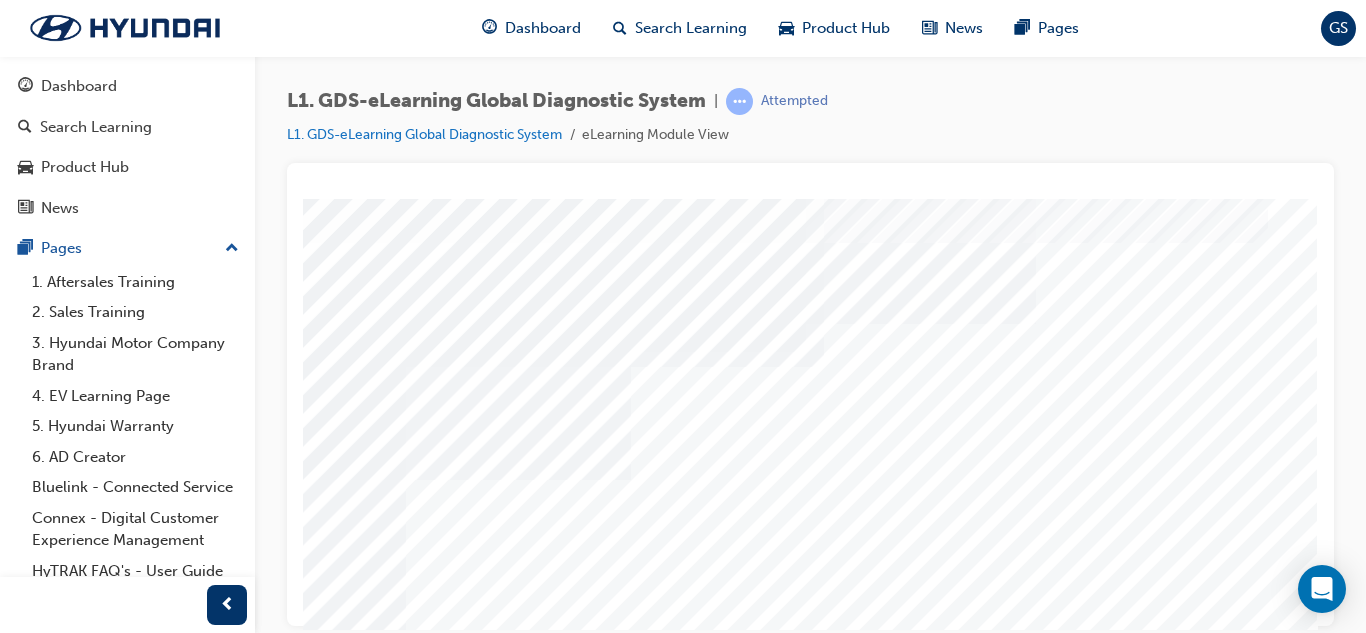 scroll, scrollTop: 34, scrollLeft: 360, axis: both 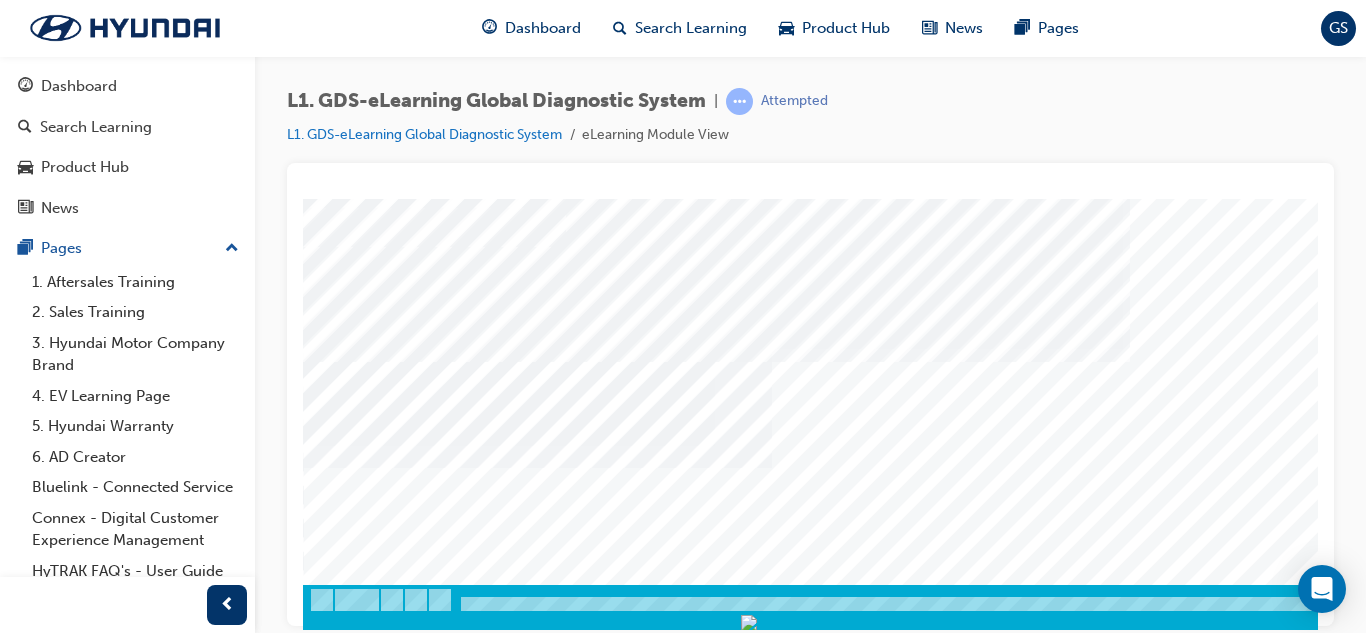 click at bounding box center [983, 613] 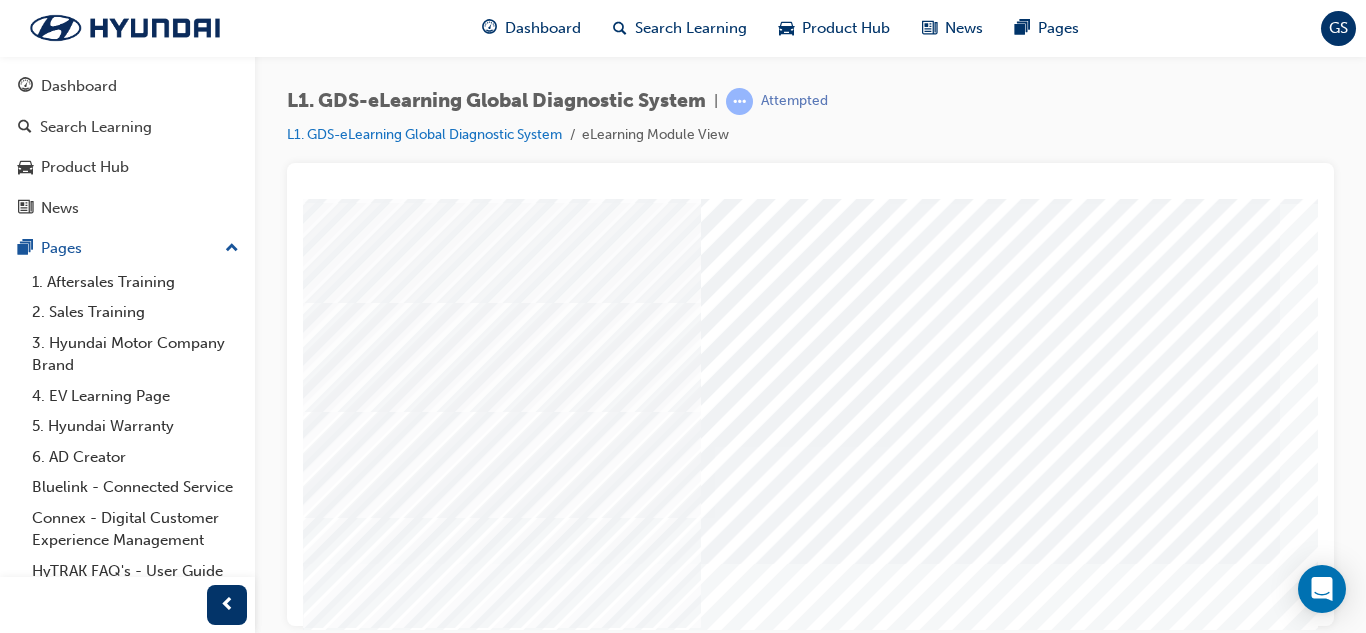 scroll, scrollTop: 334, scrollLeft: 0, axis: vertical 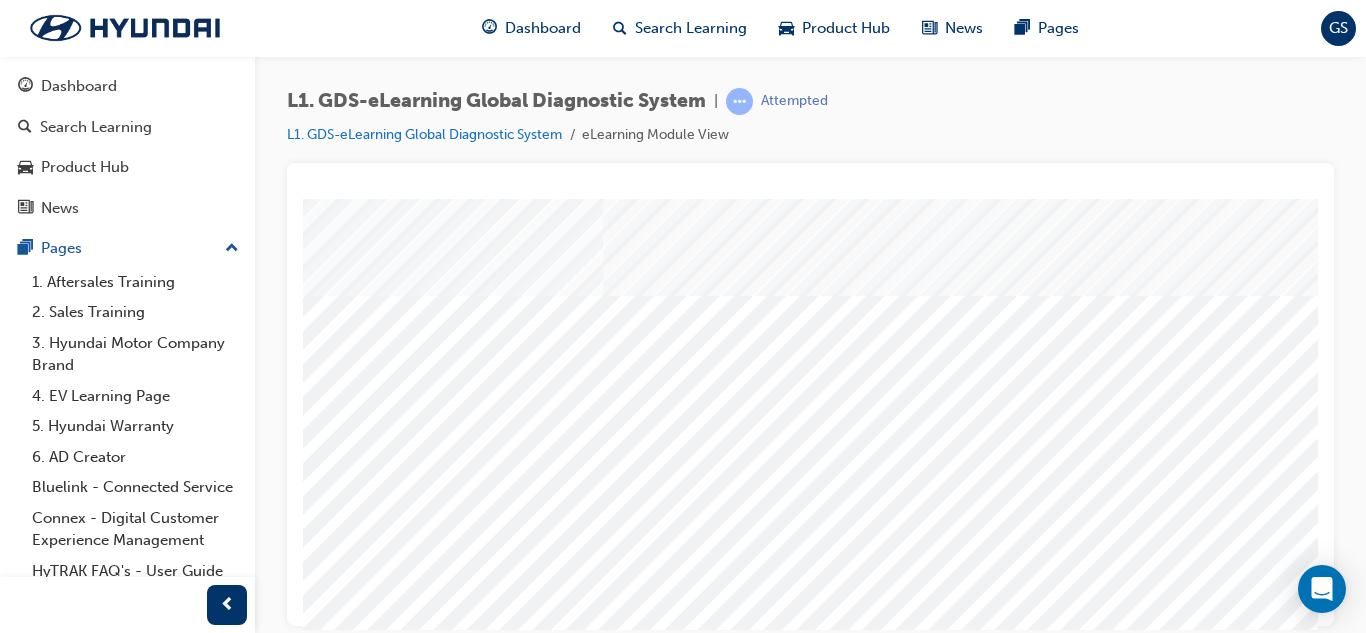 drag, startPoint x: 691, startPoint y: 604, endPoint x: 1275, endPoint y: 529, distance: 588.7962 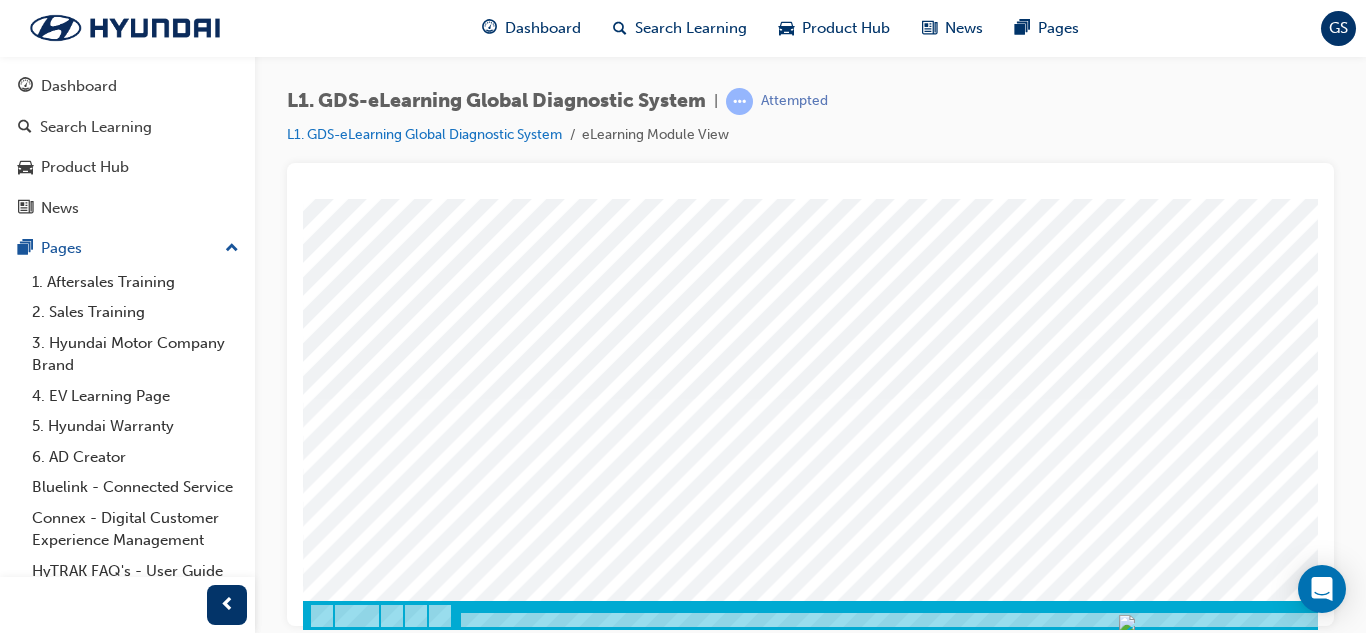 scroll, scrollTop: 334, scrollLeft: 0, axis: vertical 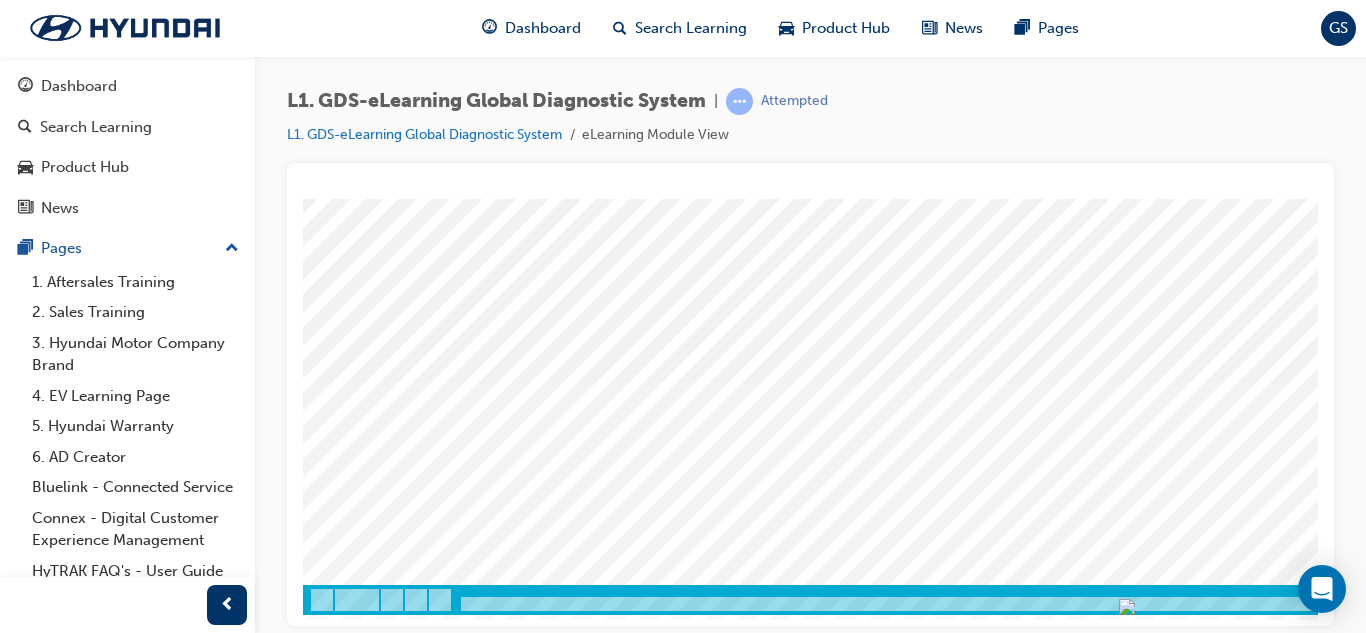 drag, startPoint x: 397, startPoint y: 584, endPoint x: 973, endPoint y: 504, distance: 581.529 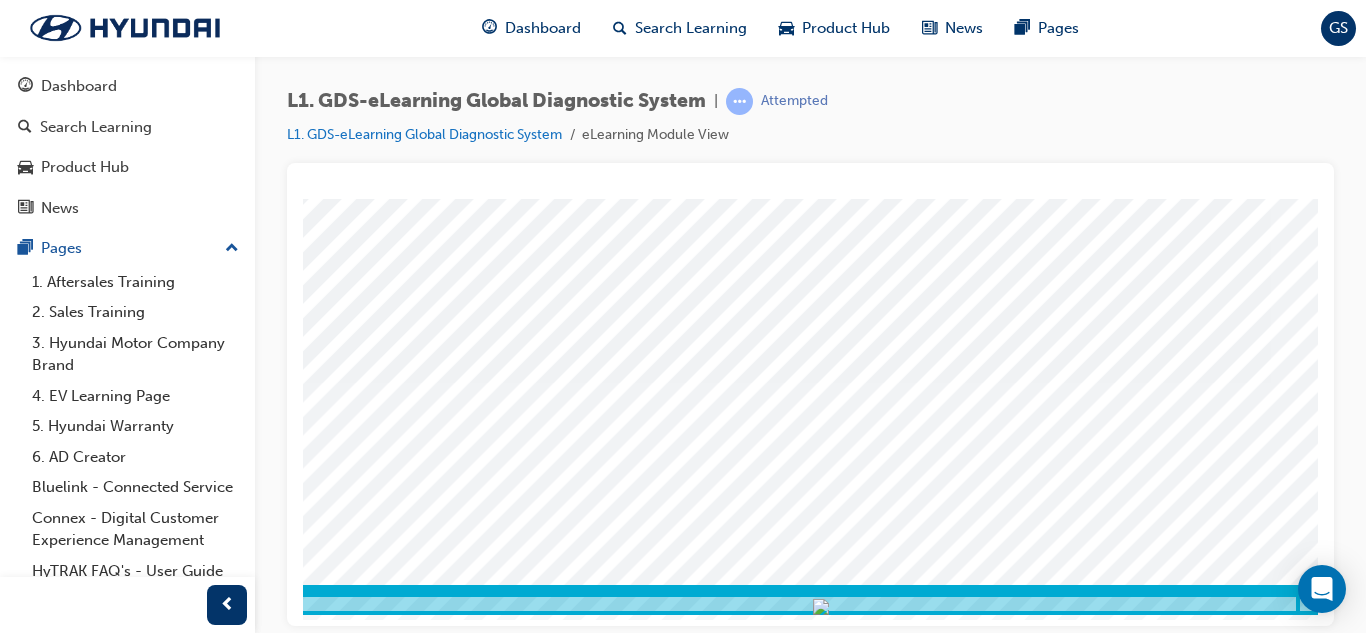 scroll, scrollTop: 334, scrollLeft: 360, axis: both 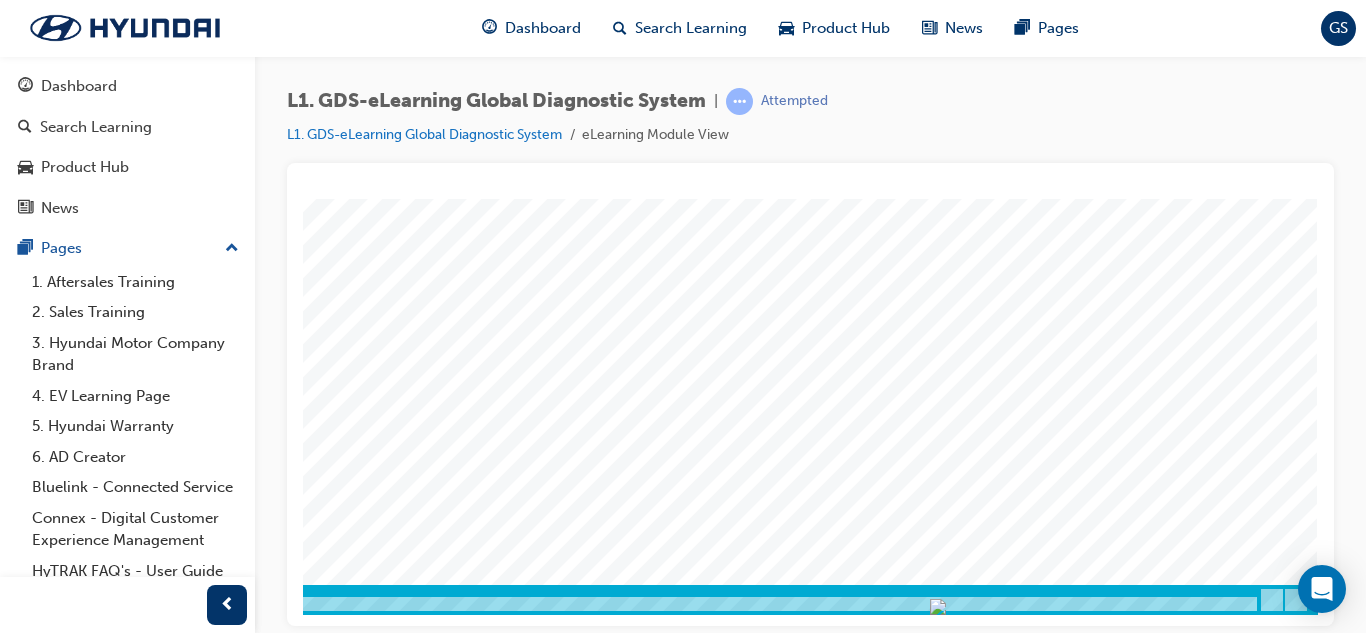 drag, startPoint x: 941, startPoint y: 623, endPoint x: 1624, endPoint y: 813, distance: 708.9351 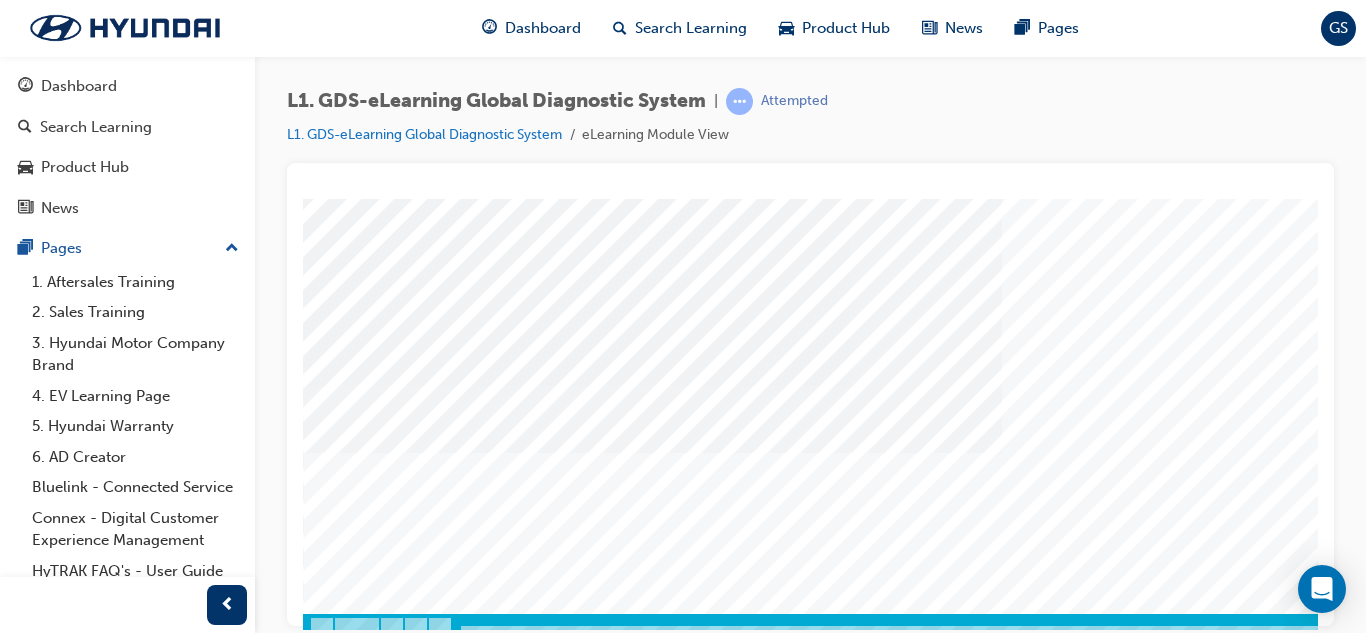 scroll, scrollTop: 334, scrollLeft: 0, axis: vertical 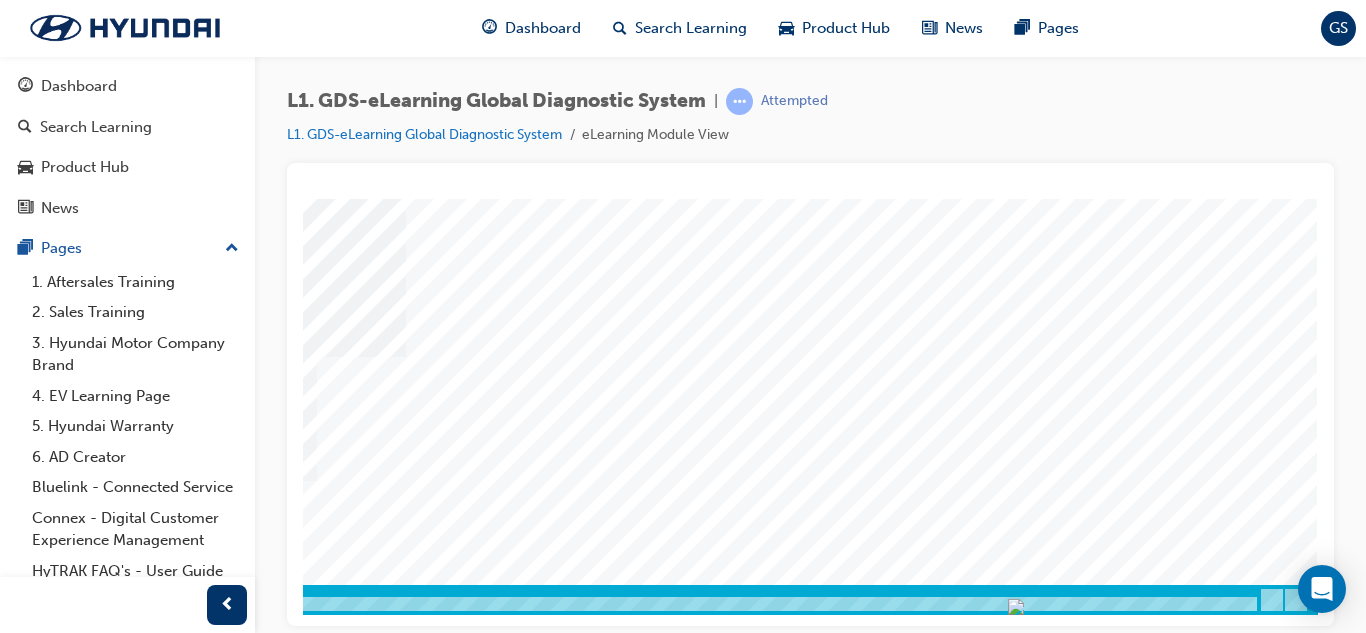 drag, startPoint x: 681, startPoint y: 626, endPoint x: 1298, endPoint y: 828, distance: 649.2249 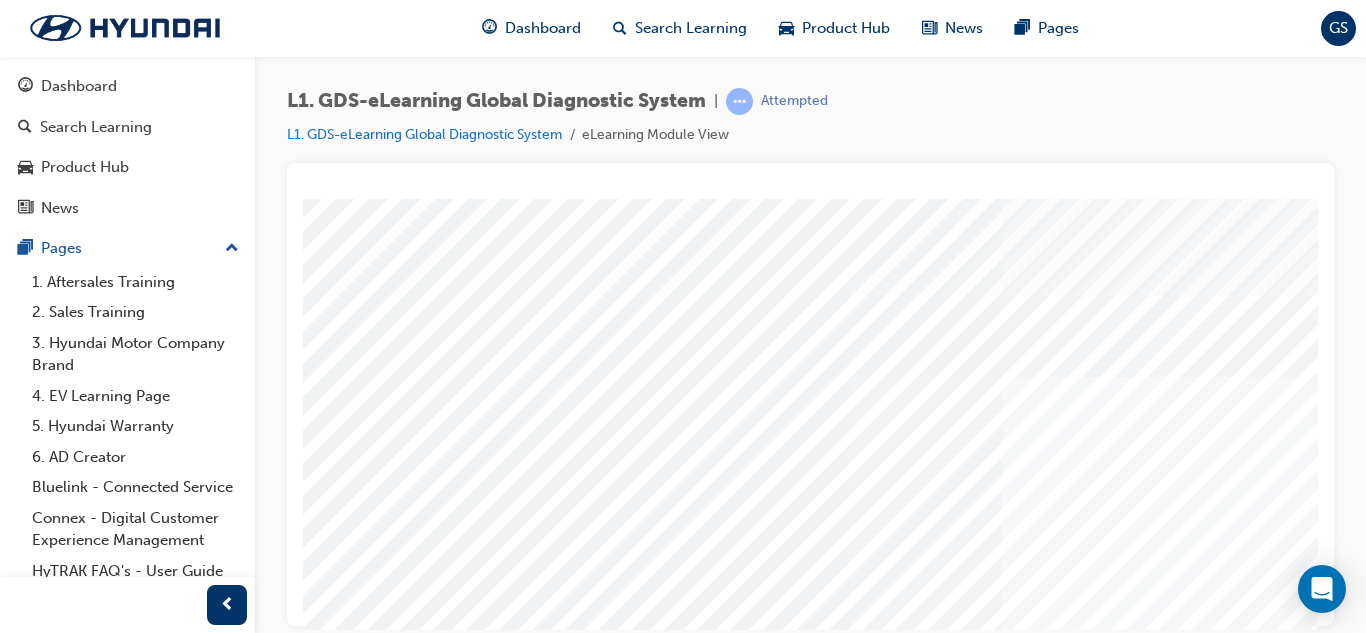 scroll, scrollTop: 334, scrollLeft: 0, axis: vertical 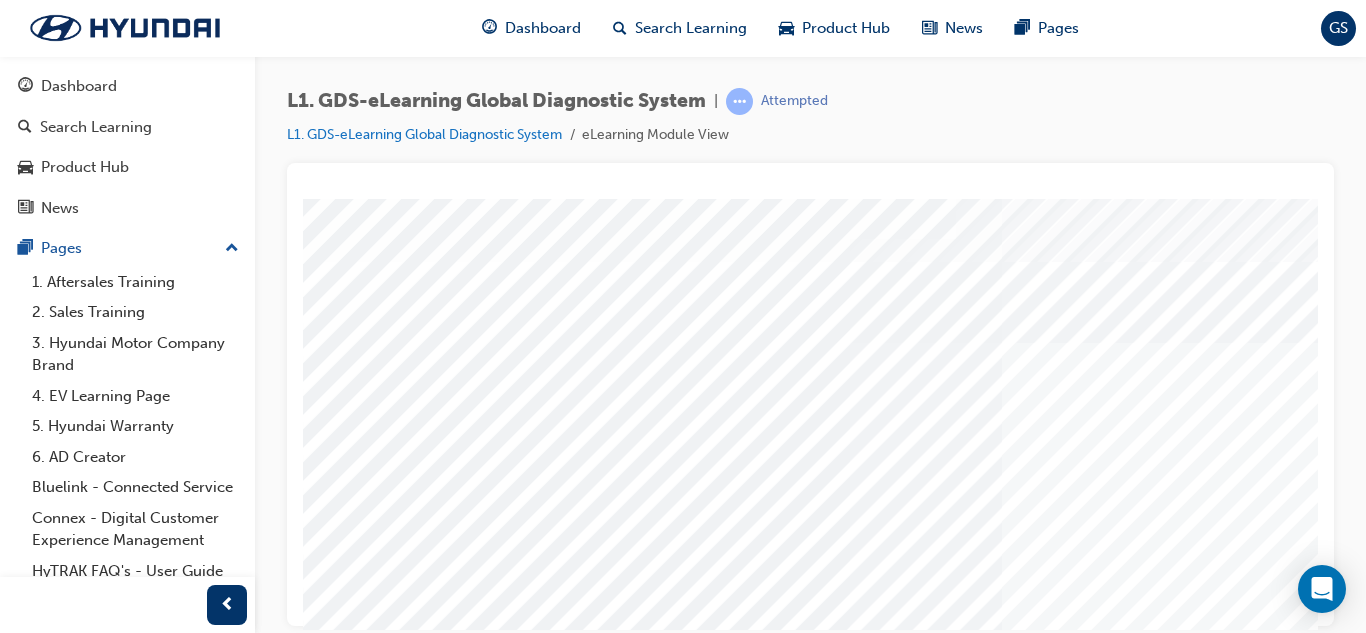 drag, startPoint x: 833, startPoint y: 459, endPoint x: 831, endPoint y: 577, distance: 118.016945 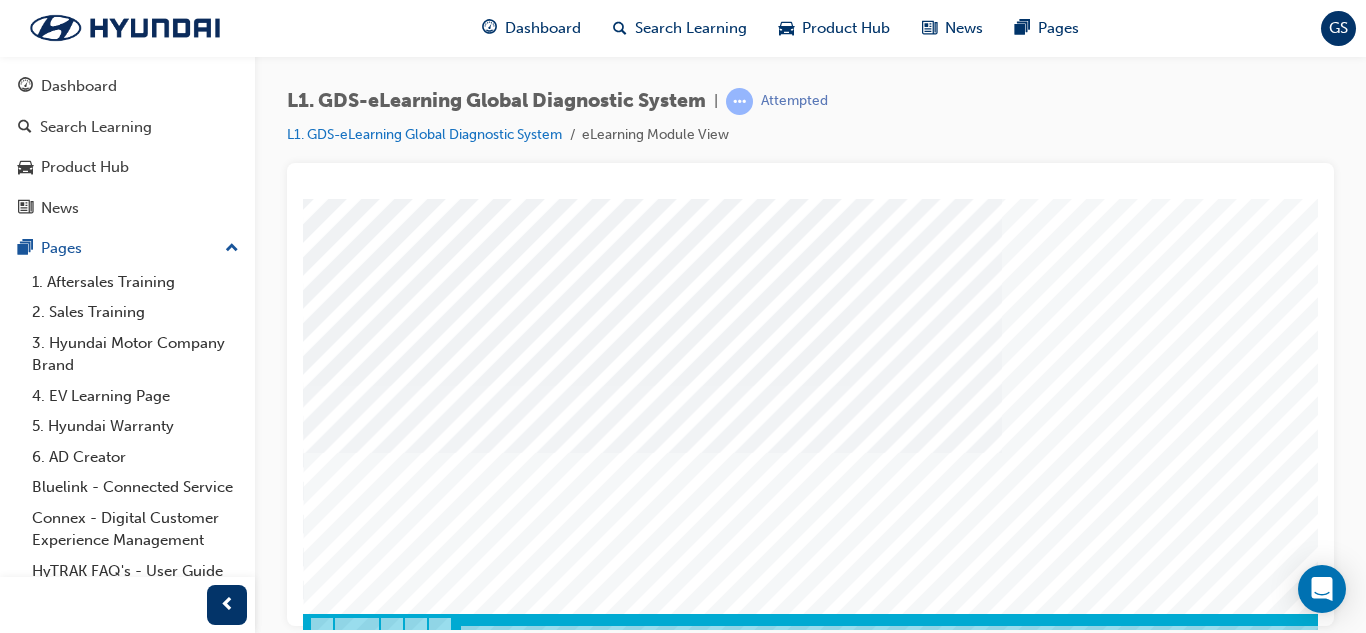 scroll, scrollTop: 334, scrollLeft: 0, axis: vertical 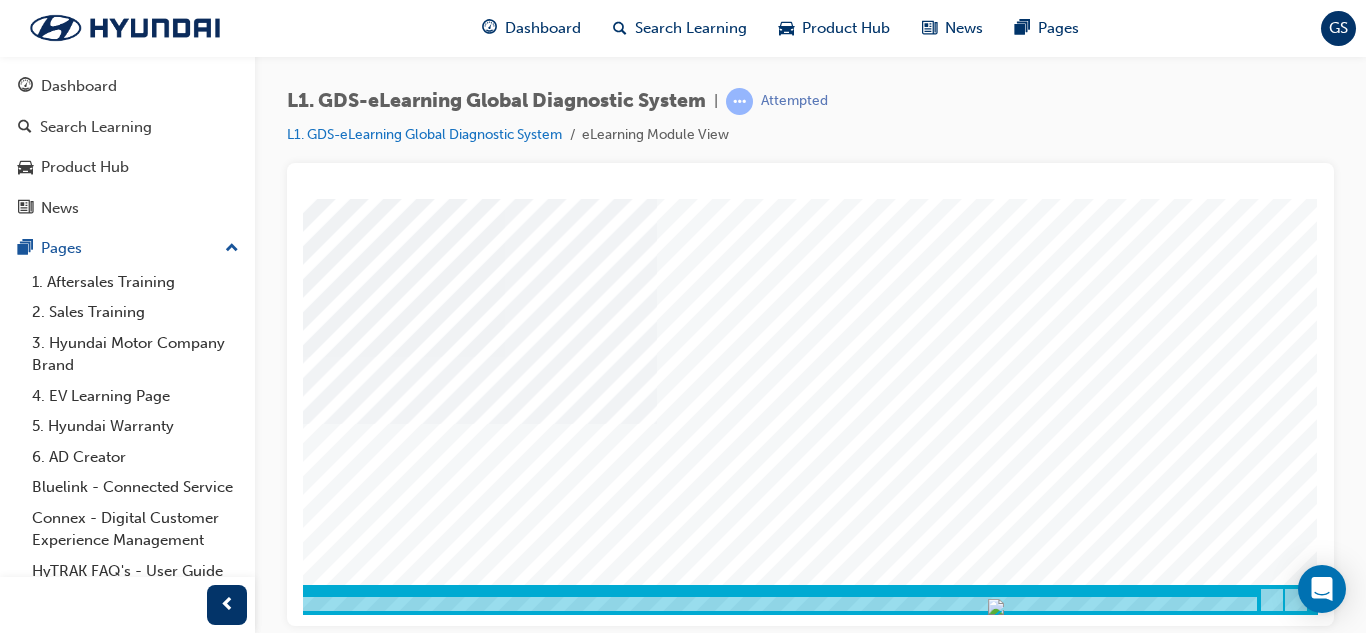 click at bounding box center (28, 3334) 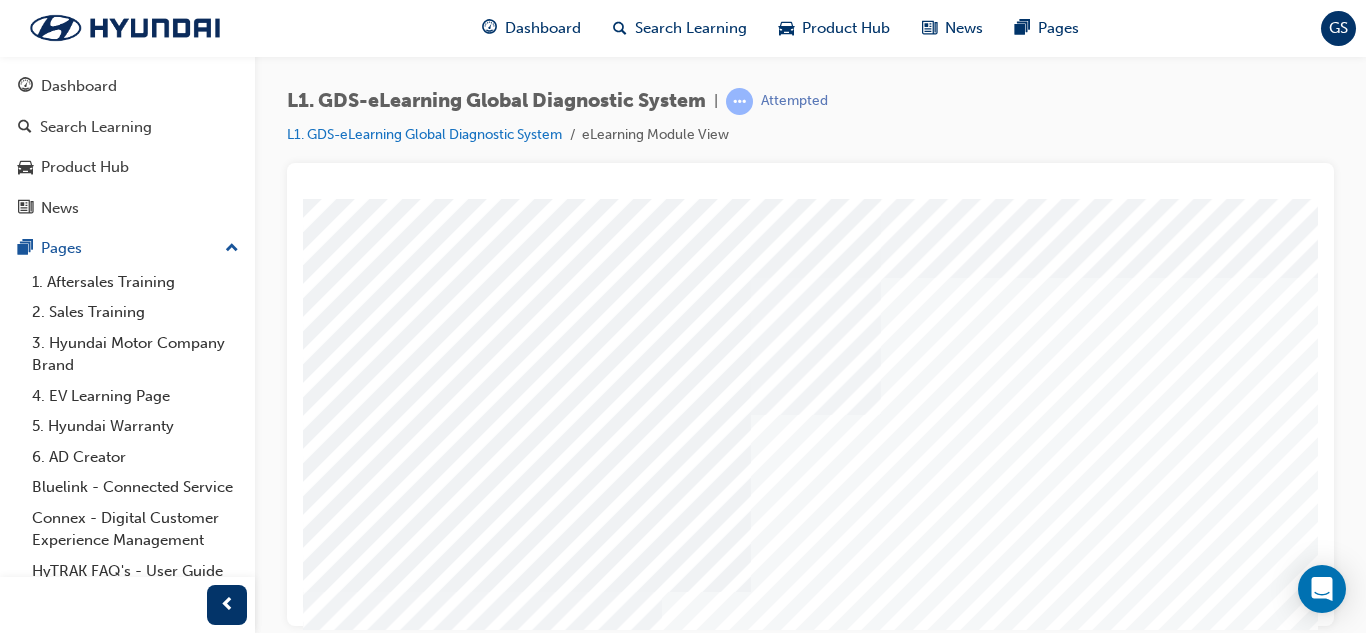 scroll, scrollTop: 0, scrollLeft: 0, axis: both 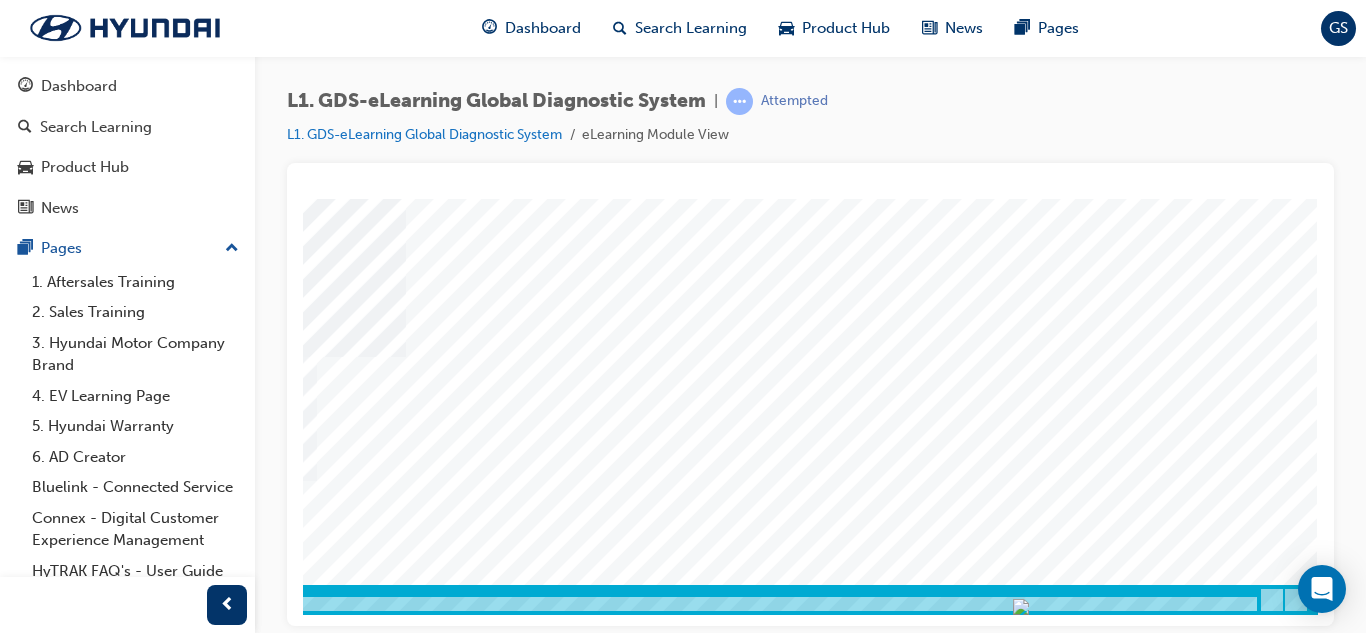 click at bounding box center (28, 2783) 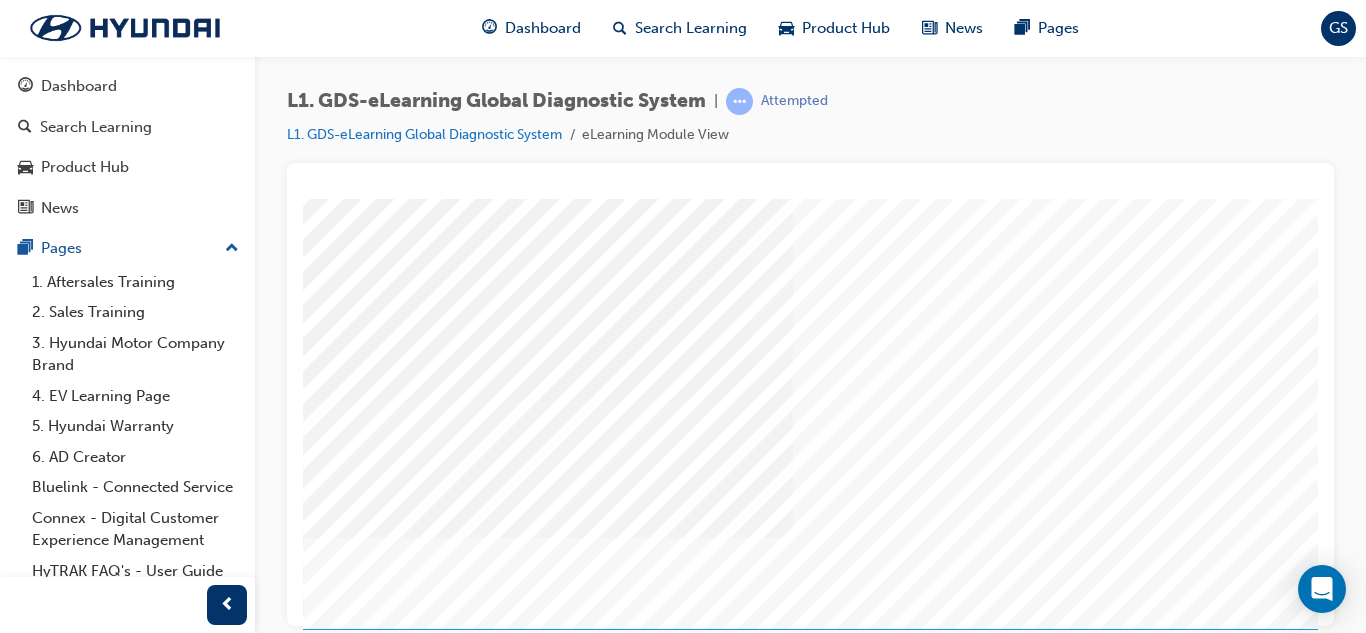 scroll, scrollTop: 334, scrollLeft: 0, axis: vertical 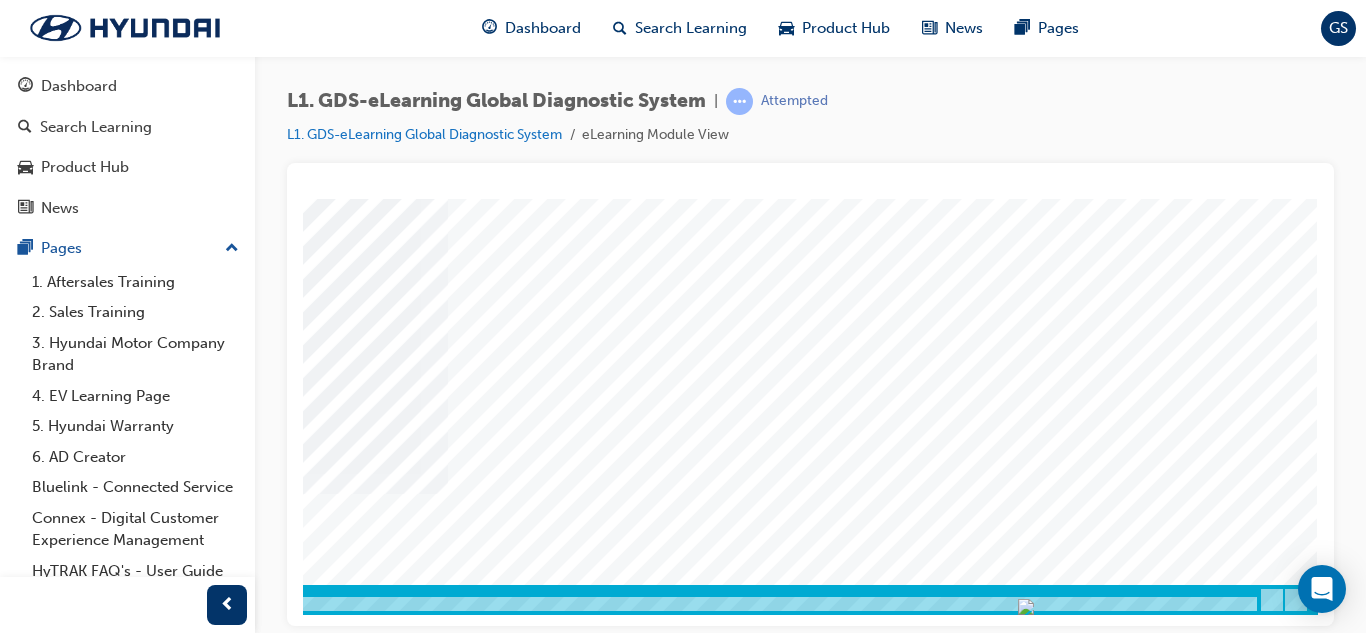 click at bounding box center [28, 2783] 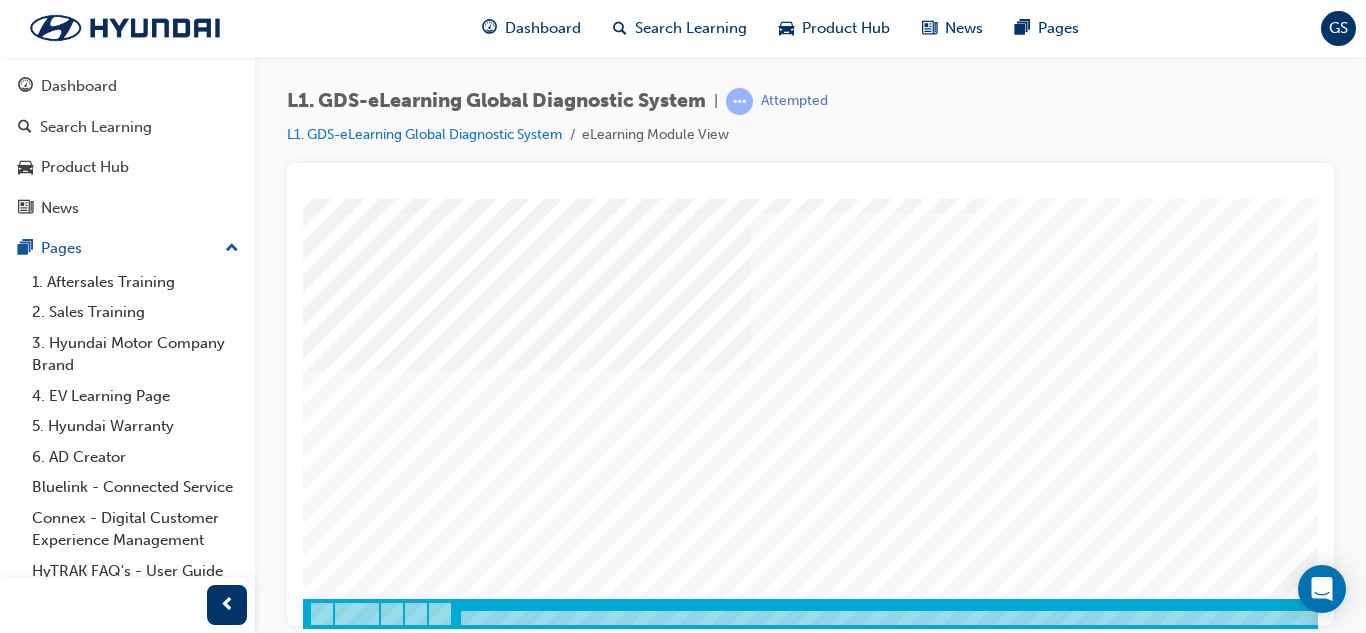scroll, scrollTop: 334, scrollLeft: 0, axis: vertical 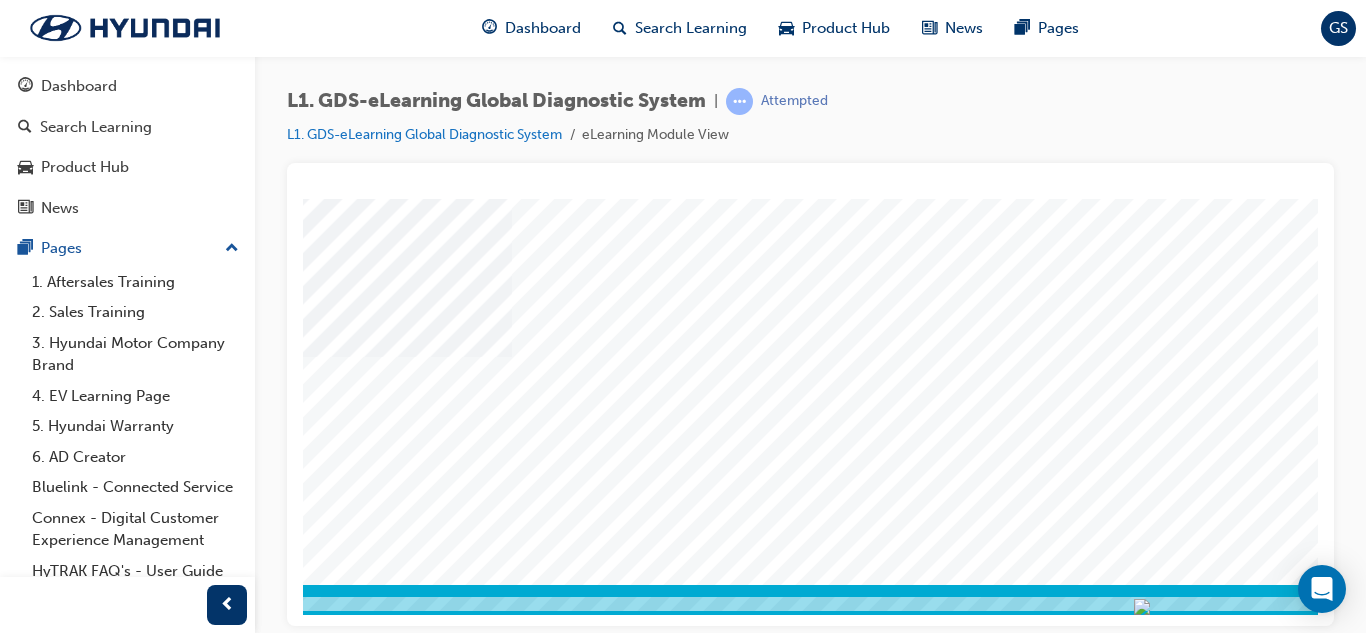 click at bounding box center (1142, 606) 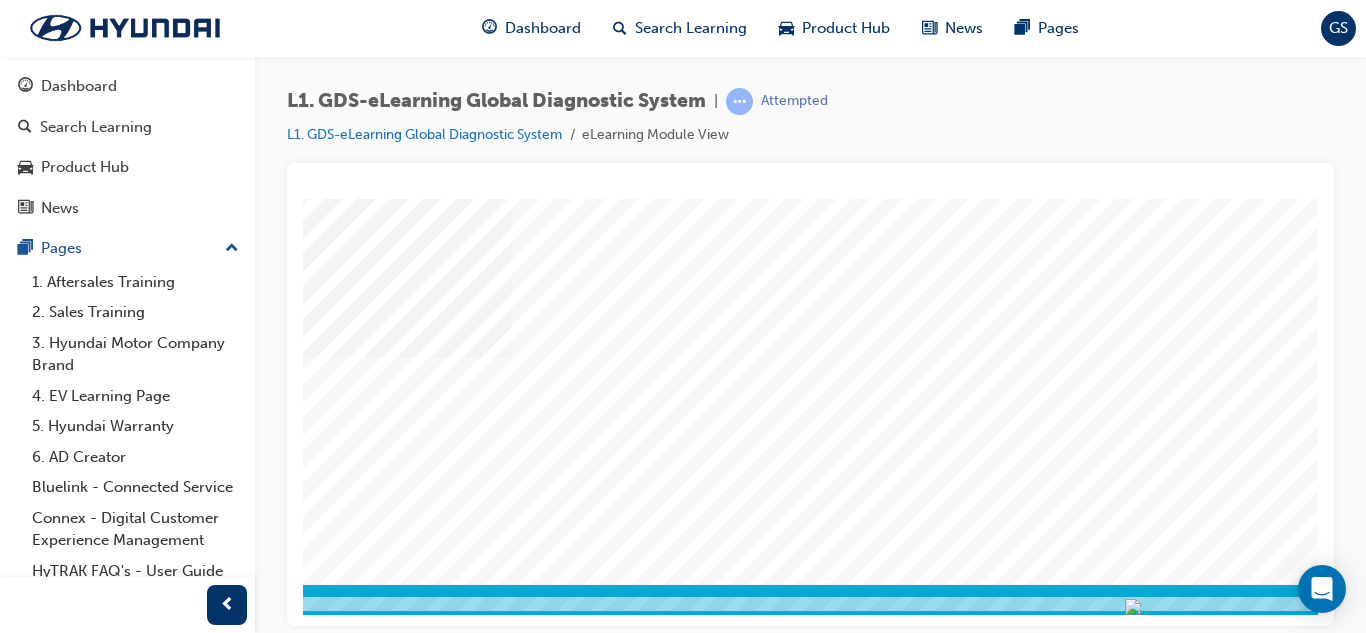 scroll, scrollTop: 334, scrollLeft: 0, axis: vertical 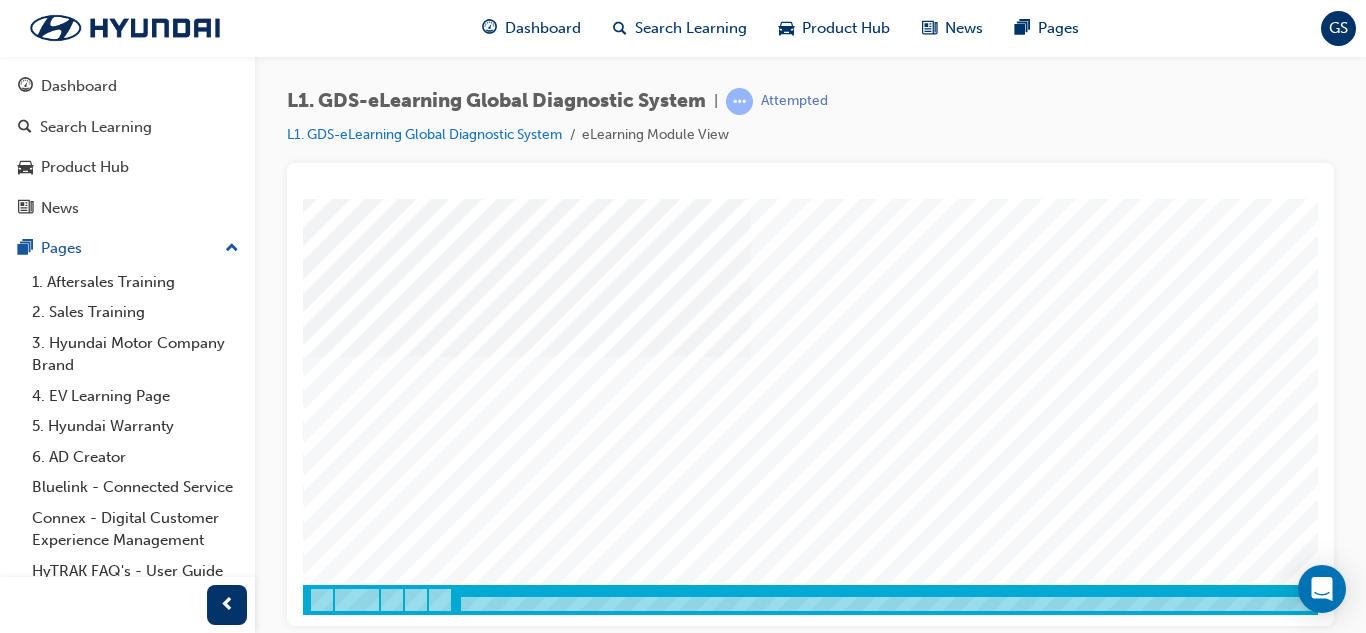 drag, startPoint x: 529, startPoint y: 625, endPoint x: 603, endPoint y: 808, distance: 197.39554 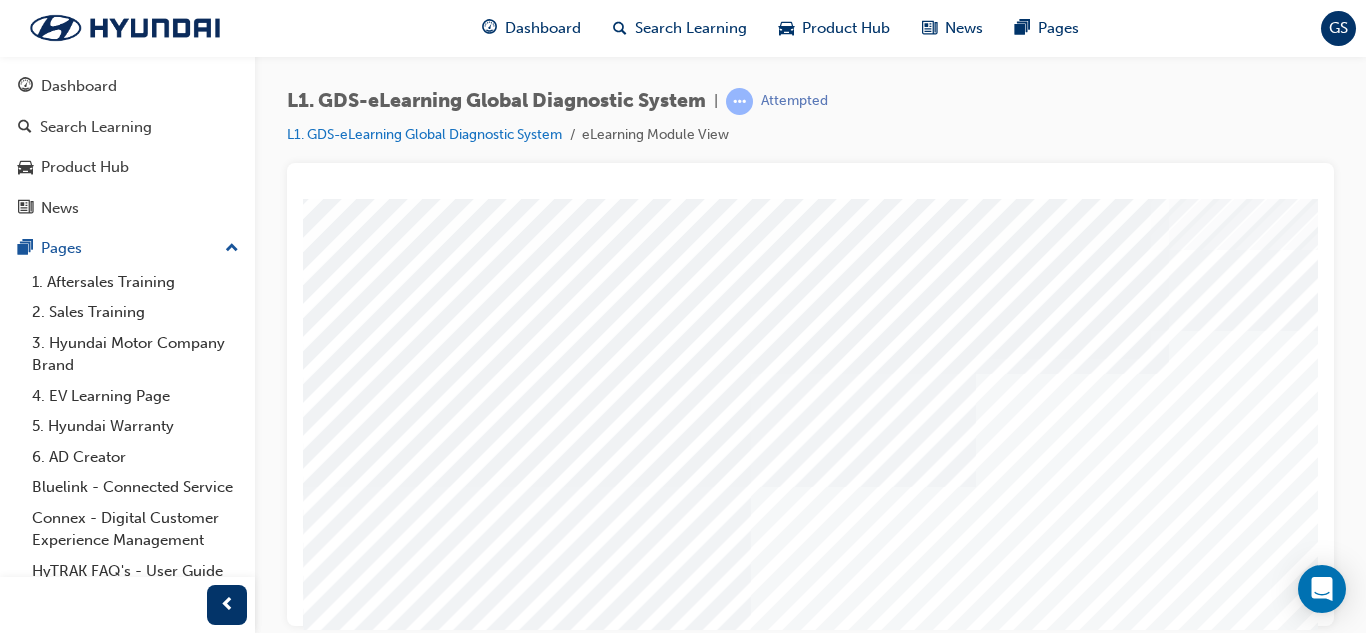scroll, scrollTop: 34, scrollLeft: 0, axis: vertical 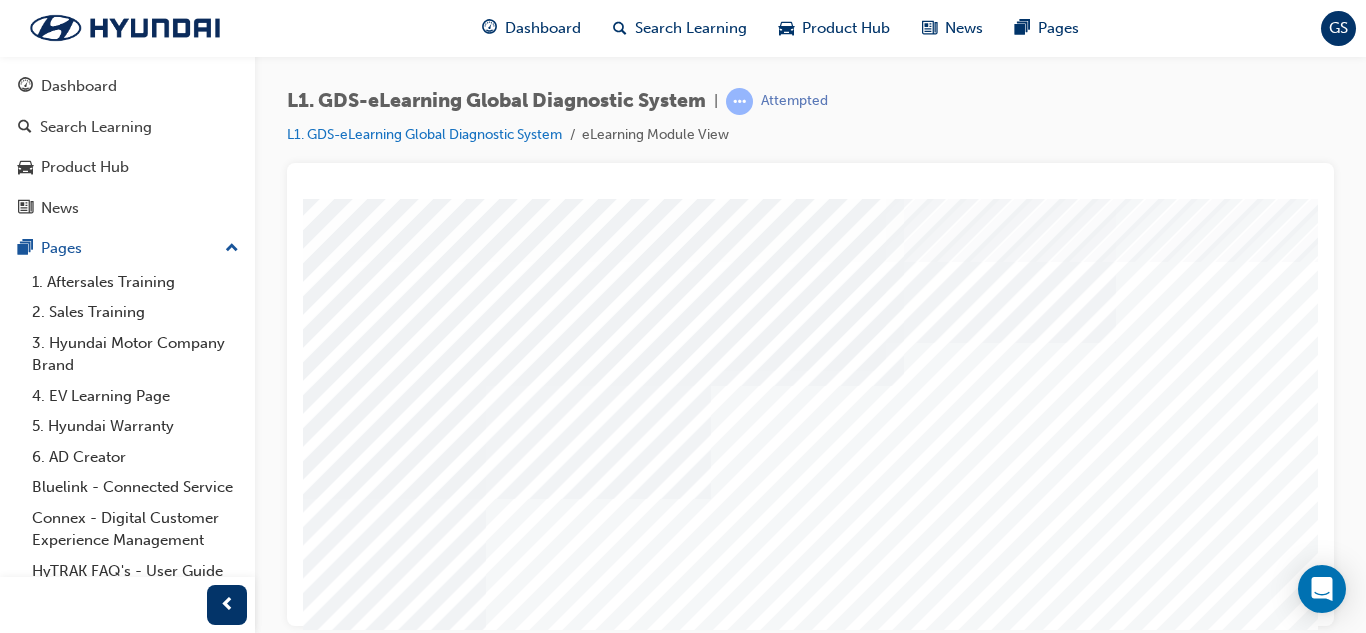 drag, startPoint x: 758, startPoint y: 620, endPoint x: 479, endPoint y: 461, distance: 321.12613 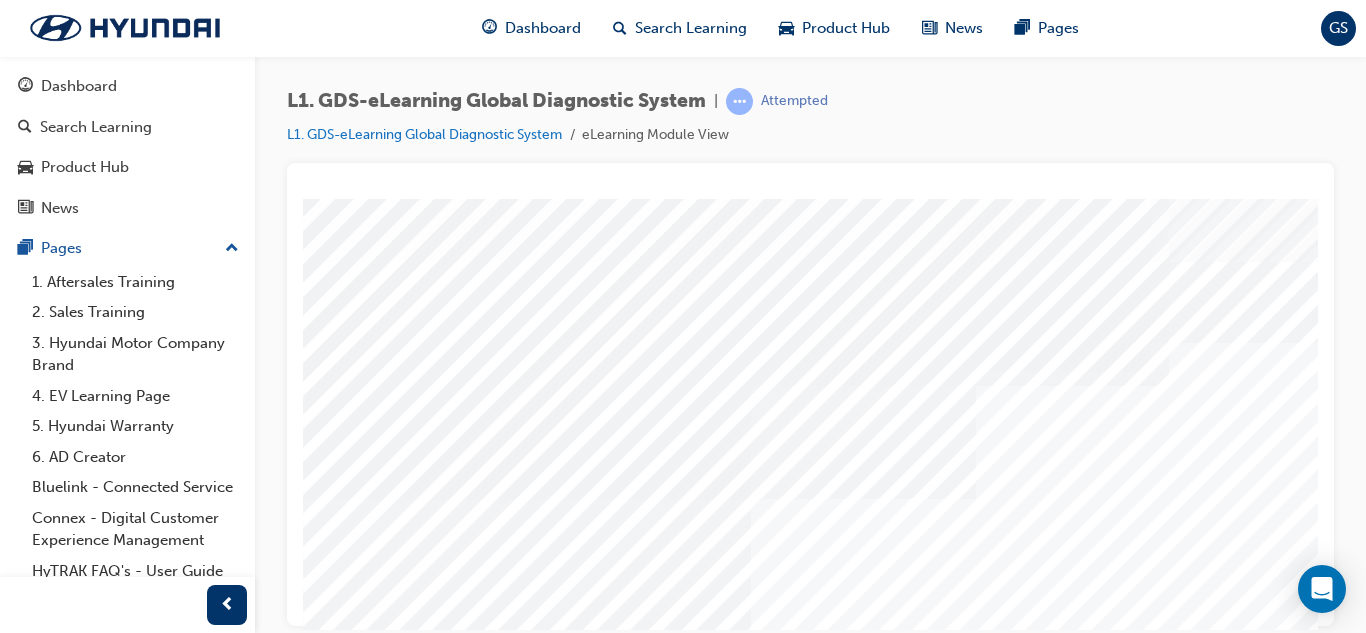 drag, startPoint x: 693, startPoint y: 612, endPoint x: 722, endPoint y: 614, distance: 29.068884 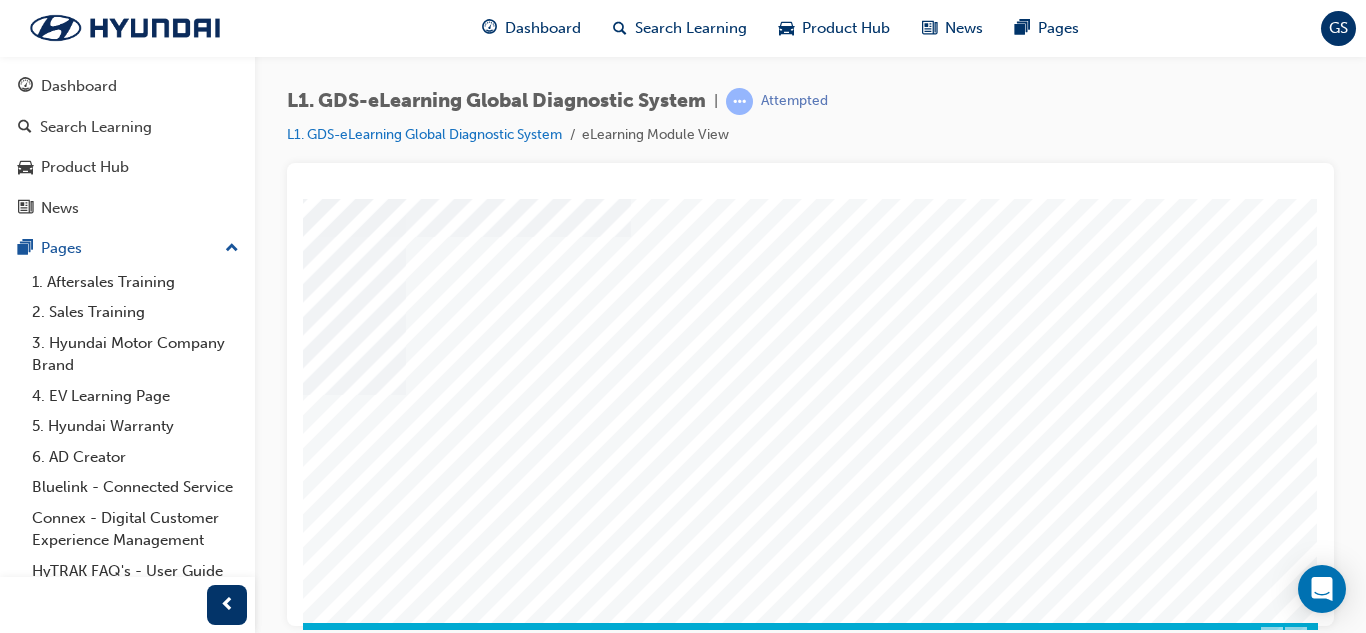 scroll, scrollTop: 300, scrollLeft: 360, axis: both 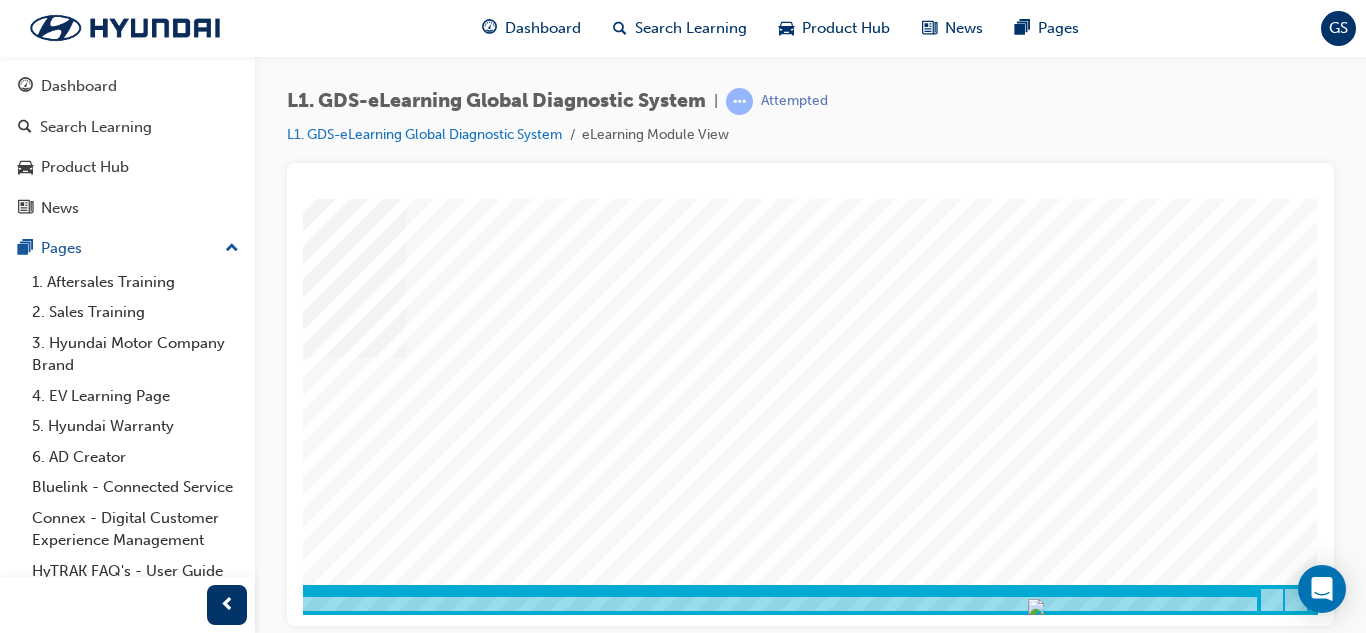 click at bounding box center [28, 2783] 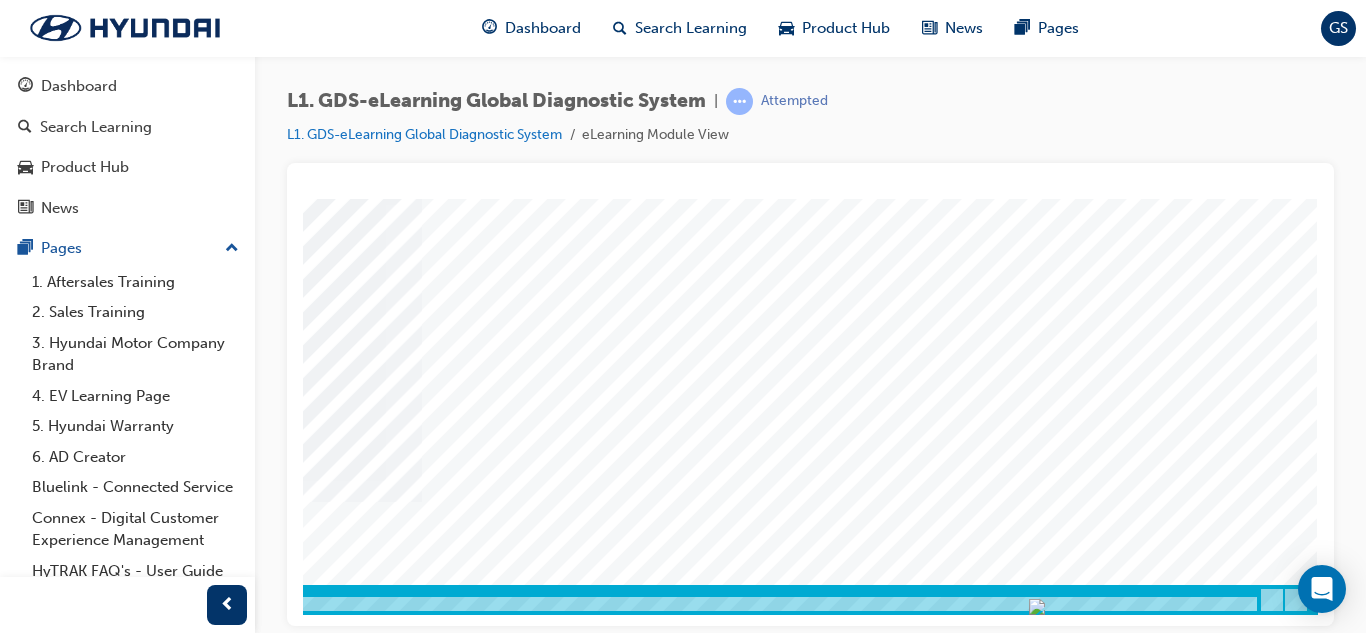 scroll, scrollTop: 0, scrollLeft: 0, axis: both 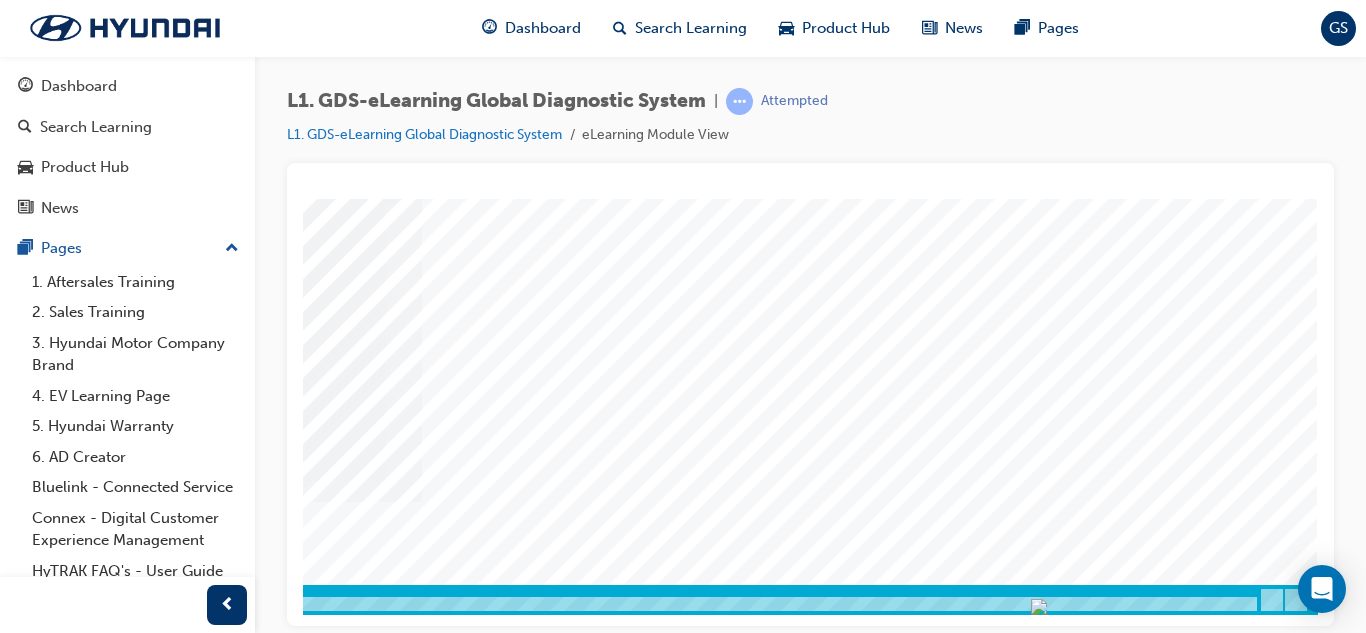 click at bounding box center [28, 2783] 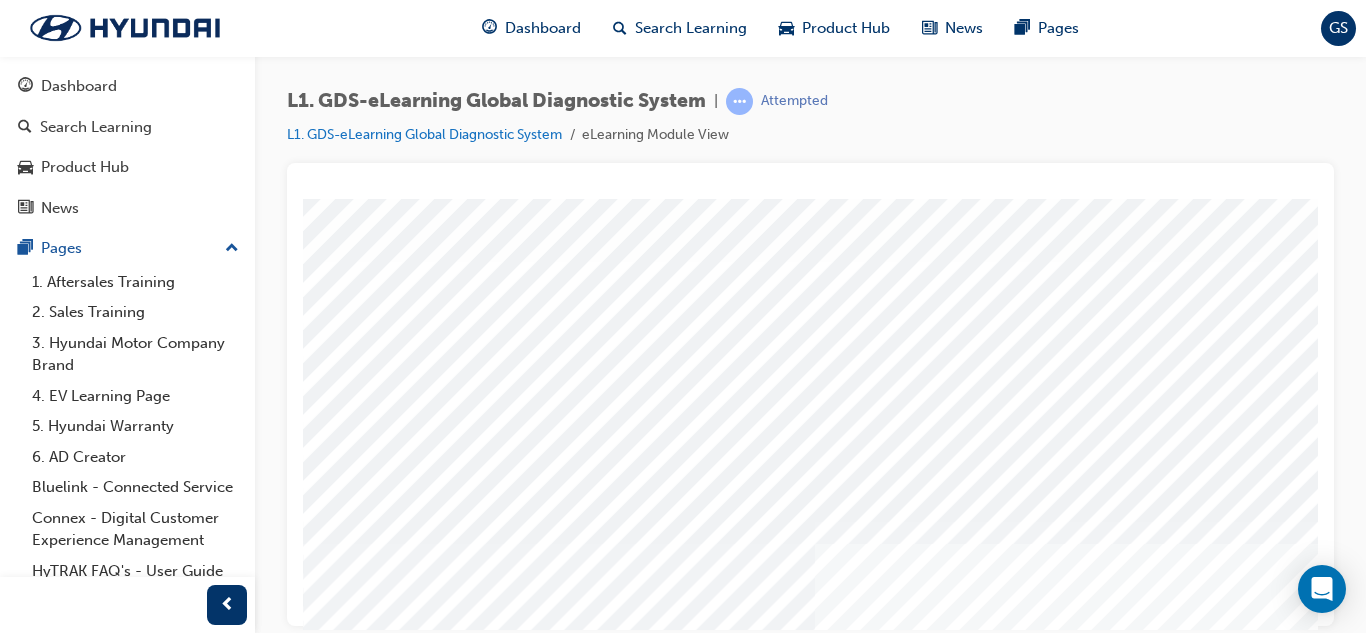 scroll, scrollTop: 134, scrollLeft: 0, axis: vertical 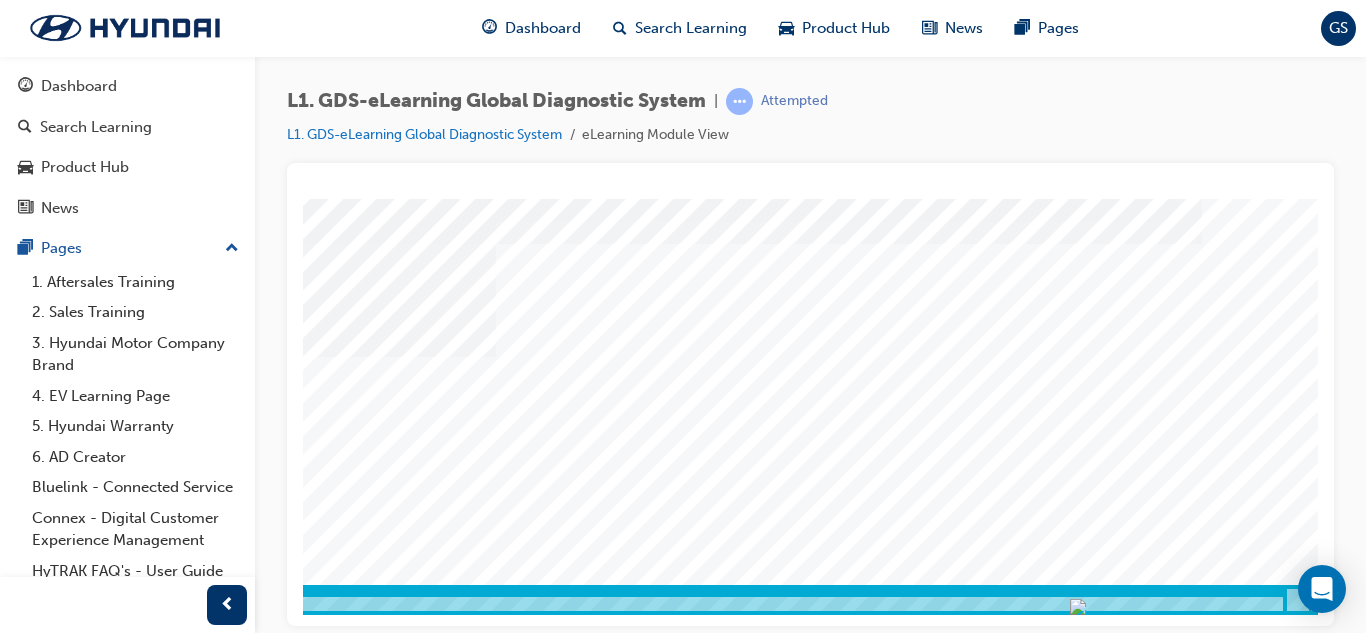 click at bounding box center (54, 2783) 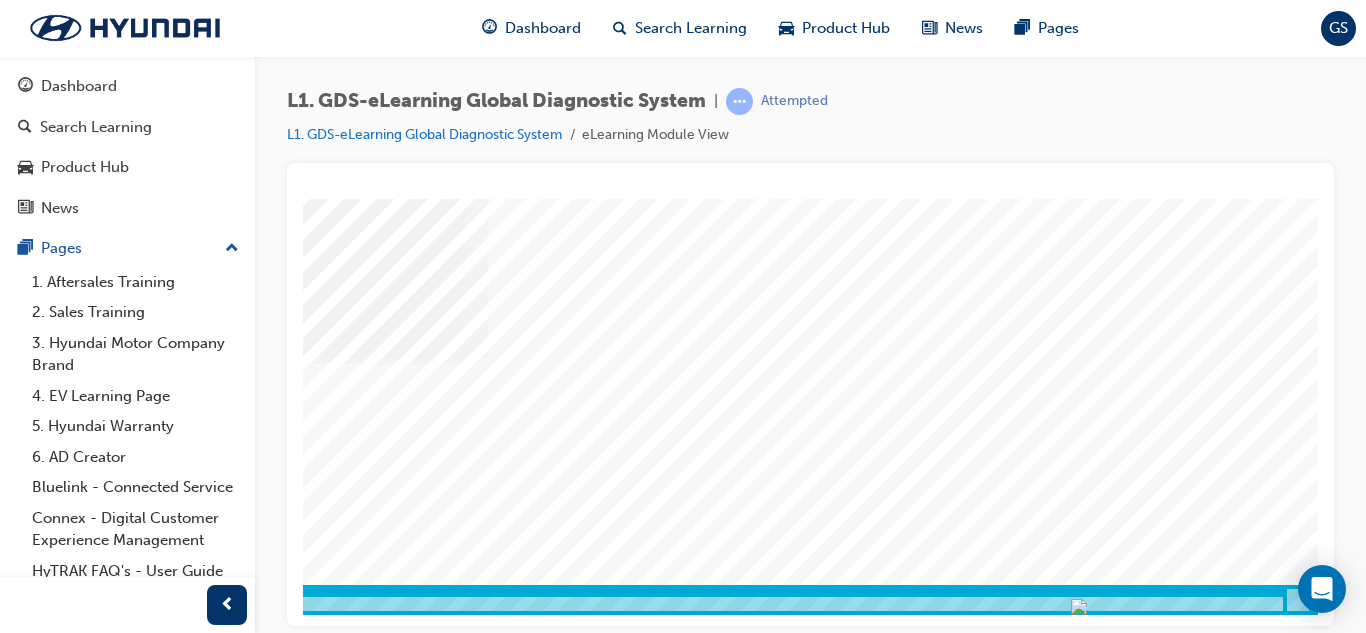 scroll, scrollTop: 0, scrollLeft: 0, axis: both 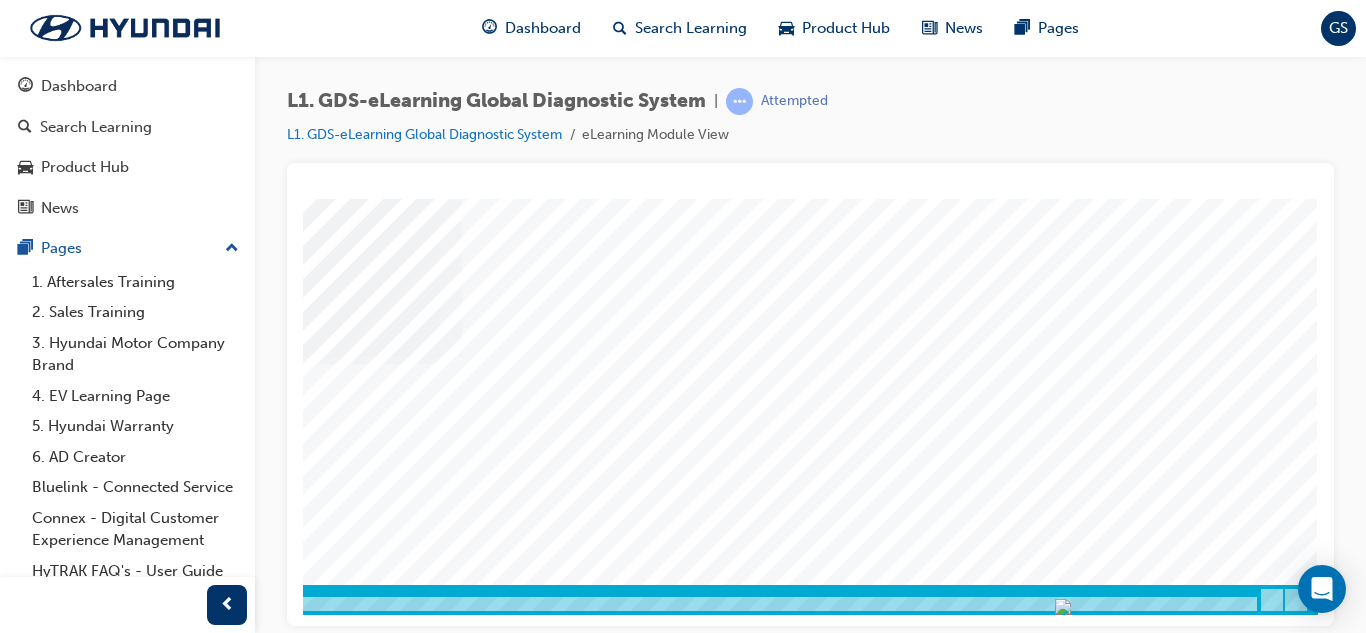 click at bounding box center [28, 2783] 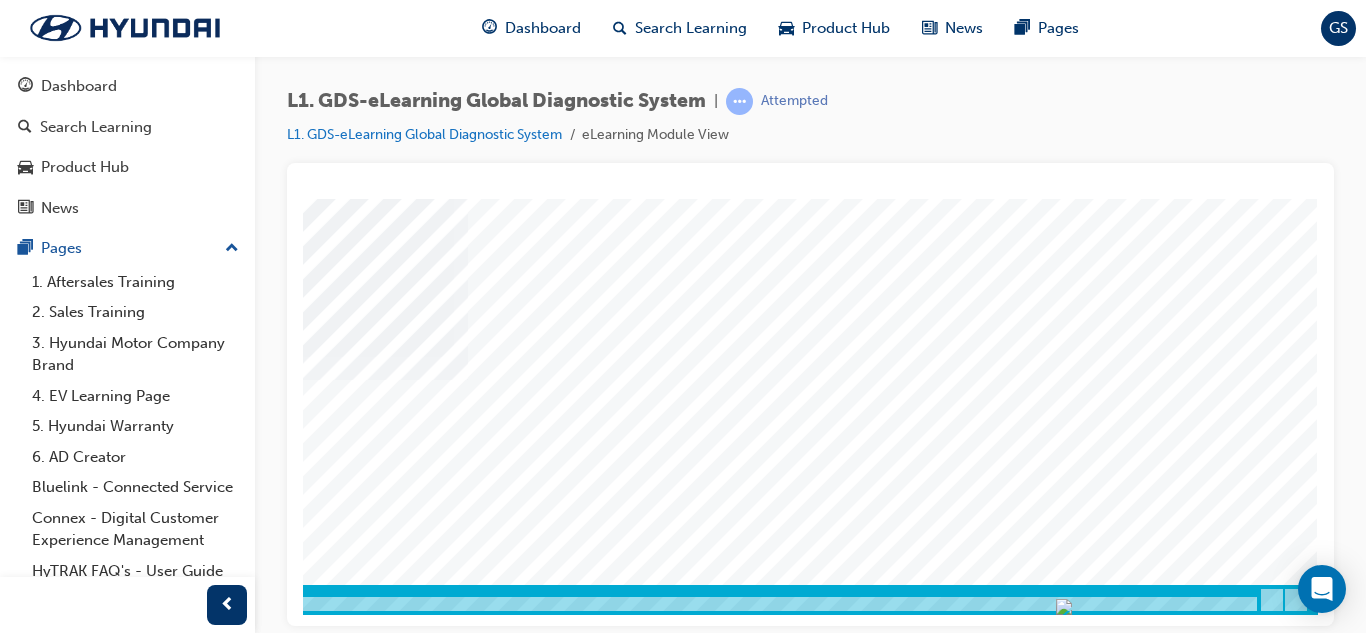 scroll, scrollTop: 0, scrollLeft: 0, axis: both 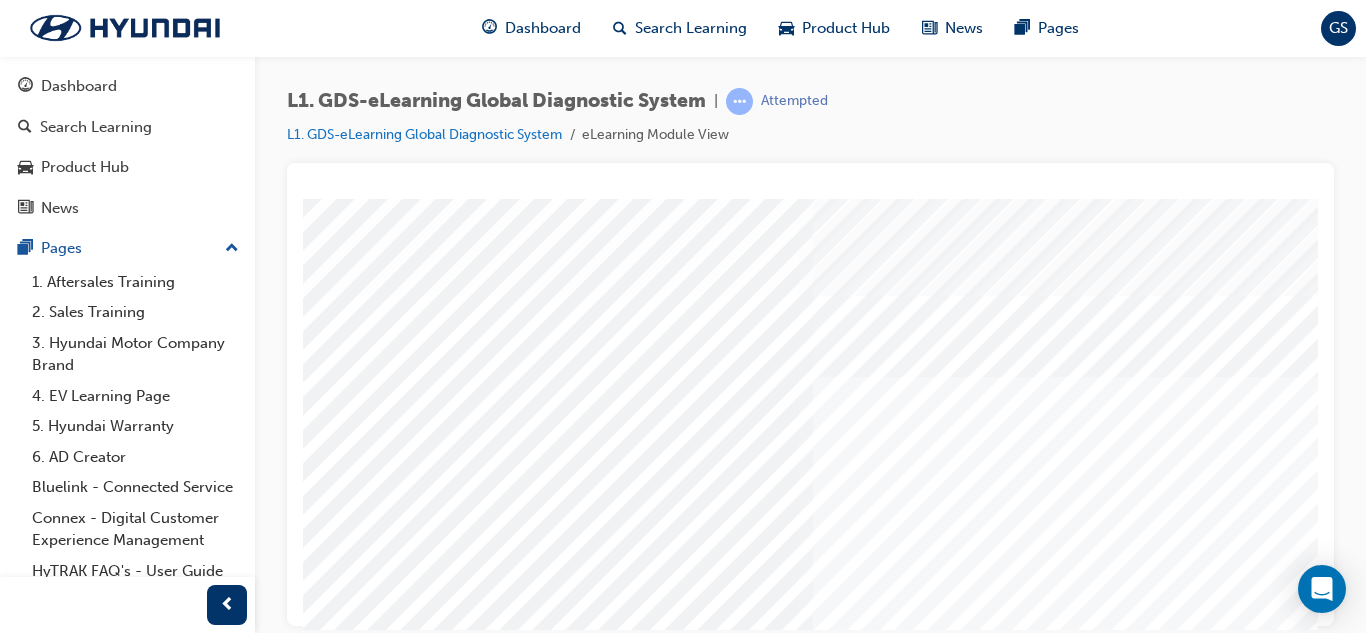 drag, startPoint x: 883, startPoint y: 613, endPoint x: 497, endPoint y: 705, distance: 396.8123 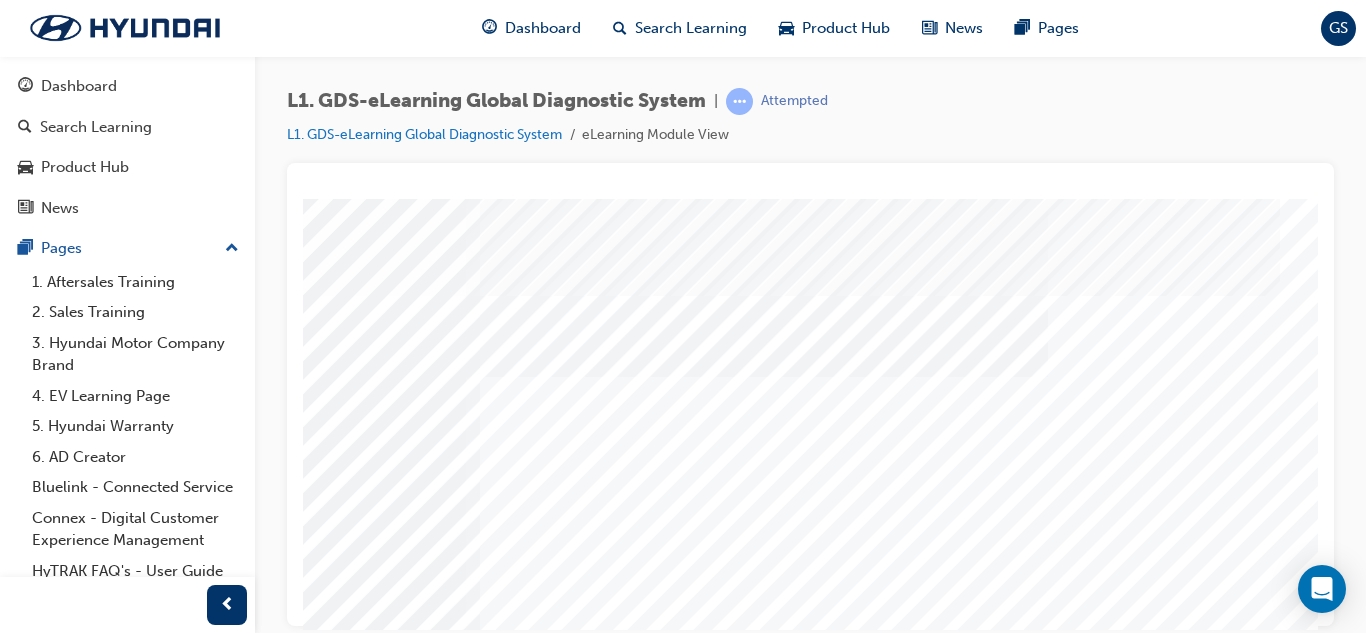 scroll, scrollTop: 0, scrollLeft: 360, axis: horizontal 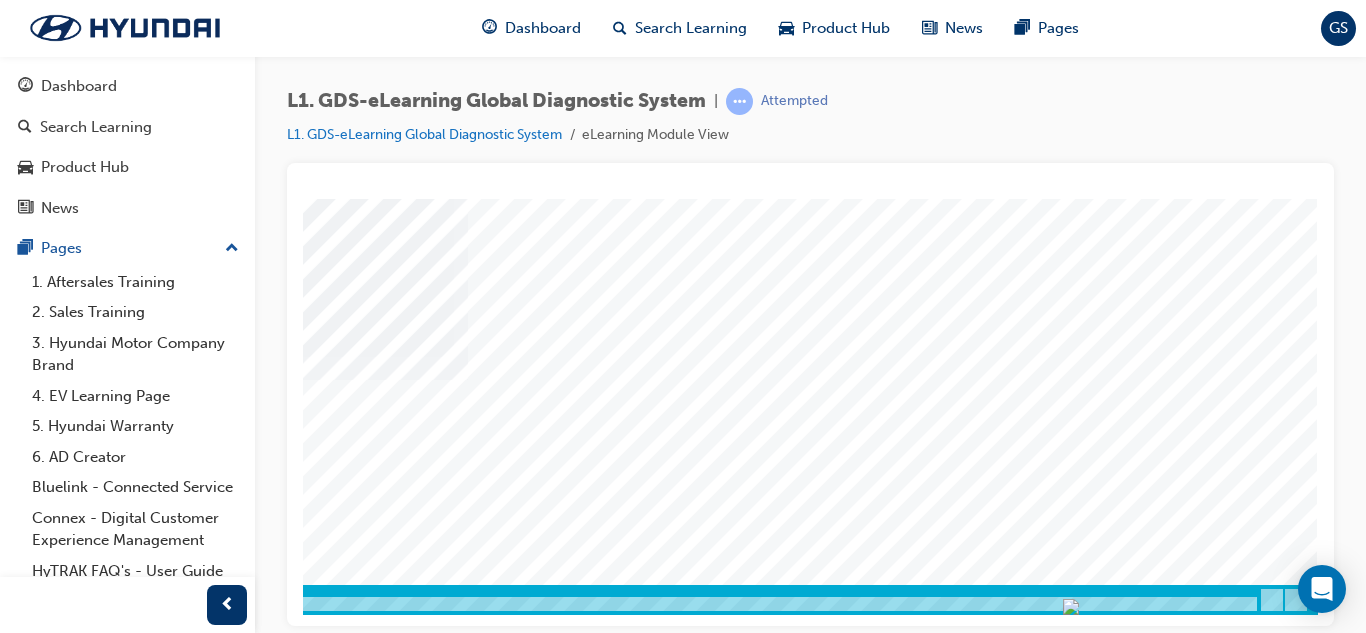 click at bounding box center [28, 2783] 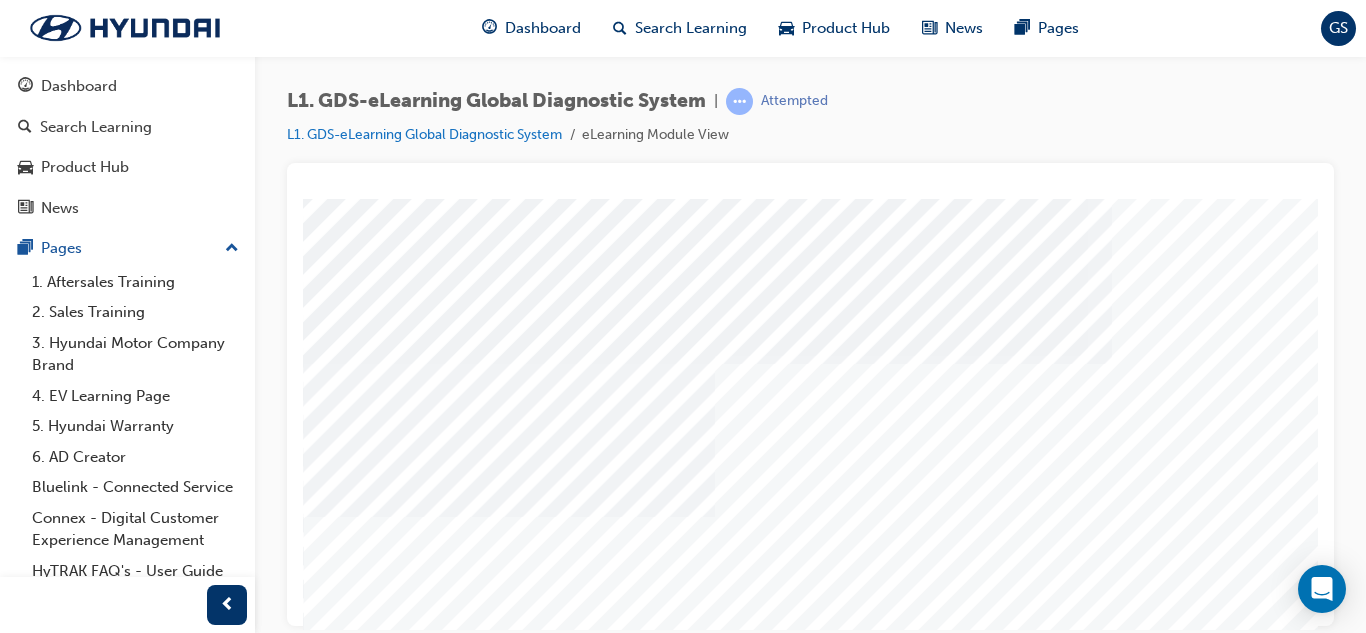 scroll, scrollTop: 134, scrollLeft: 0, axis: vertical 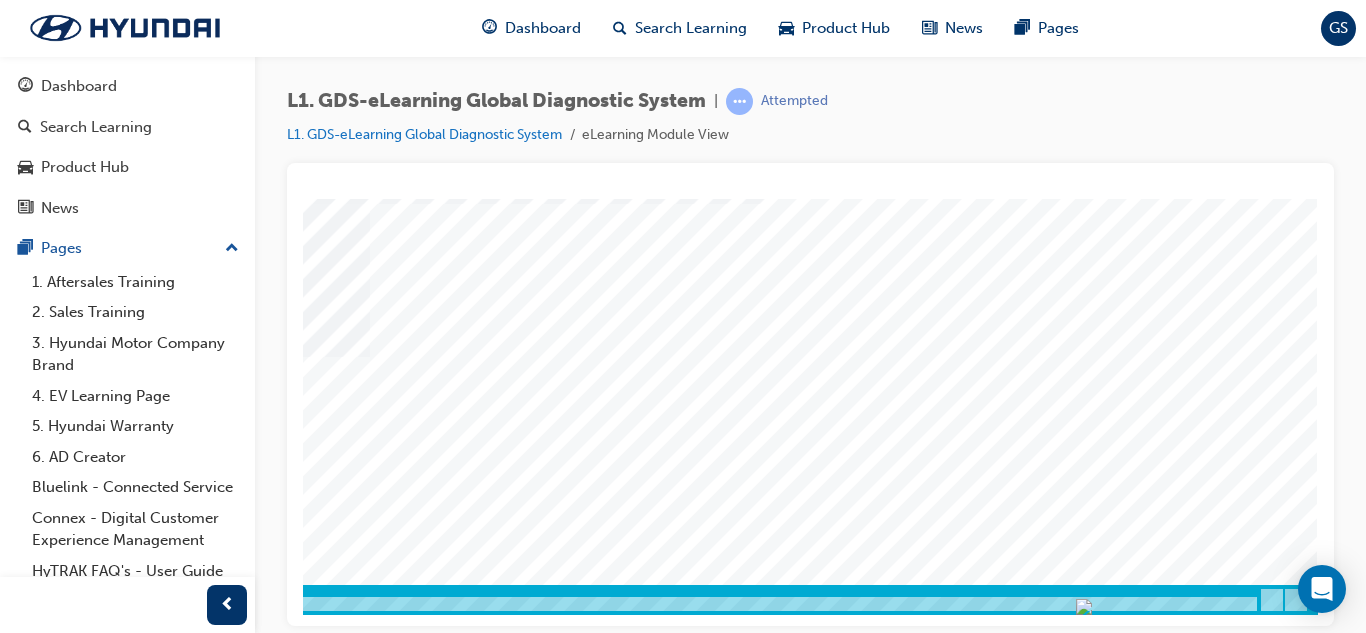 click at bounding box center (28, 2783) 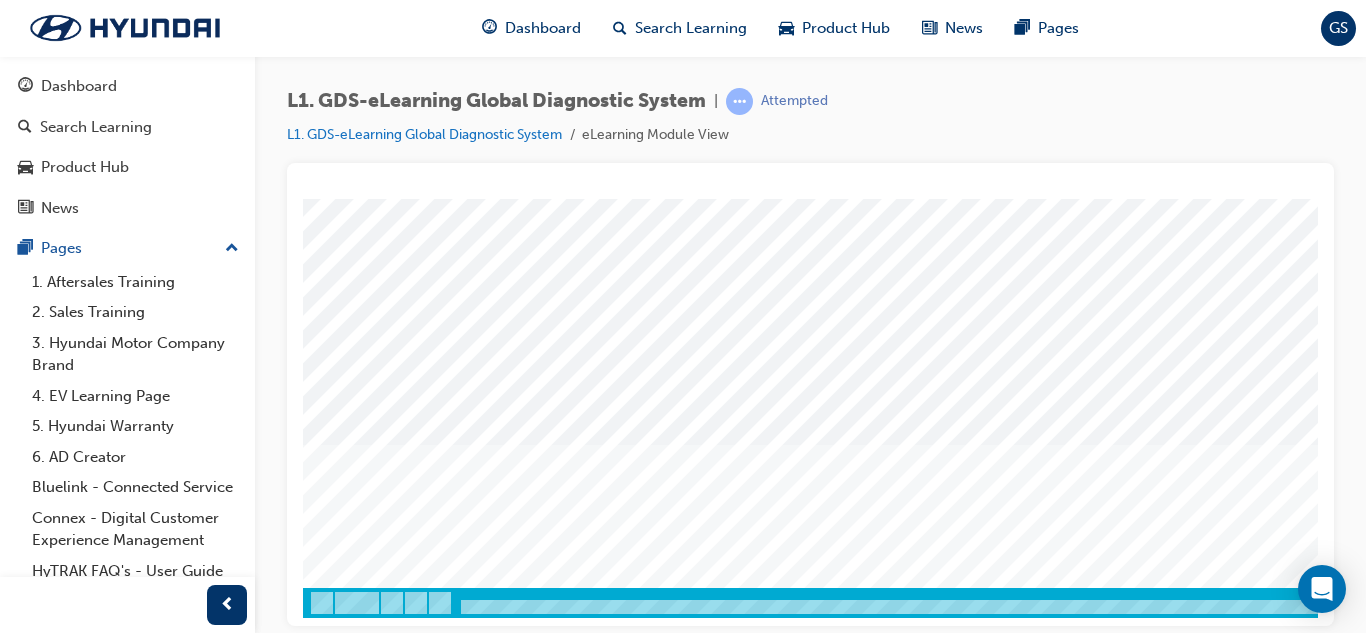 scroll, scrollTop: 334, scrollLeft: 0, axis: vertical 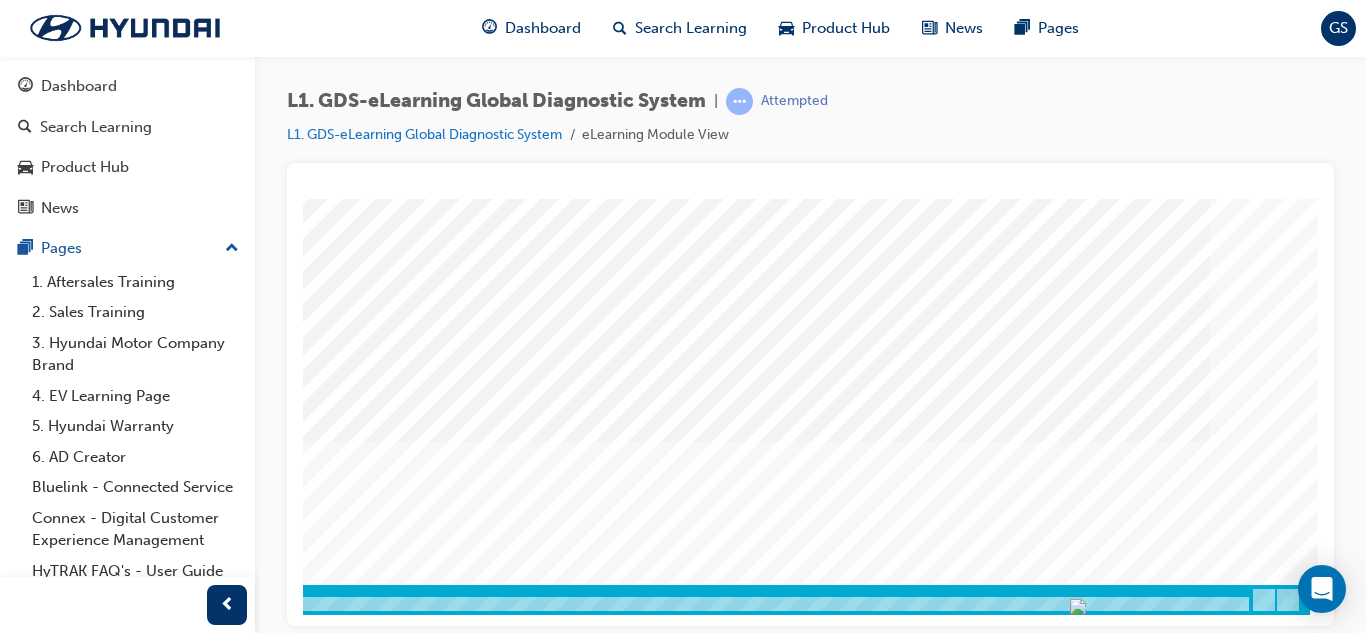 click at bounding box center [630, 944] 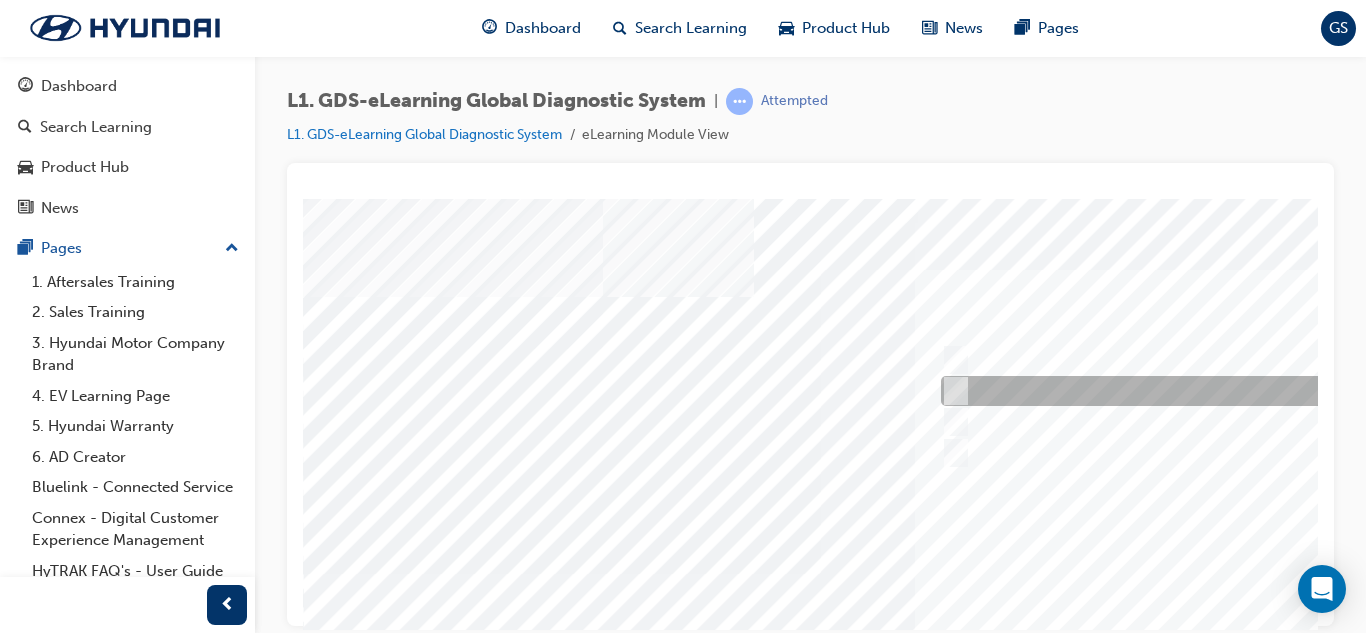 click at bounding box center (952, 391) 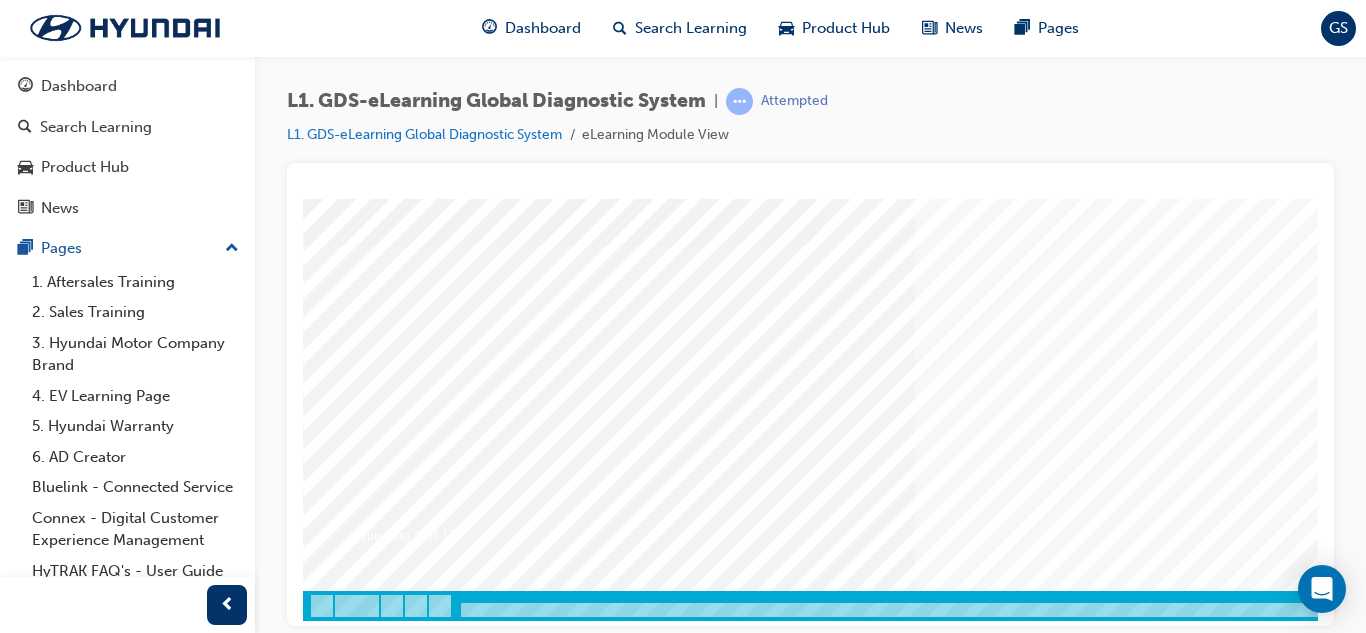 scroll, scrollTop: 334, scrollLeft: 0, axis: vertical 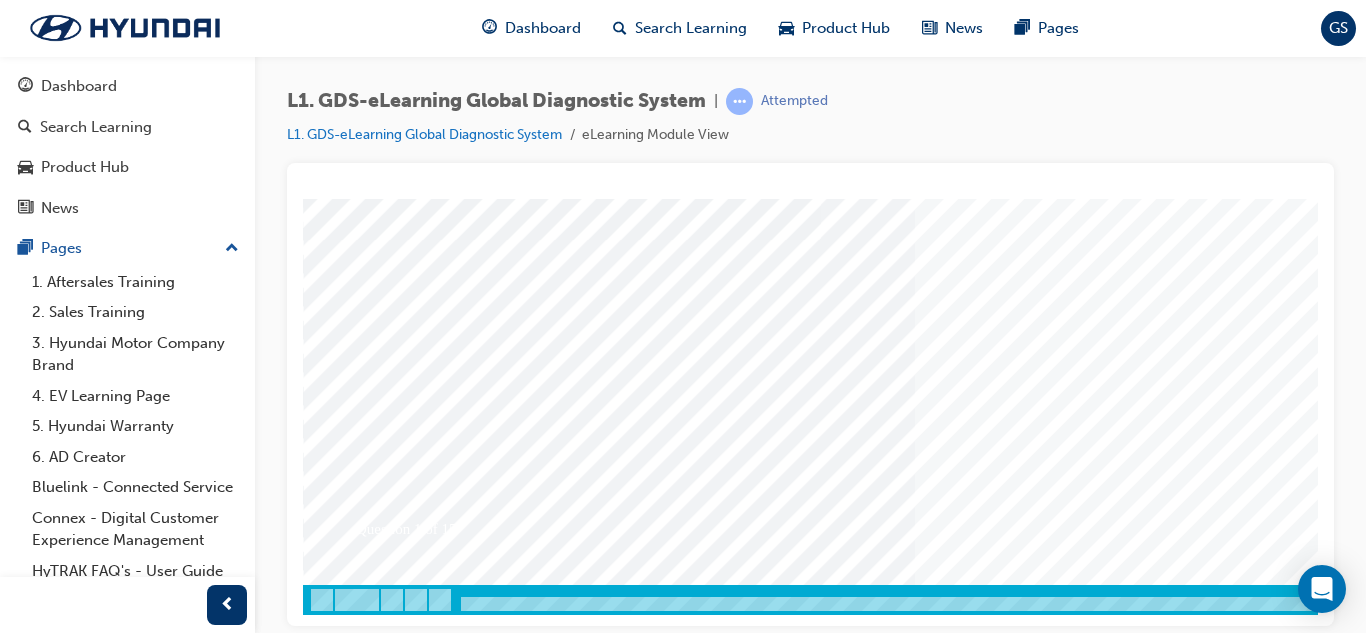 click at bounding box center (373, 3321) 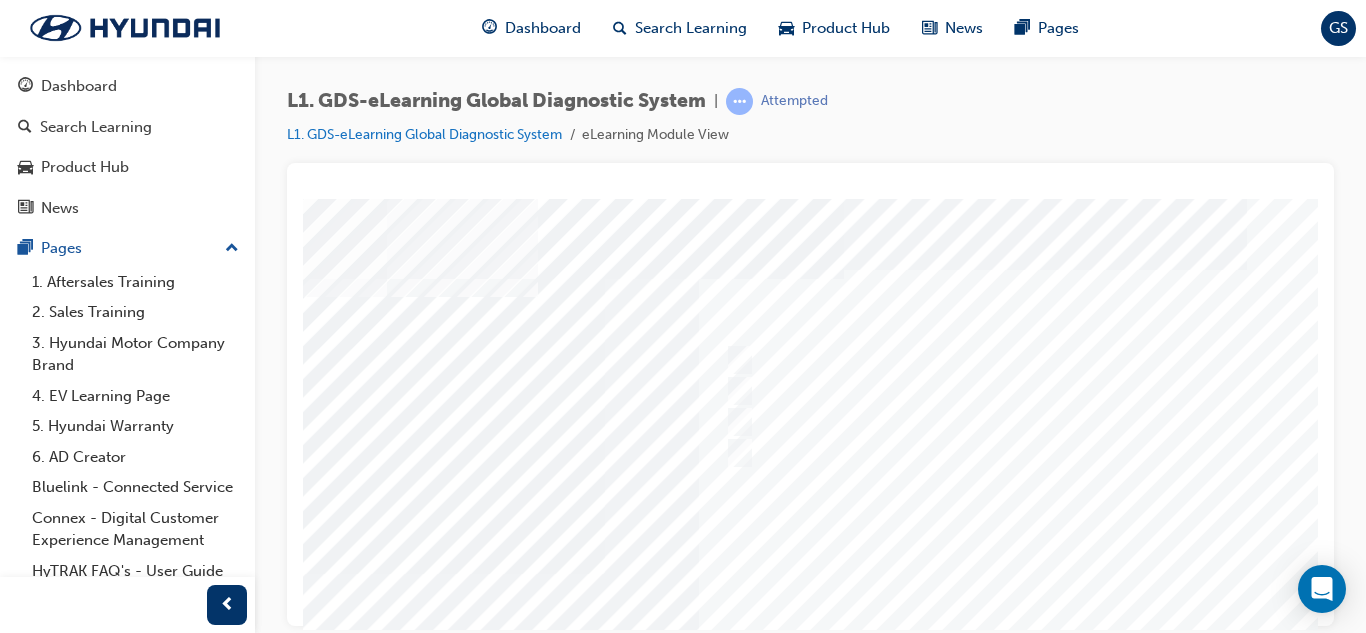 scroll, scrollTop: 0, scrollLeft: 360, axis: horizontal 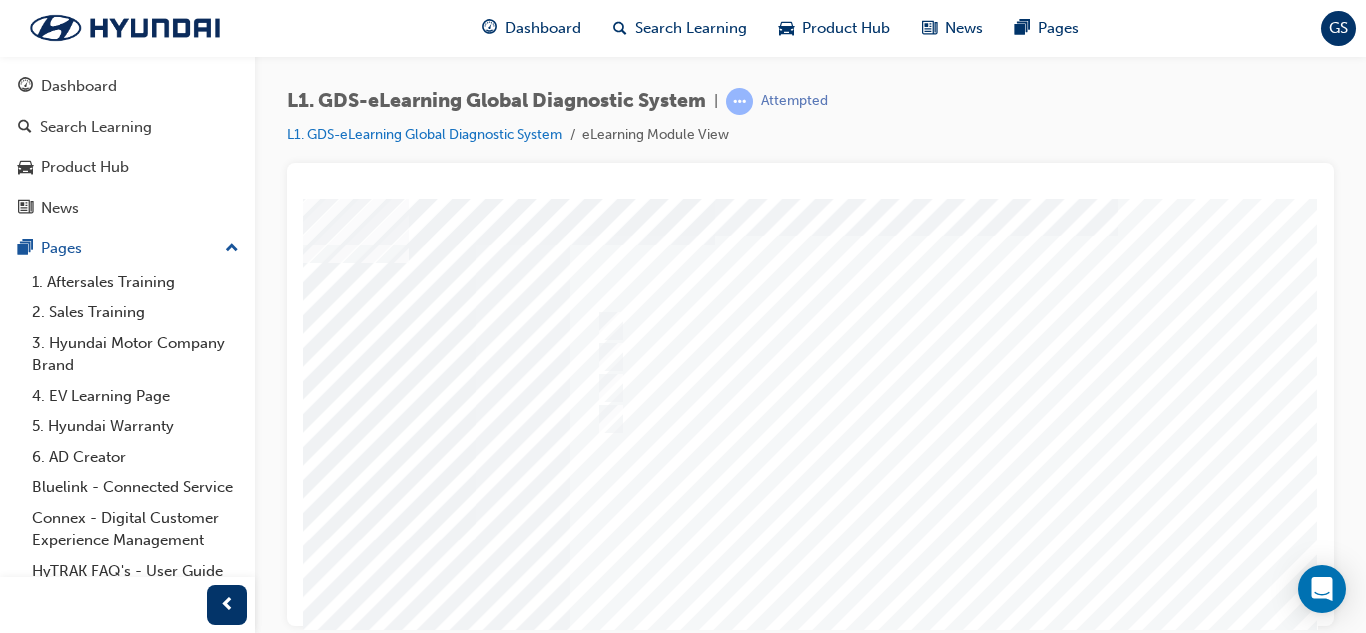 click at bounding box center (638, 539) 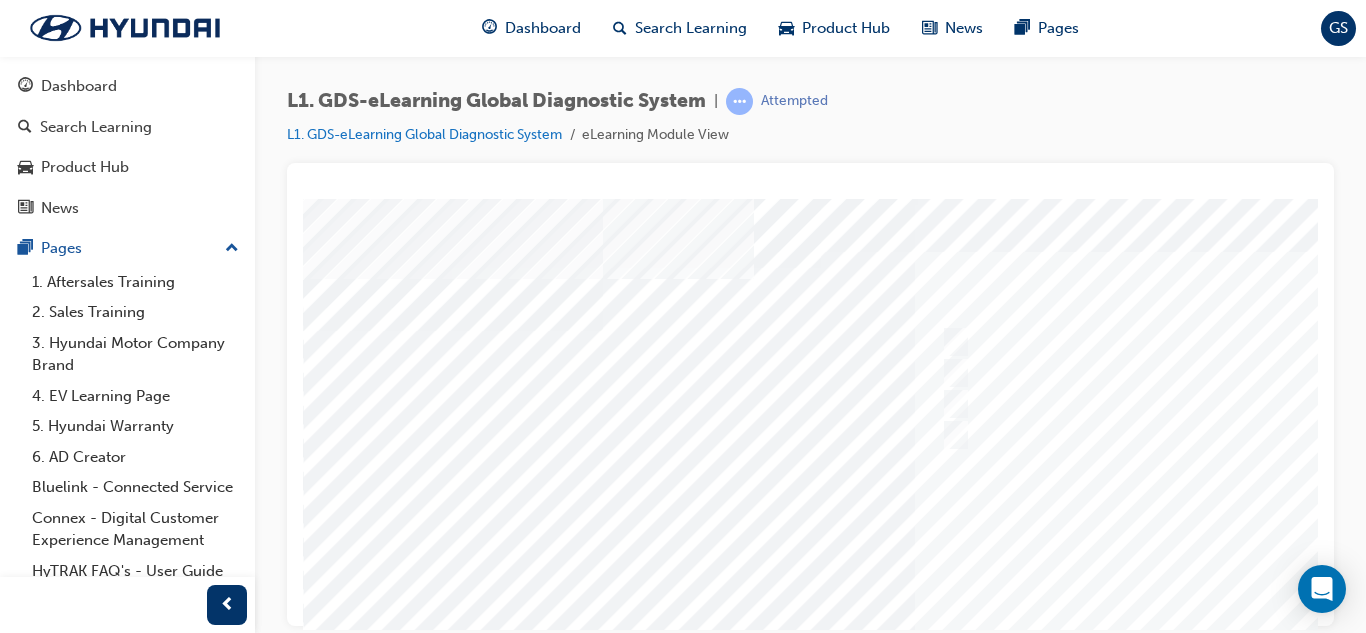 scroll, scrollTop: 0, scrollLeft: 0, axis: both 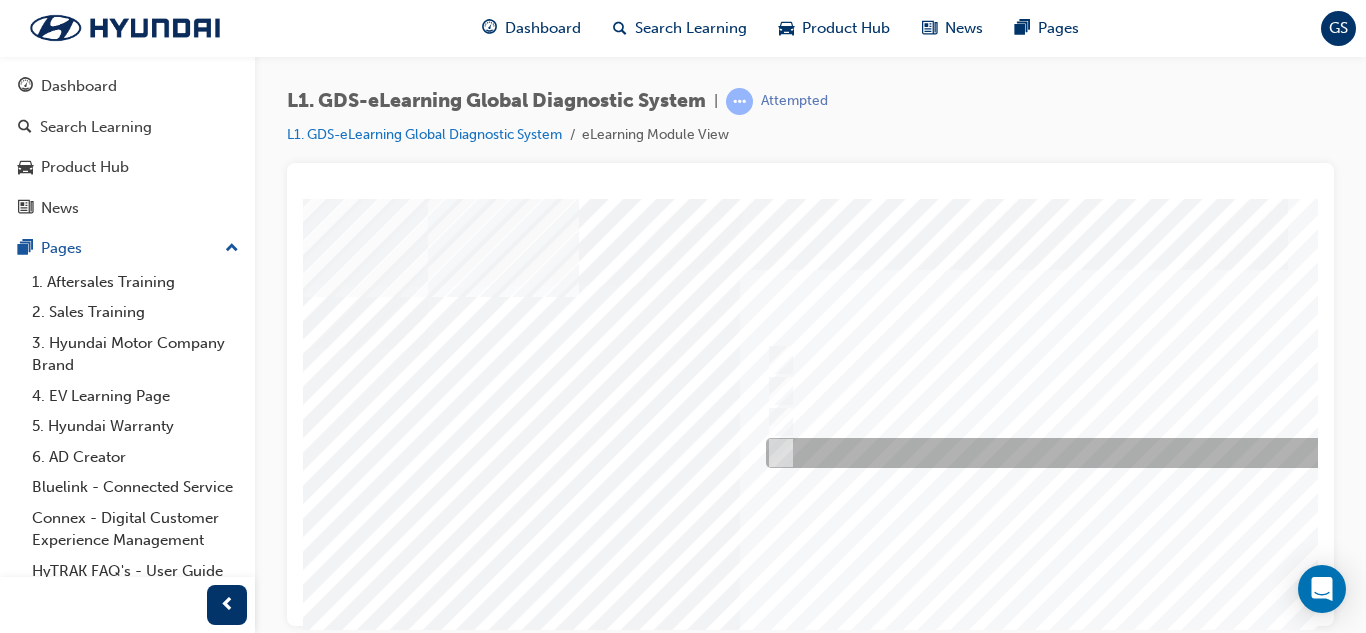 click at bounding box center (777, 453) 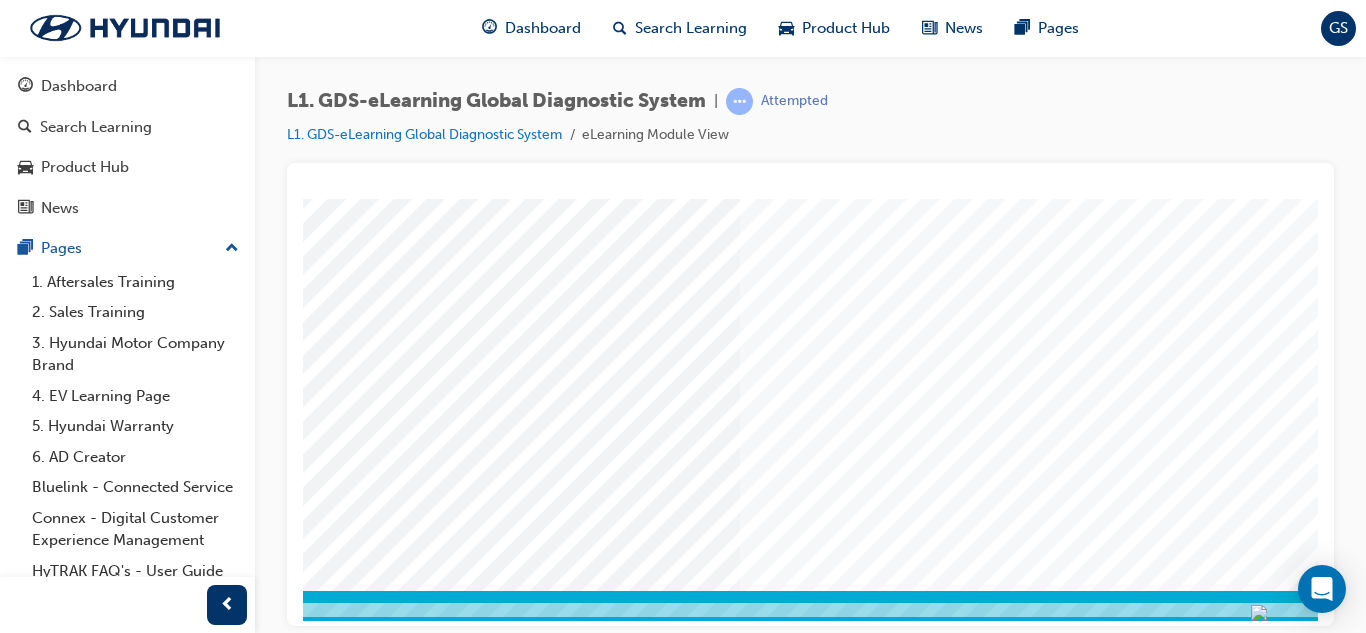 scroll, scrollTop: 334, scrollLeft: 175, axis: both 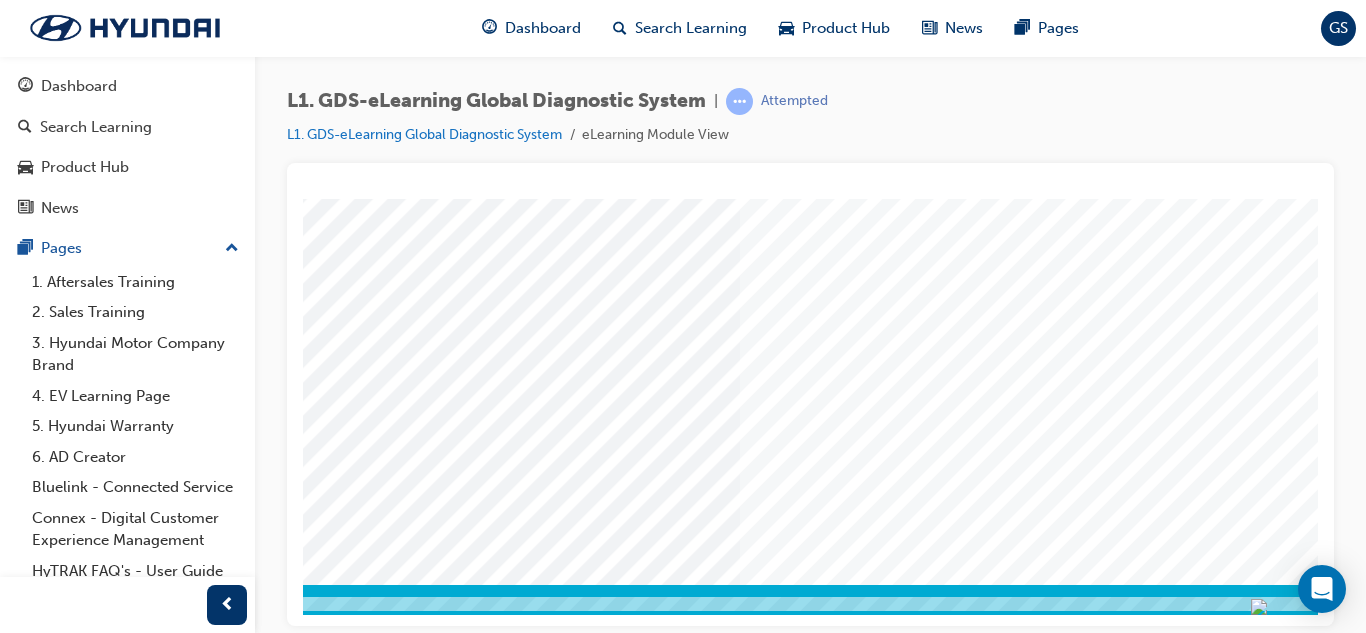 click at bounding box center [198, 3160] 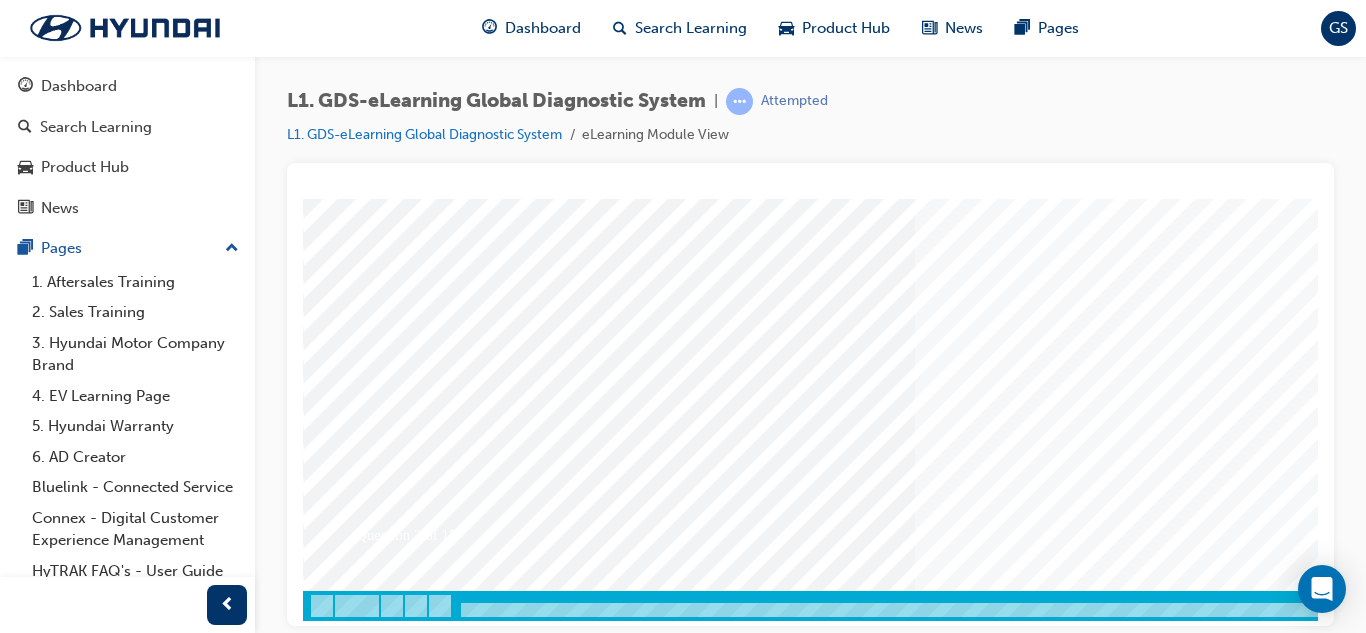 scroll, scrollTop: 334, scrollLeft: 0, axis: vertical 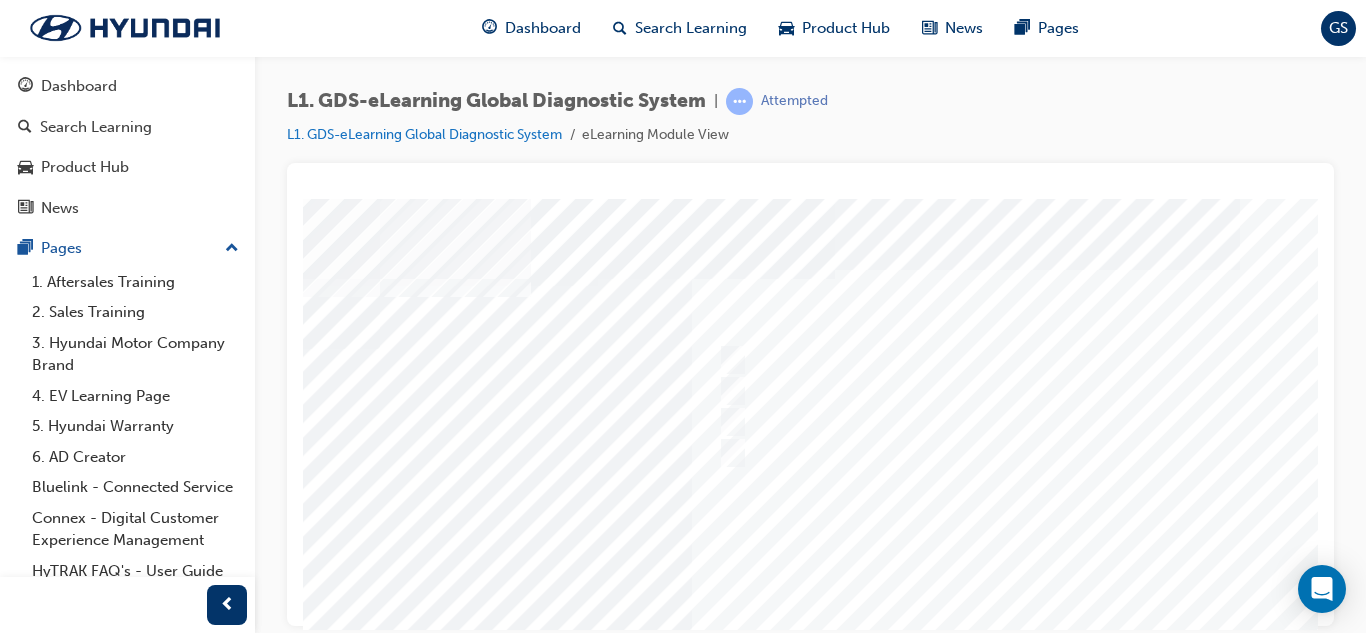 click at bounding box center (760, 573) 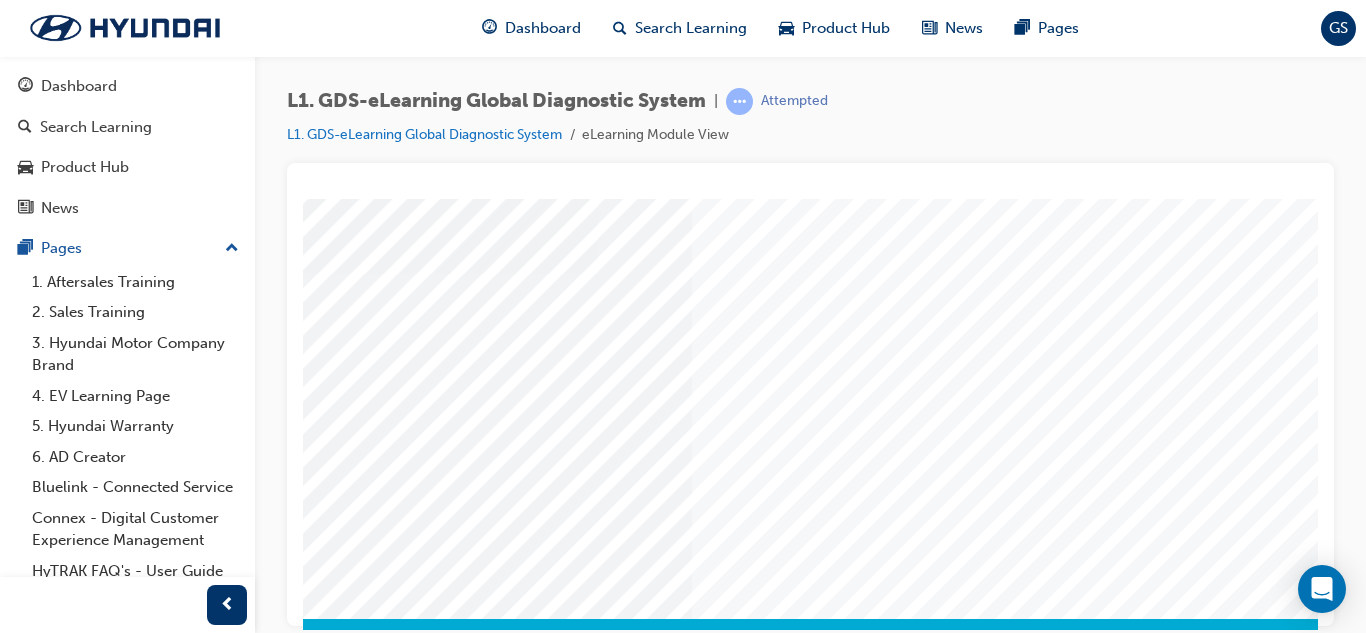 scroll, scrollTop: 0, scrollLeft: 0, axis: both 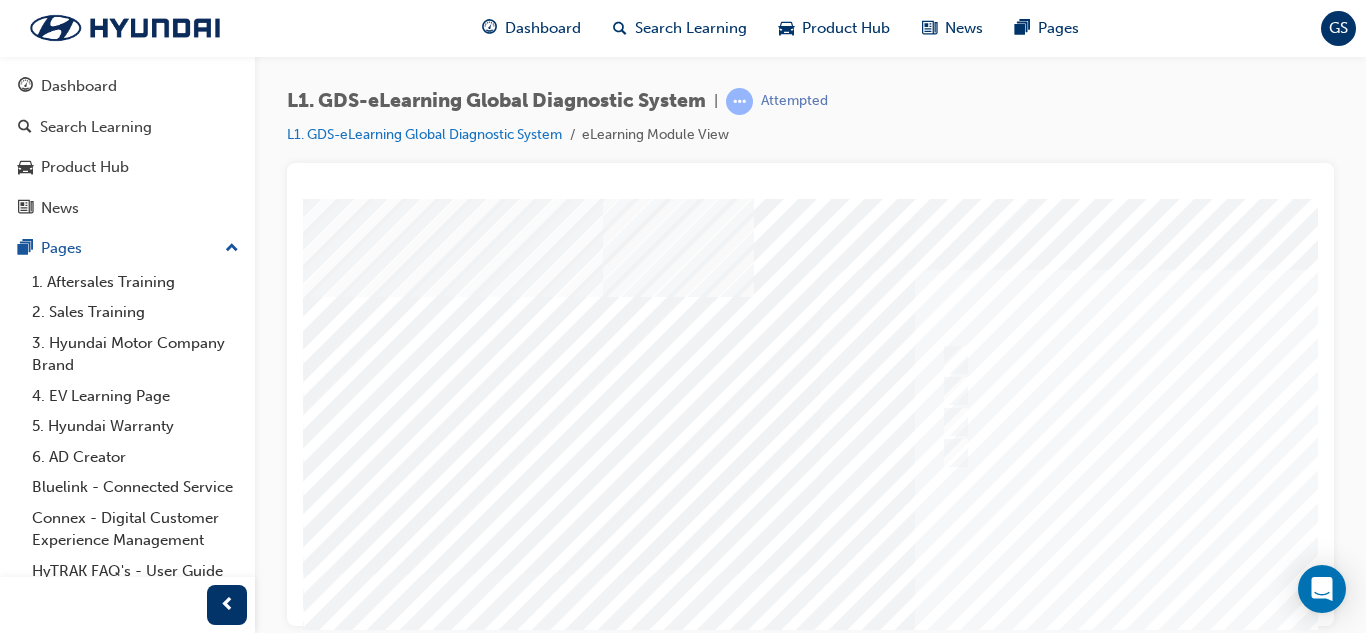 drag, startPoint x: 961, startPoint y: 363, endPoint x: 193, endPoint y: 592, distance: 801.41437 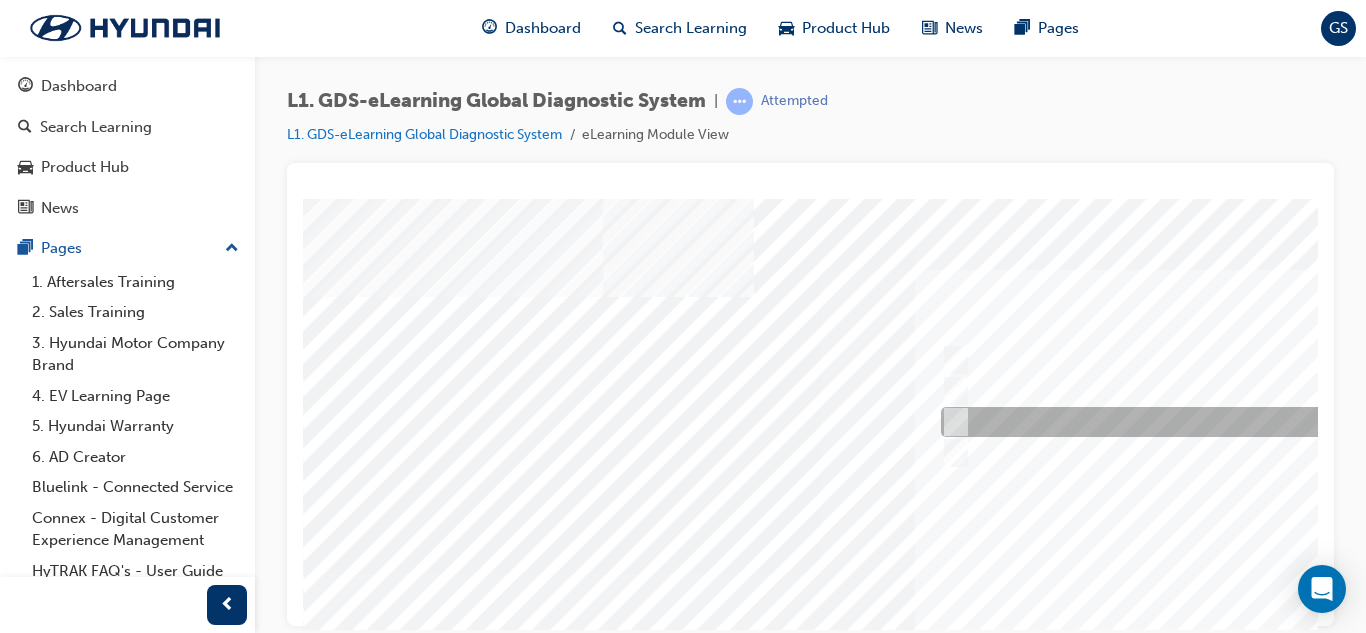 drag, startPoint x: 193, startPoint y: 592, endPoint x: 964, endPoint y: 422, distance: 789.5195 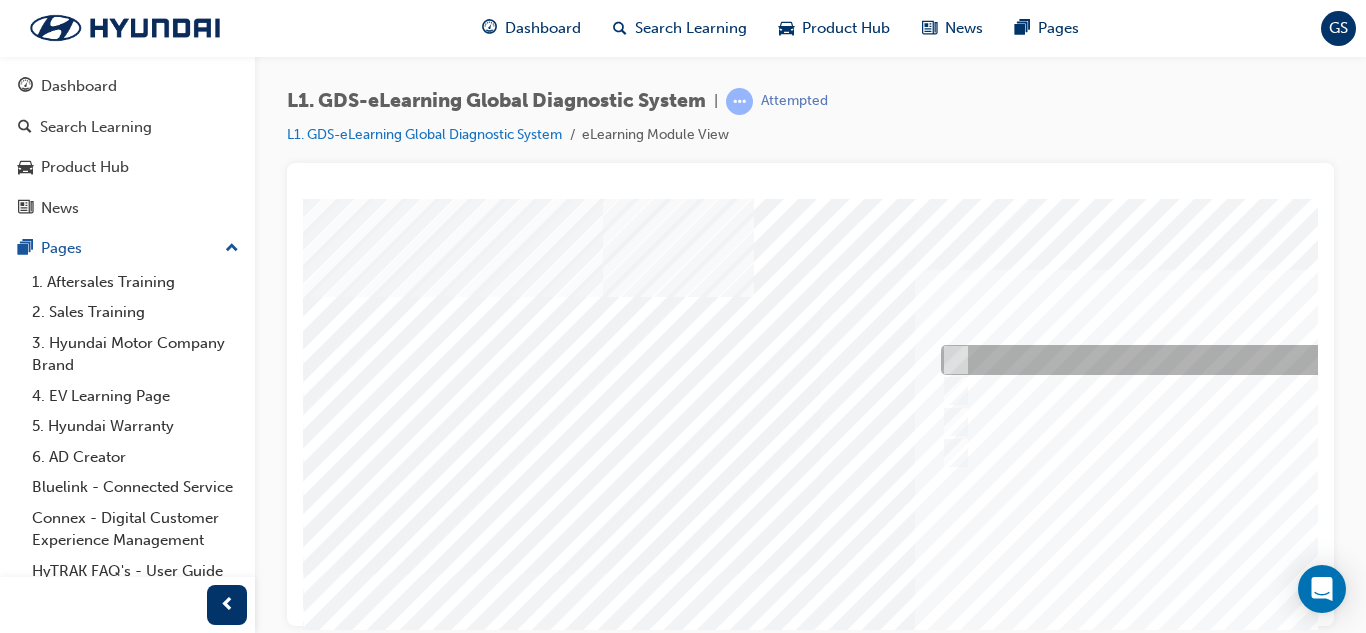 click at bounding box center [1268, 360] 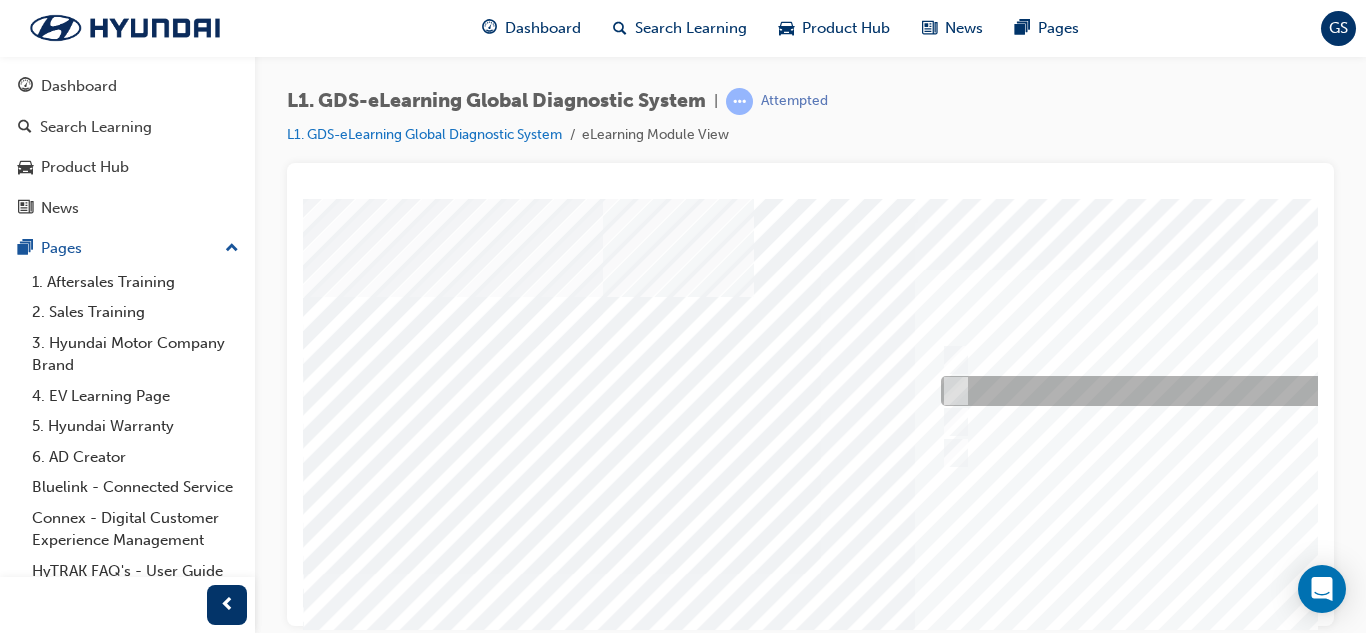 click at bounding box center [951, 391] 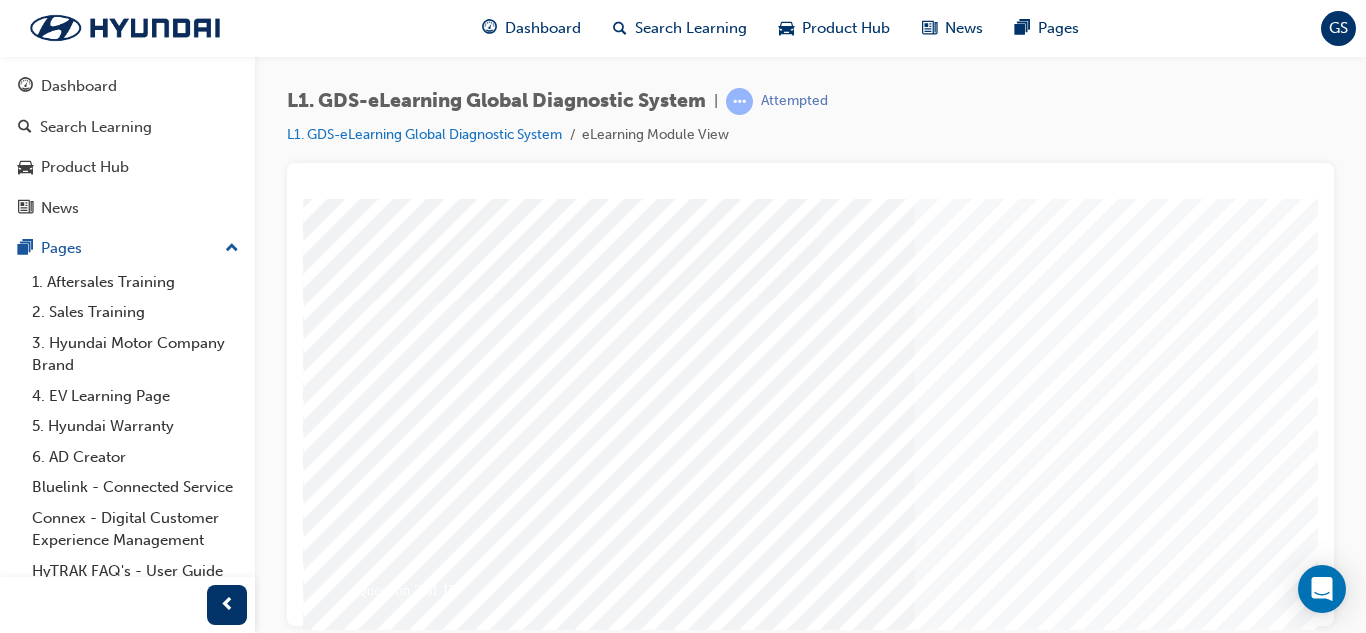 scroll, scrollTop: 334, scrollLeft: 0, axis: vertical 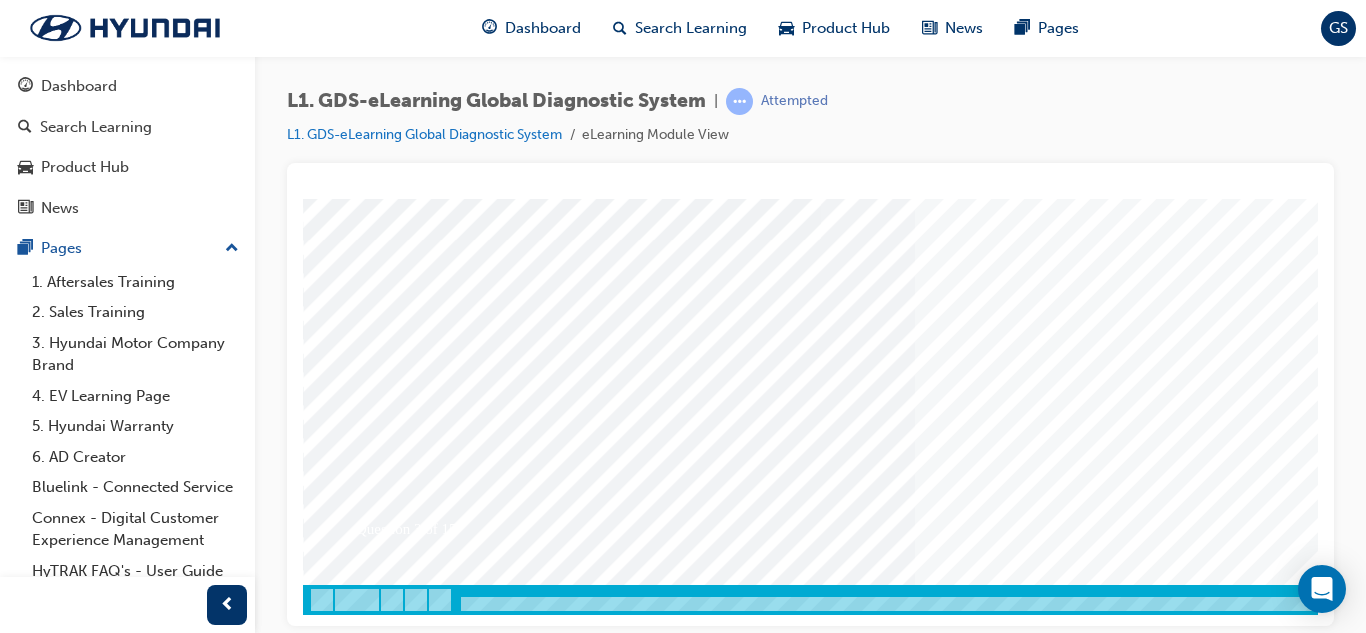 click at bounding box center [373, 3321] 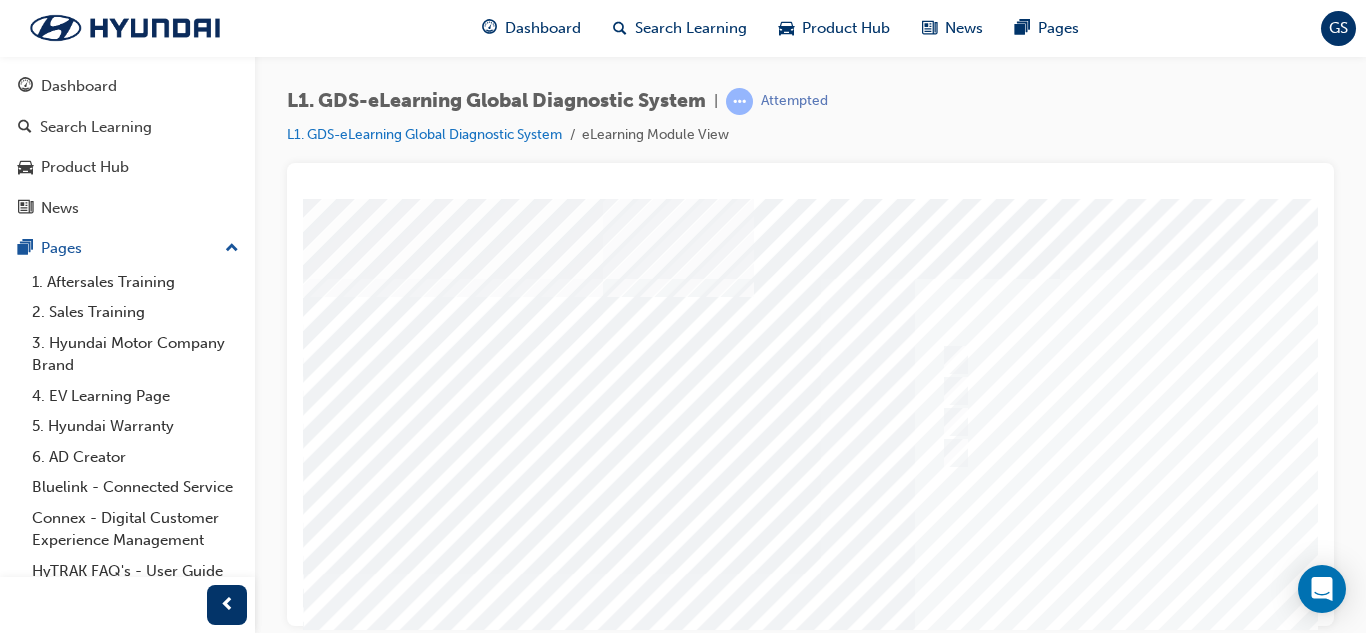 click at bounding box center [983, 573] 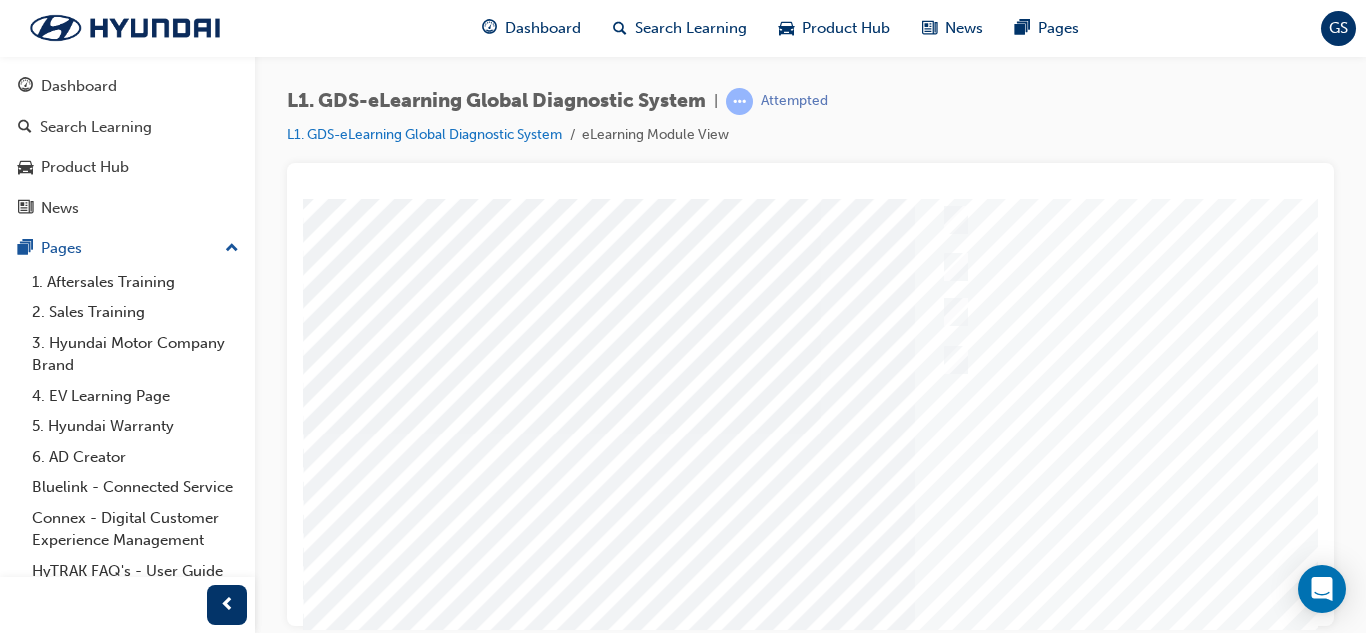 scroll, scrollTop: 0, scrollLeft: 0, axis: both 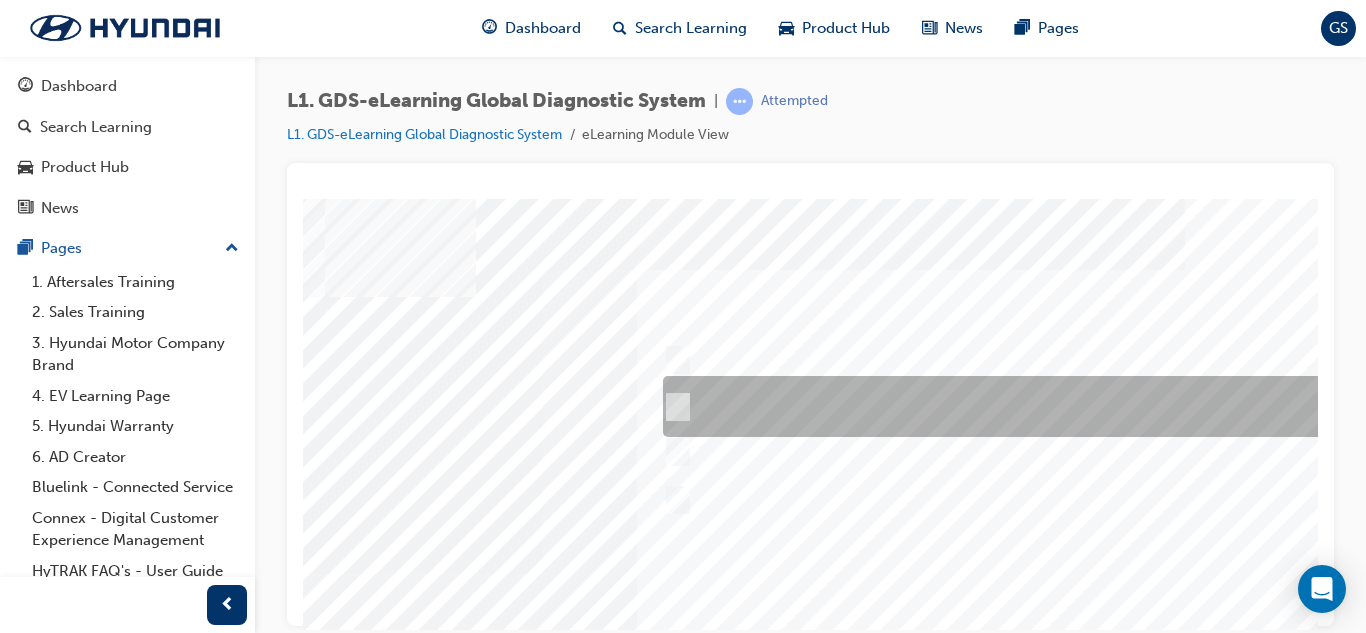 click at bounding box center (674, 407) 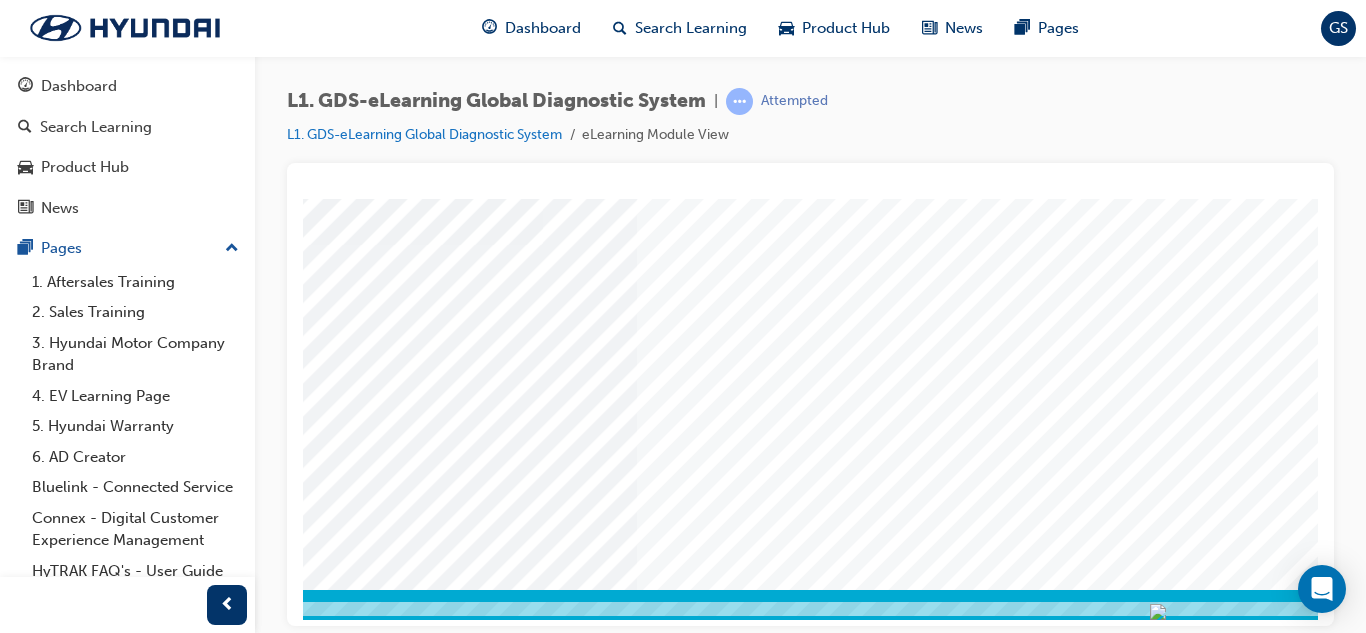 scroll, scrollTop: 334, scrollLeft: 278, axis: both 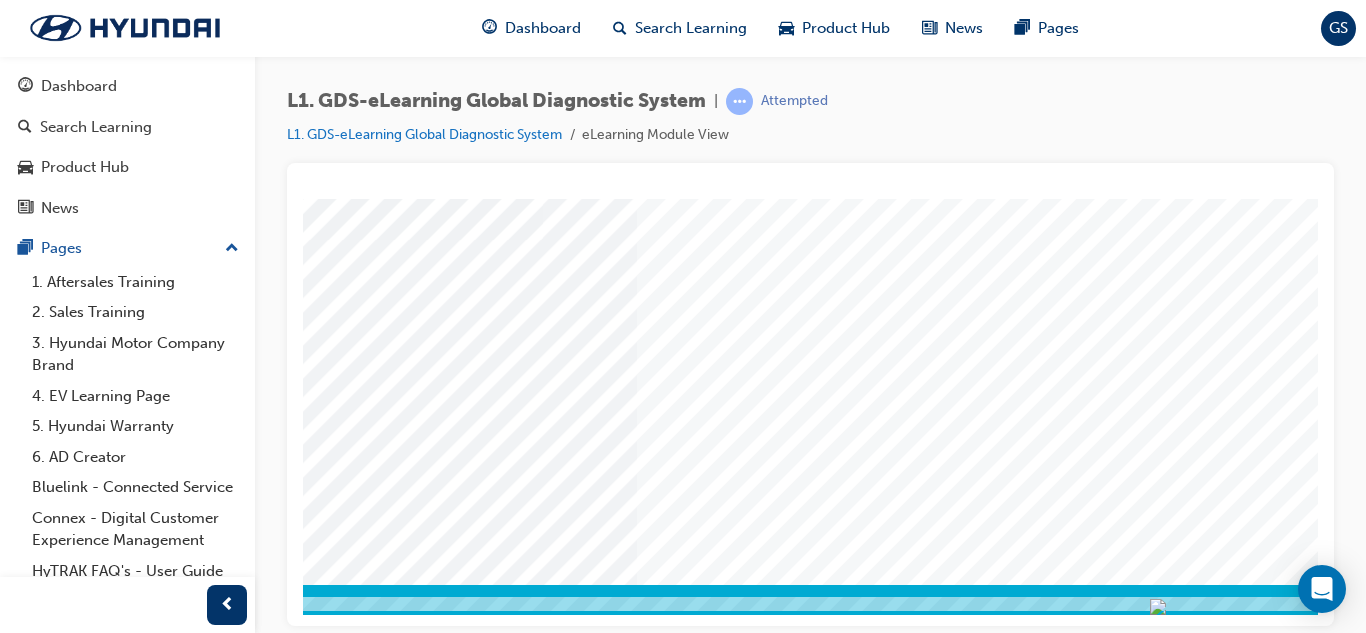 click at bounding box center [95, 3321] 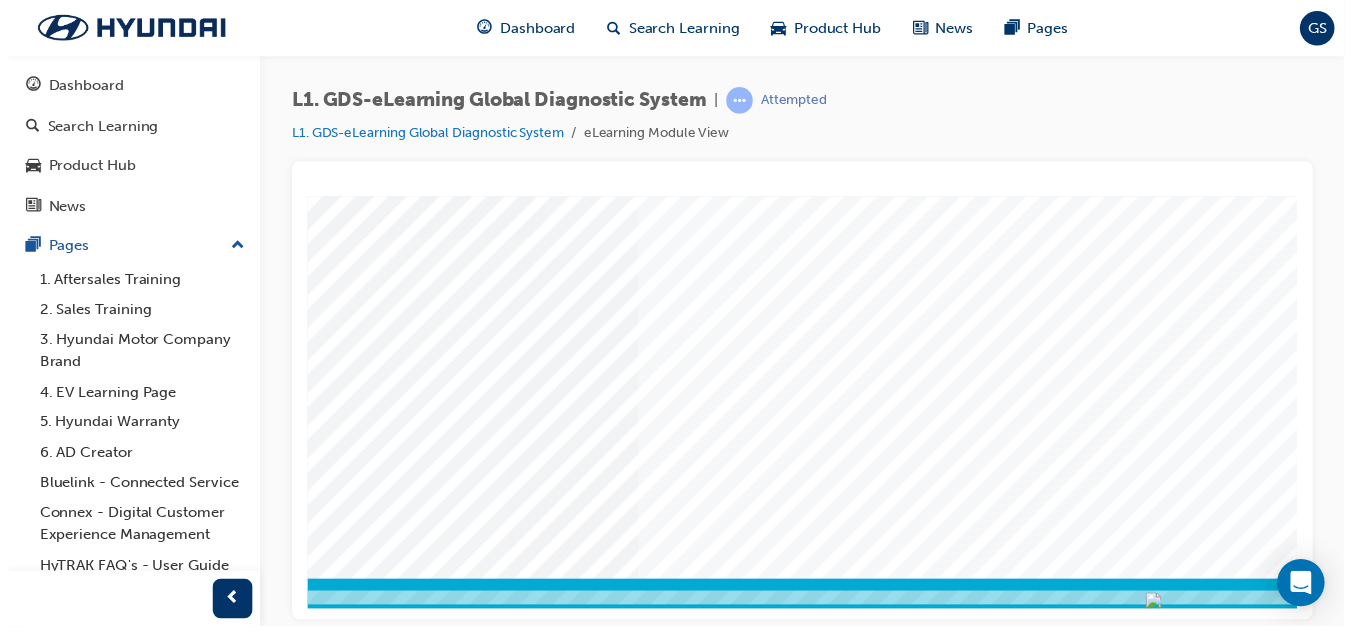 scroll, scrollTop: 0, scrollLeft: 0, axis: both 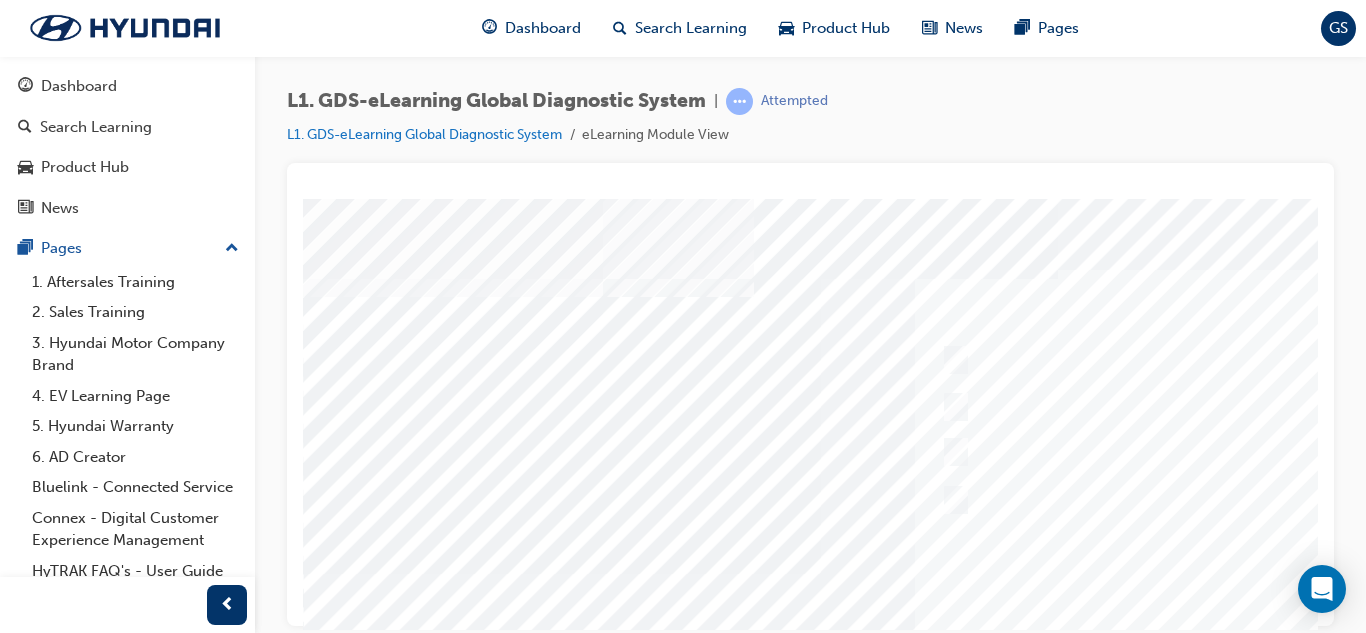 click at bounding box center [983, 573] 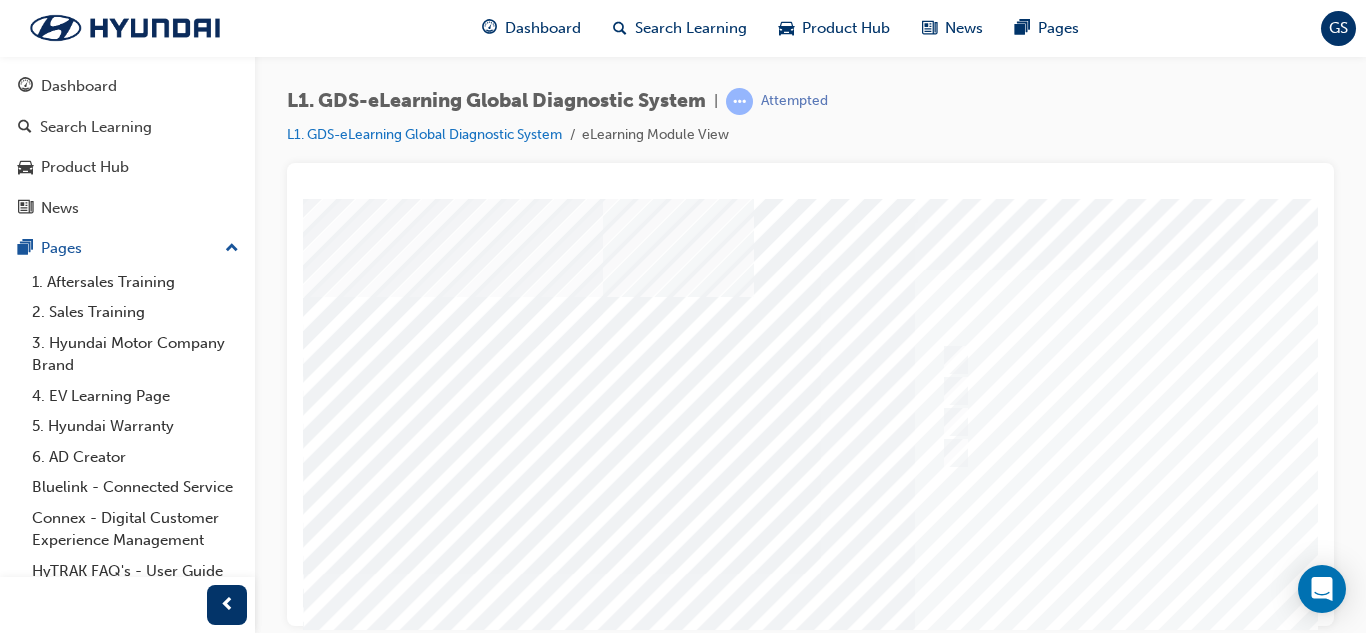 scroll, scrollTop: 0, scrollLeft: 20, axis: horizontal 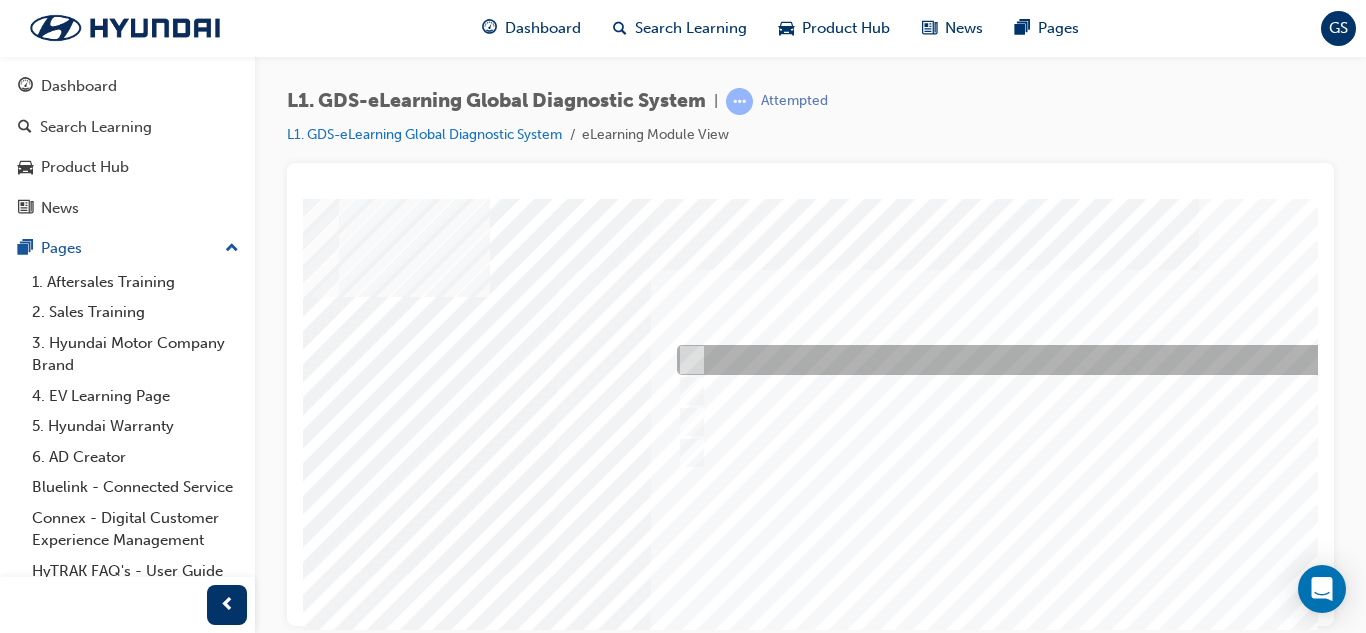 click at bounding box center [687, 360] 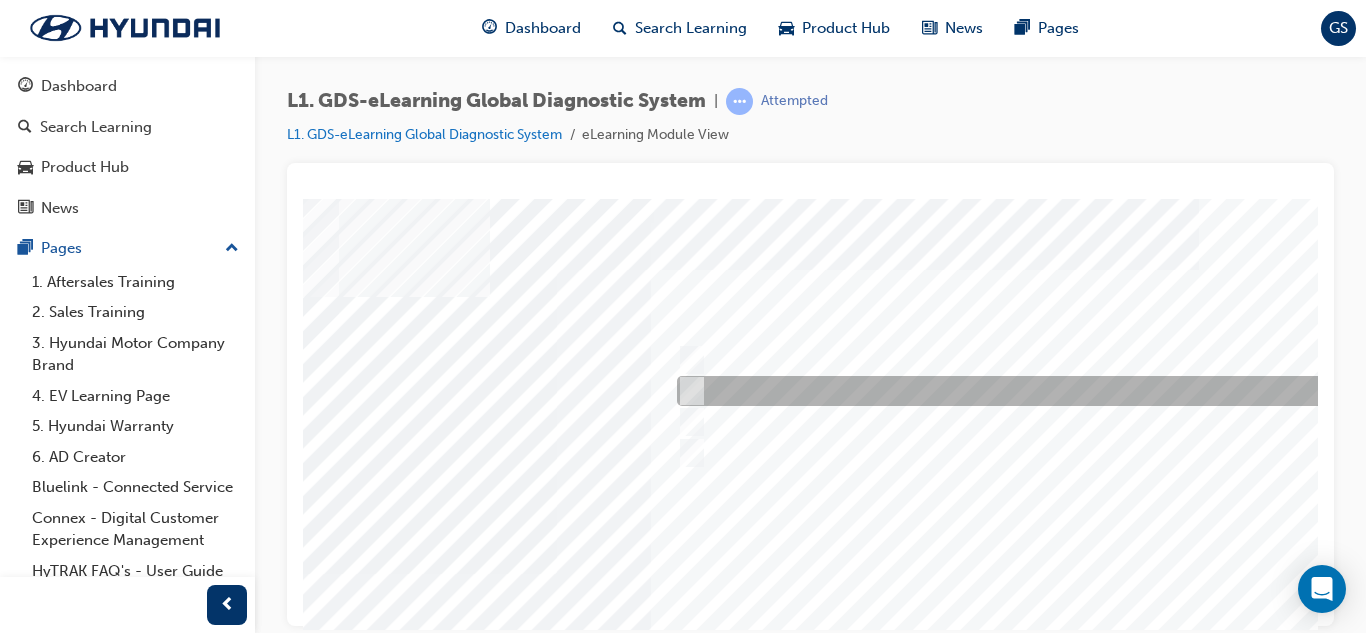 click at bounding box center [1004, 391] 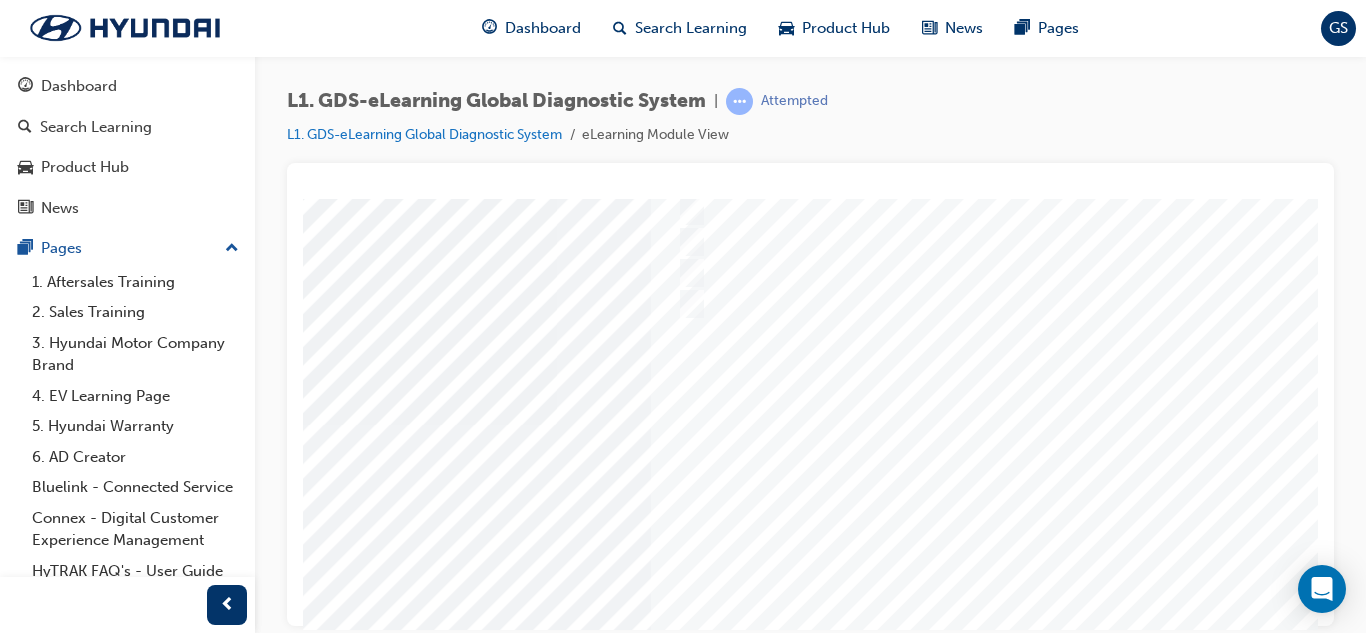 scroll, scrollTop: 334, scrollLeft: 264, axis: both 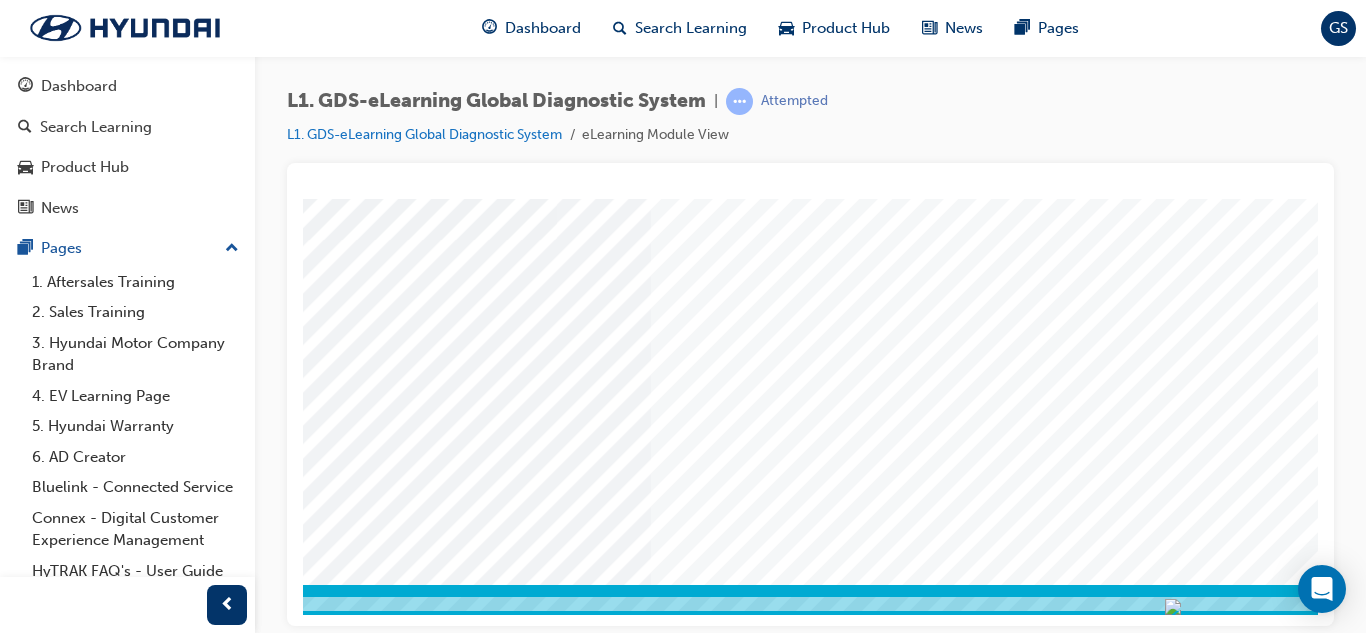 click at bounding box center [109, 3321] 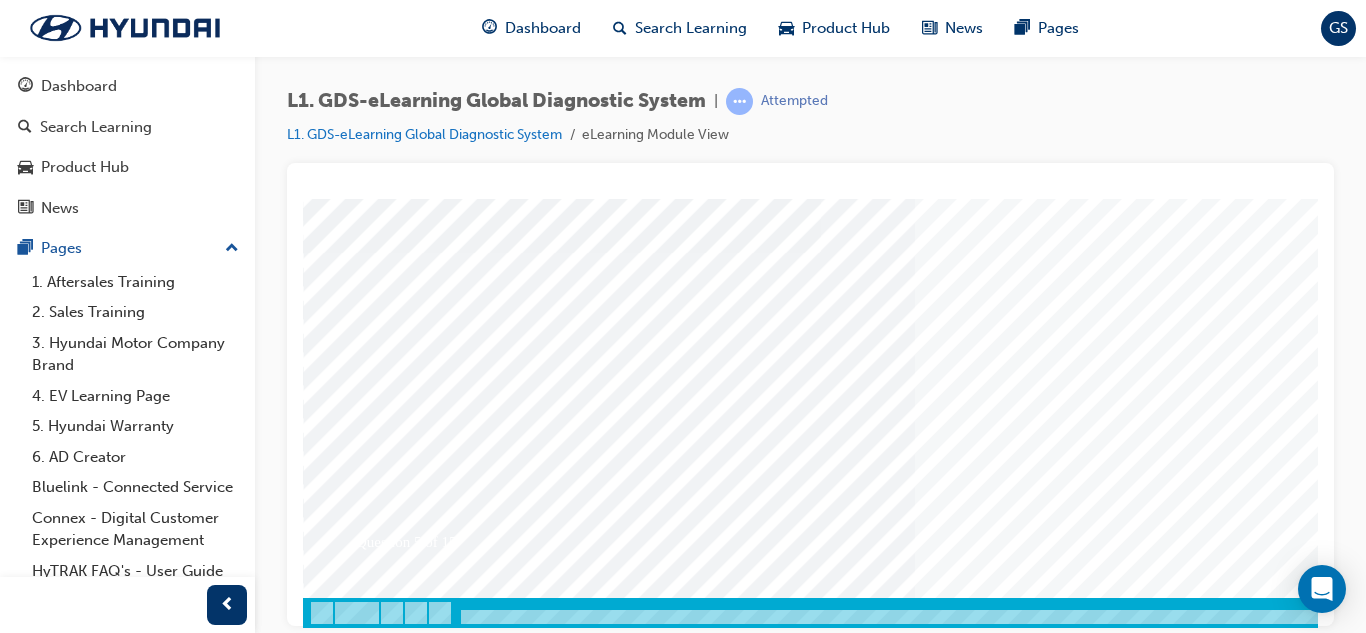 scroll, scrollTop: 334, scrollLeft: 0, axis: vertical 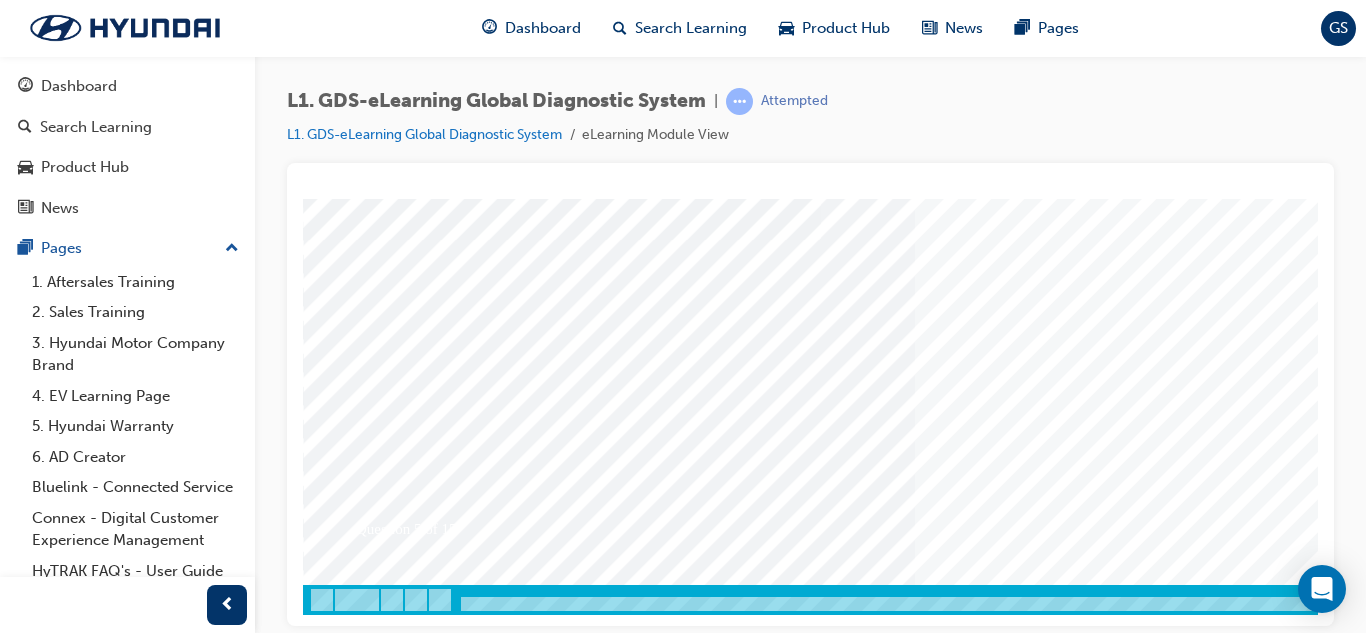 click at bounding box center [983, 239] 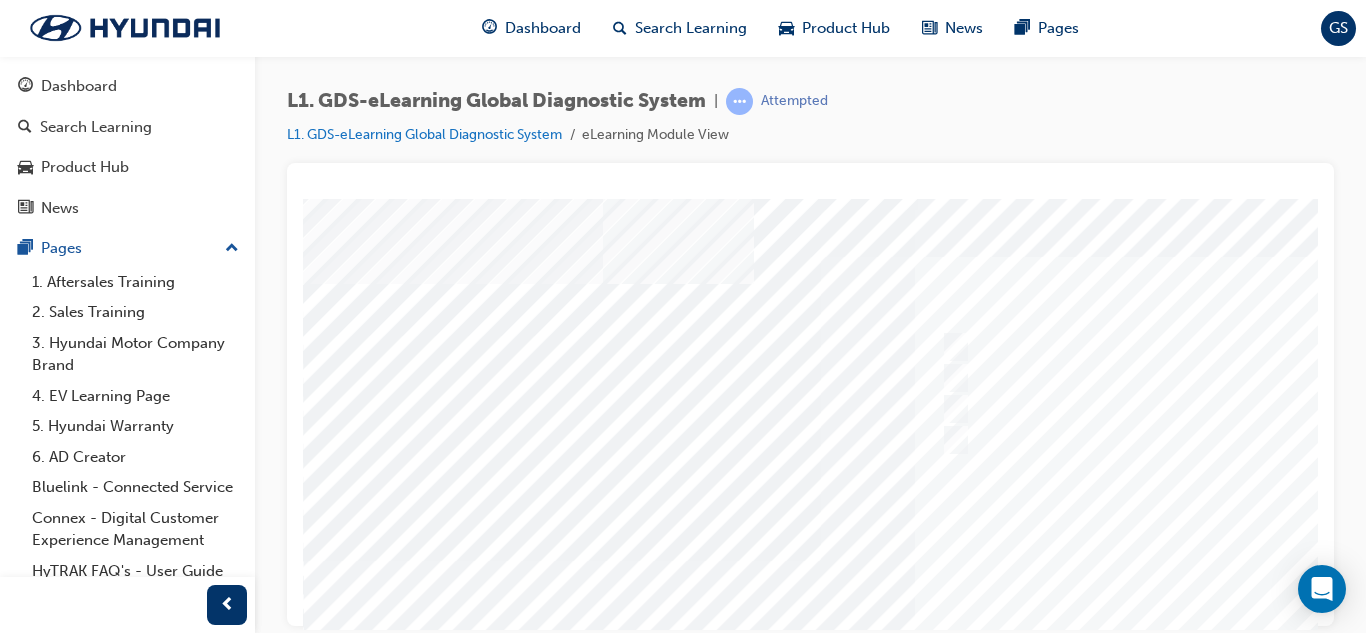 scroll, scrollTop: 0, scrollLeft: 0, axis: both 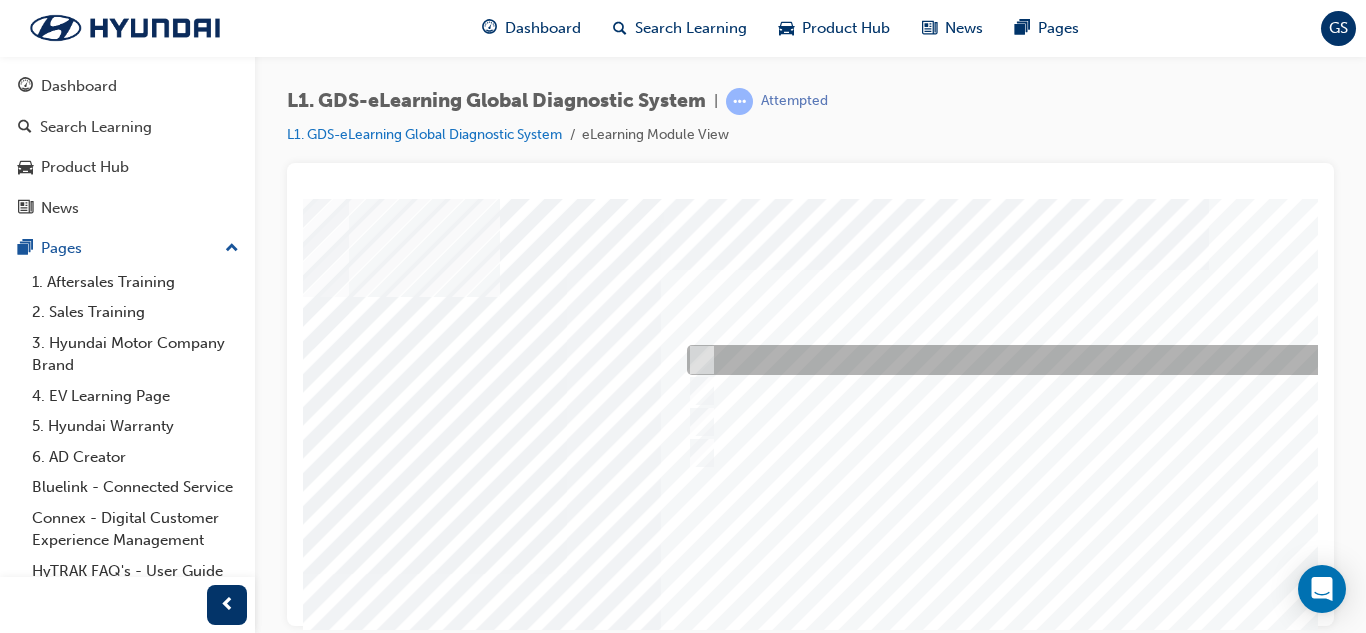 click at bounding box center [697, 360] 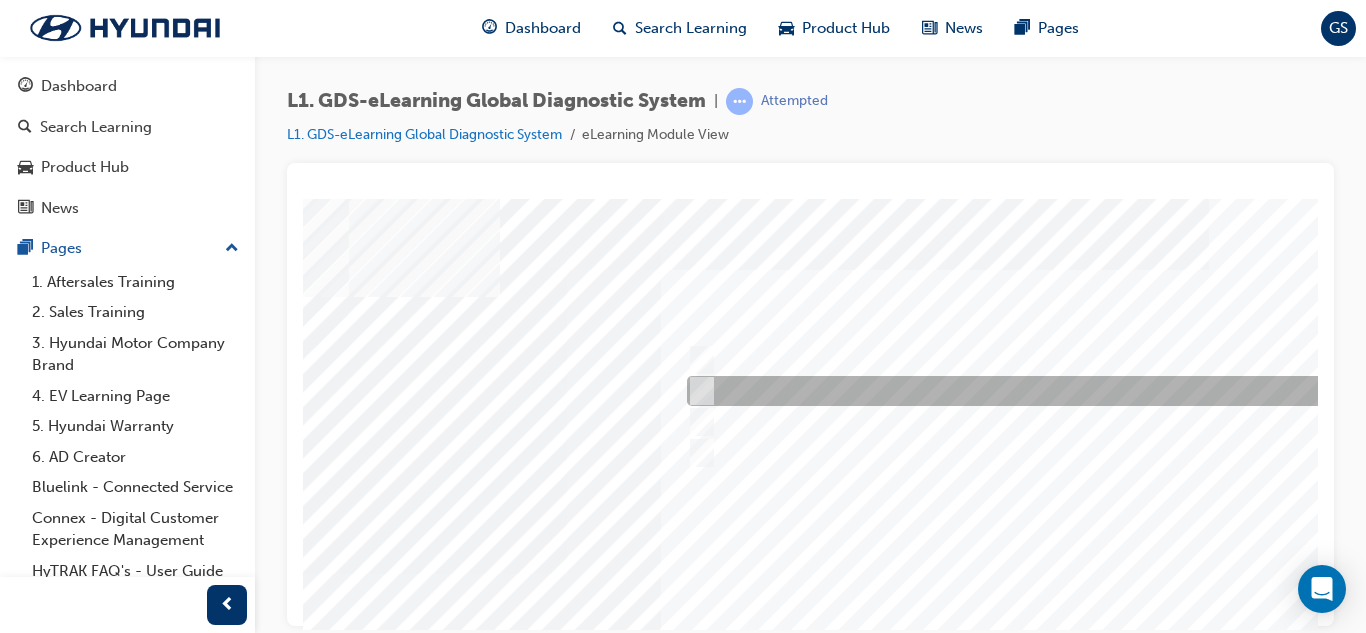 click at bounding box center [697, 391] 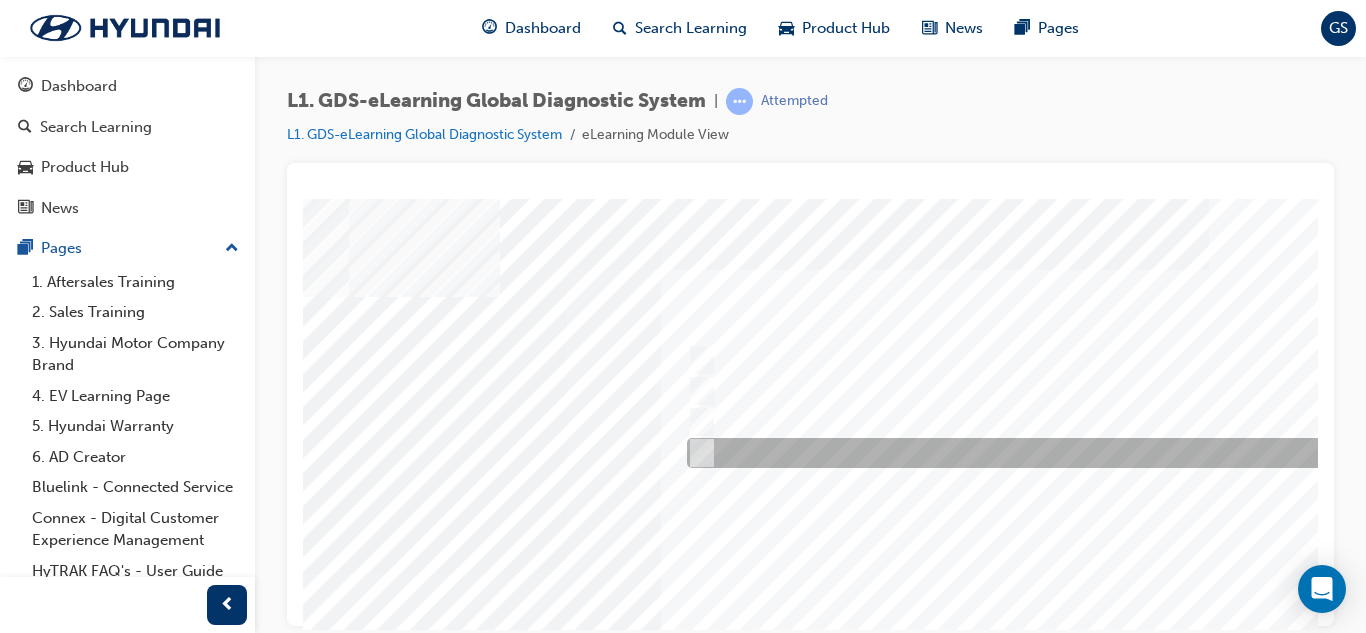 click at bounding box center [1014, 453] 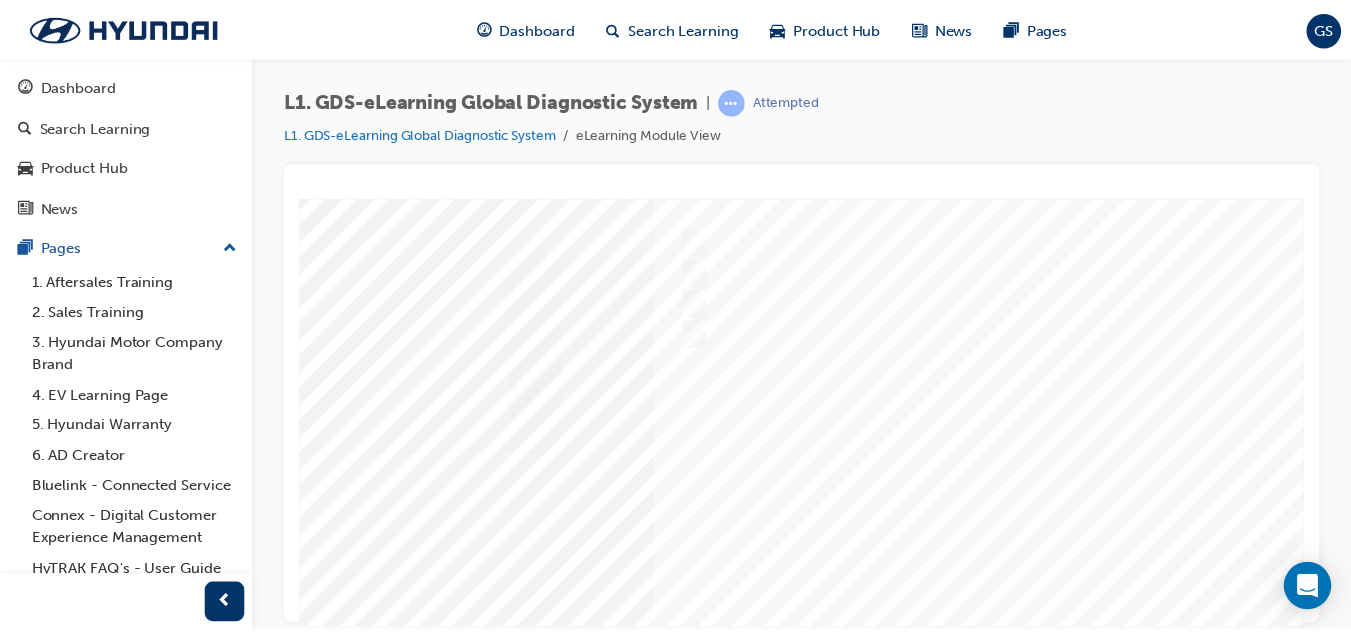 scroll, scrollTop: 334, scrollLeft: 254, axis: both 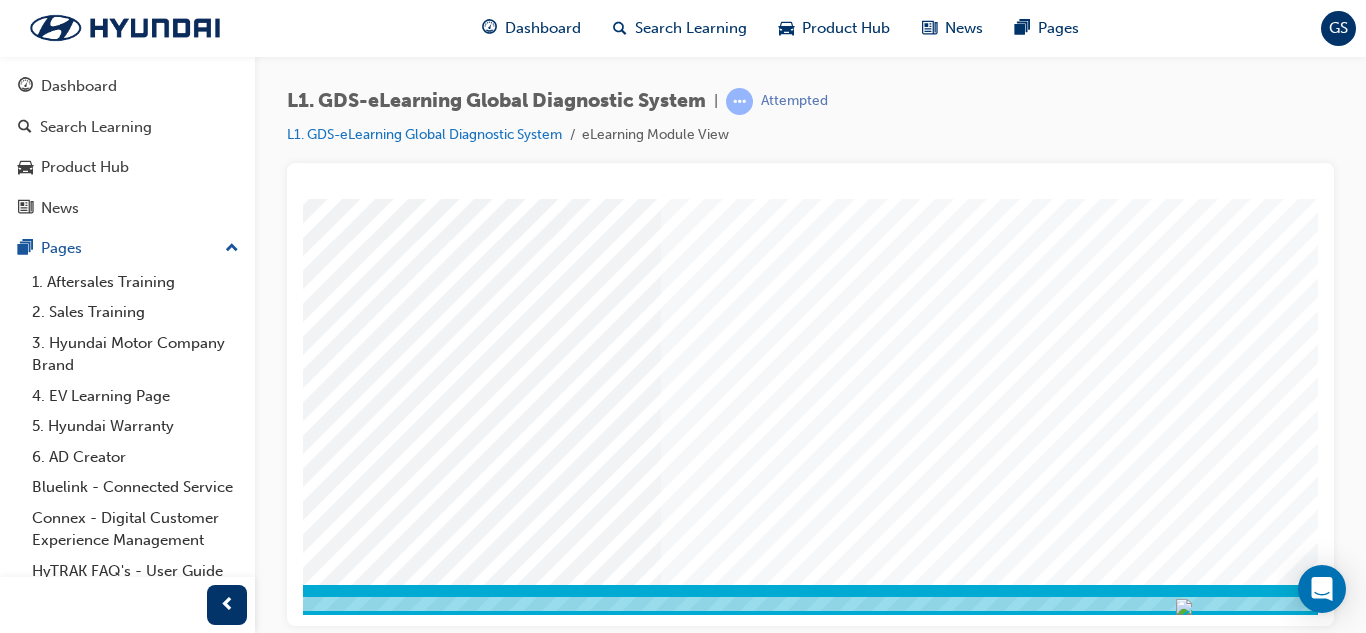 click at bounding box center [119, 3321] 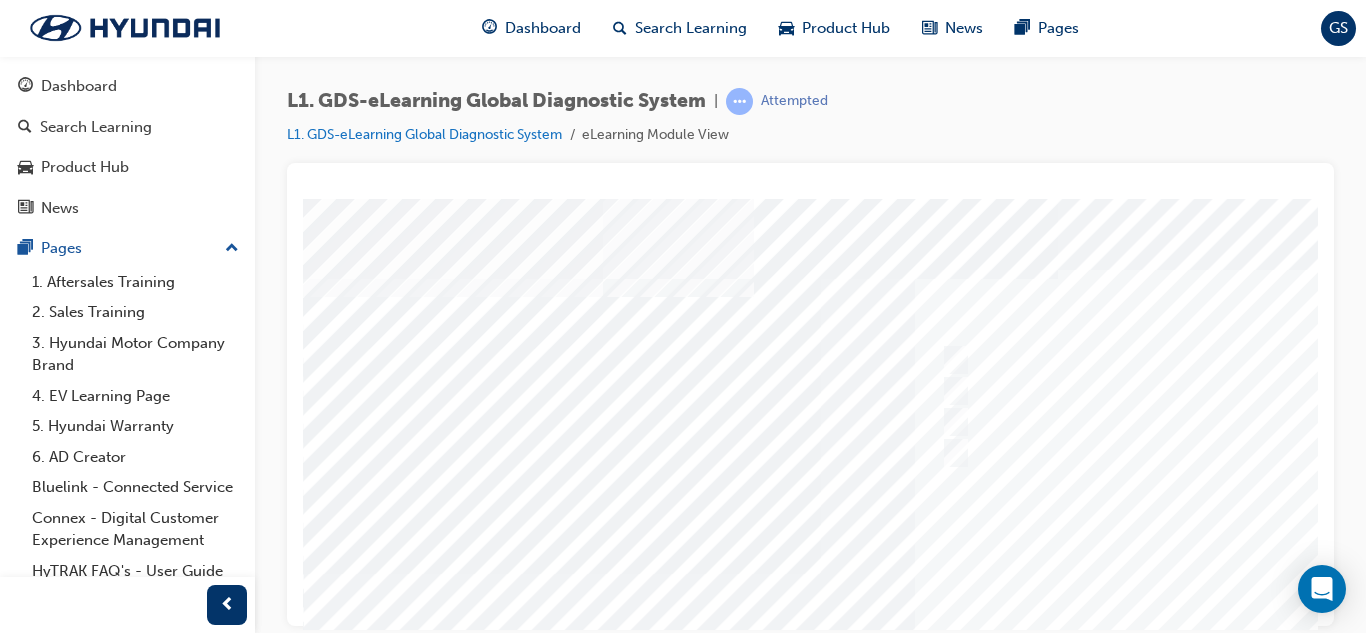 click at bounding box center [983, 573] 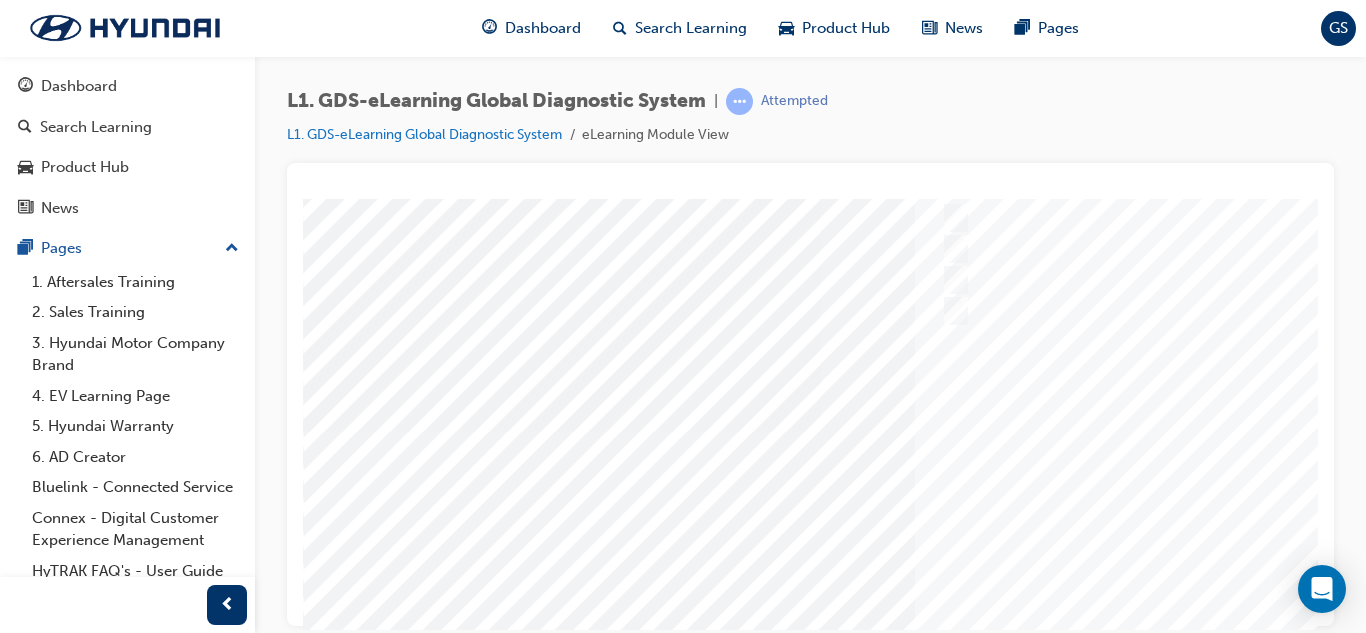 scroll, scrollTop: 0, scrollLeft: 0, axis: both 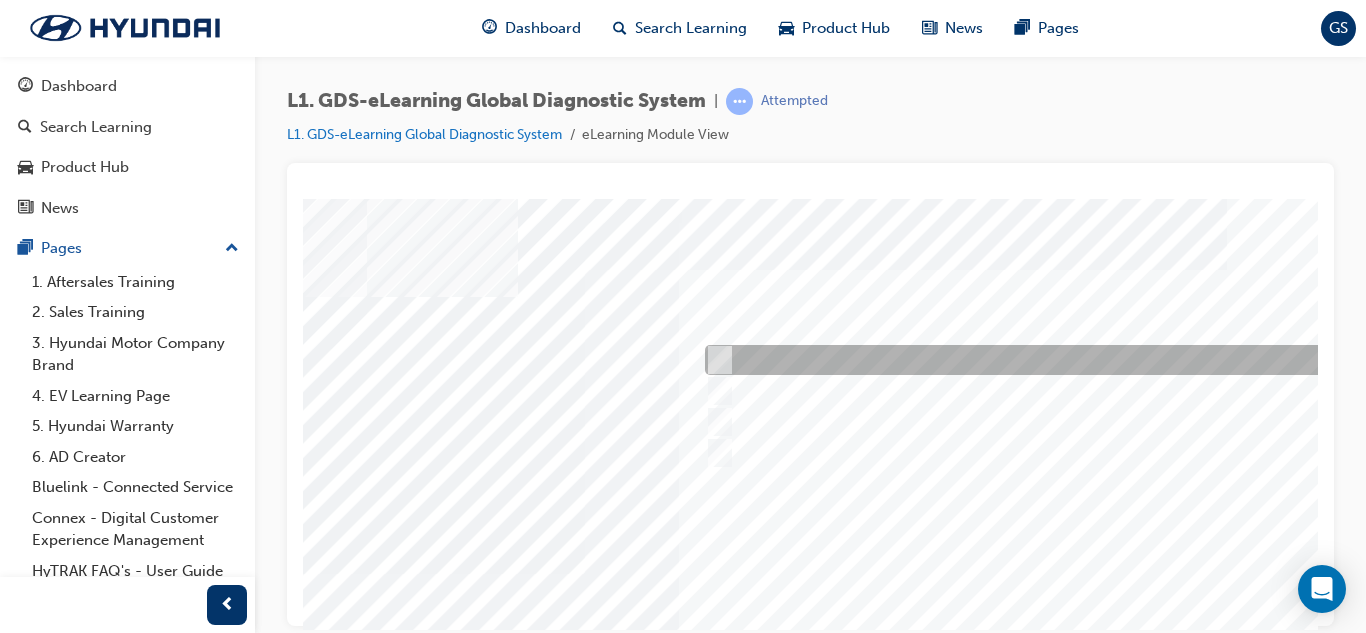click at bounding box center [1032, 360] 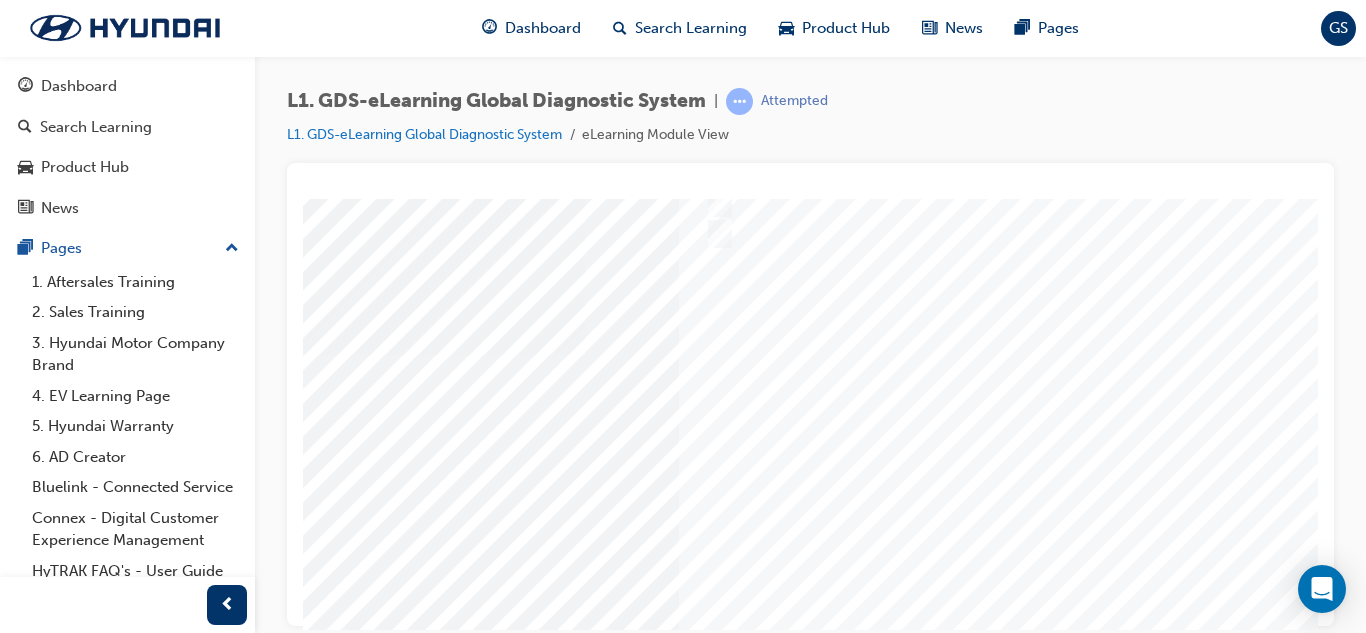 scroll, scrollTop: 300, scrollLeft: 236, axis: both 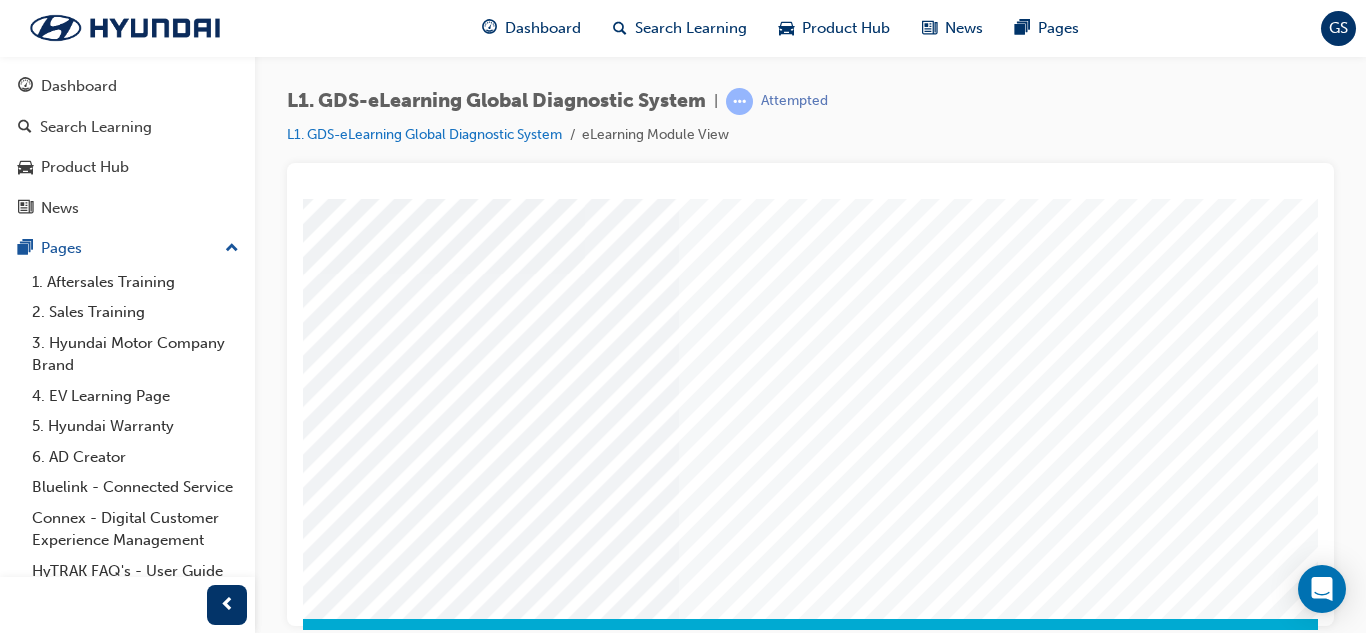 click at bounding box center [137, 3355] 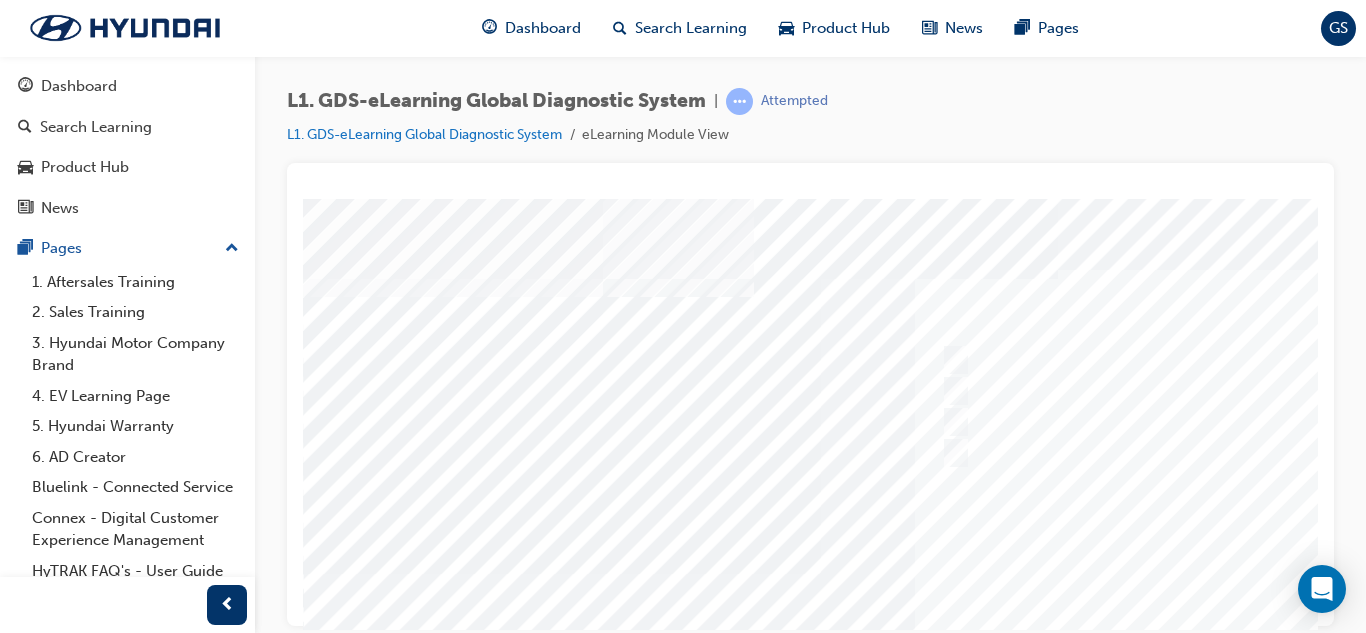 click at bounding box center (983, 573) 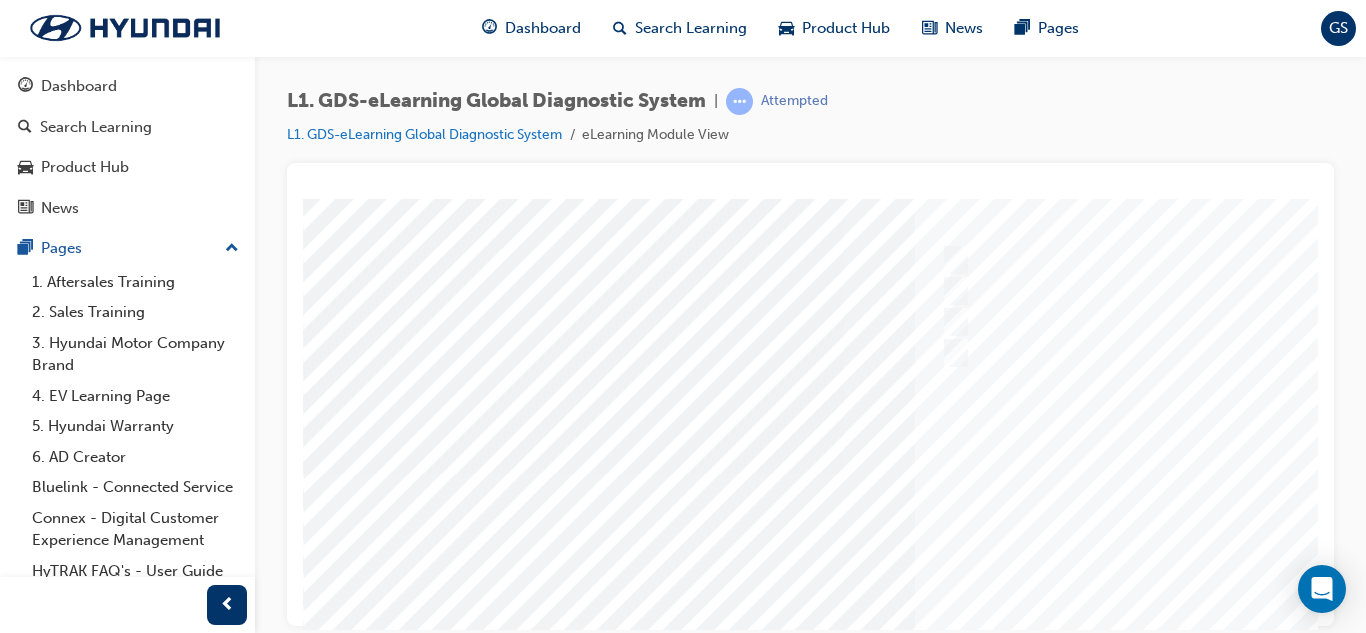 scroll, scrollTop: 0, scrollLeft: 0, axis: both 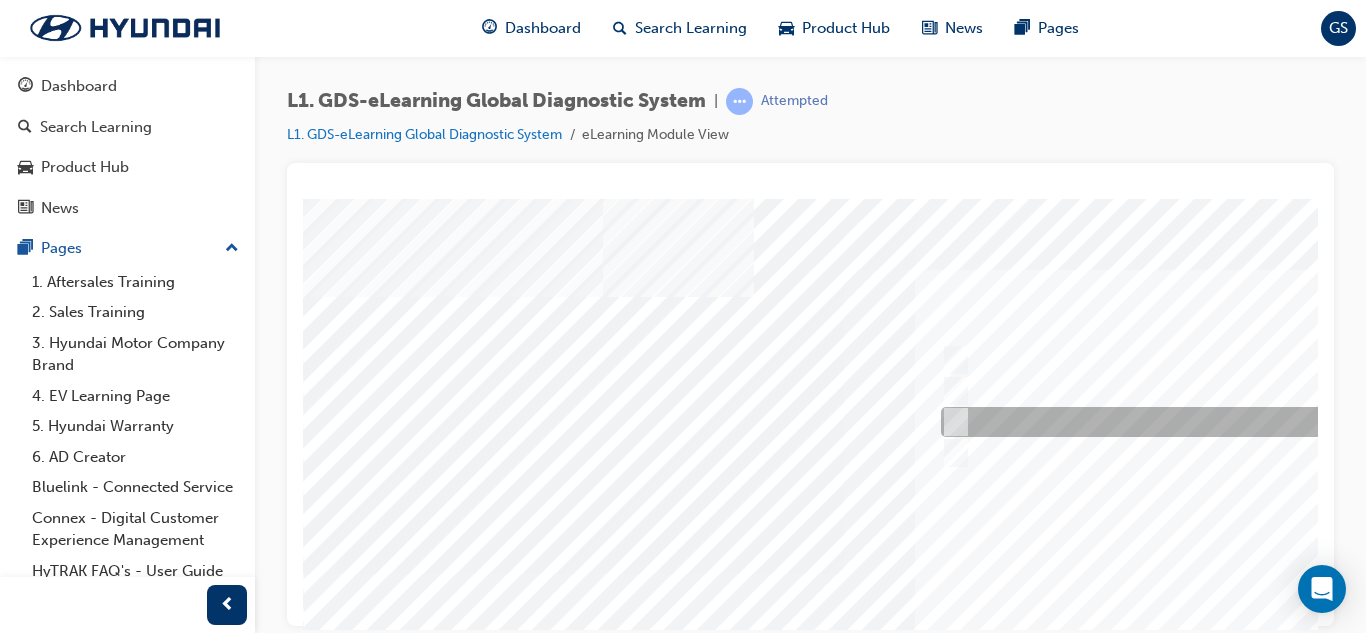 click at bounding box center (952, 422) 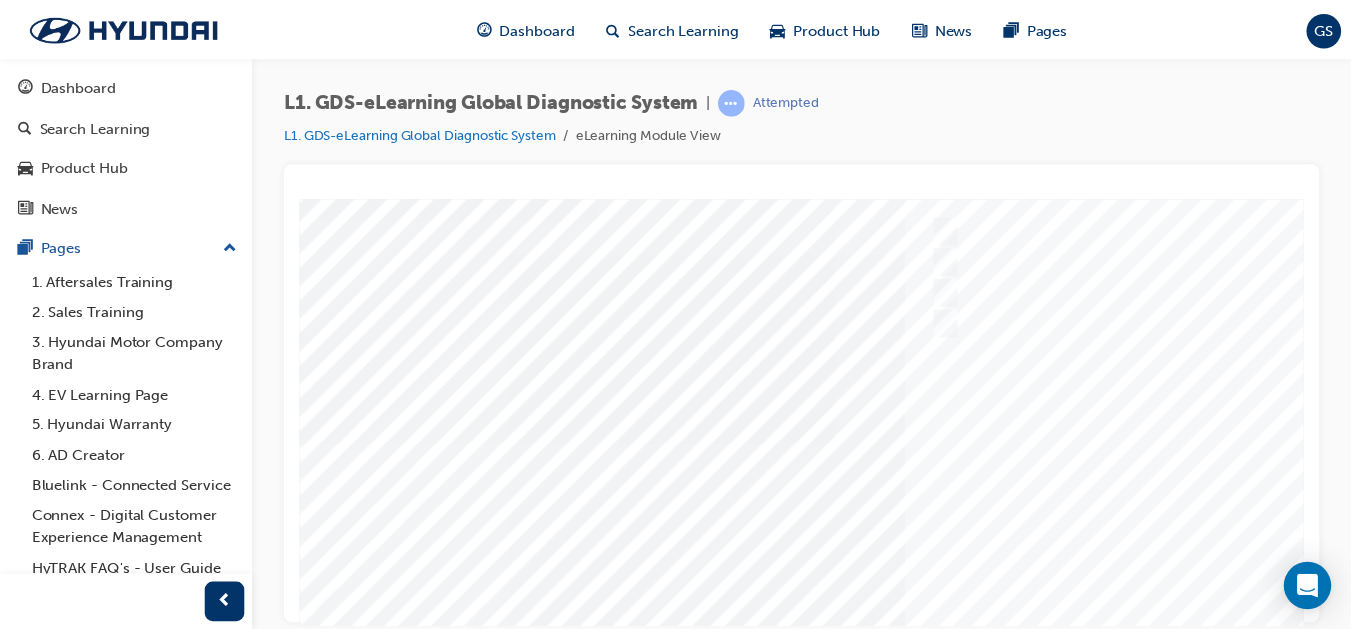 scroll, scrollTop: 300, scrollLeft: 0, axis: vertical 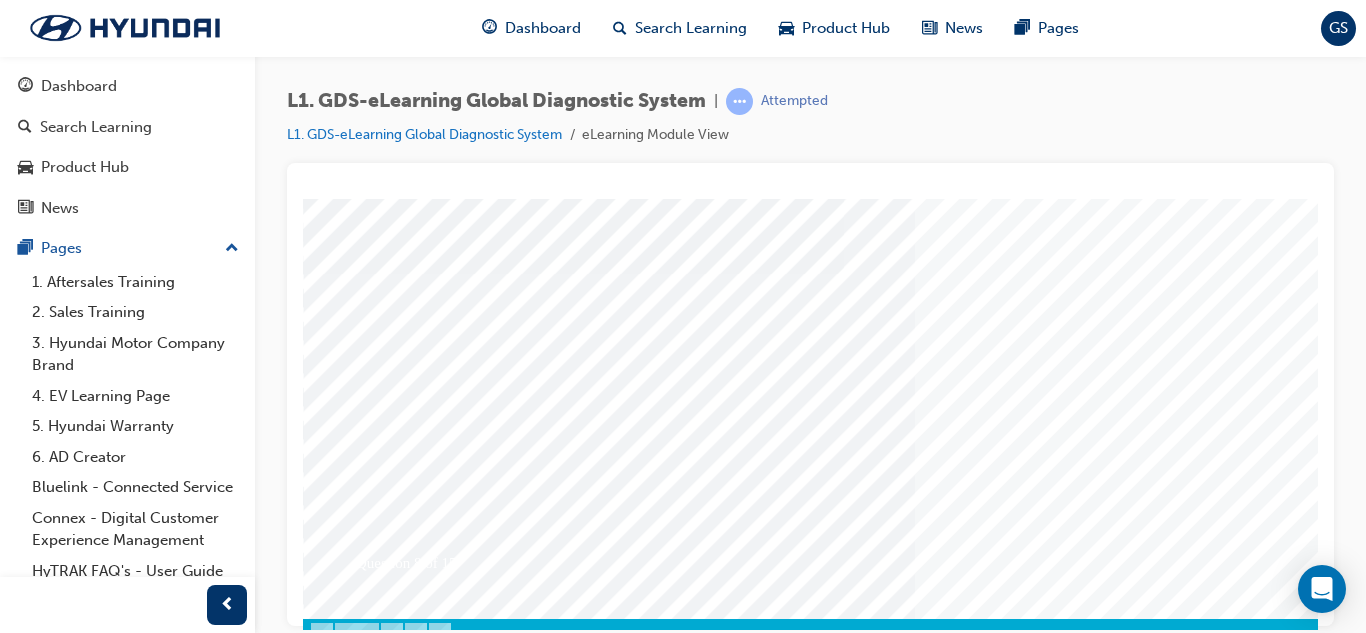 click at bounding box center (373, 3355) 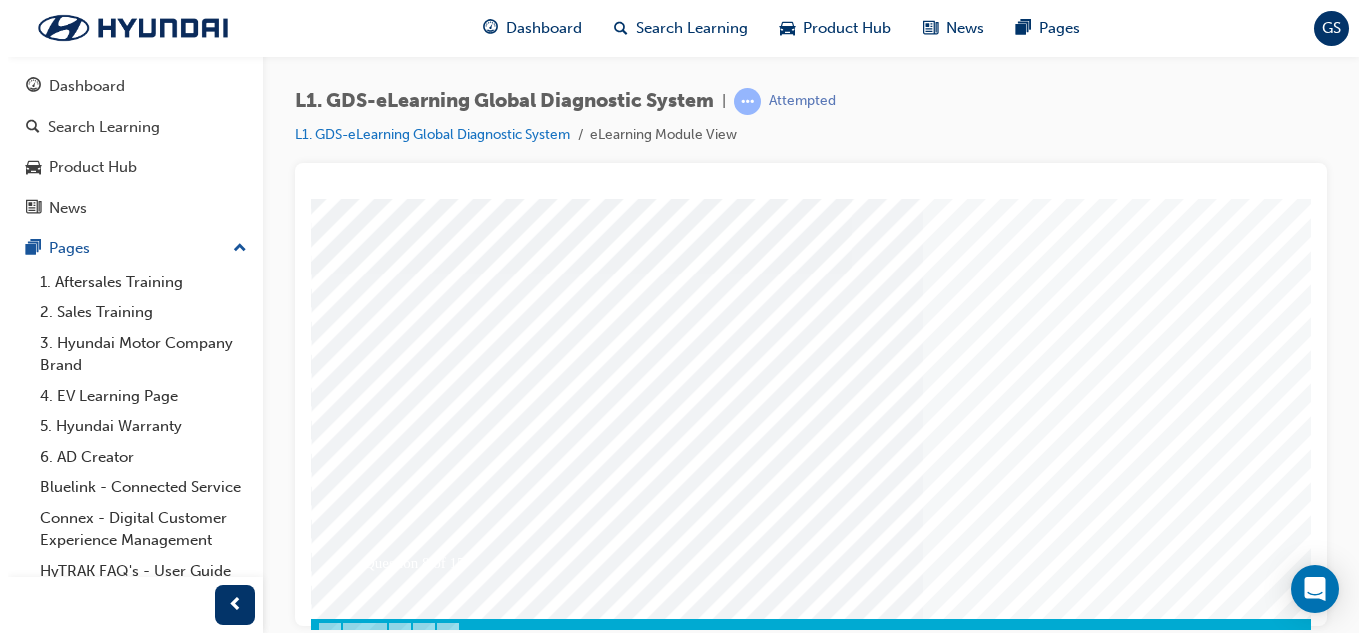 scroll, scrollTop: 0, scrollLeft: 0, axis: both 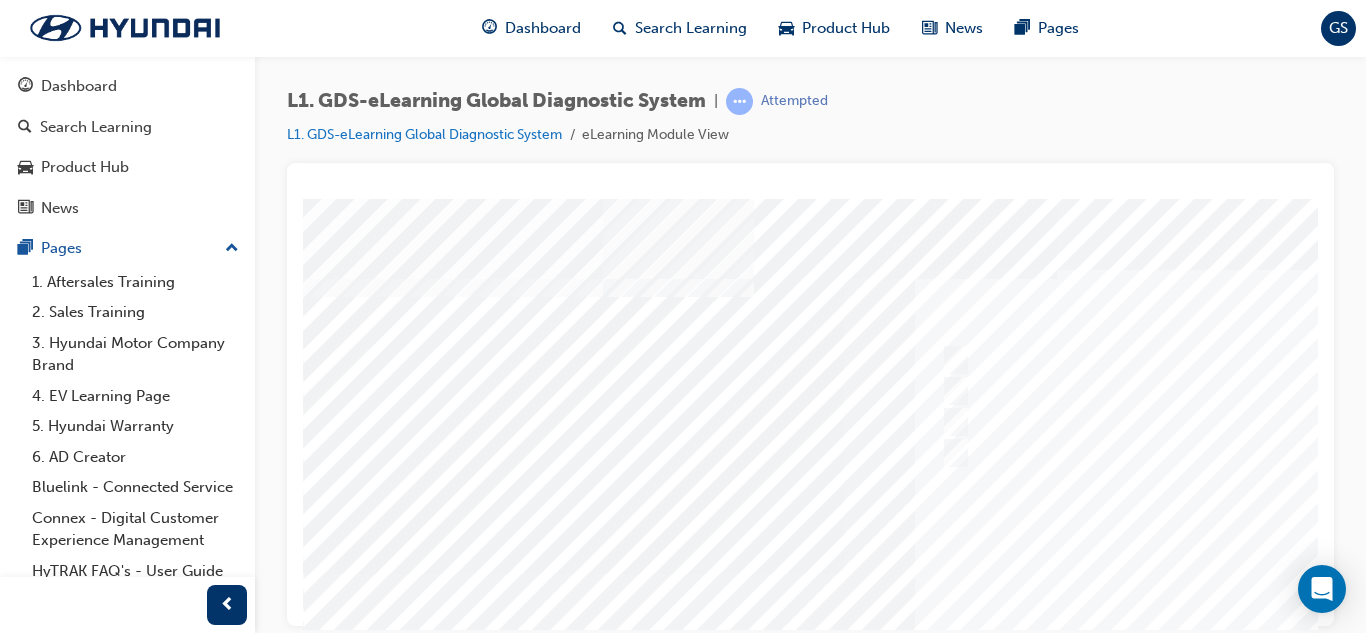 click at bounding box center [983, 573] 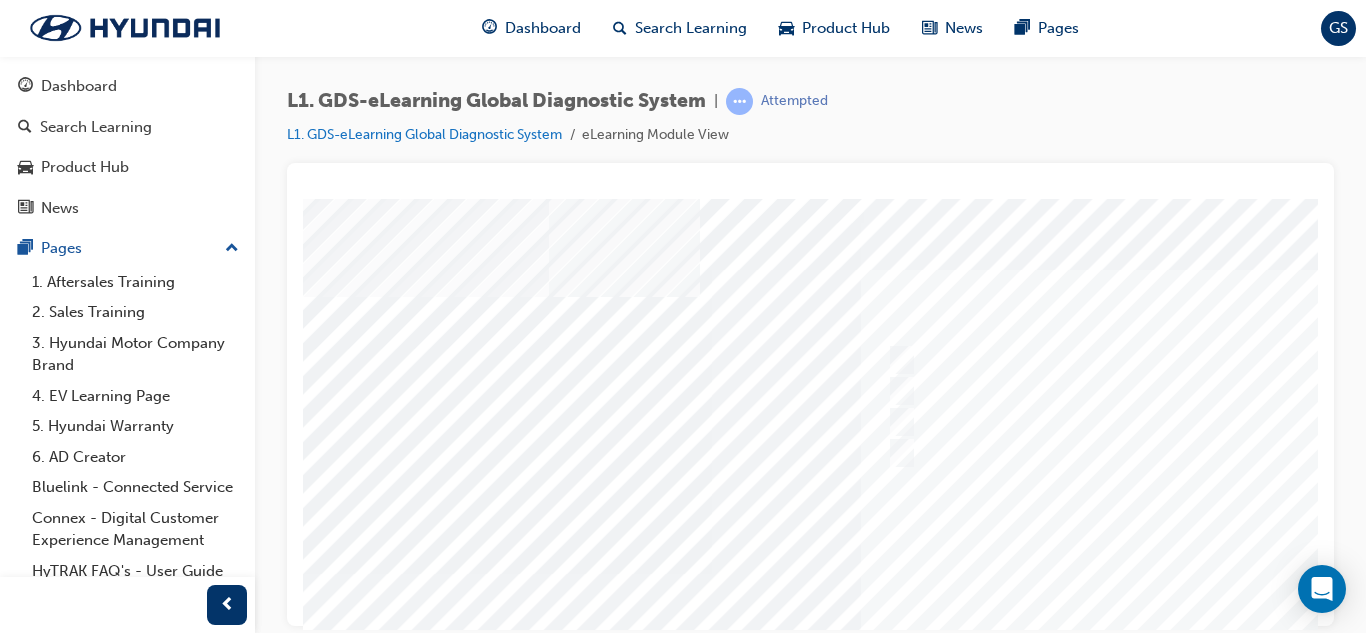 scroll, scrollTop: 0, scrollLeft: 57, axis: horizontal 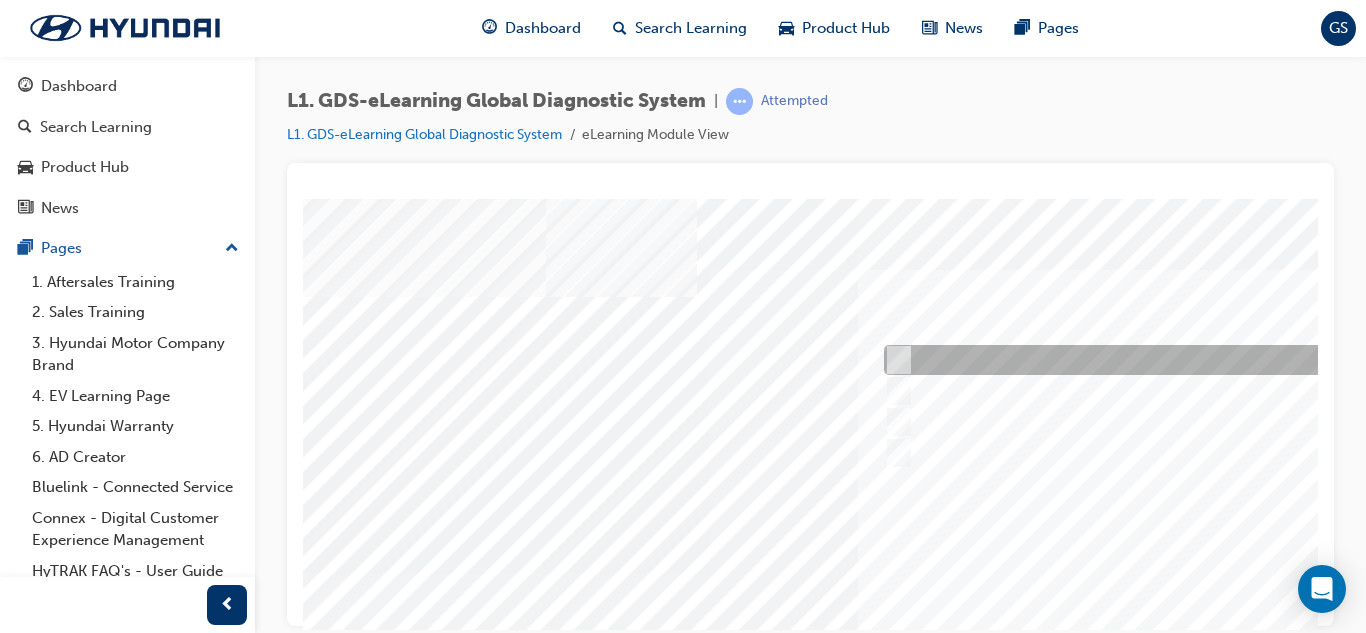 click at bounding box center [1211, 360] 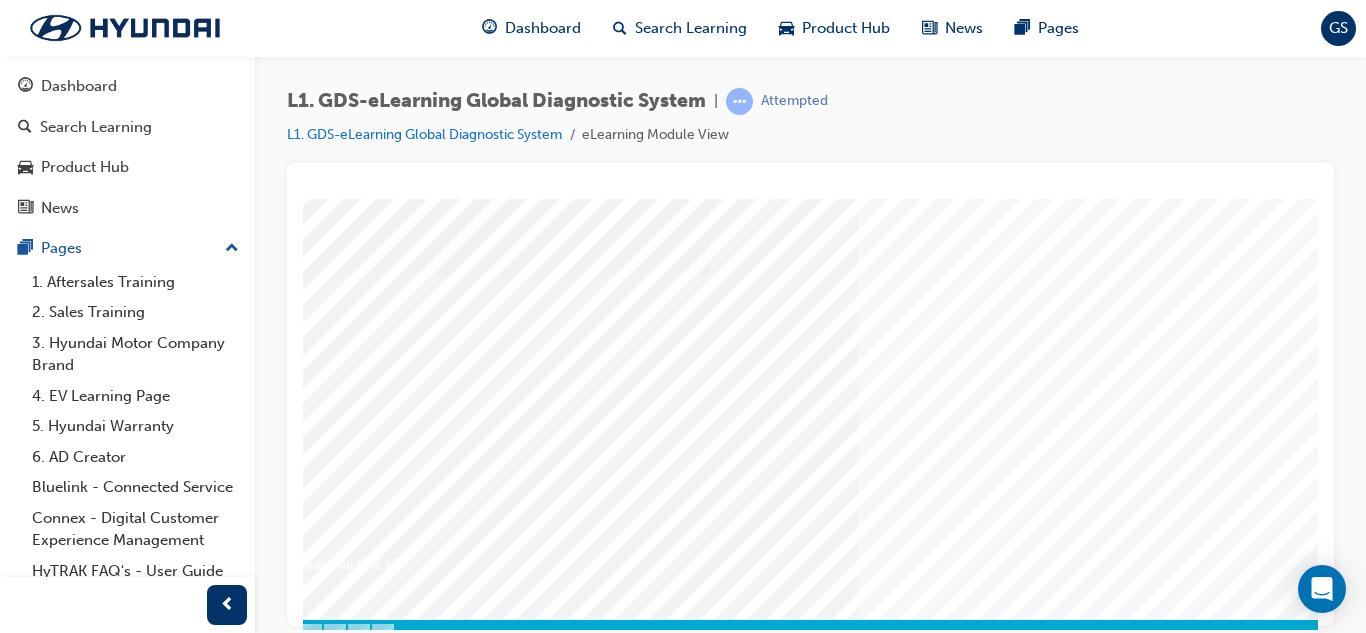 scroll, scrollTop: 300, scrollLeft: 57, axis: both 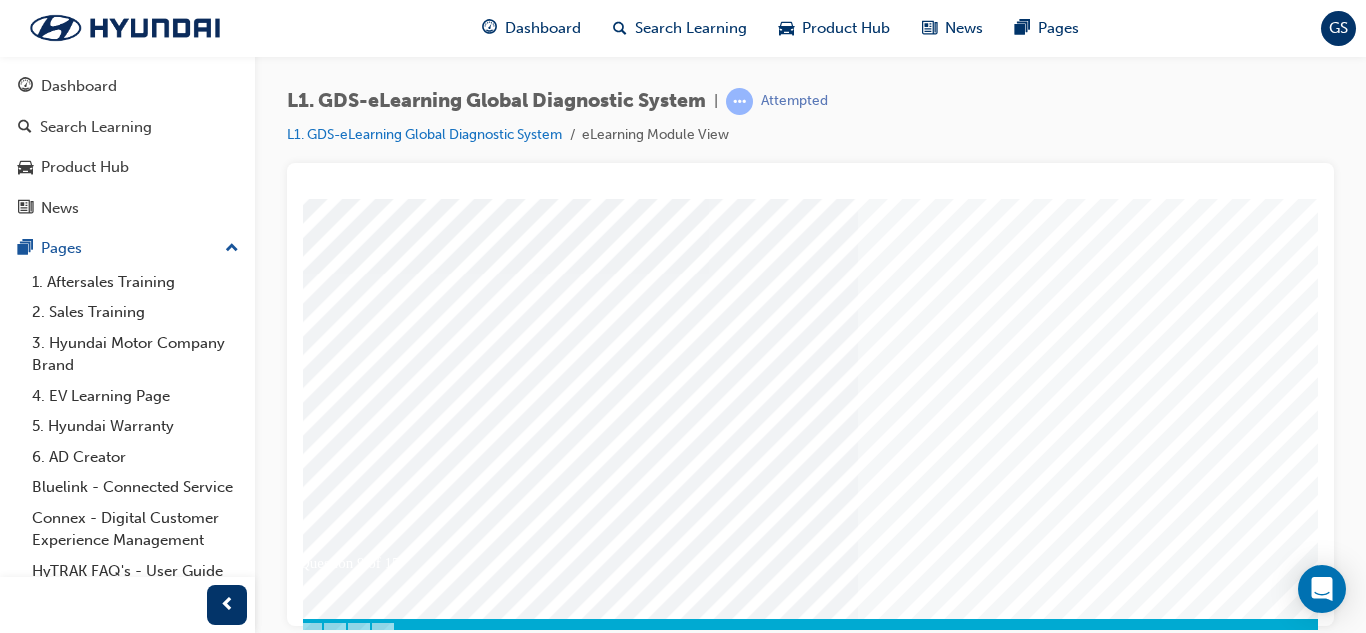 click at bounding box center (316, 3355) 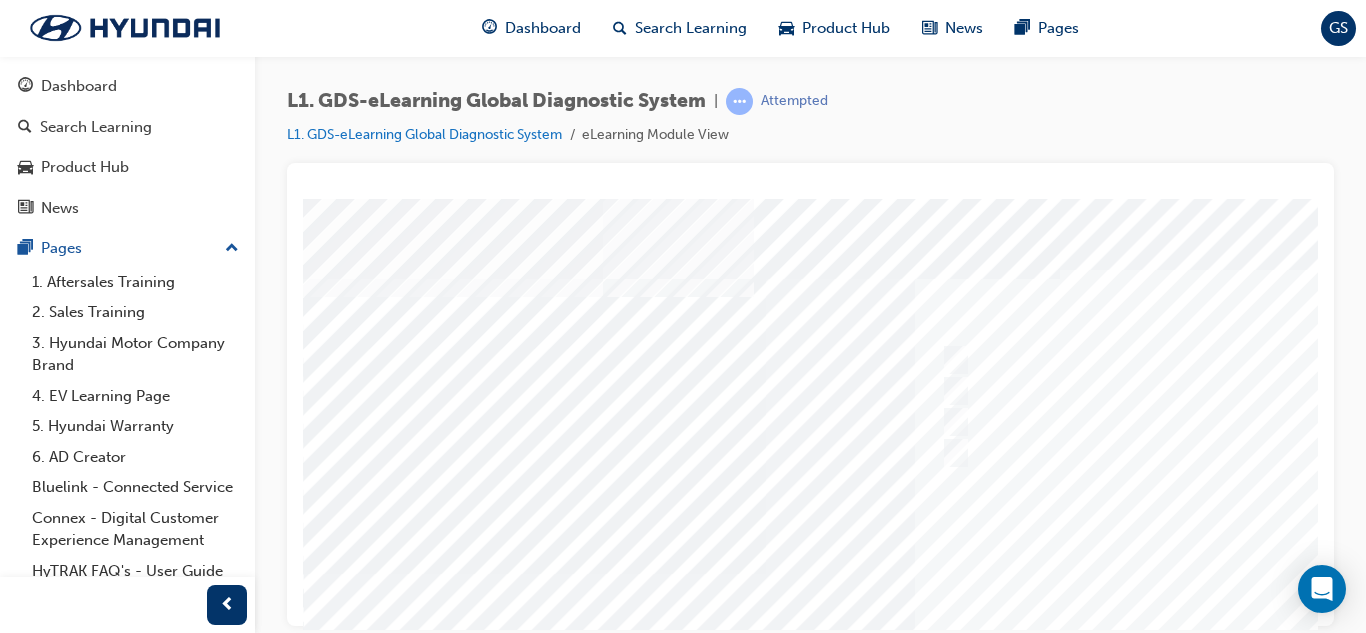 click at bounding box center (983, 573) 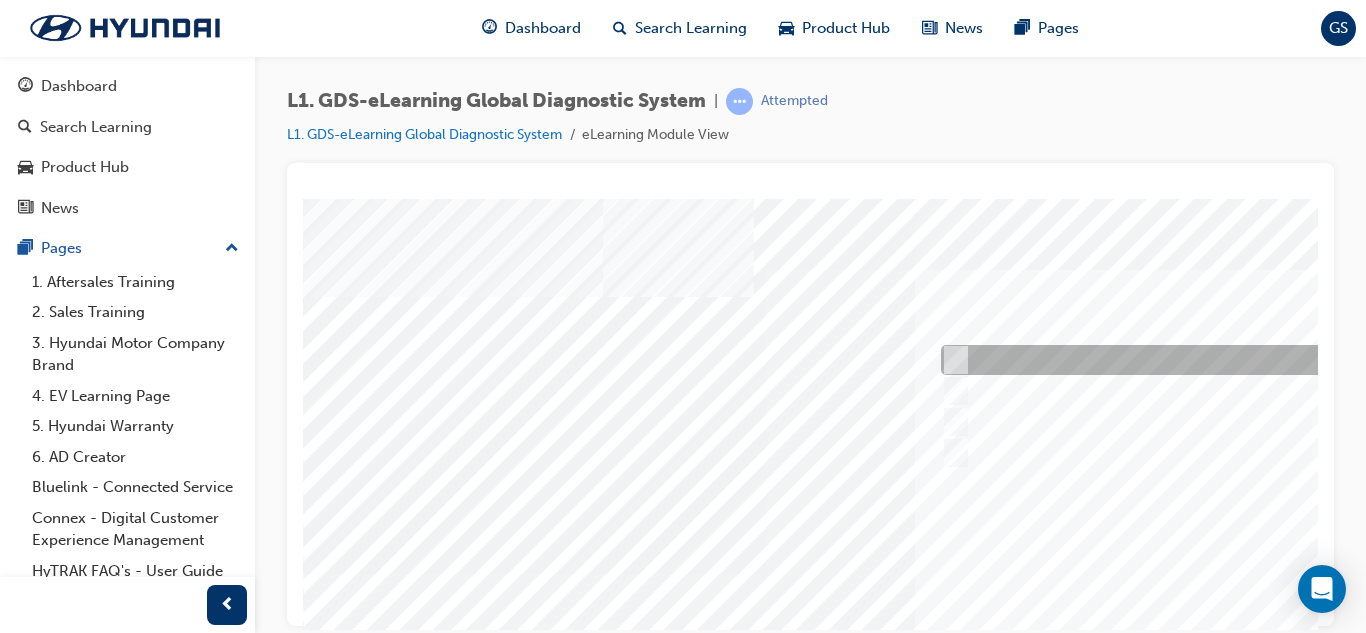 click at bounding box center [1268, 360] 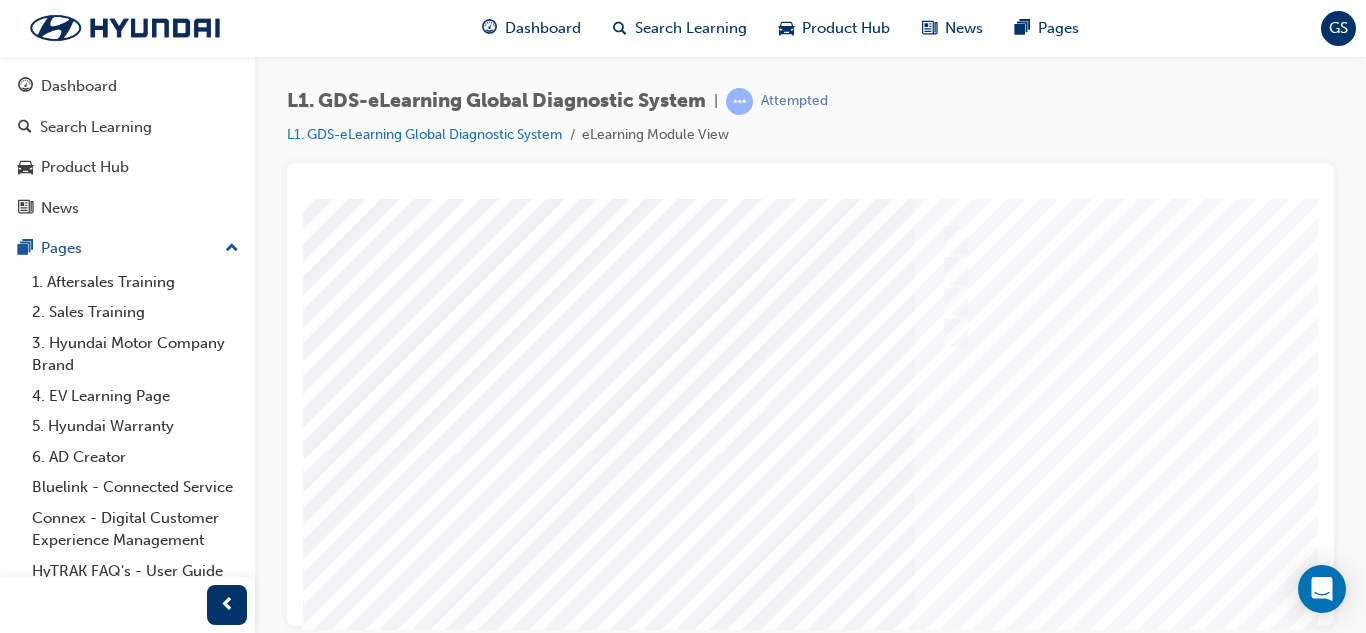 scroll, scrollTop: 334, scrollLeft: 0, axis: vertical 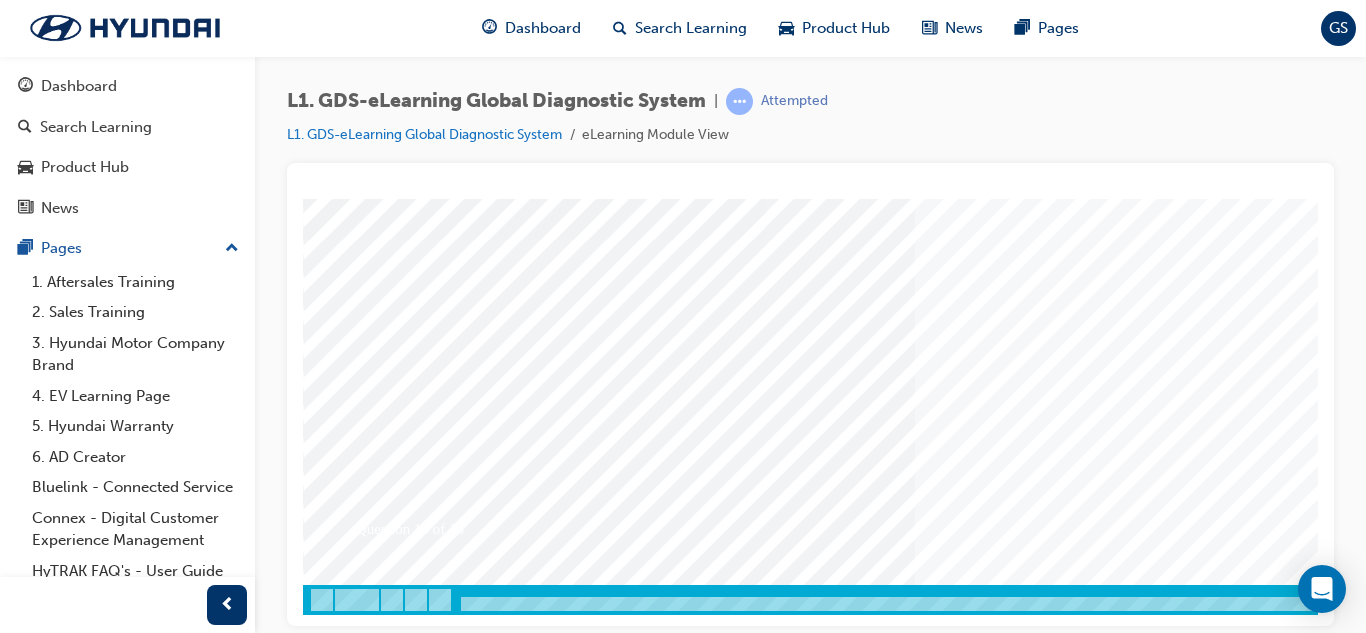 click at bounding box center (373, 3321) 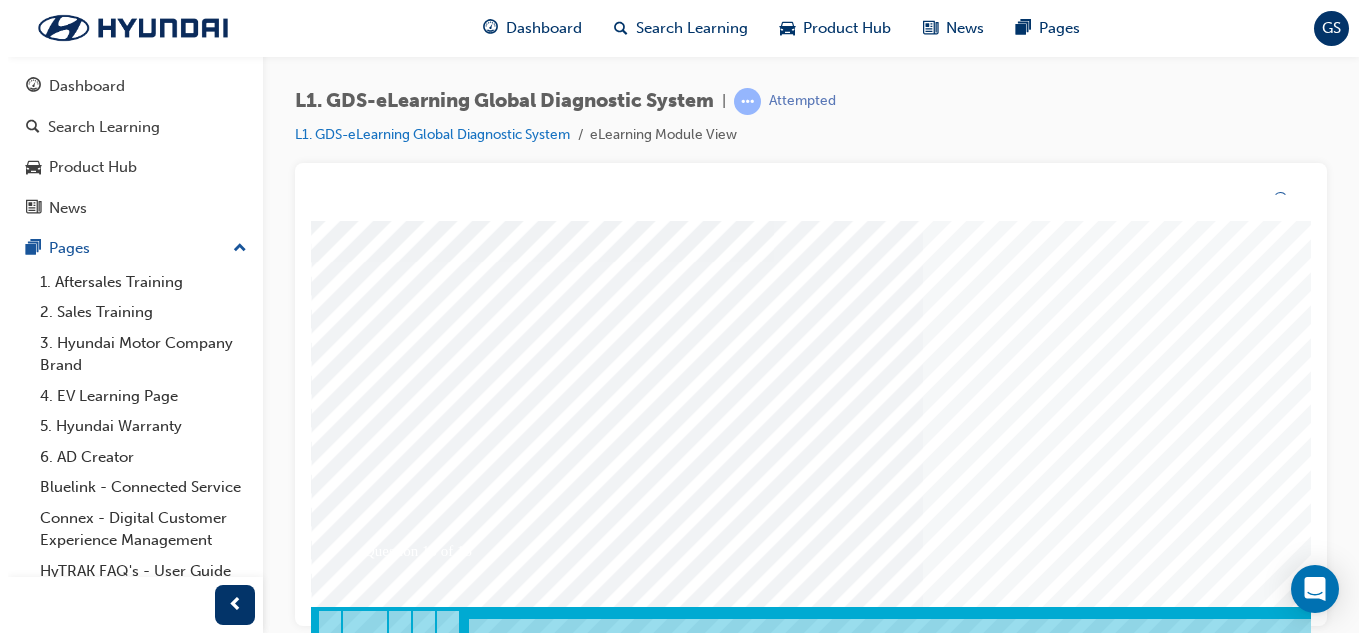 scroll, scrollTop: 0, scrollLeft: 0, axis: both 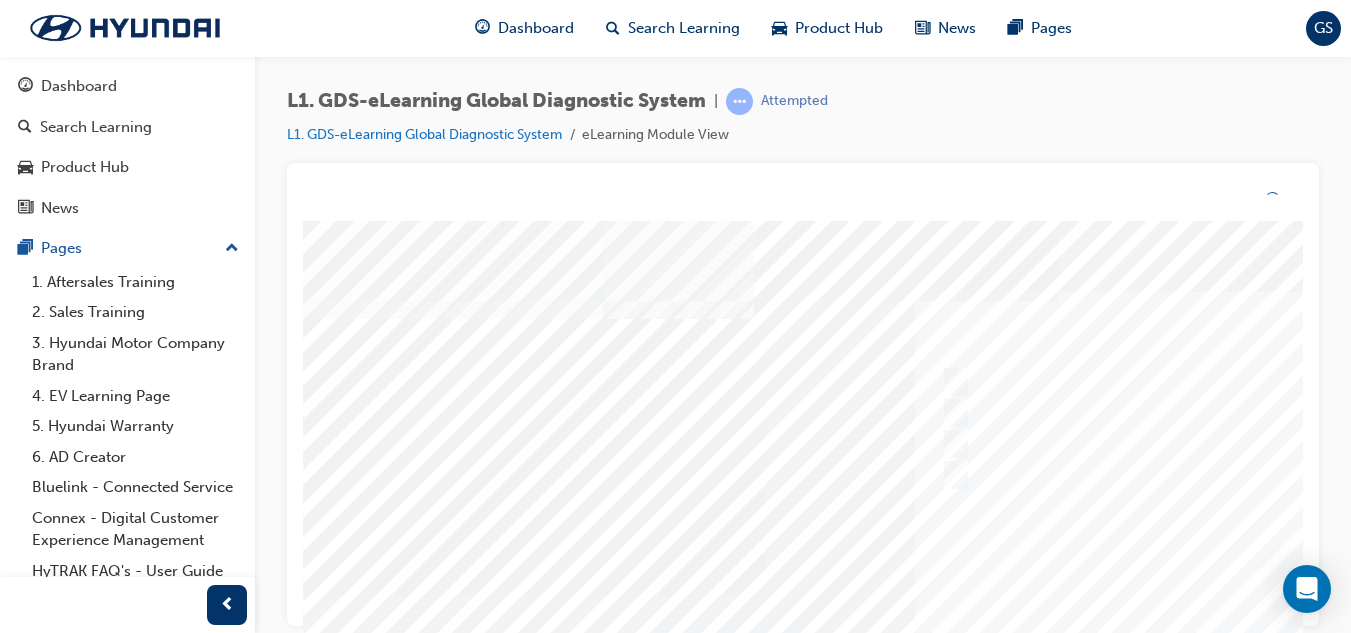 click at bounding box center (983, 596) 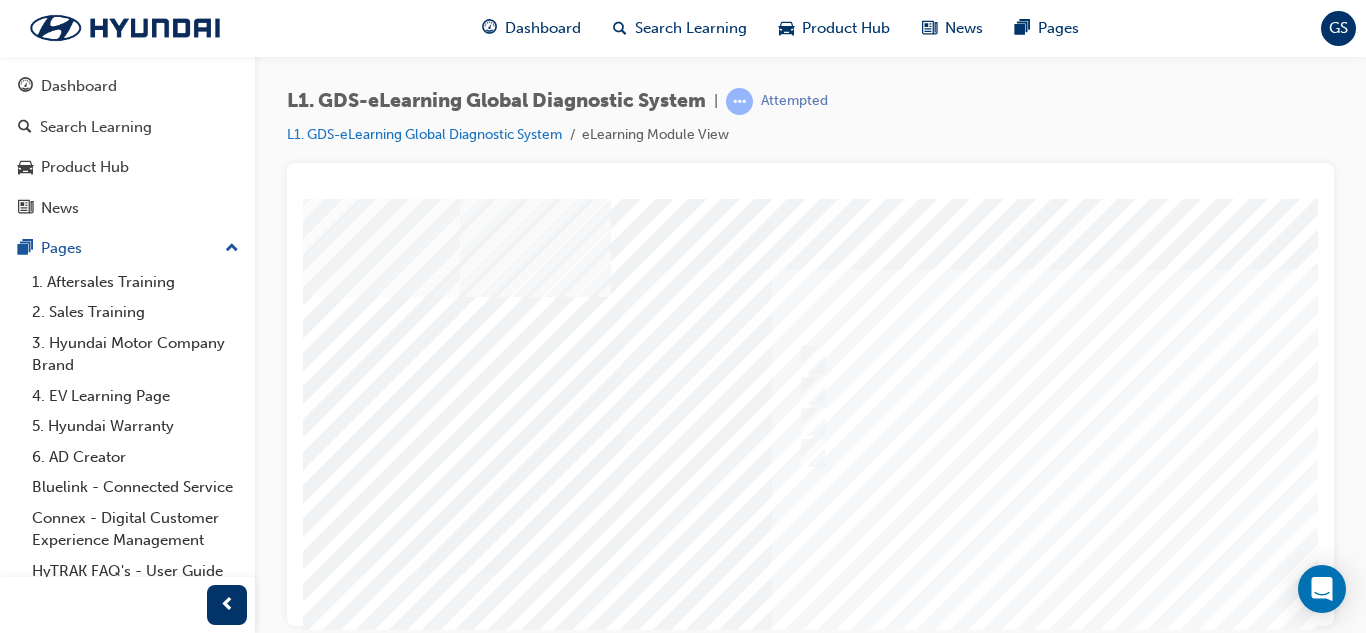scroll, scrollTop: 0, scrollLeft: 150, axis: horizontal 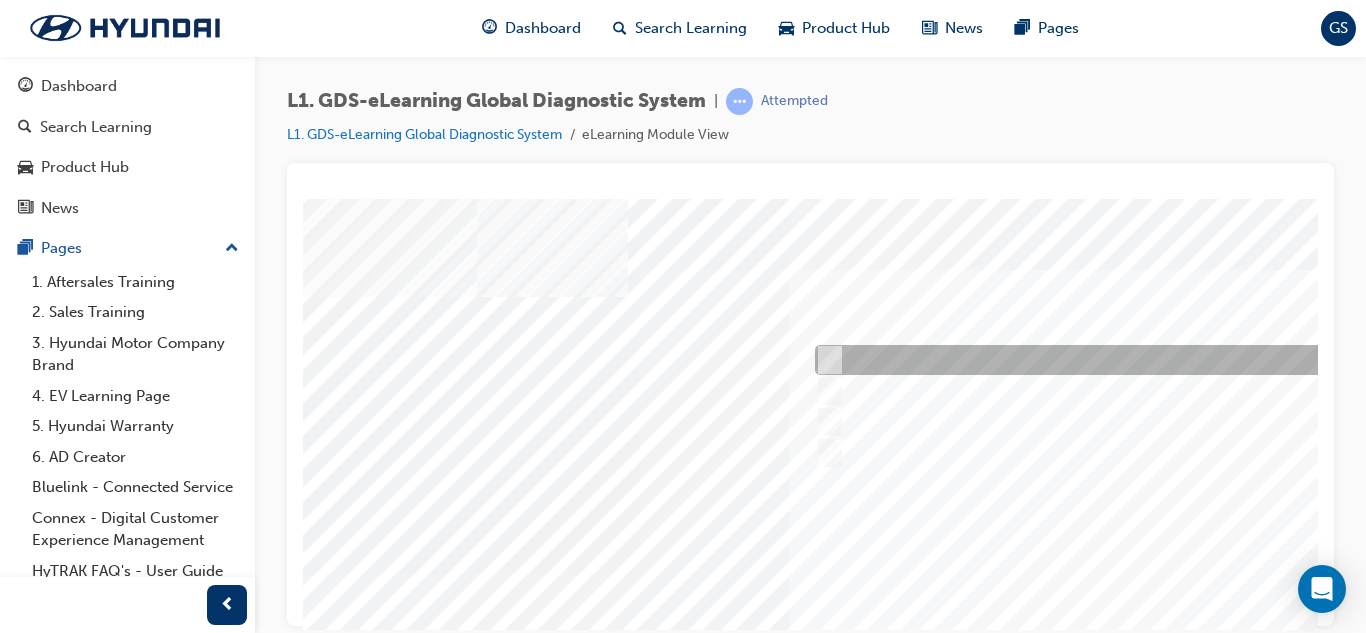 click at bounding box center (1142, 360) 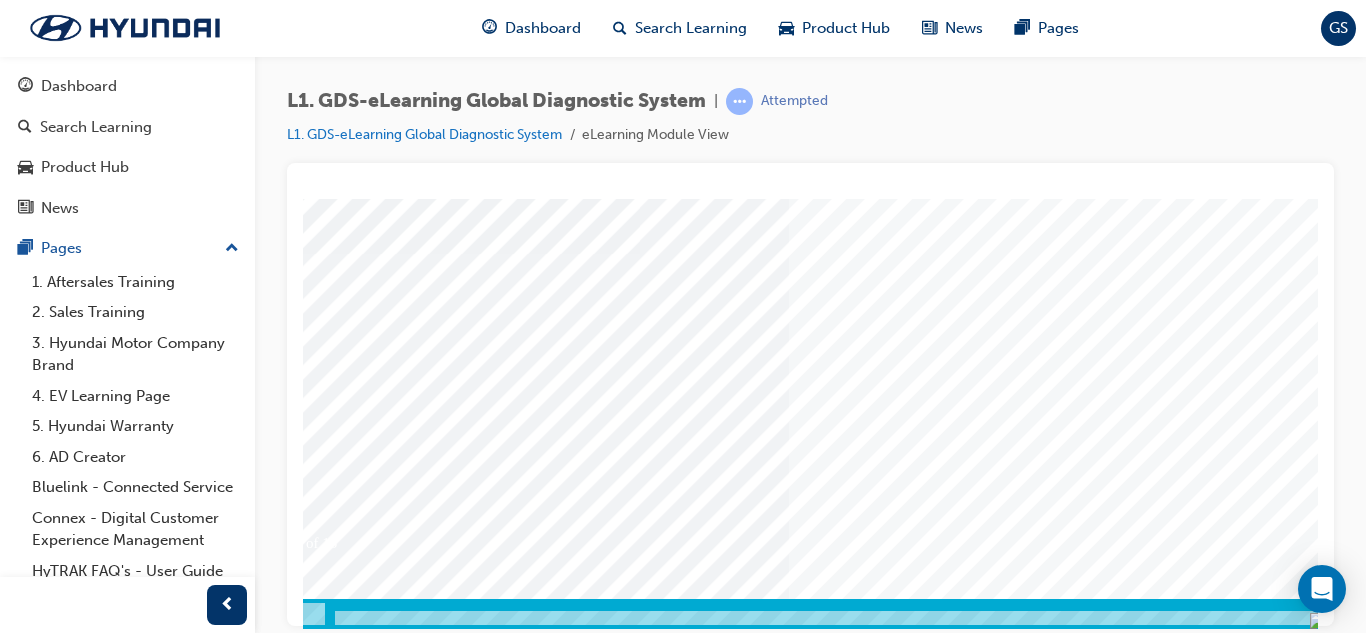 scroll, scrollTop: 334, scrollLeft: 126, axis: both 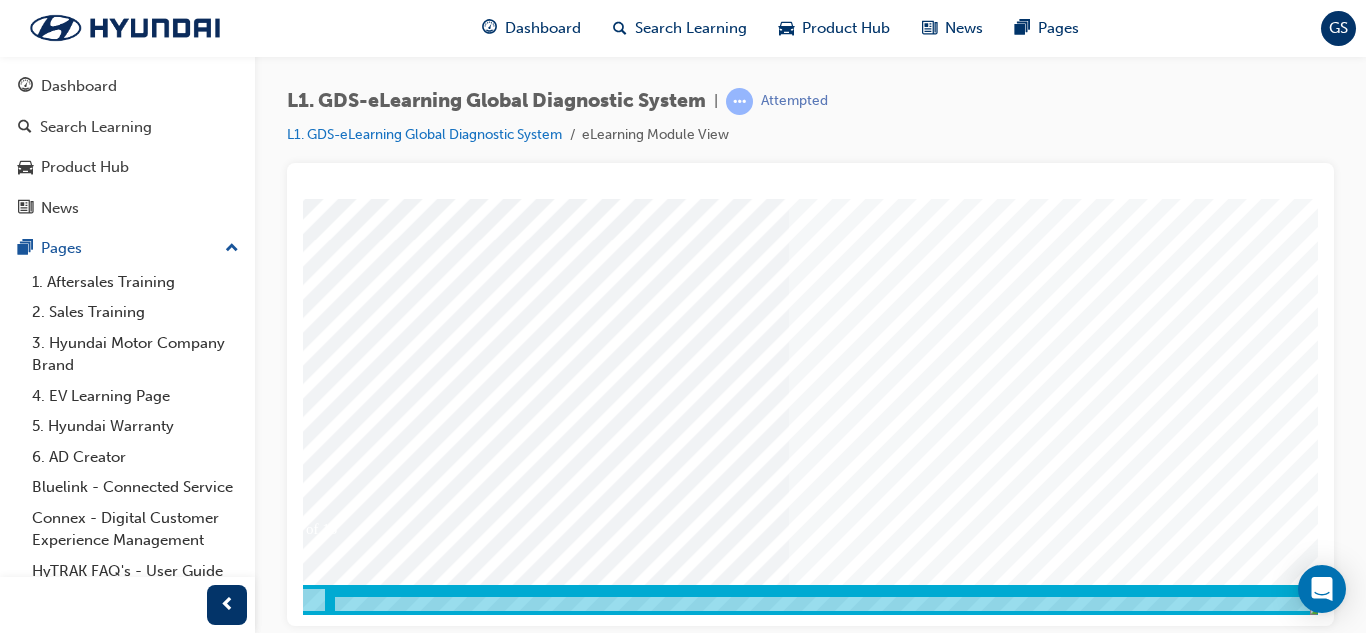 click at bounding box center [247, 3321] 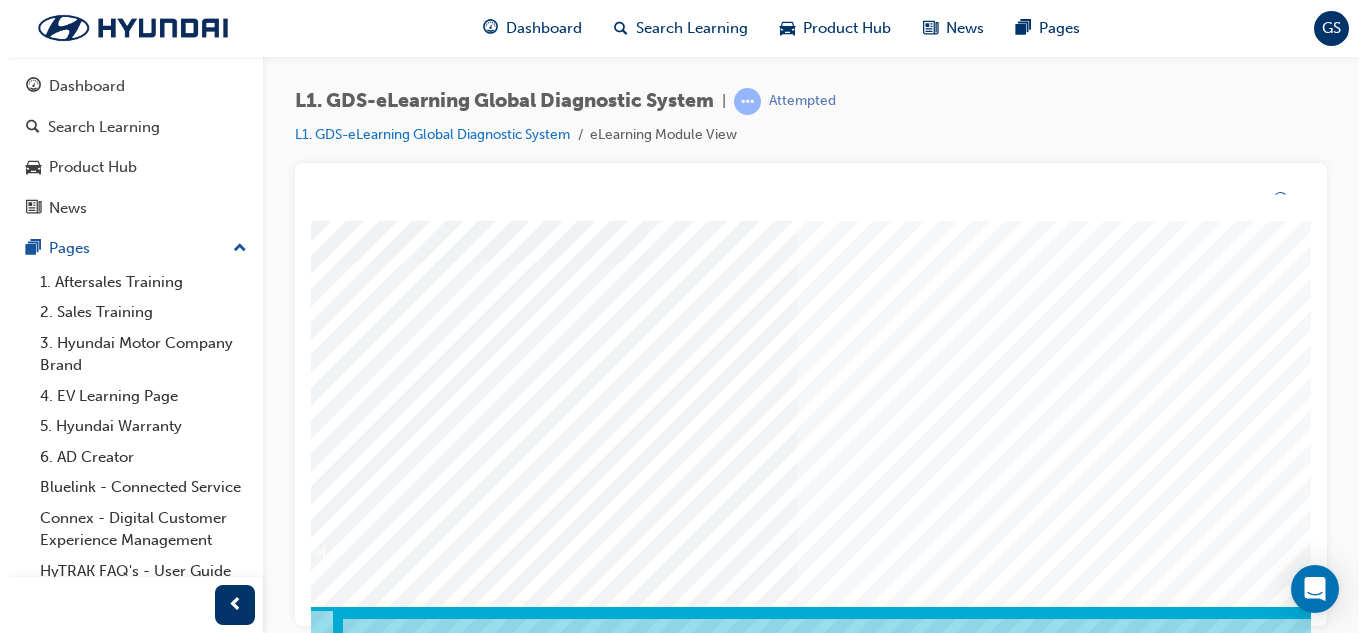 scroll, scrollTop: 0, scrollLeft: 0, axis: both 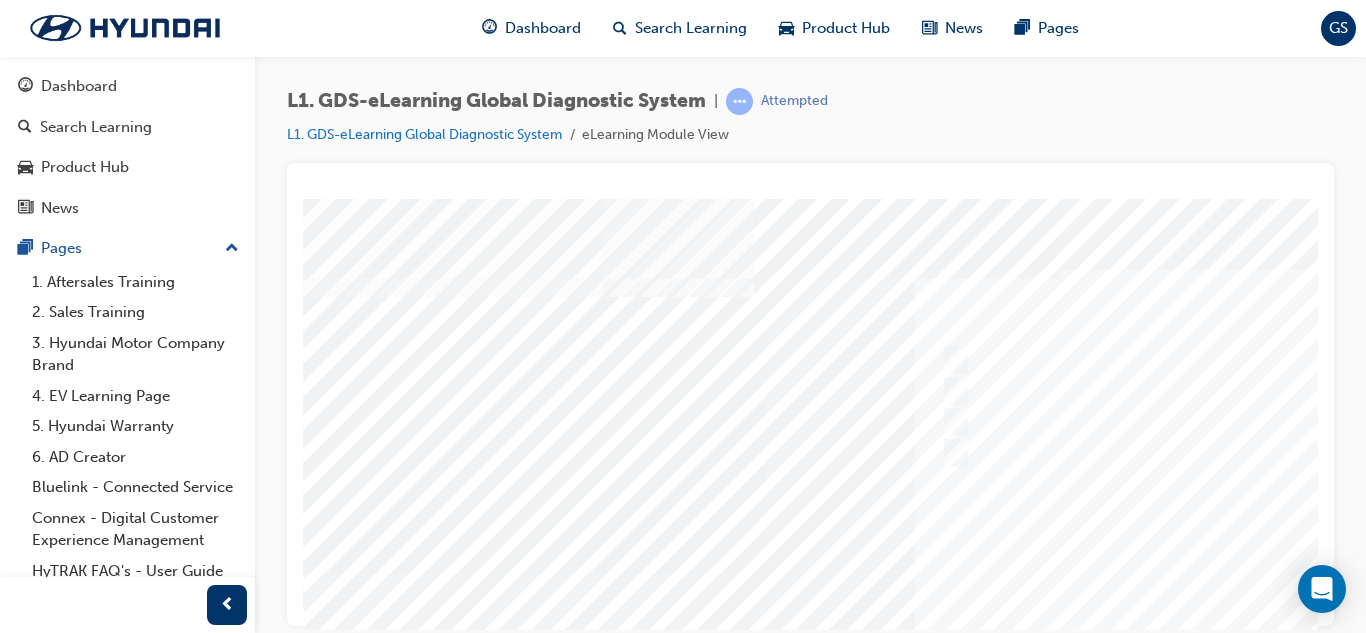 click at bounding box center [983, 573] 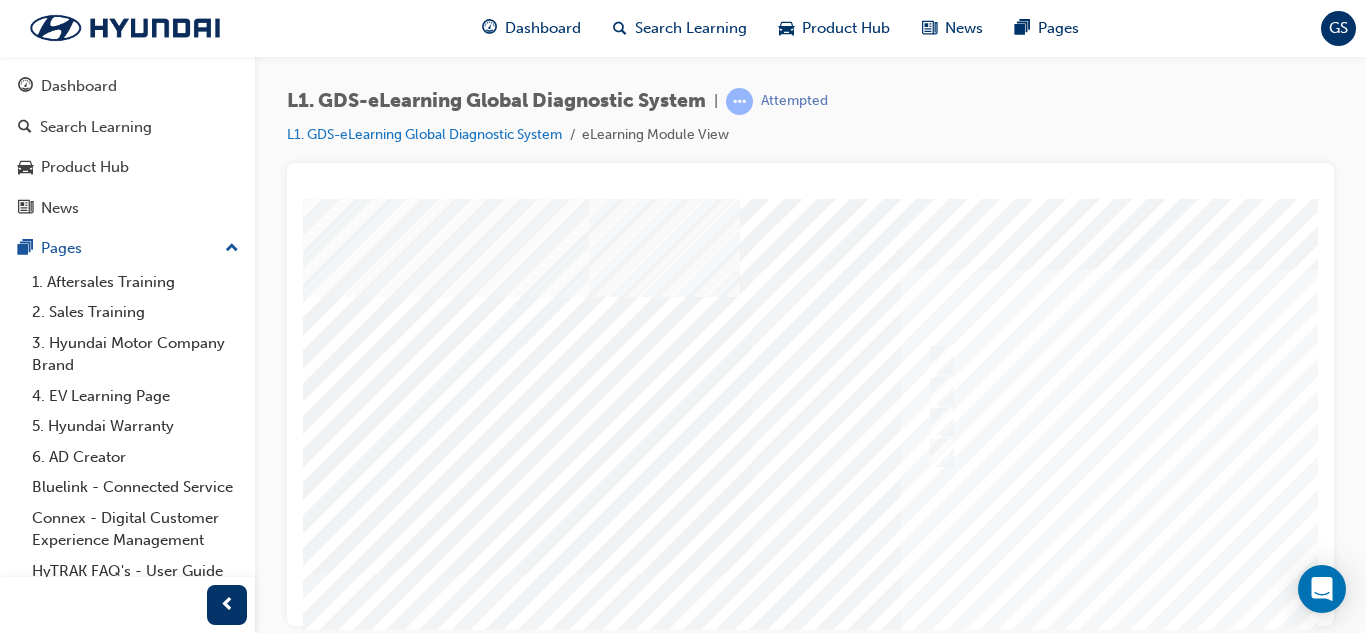 scroll, scrollTop: 0, scrollLeft: 0, axis: both 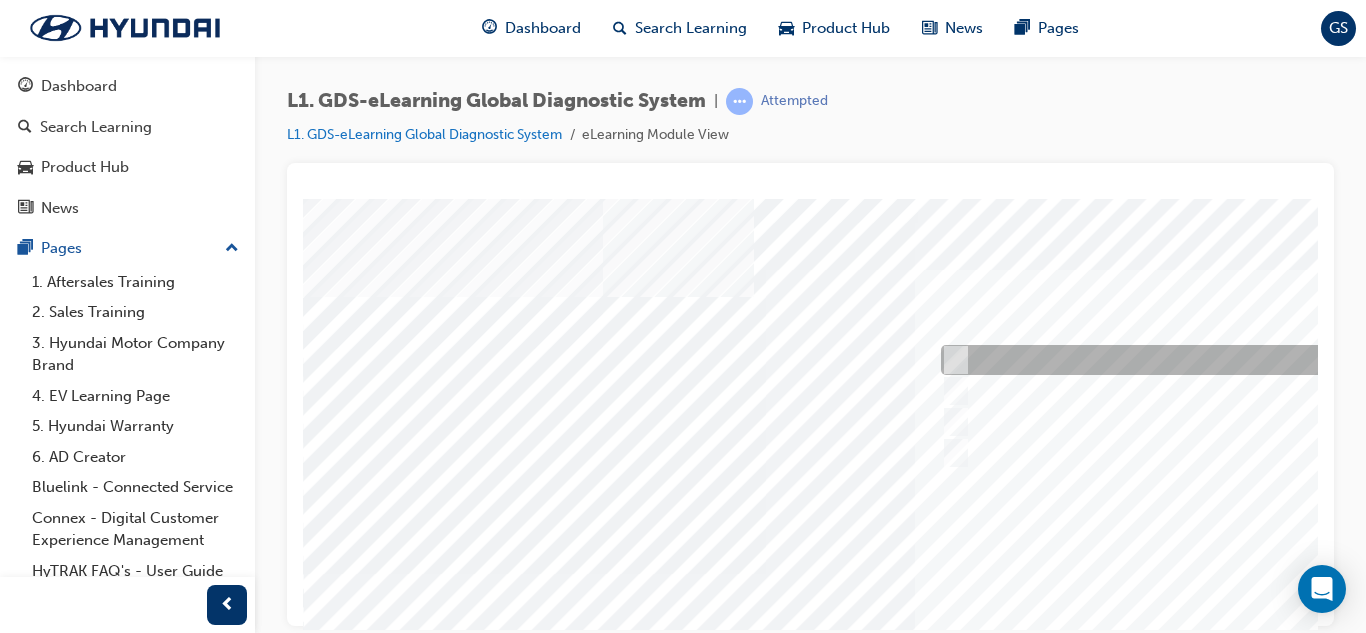 click at bounding box center (1268, 360) 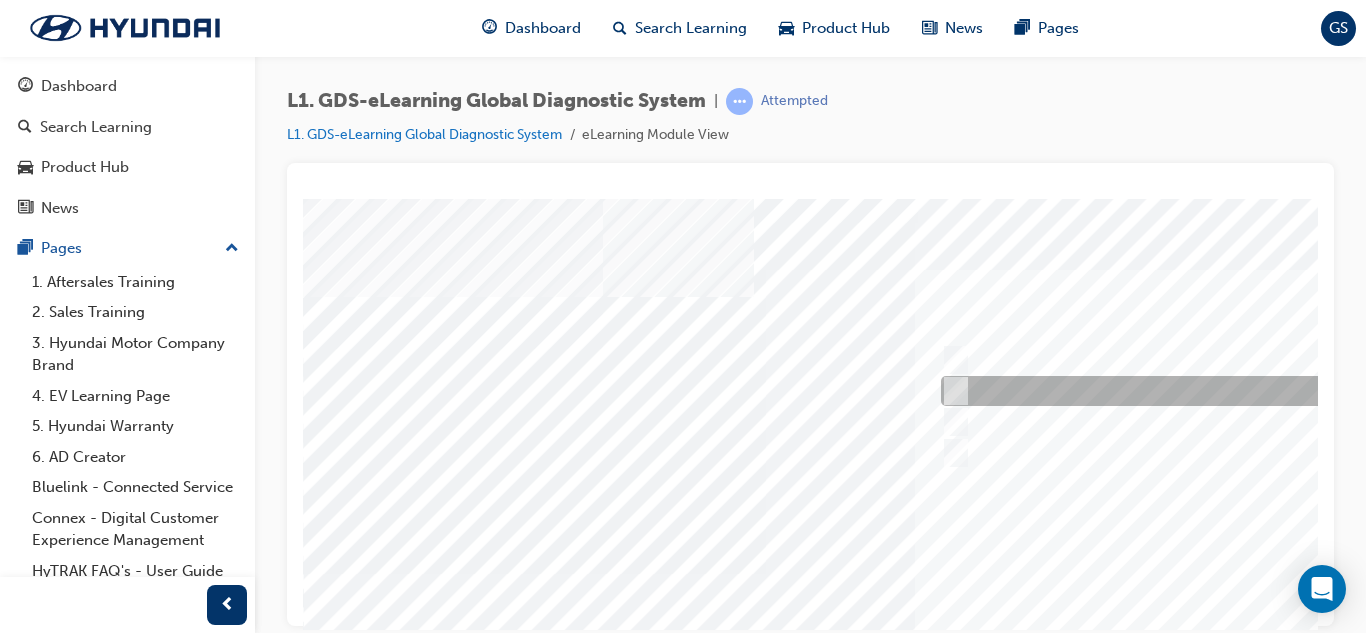 click at bounding box center (952, 391) 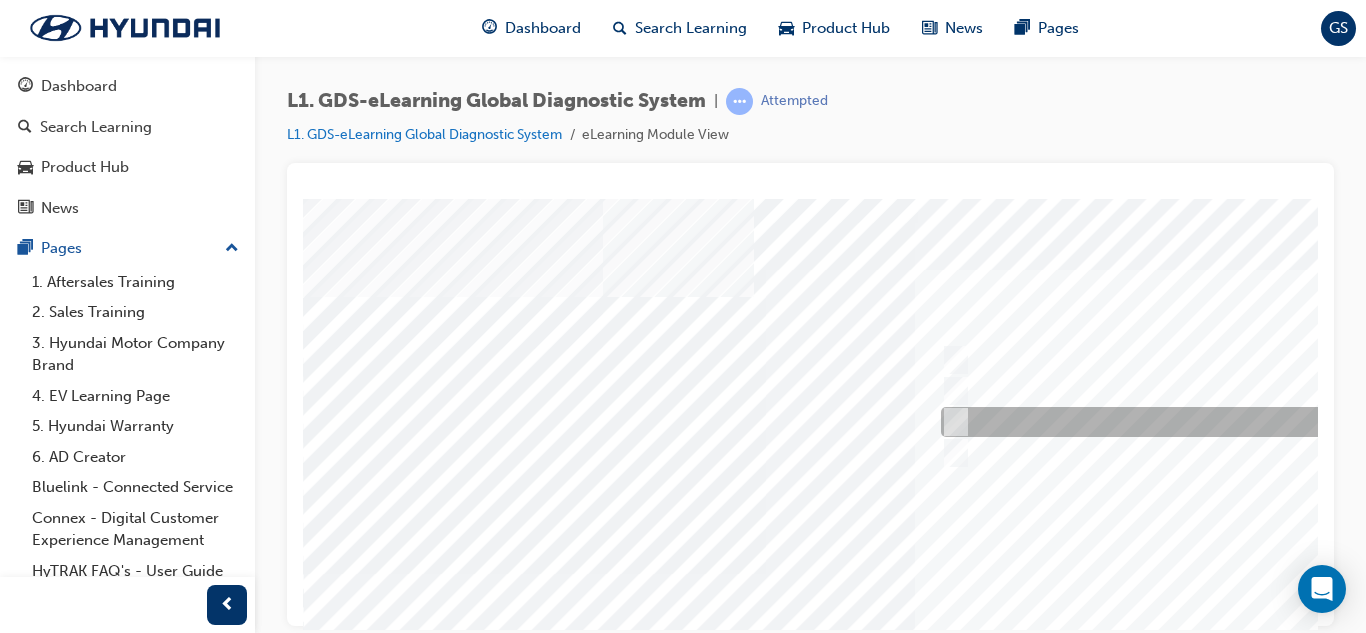 click at bounding box center [952, 422] 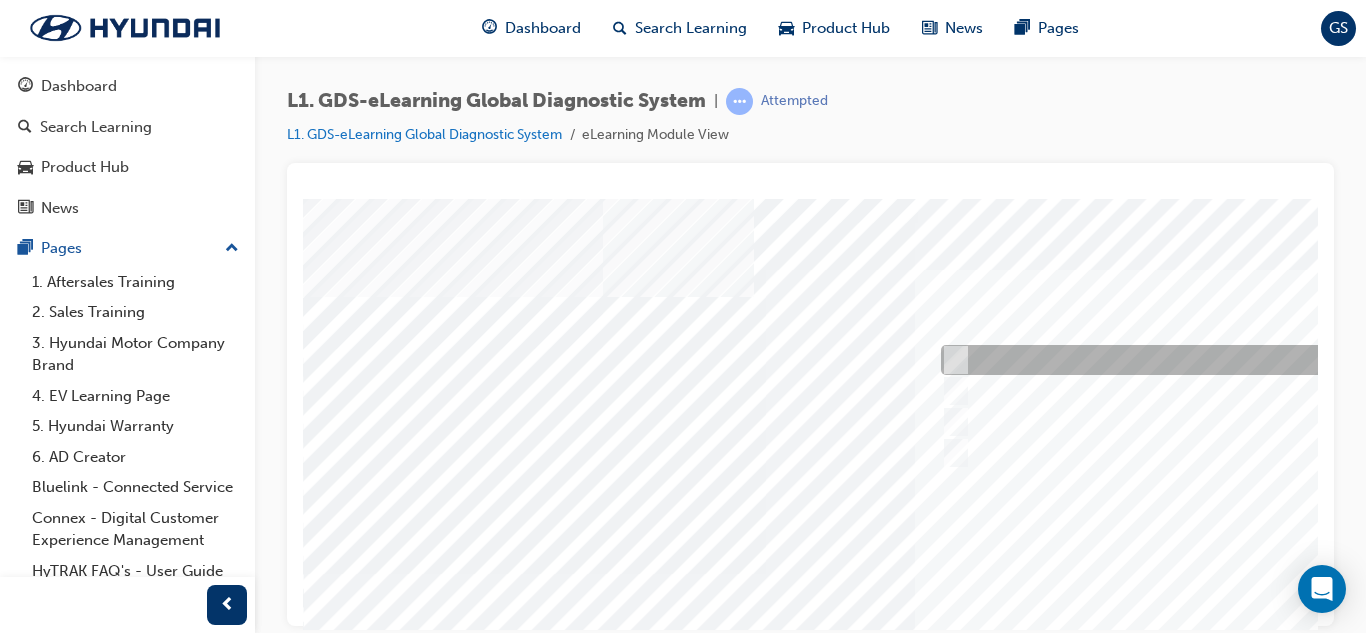 click at bounding box center [952, 360] 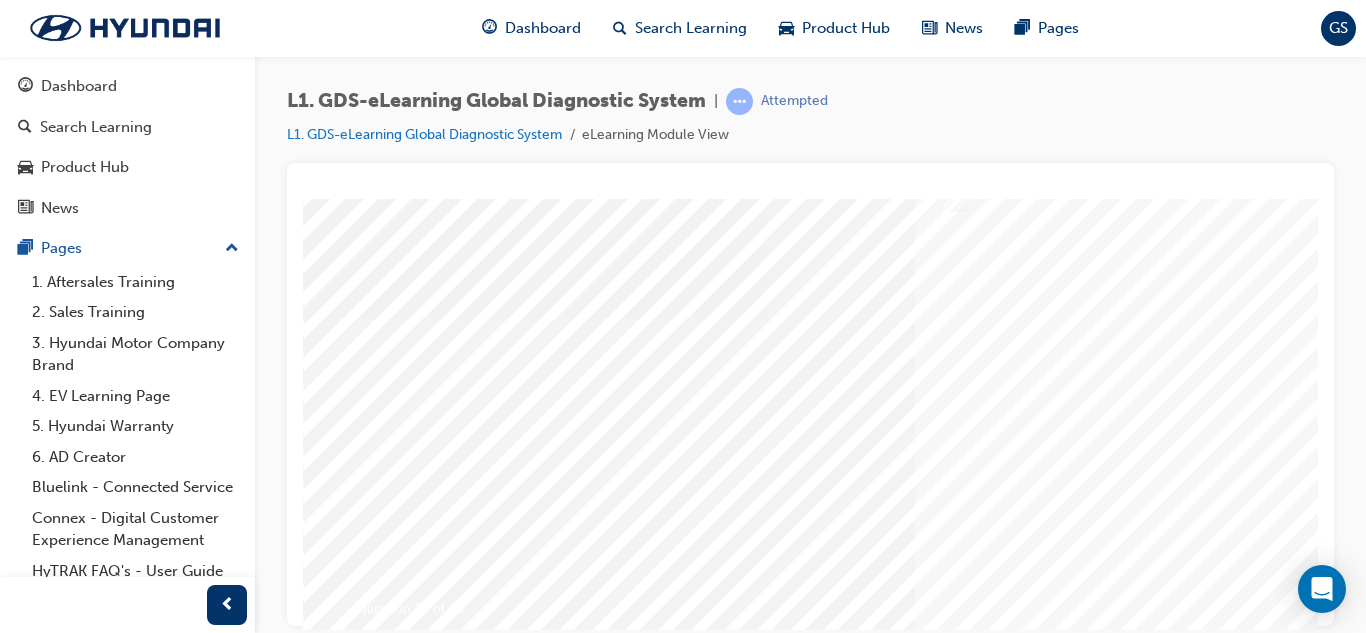 scroll, scrollTop: 300, scrollLeft: 0, axis: vertical 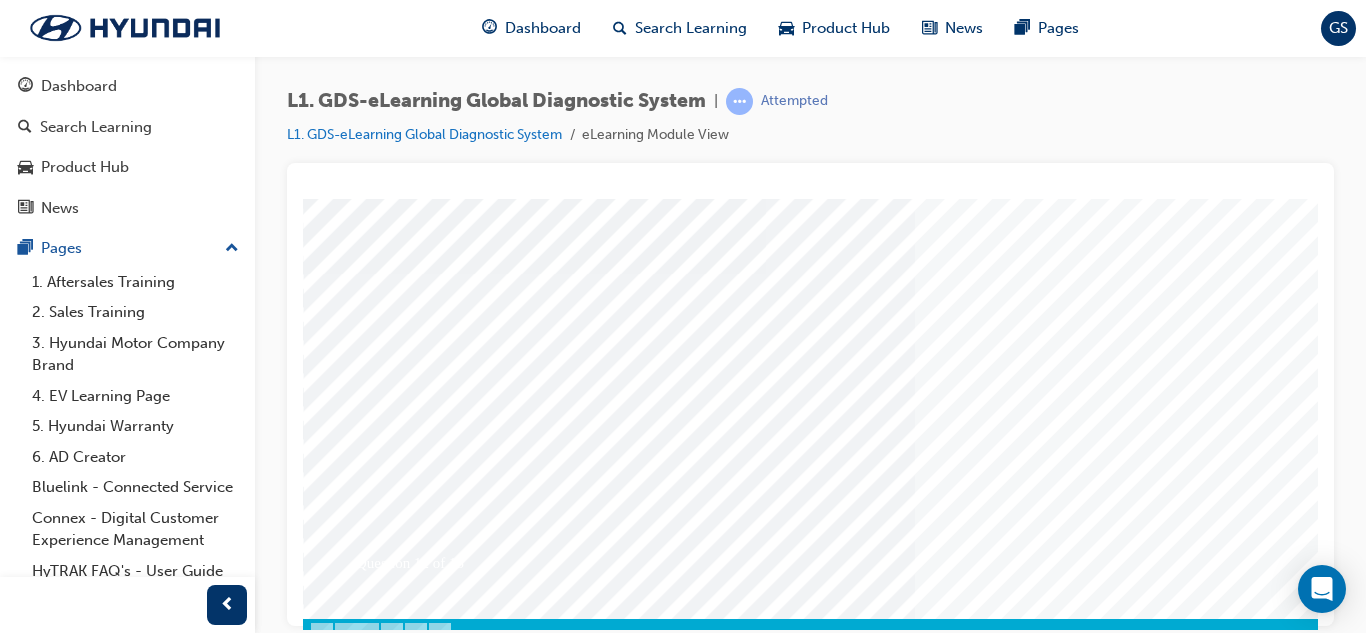 click at bounding box center (373, 3355) 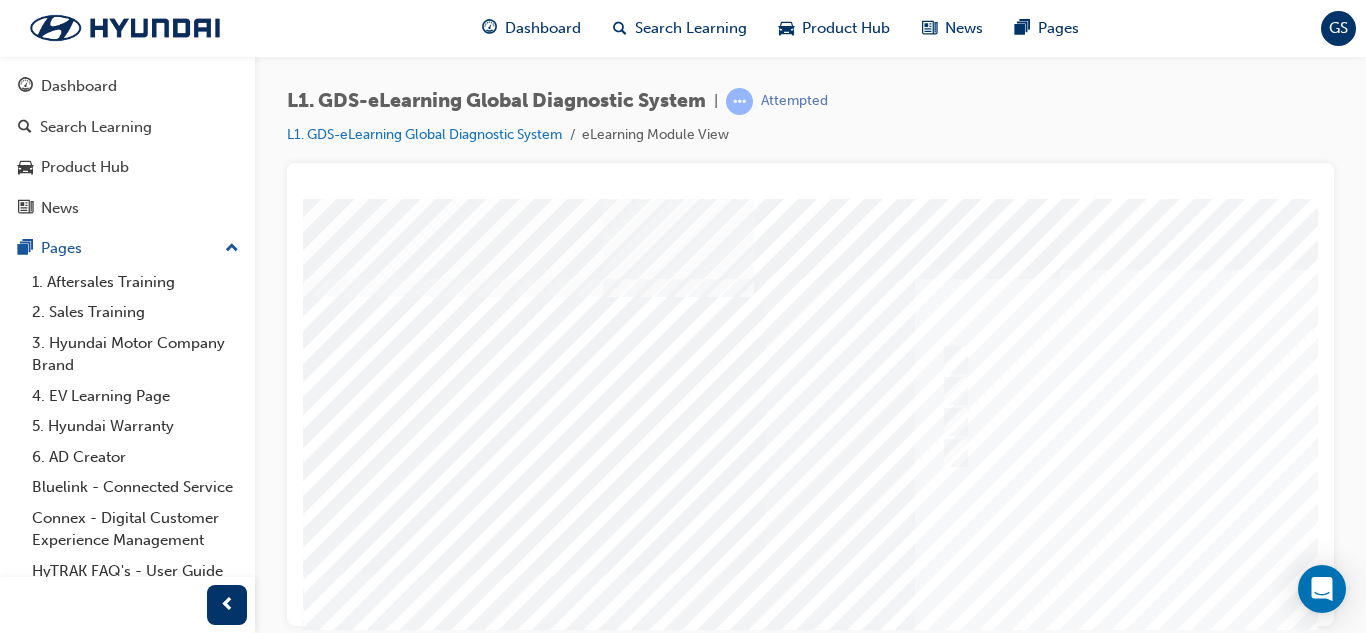 click at bounding box center (983, 573) 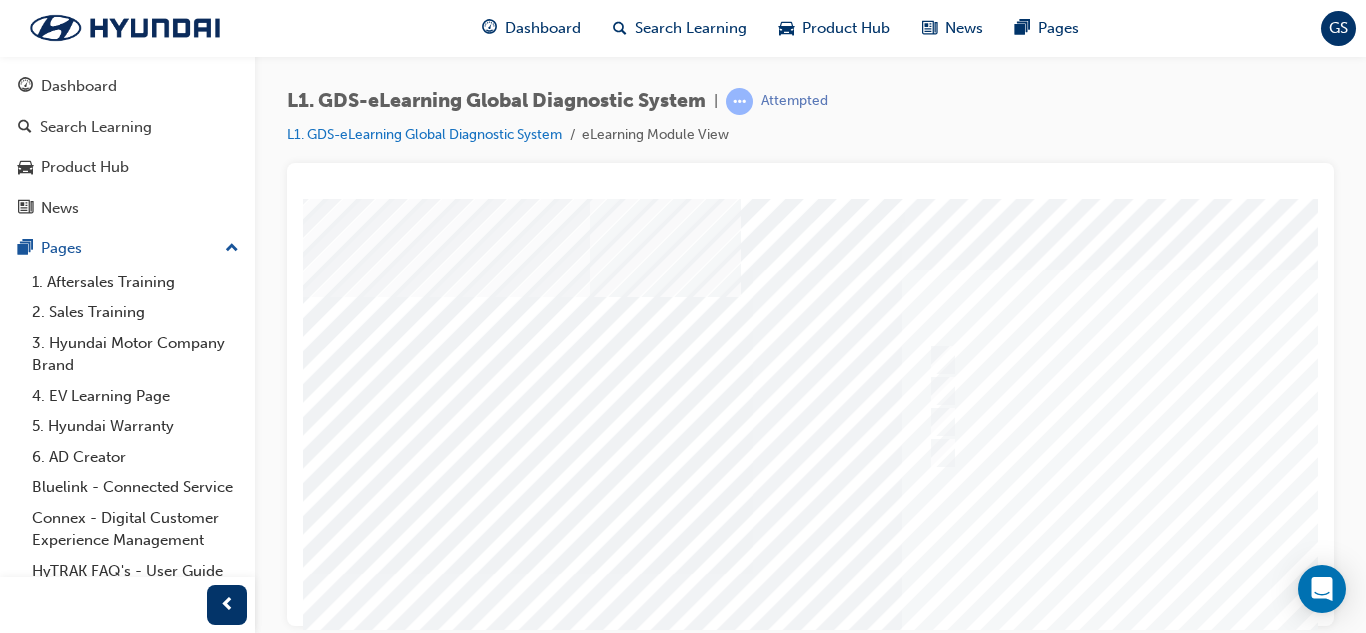 scroll, scrollTop: 0, scrollLeft: 0, axis: both 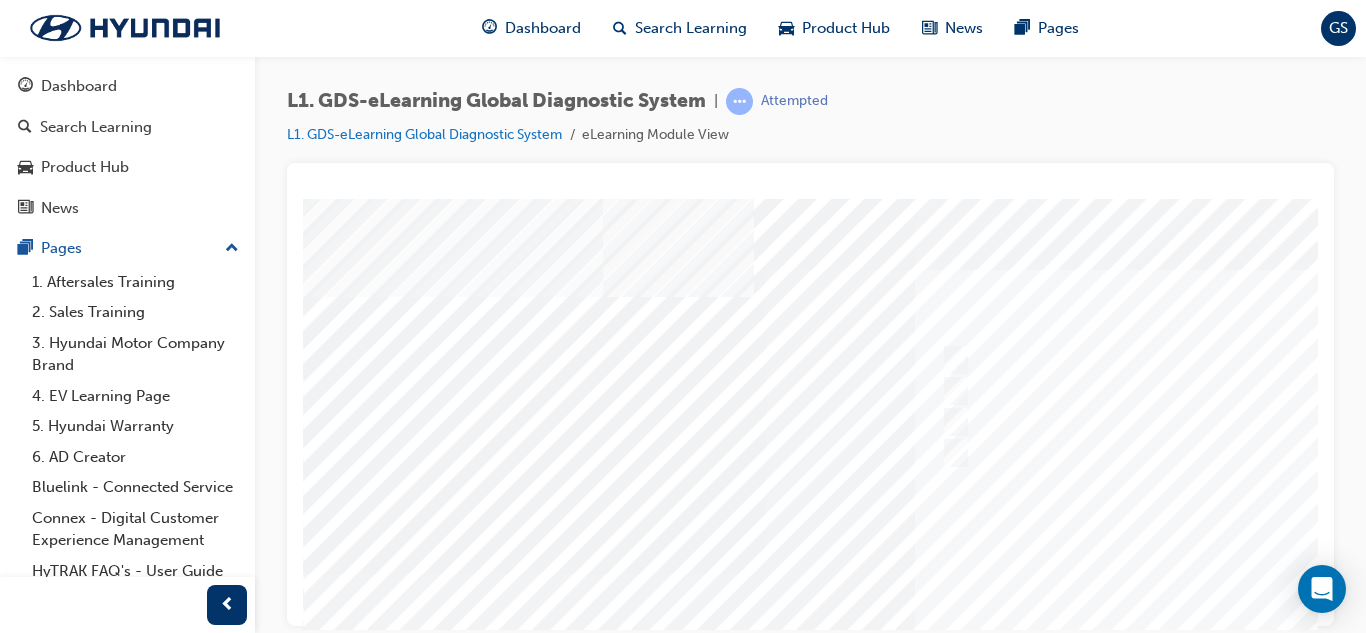 drag, startPoint x: 745, startPoint y: 615, endPoint x: 664, endPoint y: 550, distance: 103.85567 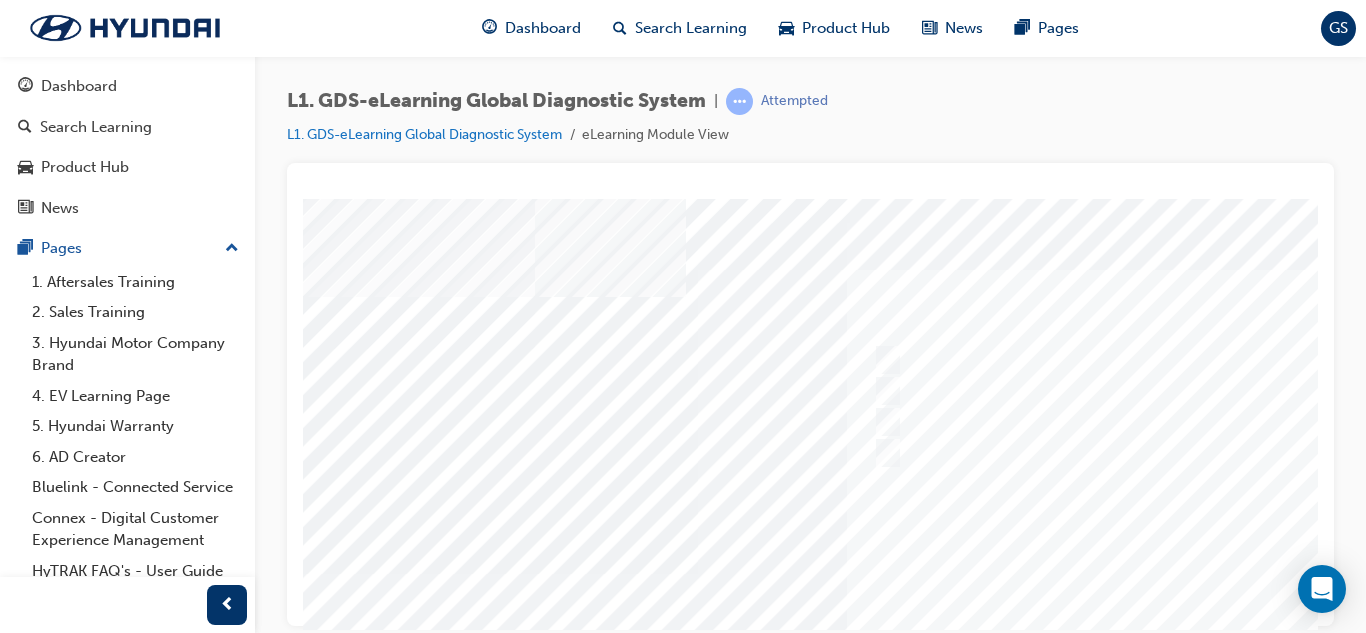 scroll, scrollTop: 0, scrollLeft: 69, axis: horizontal 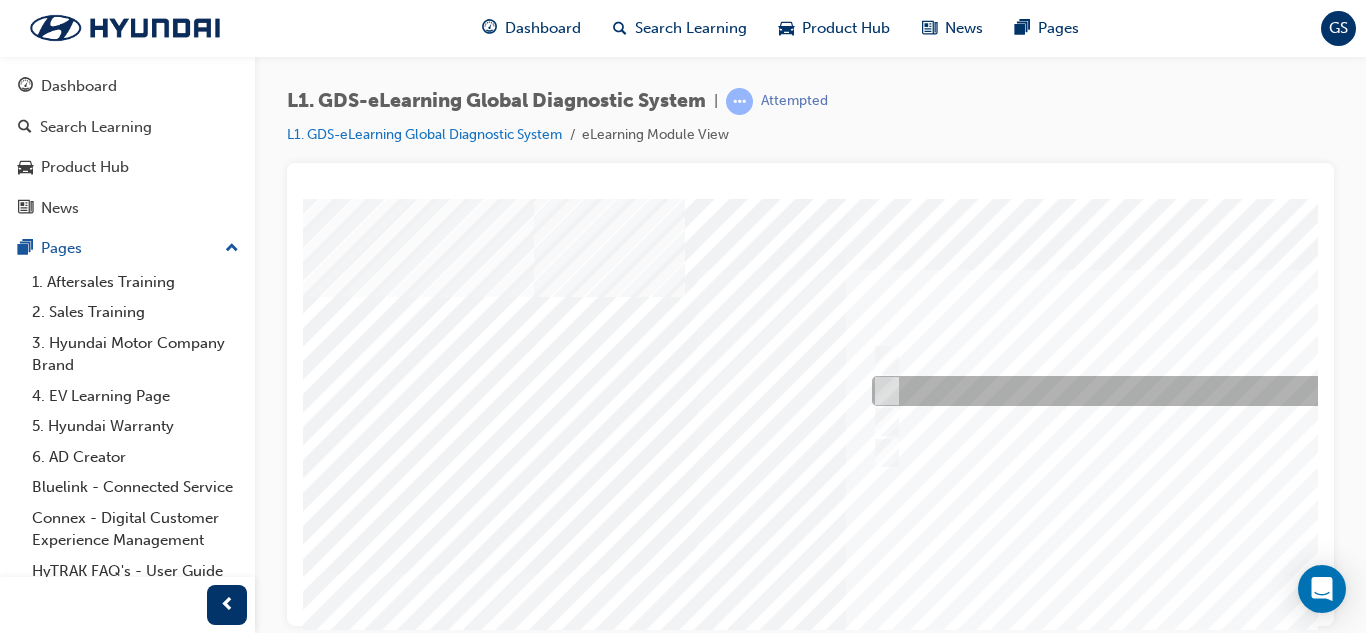drag, startPoint x: 890, startPoint y: 387, endPoint x: 889, endPoint y: 374, distance: 13.038404 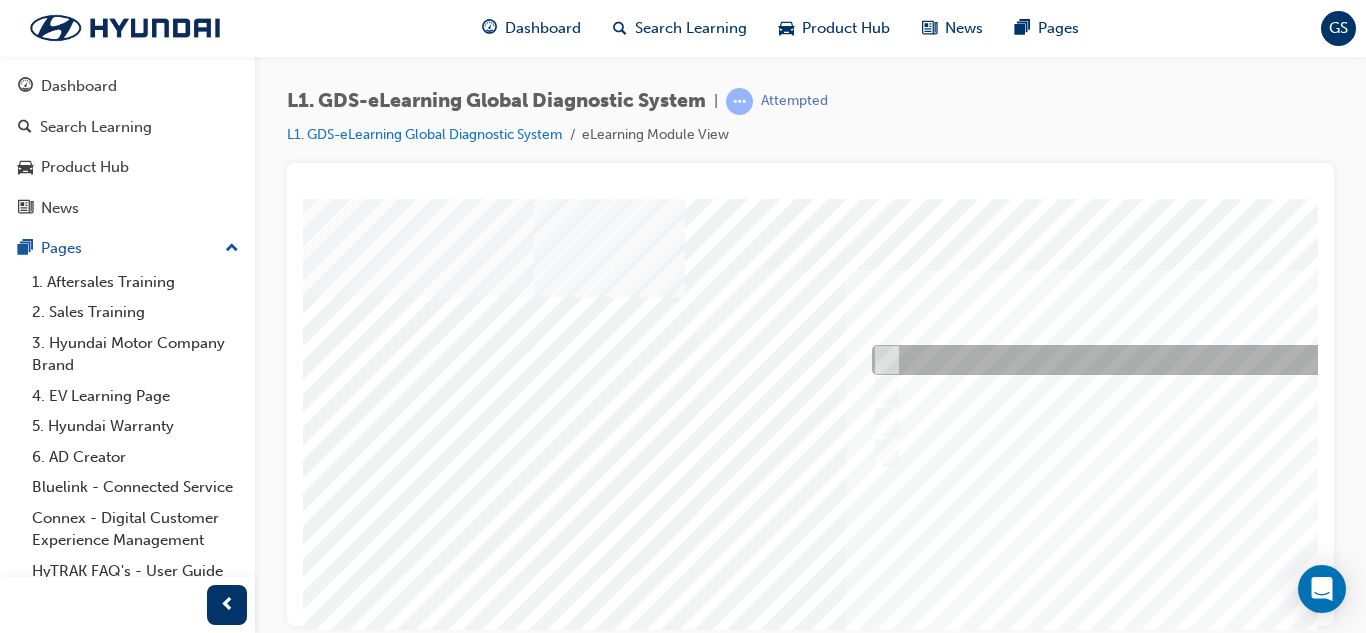 click at bounding box center (883, 360) 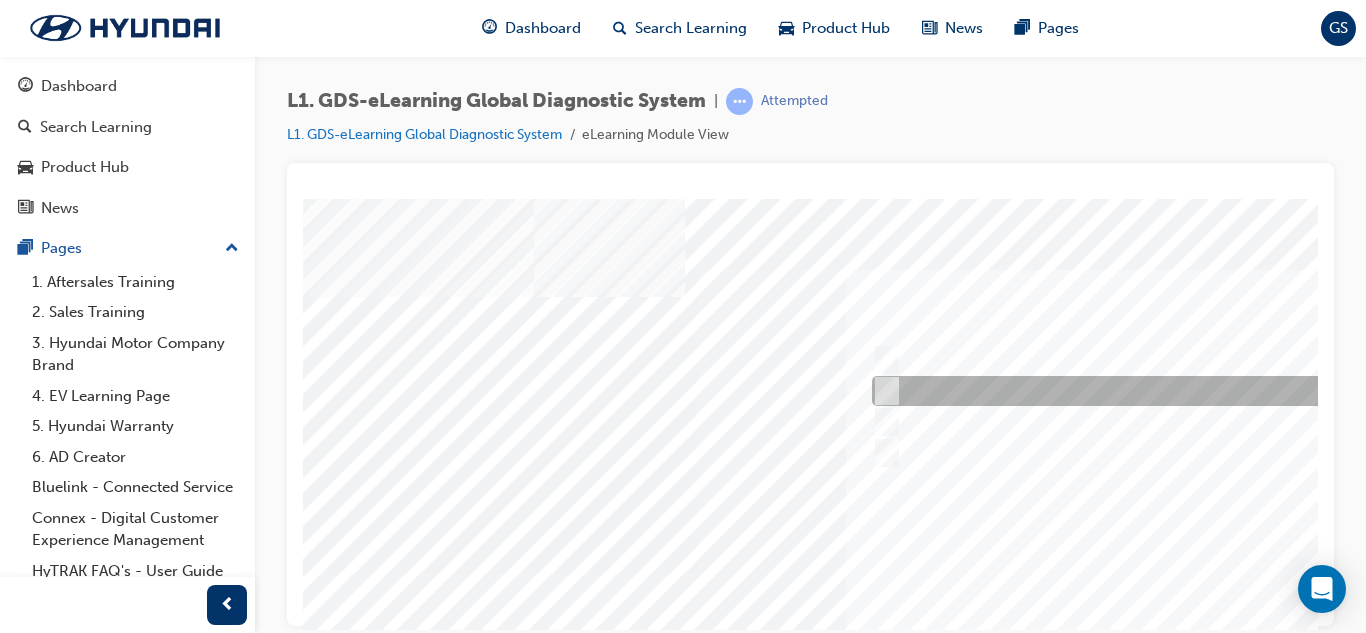 click at bounding box center (1199, 391) 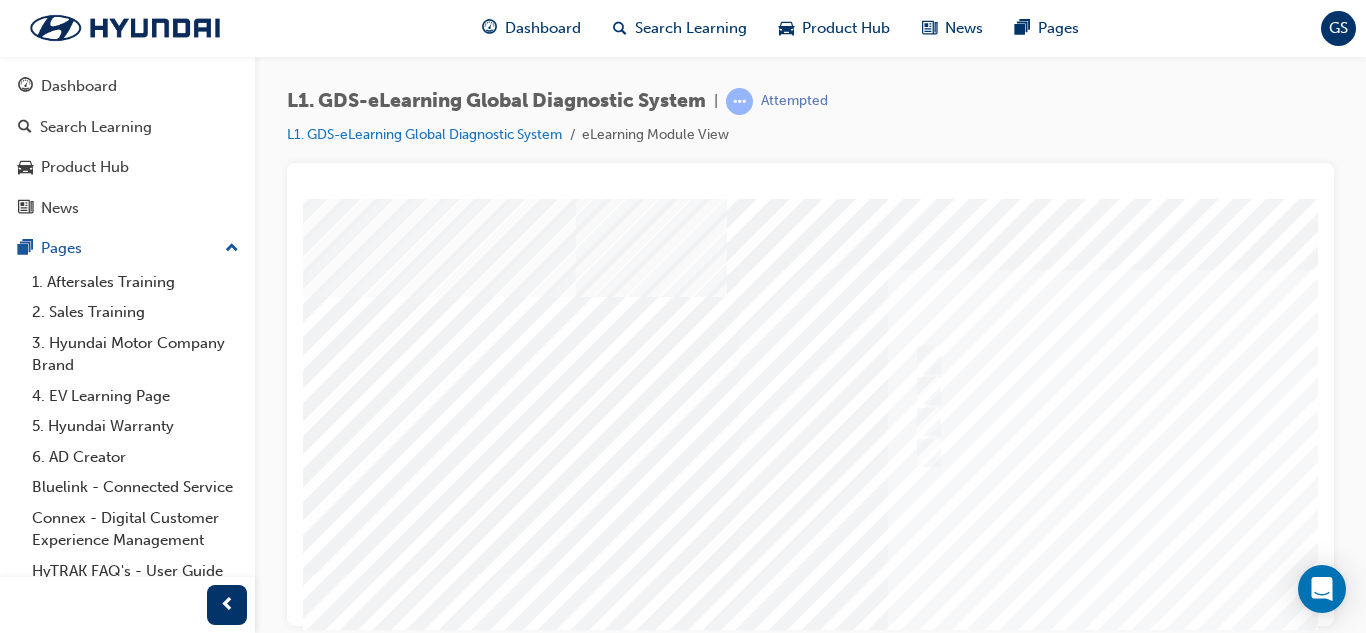 scroll, scrollTop: 0, scrollLeft: 0, axis: both 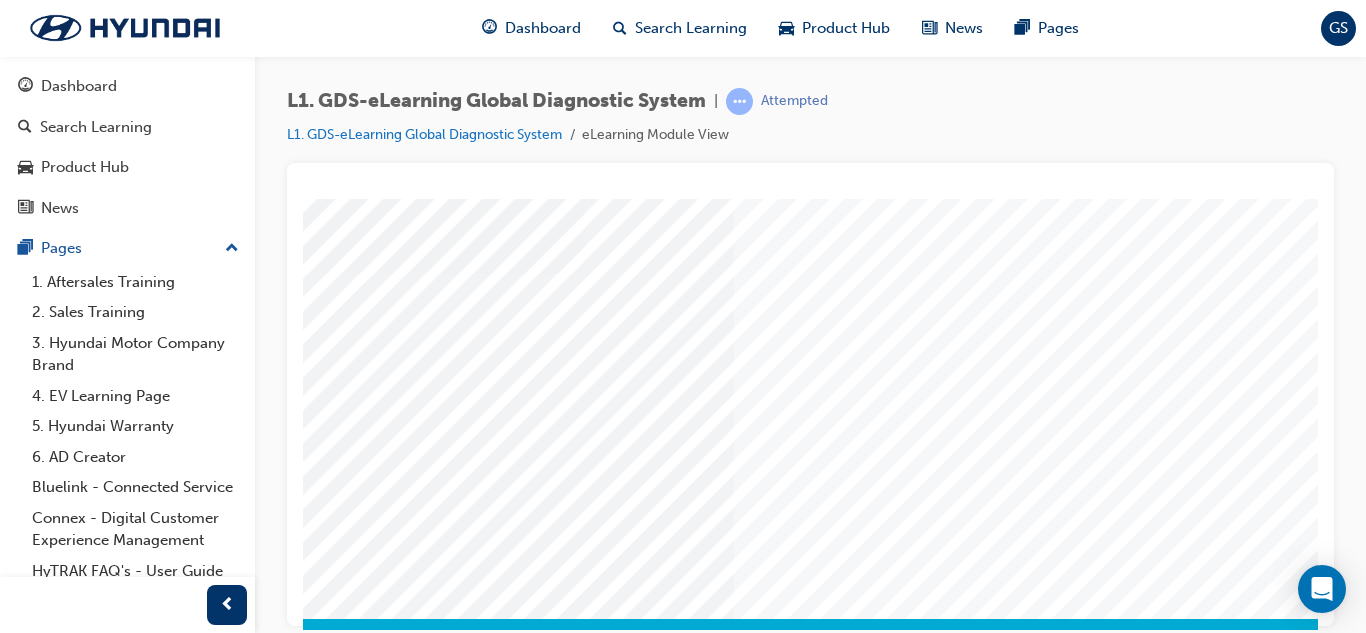 click at bounding box center (192, 3355) 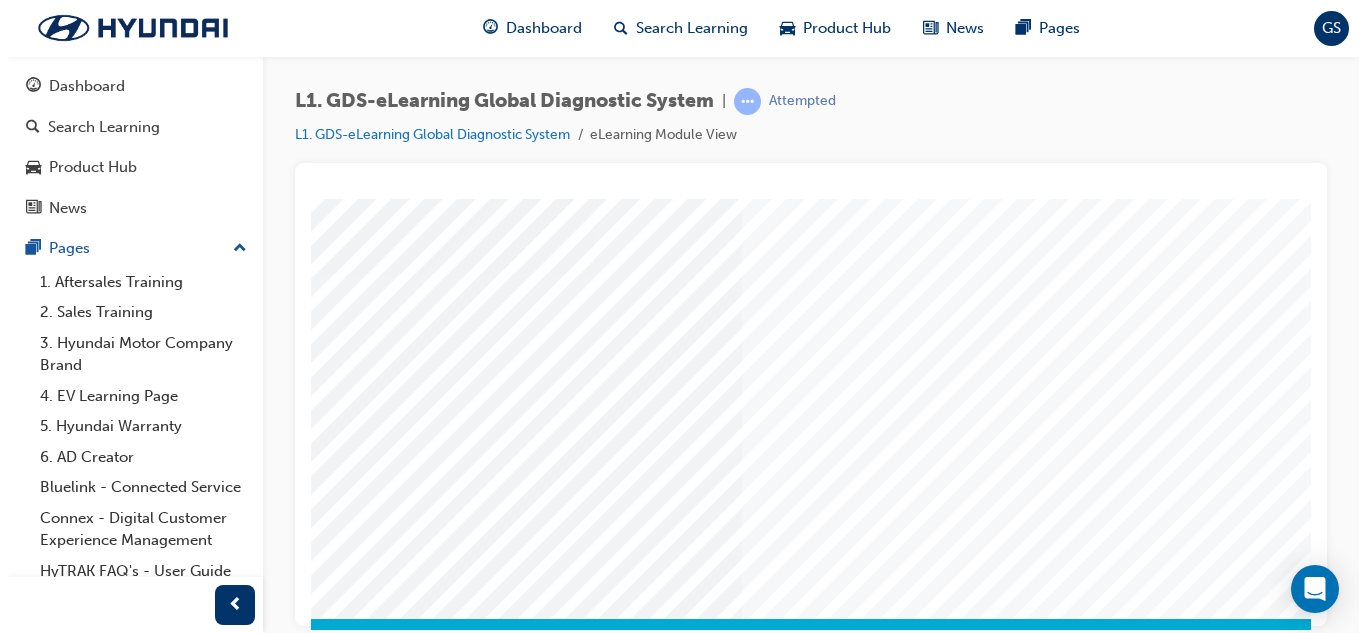 scroll, scrollTop: 0, scrollLeft: 0, axis: both 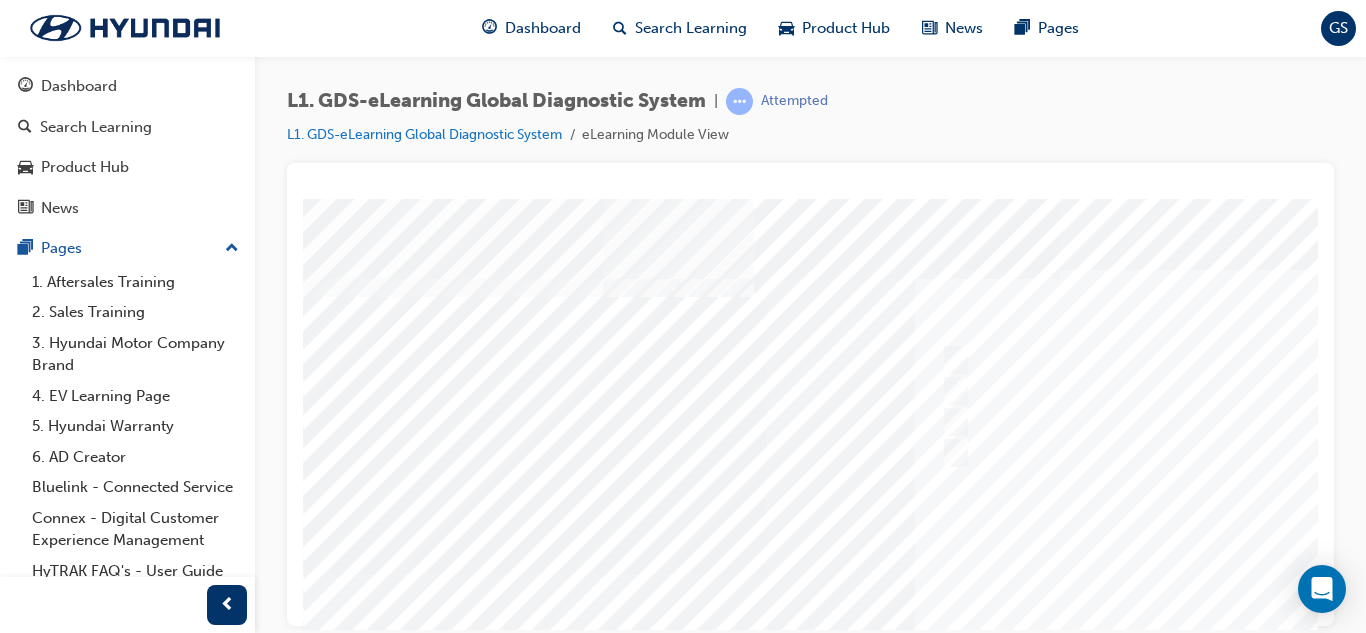 click at bounding box center (983, 573) 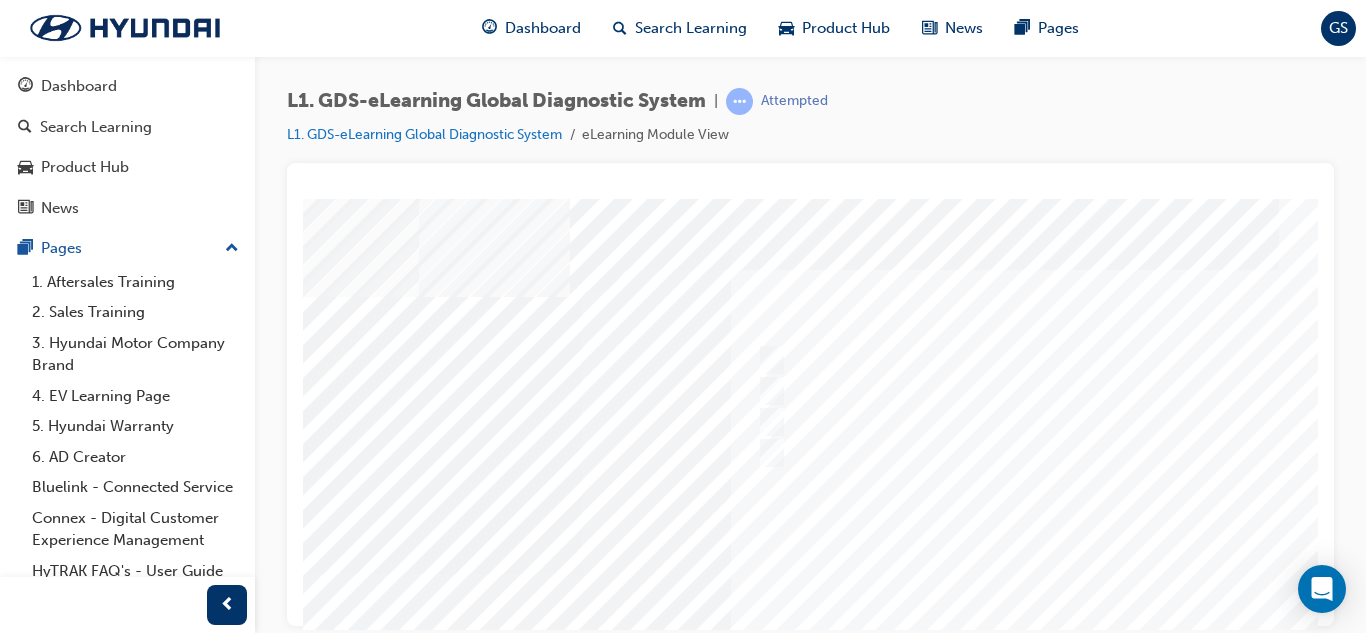 scroll, scrollTop: 0, scrollLeft: 195, axis: horizontal 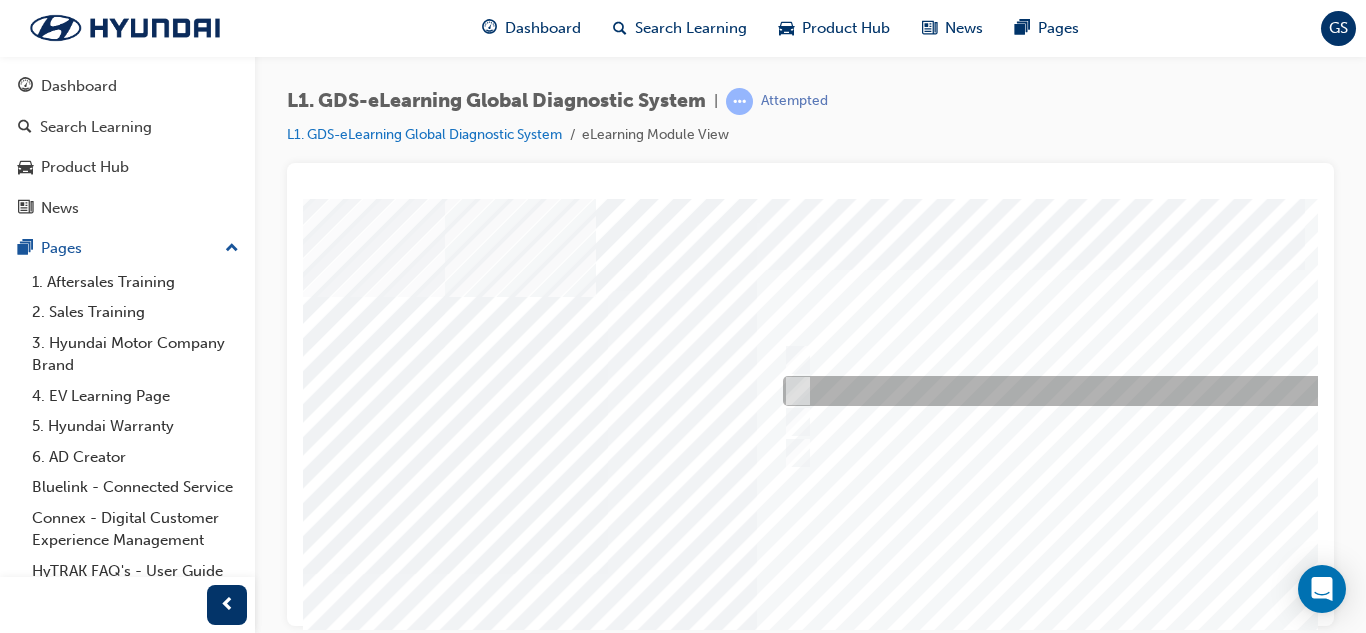 click at bounding box center [1110, 391] 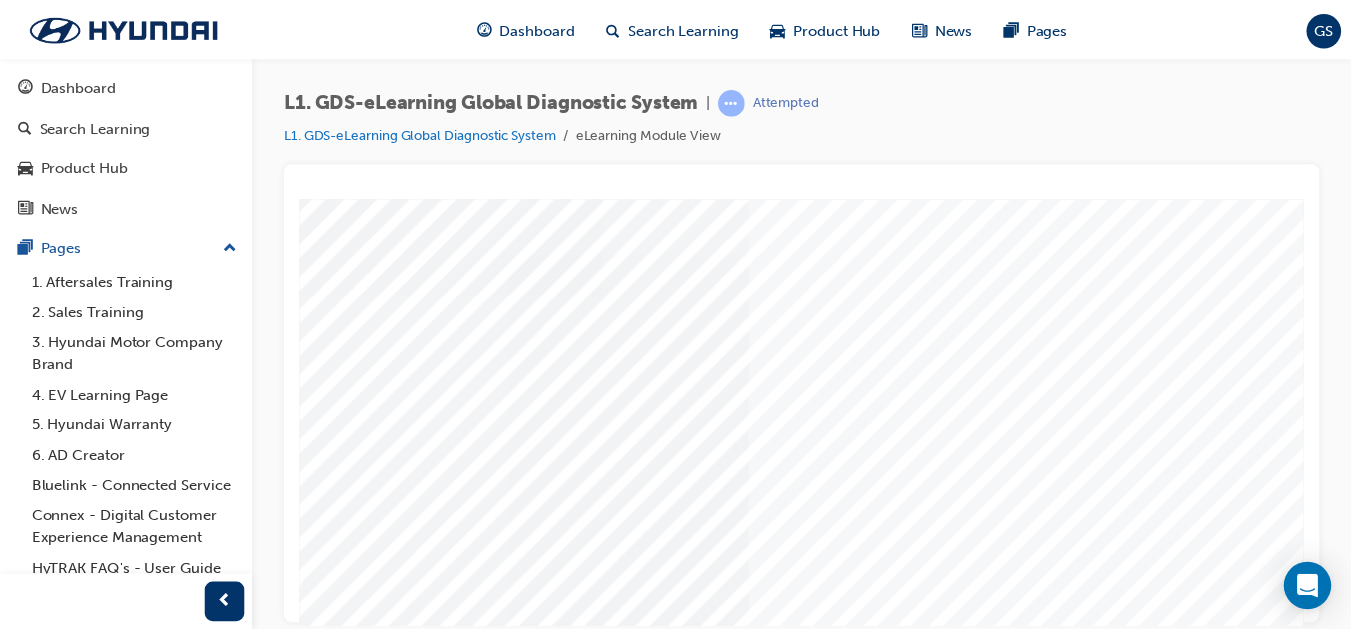 scroll, scrollTop: 334, scrollLeft: 158, axis: both 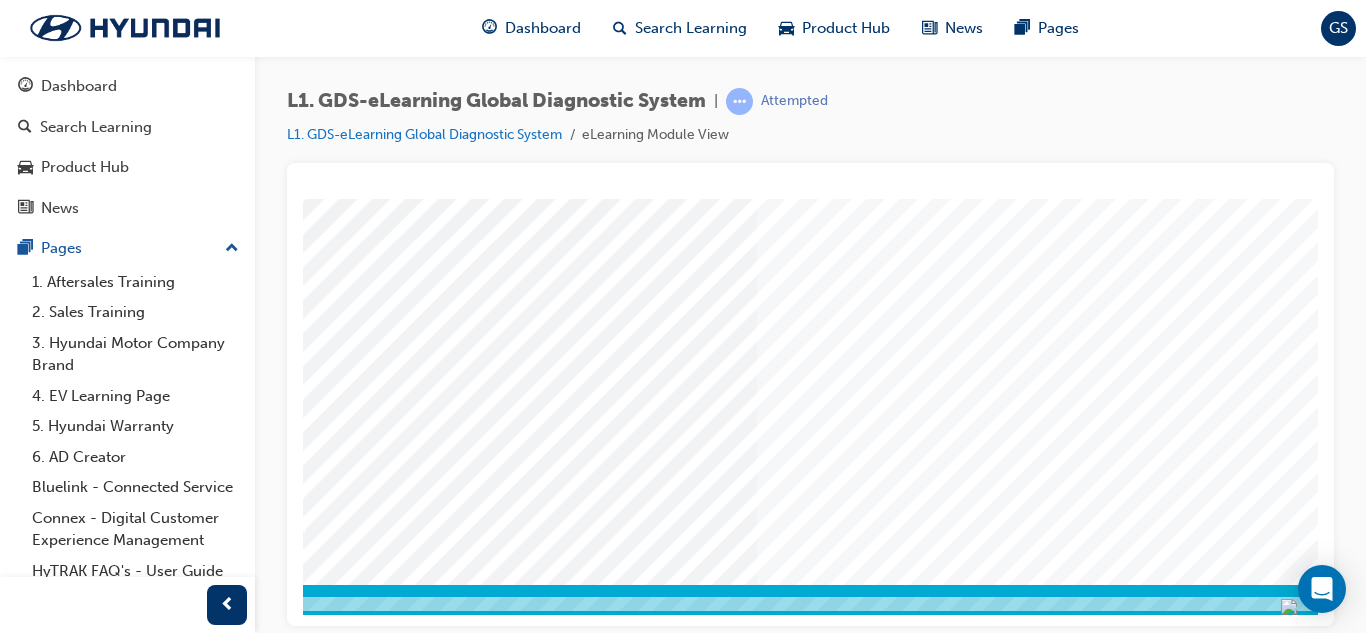 click at bounding box center [215, 3413] 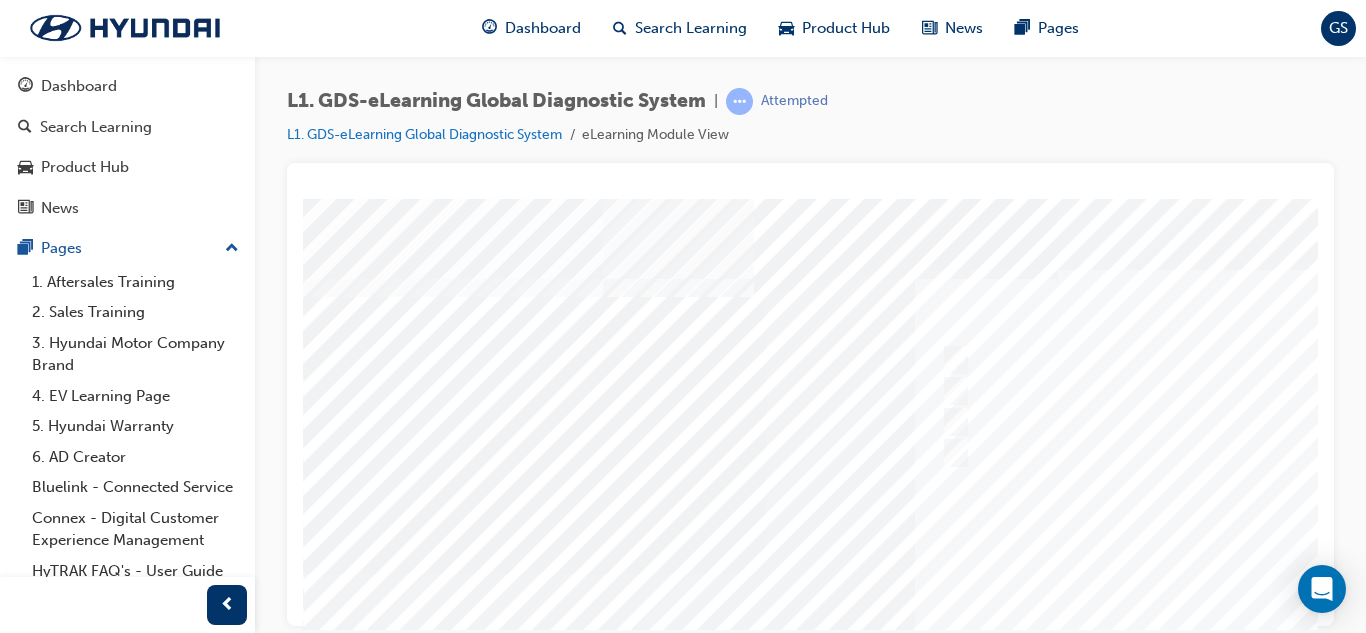 click at bounding box center (983, 573) 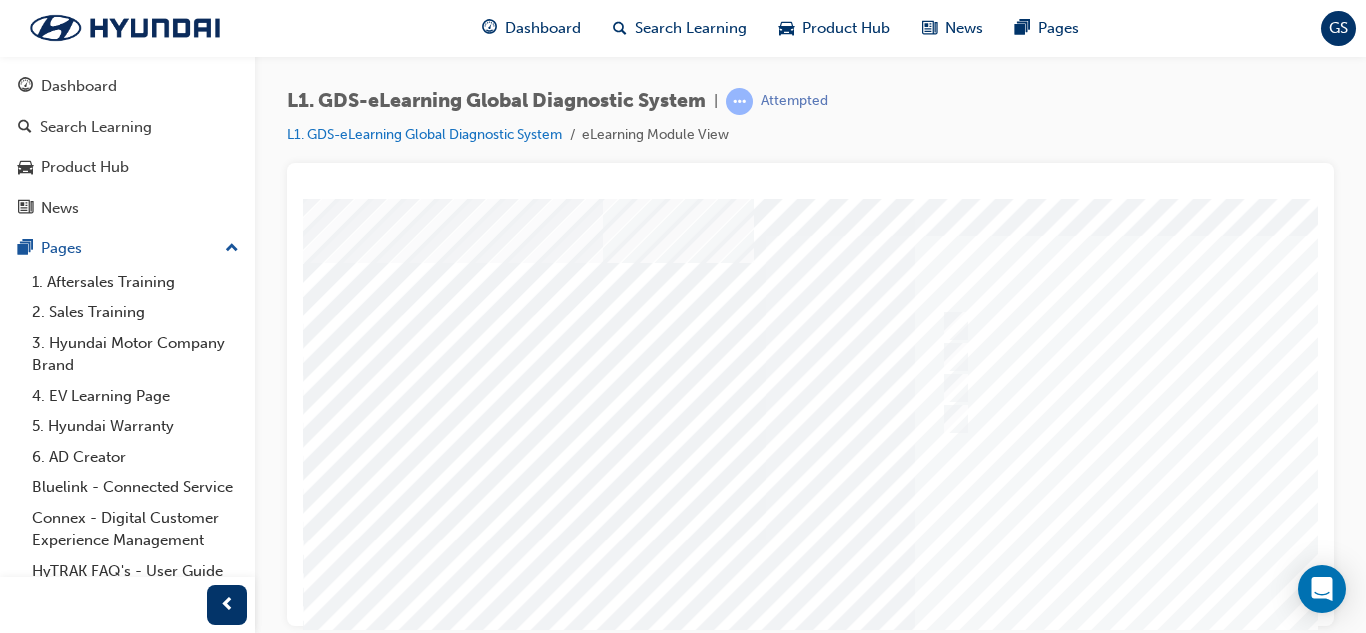 scroll, scrollTop: 0, scrollLeft: 0, axis: both 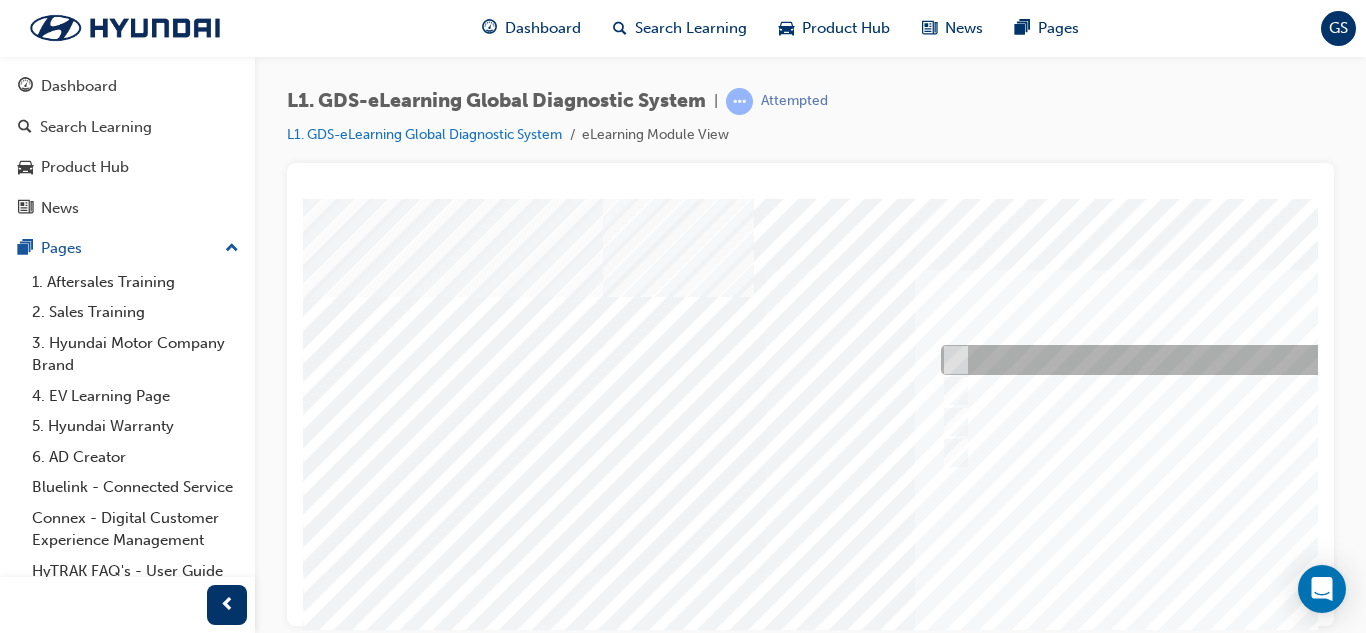 click at bounding box center (952, 360) 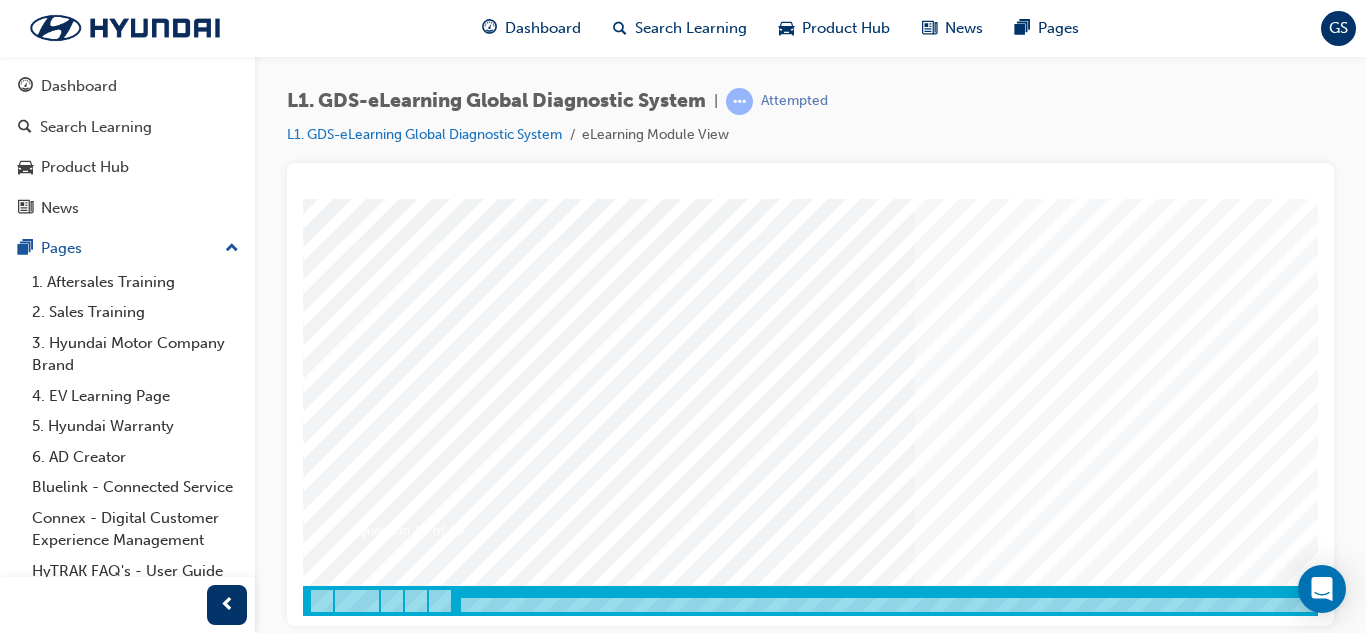 scroll, scrollTop: 334, scrollLeft: 0, axis: vertical 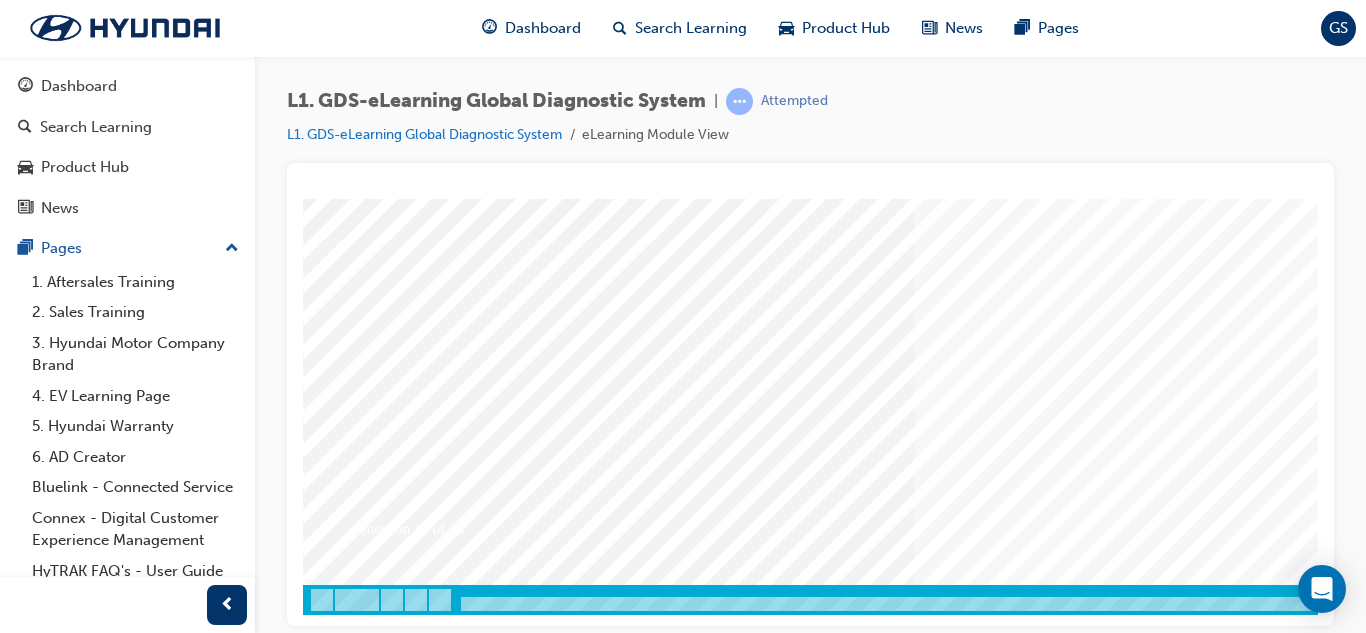 click at bounding box center (373, 3321) 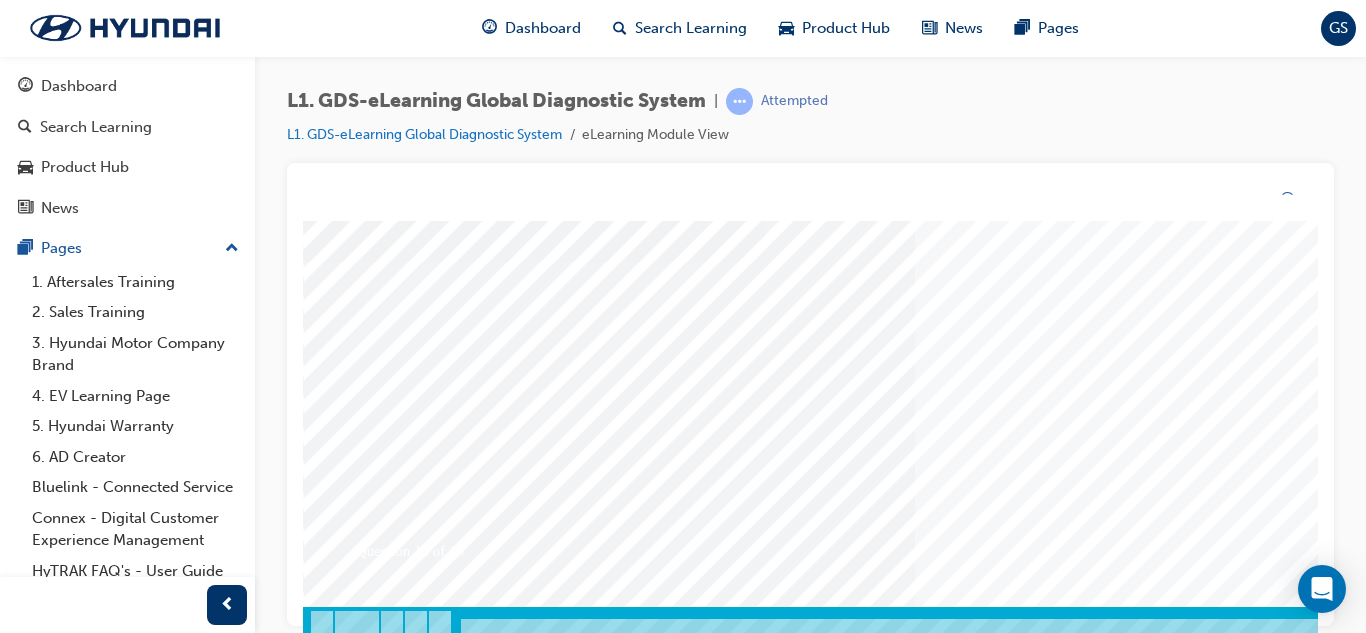 scroll, scrollTop: 0, scrollLeft: 0, axis: both 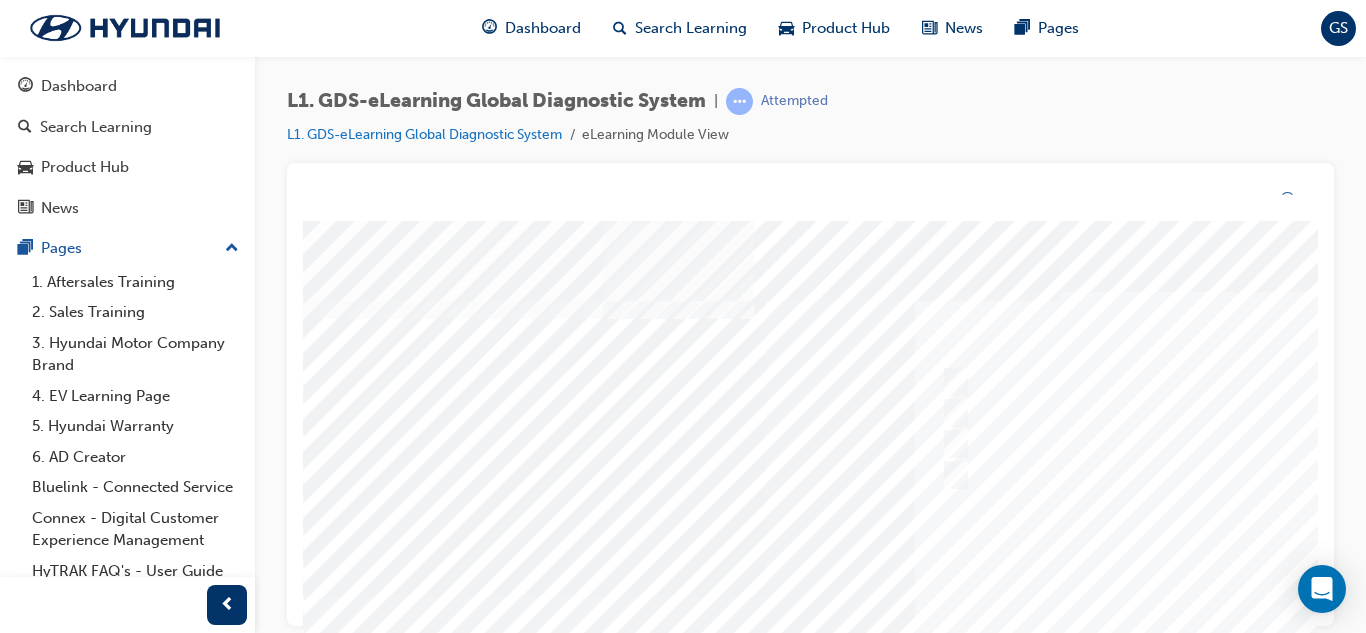 click at bounding box center (983, 596) 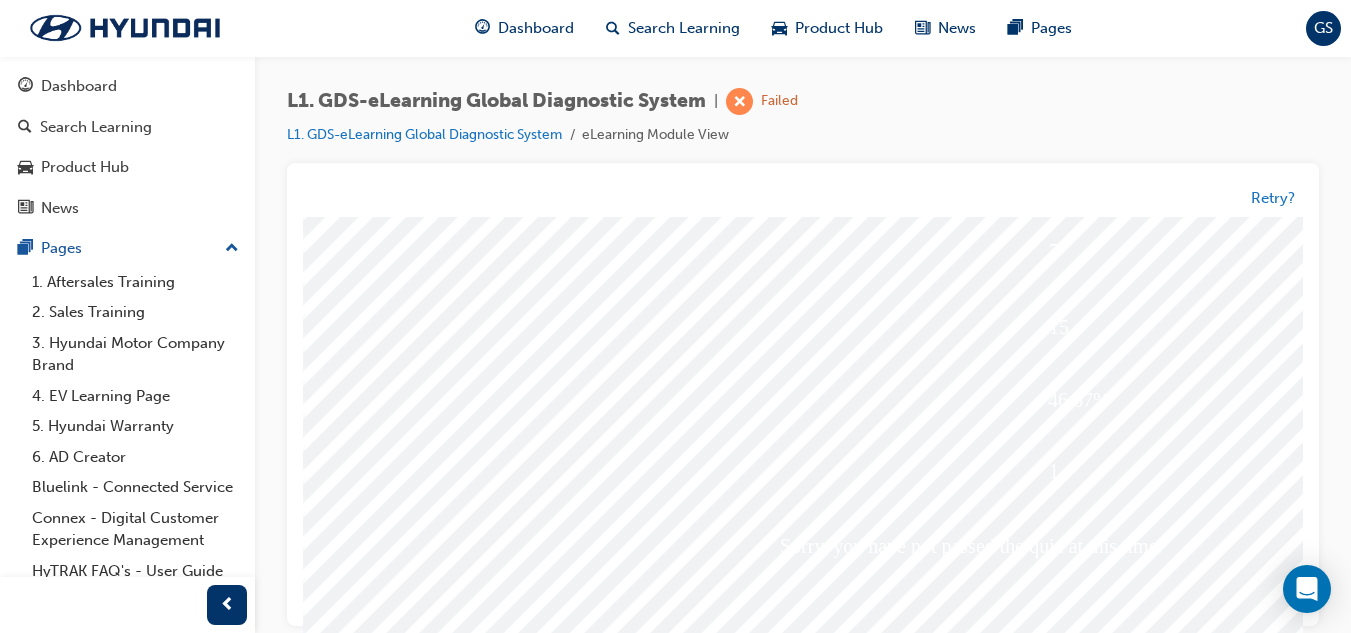 scroll, scrollTop: 334, scrollLeft: 0, axis: vertical 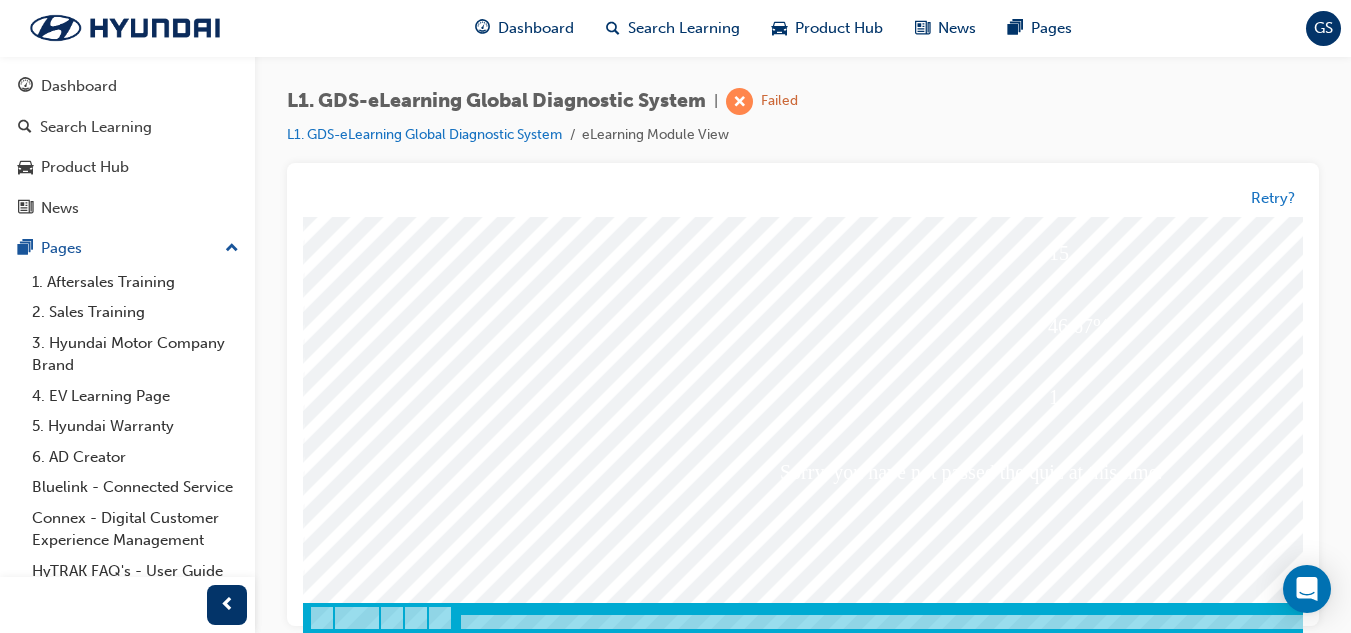 click at bounding box center [373, 3984] 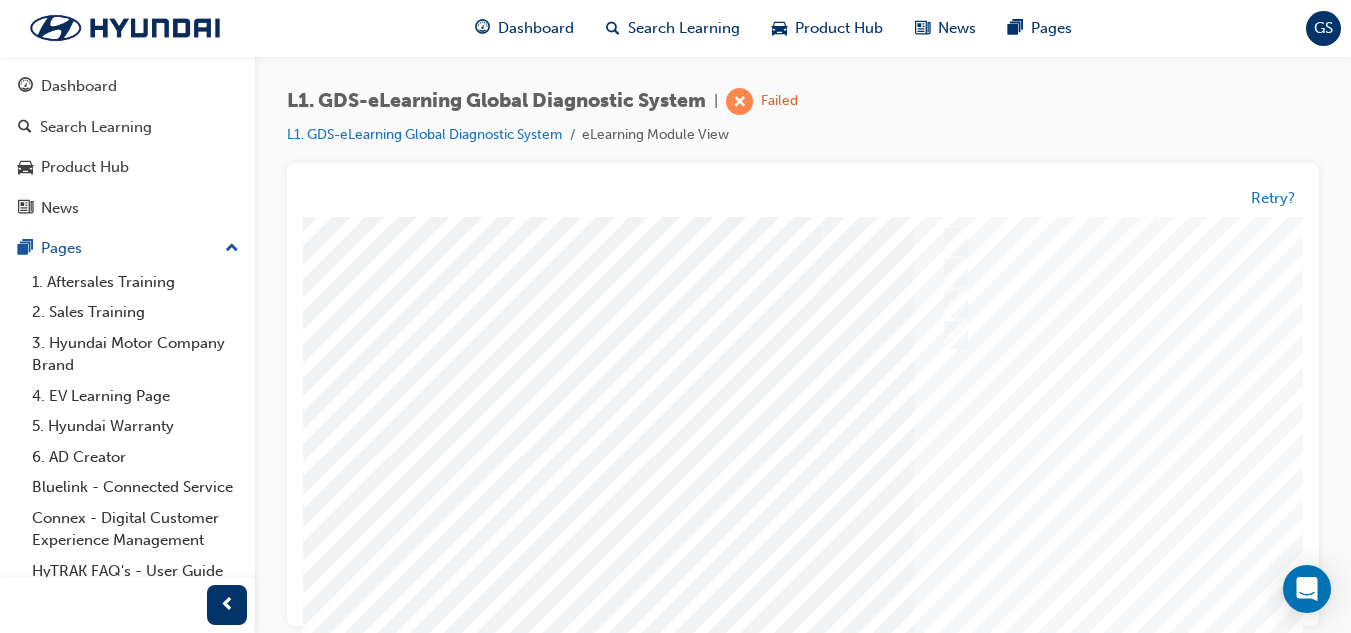 scroll, scrollTop: 100, scrollLeft: 0, axis: vertical 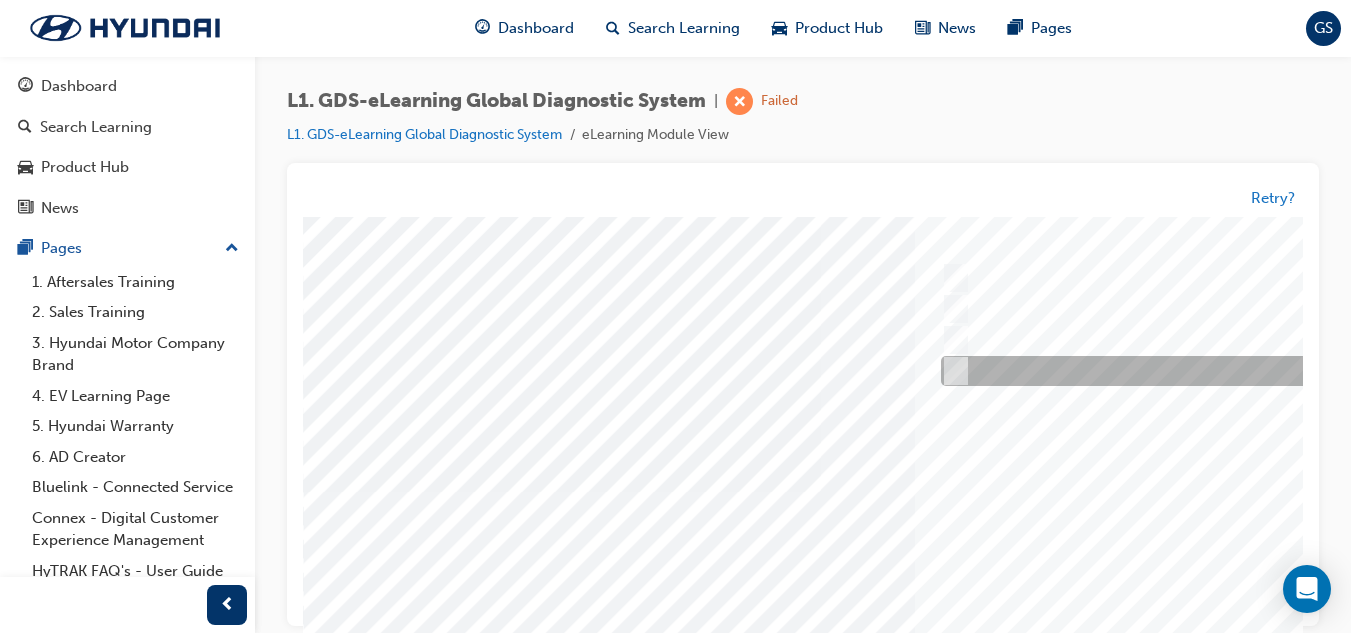 click at bounding box center (952, 372) 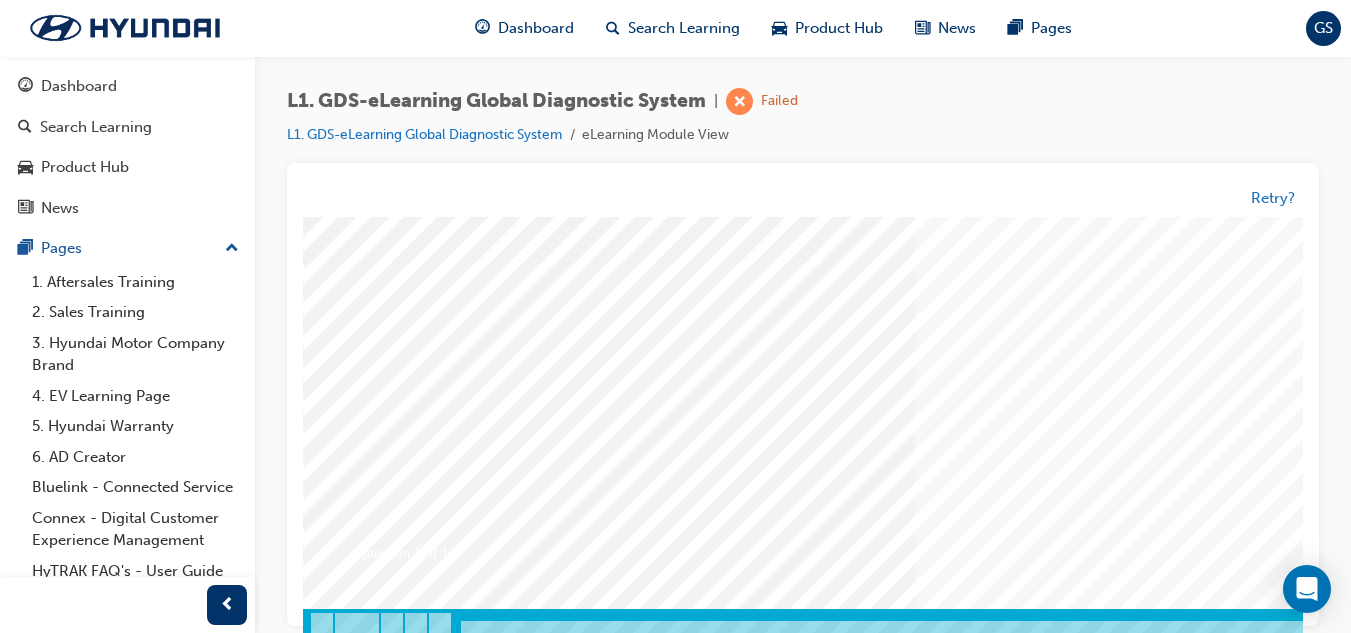 scroll, scrollTop: 334, scrollLeft: 0, axis: vertical 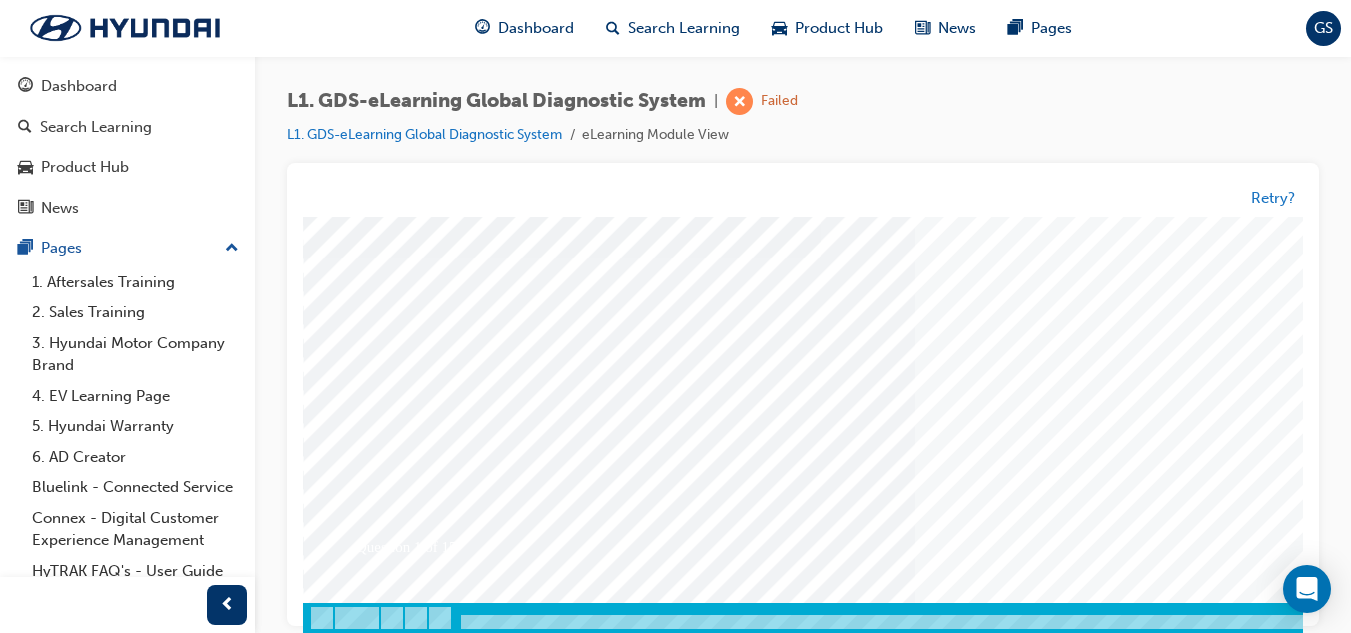 click at bounding box center [373, 3340] 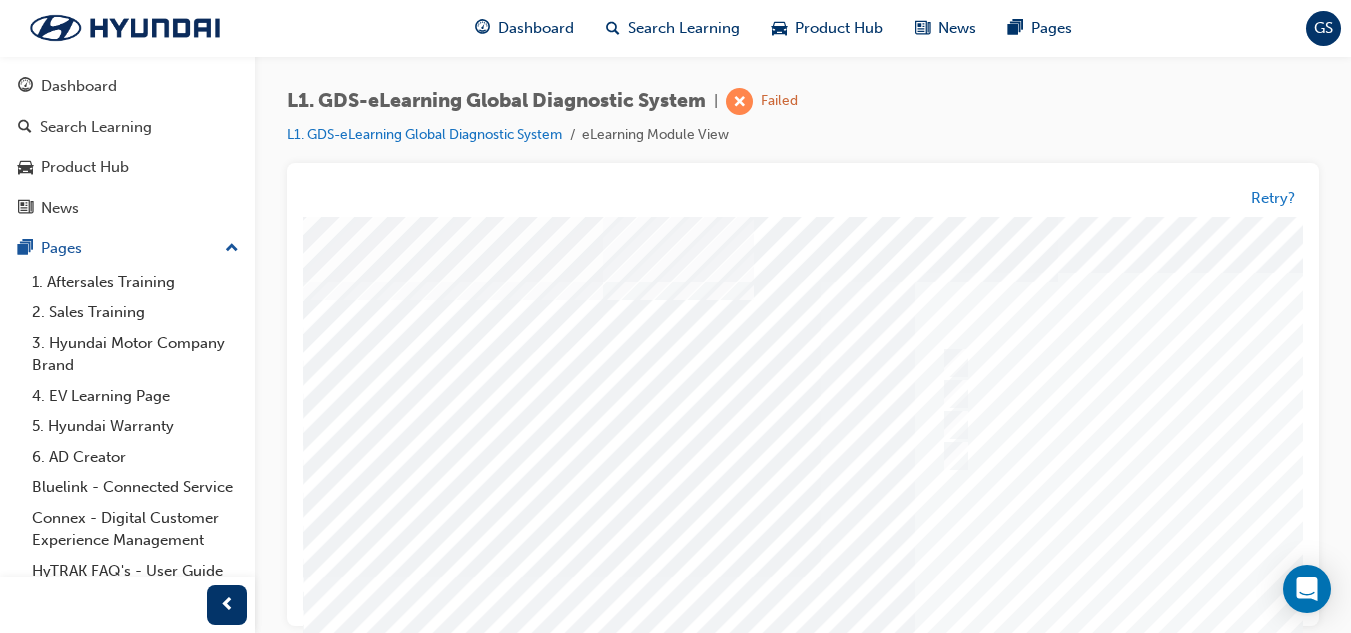 scroll, scrollTop: 0, scrollLeft: 0, axis: both 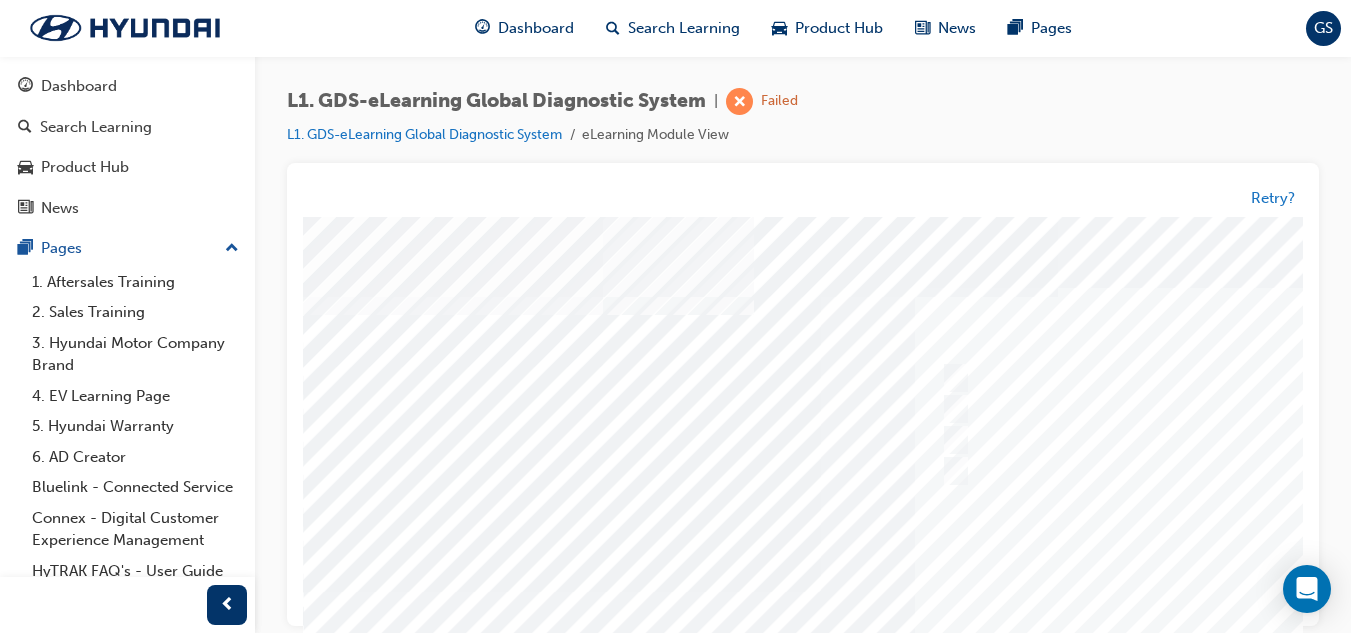 click at bounding box center [983, 592] 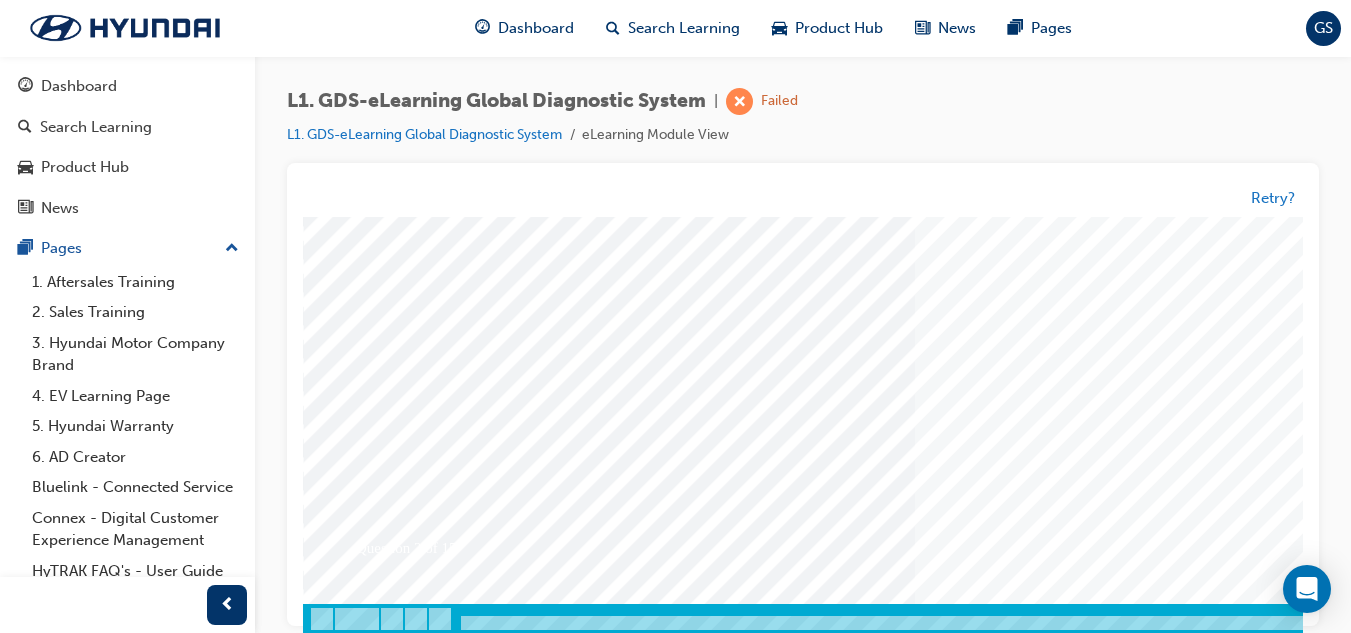 scroll, scrollTop: 334, scrollLeft: 0, axis: vertical 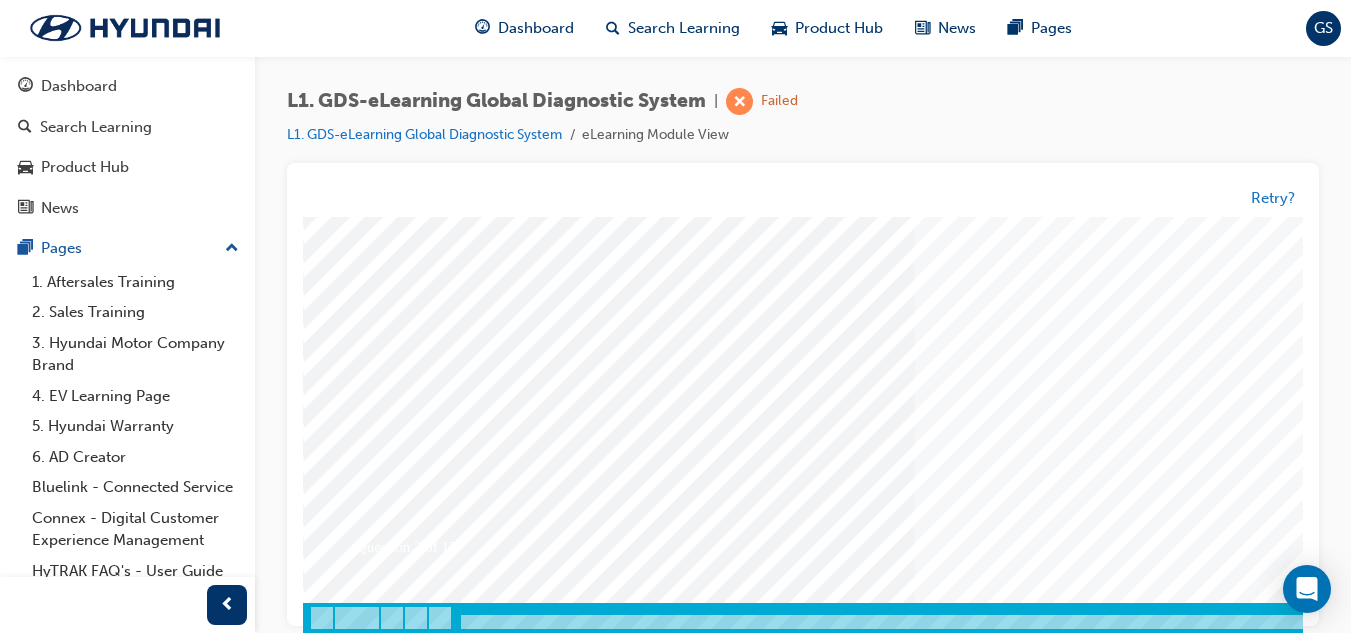 click on "Question 2 of 15" at bounding box center [983, 258] 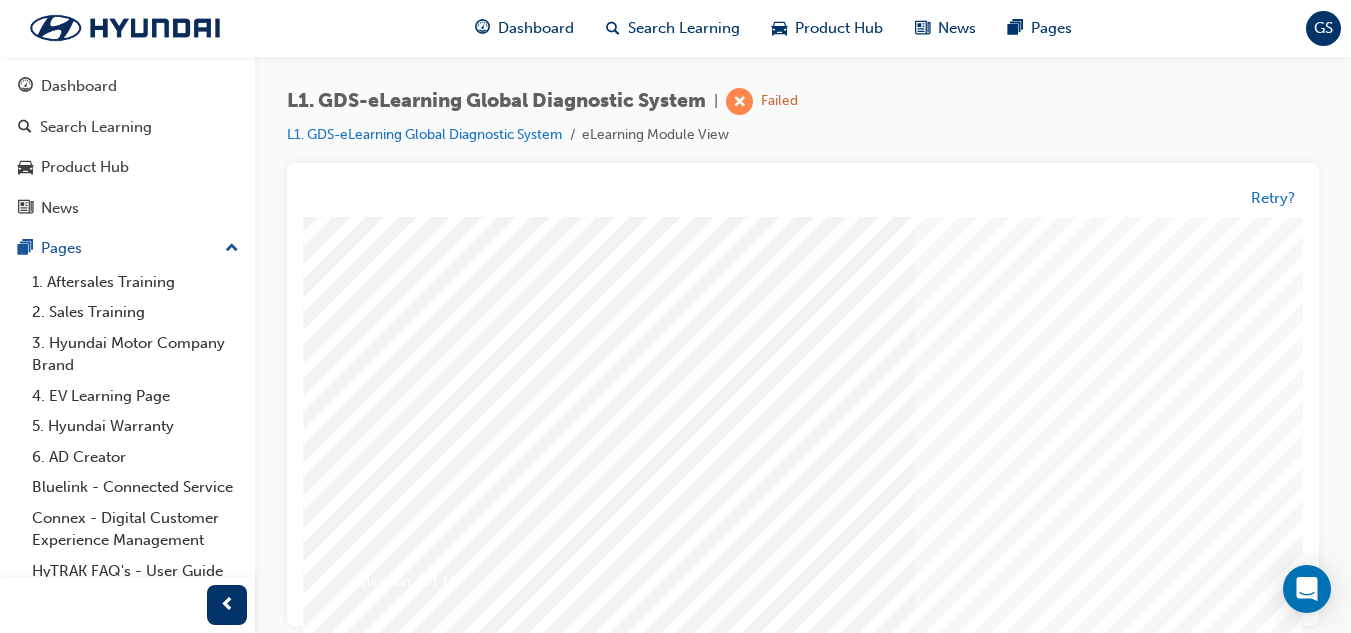 scroll, scrollTop: 334, scrollLeft: 0, axis: vertical 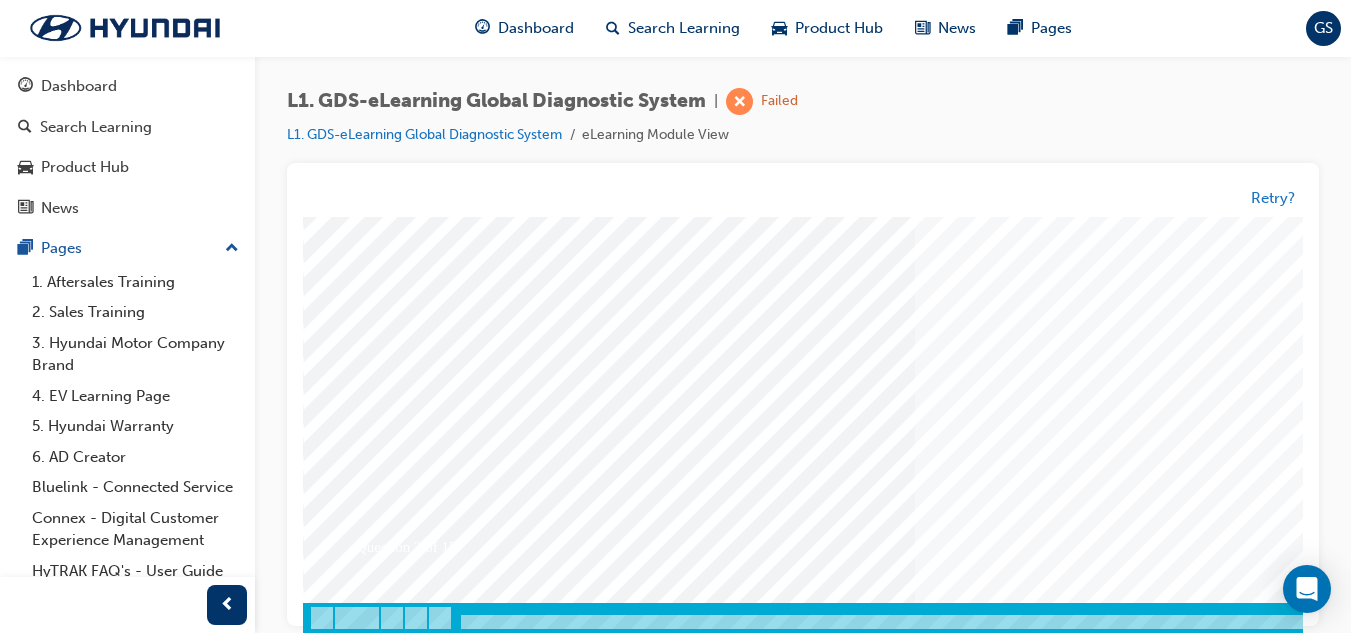 click on "Question 2 of 15" at bounding box center (983, 258) 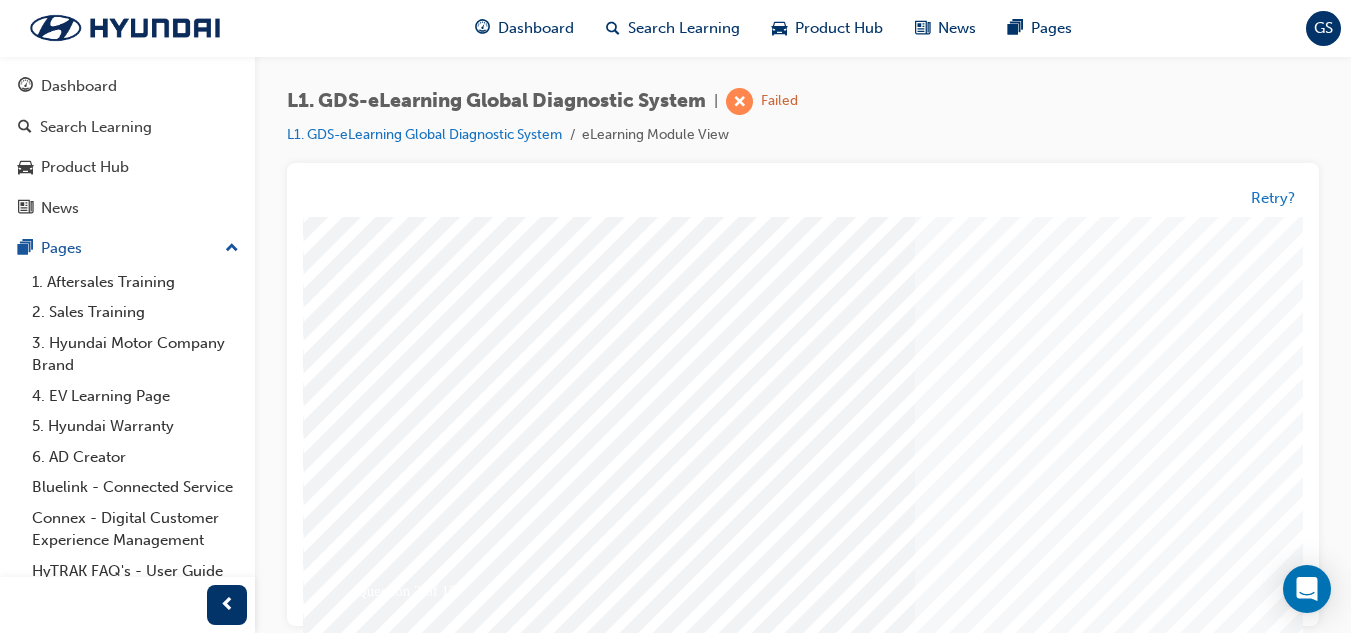 scroll, scrollTop: 334, scrollLeft: 0, axis: vertical 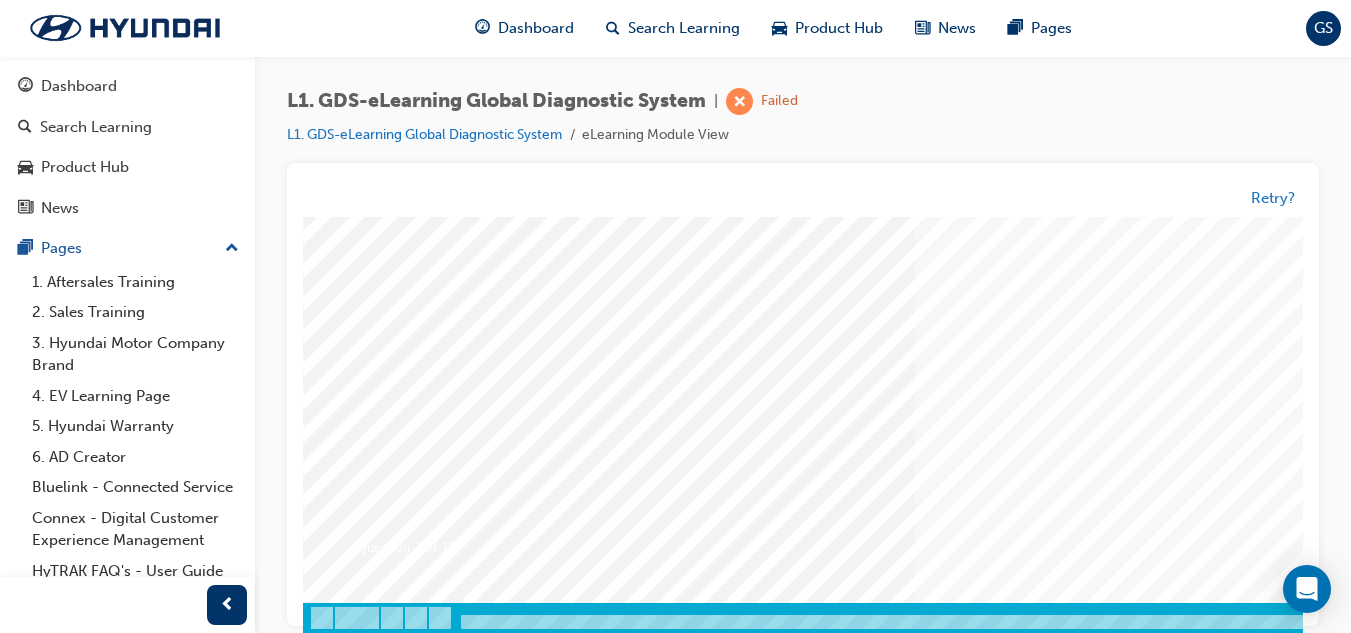 click on "Question 2 of 15" at bounding box center [983, 258] 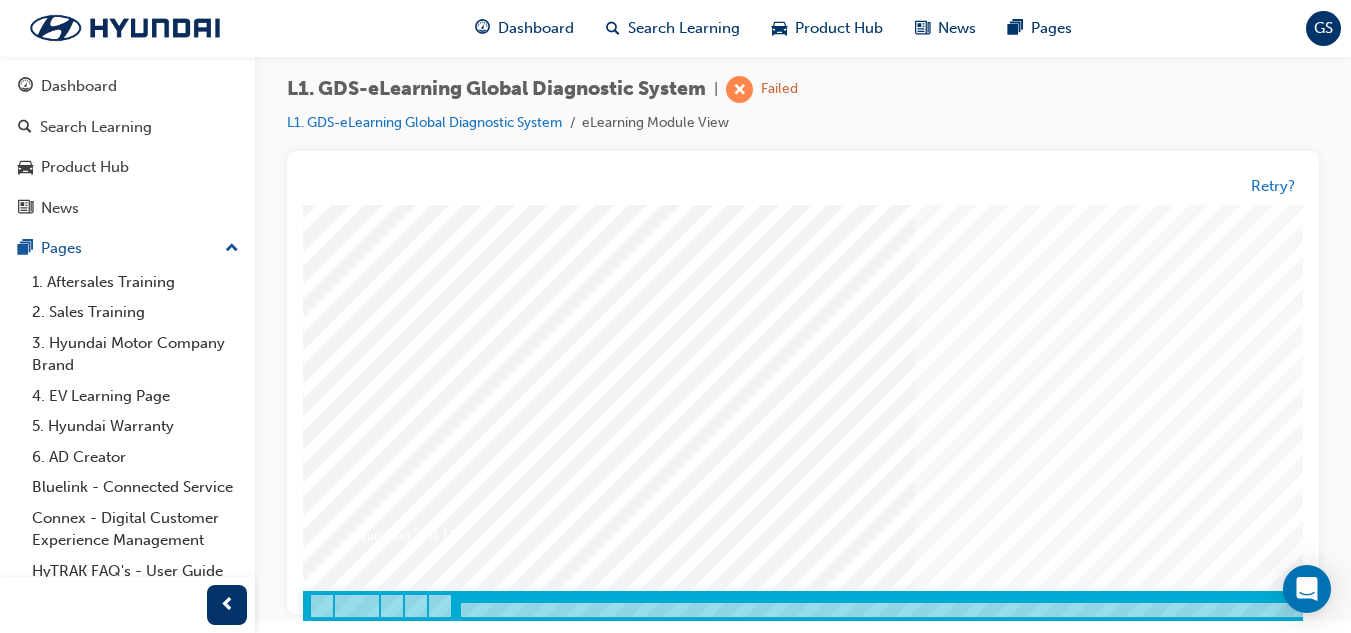 scroll, scrollTop: 15, scrollLeft: 0, axis: vertical 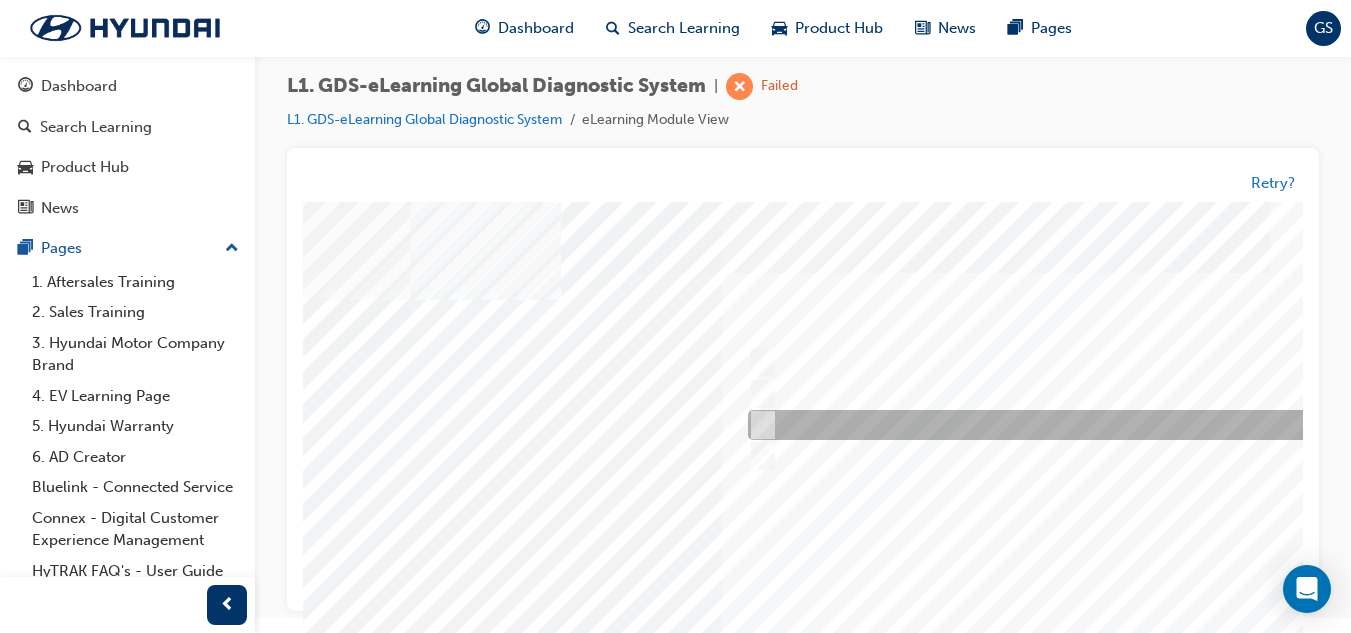 click at bounding box center (1075, 426) 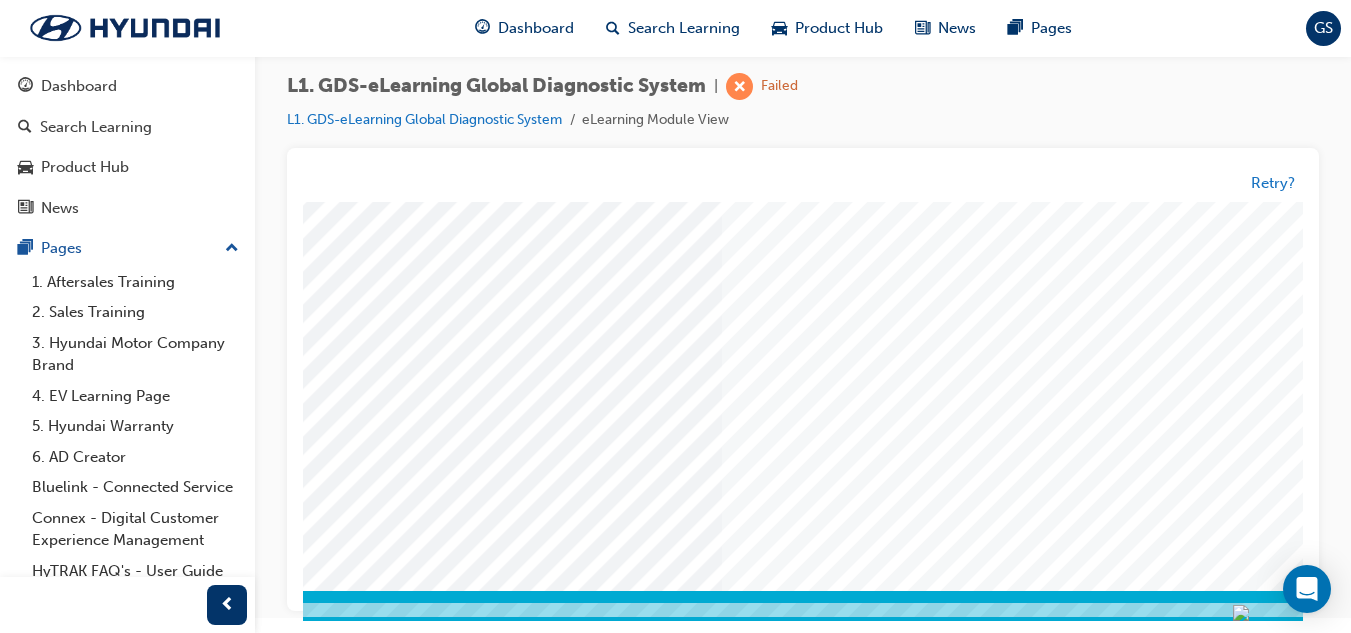 scroll, scrollTop: 334, scrollLeft: 193, axis: both 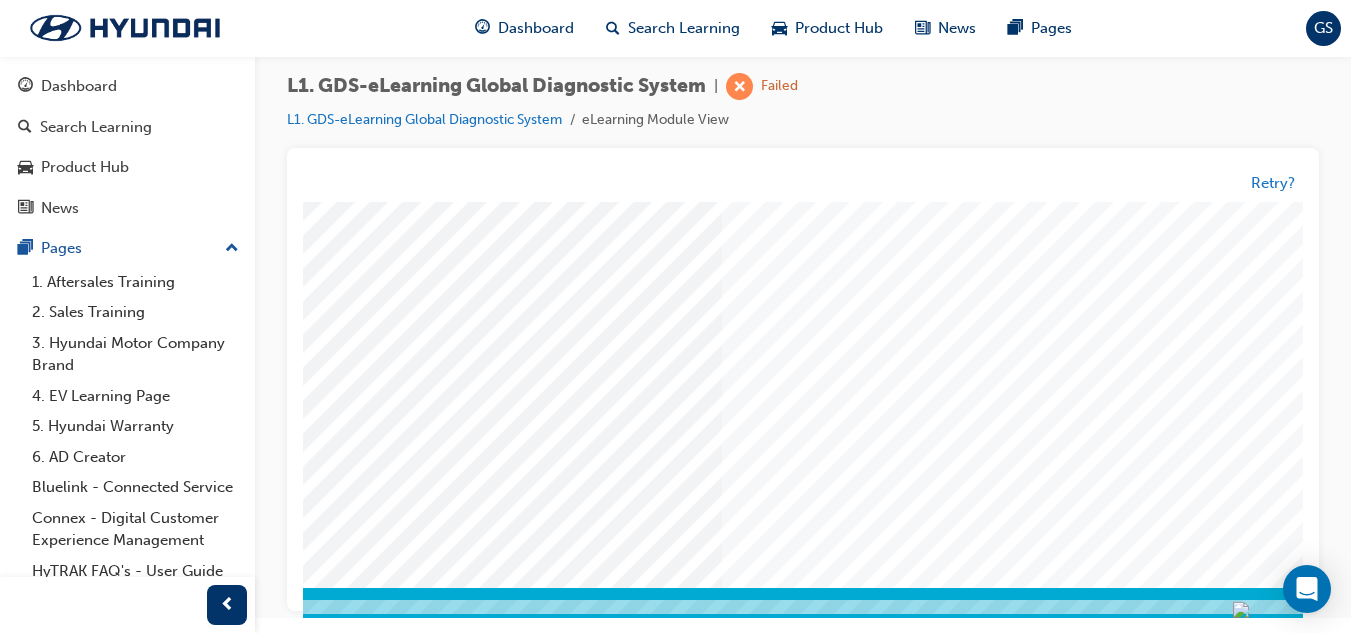 click at bounding box center (180, 3164) 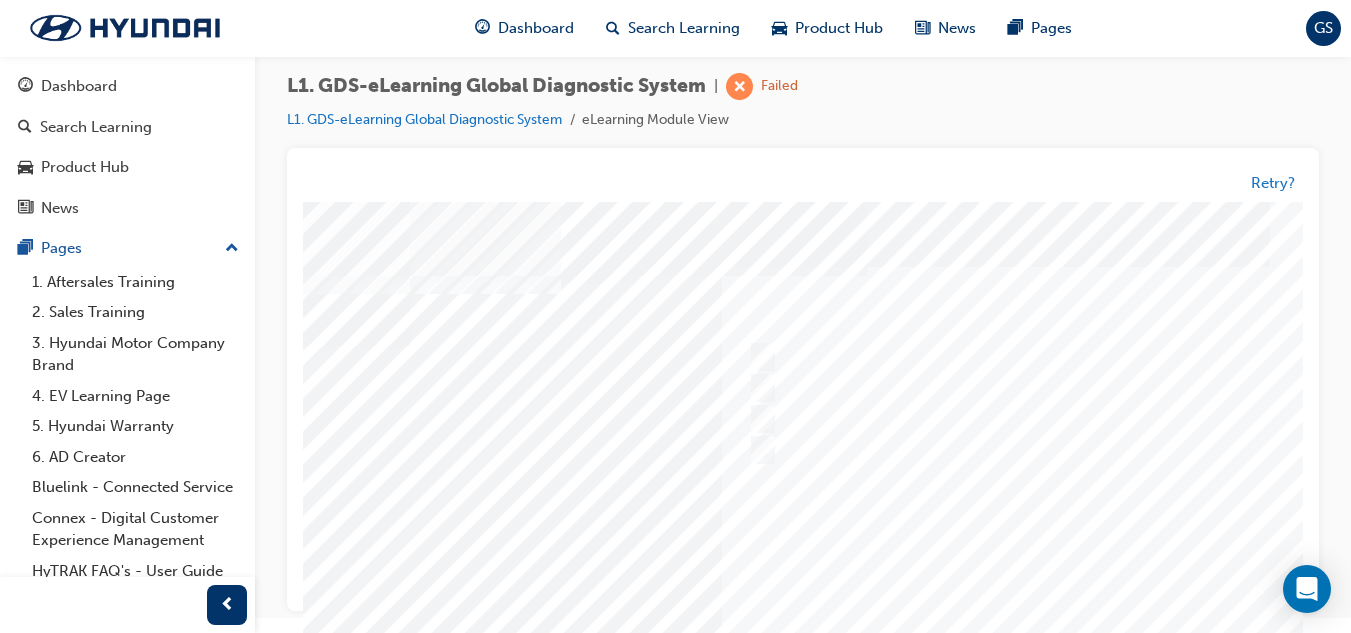 scroll, scrollTop: 0, scrollLeft: 193, axis: horizontal 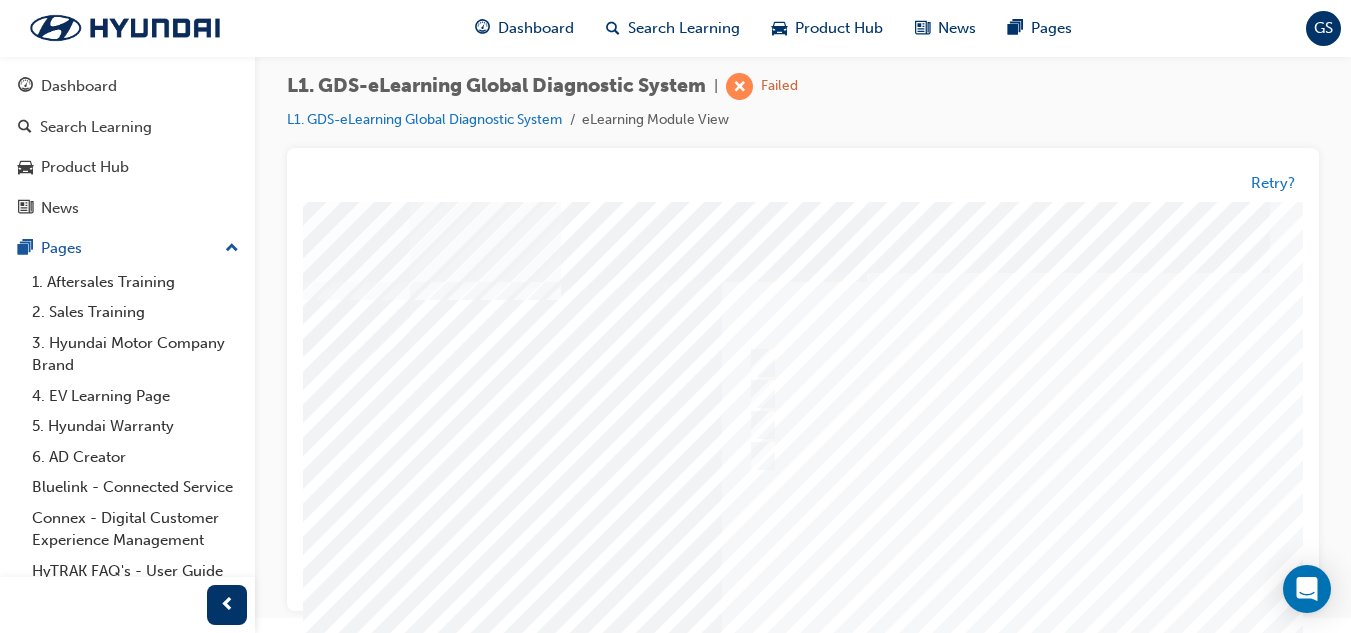 click at bounding box center (790, 577) 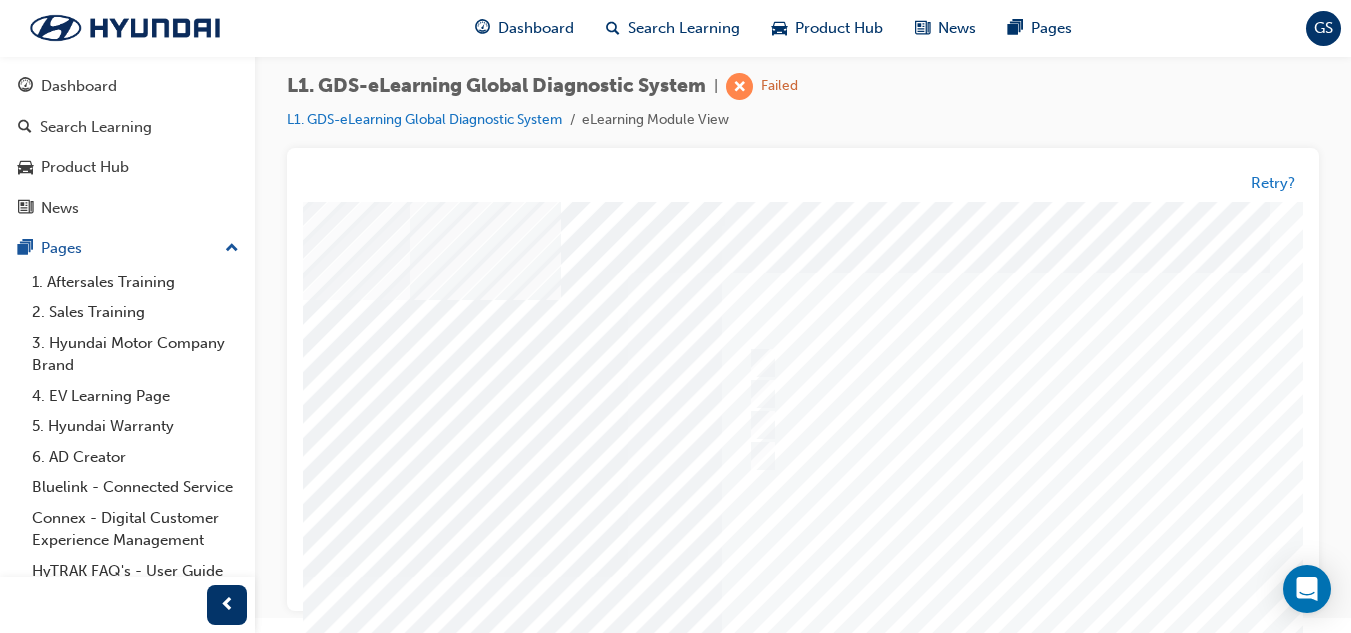 scroll, scrollTop: 0, scrollLeft: 0, axis: both 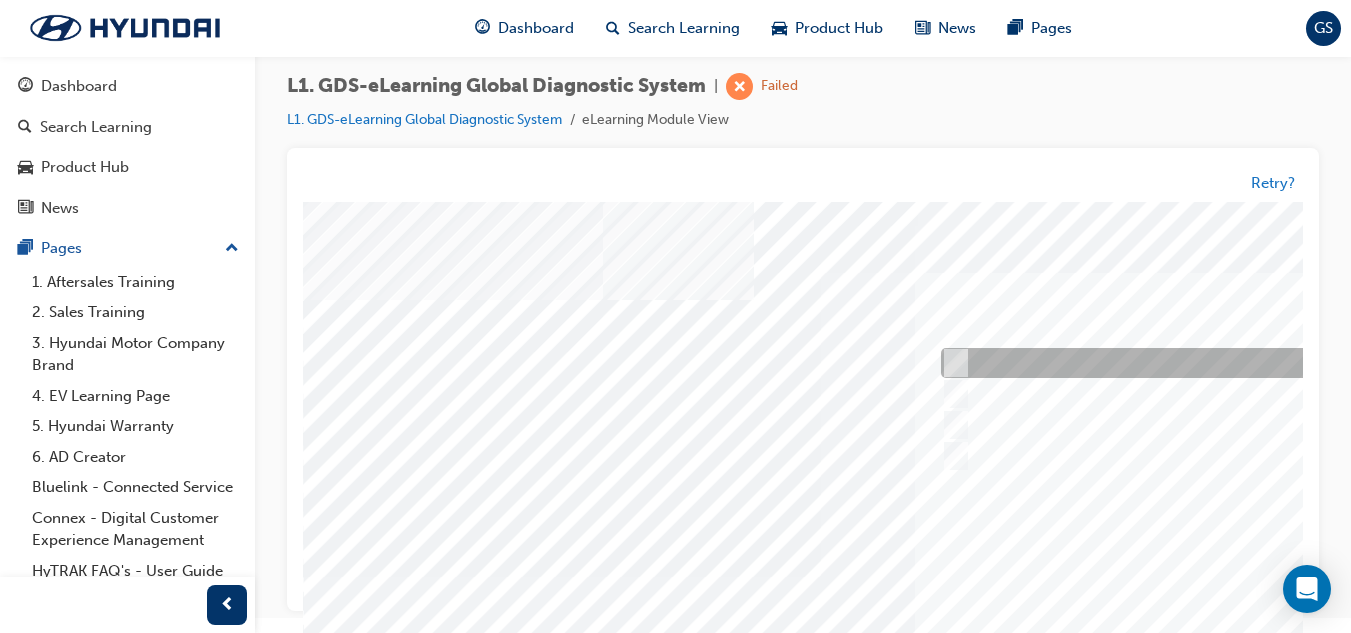 click at bounding box center [1268, 364] 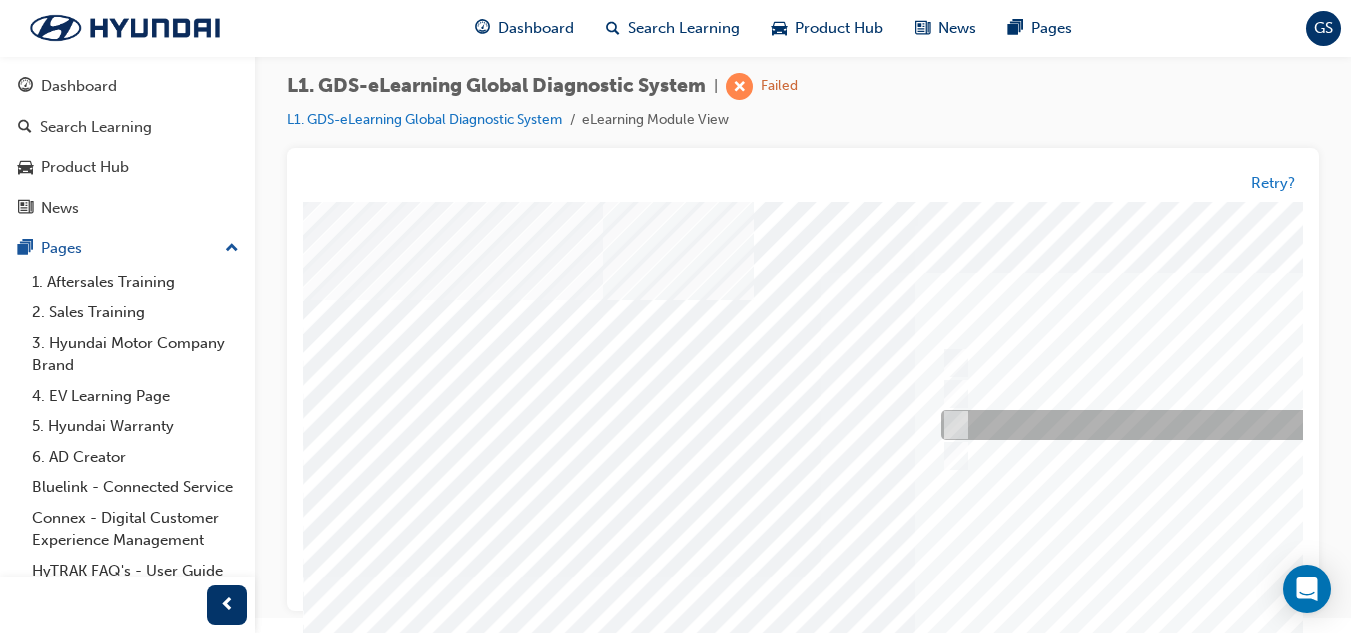 click at bounding box center (1268, 426) 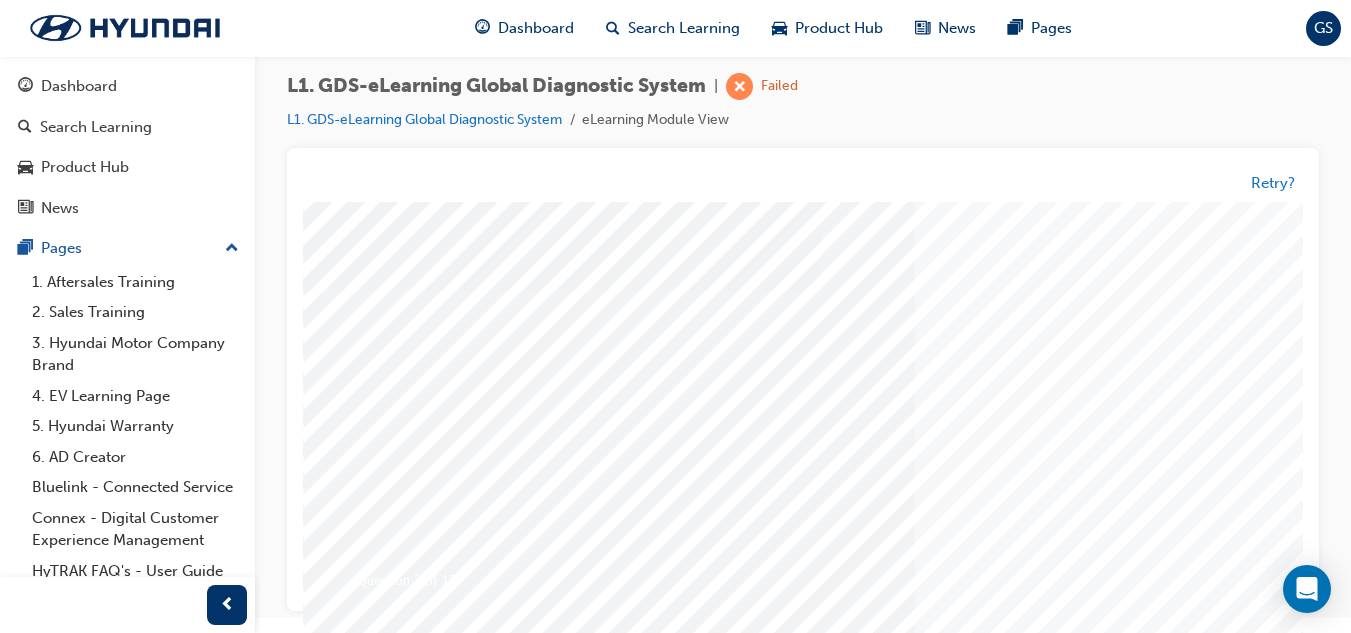 scroll, scrollTop: 334, scrollLeft: 0, axis: vertical 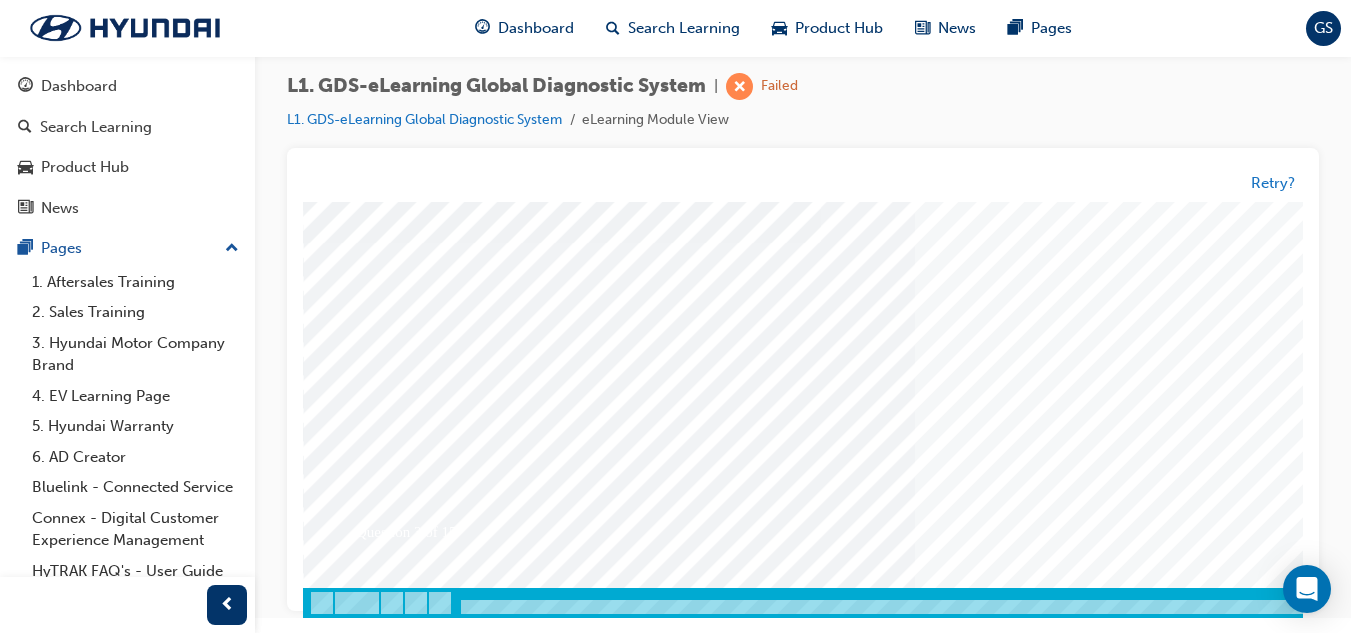 click at bounding box center (373, 3325) 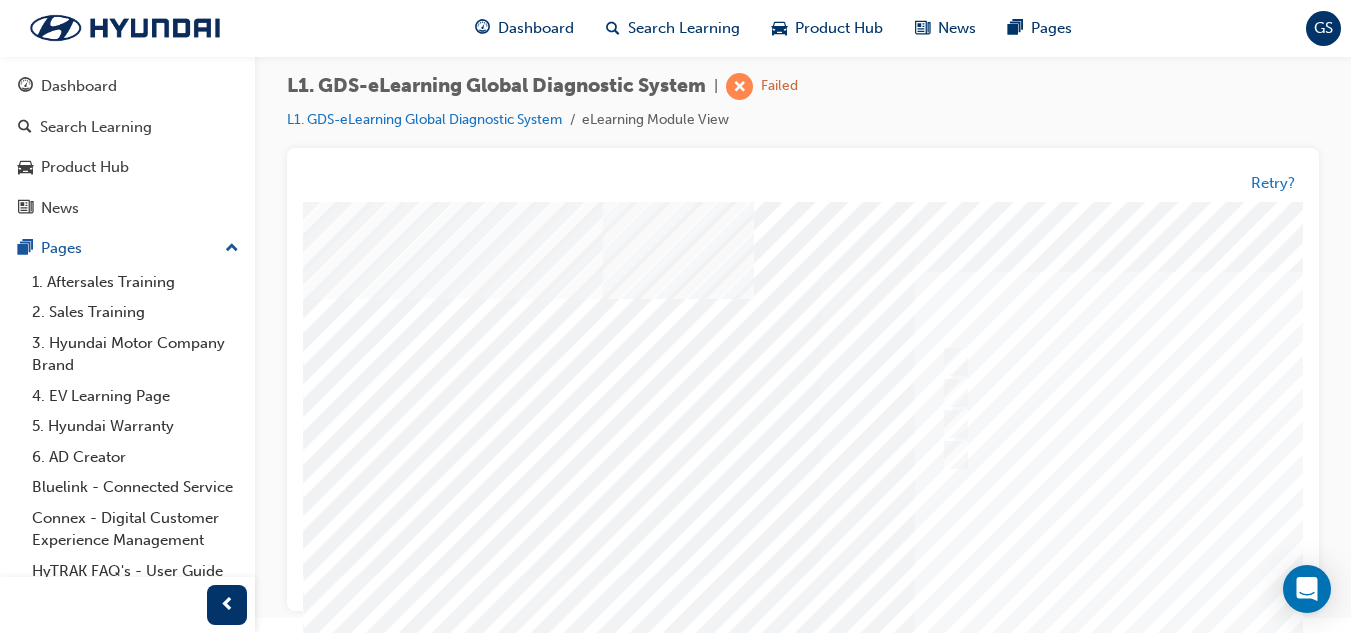 scroll, scrollTop: 0, scrollLeft: 0, axis: both 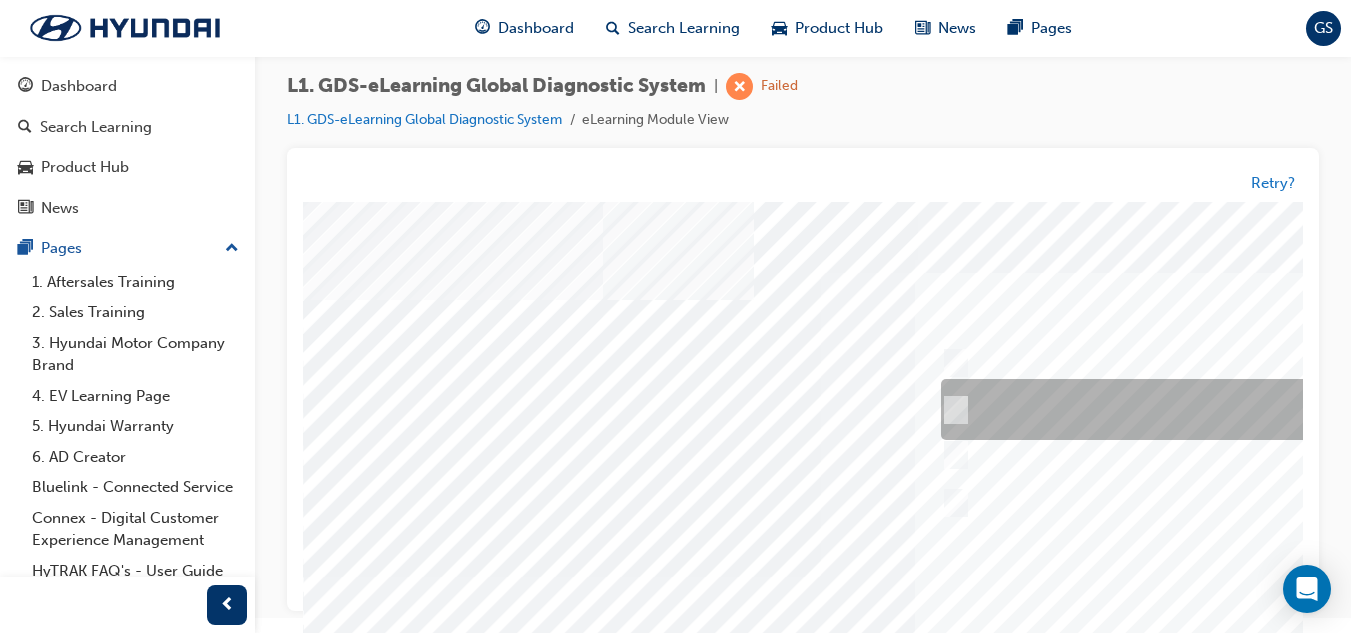 click at bounding box center (952, 411) 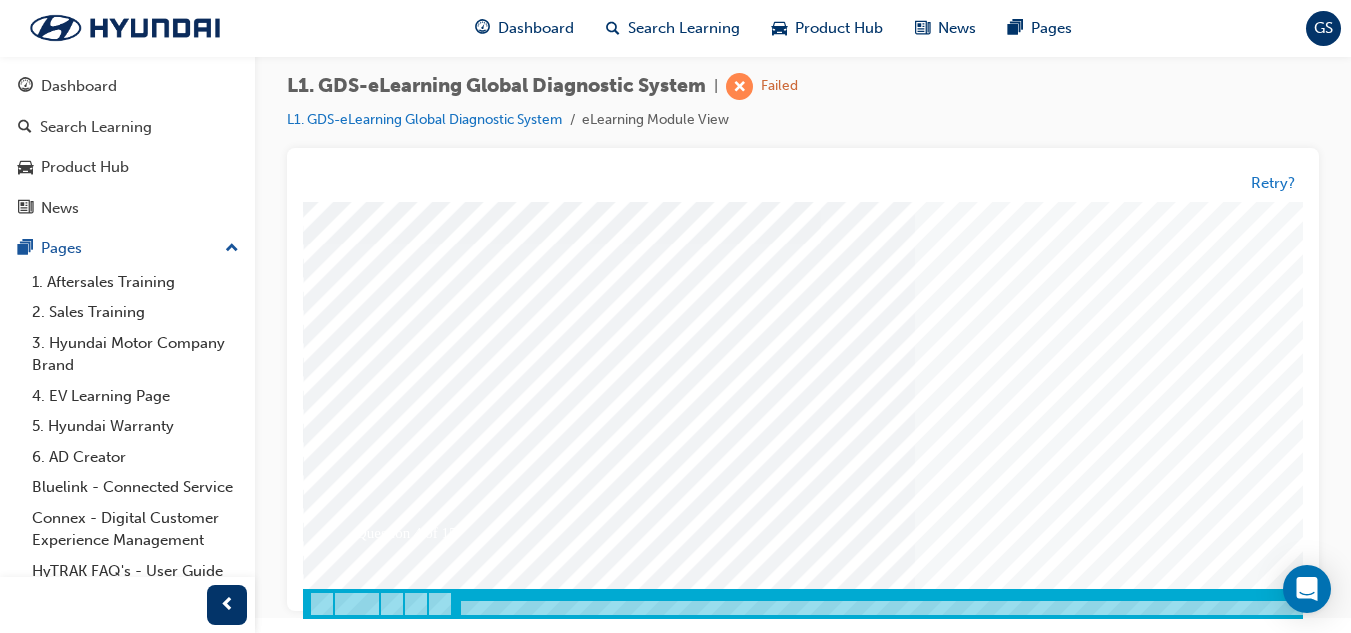 scroll, scrollTop: 334, scrollLeft: 0, axis: vertical 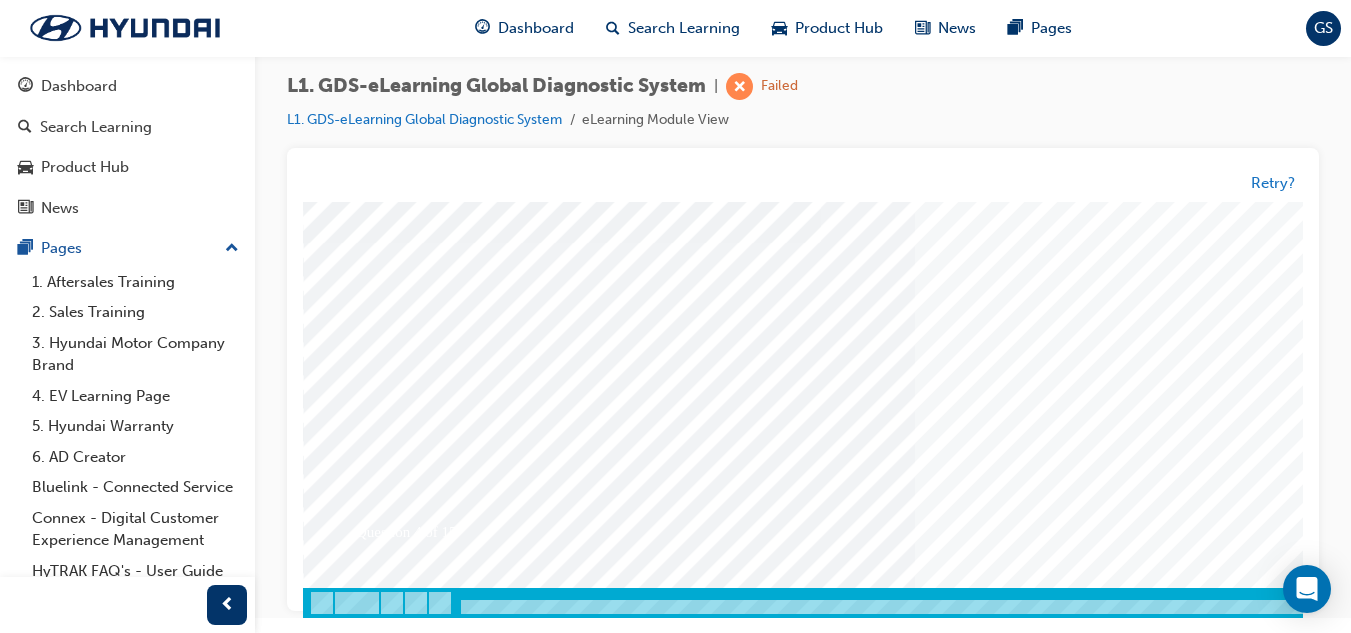 click at bounding box center (373, 3325) 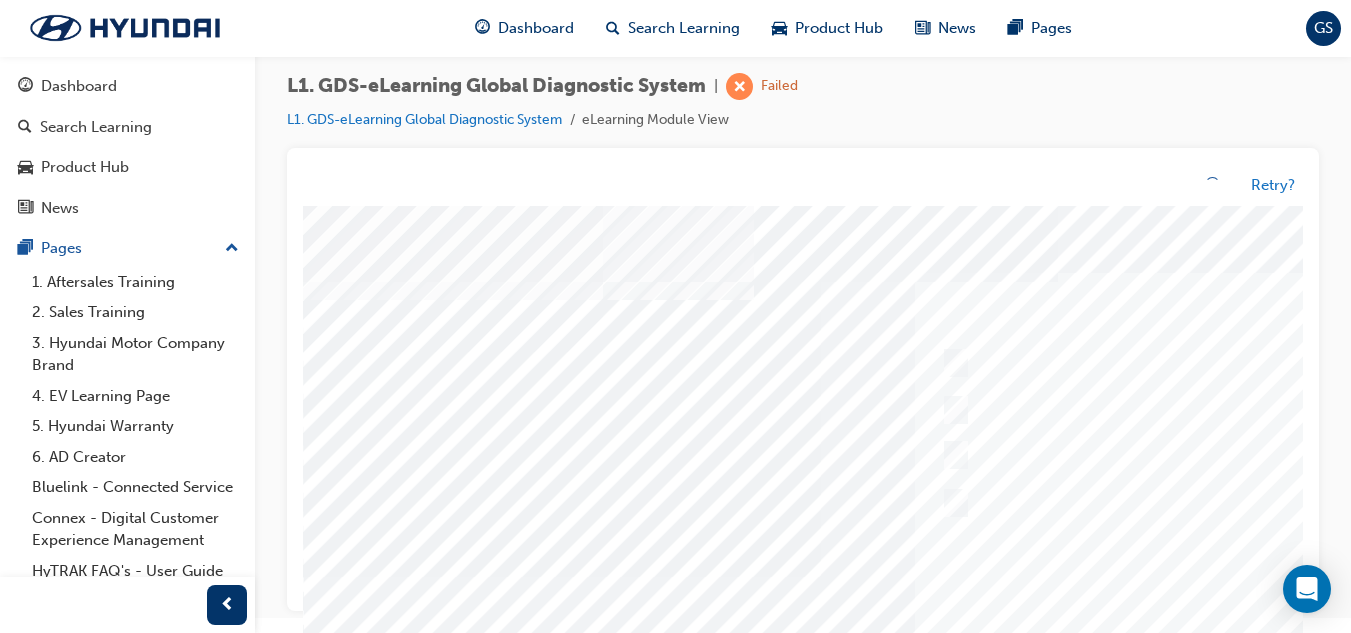 scroll, scrollTop: 0, scrollLeft: 0, axis: both 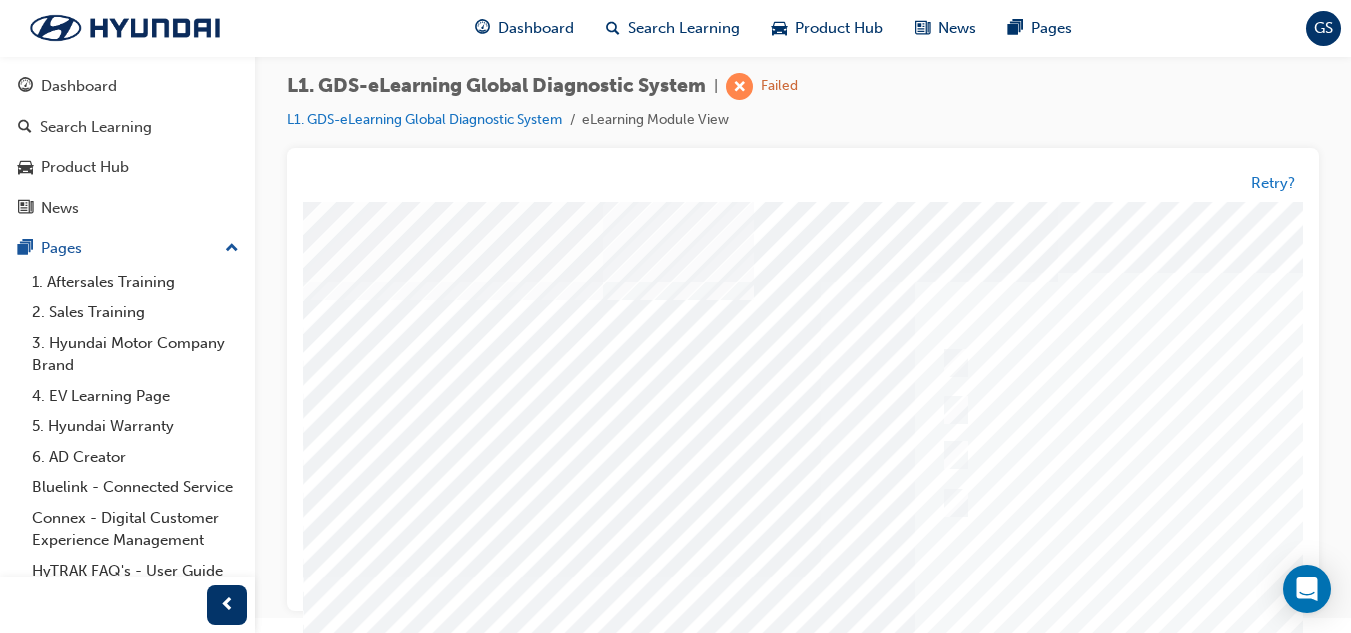 click at bounding box center [983, 577] 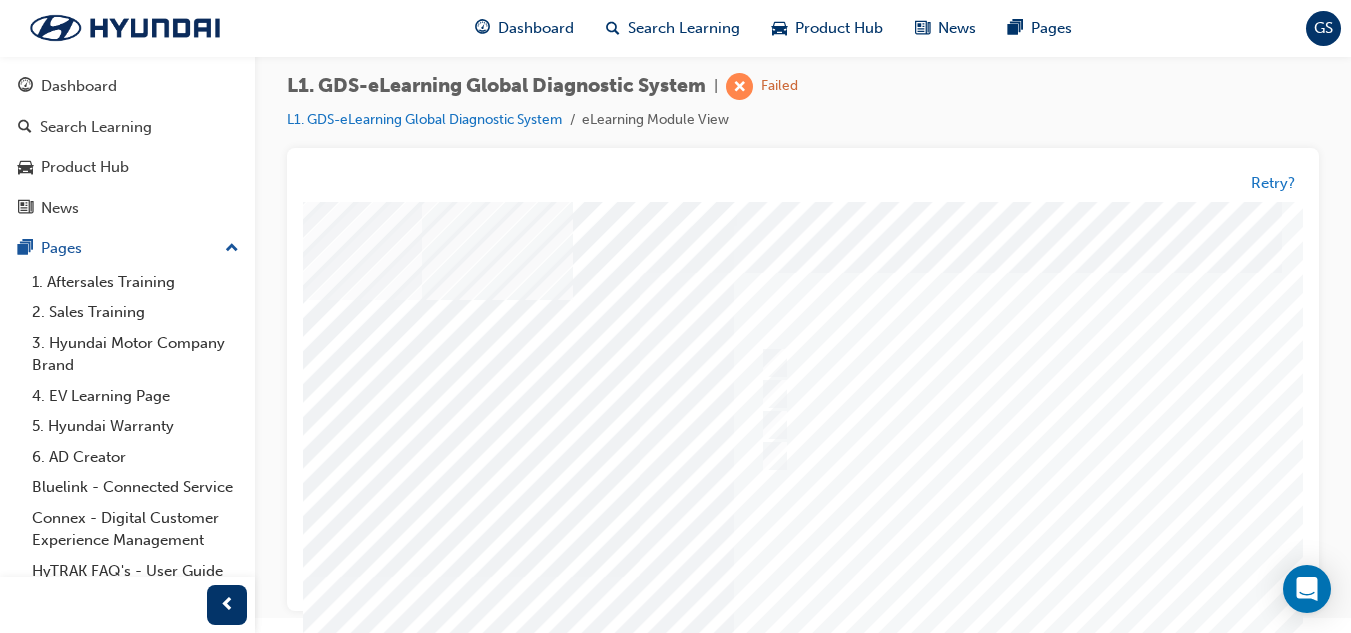 scroll, scrollTop: 0, scrollLeft: 182, axis: horizontal 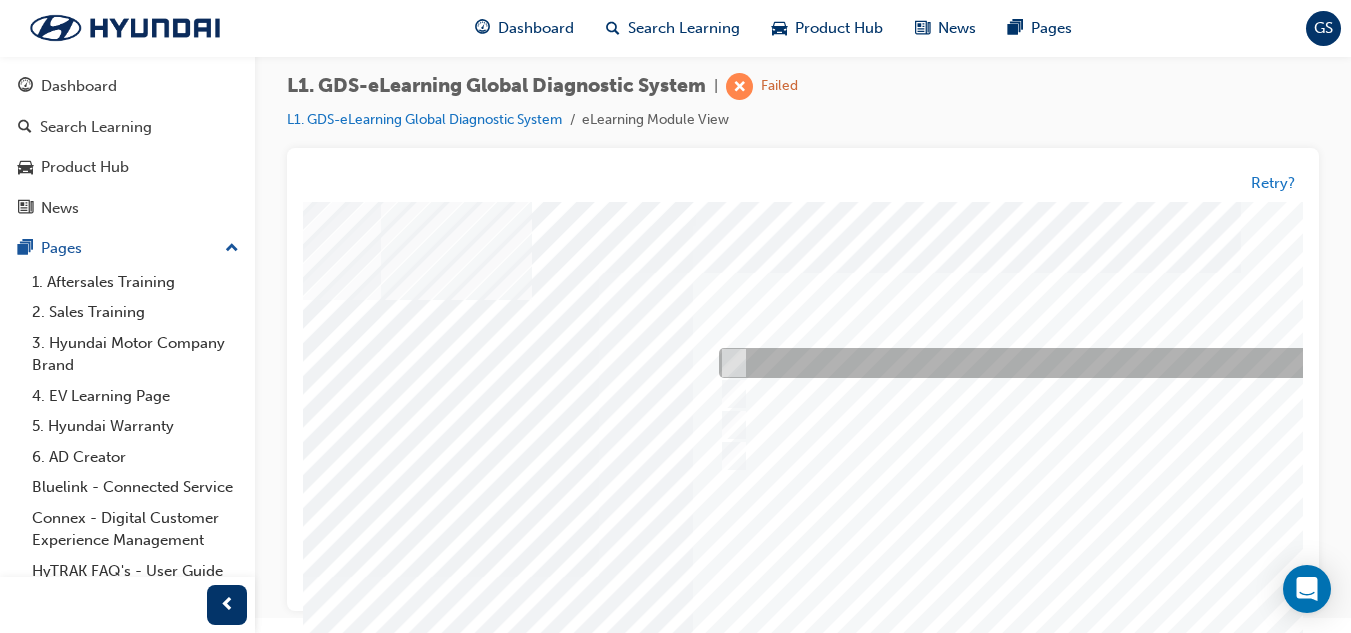 click at bounding box center (1046, 364) 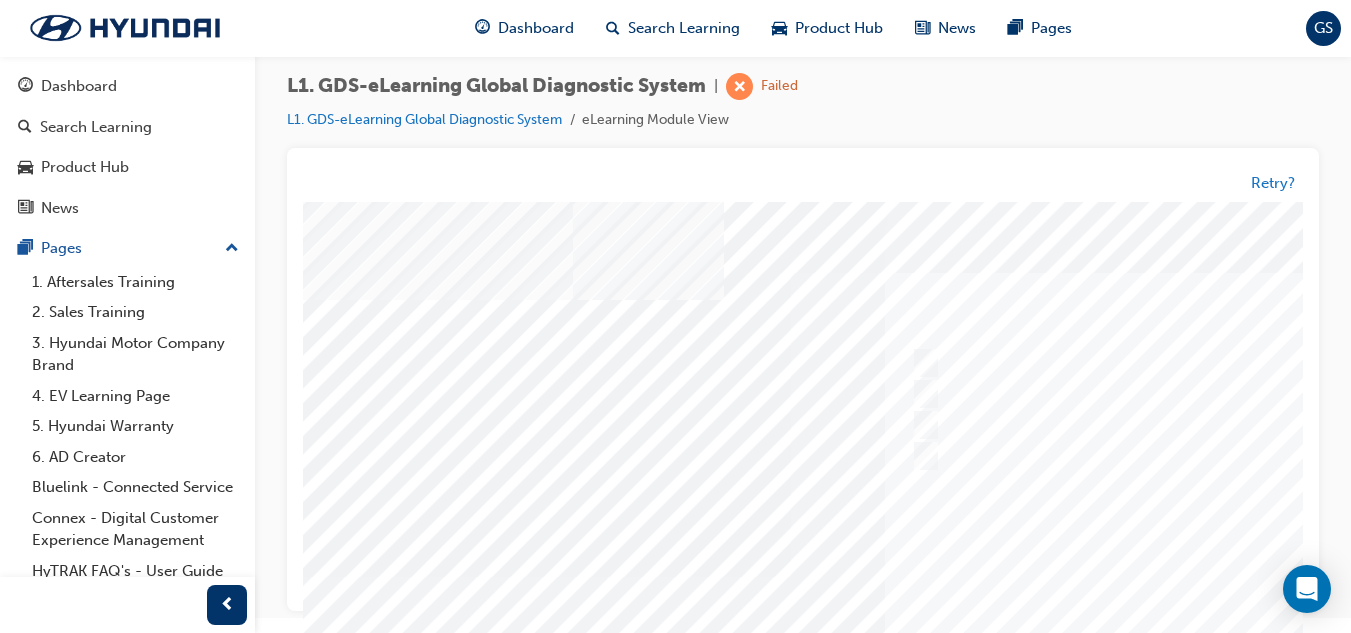 scroll, scrollTop: 0, scrollLeft: 0, axis: both 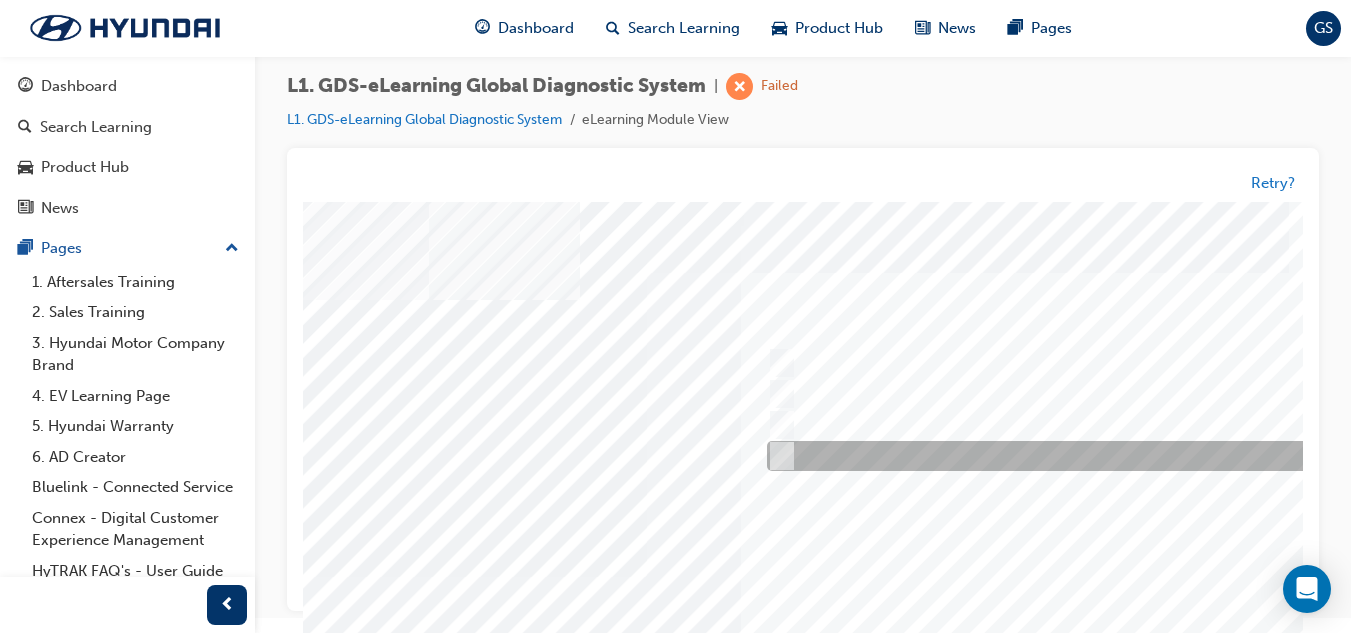 click at bounding box center (1094, 457) 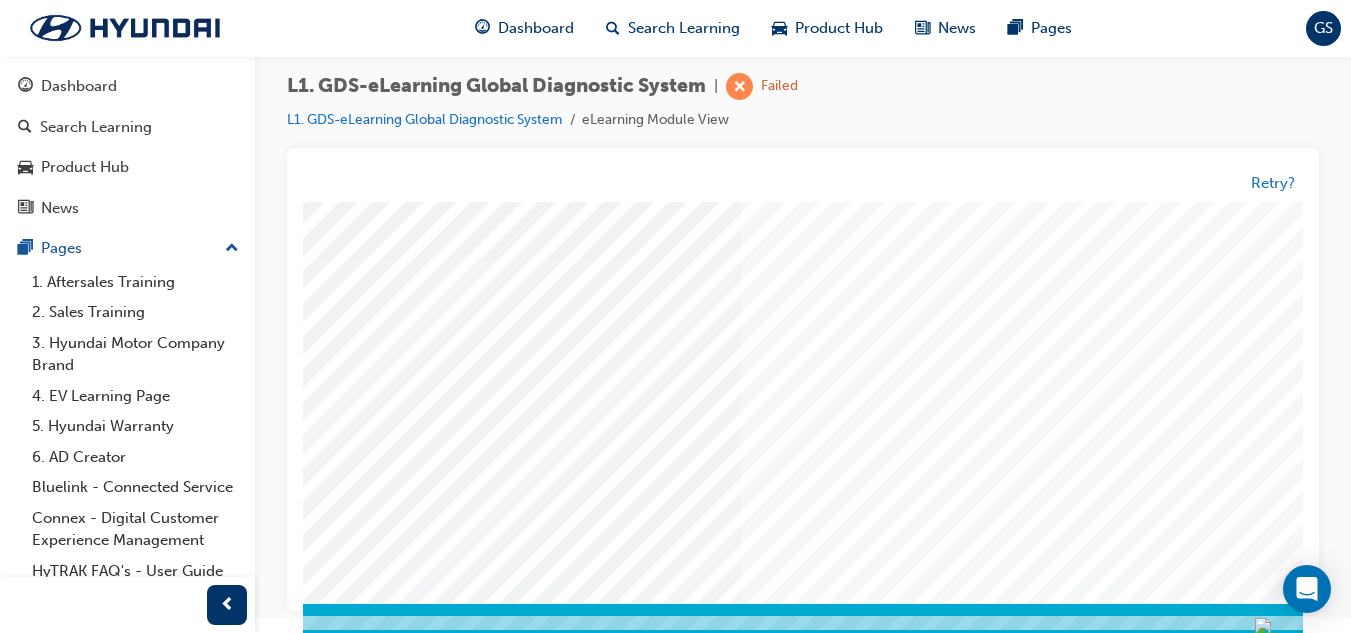 scroll, scrollTop: 334, scrollLeft: 174, axis: both 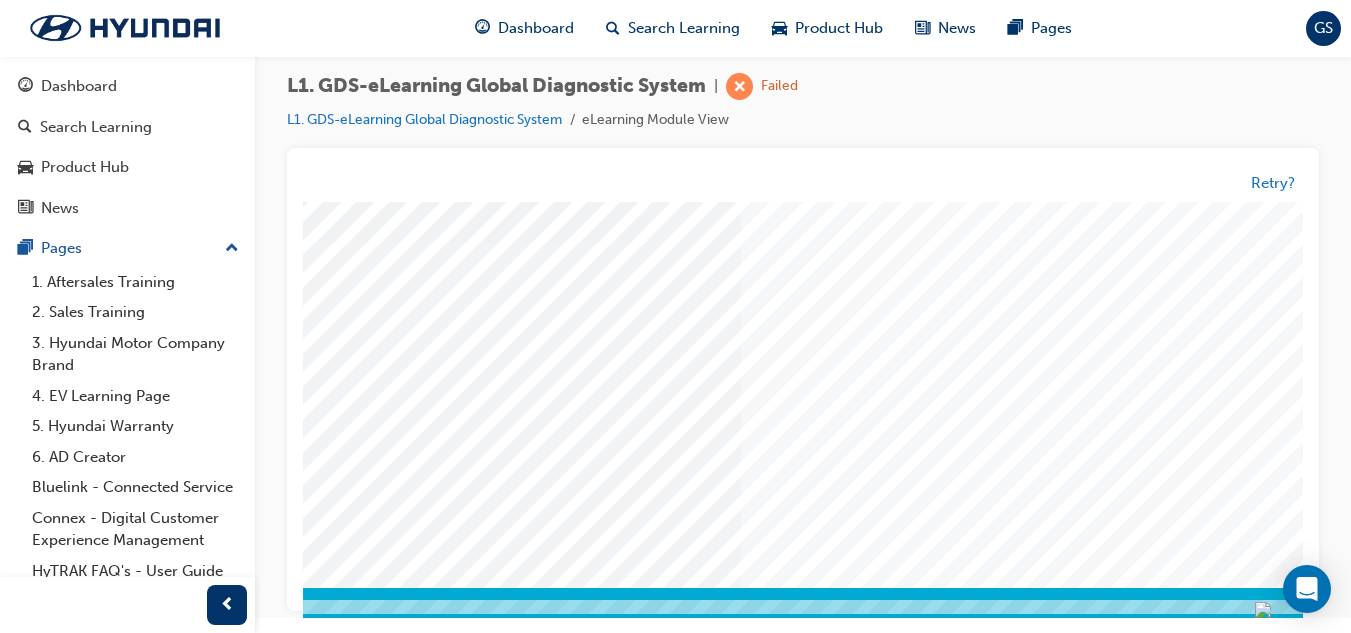 click at bounding box center (199, 3325) 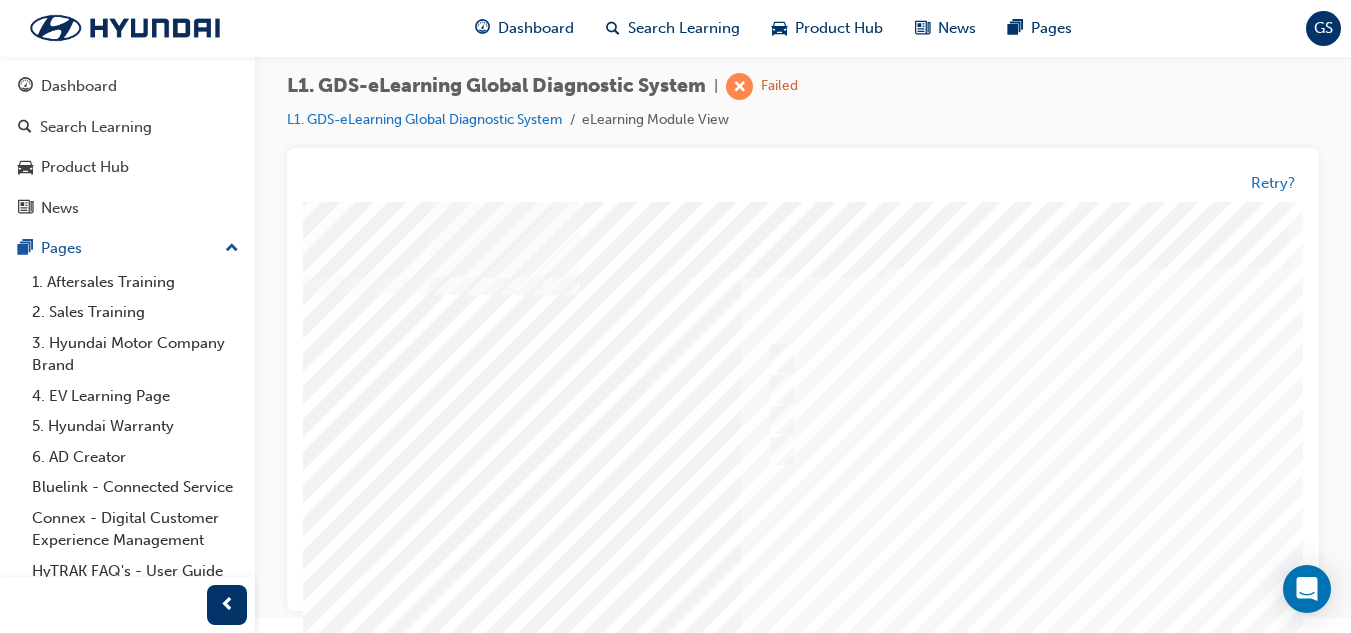 scroll, scrollTop: 0, scrollLeft: 174, axis: horizontal 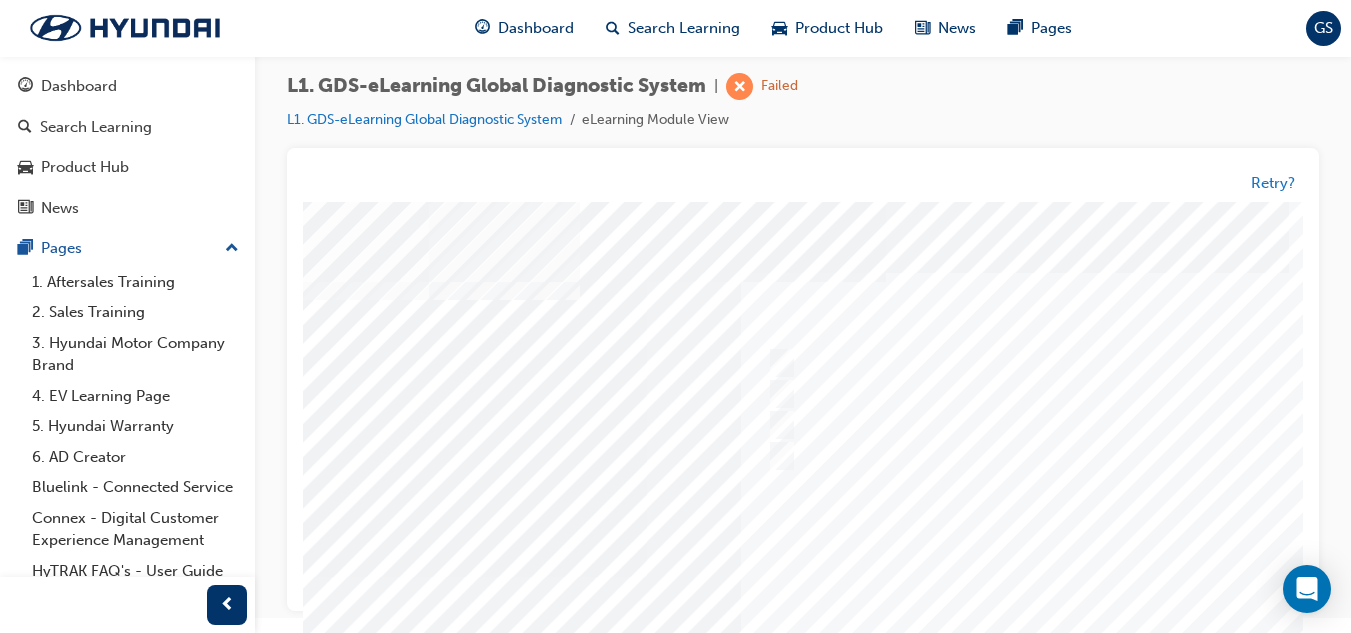 click at bounding box center (809, 577) 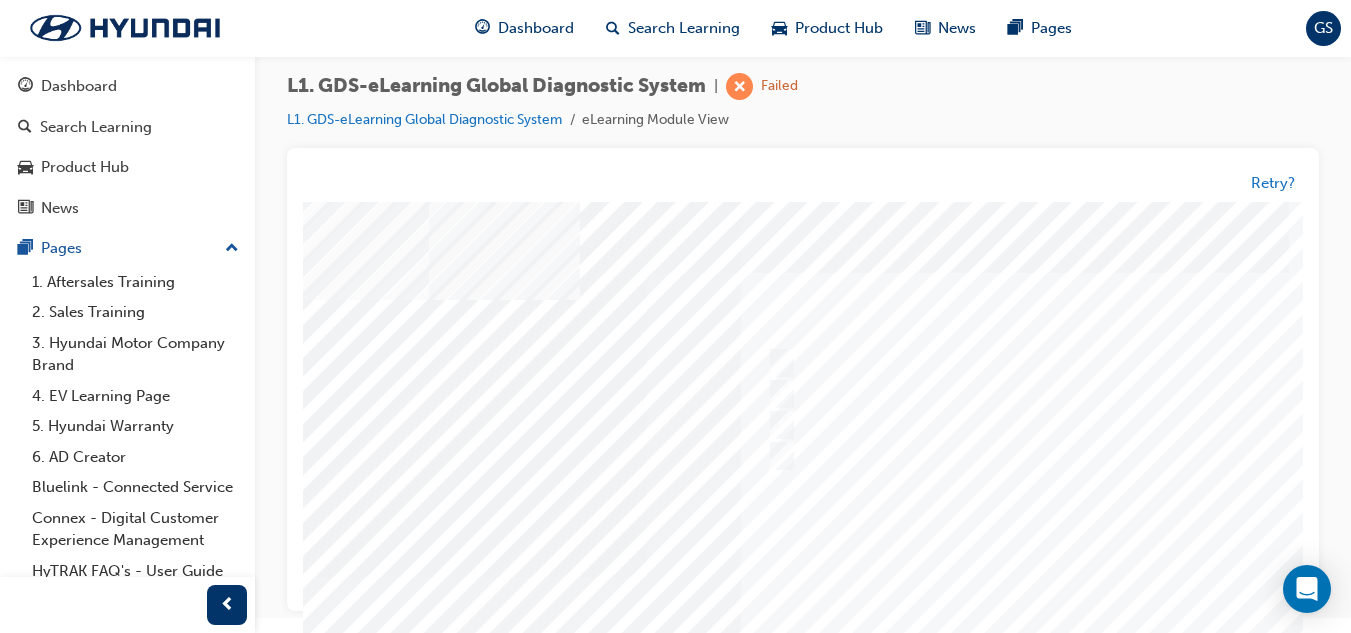 scroll, scrollTop: 0, scrollLeft: 0, axis: both 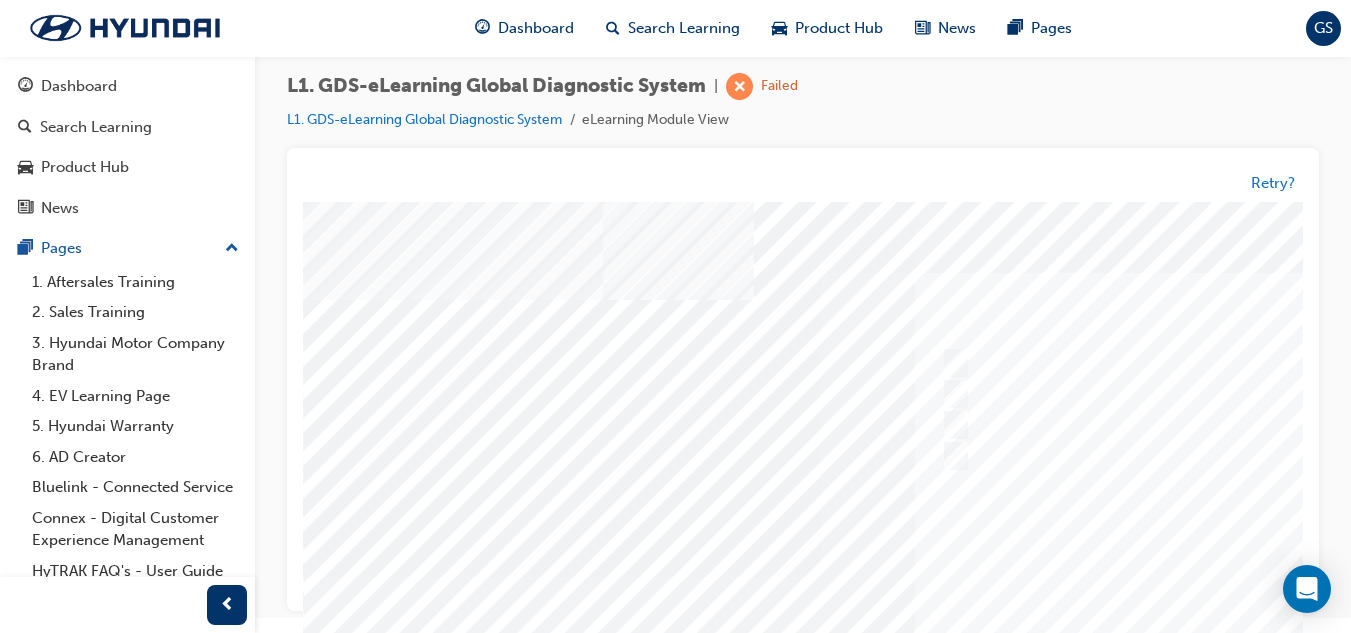 drag, startPoint x: 805, startPoint y: 616, endPoint x: 896, endPoint y: 678, distance: 110.11358 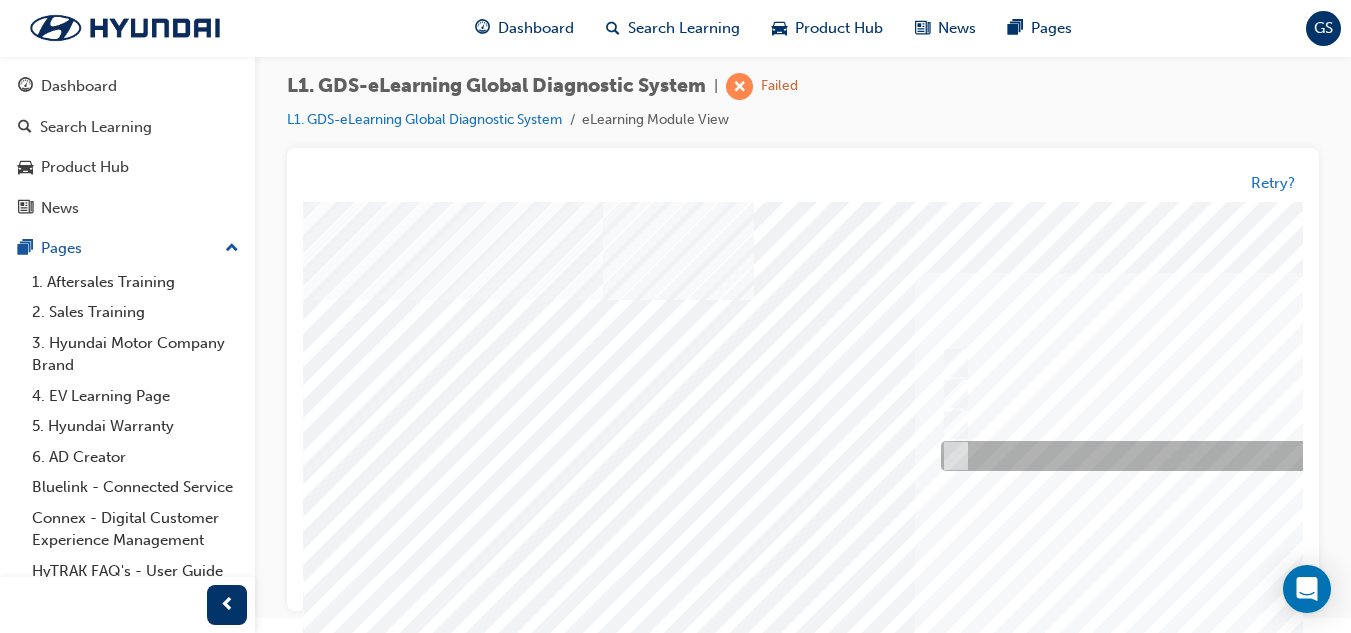 click at bounding box center (951, 457) 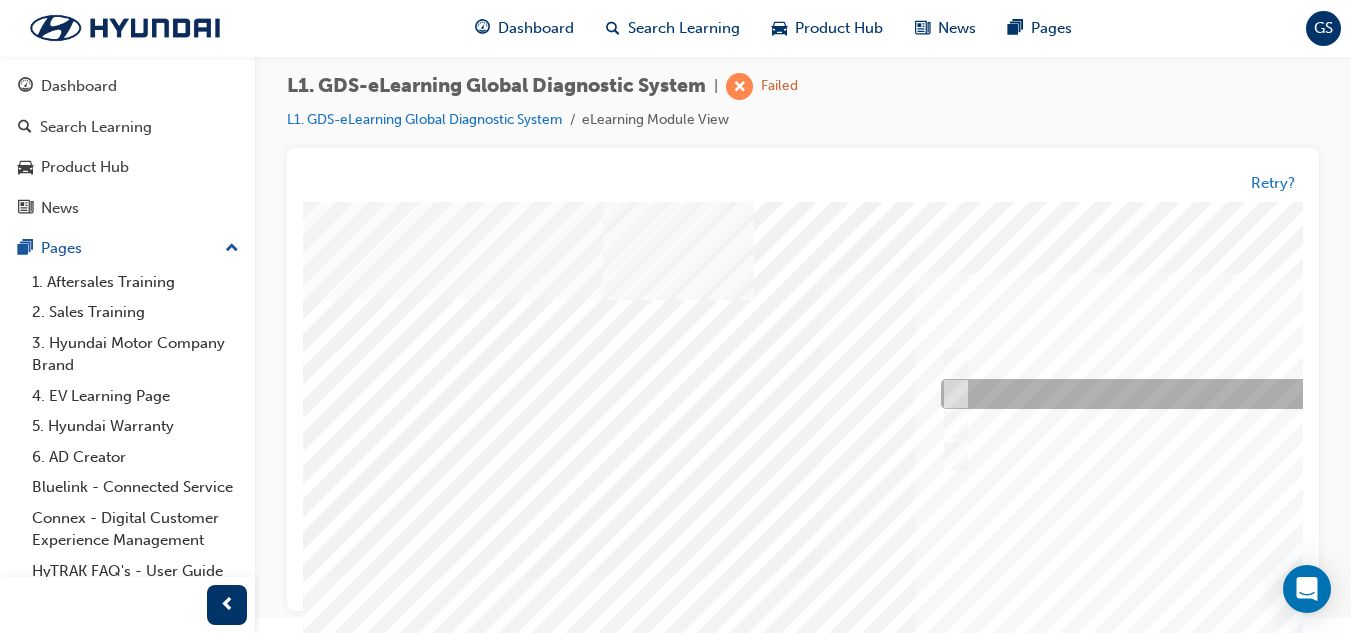 click at bounding box center [1268, 395] 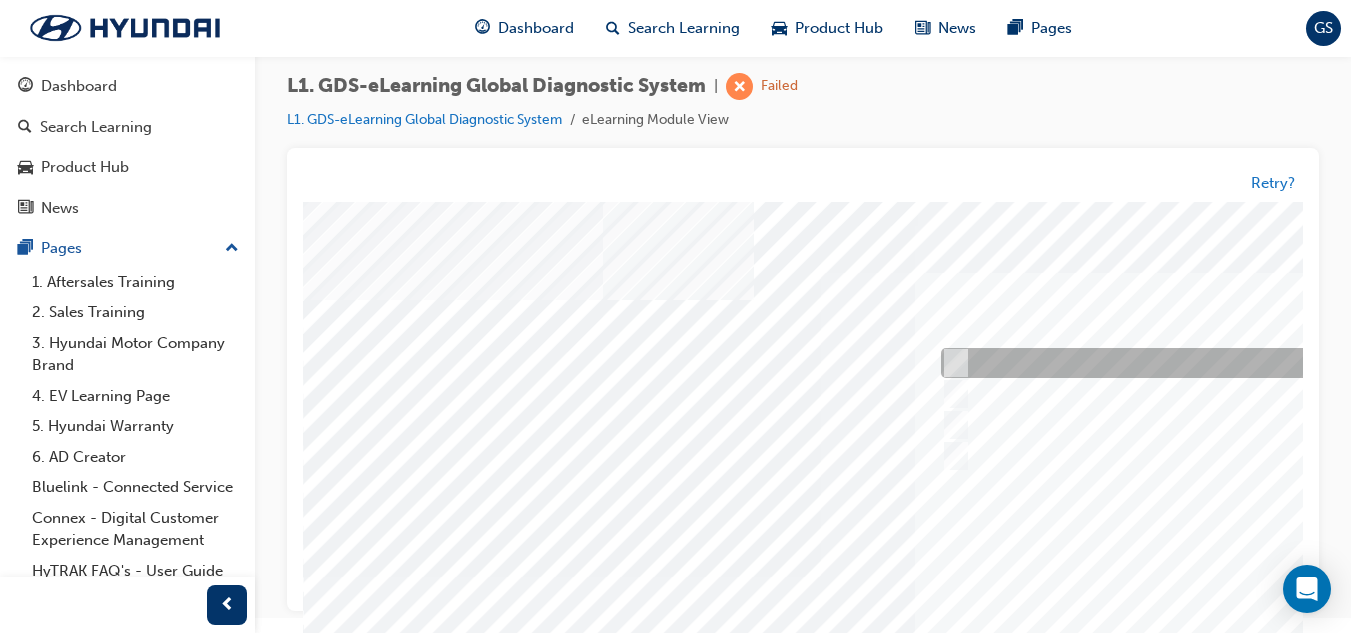 click at bounding box center (951, 364) 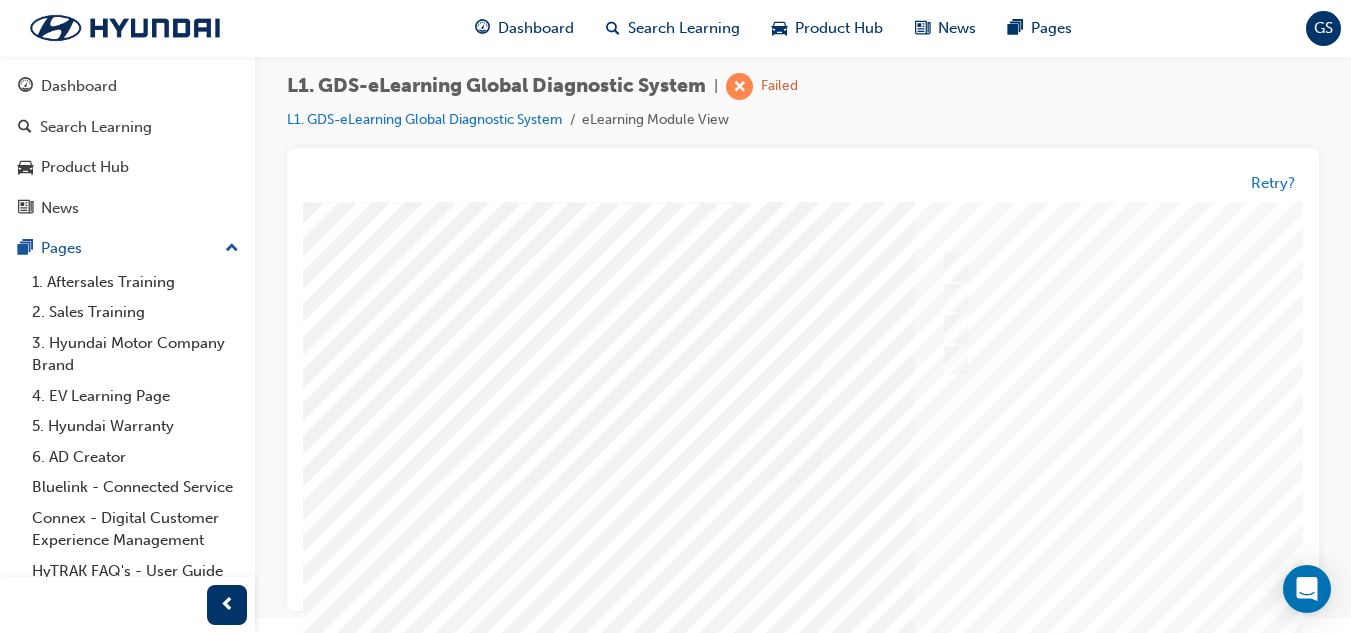scroll, scrollTop: 334, scrollLeft: 0, axis: vertical 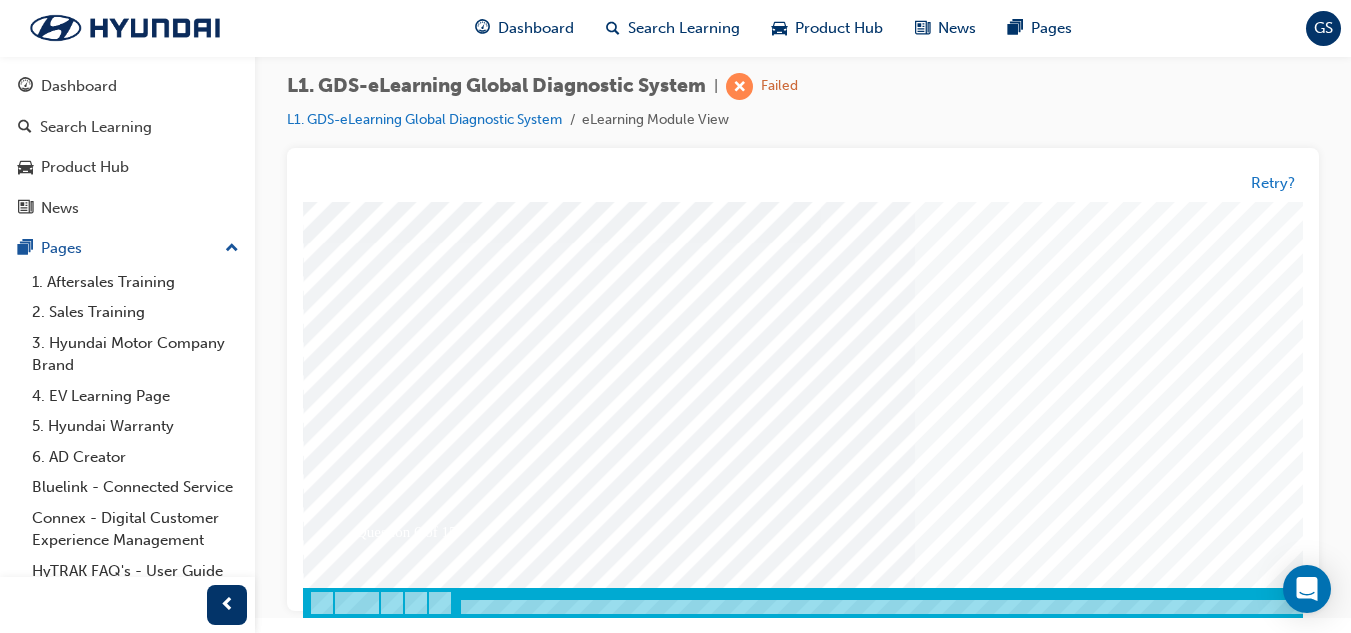 click at bounding box center (373, 3325) 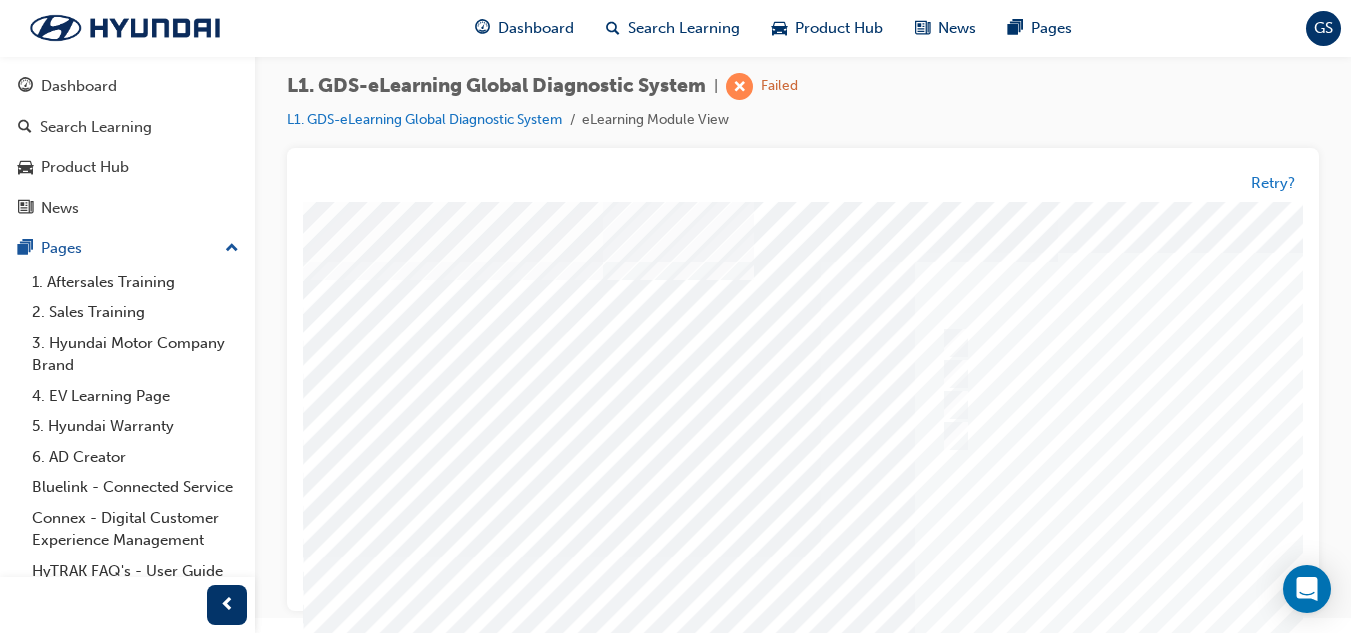 scroll, scrollTop: 0, scrollLeft: 0, axis: both 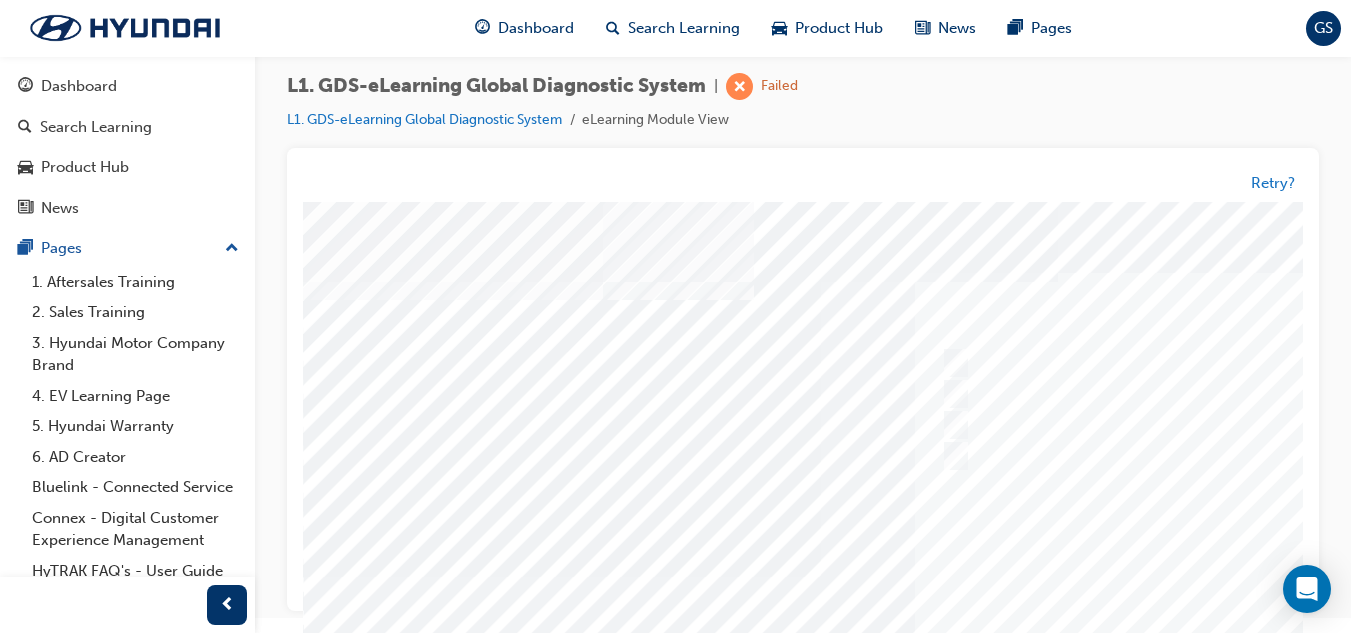 click at bounding box center (983, 577) 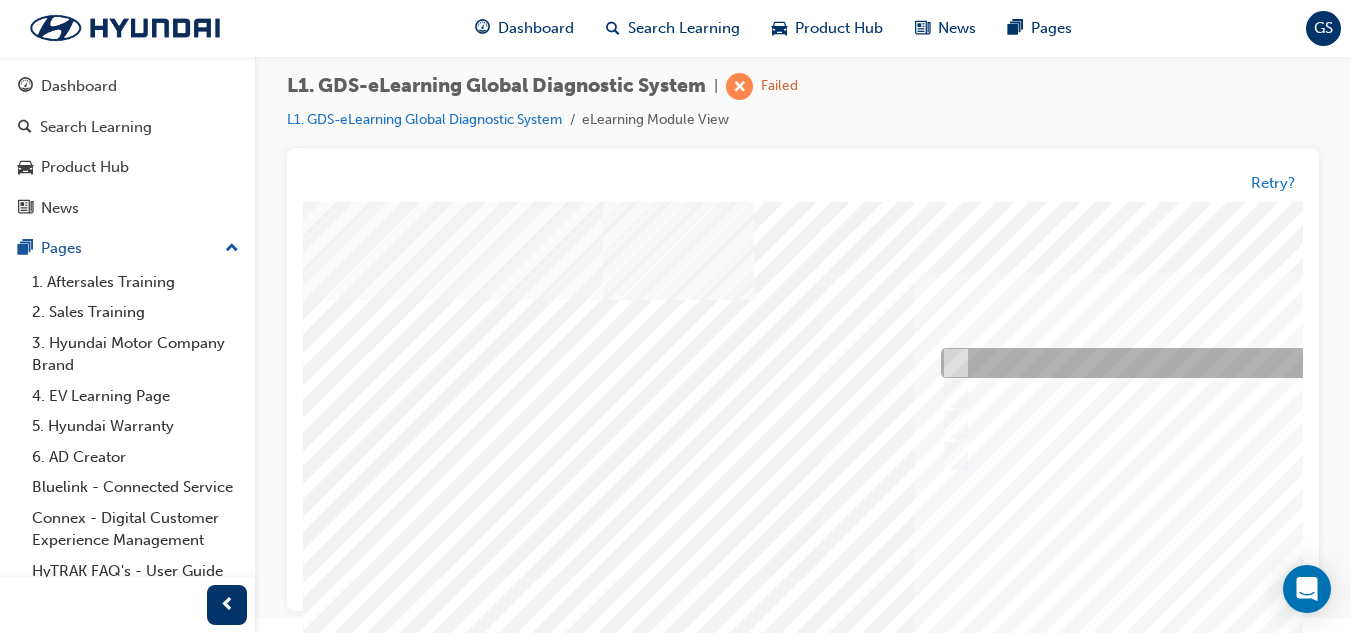 click at bounding box center [1268, 364] 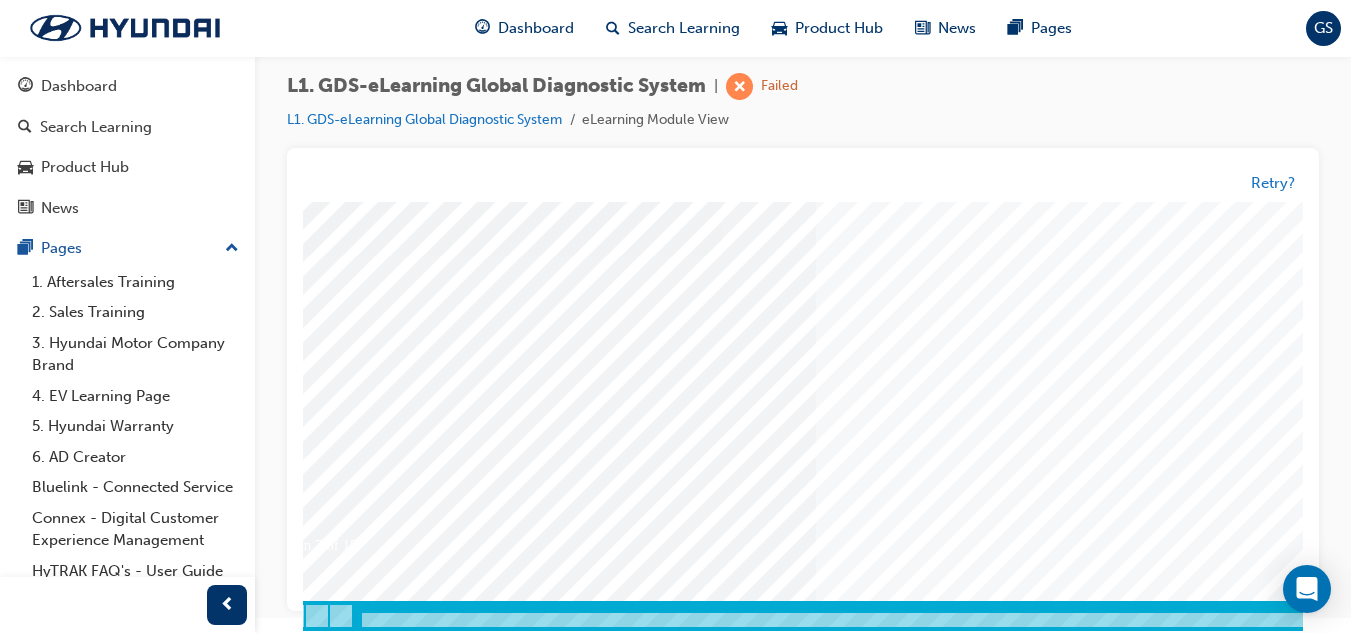 scroll, scrollTop: 334, scrollLeft: 99, axis: both 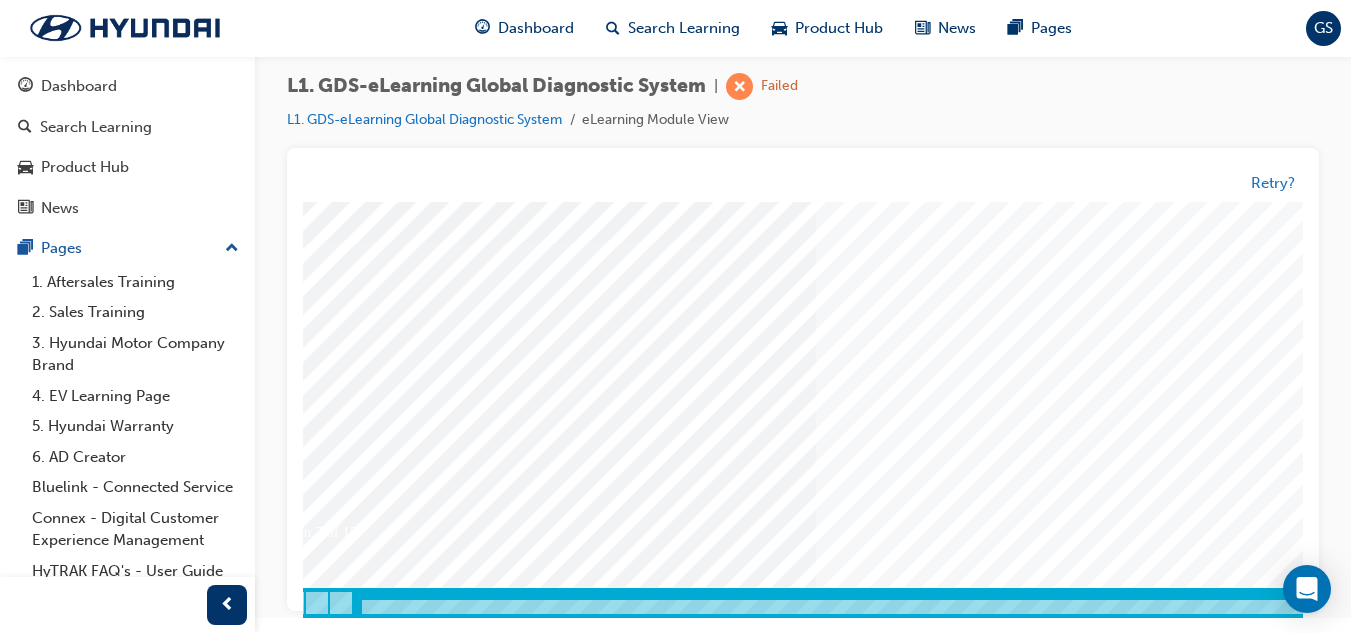 click at bounding box center (274, 3325) 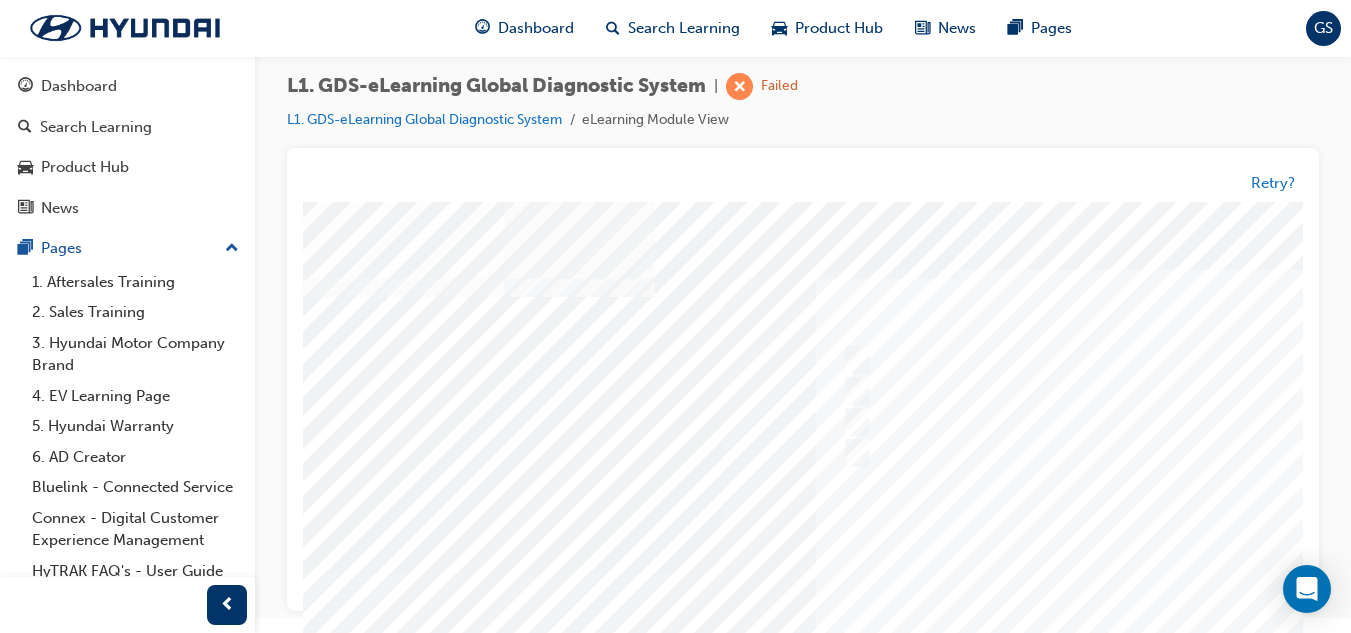 scroll, scrollTop: 0, scrollLeft: 99, axis: horizontal 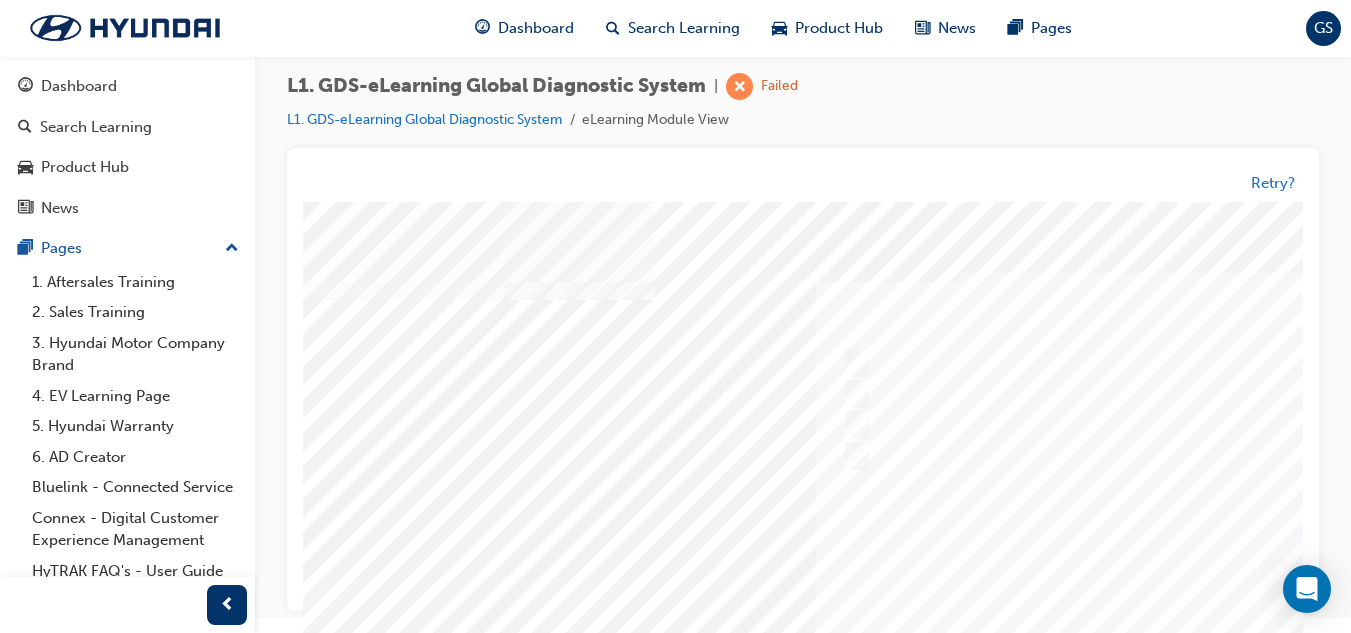 click at bounding box center (884, 577) 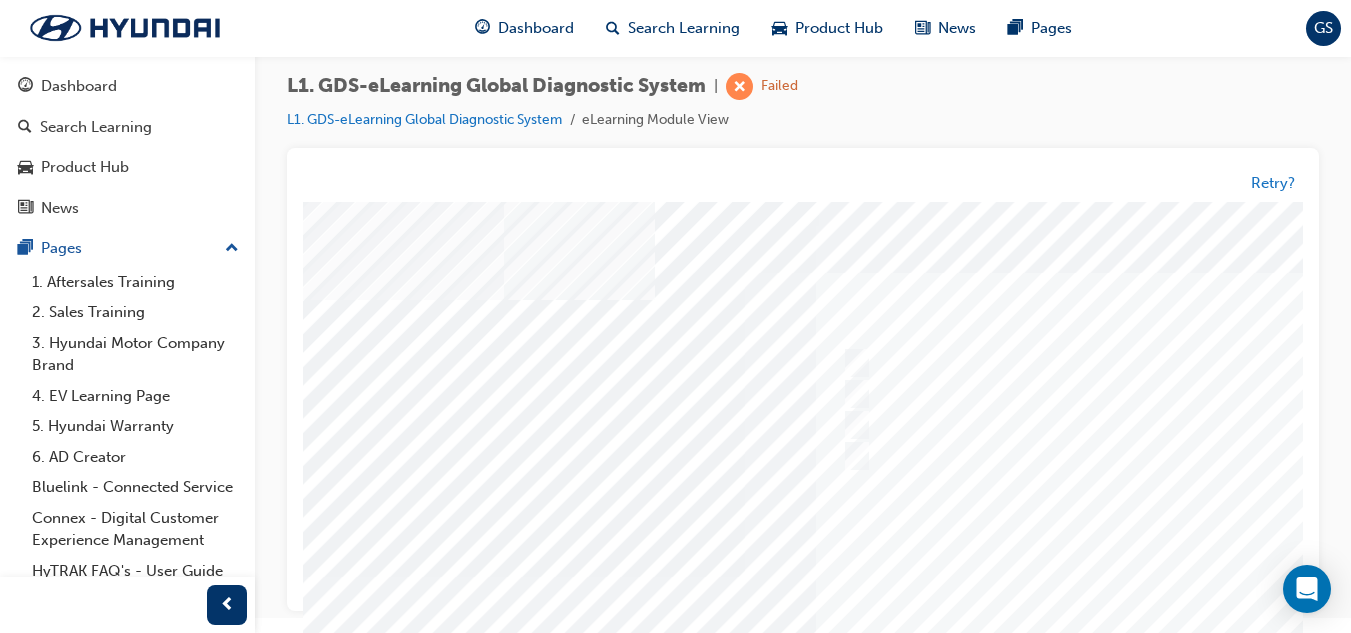 scroll, scrollTop: 0, scrollLeft: 0, axis: both 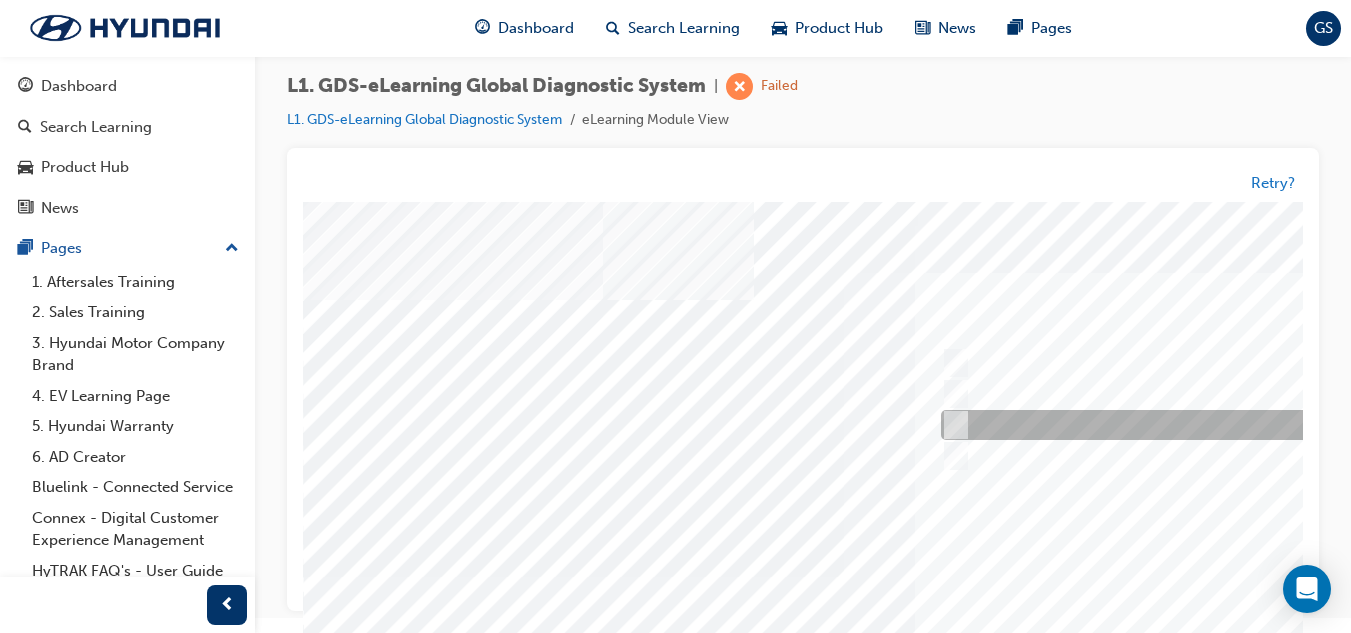 click at bounding box center (952, 426) 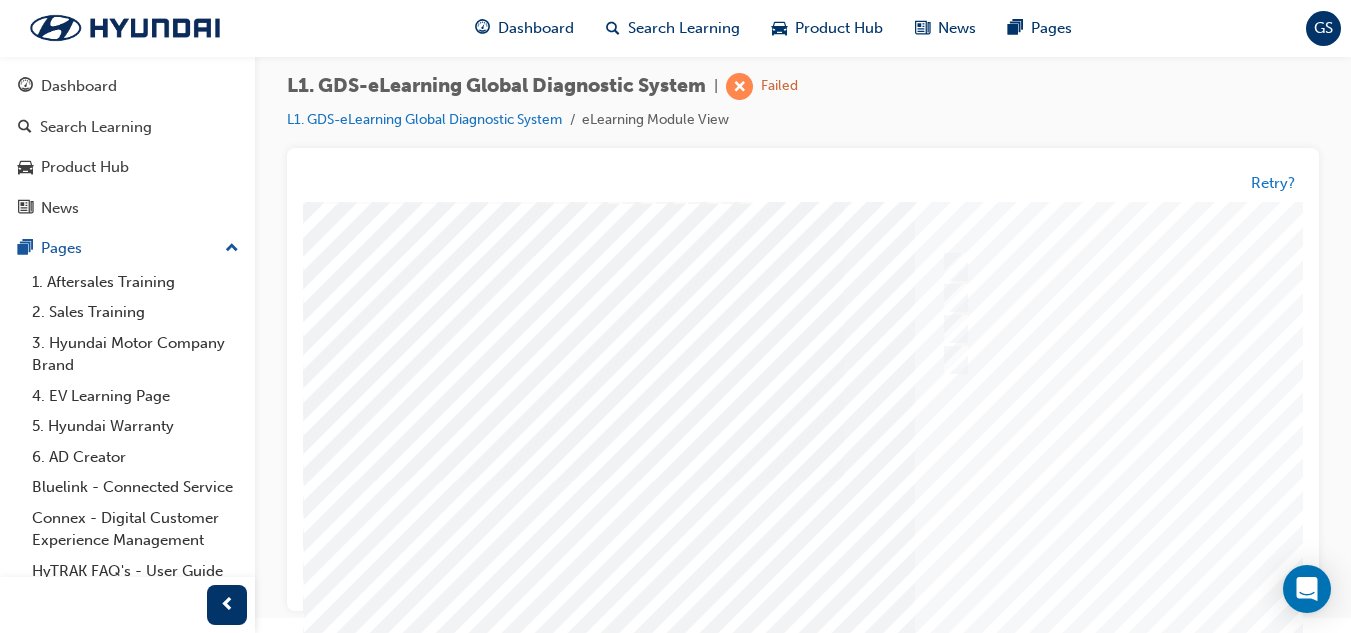 scroll, scrollTop: 334, scrollLeft: 0, axis: vertical 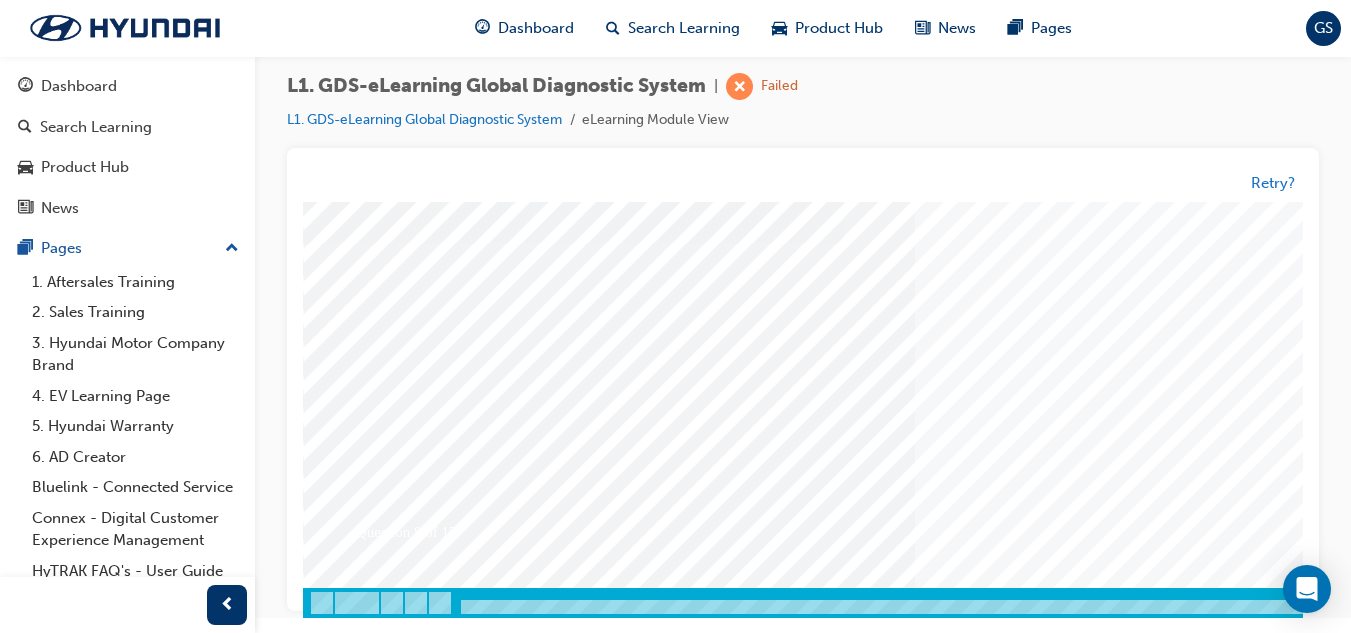 click at bounding box center [373, 3325] 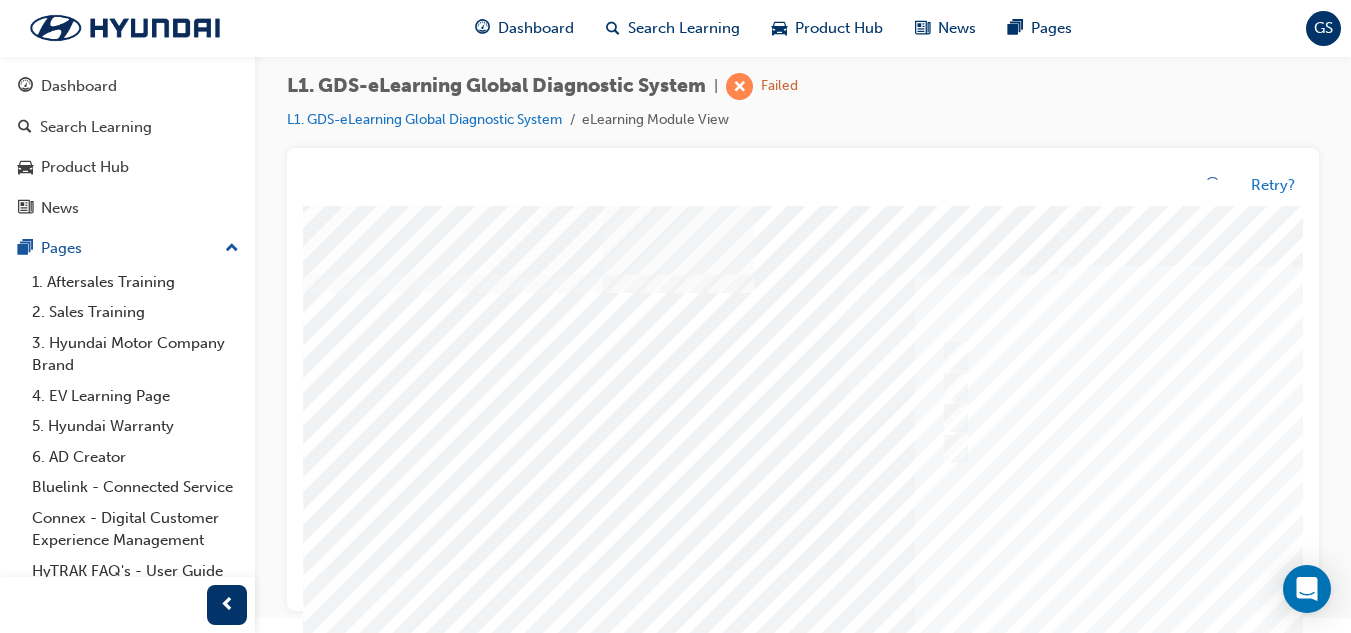 scroll, scrollTop: 0, scrollLeft: 0, axis: both 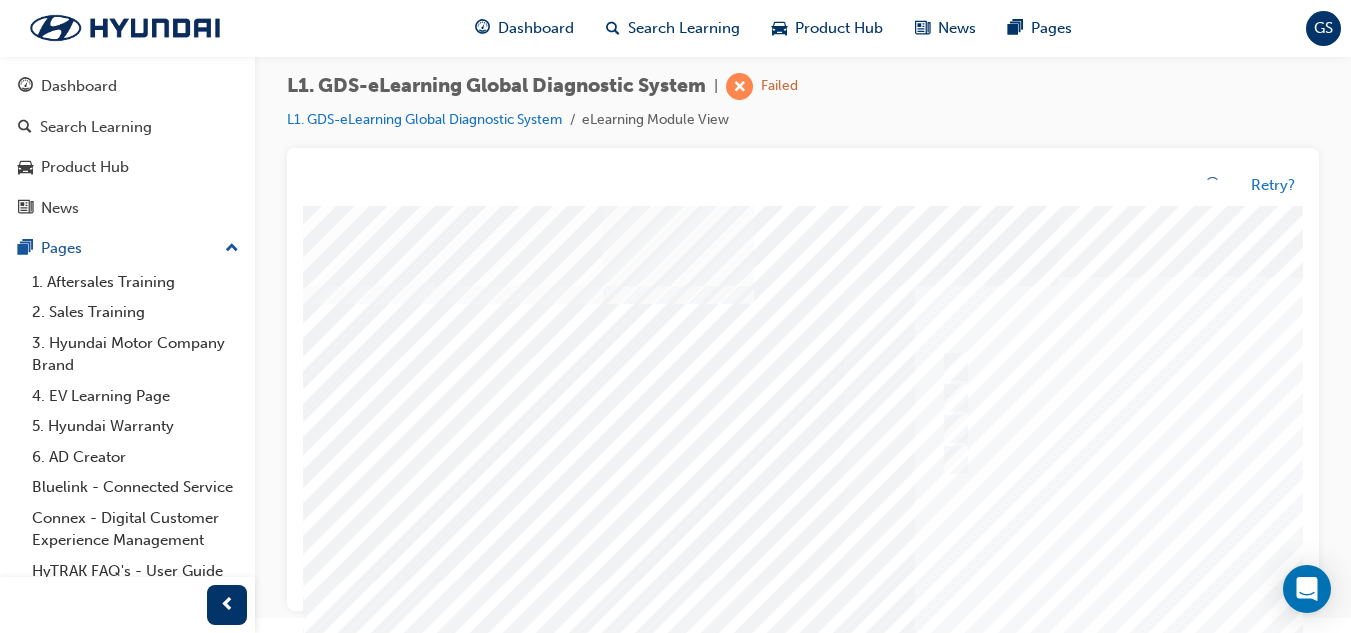click at bounding box center (983, 581) 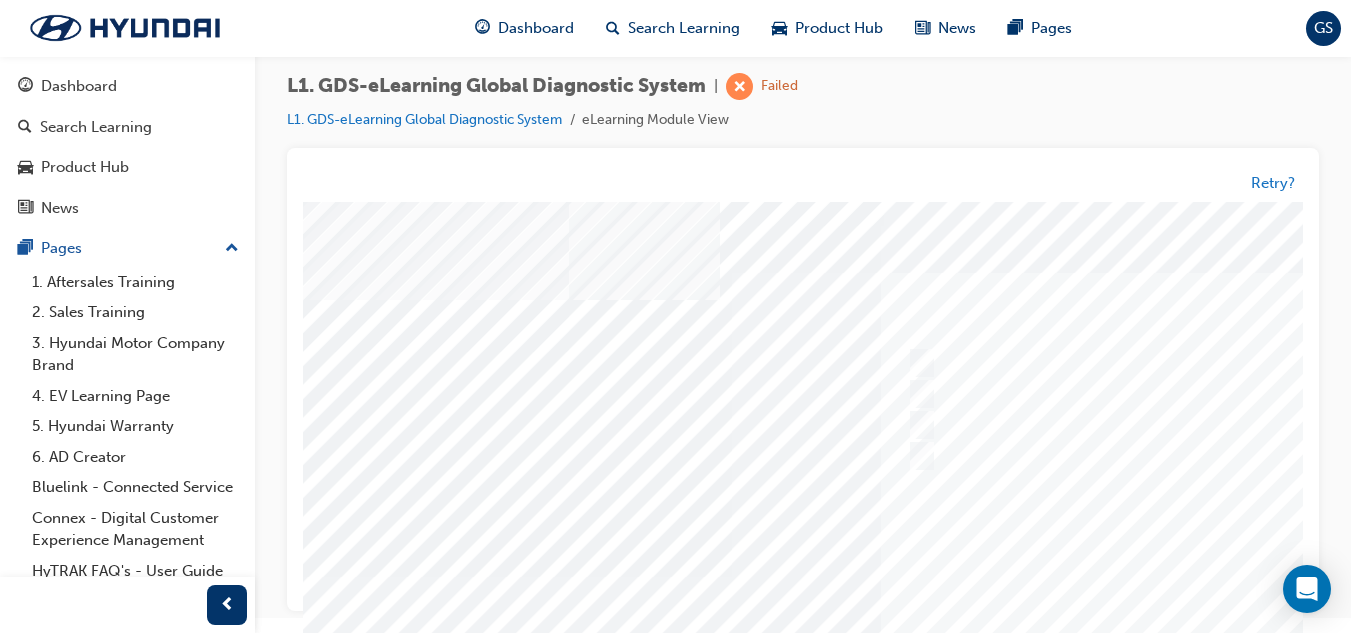 scroll, scrollTop: 0, scrollLeft: 0, axis: both 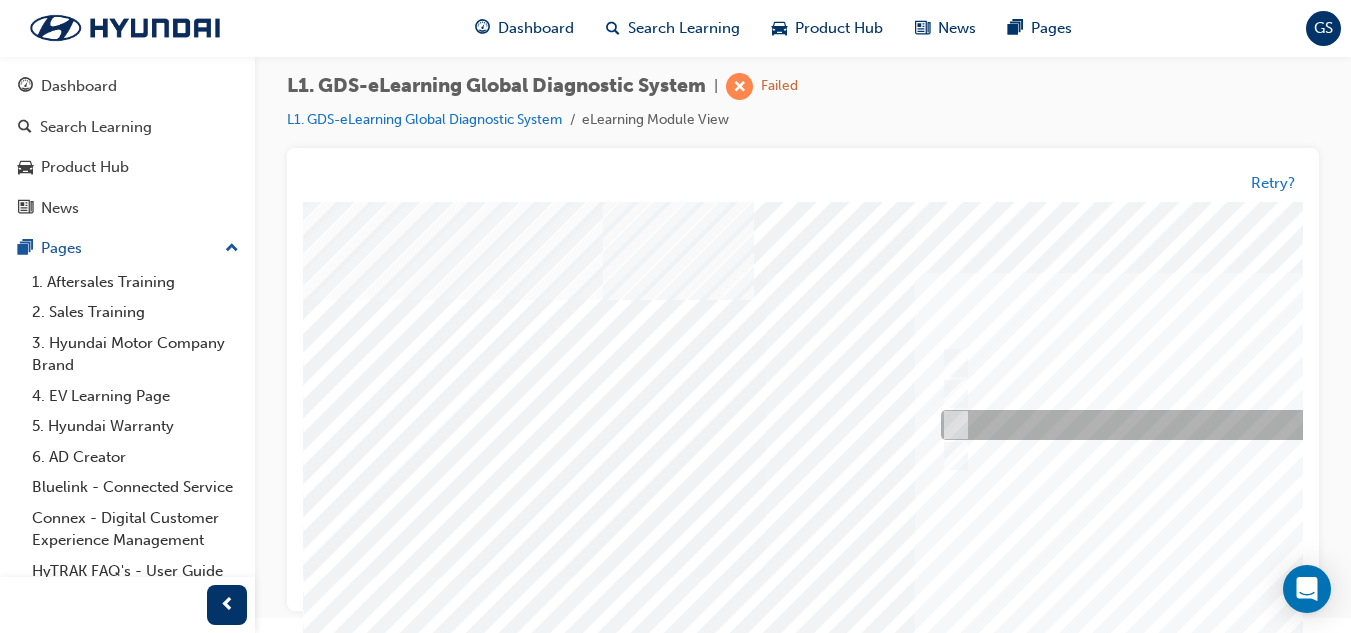 click at bounding box center [1268, 426] 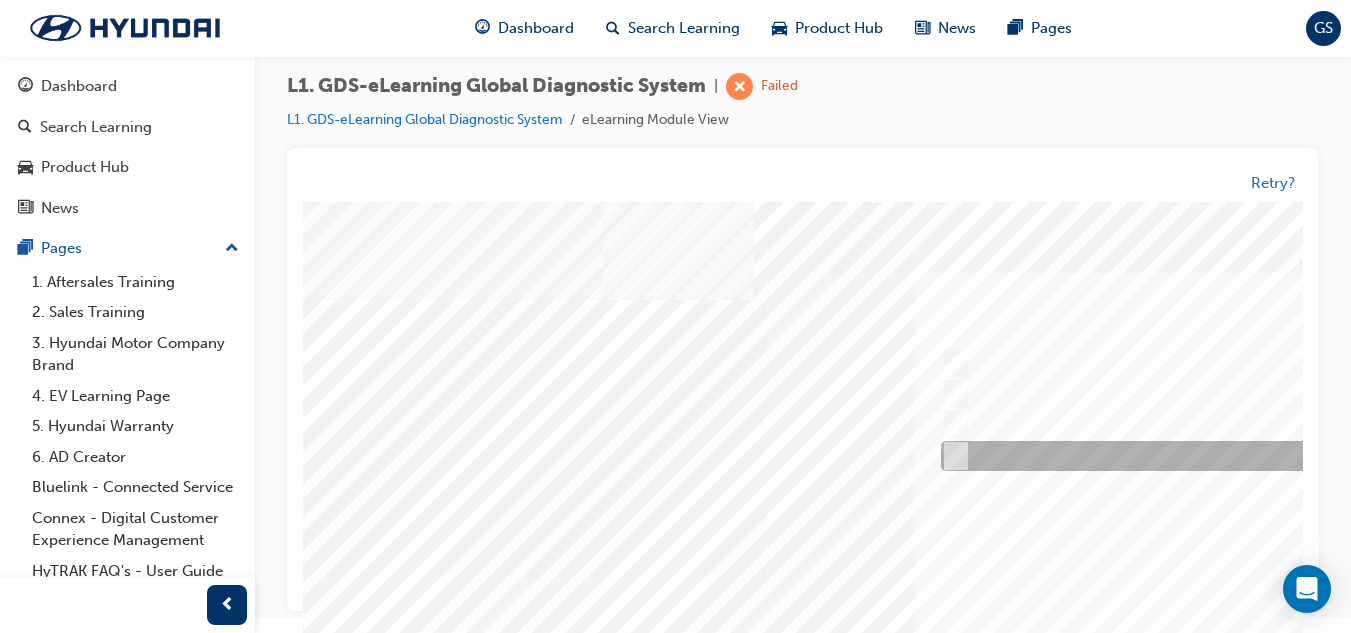click at bounding box center (1268, 457) 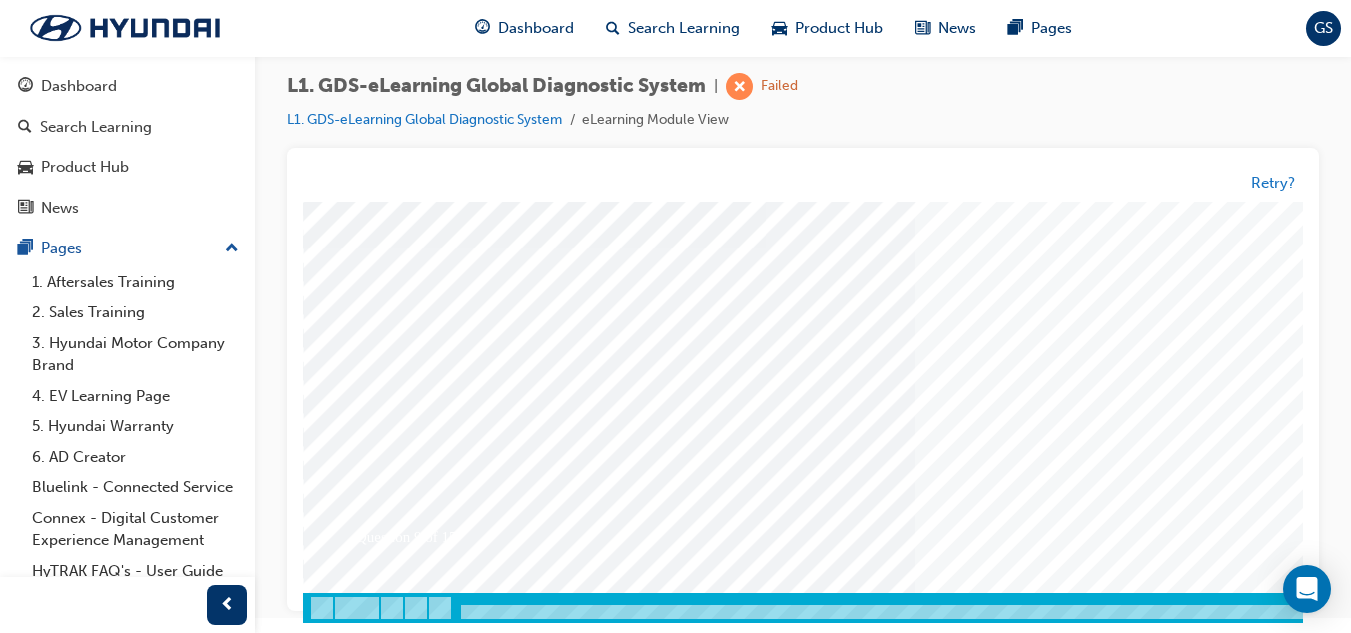 scroll, scrollTop: 334, scrollLeft: 0, axis: vertical 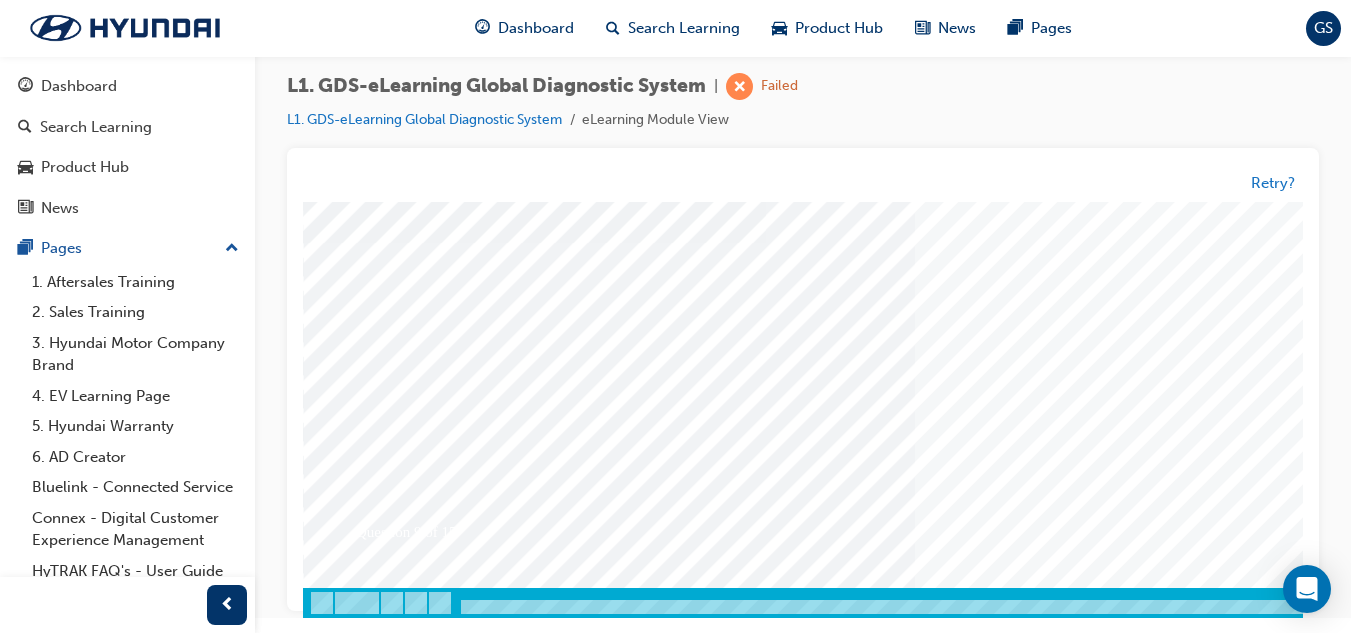 click at bounding box center [373, 3325] 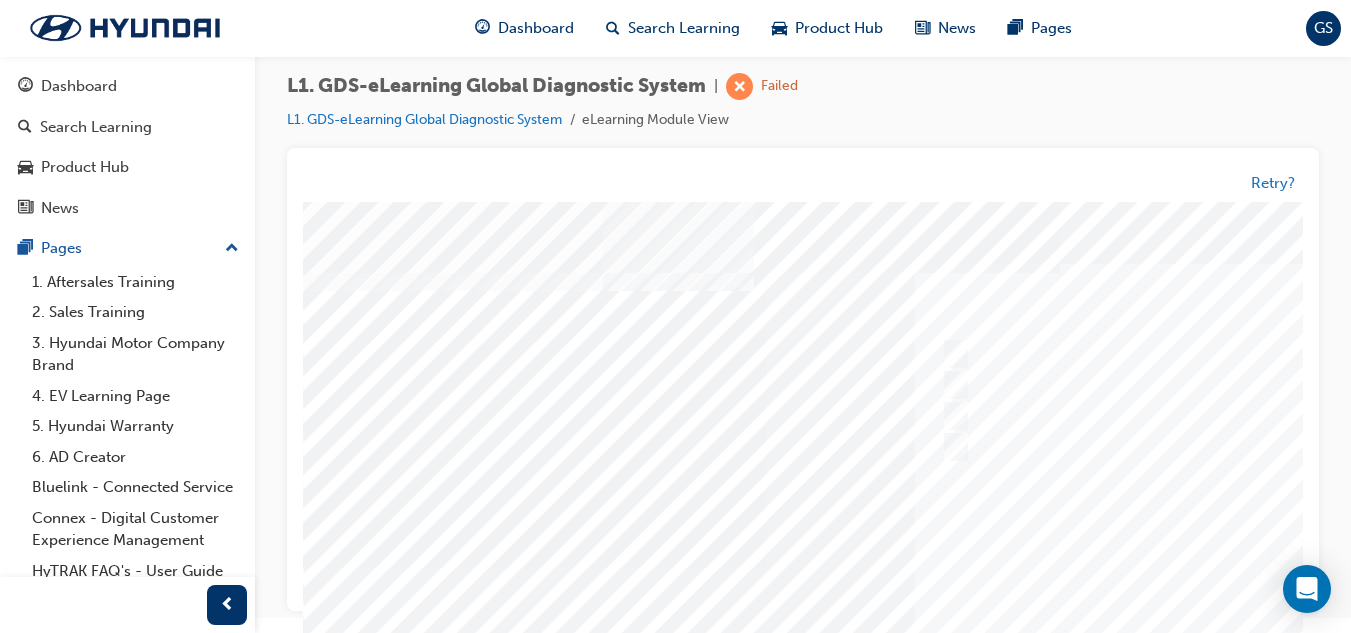 scroll, scrollTop: 0, scrollLeft: 0, axis: both 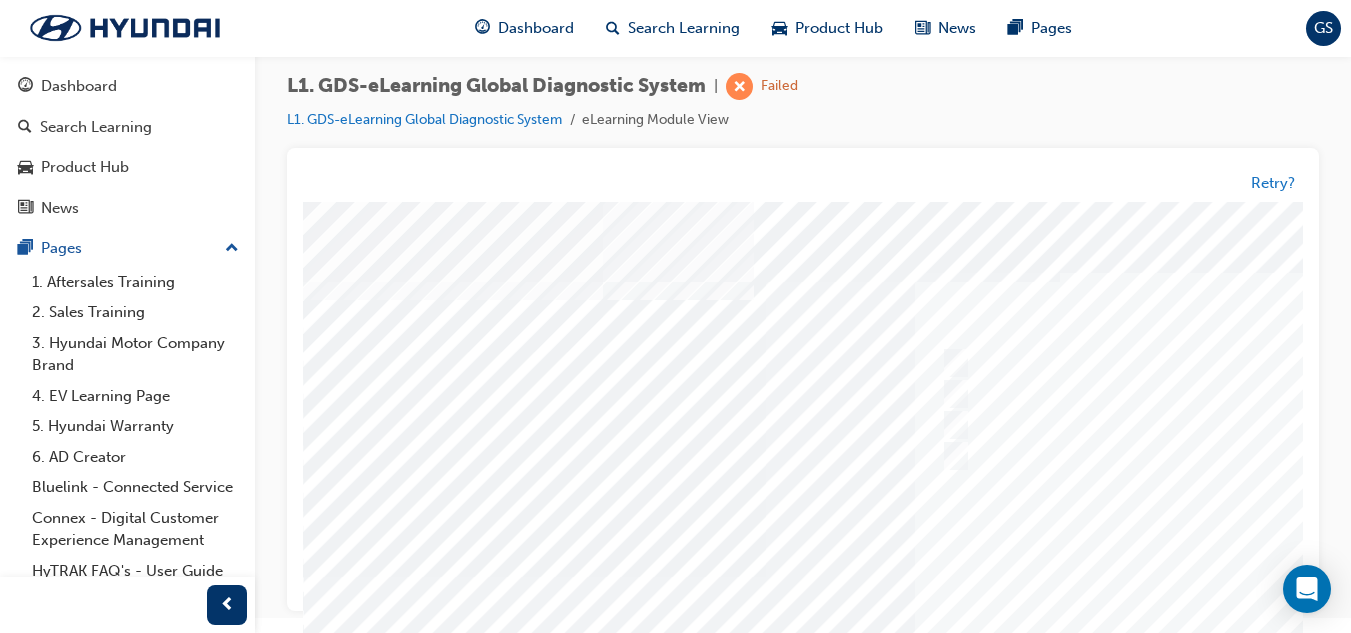 click at bounding box center (983, 577) 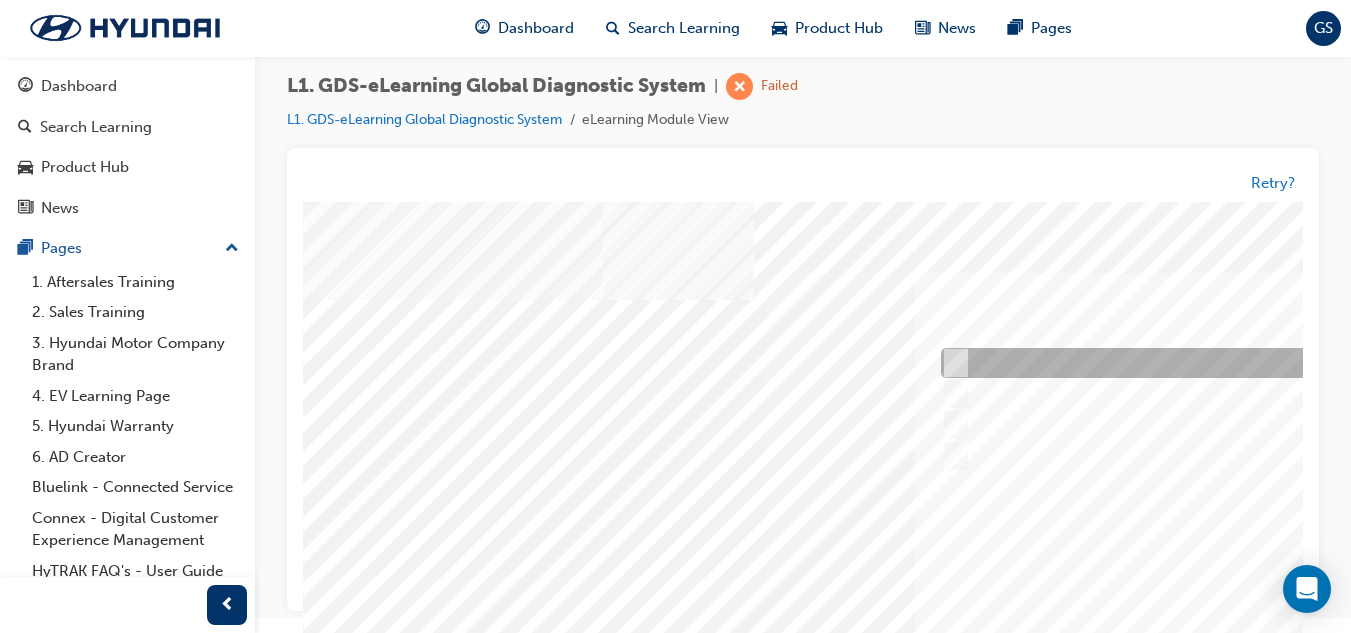 click at bounding box center [1268, 364] 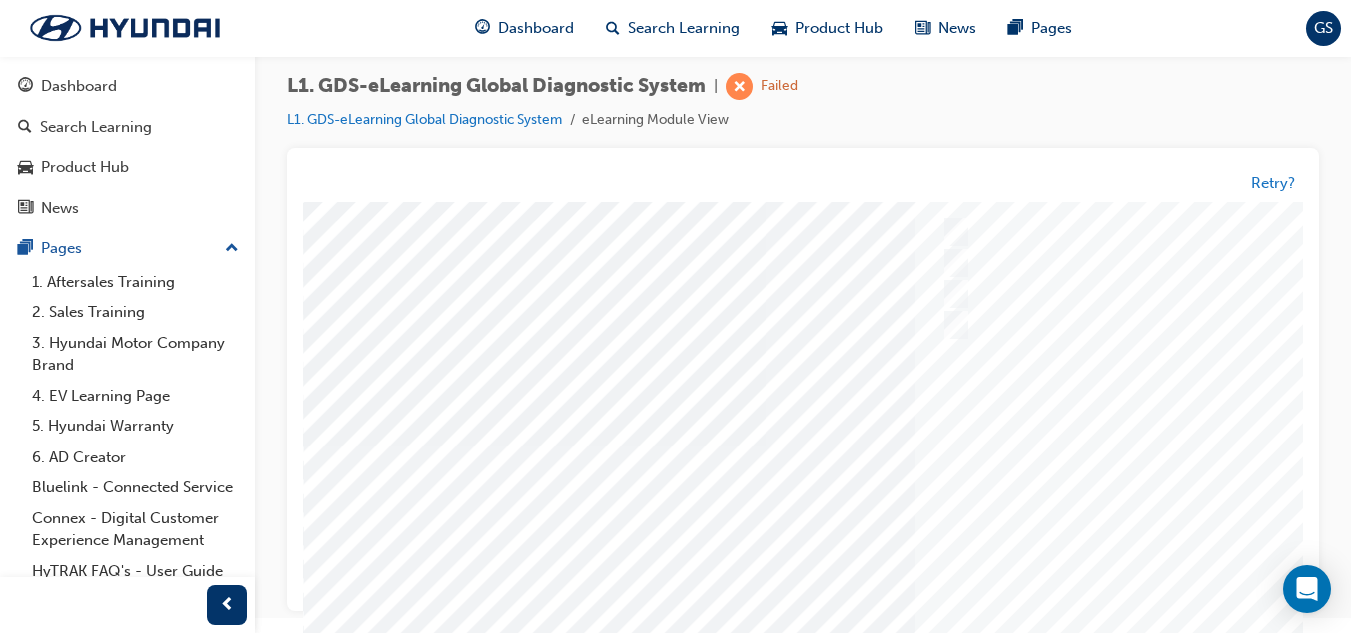 scroll, scrollTop: 300, scrollLeft: 0, axis: vertical 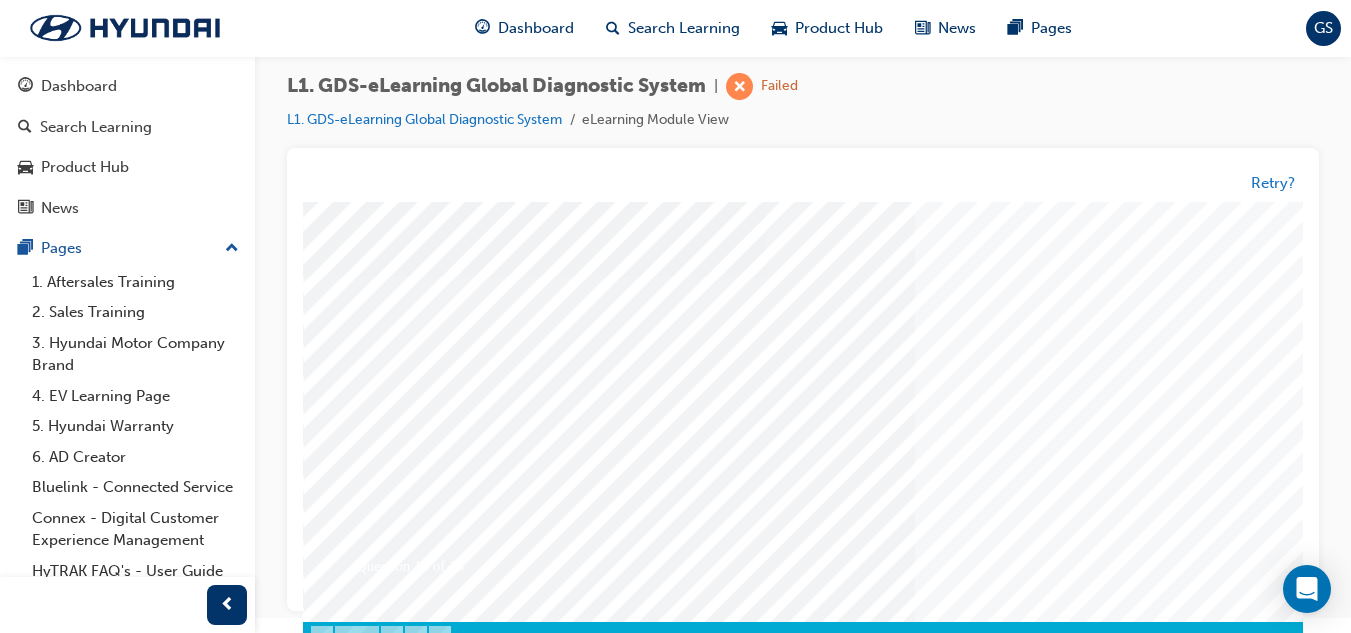 click at bounding box center [373, 3359] 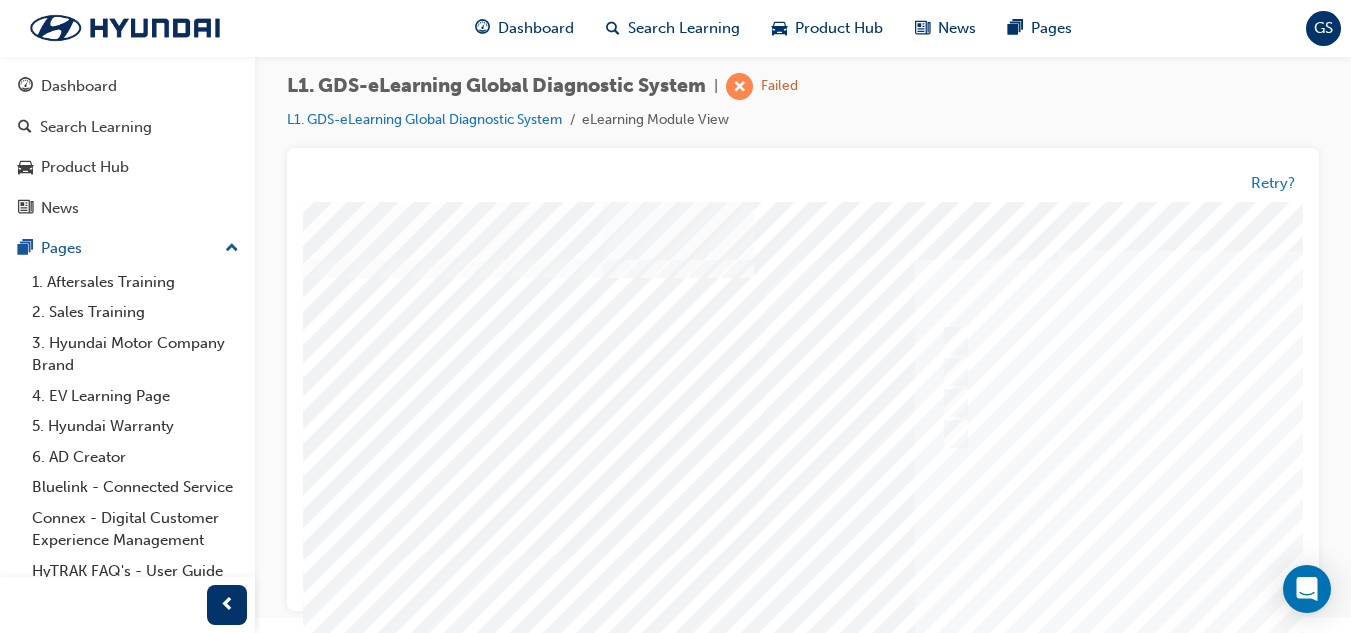 scroll, scrollTop: 0, scrollLeft: 0, axis: both 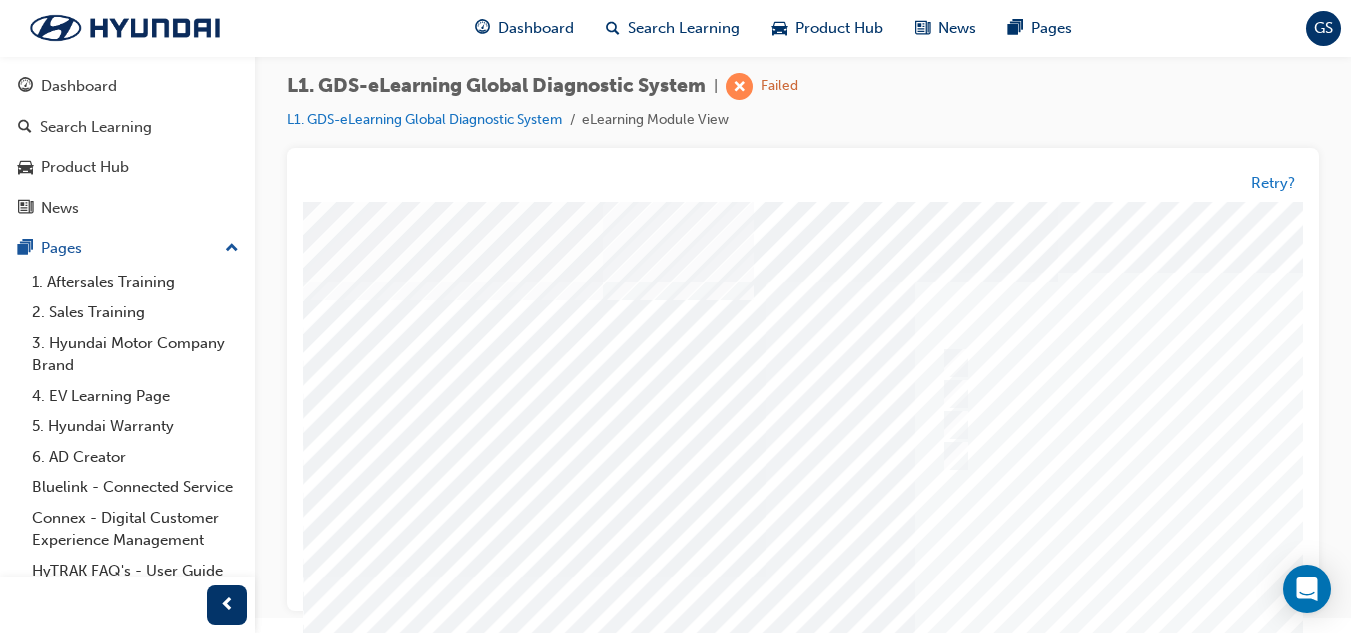 click at bounding box center (983, 577) 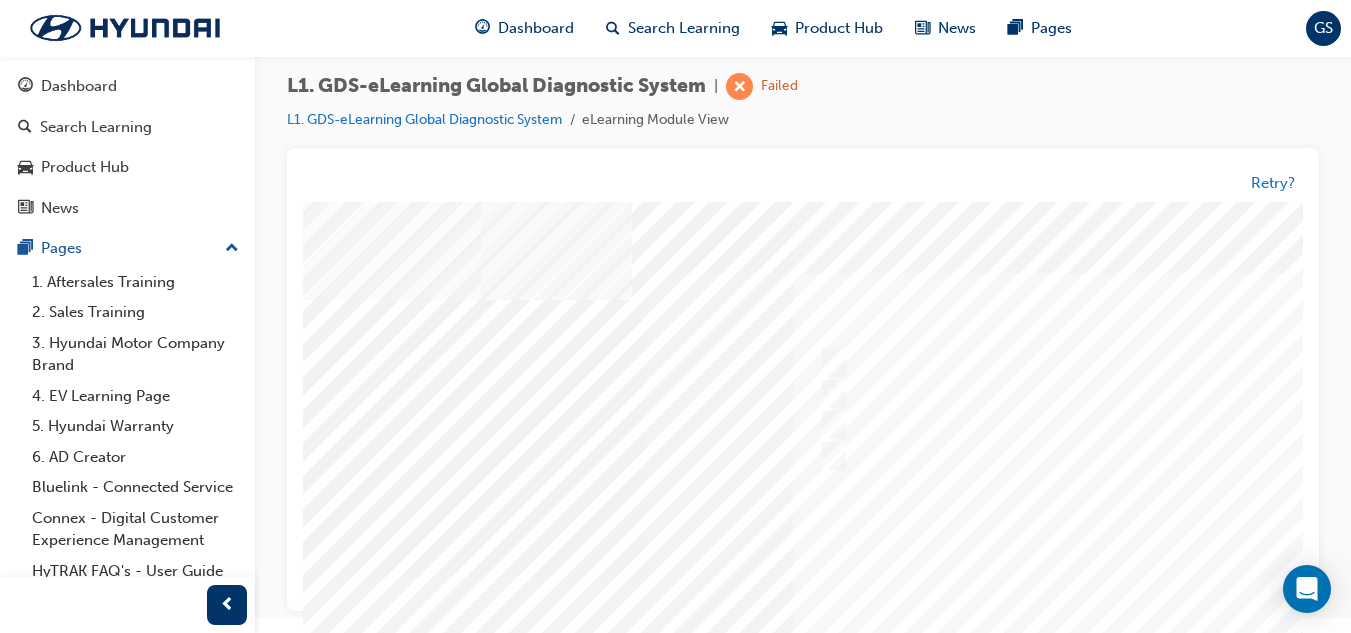 scroll, scrollTop: 0, scrollLeft: 129, axis: horizontal 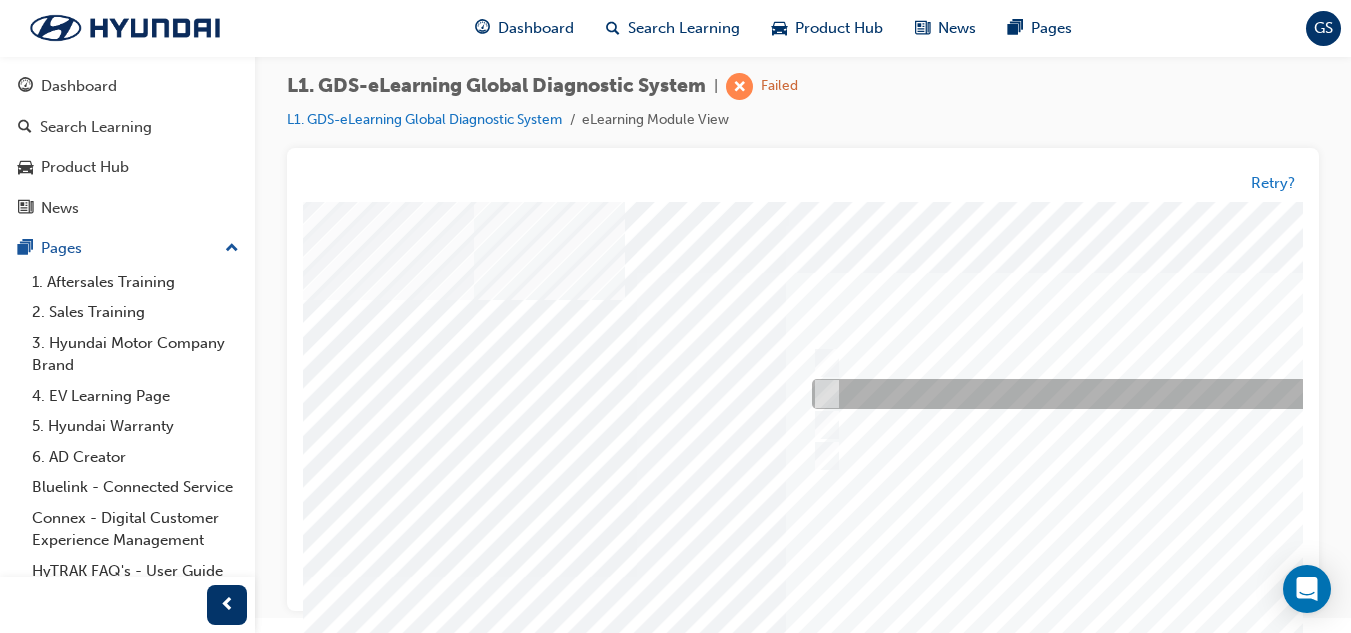 click at bounding box center (1139, 395) 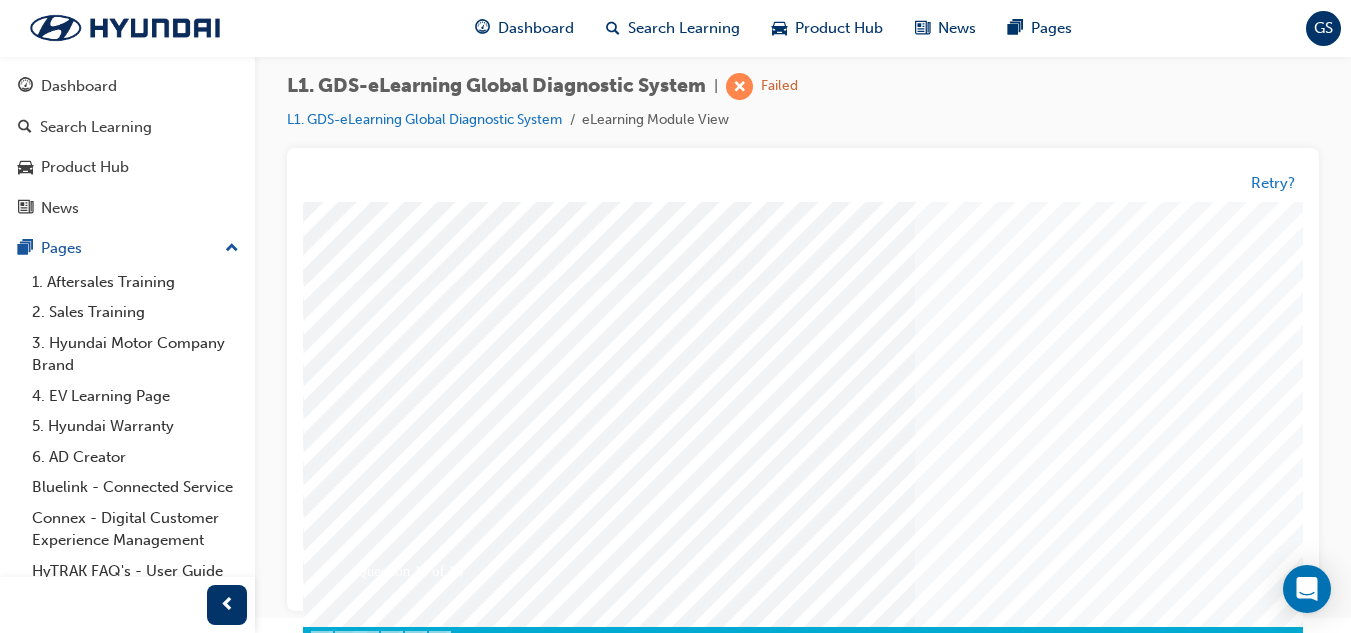 scroll, scrollTop: 300, scrollLeft: 0, axis: vertical 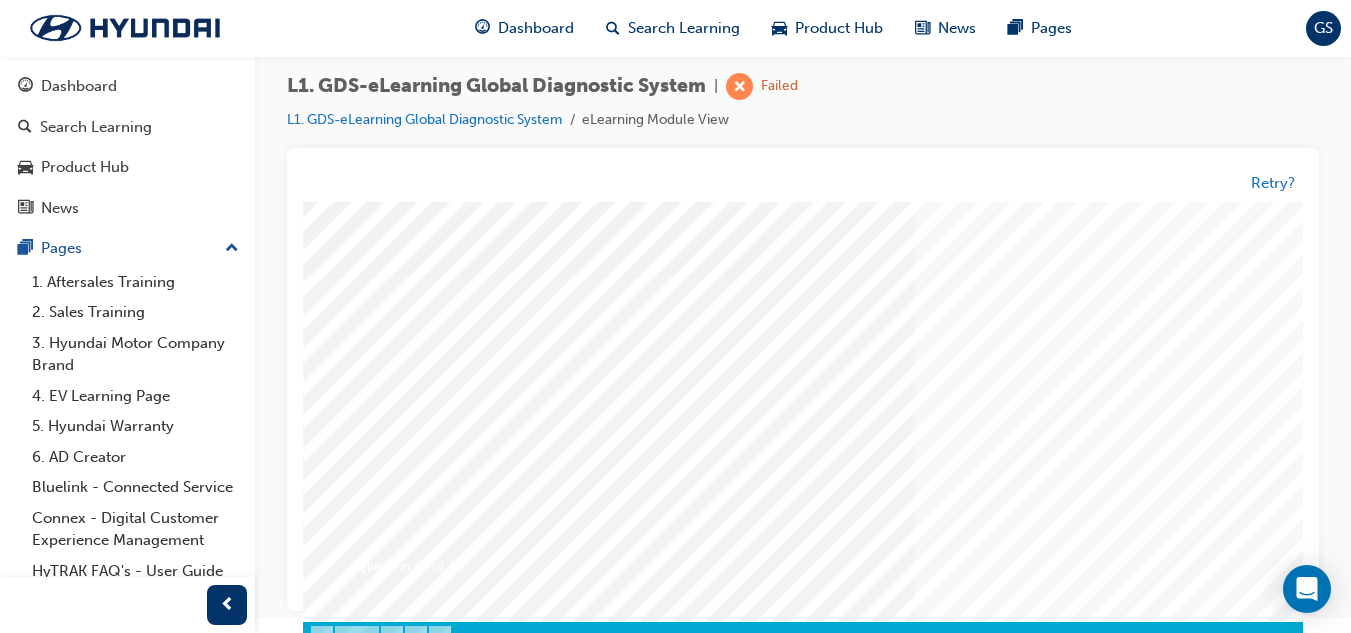 click at bounding box center (373, 3359) 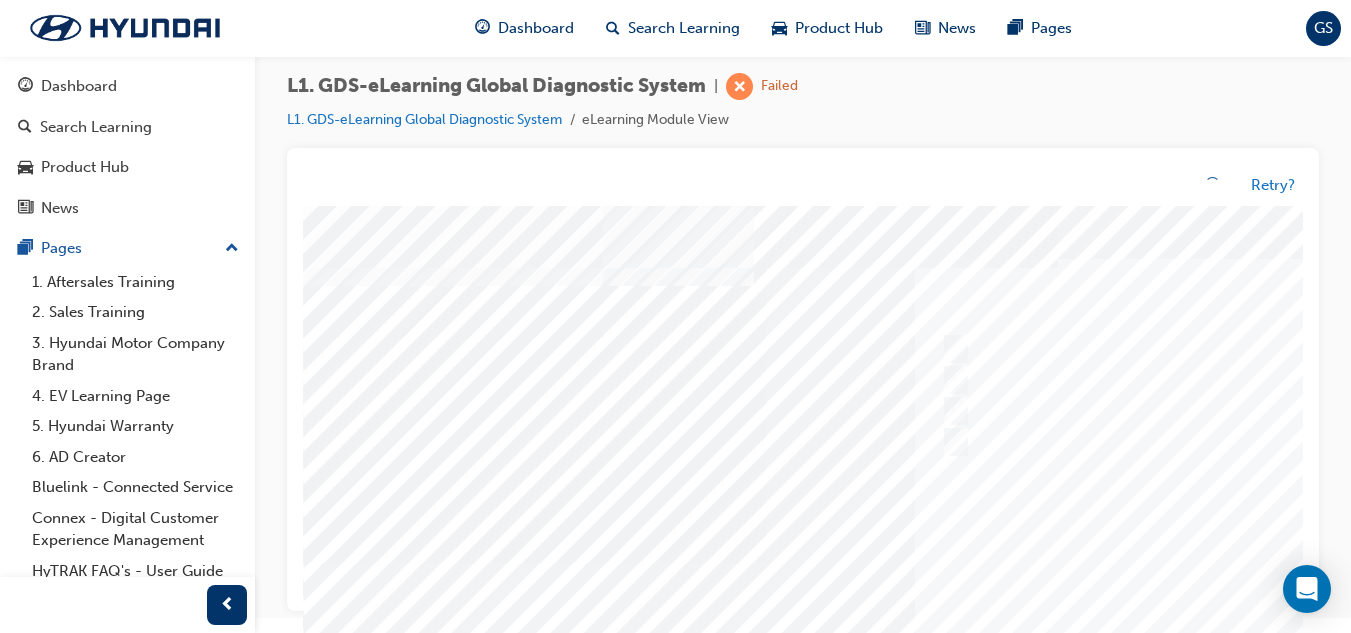 scroll, scrollTop: 0, scrollLeft: 0, axis: both 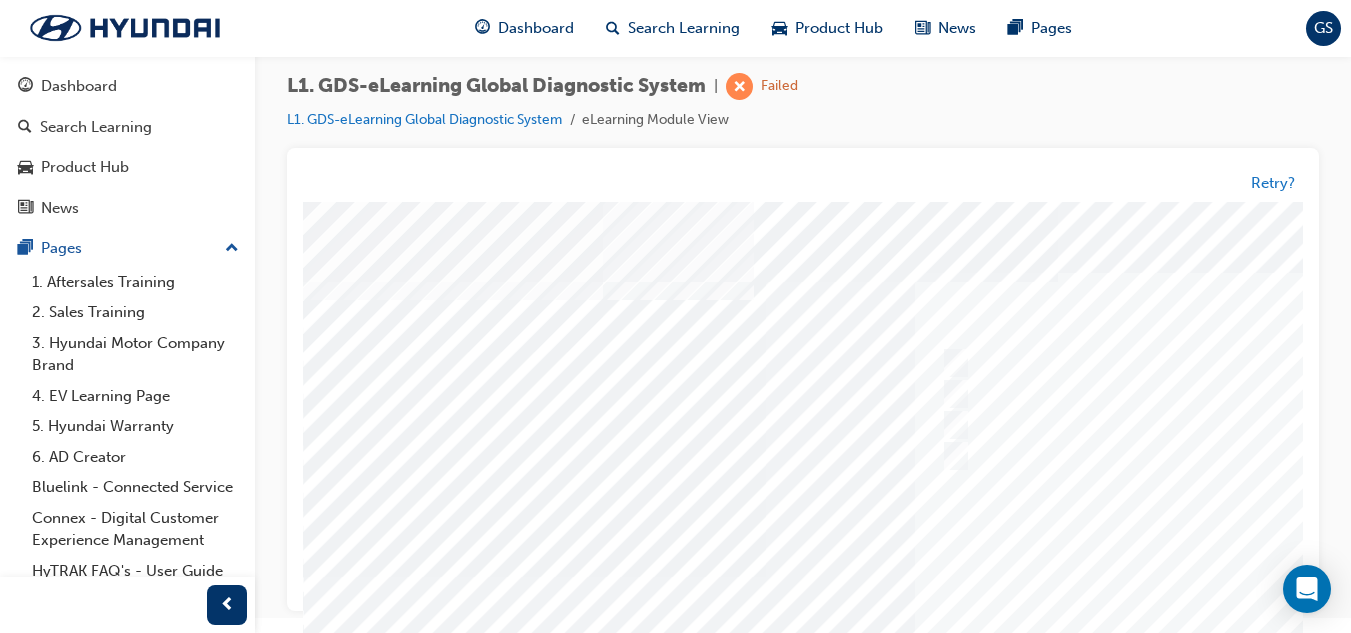 click at bounding box center [983, 577] 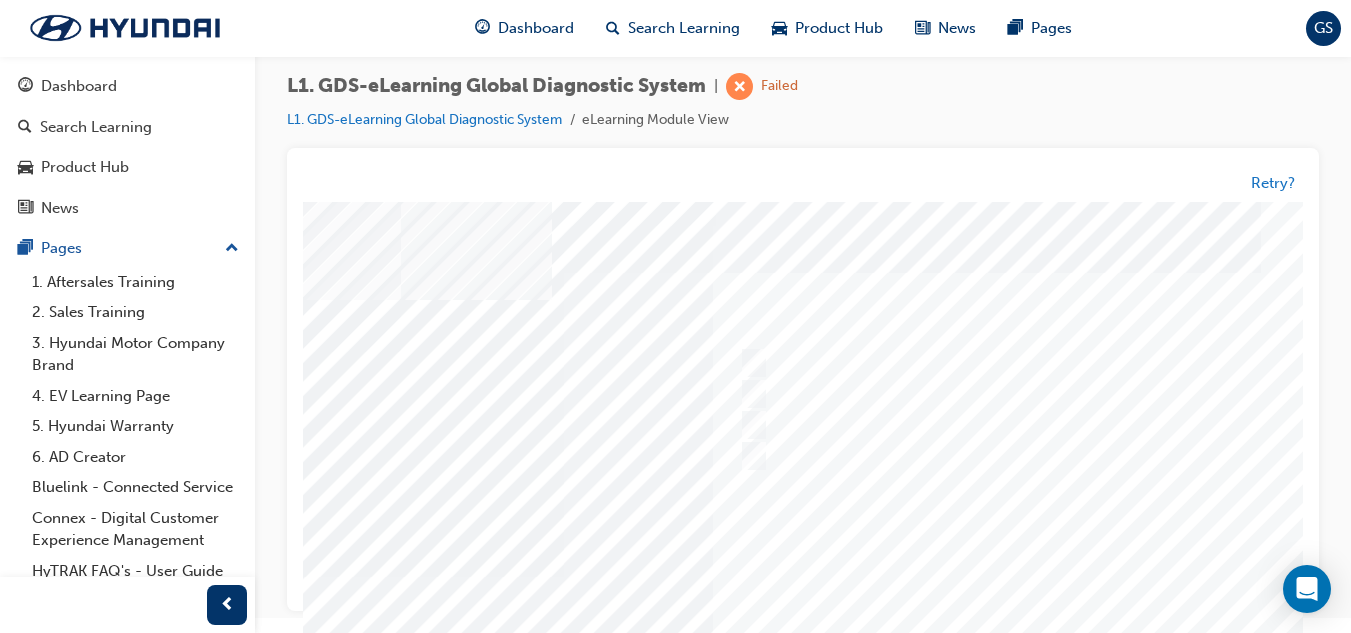 scroll, scrollTop: 0, scrollLeft: 216, axis: horizontal 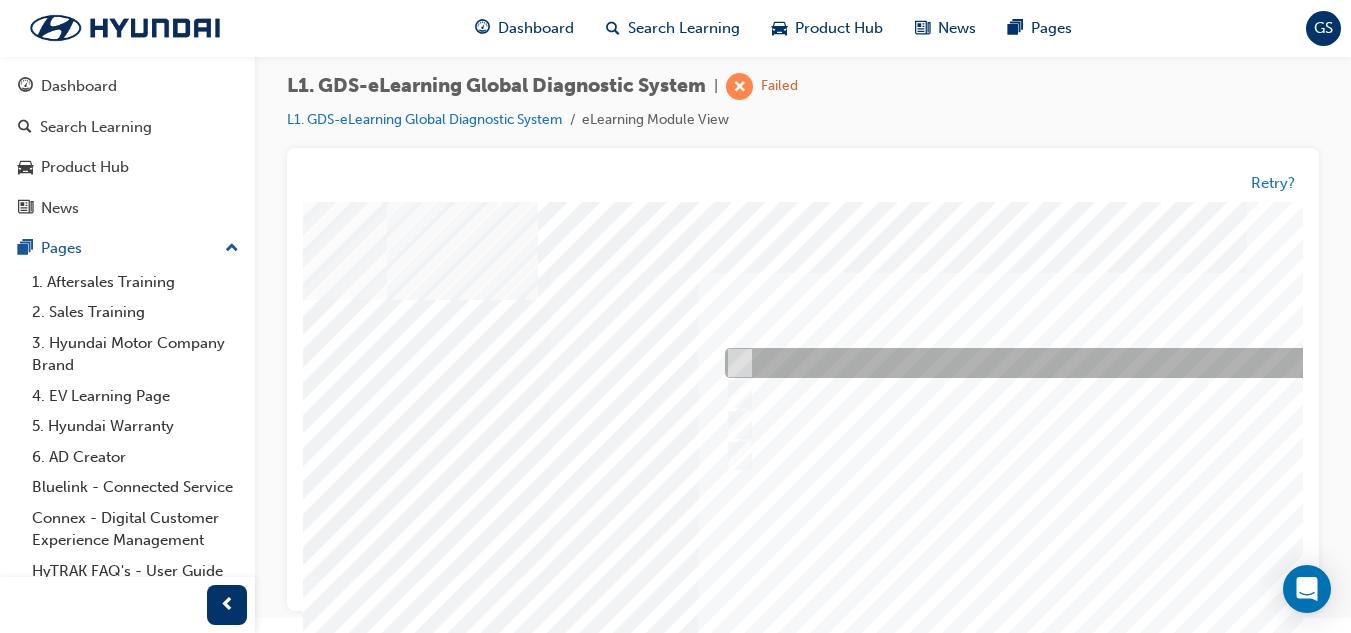 click at bounding box center (1052, 364) 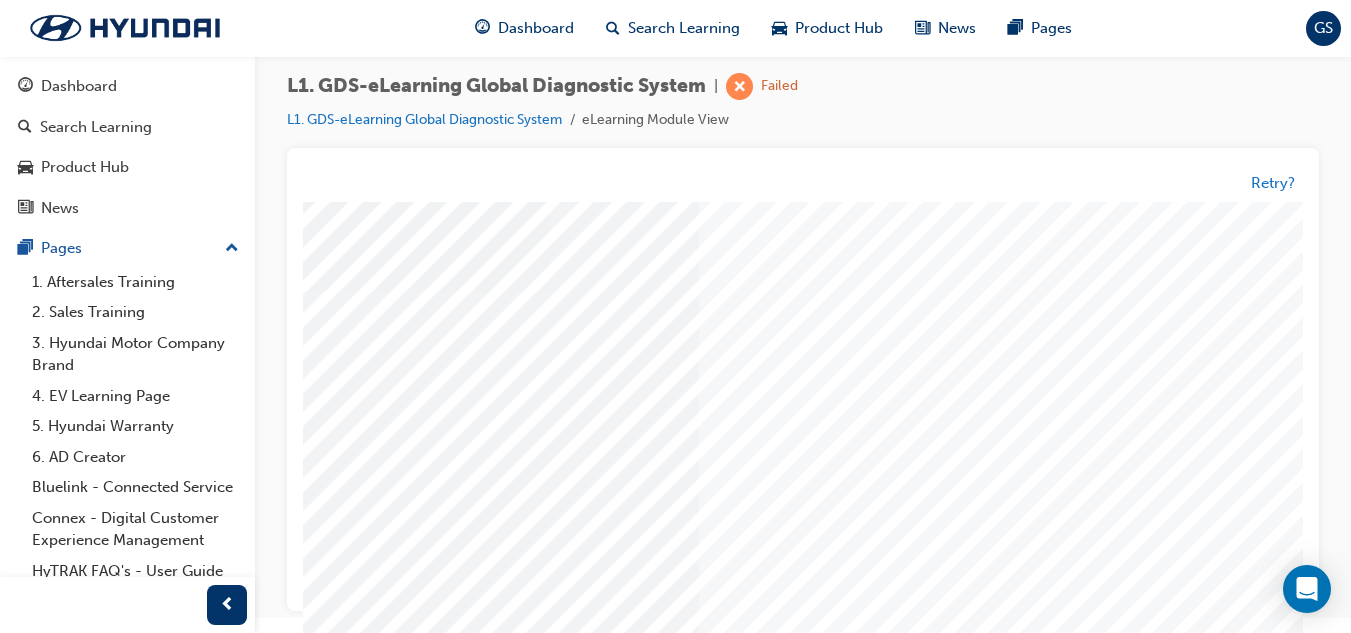 scroll, scrollTop: 300, scrollLeft: 216, axis: both 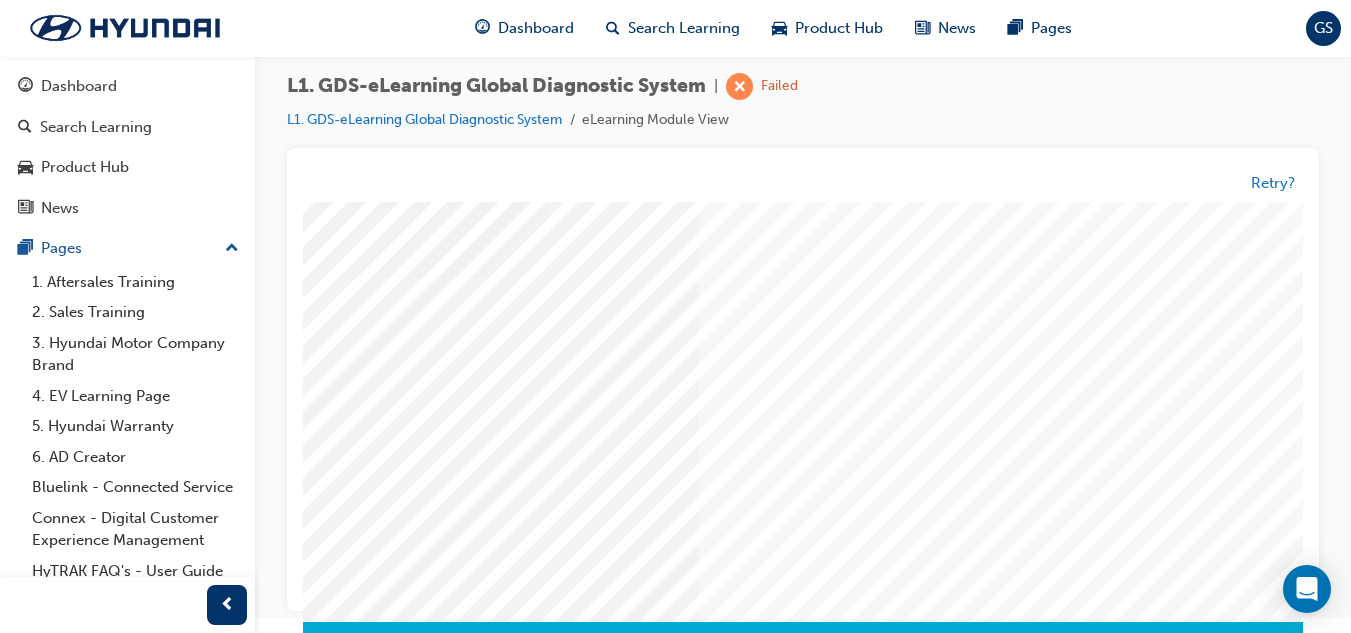 click at bounding box center [157, 3359] 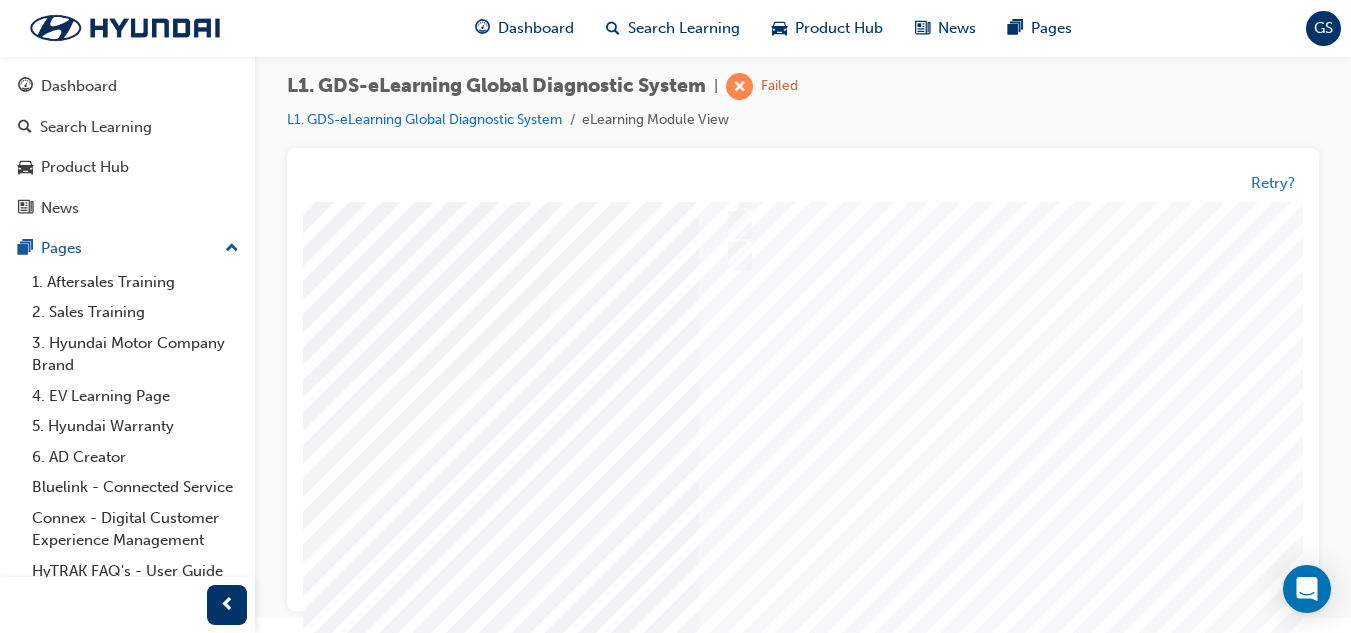 scroll, scrollTop: 0, scrollLeft: 216, axis: horizontal 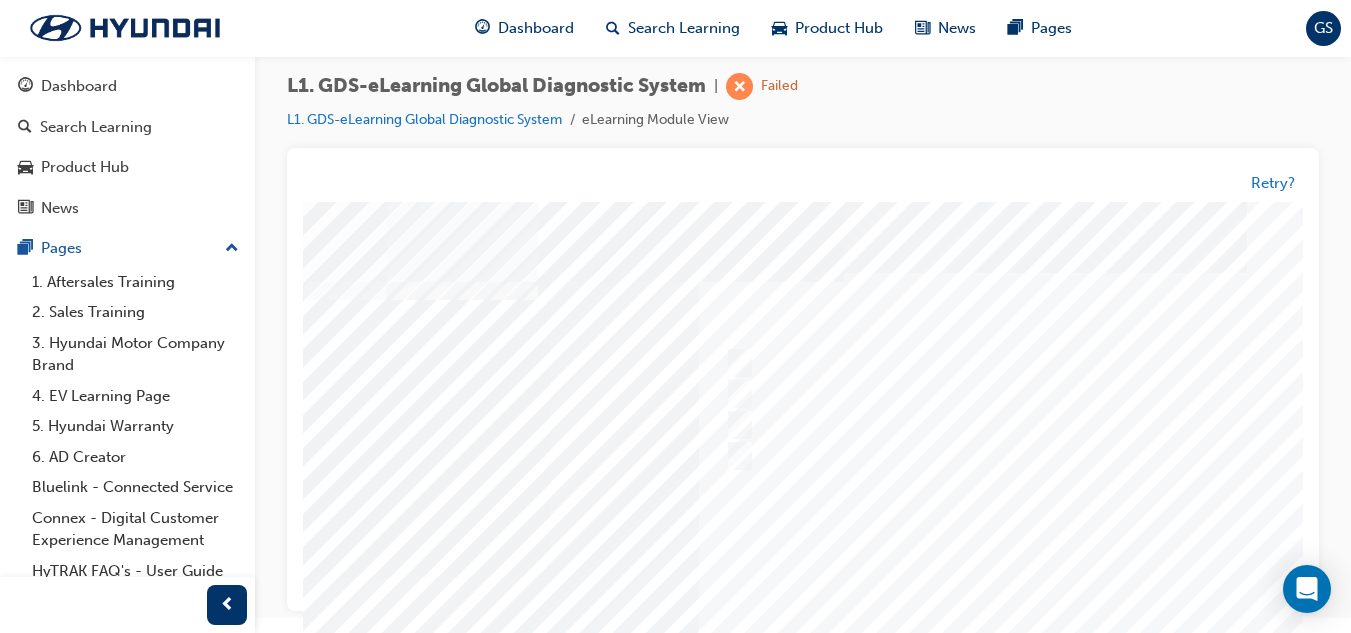 click at bounding box center (767, 577) 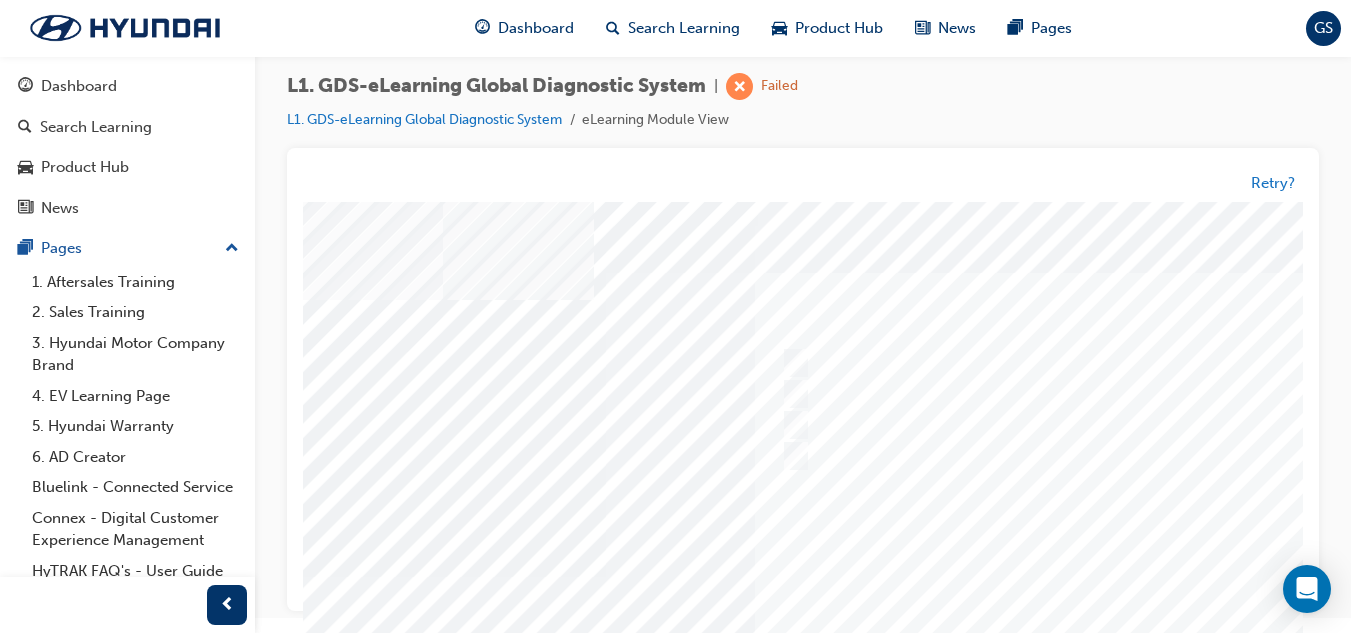 scroll, scrollTop: 0, scrollLeft: 162, axis: horizontal 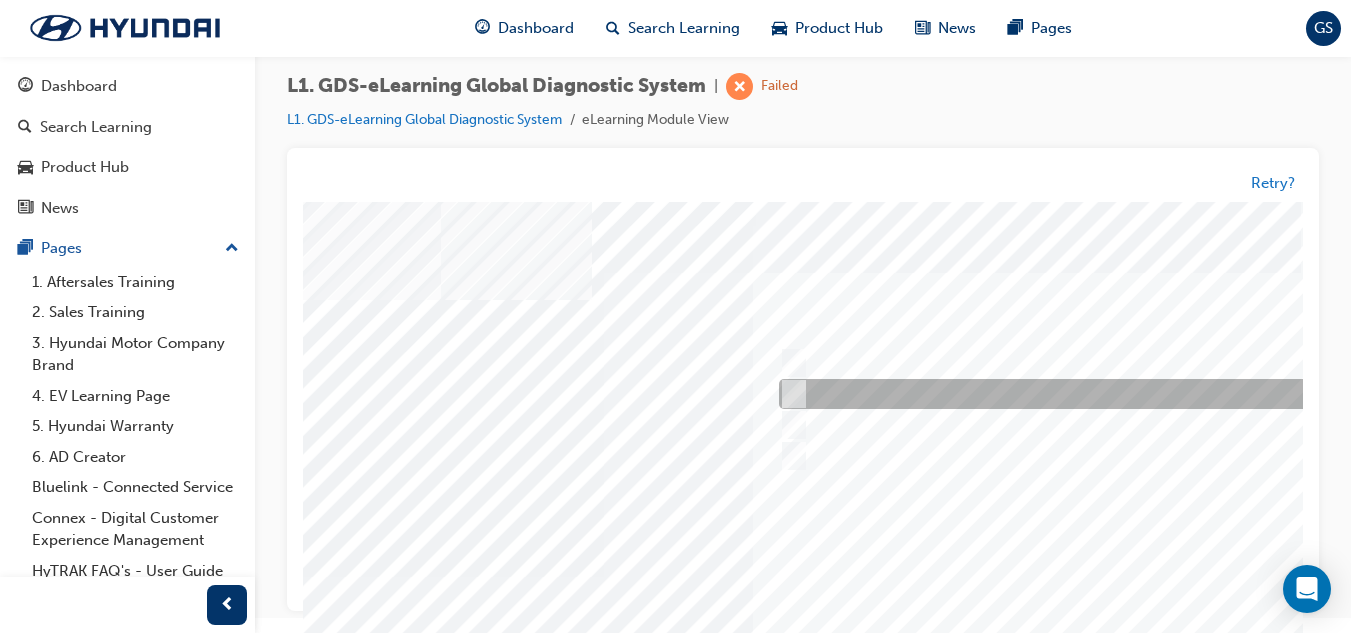 click at bounding box center (1106, 395) 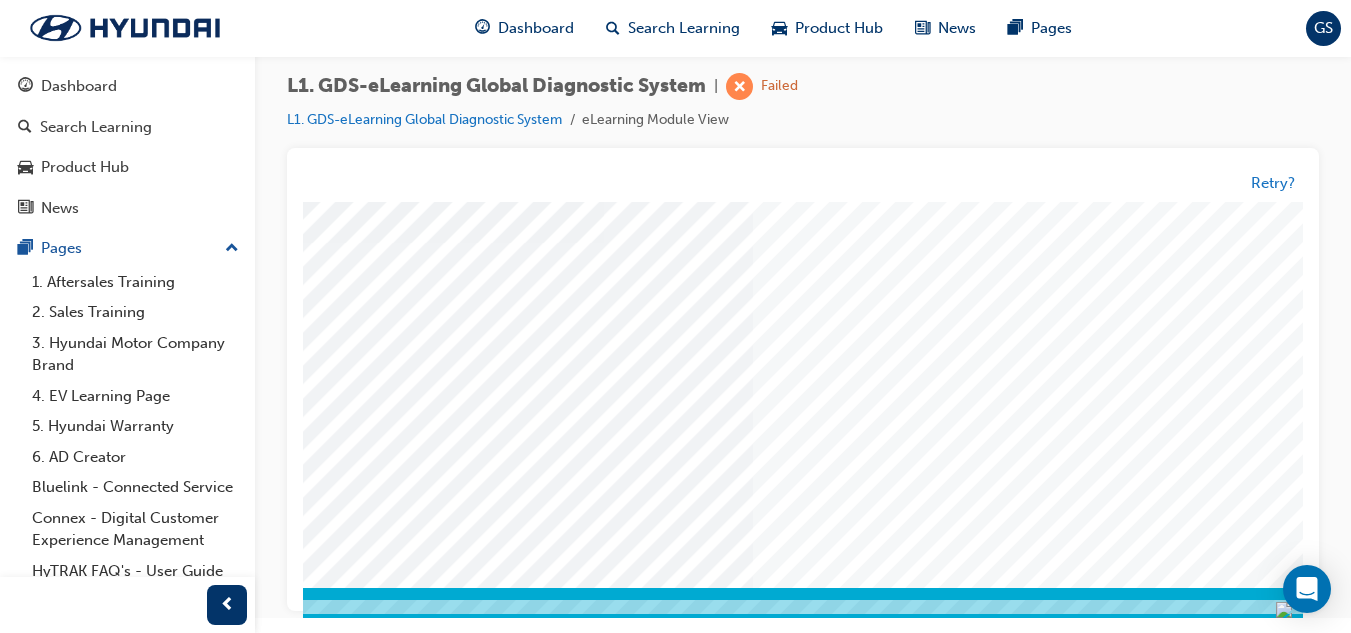 click at bounding box center [211, 3325] 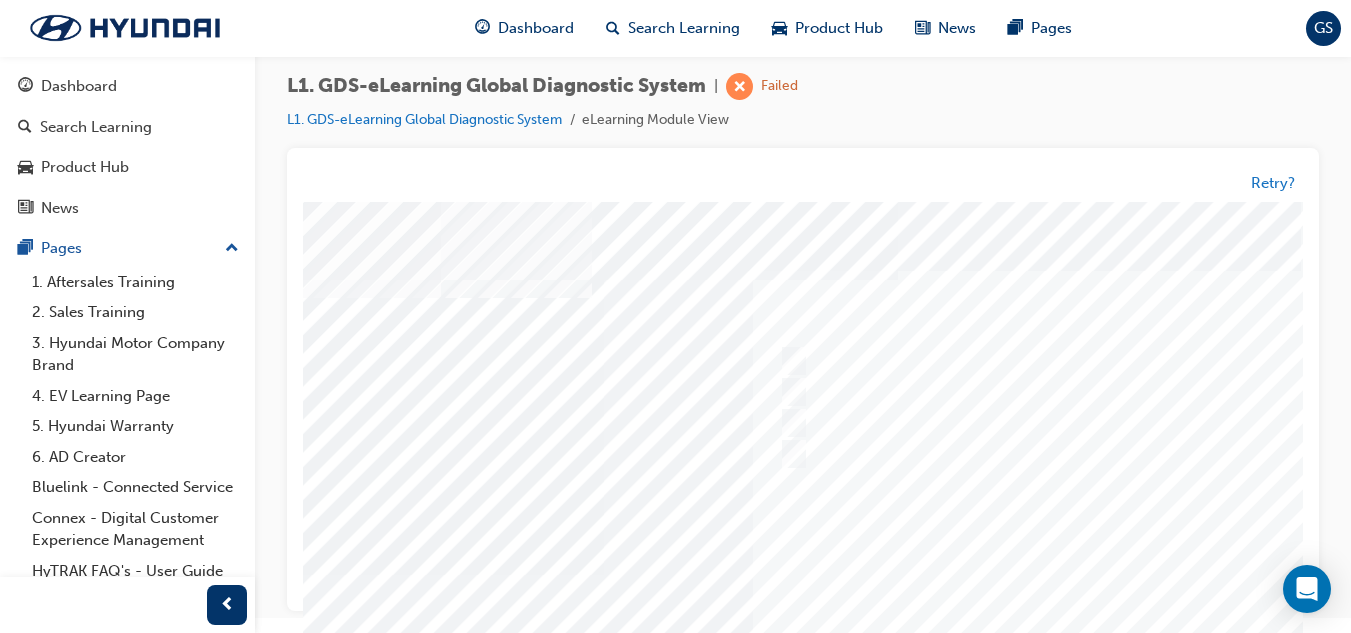 scroll, scrollTop: 0, scrollLeft: 162, axis: horizontal 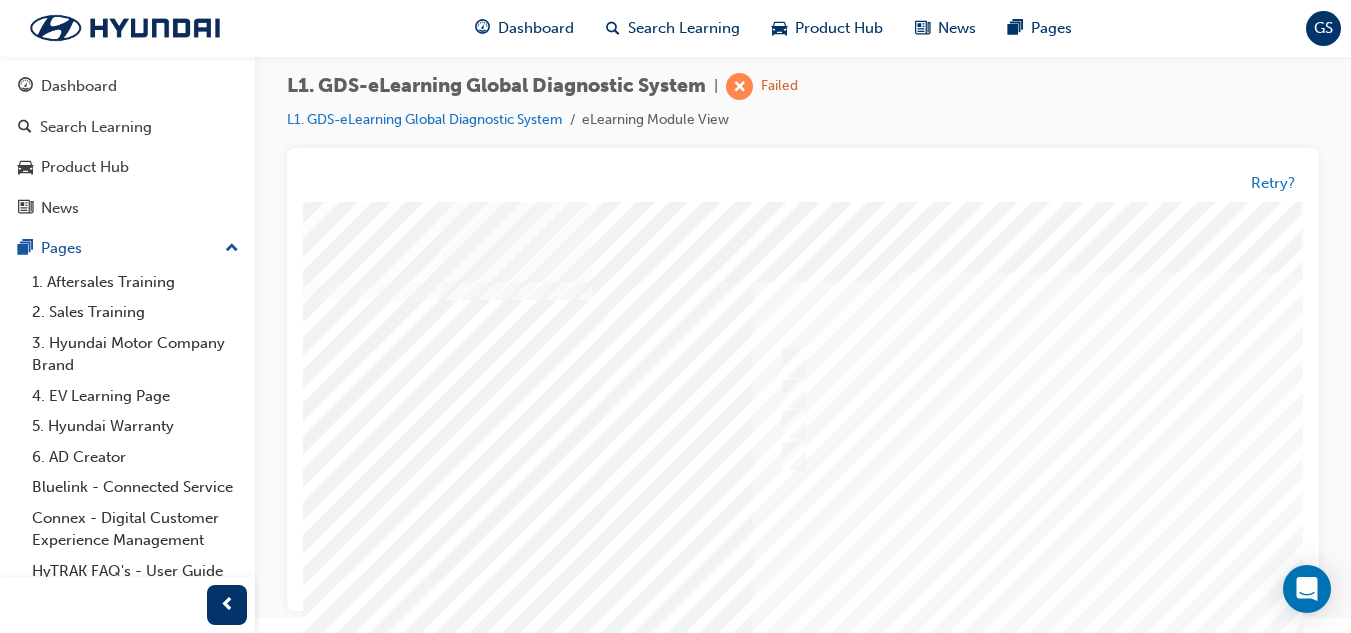 click at bounding box center [821, 577] 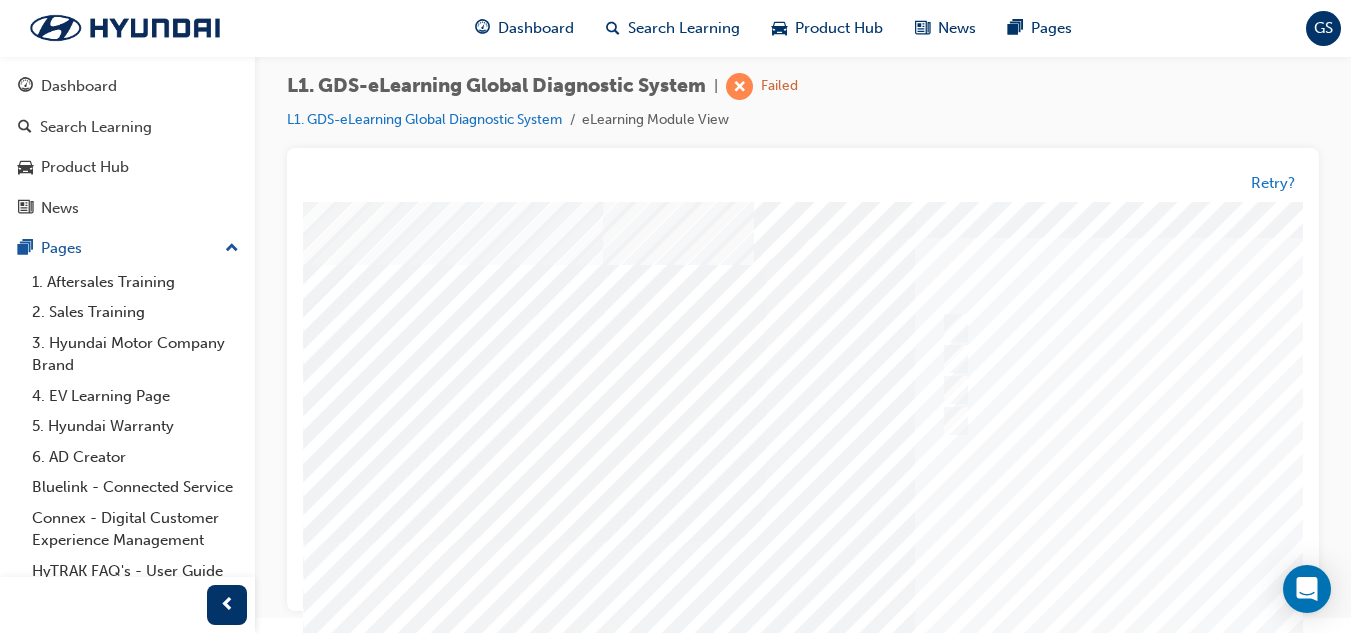 scroll, scrollTop: 0, scrollLeft: 0, axis: both 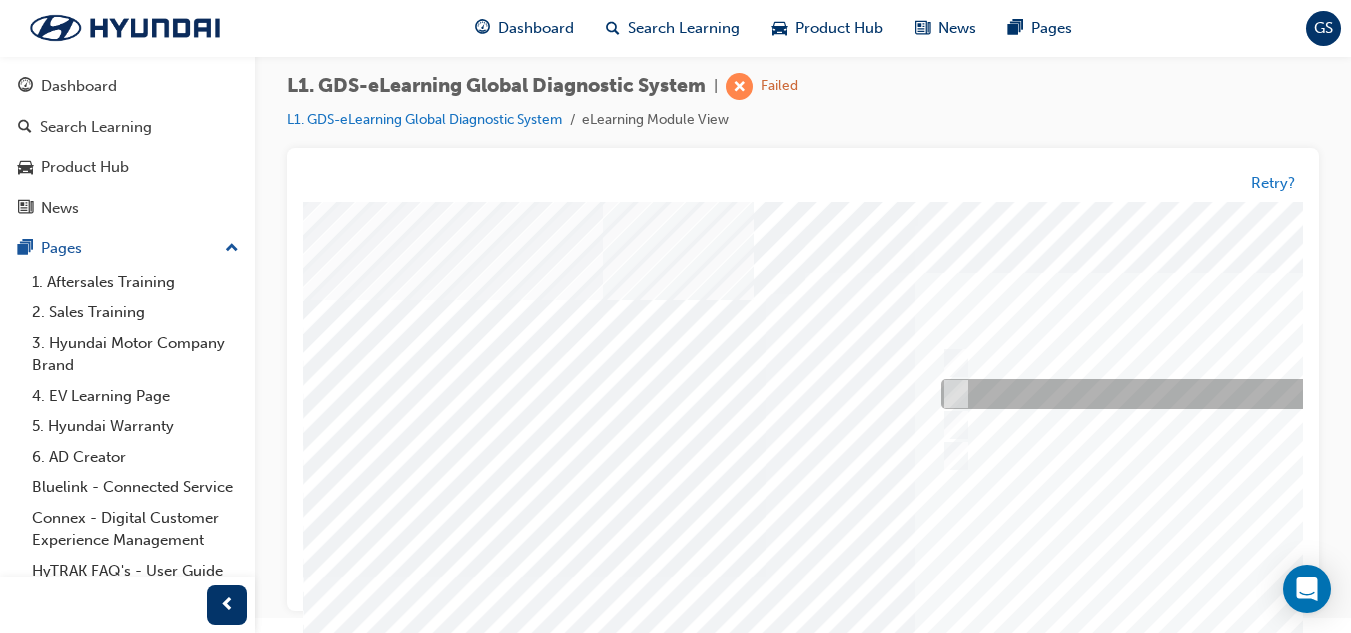 click at bounding box center [1268, 395] 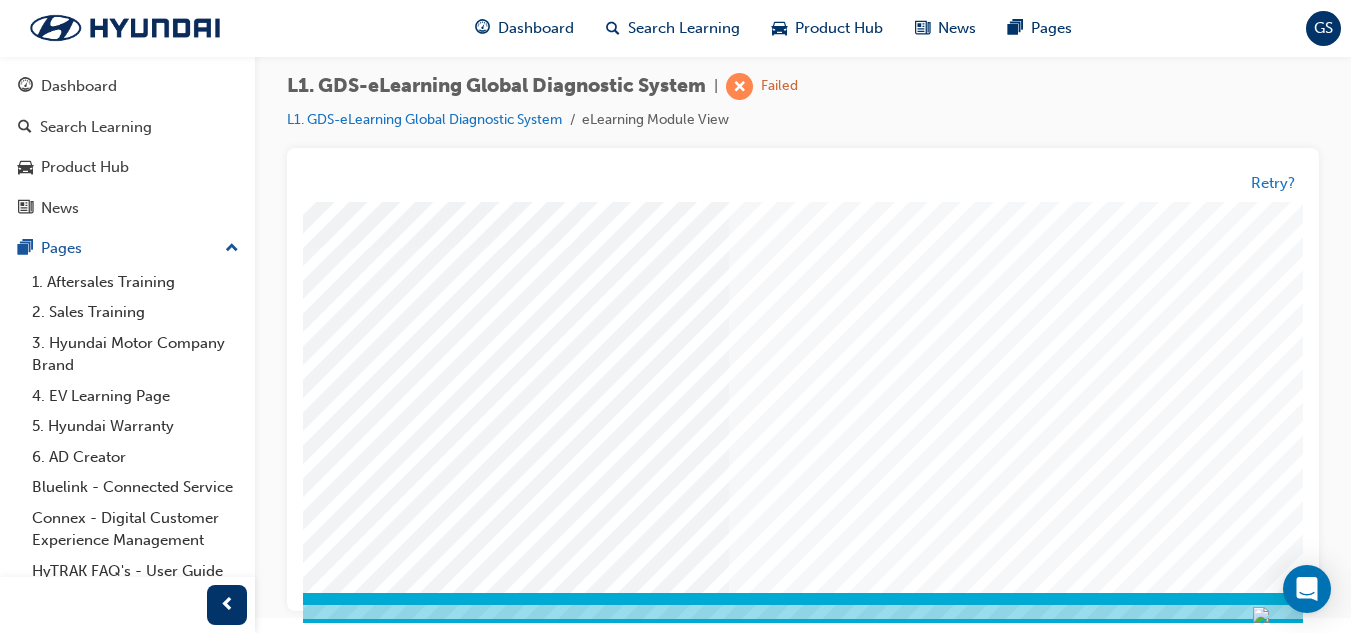 scroll, scrollTop: 334, scrollLeft: 186, axis: both 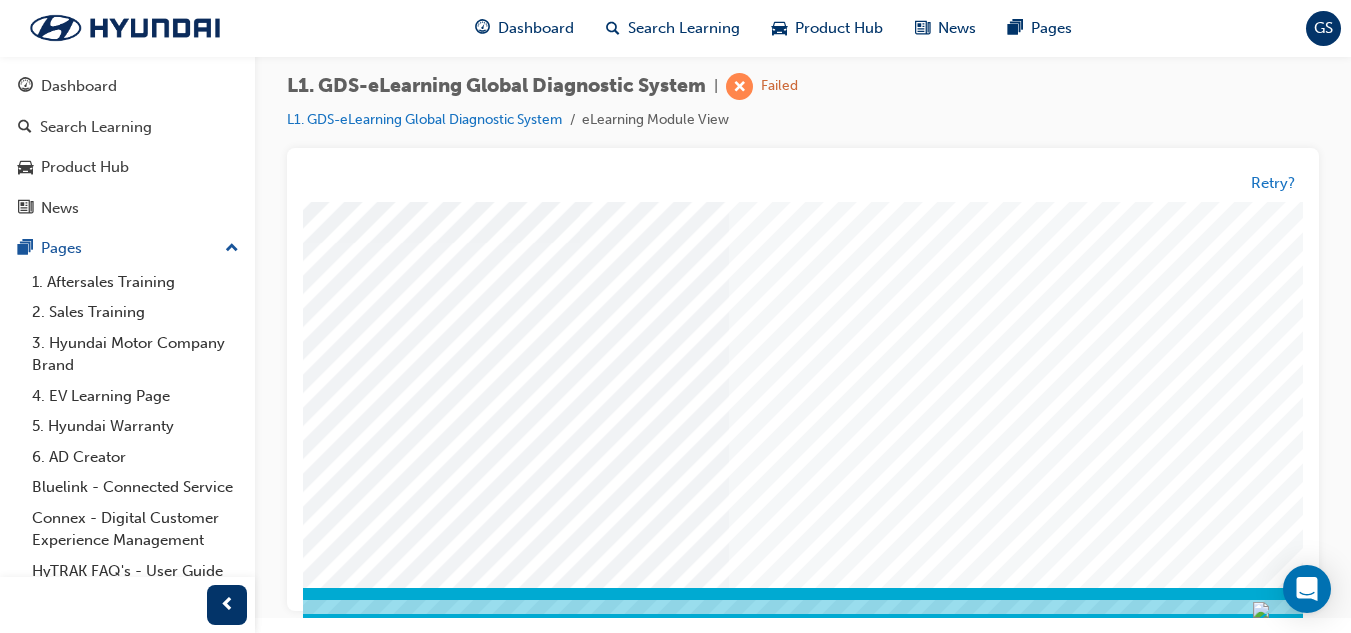click at bounding box center (187, 3417) 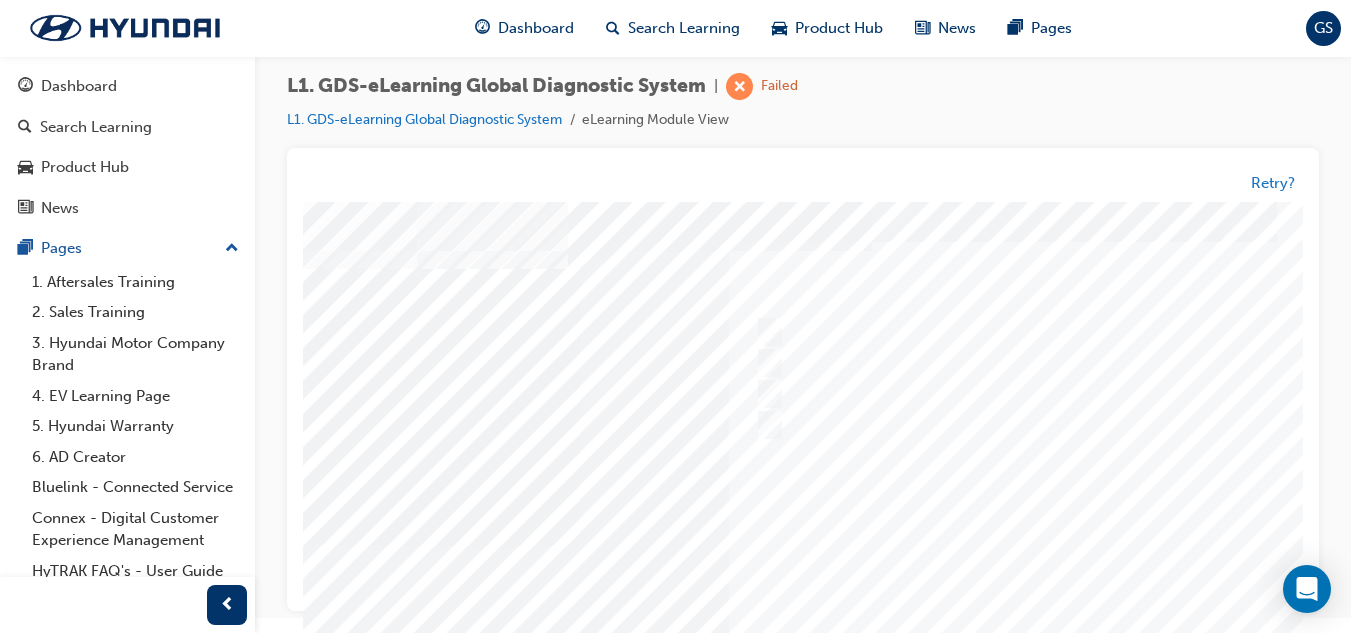 scroll, scrollTop: 0, scrollLeft: 186, axis: horizontal 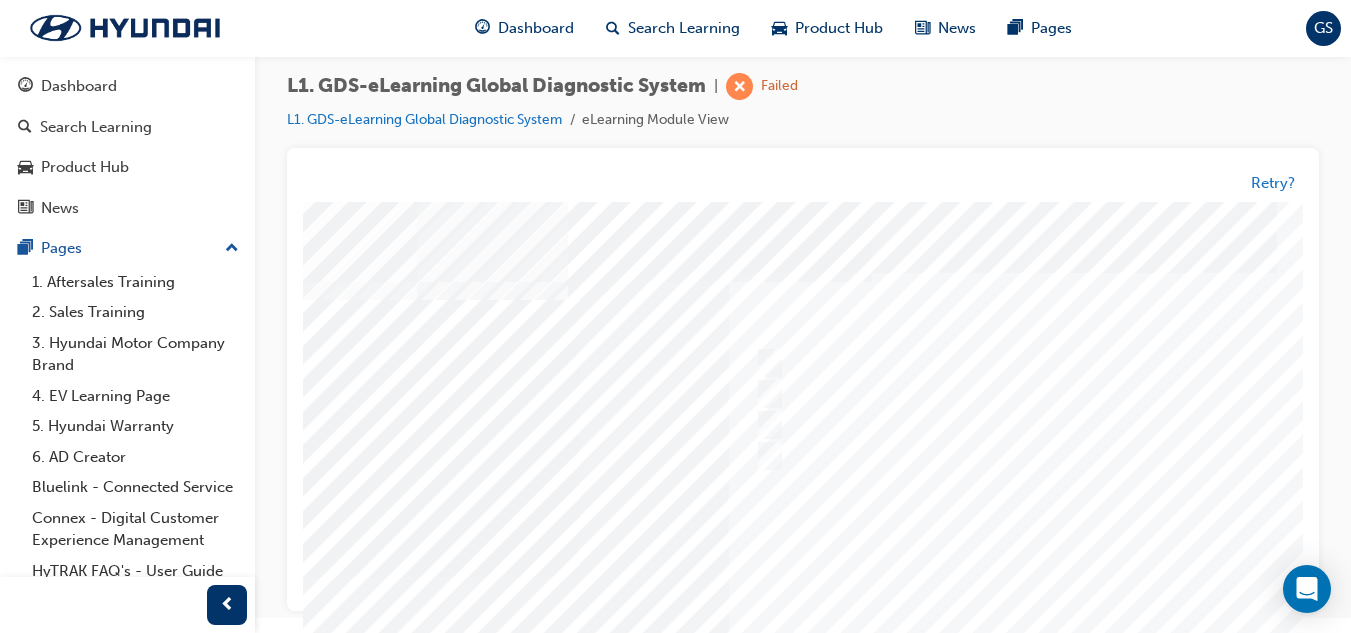 click at bounding box center (797, 577) 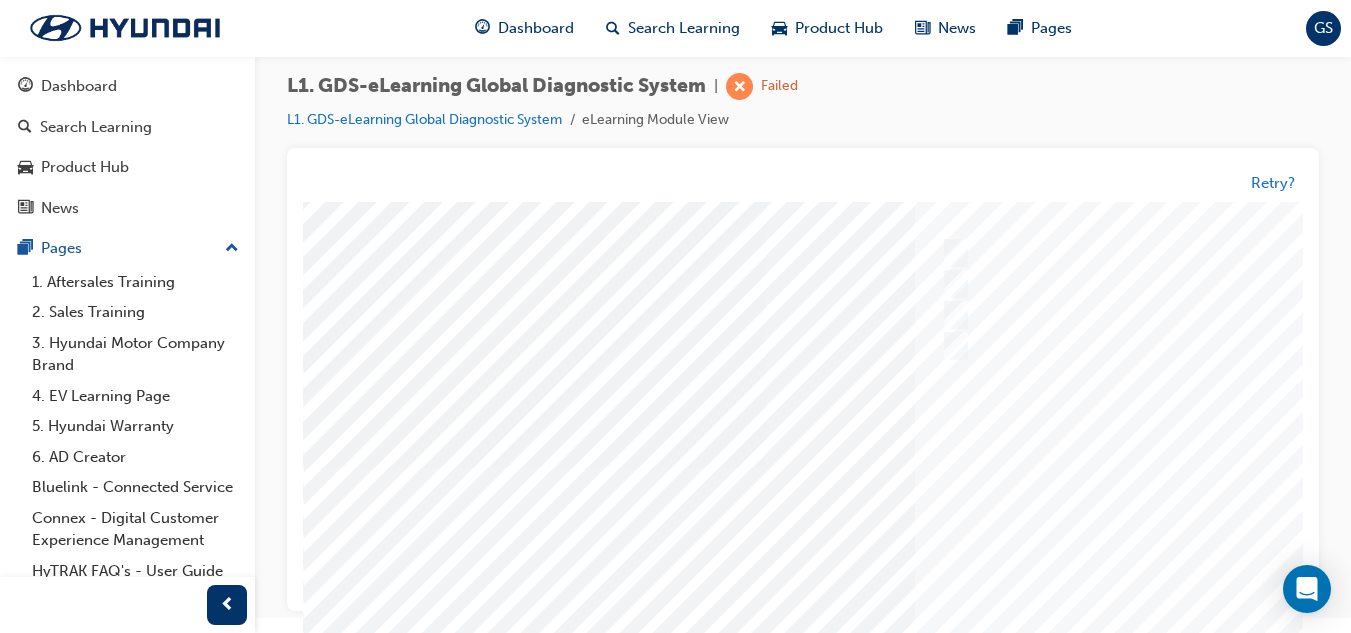 scroll, scrollTop: 0, scrollLeft: 0, axis: both 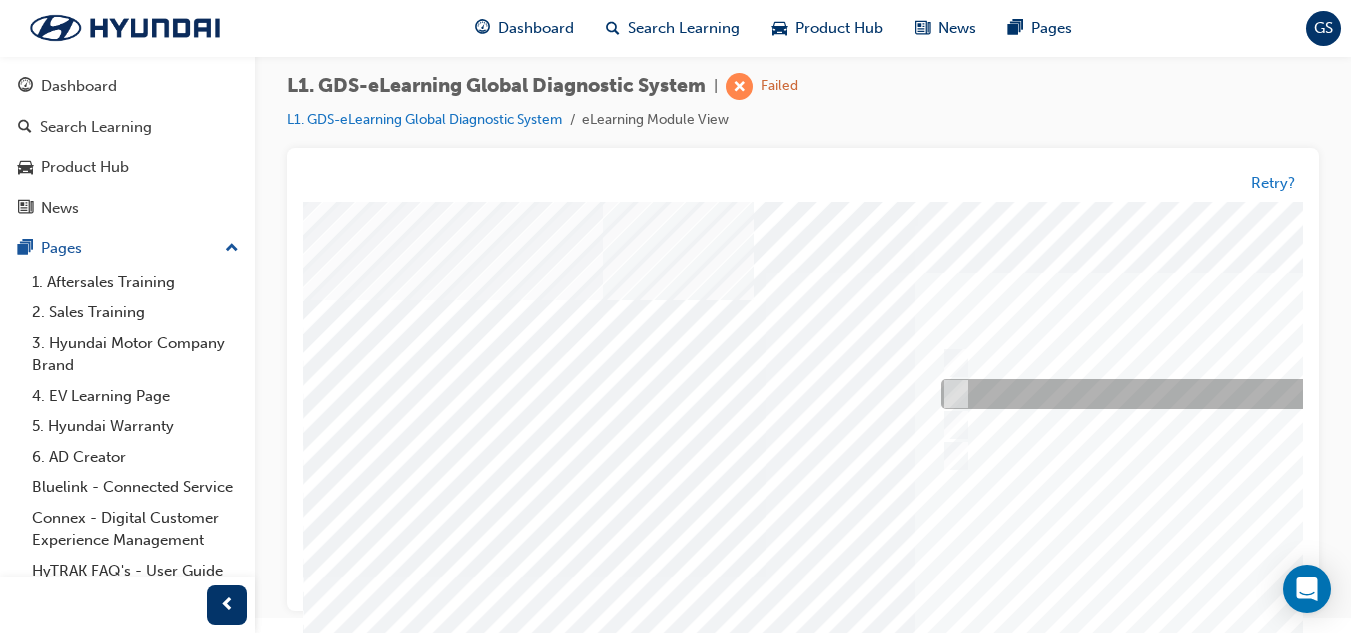click at bounding box center [1268, 395] 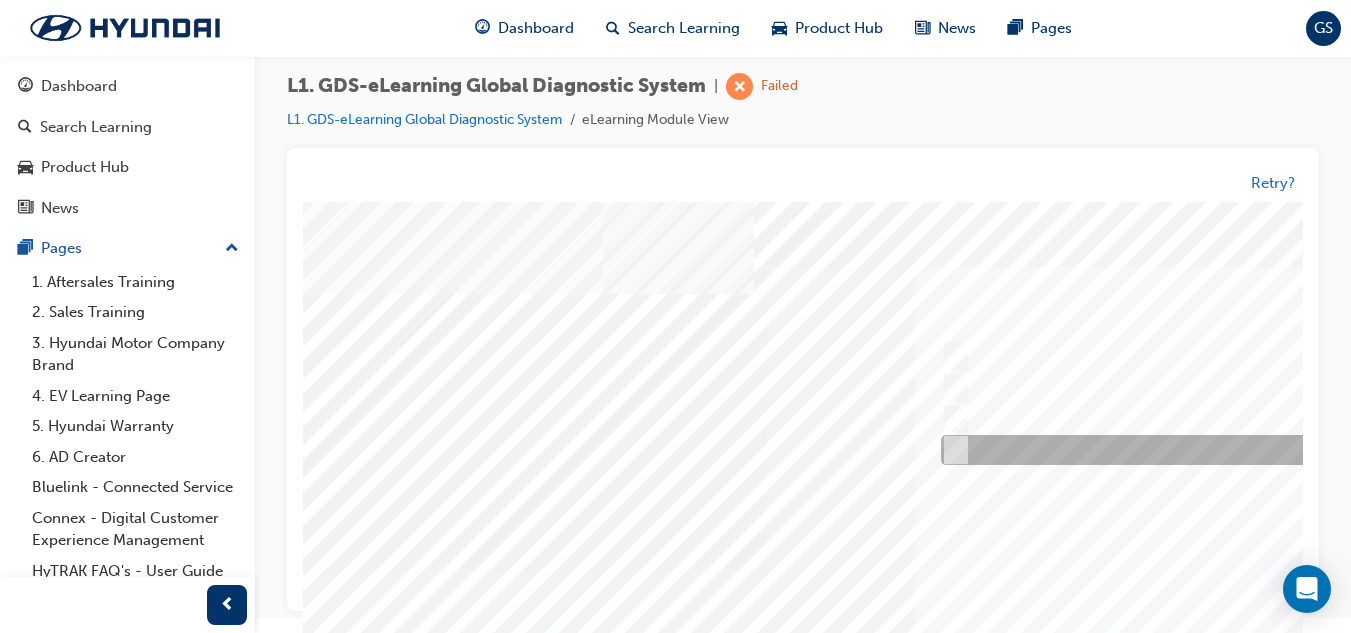 scroll, scrollTop: 300, scrollLeft: 0, axis: vertical 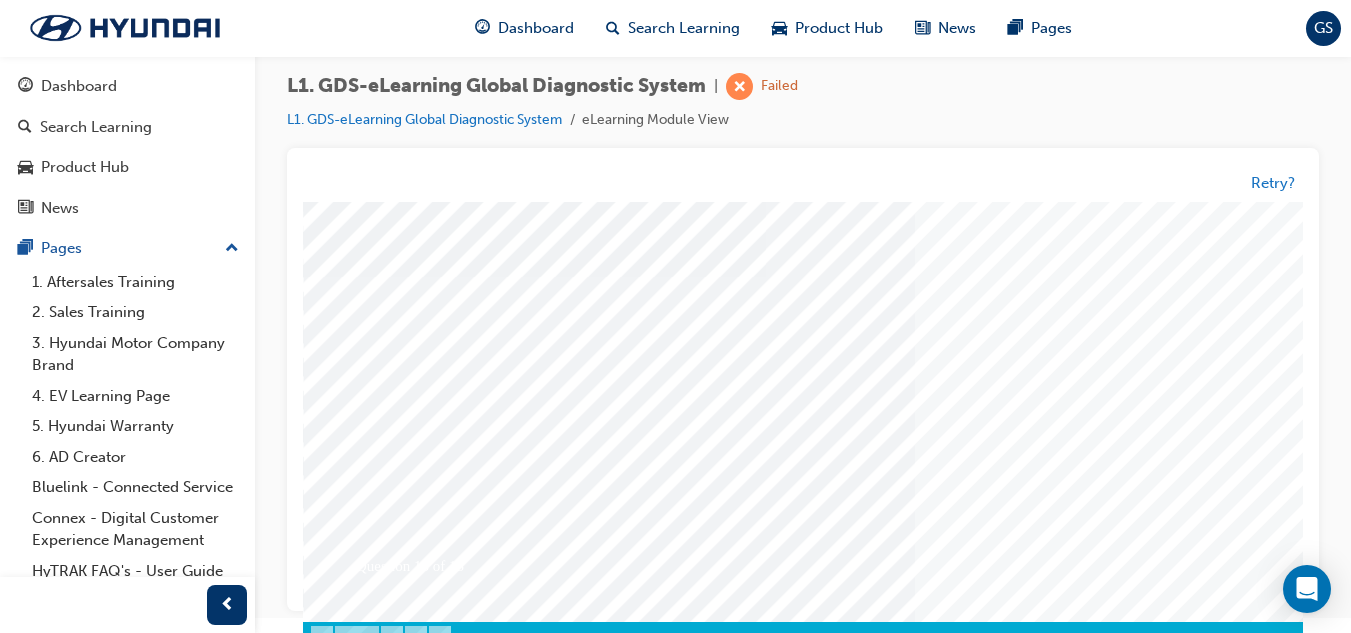 click at bounding box center [373, 3359] 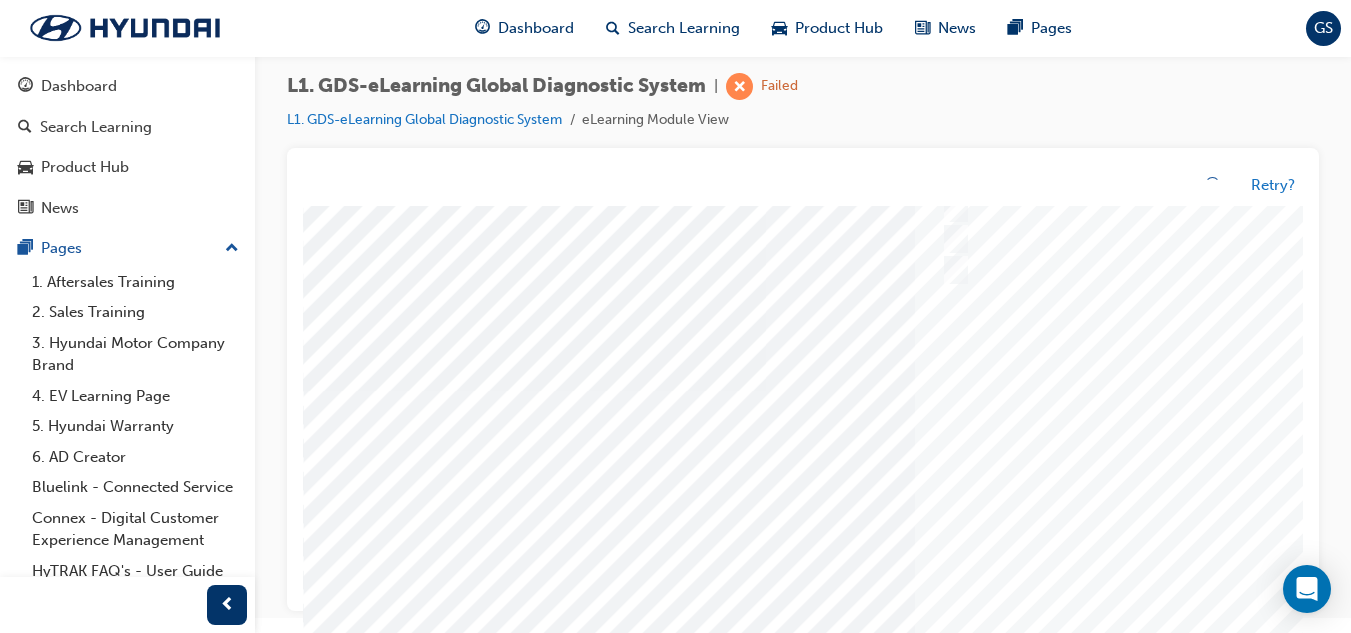 scroll, scrollTop: 0, scrollLeft: 0, axis: both 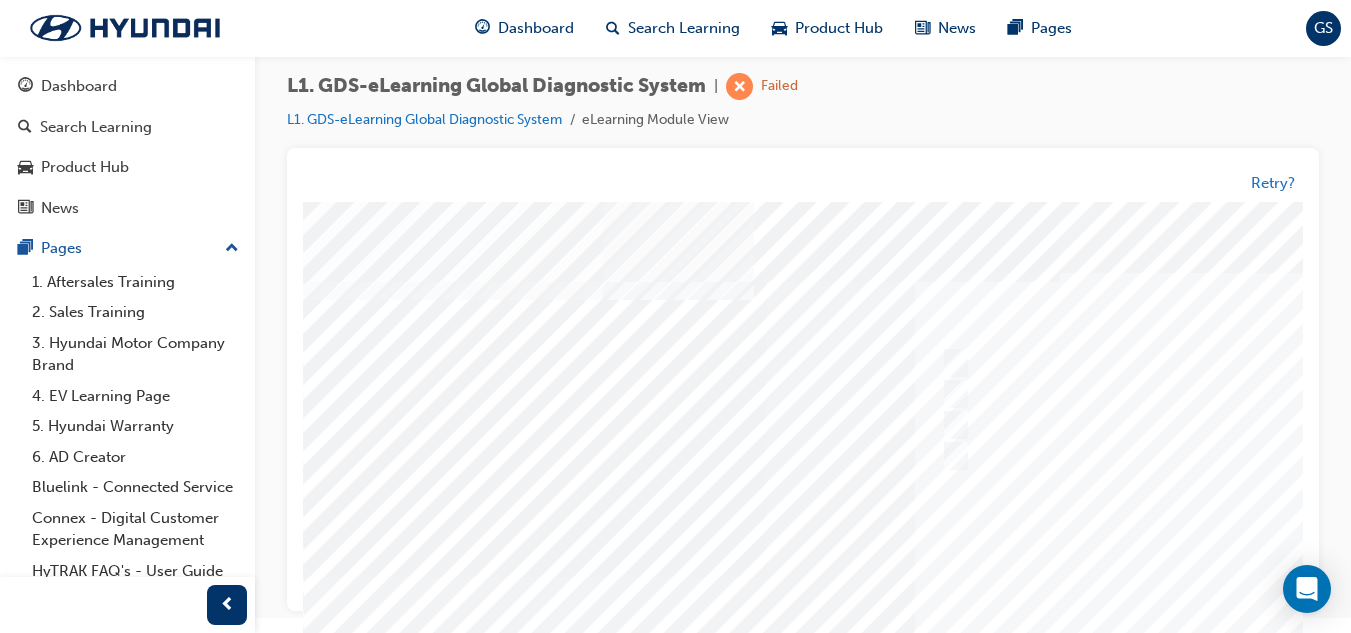 click at bounding box center (983, 577) 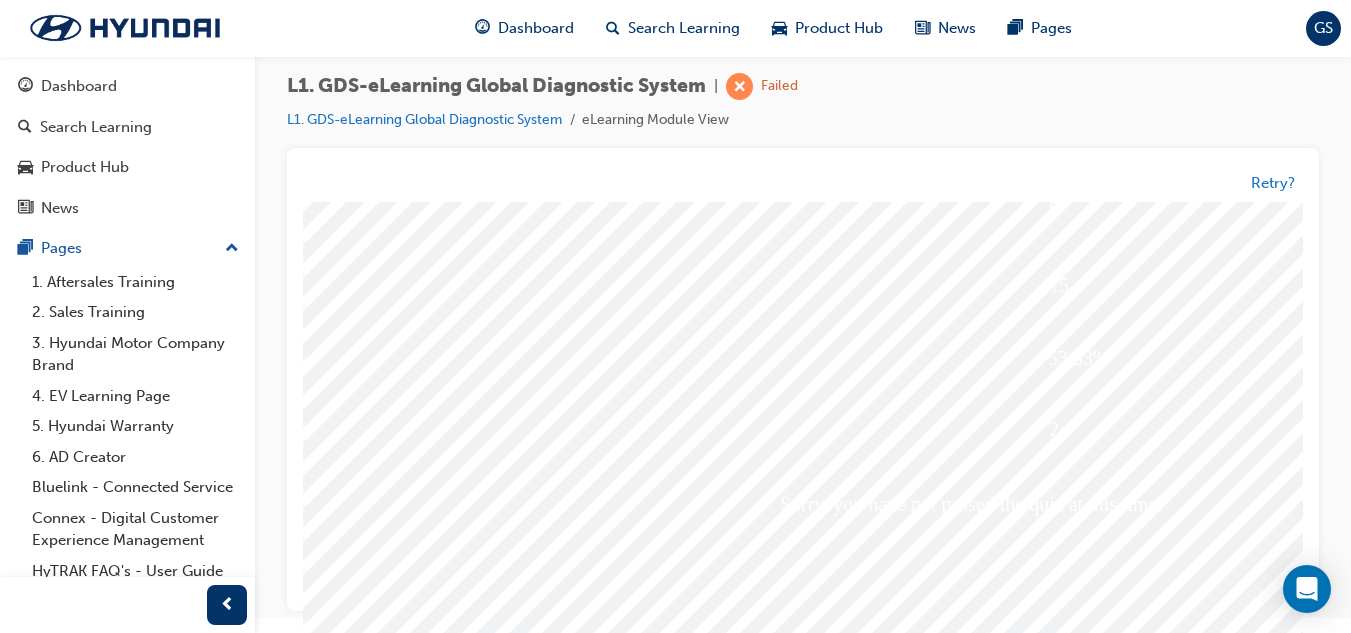 scroll, scrollTop: 300, scrollLeft: 0, axis: vertical 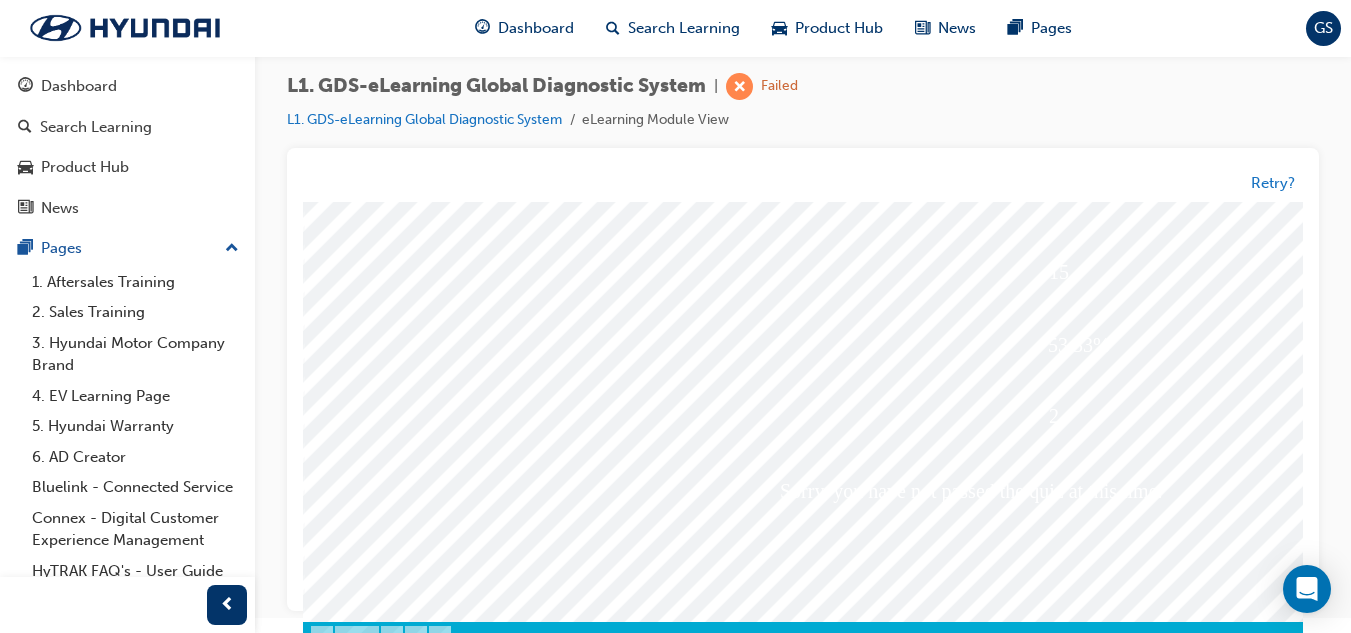 click at bounding box center (373, 4003) 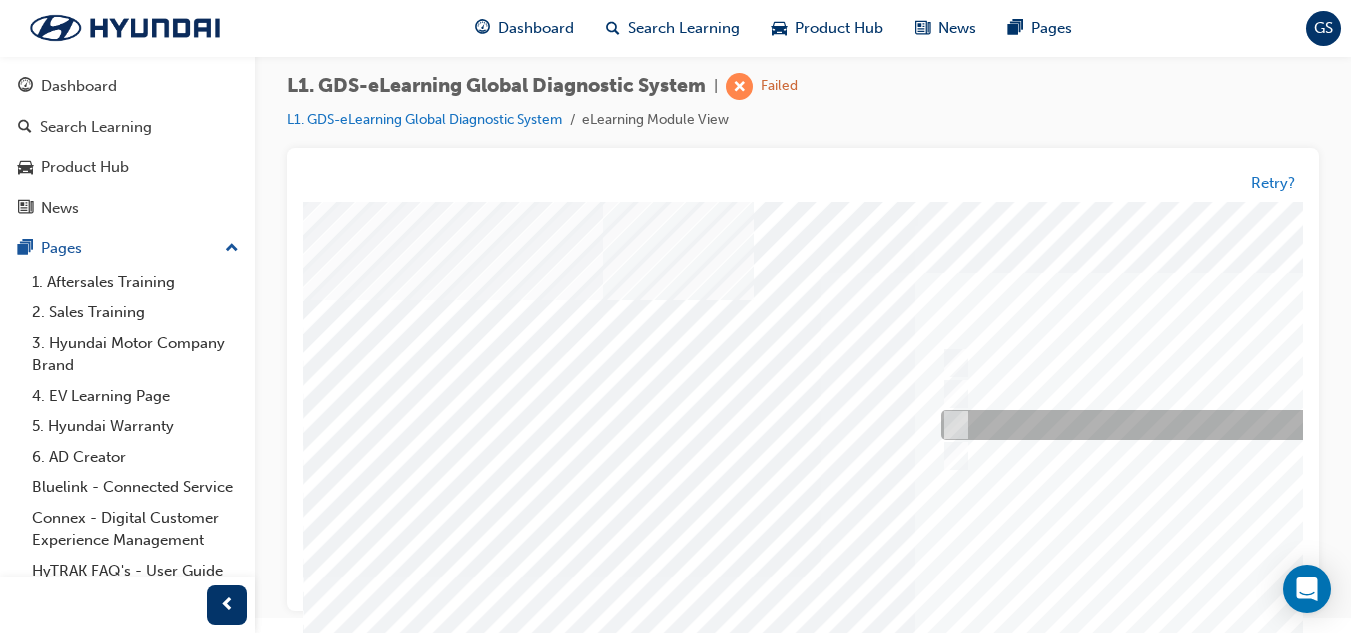 click at bounding box center (952, 426) 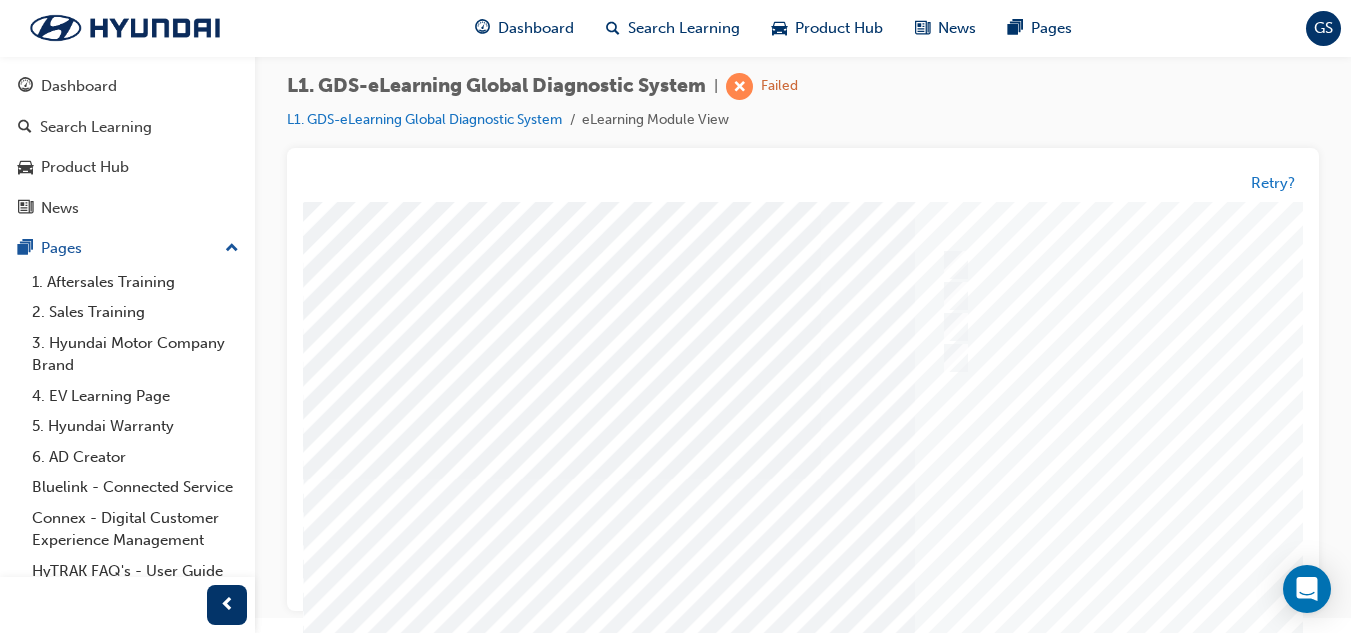 scroll, scrollTop: 0, scrollLeft: 0, axis: both 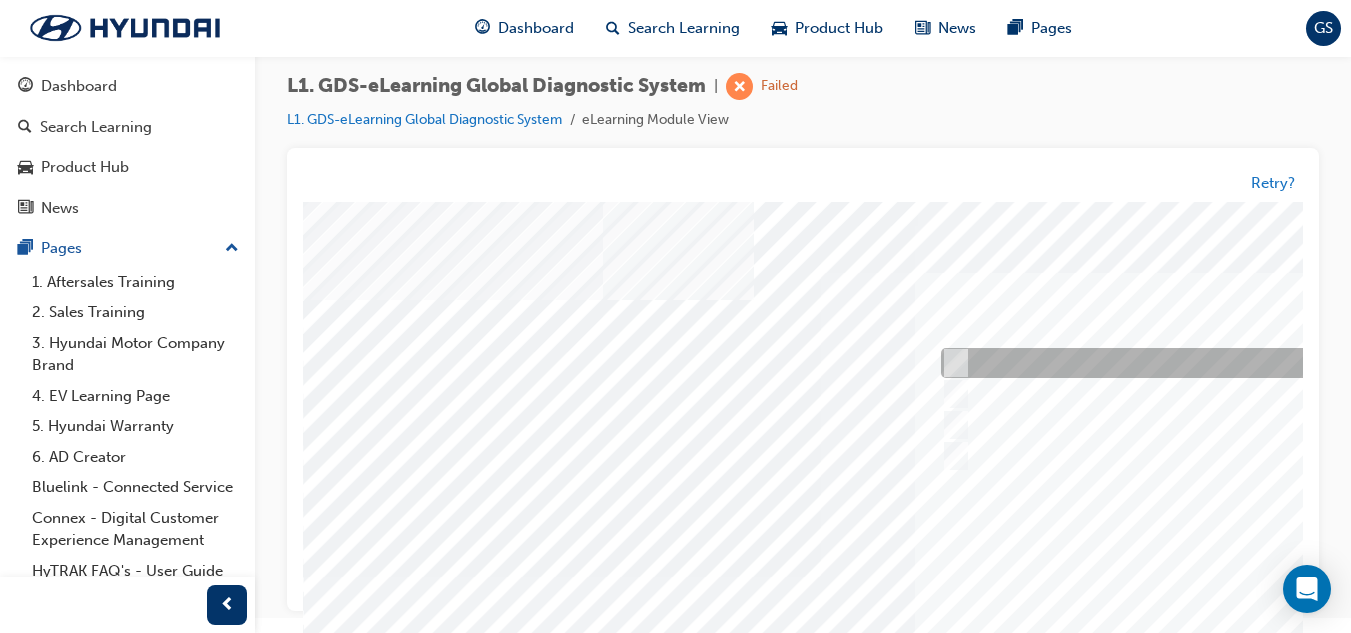 click at bounding box center [952, 364] 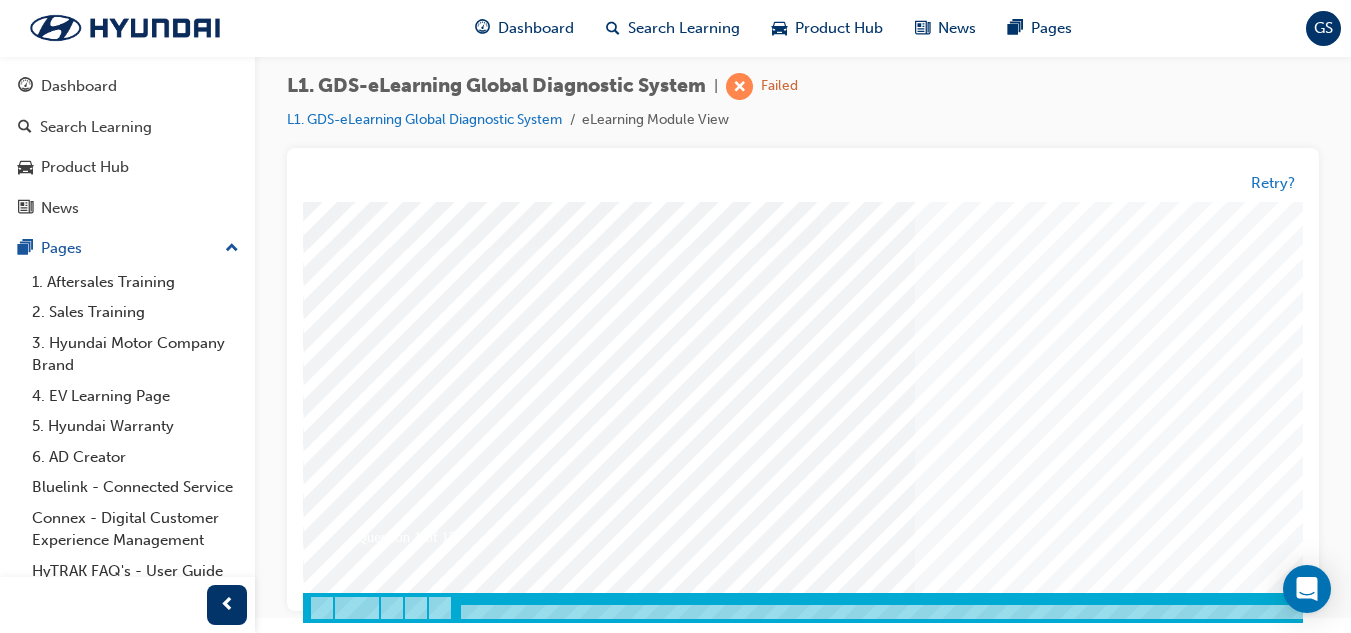 scroll, scrollTop: 334, scrollLeft: 0, axis: vertical 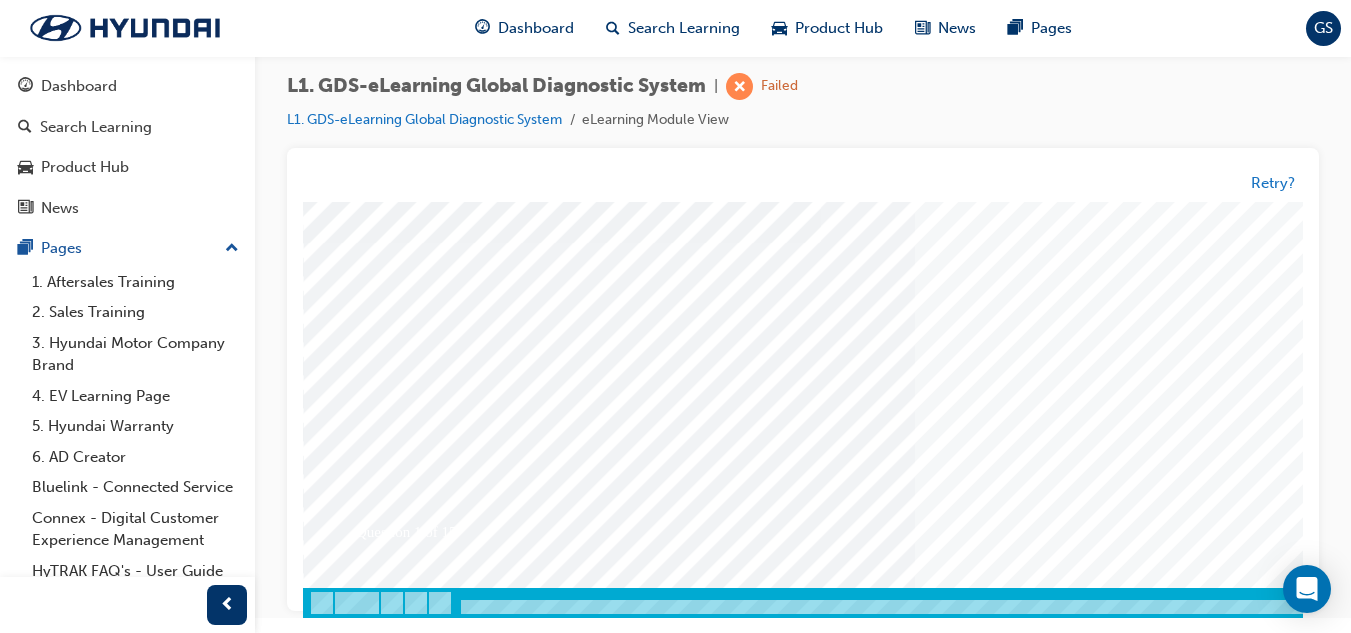 click at bounding box center (373, 3325) 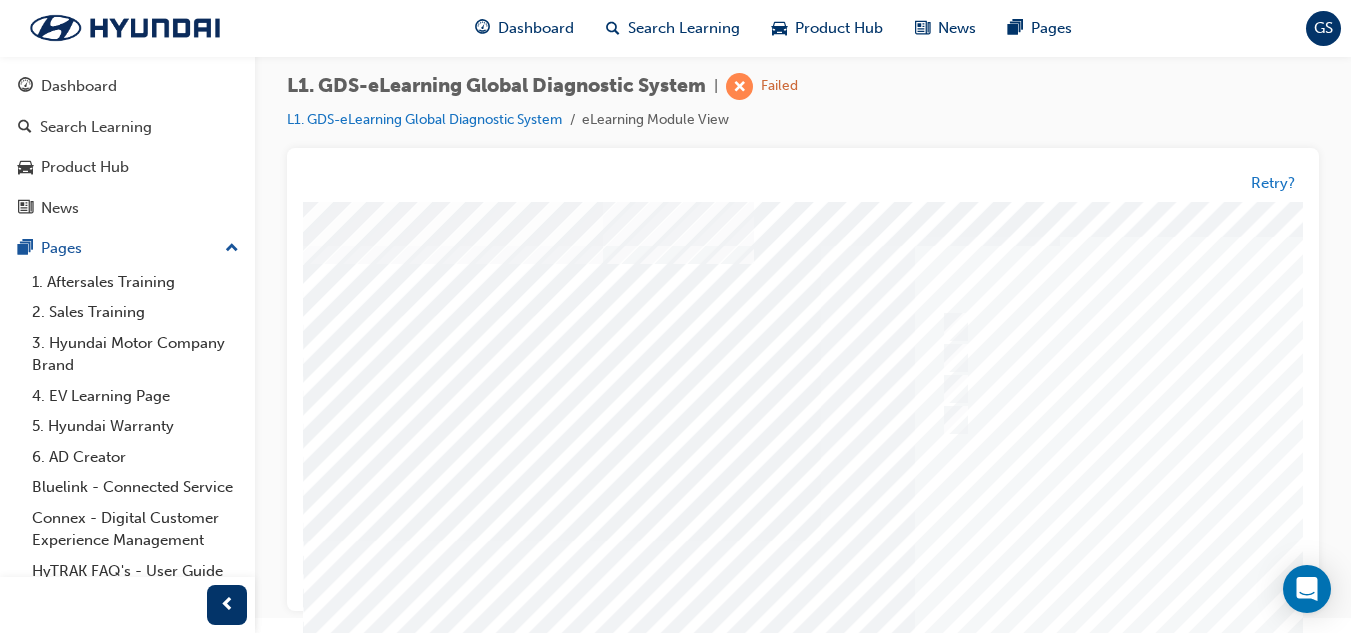scroll, scrollTop: 34, scrollLeft: 0, axis: vertical 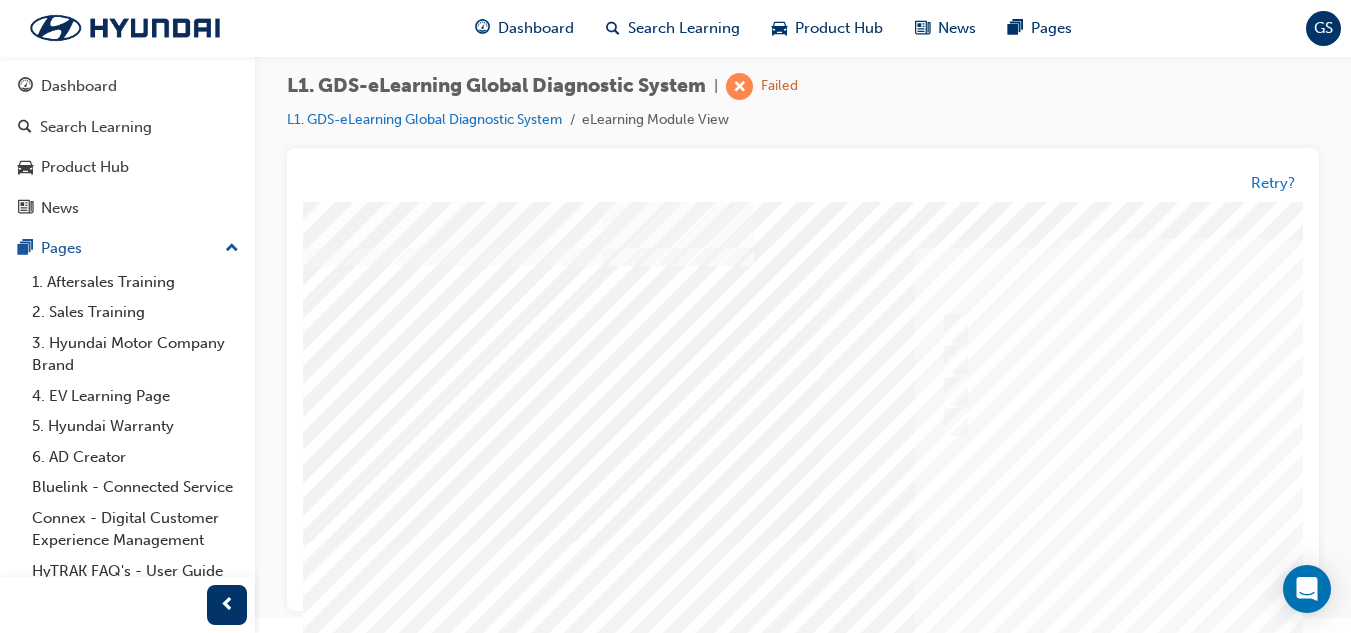 click at bounding box center [983, 543] 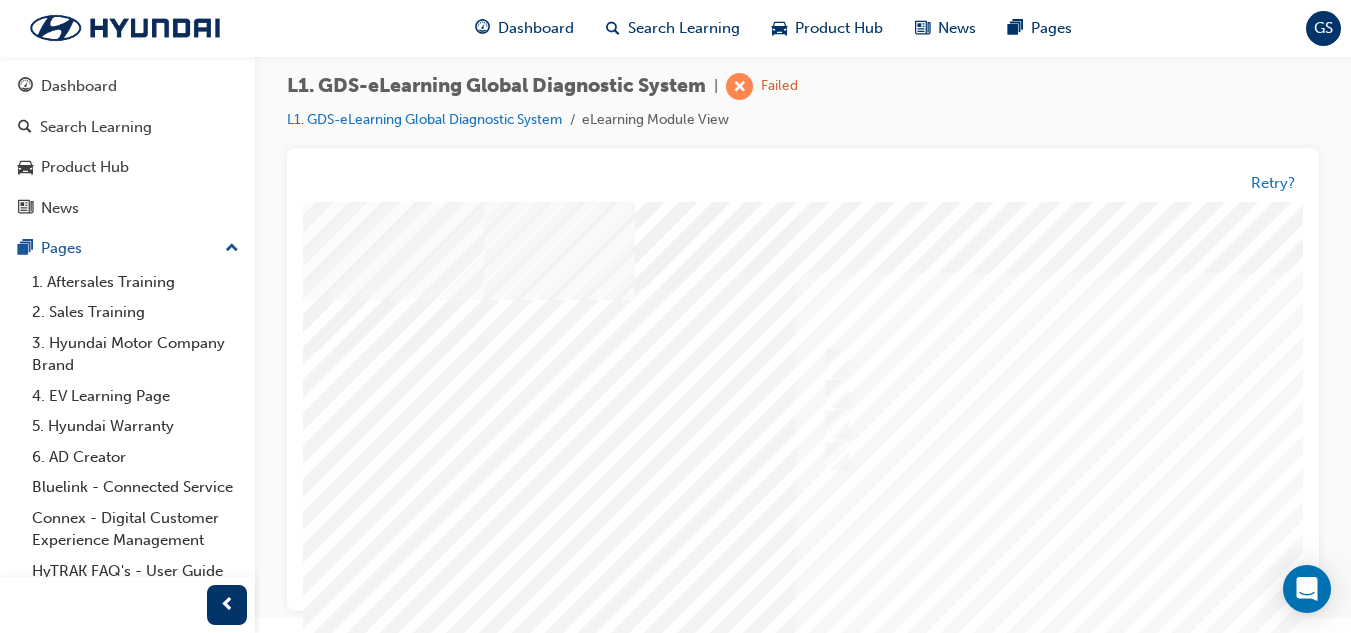 scroll, scrollTop: 0, scrollLeft: 117, axis: horizontal 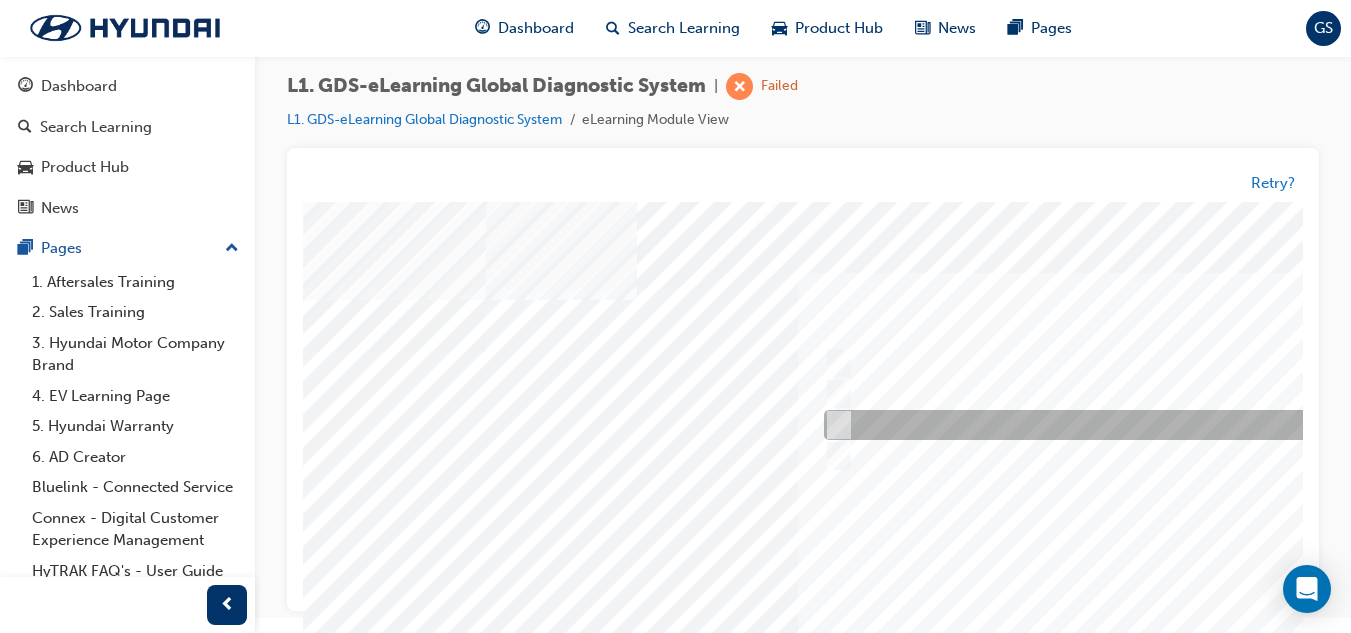 click at bounding box center [1151, 426] 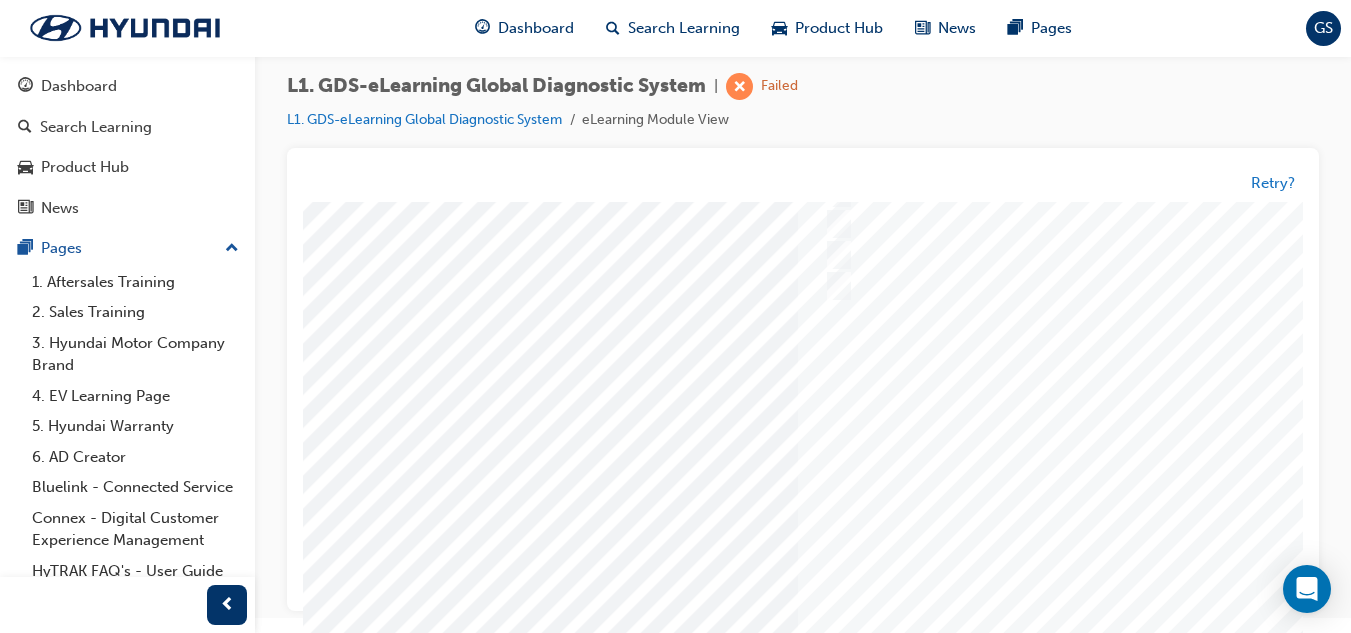 scroll, scrollTop: 334, scrollLeft: 117, axis: both 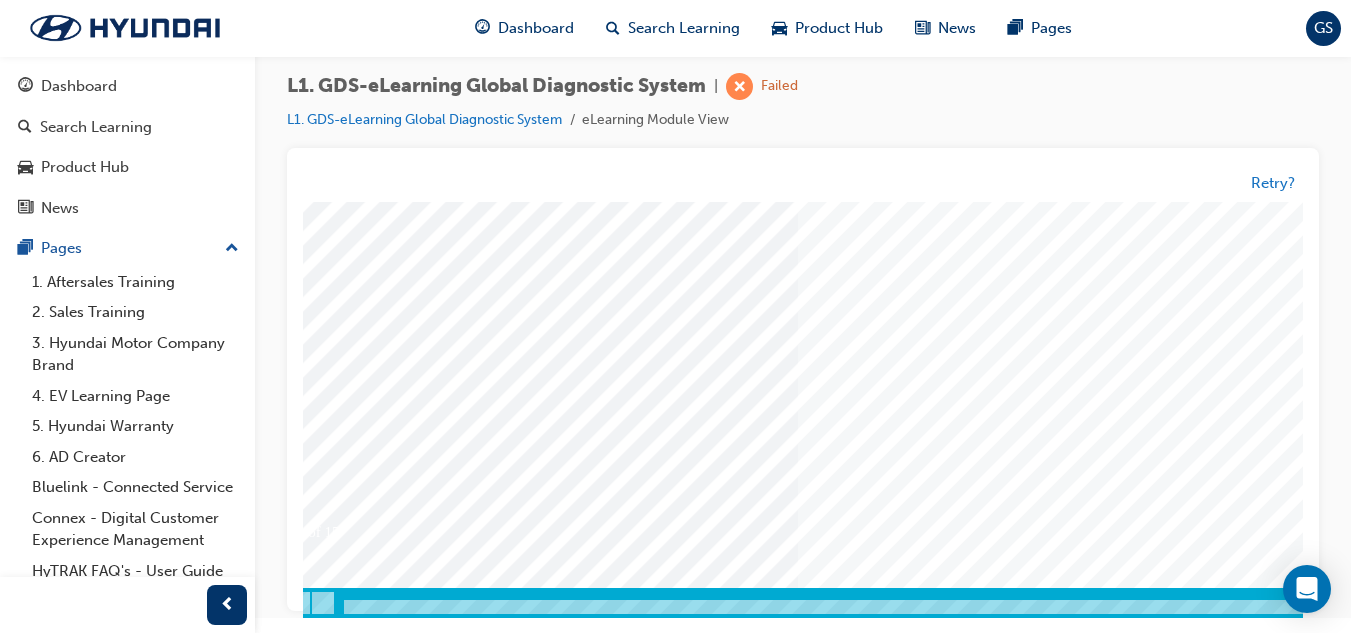 click at bounding box center [256, 3164] 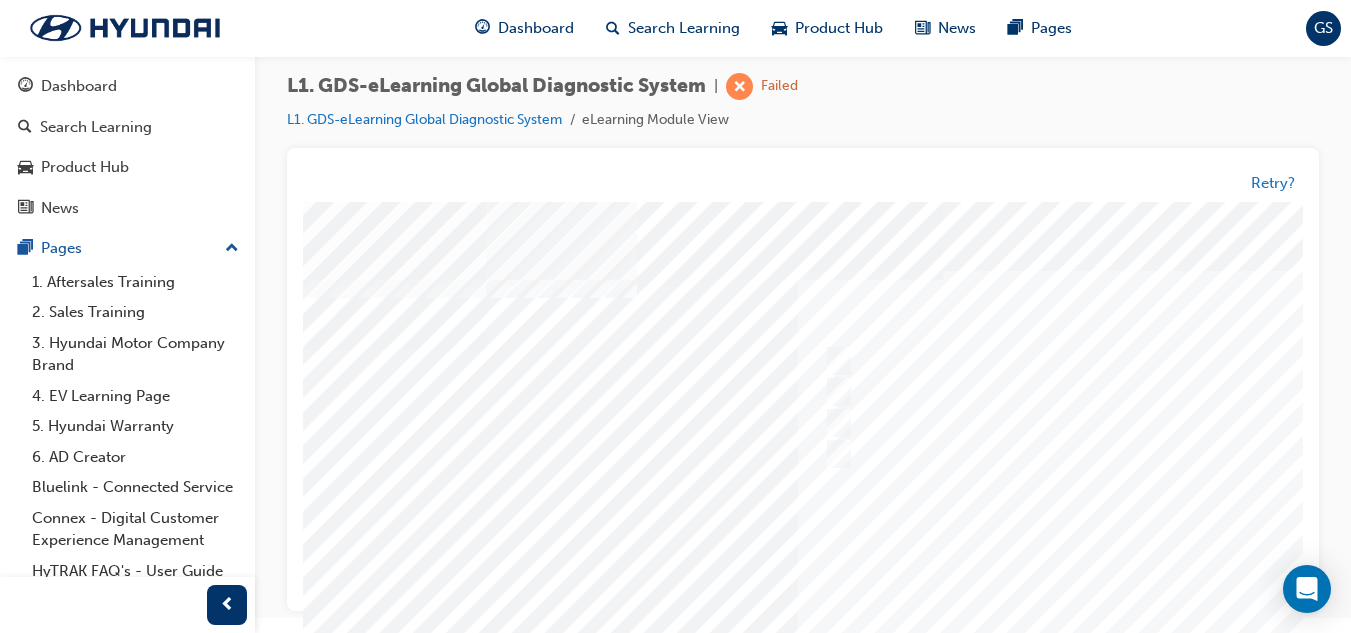 scroll, scrollTop: 0, scrollLeft: 117, axis: horizontal 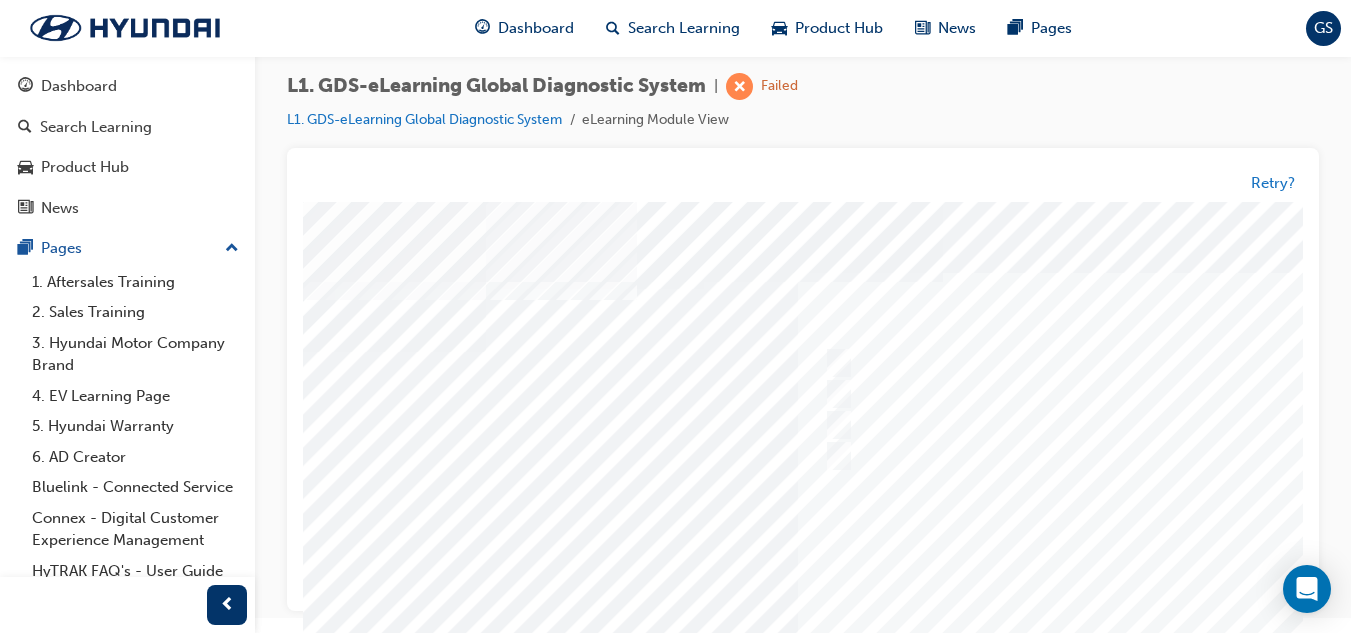 click at bounding box center (866, 577) 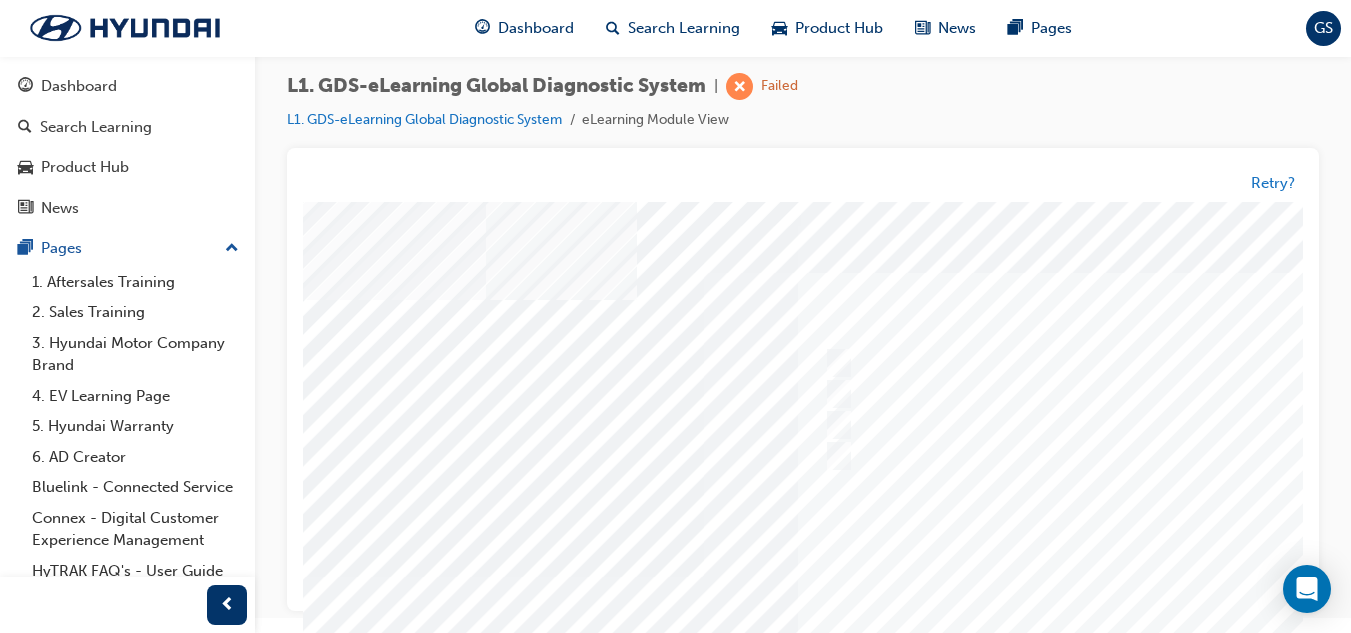 scroll, scrollTop: 0, scrollLeft: 0, axis: both 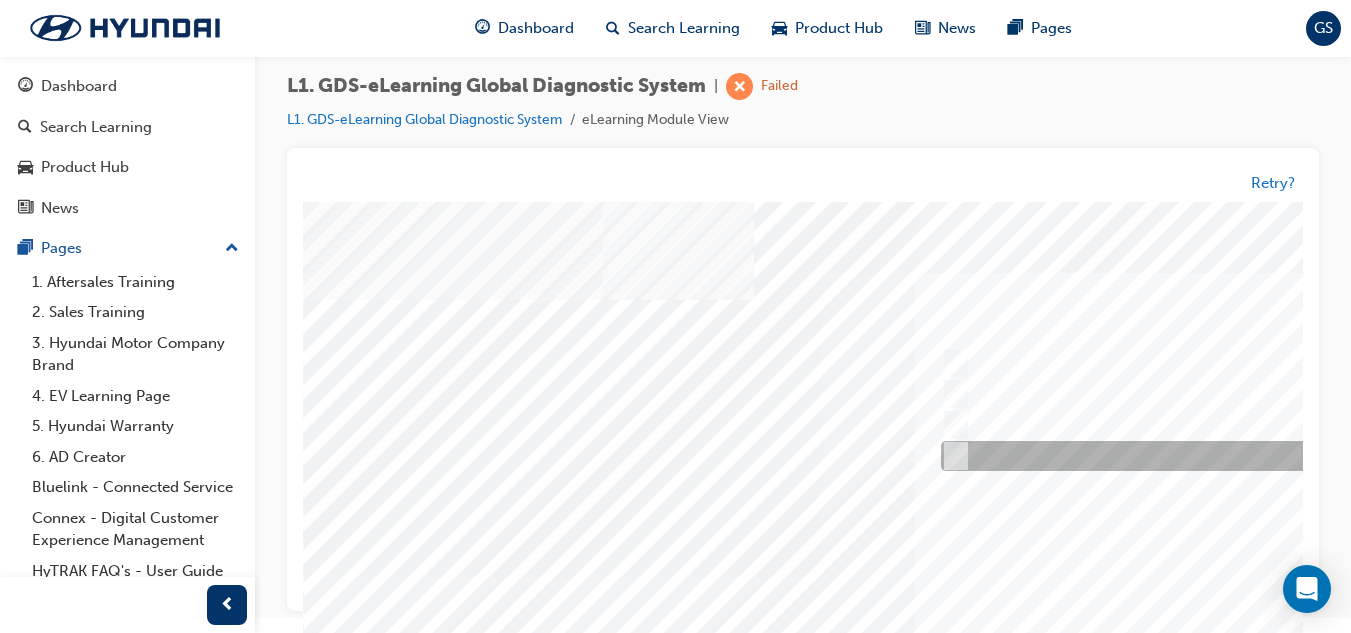 click at bounding box center [1268, 457] 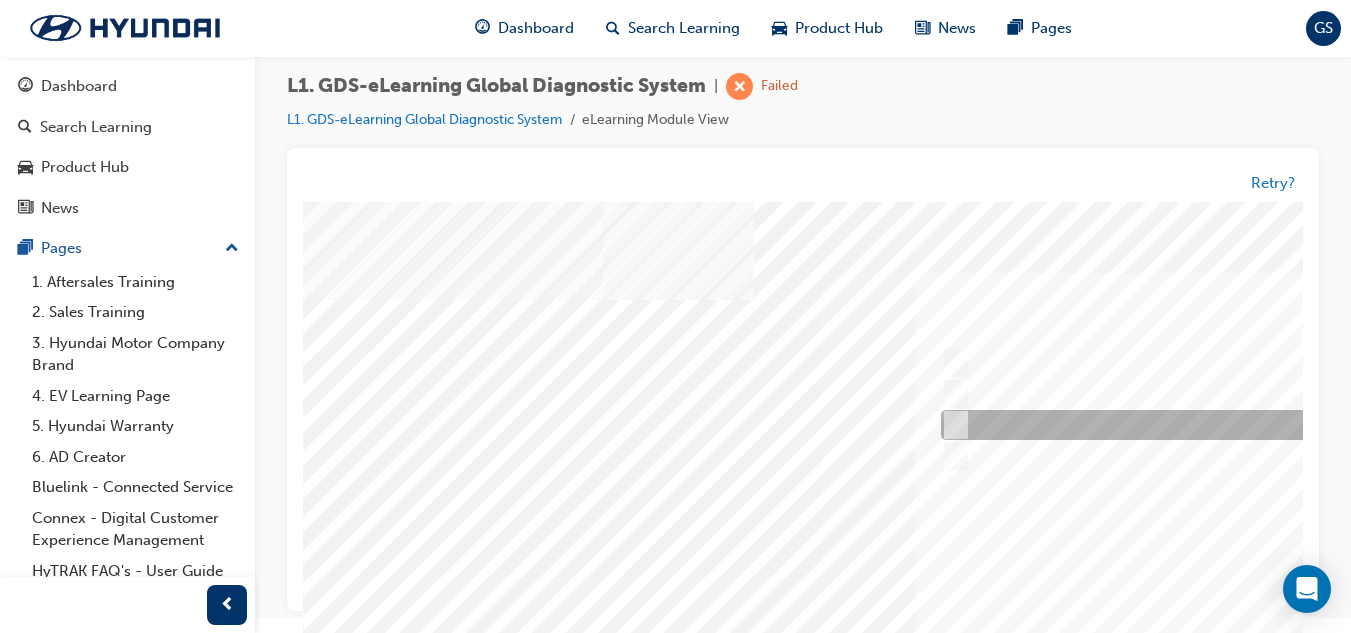 click at bounding box center [951, 426] 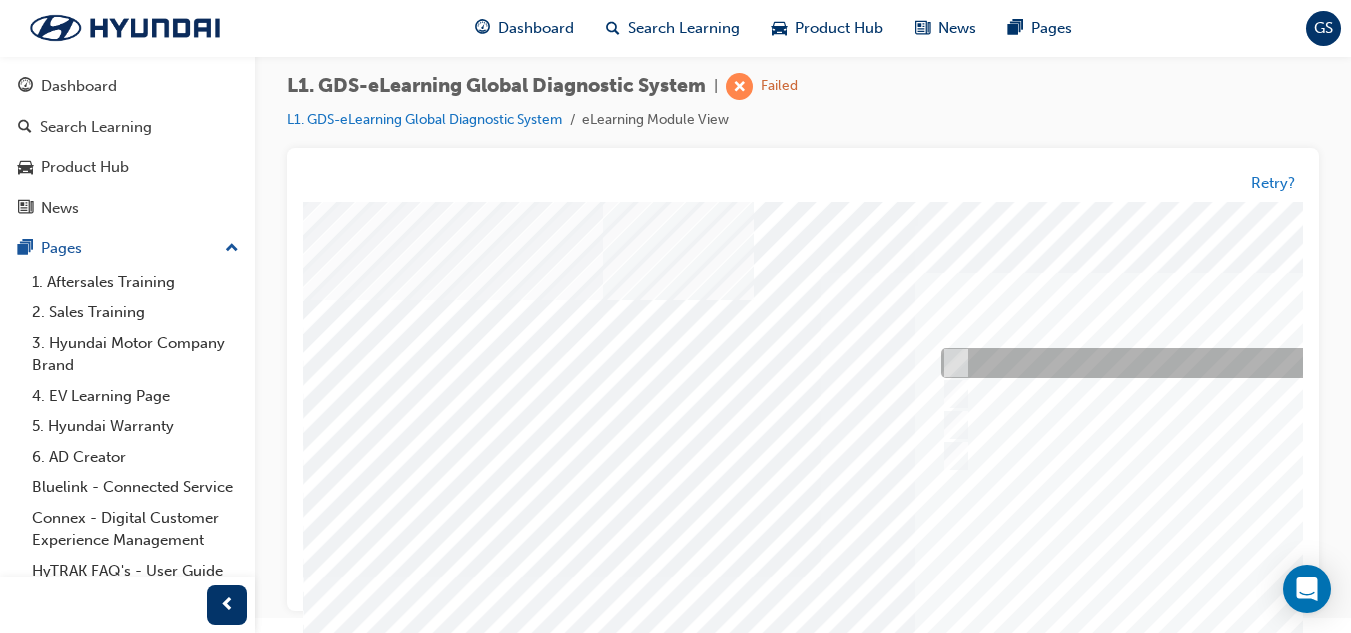 click at bounding box center (951, 364) 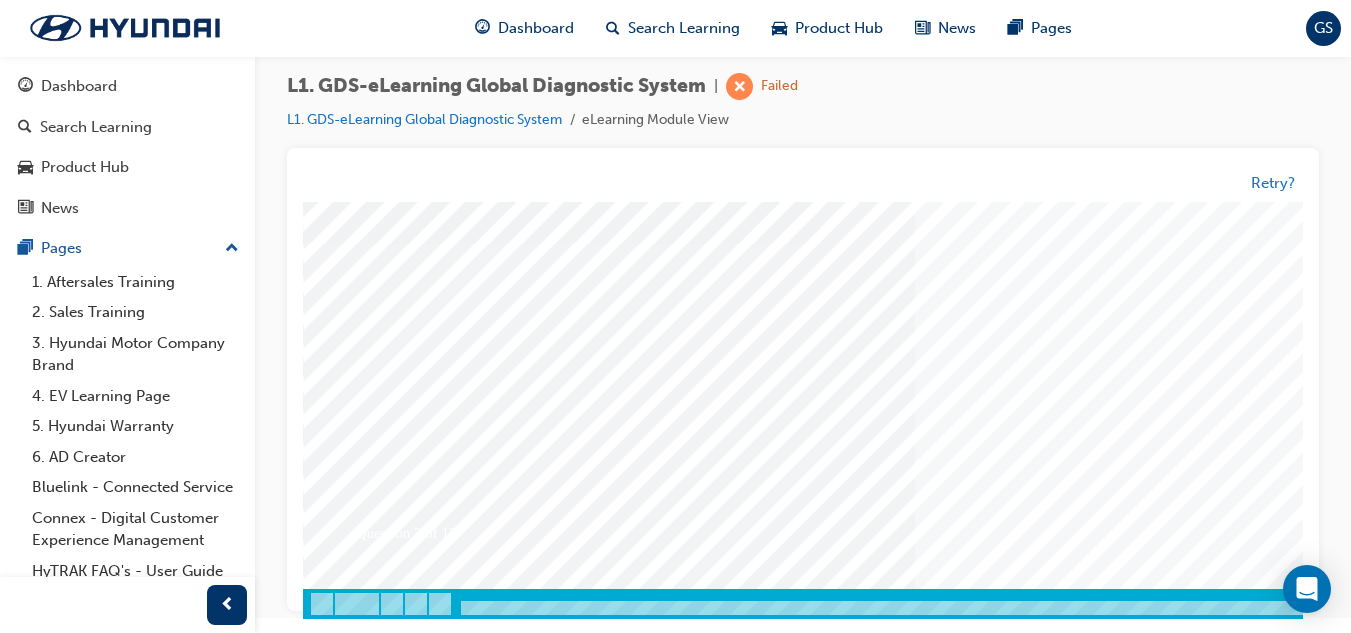 scroll, scrollTop: 334, scrollLeft: 0, axis: vertical 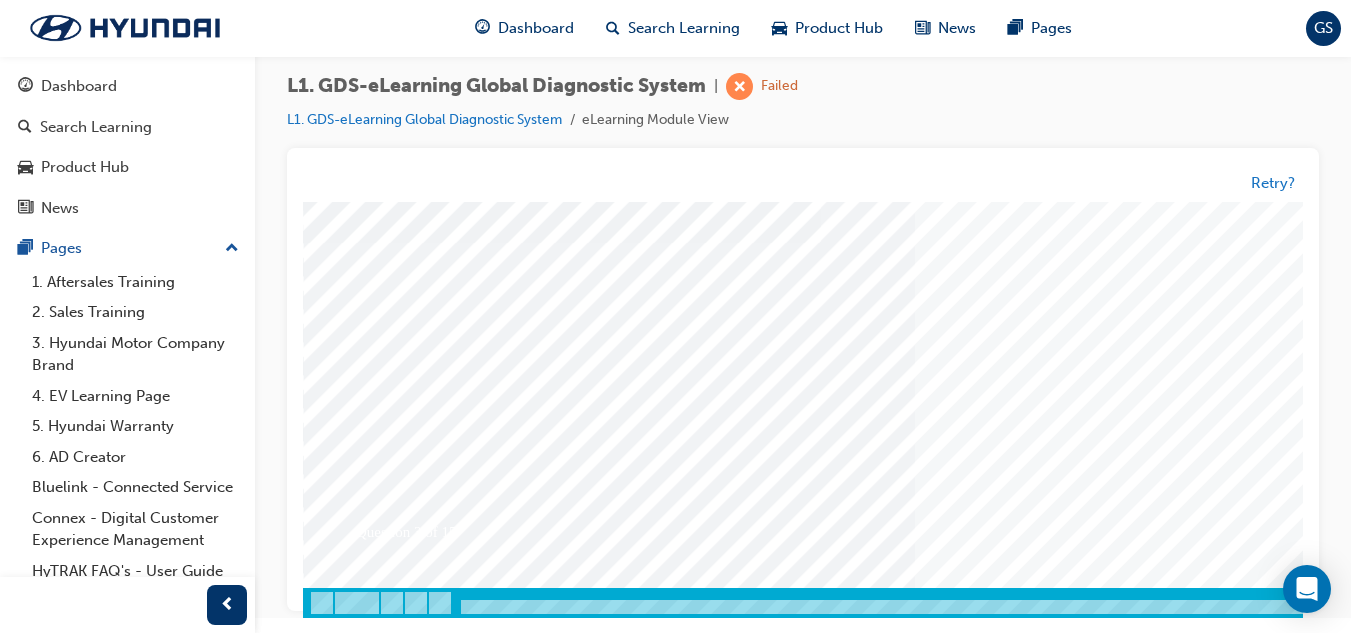 click at bounding box center (373, 3325) 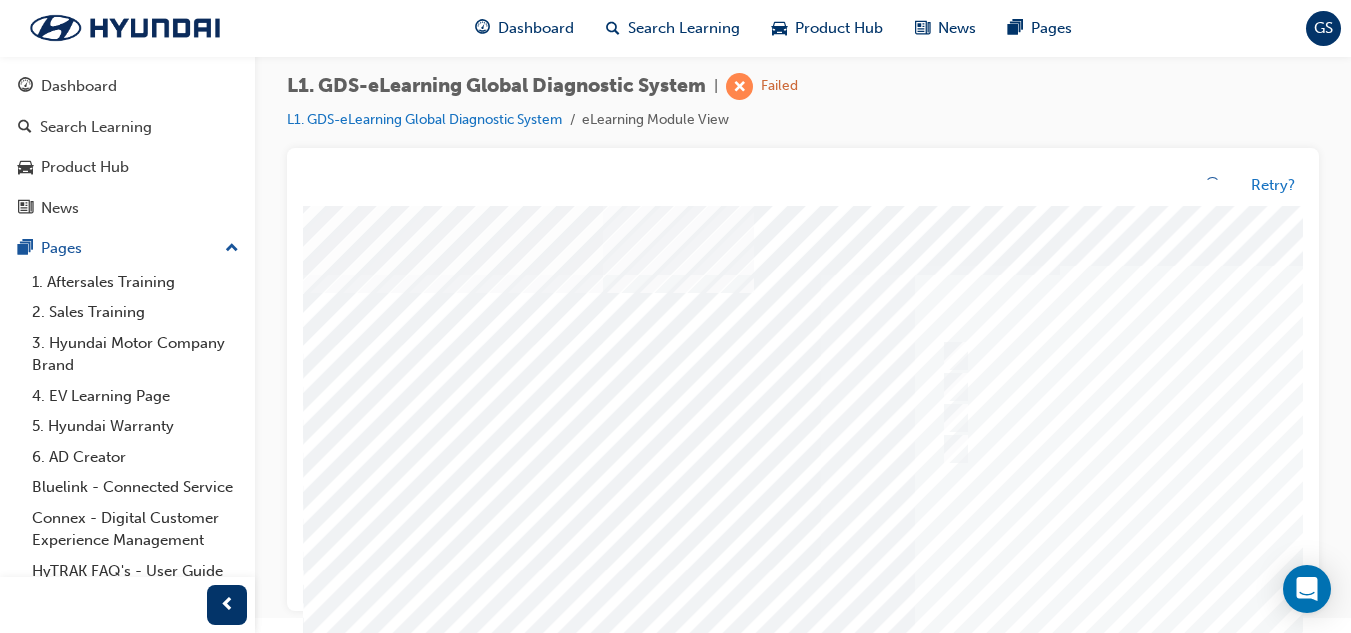 scroll, scrollTop: 0, scrollLeft: 0, axis: both 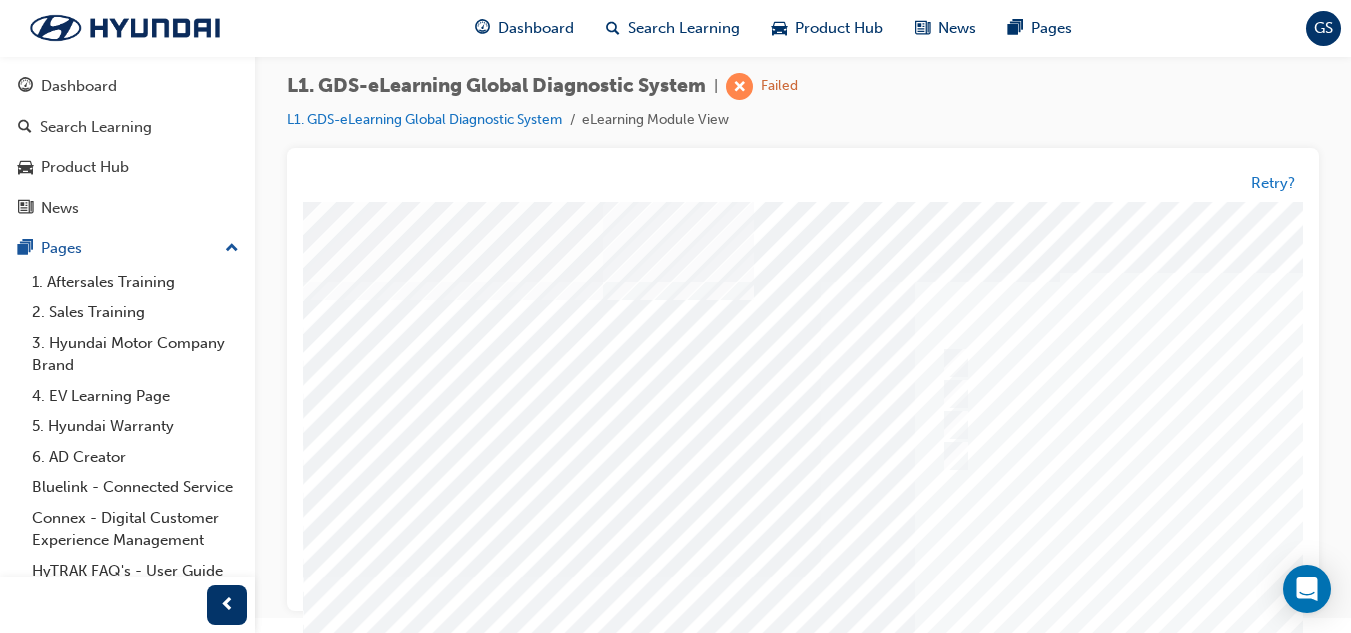 click at bounding box center [983, 577] 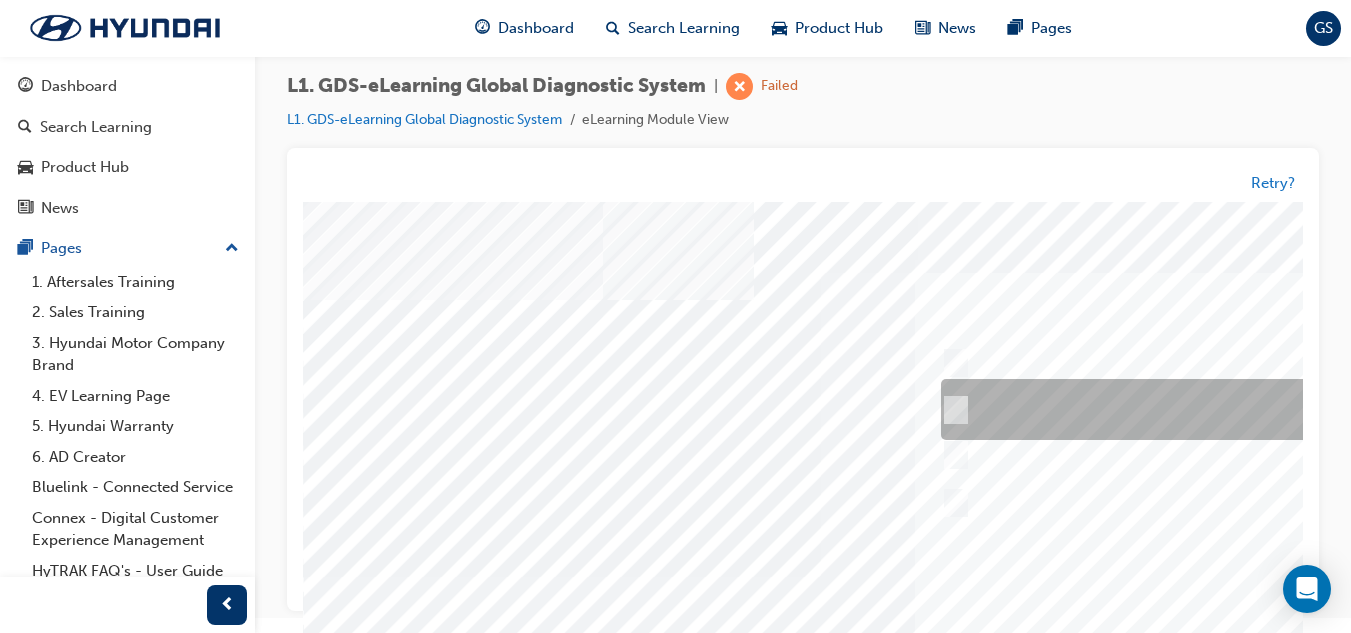 click at bounding box center [1268, 410] 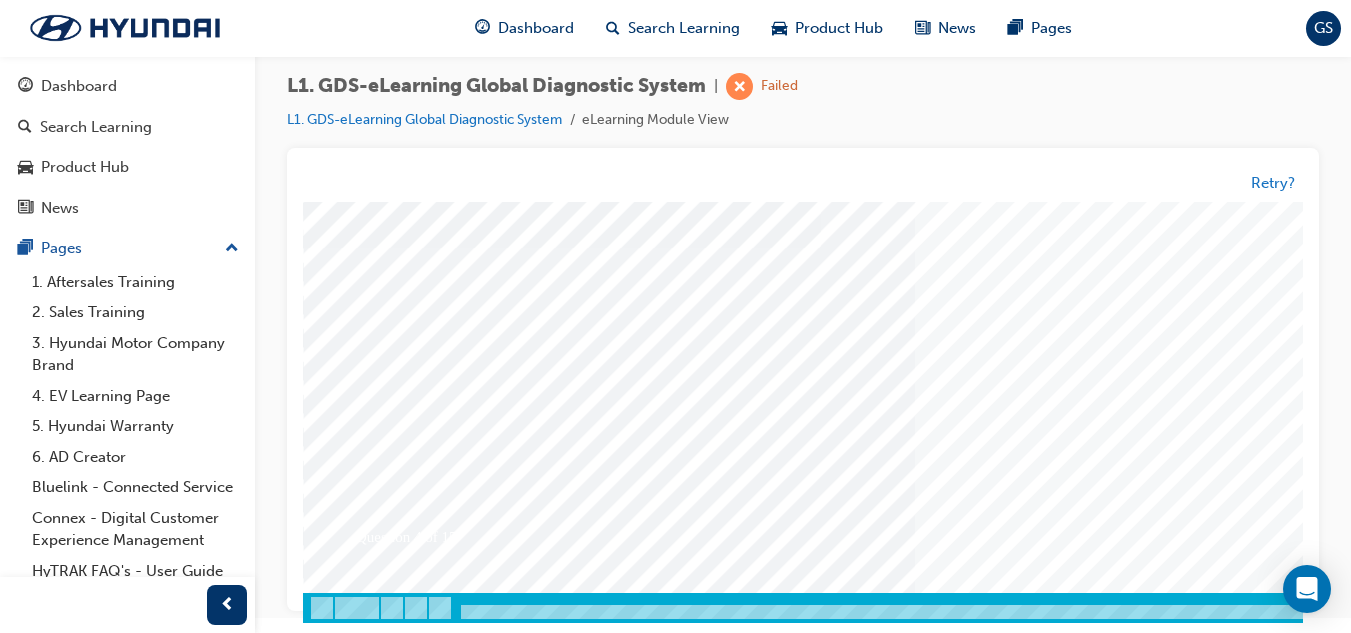 scroll, scrollTop: 334, scrollLeft: 0, axis: vertical 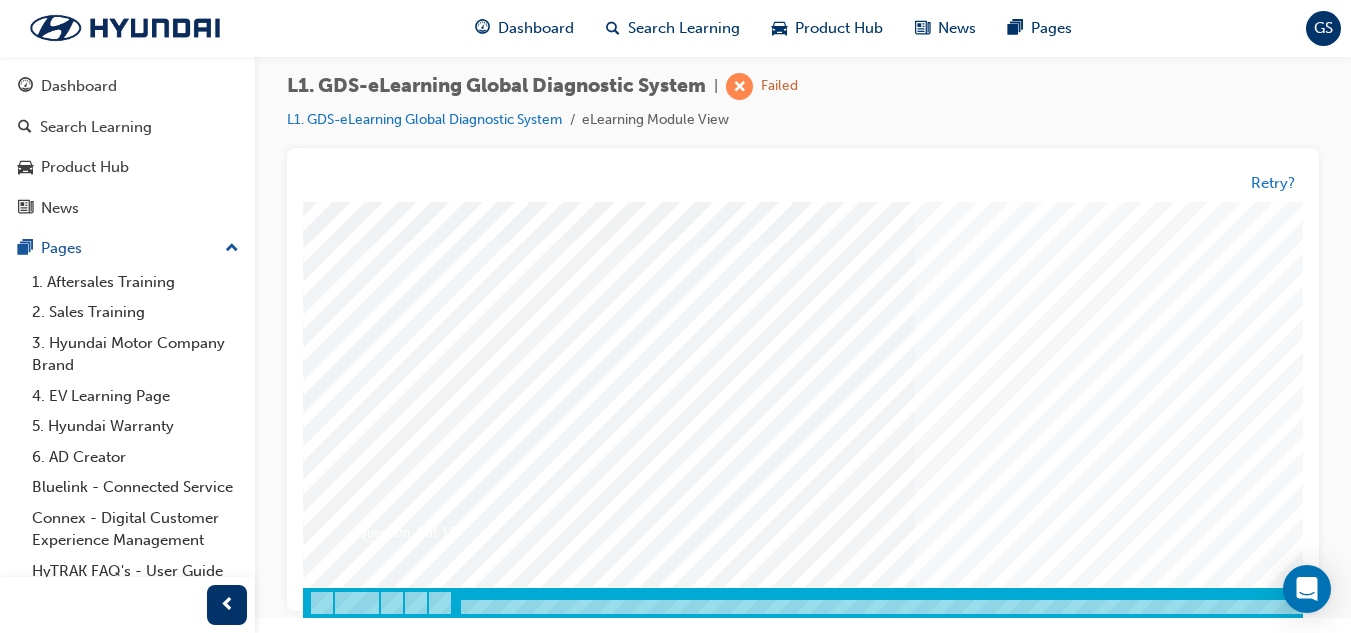 click at bounding box center (373, 3325) 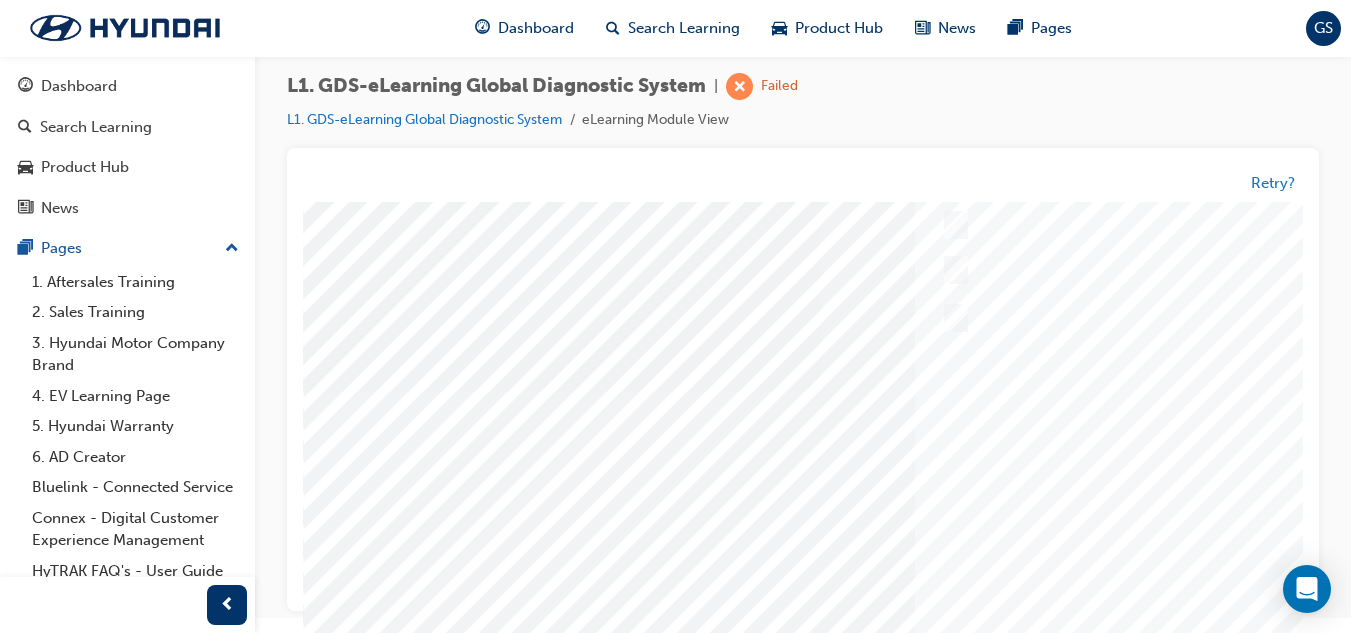 scroll, scrollTop: 0, scrollLeft: 0, axis: both 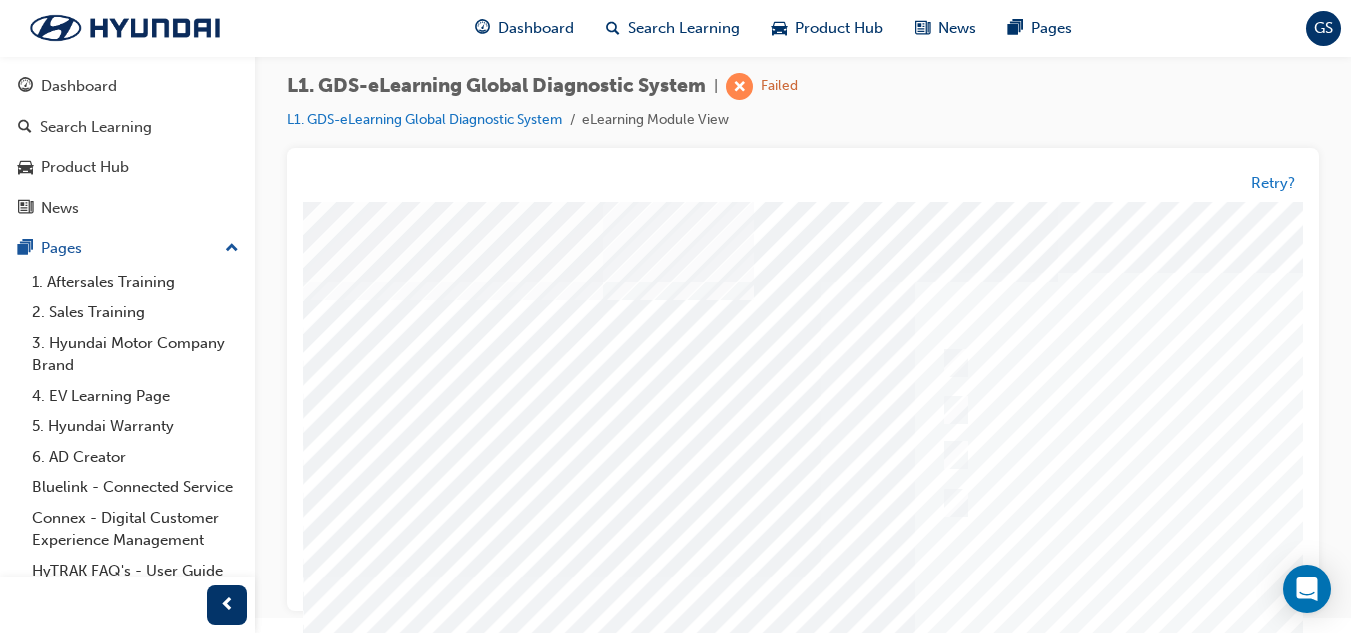 click at bounding box center (983, 577) 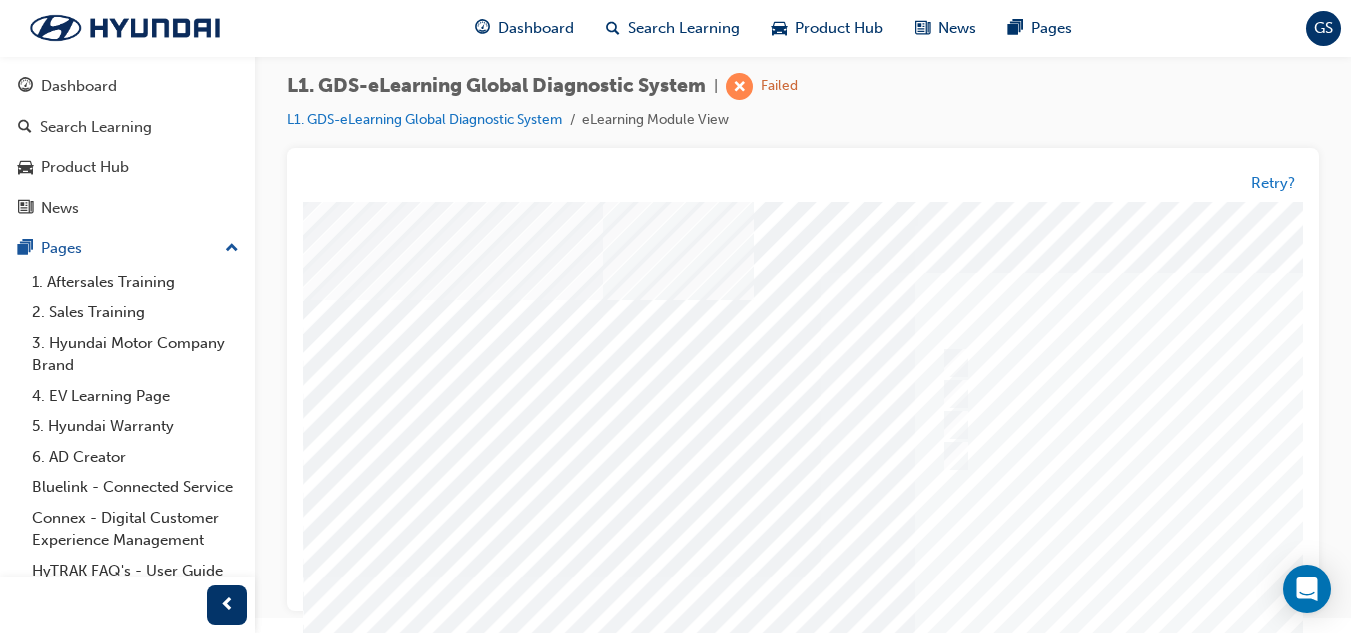drag, startPoint x: 776, startPoint y: 617, endPoint x: 871, endPoint y: 615, distance: 95.02105 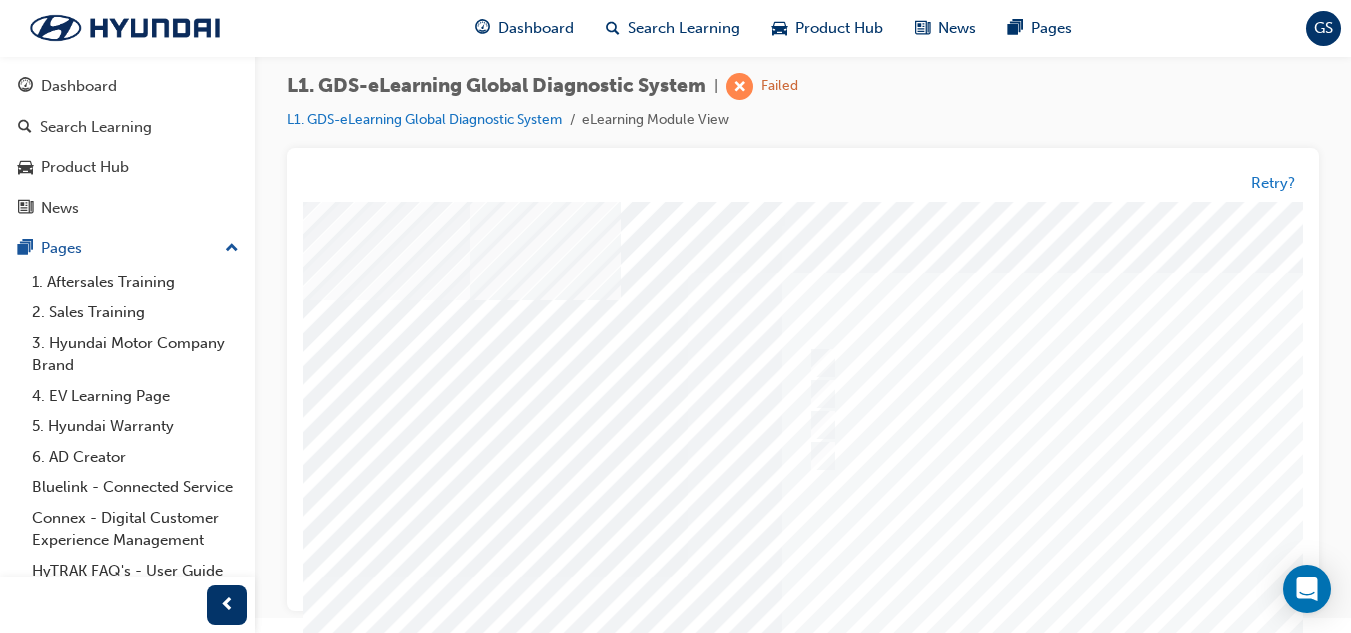 scroll, scrollTop: 0, scrollLeft: 135, axis: horizontal 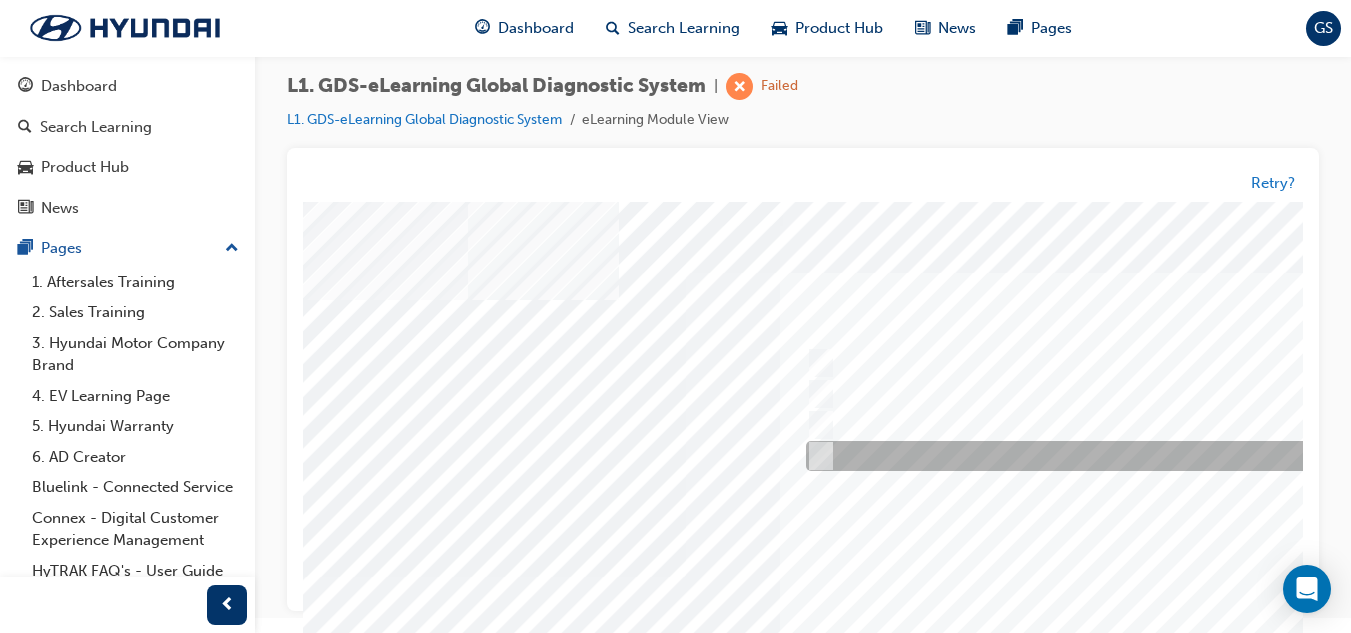 click at bounding box center (816, 457) 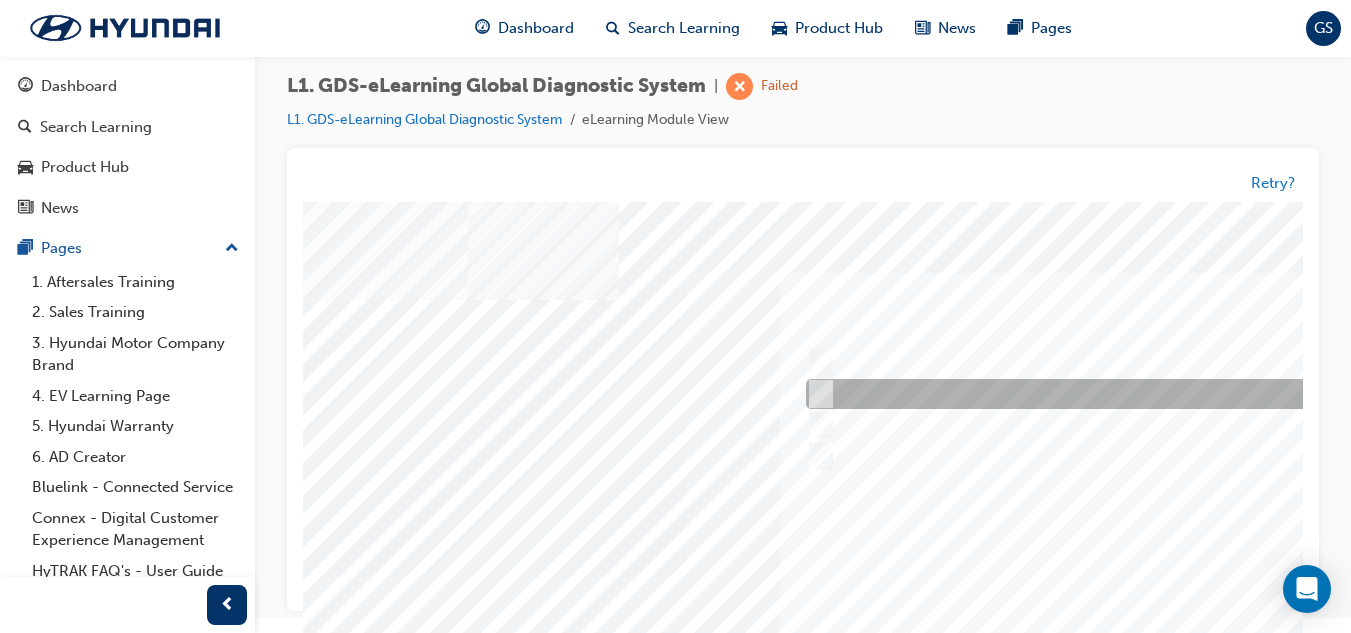 click at bounding box center [816, 395] 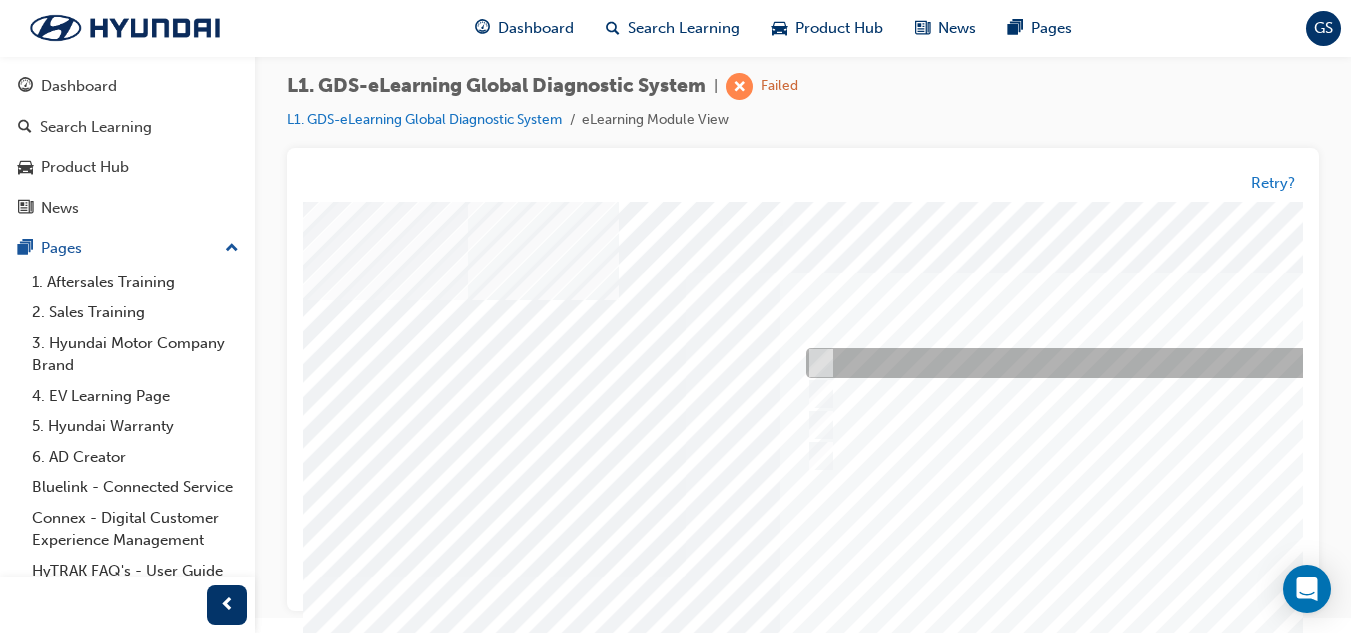 click at bounding box center [816, 364] 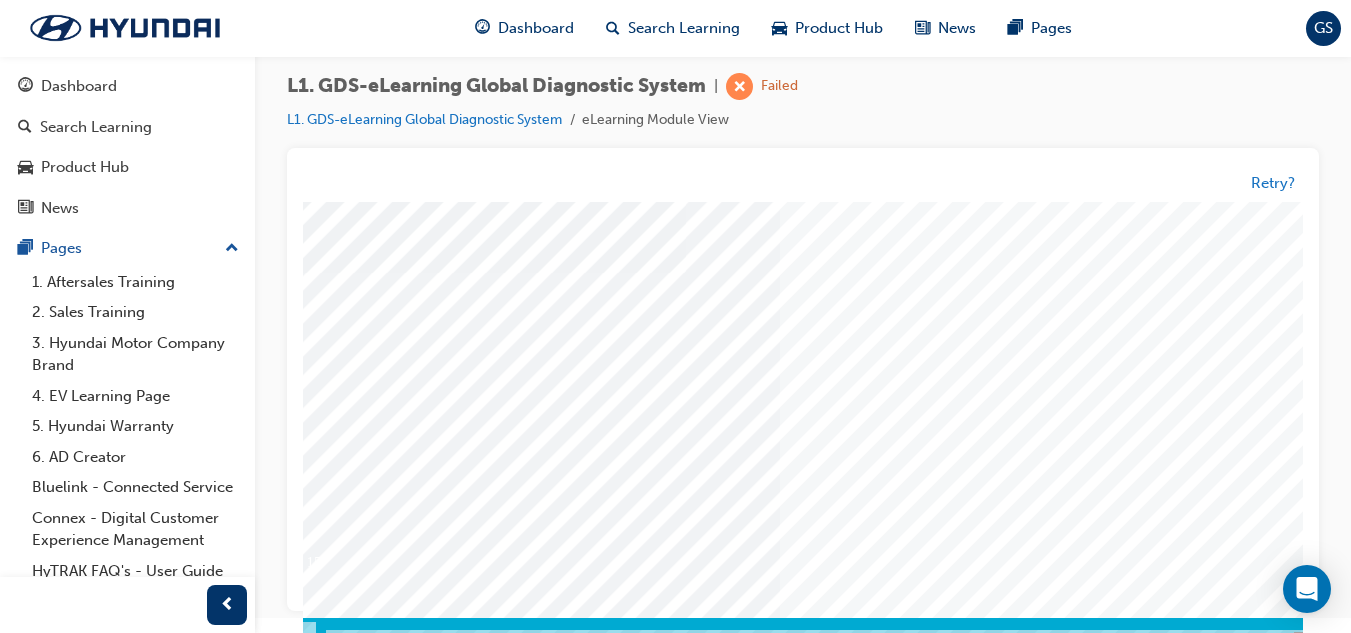 scroll, scrollTop: 334, scrollLeft: 135, axis: both 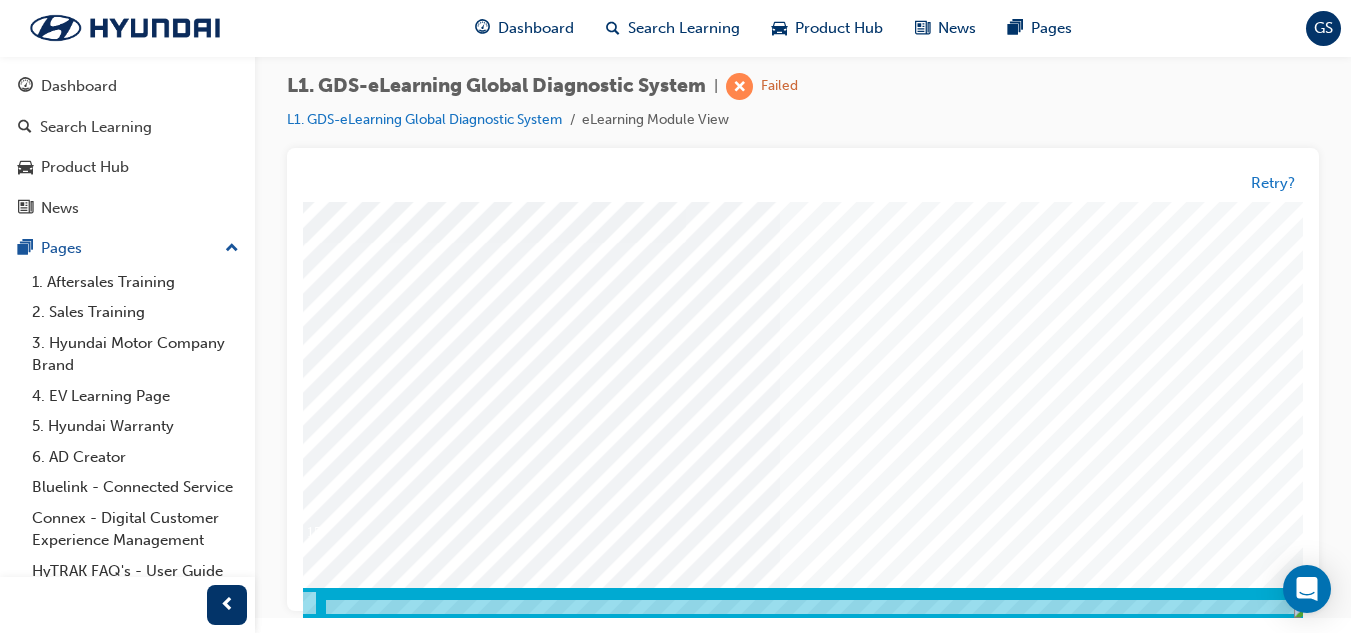 click at bounding box center (238, 3325) 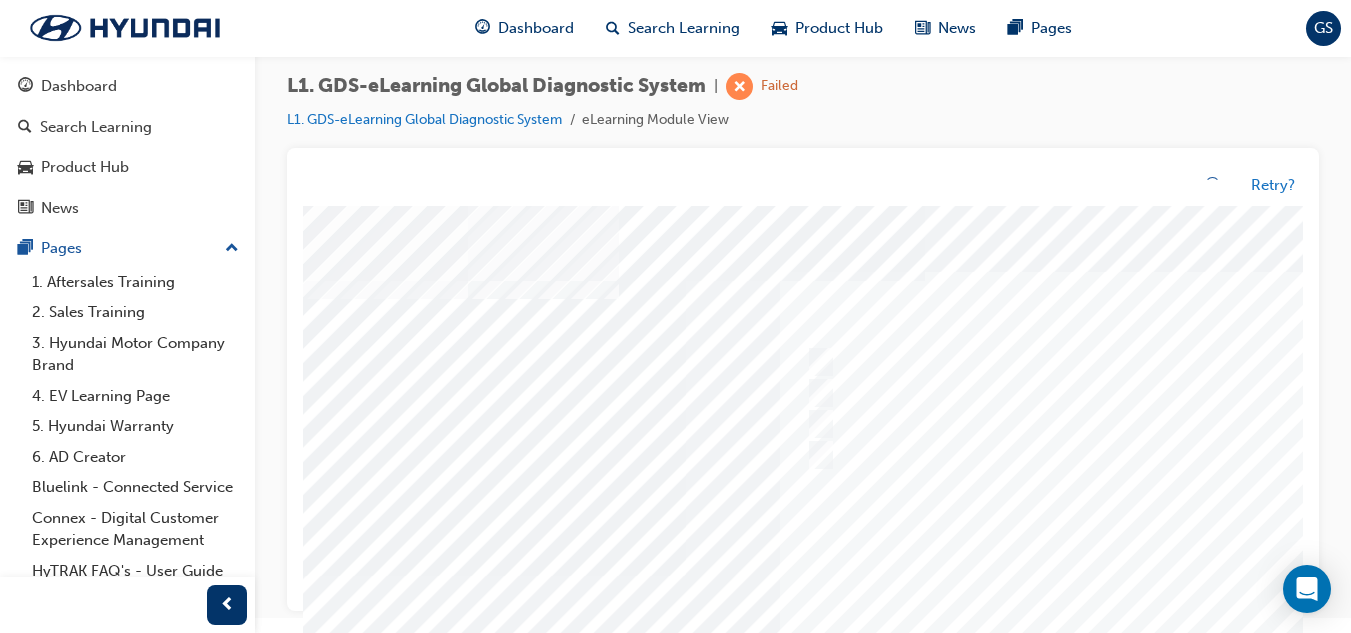 scroll, scrollTop: 0, scrollLeft: 135, axis: horizontal 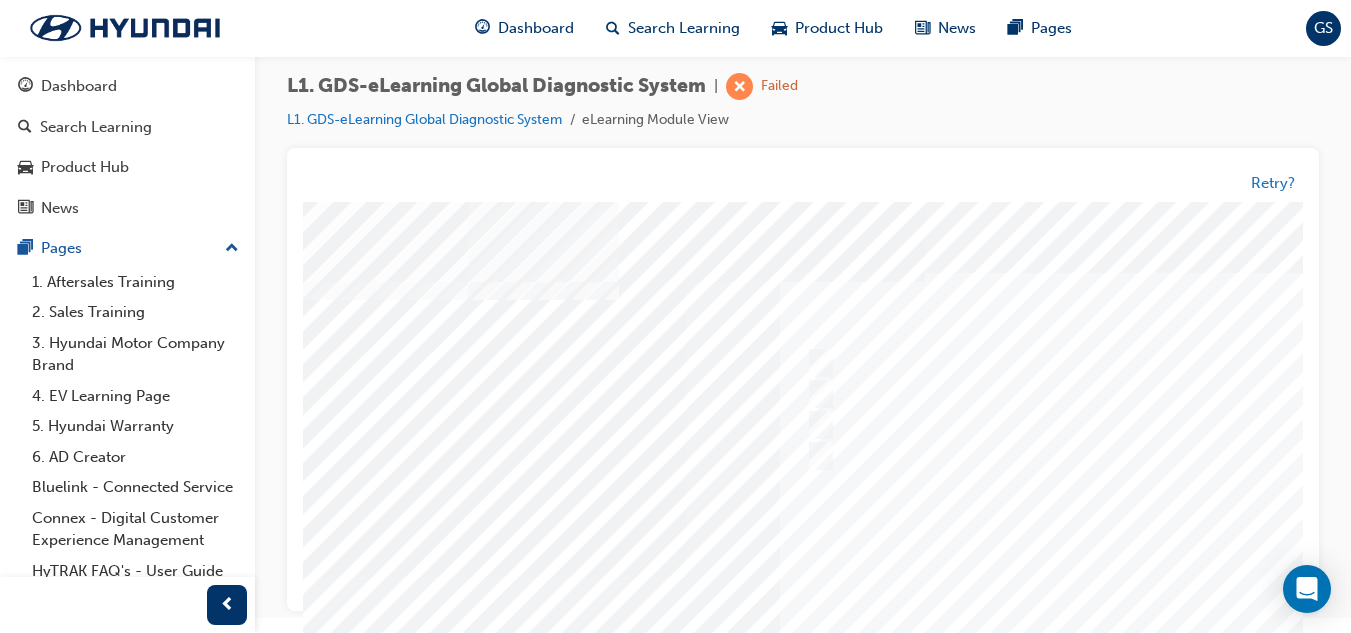 click at bounding box center [848, 577] 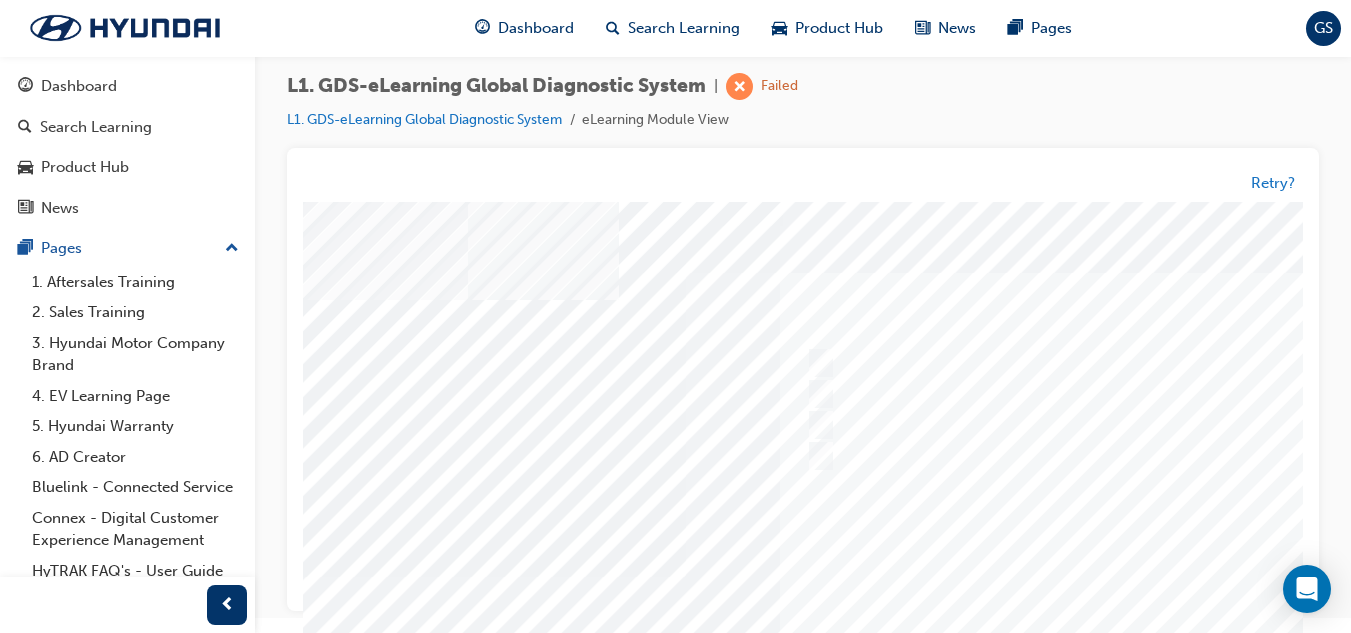scroll, scrollTop: 0, scrollLeft: 0, axis: both 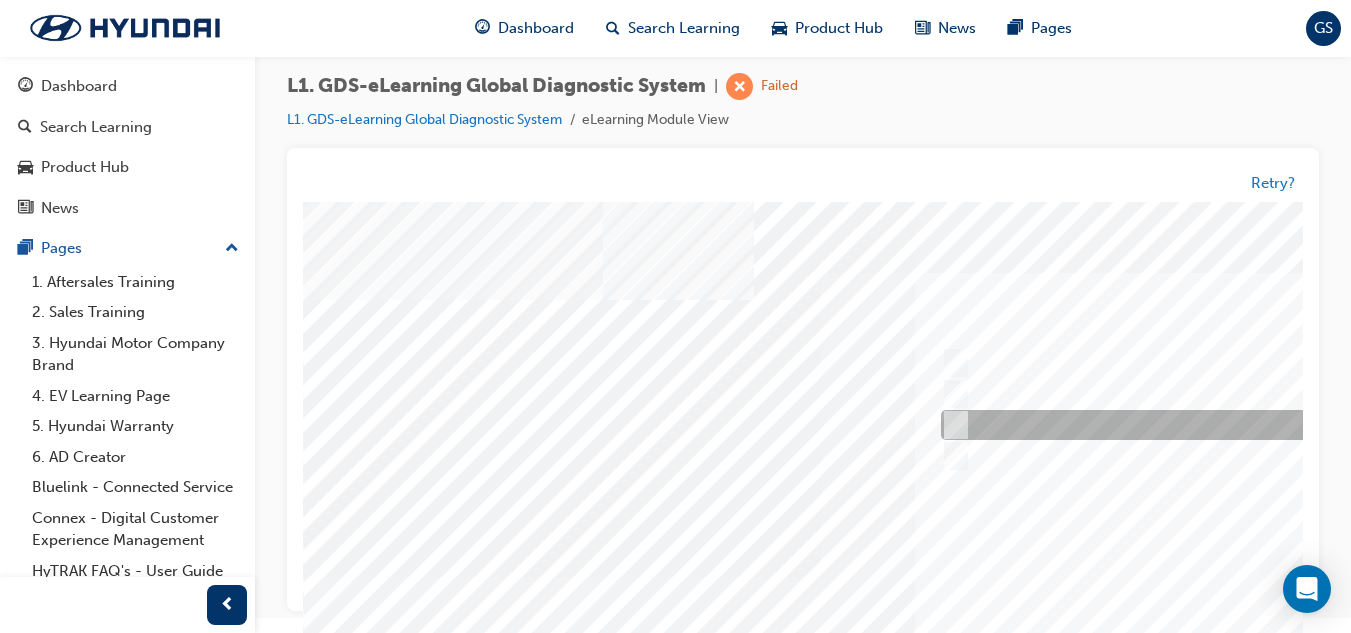 click at bounding box center [1268, 426] 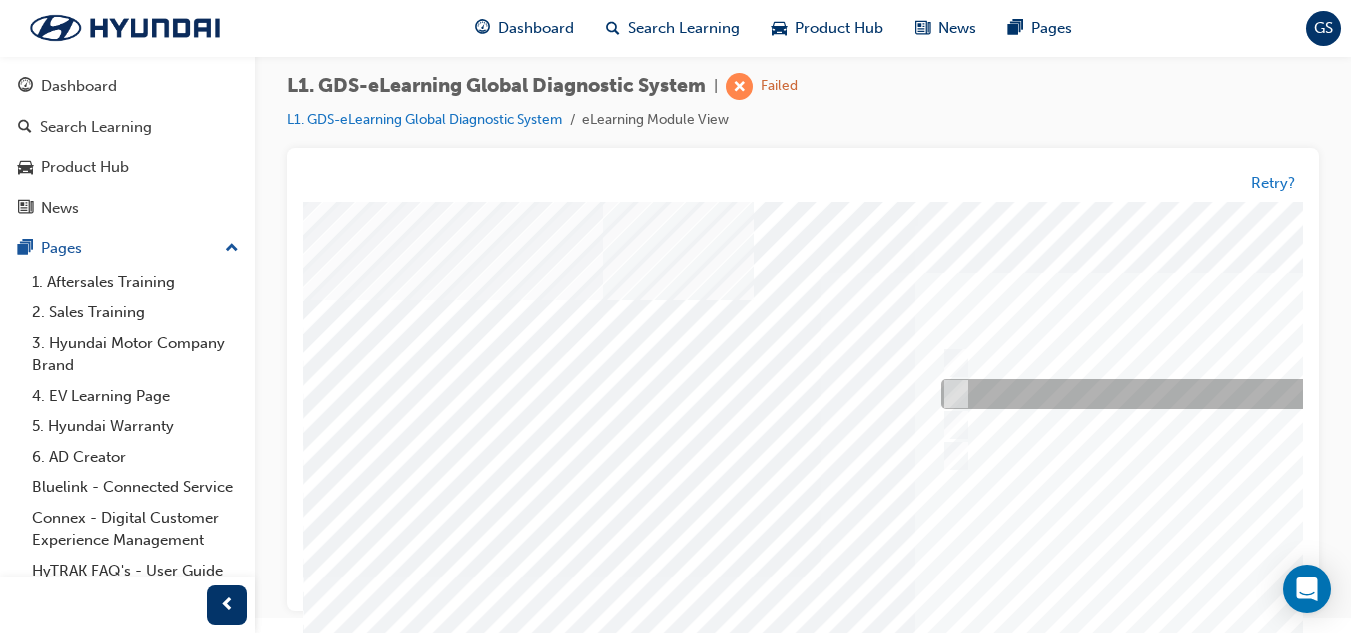 click at bounding box center [1268, 395] 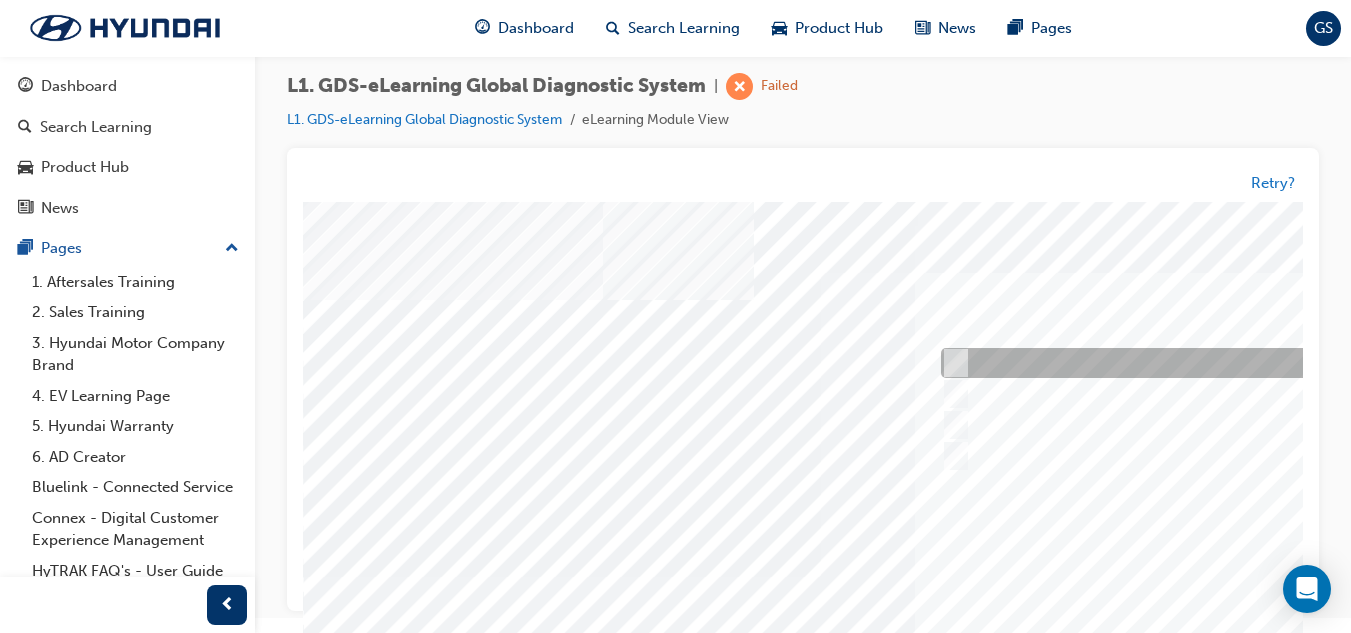 click at bounding box center [1268, 364] 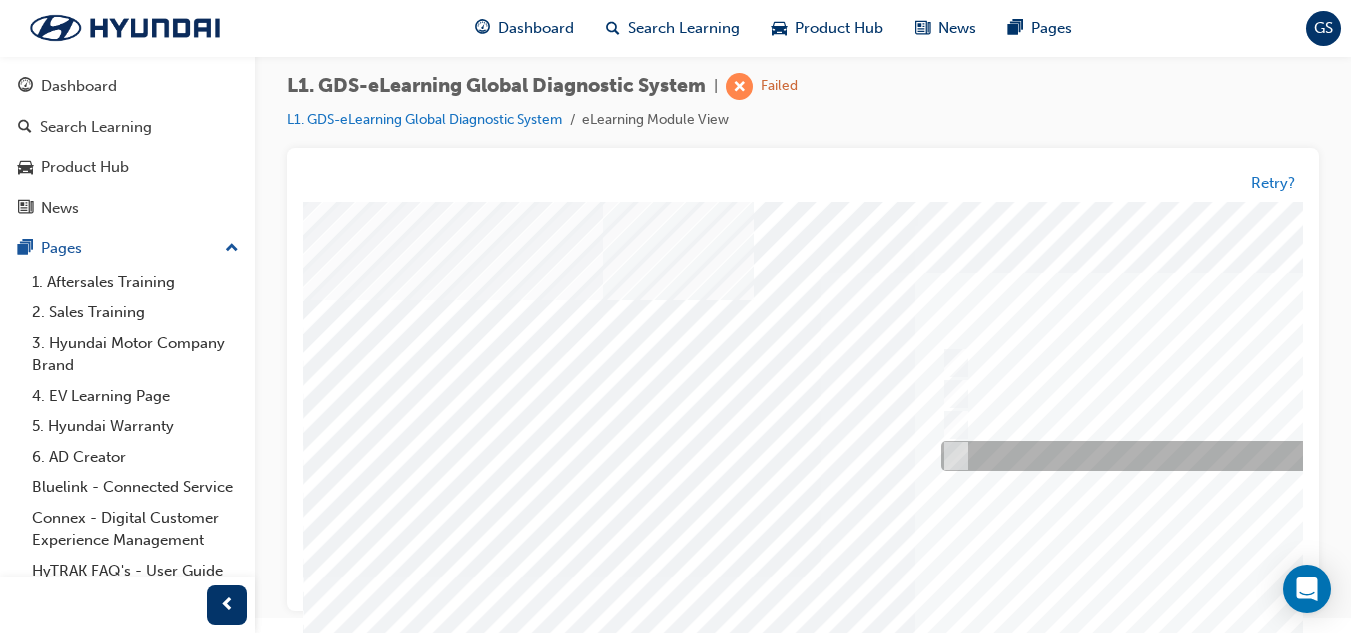 click at bounding box center [1268, 457] 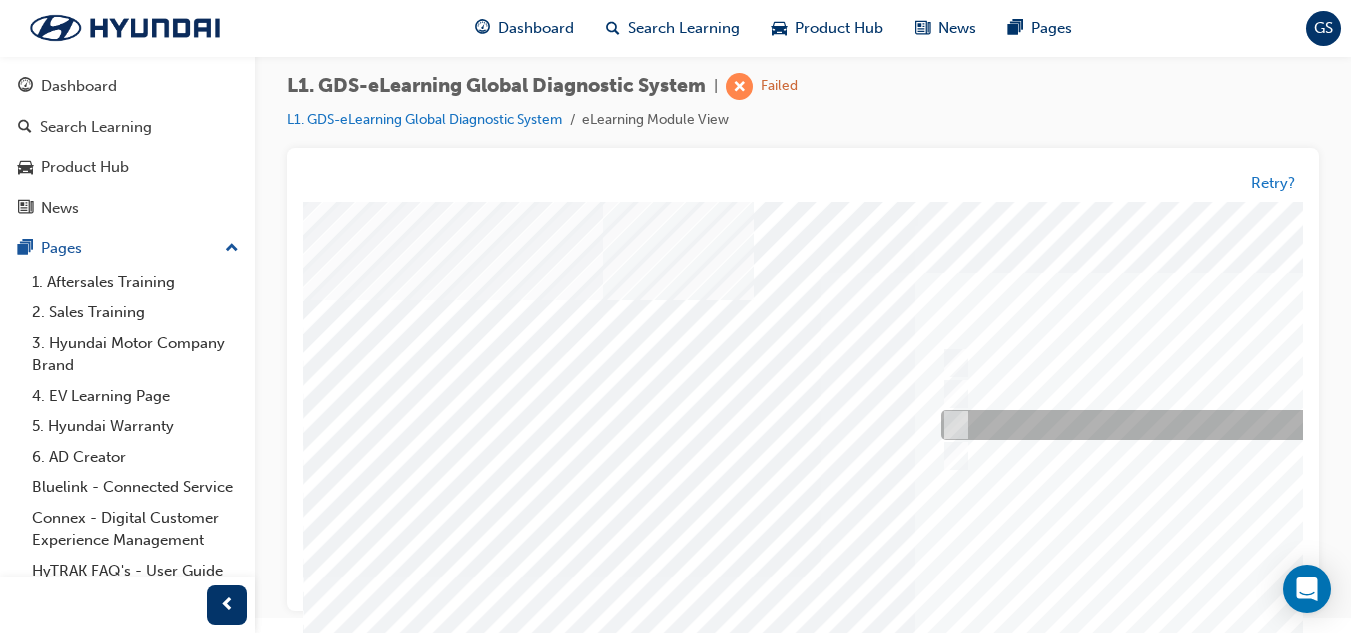 click at bounding box center [1268, 426] 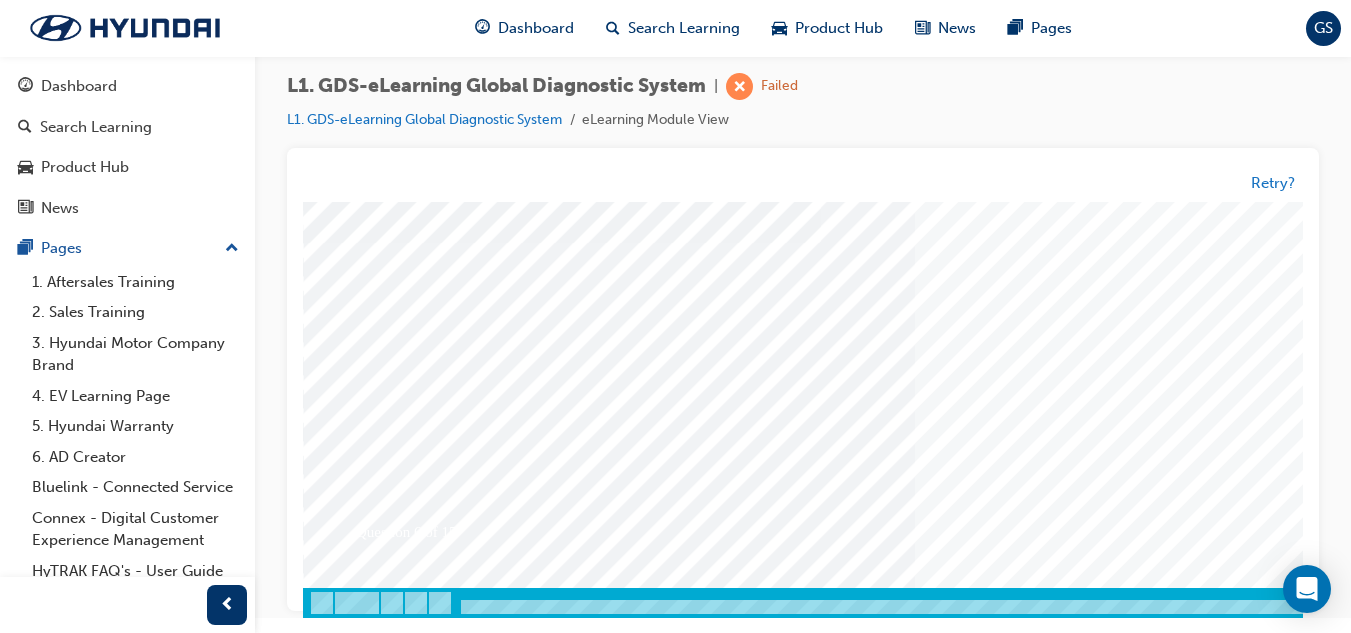click at bounding box center (373, 3325) 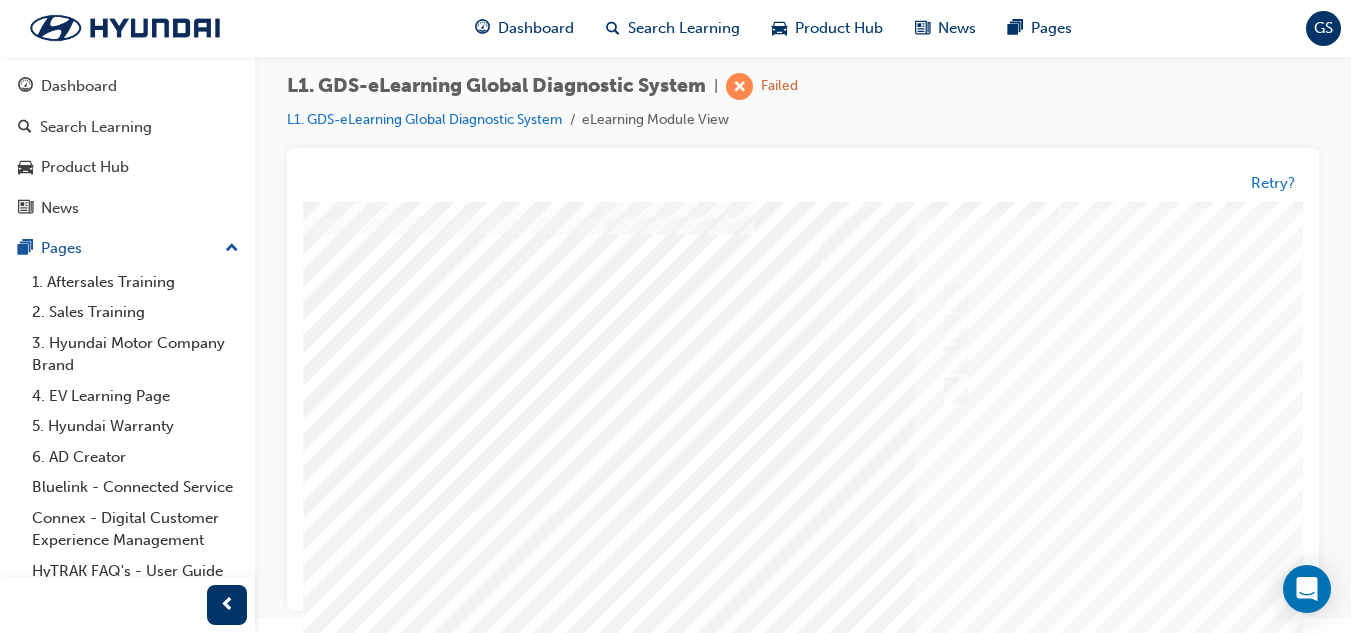 scroll, scrollTop: 0, scrollLeft: 0, axis: both 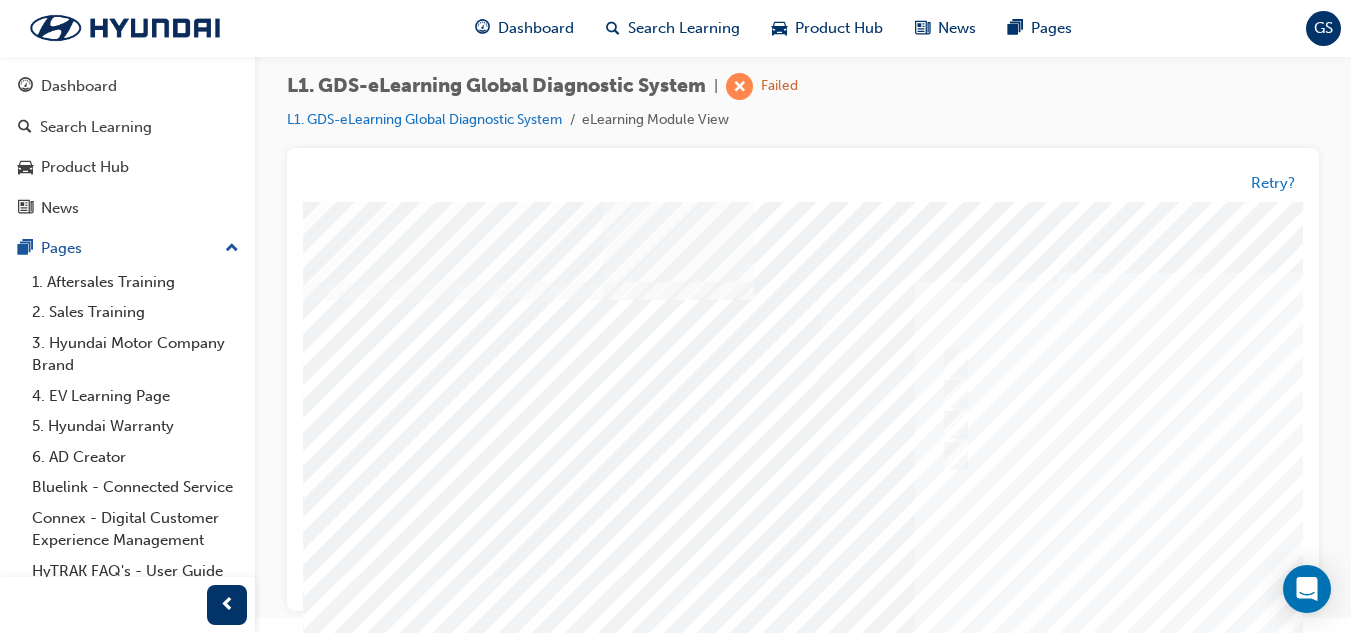 click at bounding box center [983, 577] 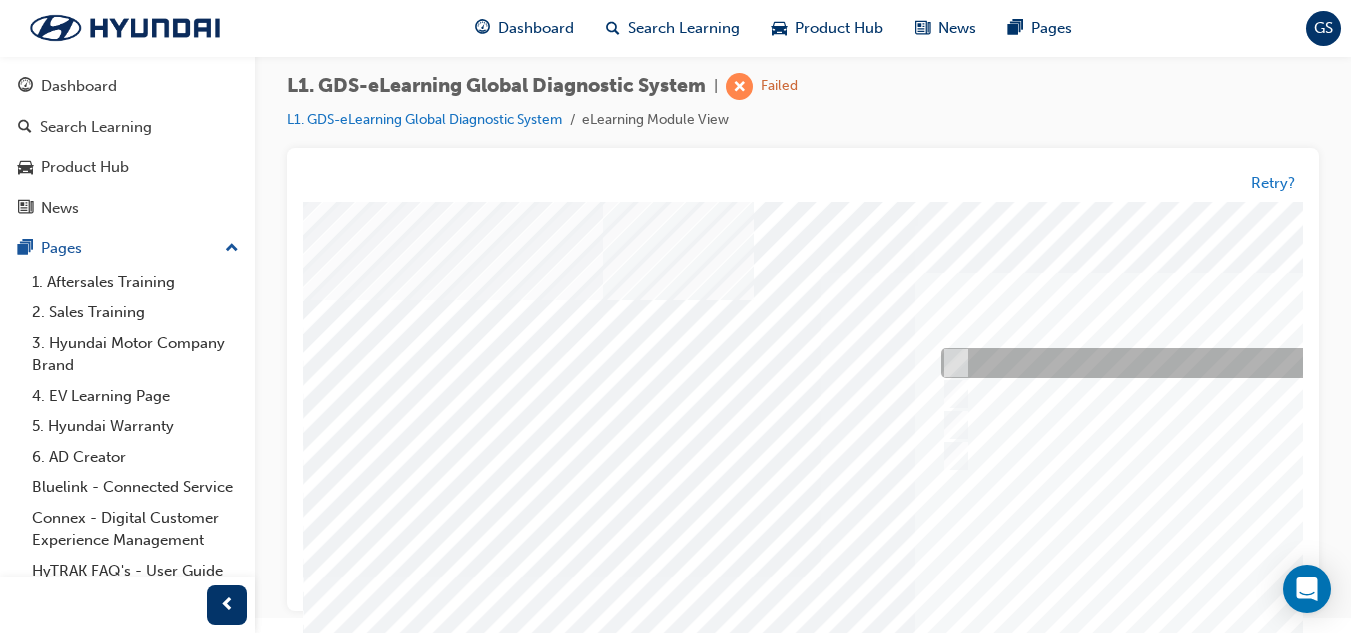 click at bounding box center [1268, 364] 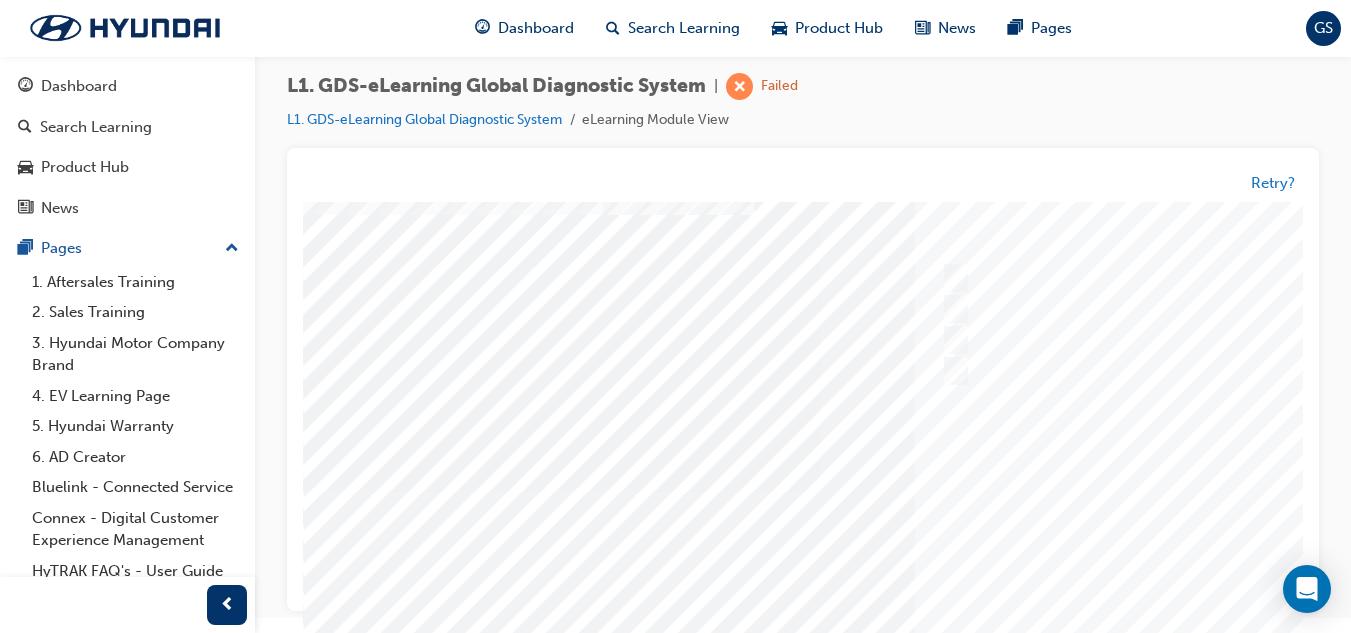 scroll, scrollTop: 300, scrollLeft: 0, axis: vertical 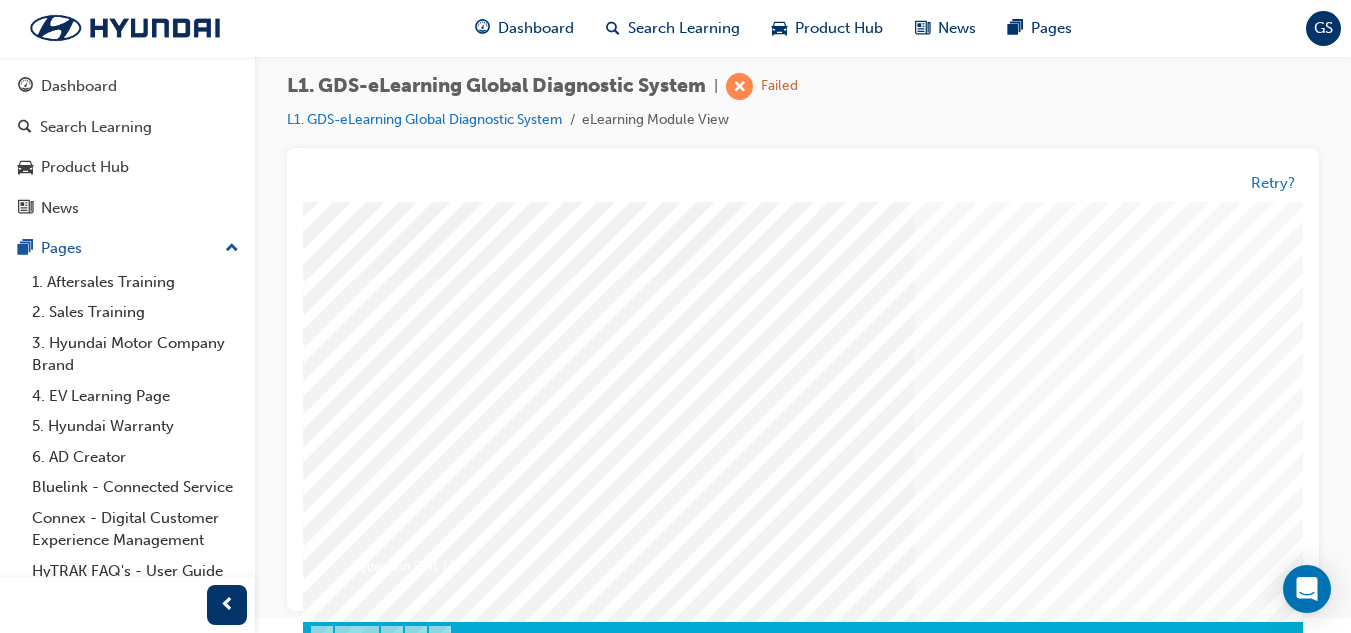 click at bounding box center [373, 3359] 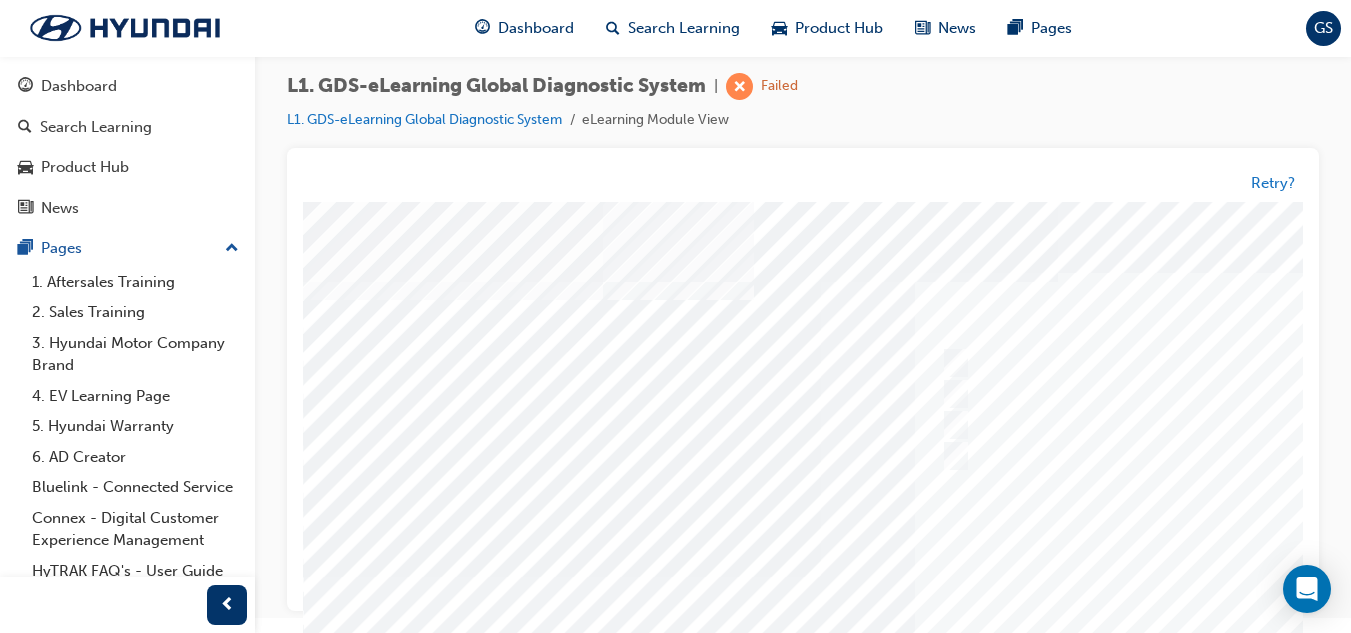 click at bounding box center (983, 577) 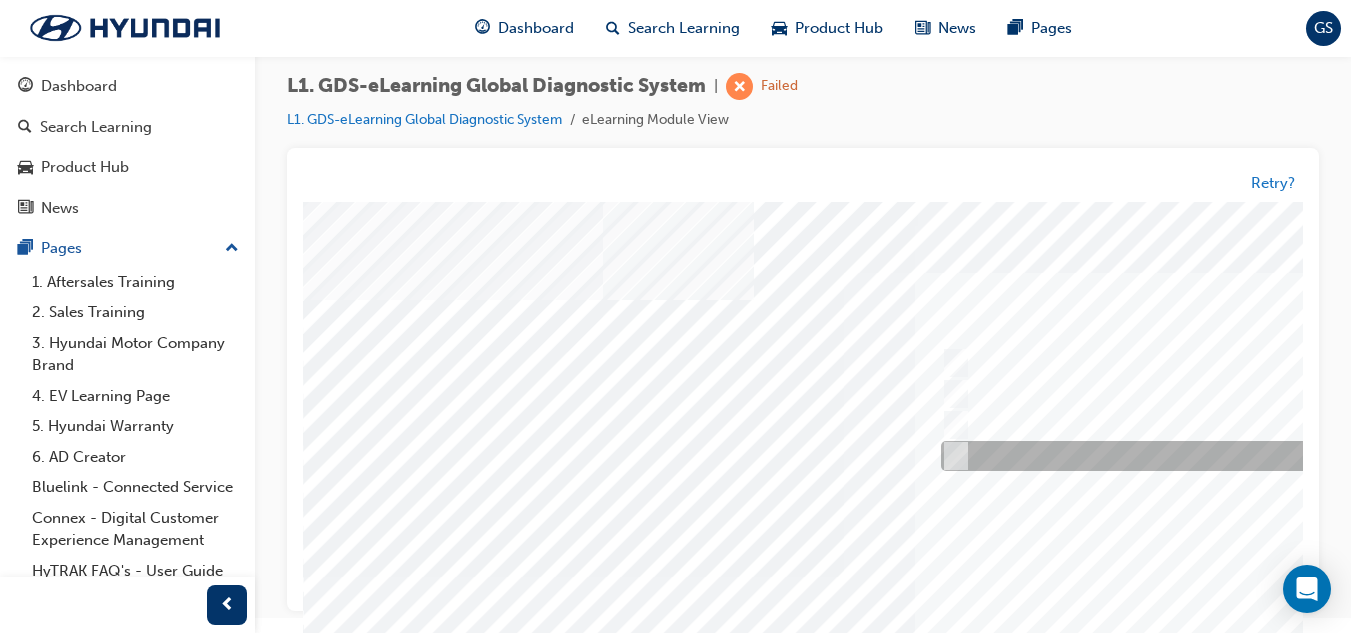 click at bounding box center [1268, 457] 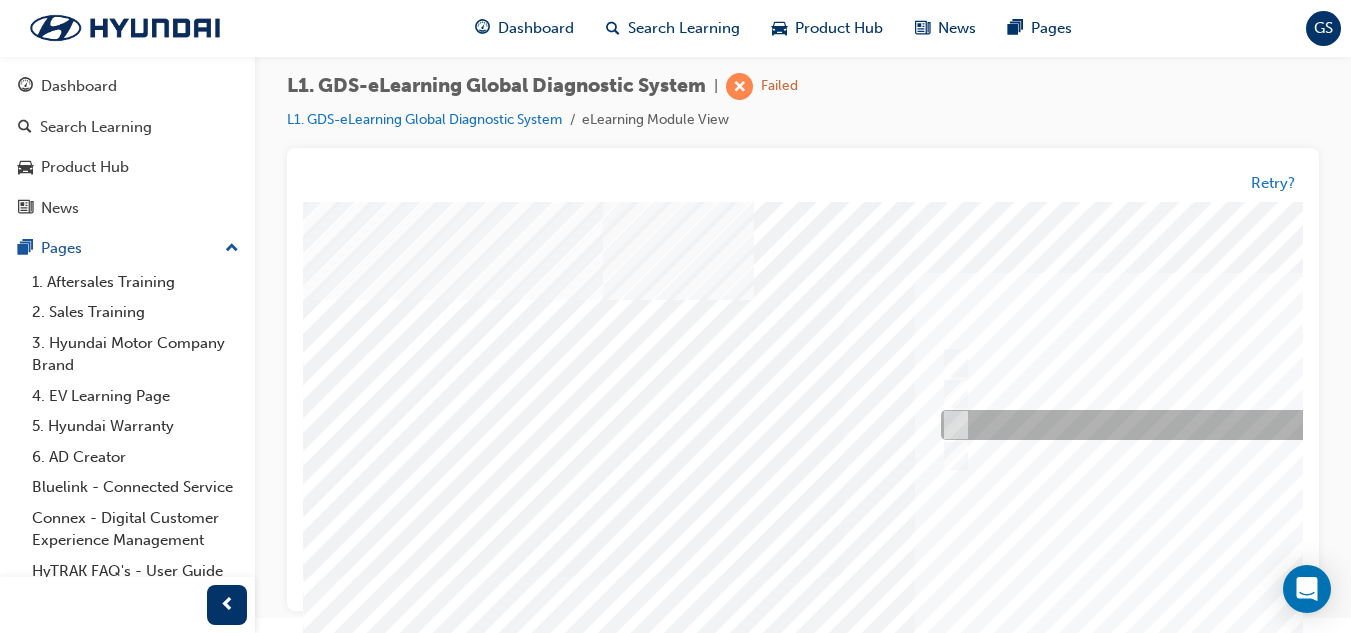 click at bounding box center (1268, 426) 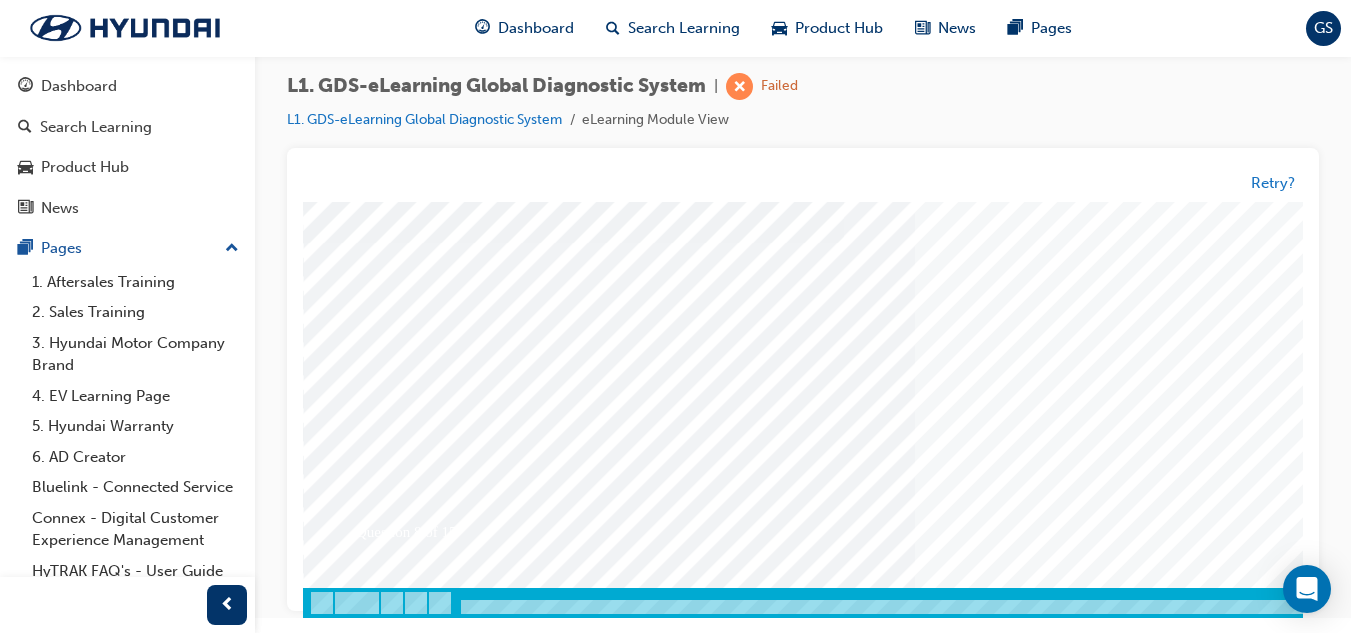 click at bounding box center [373, 3325] 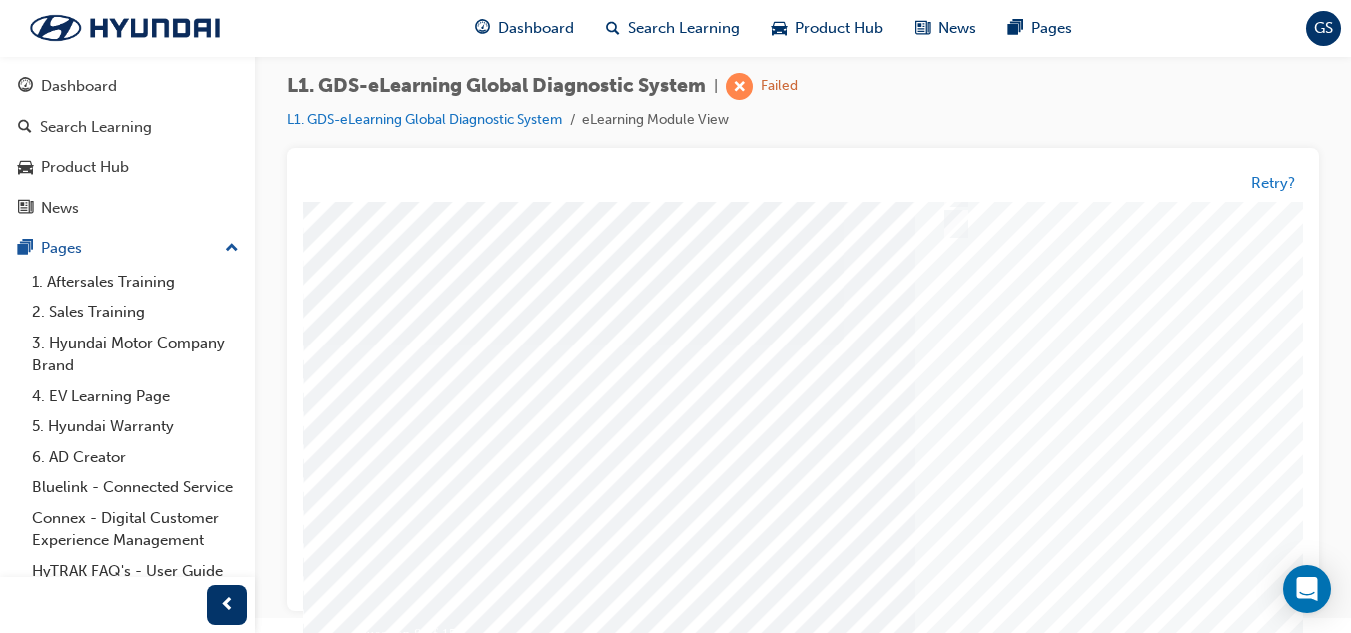 scroll, scrollTop: 0, scrollLeft: 0, axis: both 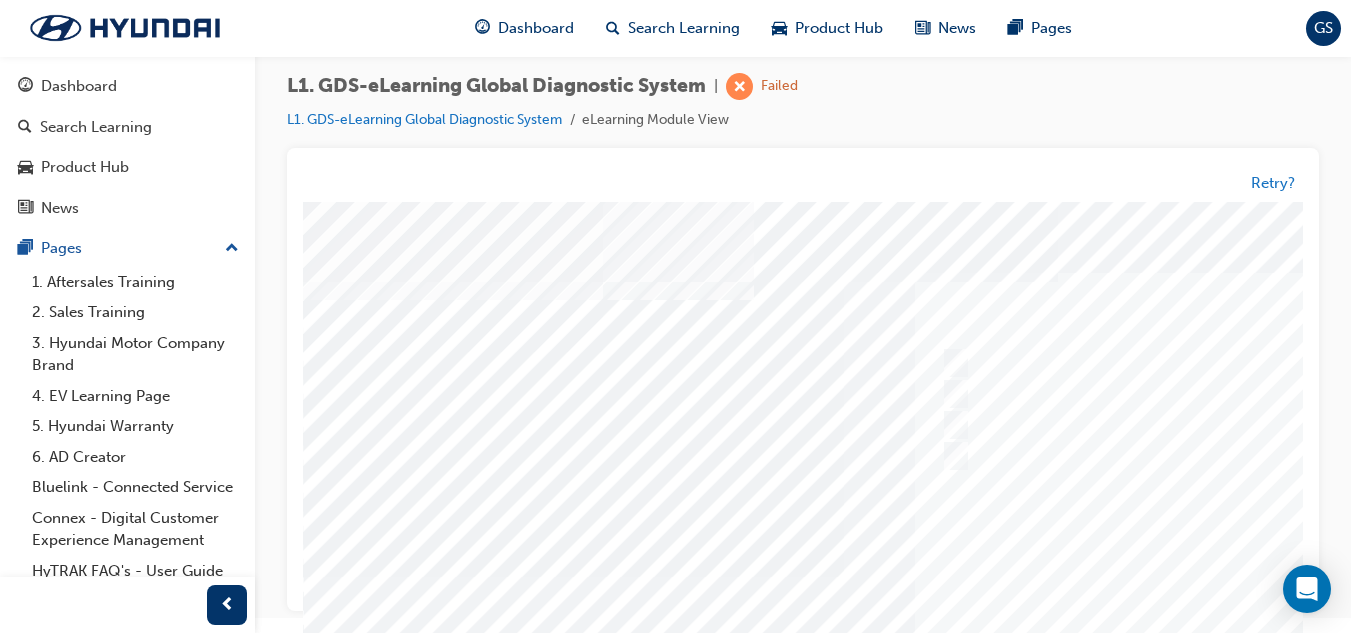 click at bounding box center [983, 577] 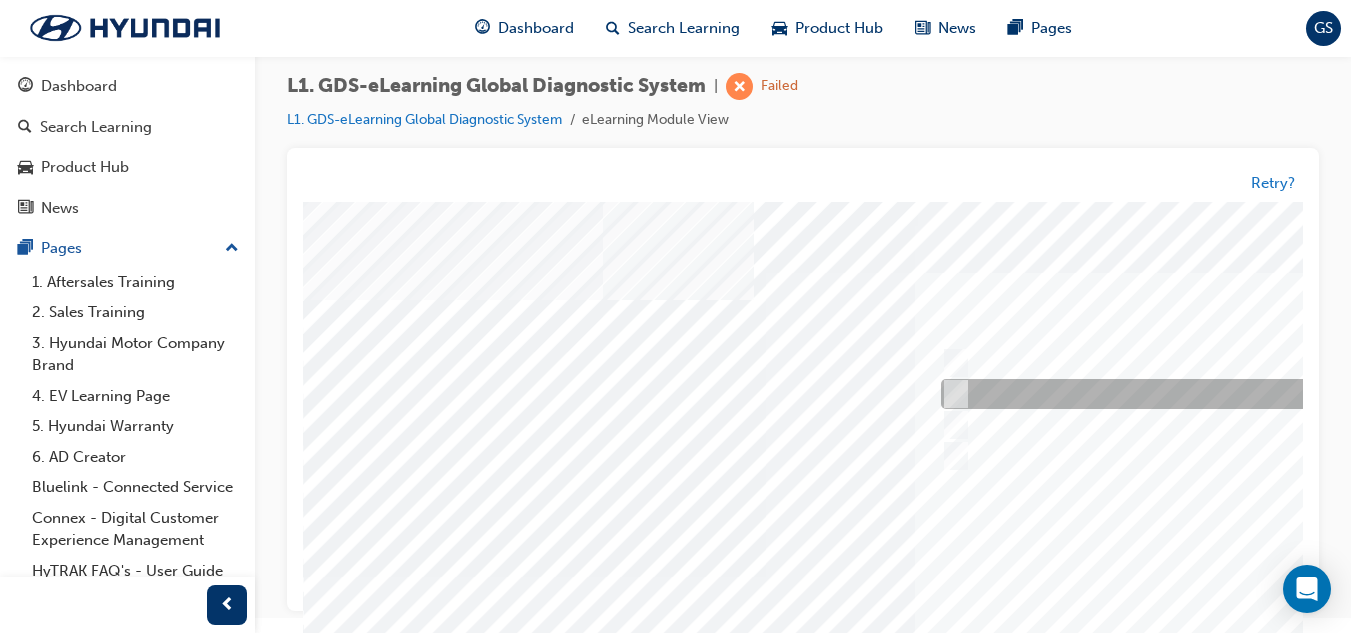 click at bounding box center (1268, 395) 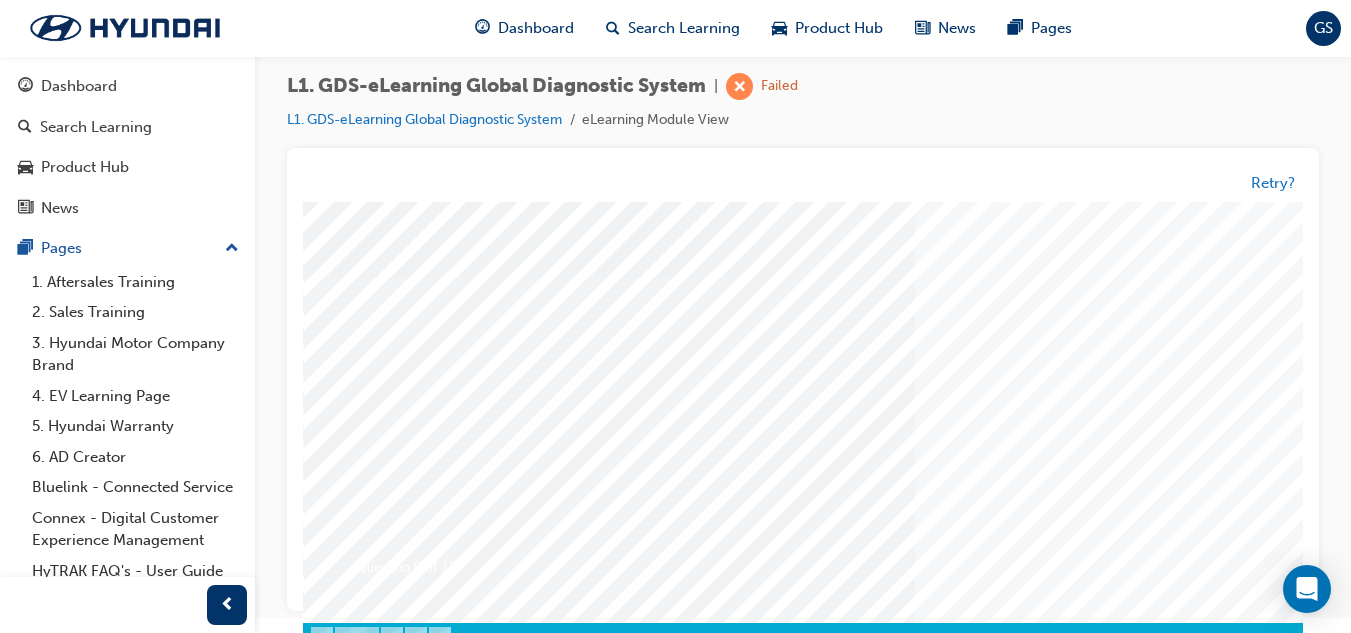 scroll, scrollTop: 300, scrollLeft: 0, axis: vertical 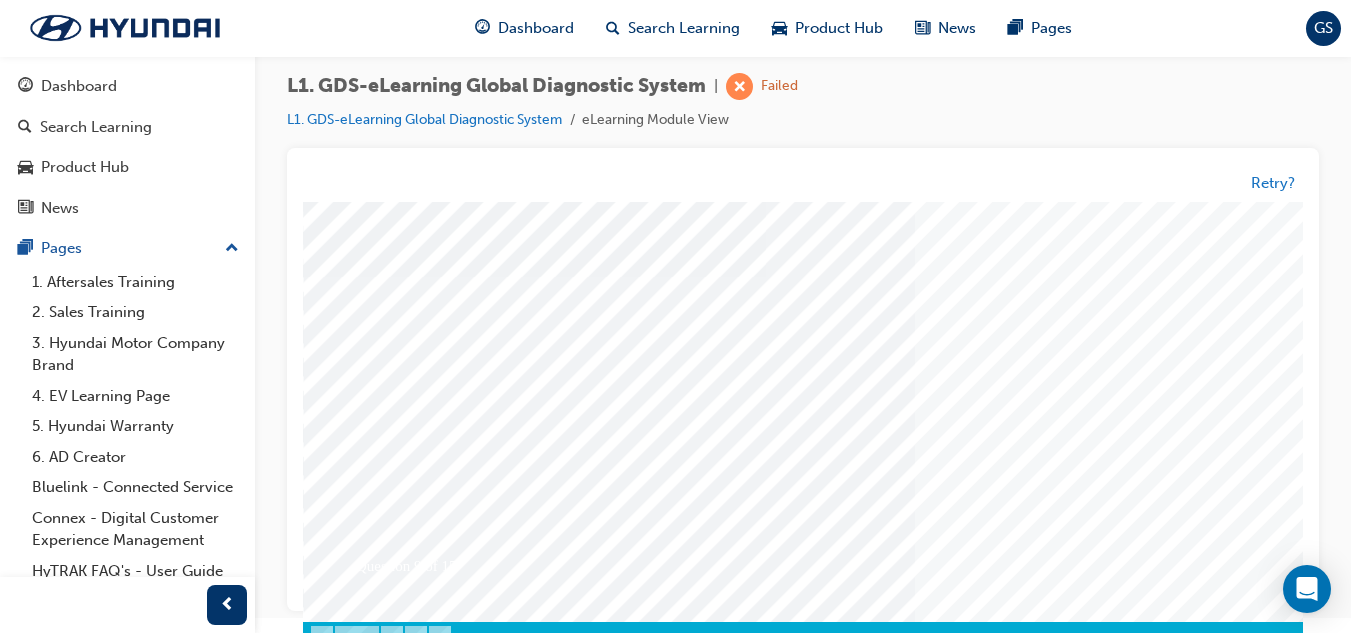 click at bounding box center (373, 3359) 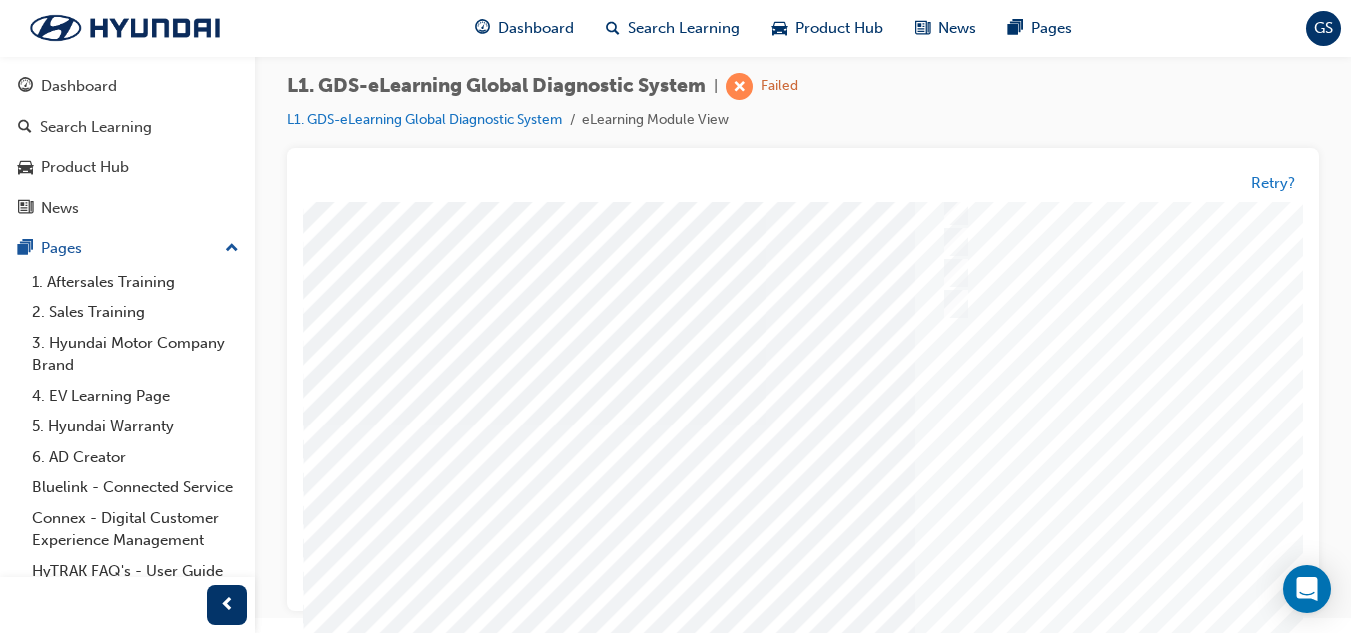 scroll, scrollTop: 0, scrollLeft: 0, axis: both 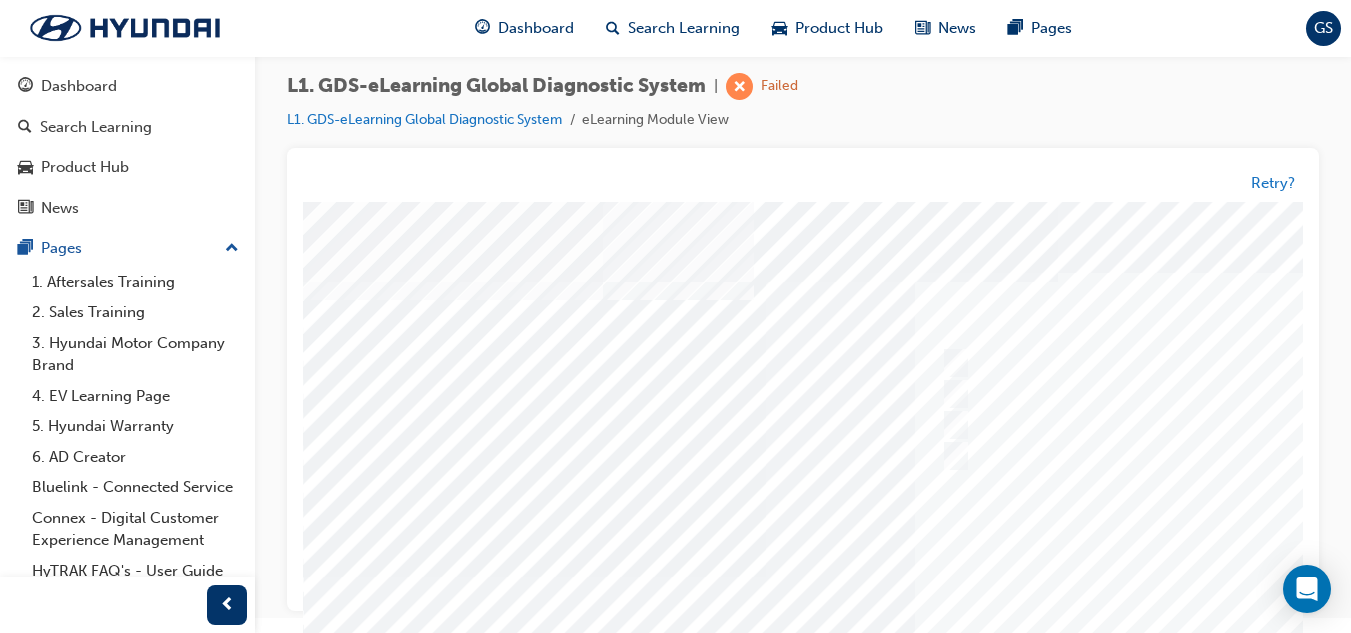 click at bounding box center [983, 577] 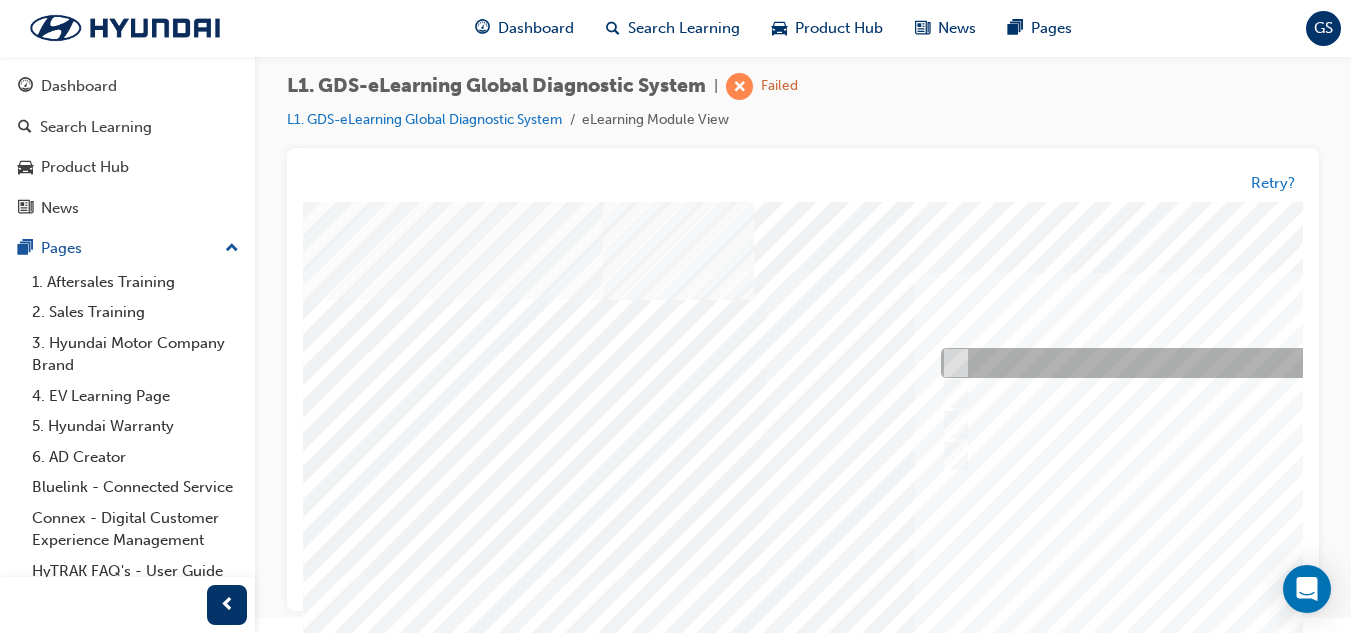 click at bounding box center [1268, 364] 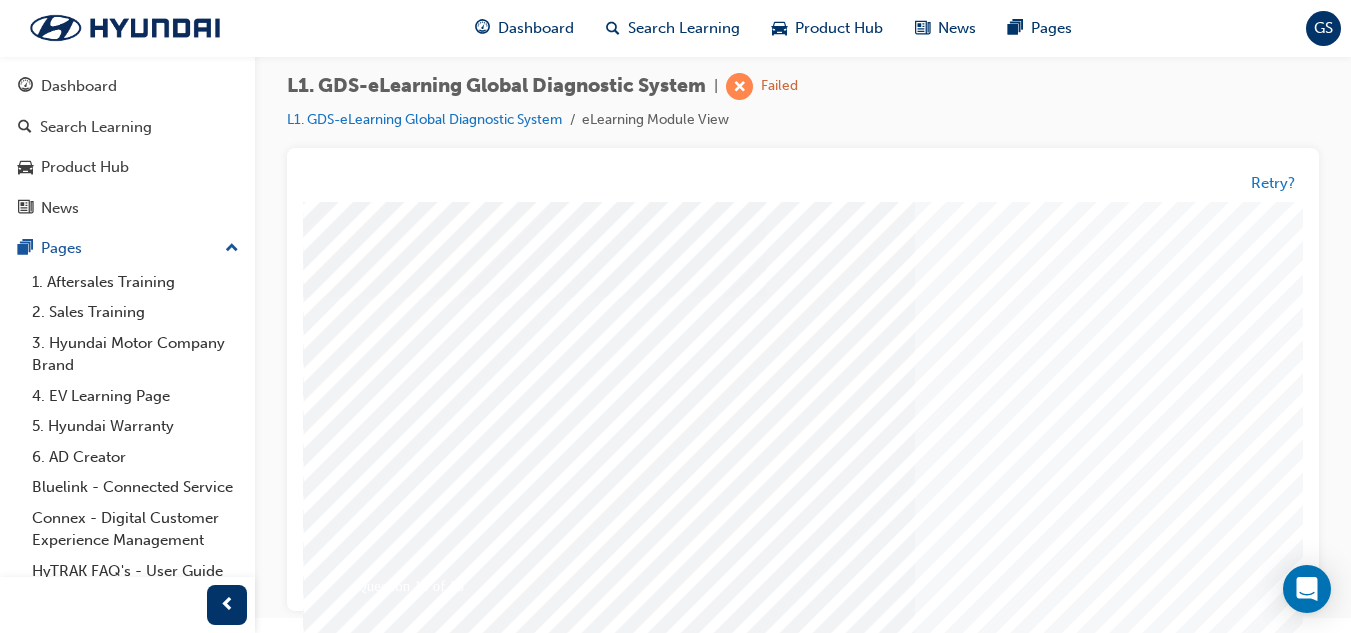 scroll, scrollTop: 300, scrollLeft: 0, axis: vertical 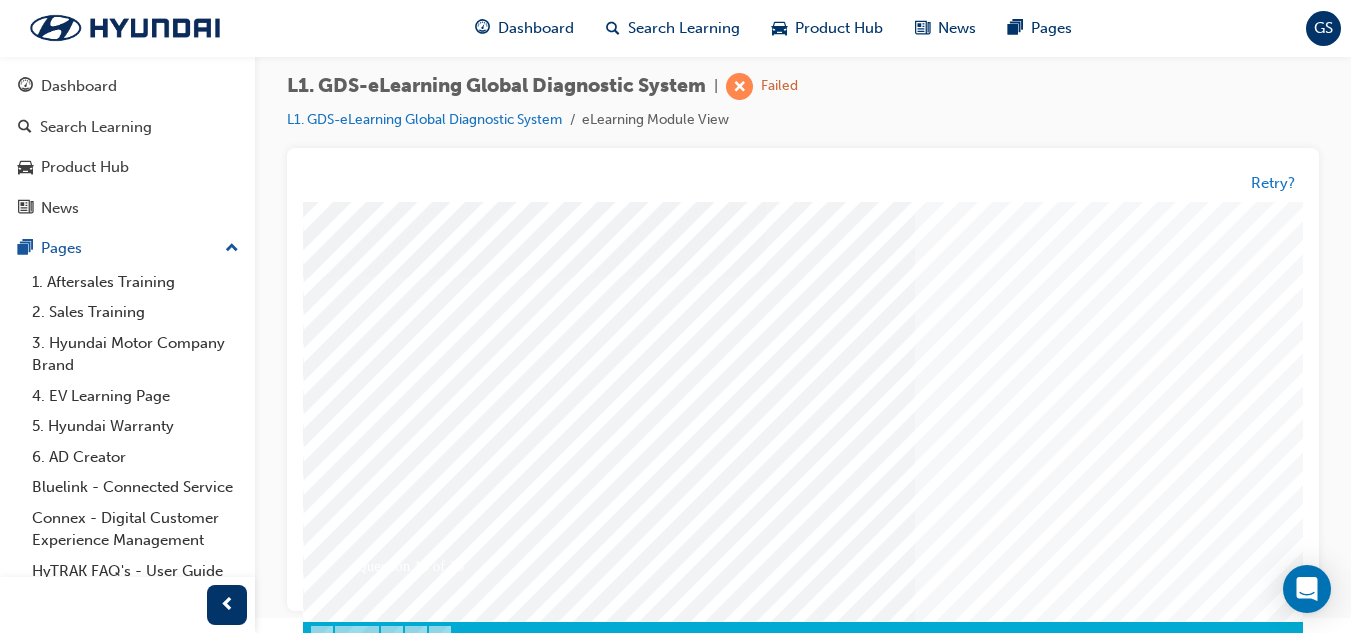 click at bounding box center (373, 3359) 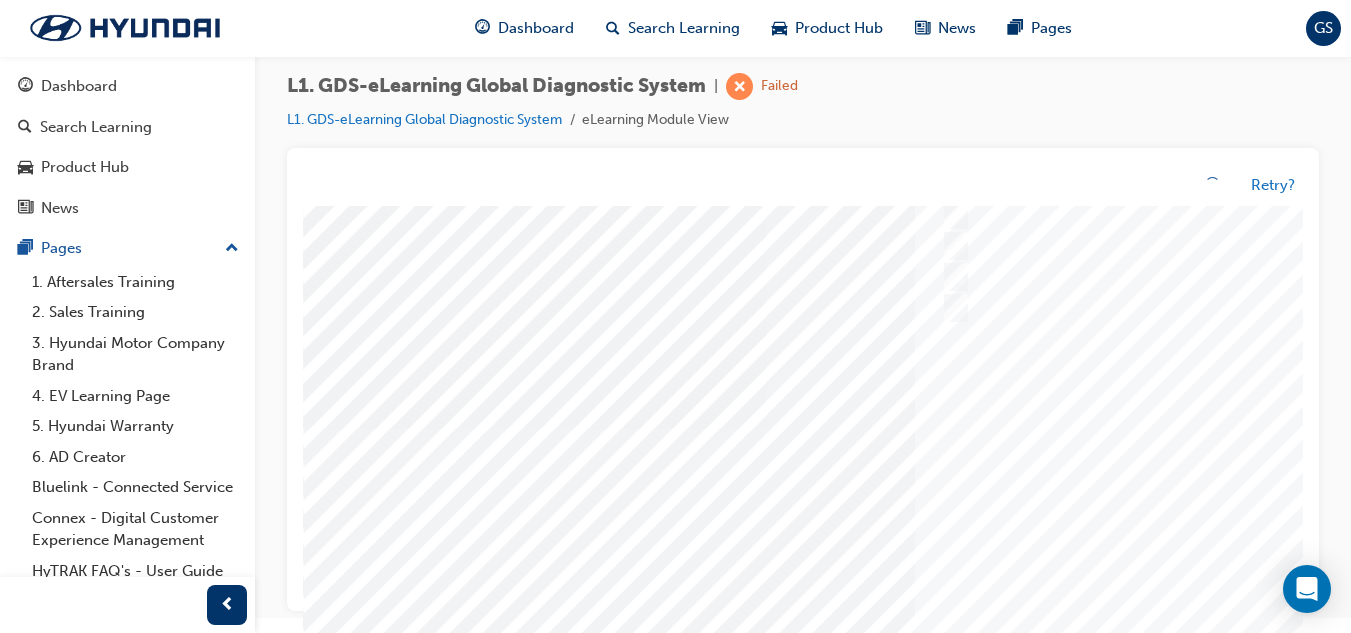 scroll, scrollTop: 0, scrollLeft: 0, axis: both 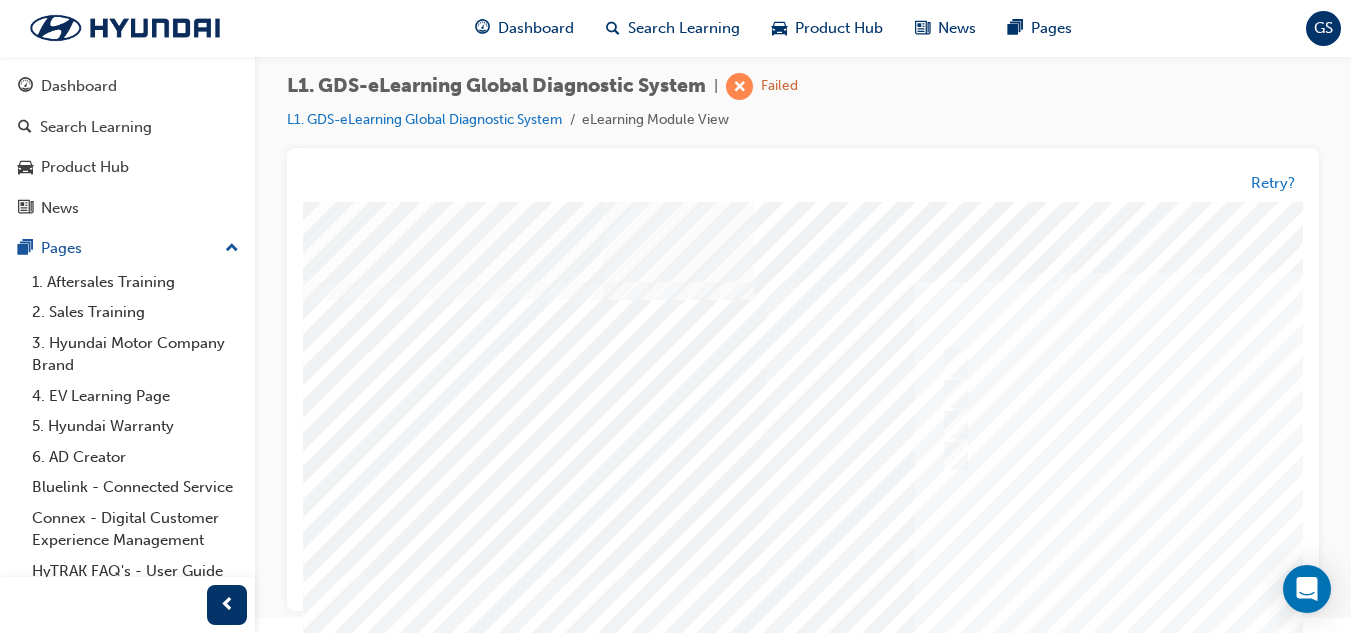 click at bounding box center (983, 577) 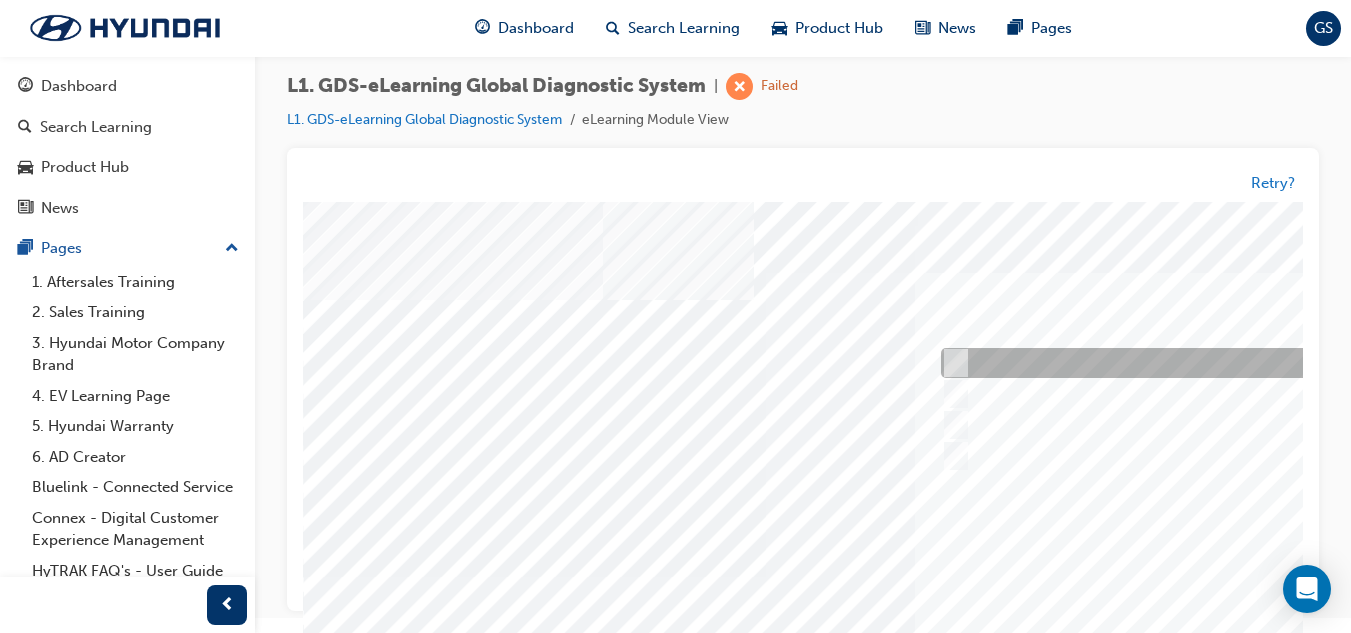 click at bounding box center [1268, 395] 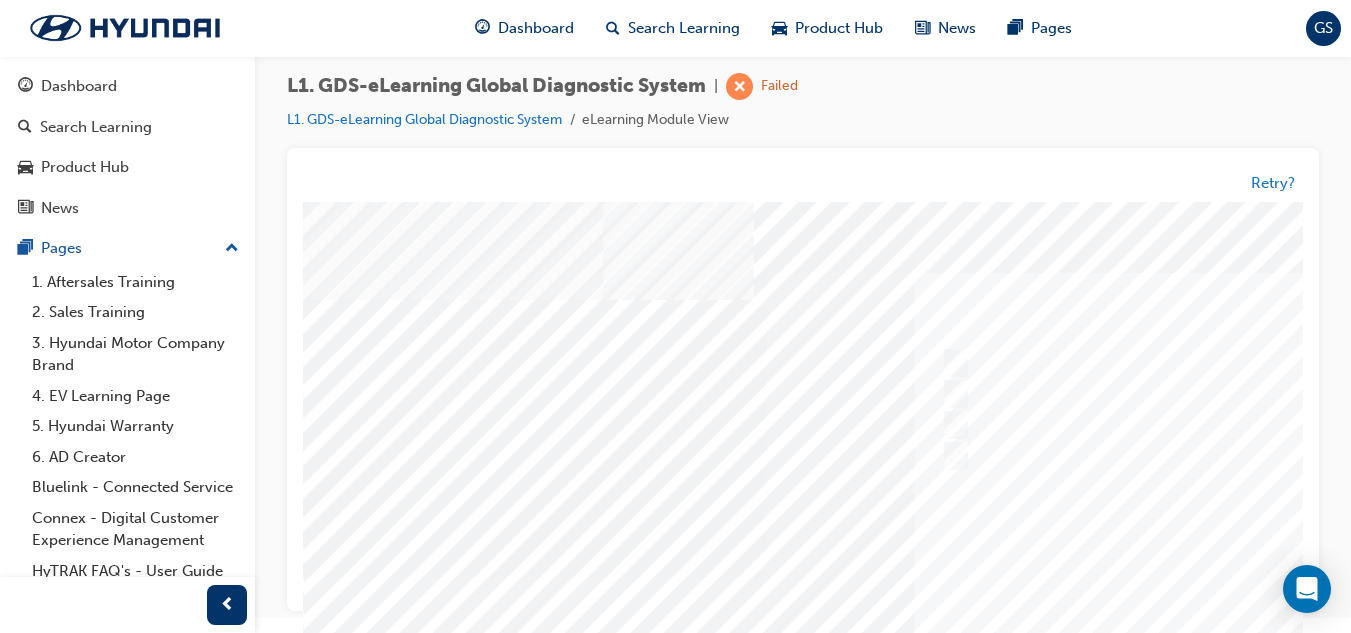 scroll, scrollTop: 334, scrollLeft: 0, axis: vertical 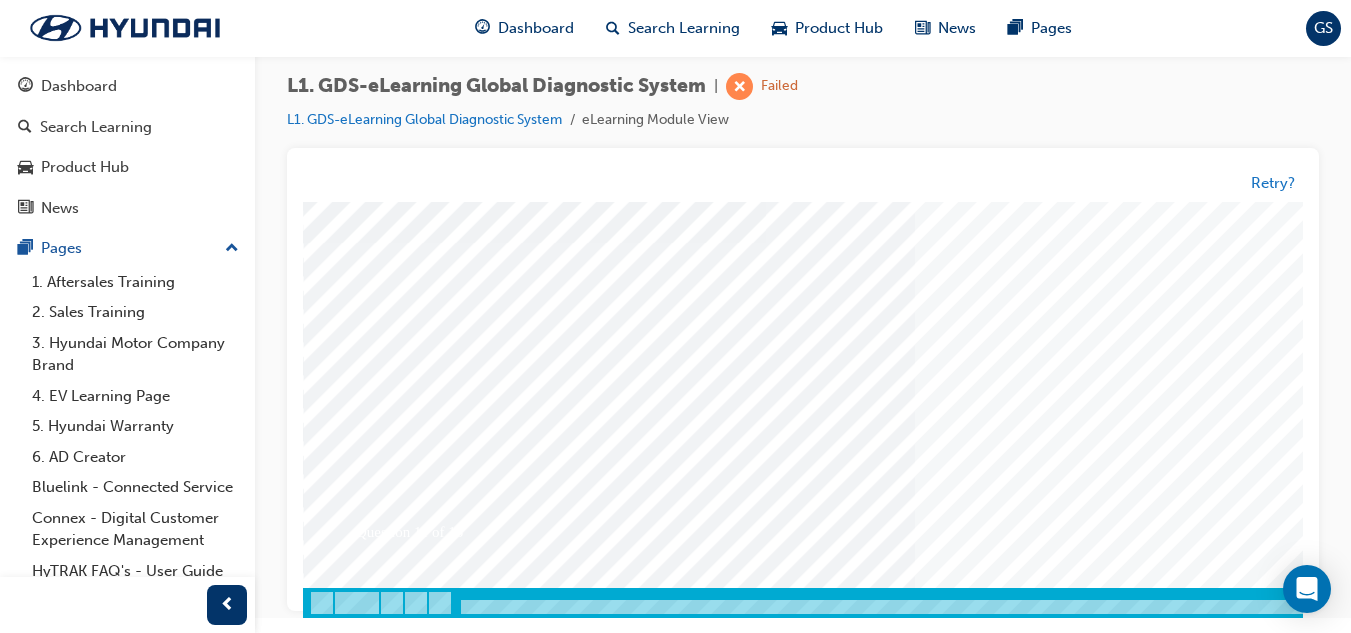 click at bounding box center (373, 3325) 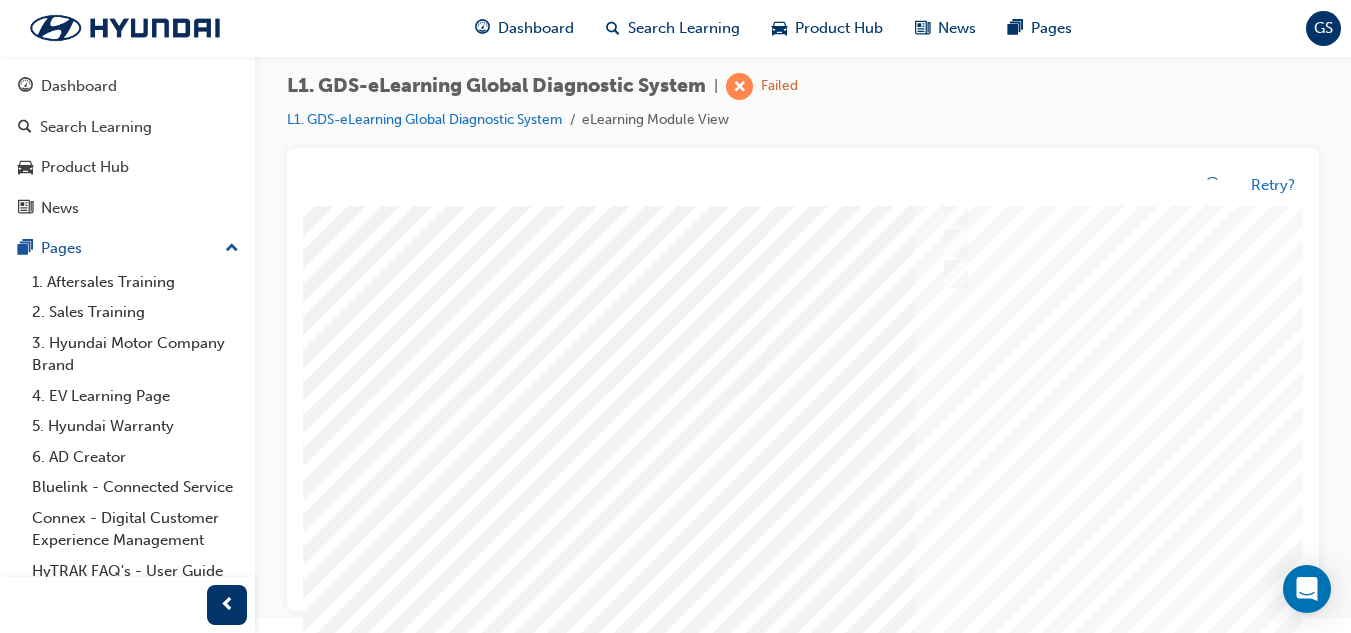 scroll, scrollTop: 0, scrollLeft: 0, axis: both 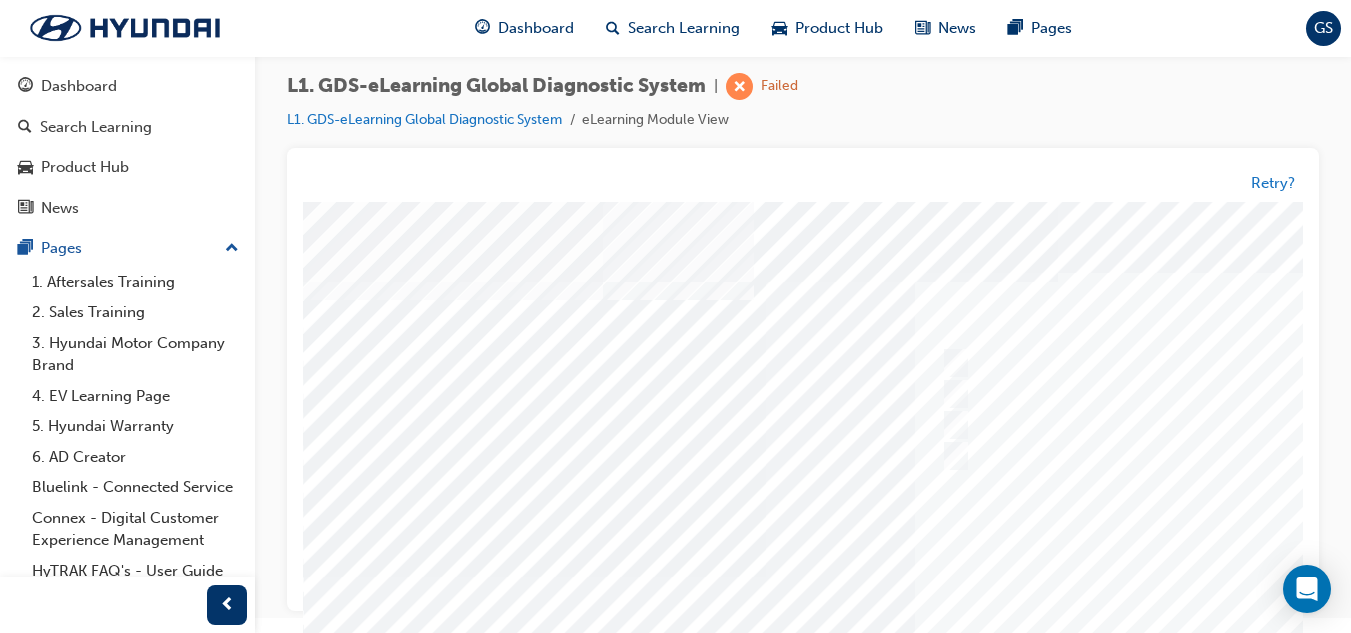 click at bounding box center [983, 577] 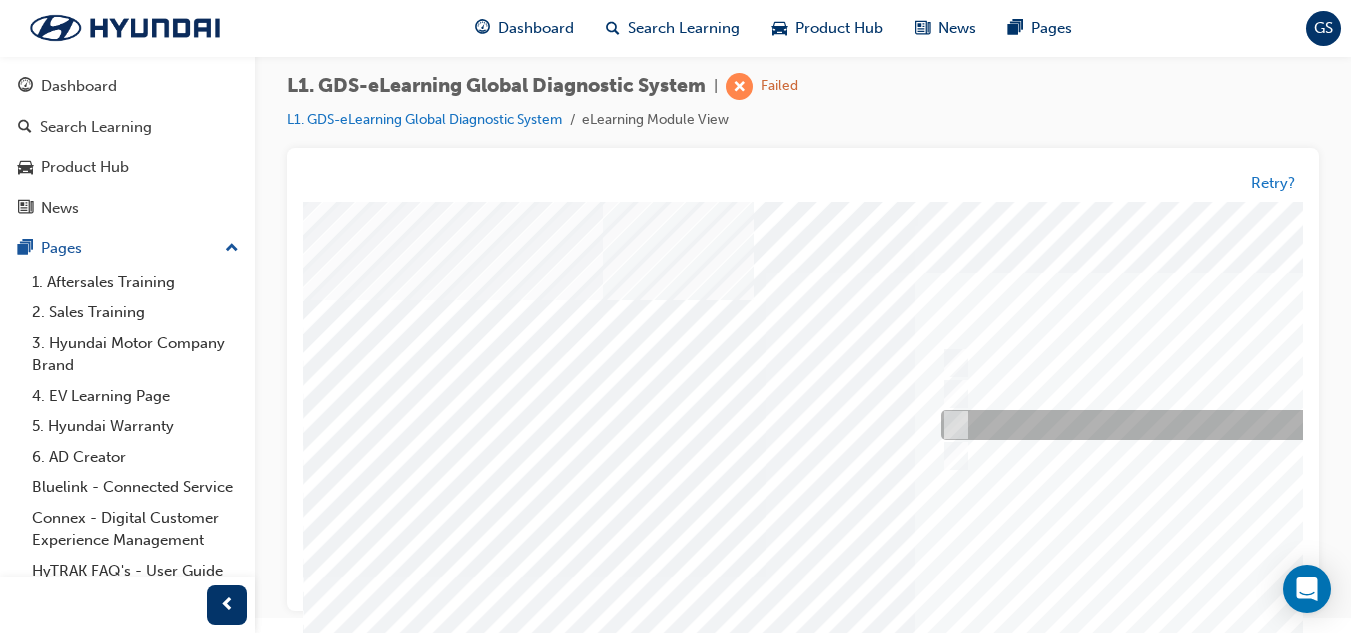 click at bounding box center [1268, 426] 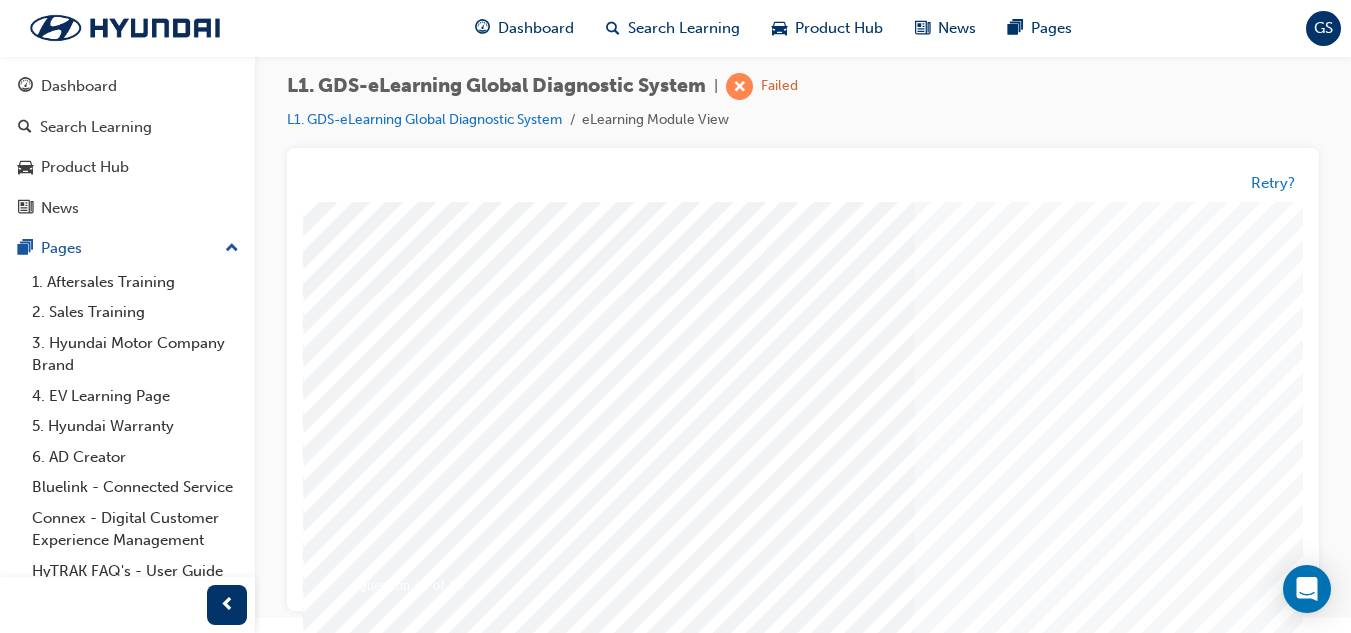 scroll, scrollTop: 300, scrollLeft: 0, axis: vertical 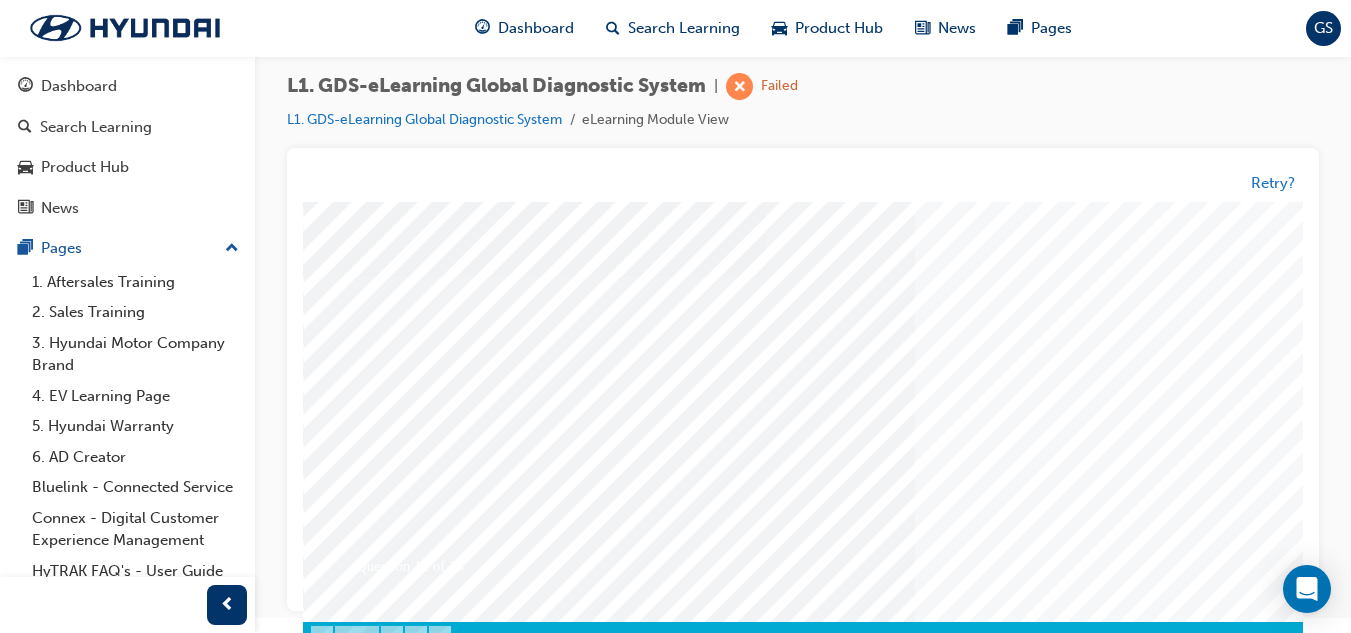 click at bounding box center (373, 3359) 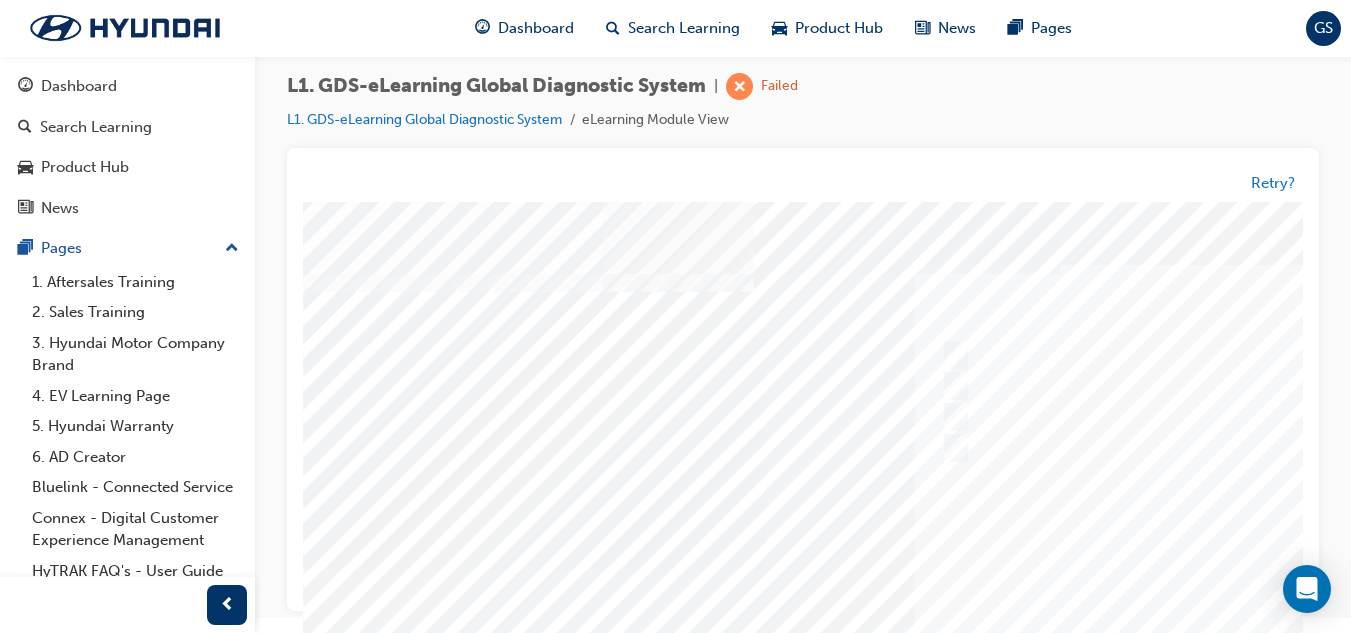 scroll, scrollTop: 0, scrollLeft: 0, axis: both 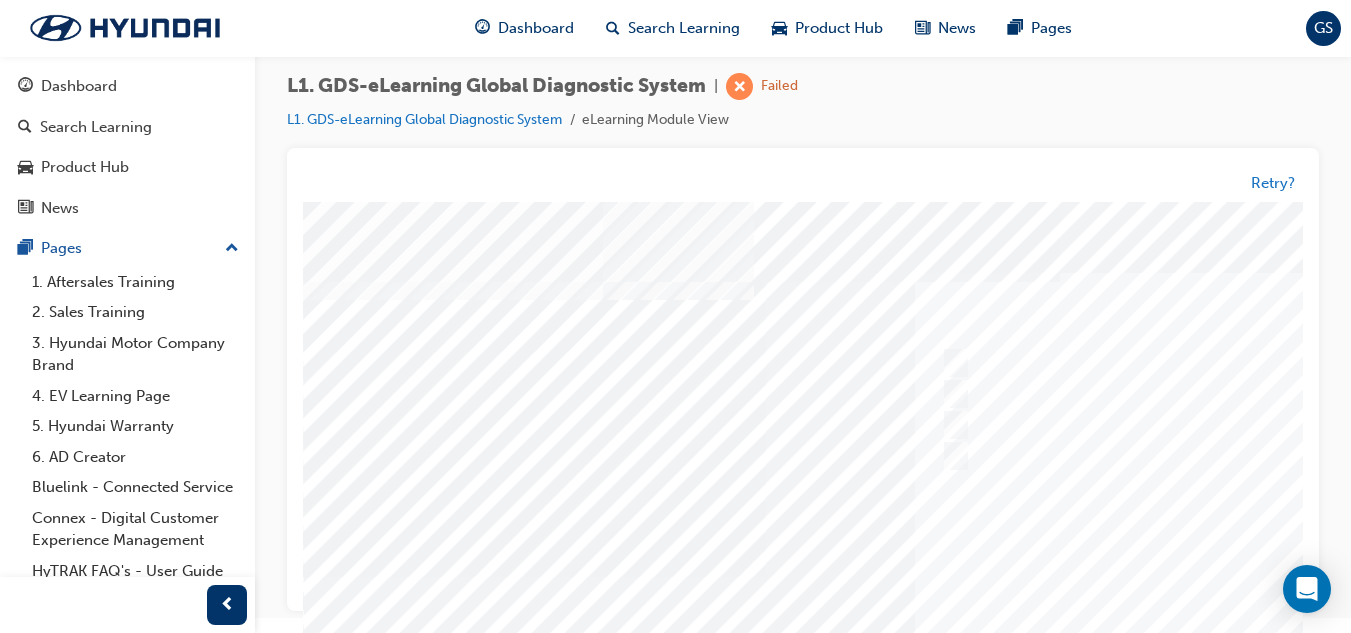 click at bounding box center [983, 577] 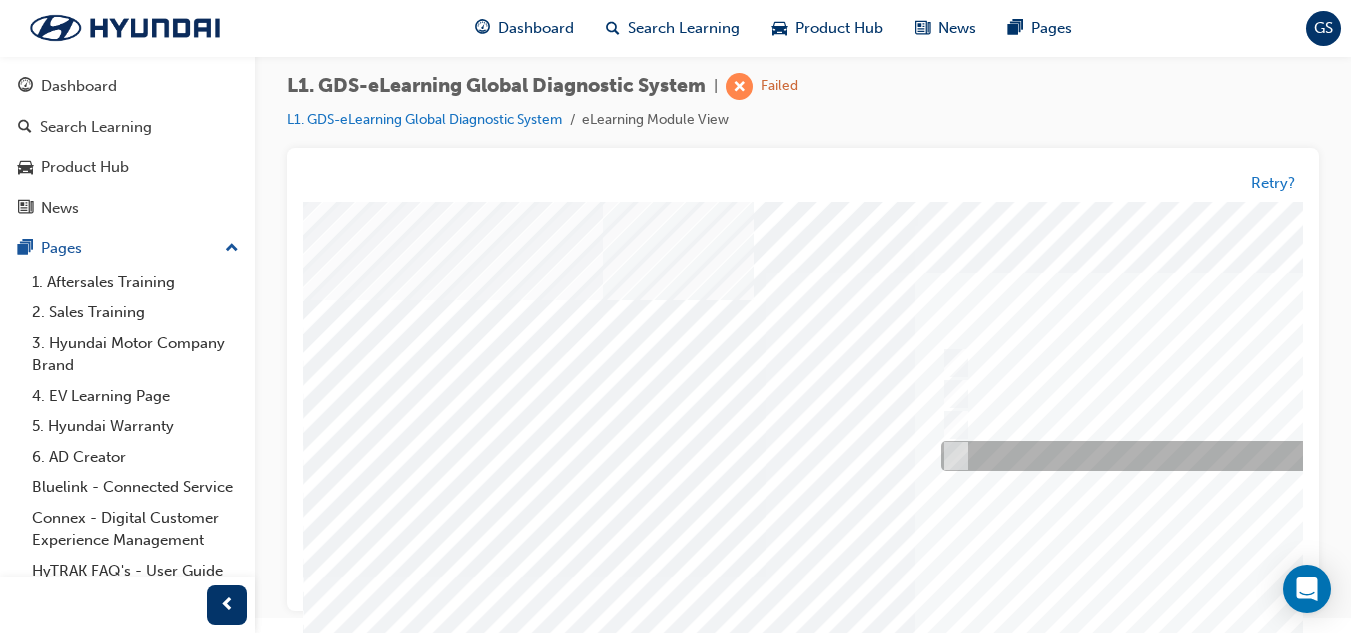 click at bounding box center (1268, 457) 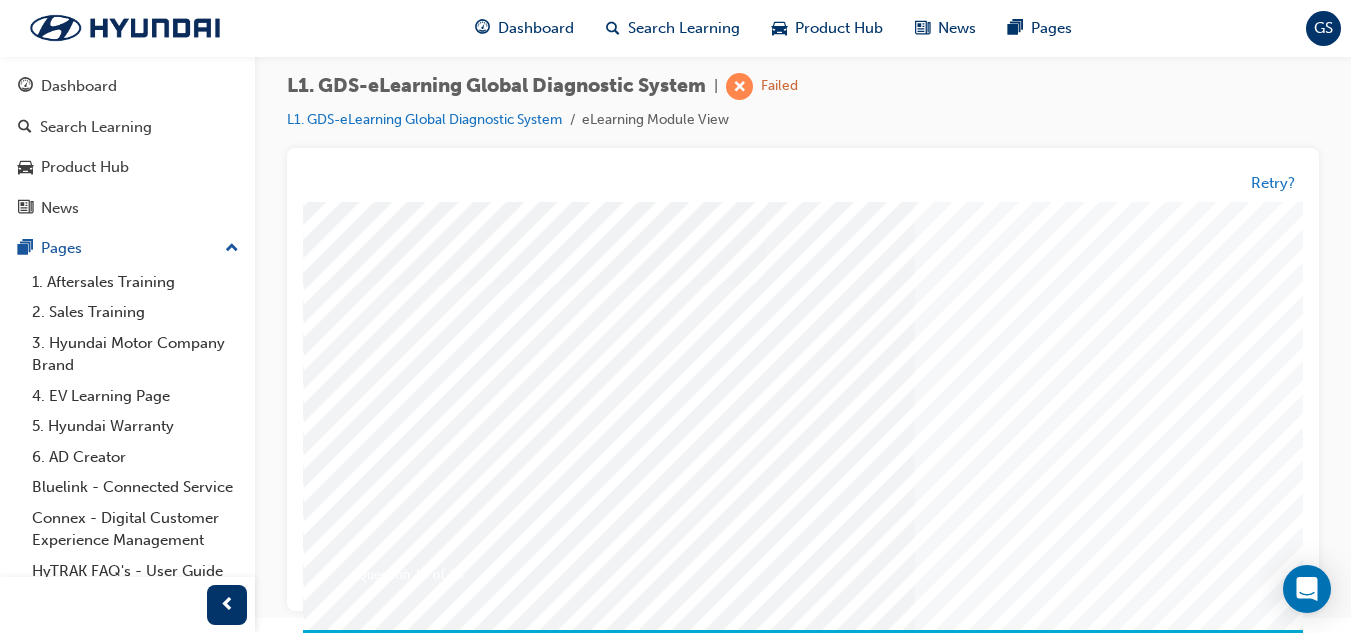 scroll, scrollTop: 300, scrollLeft: 0, axis: vertical 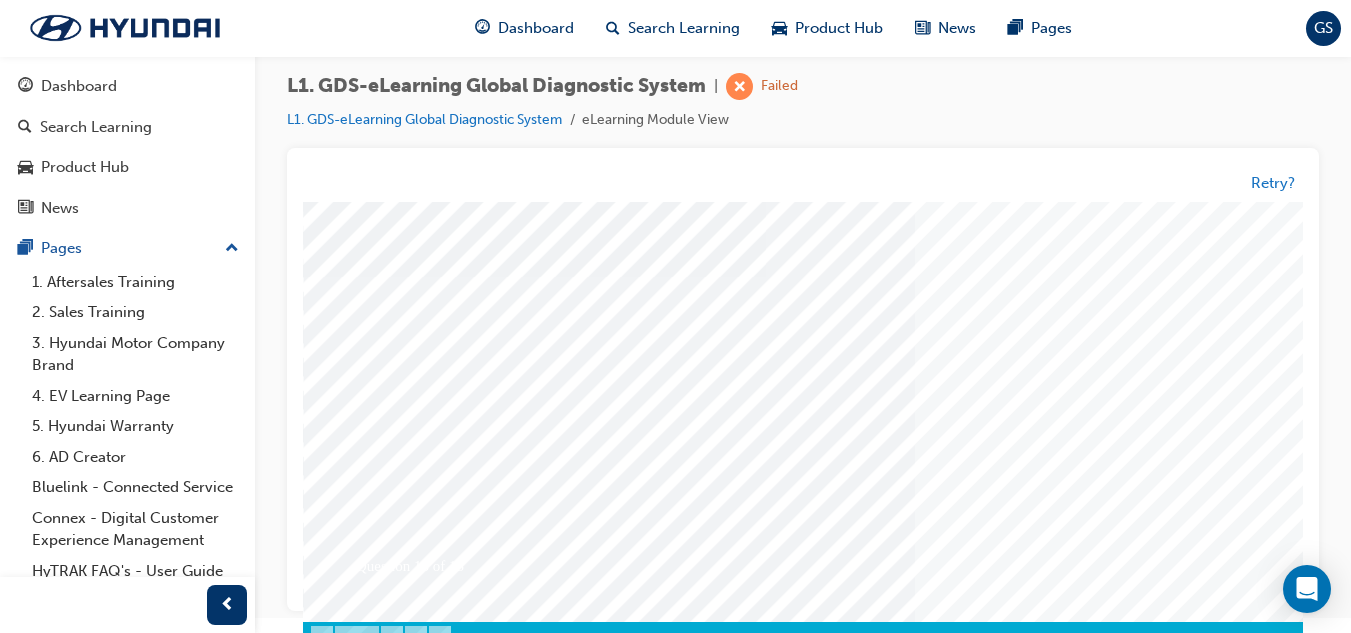 click at bounding box center [373, 3359] 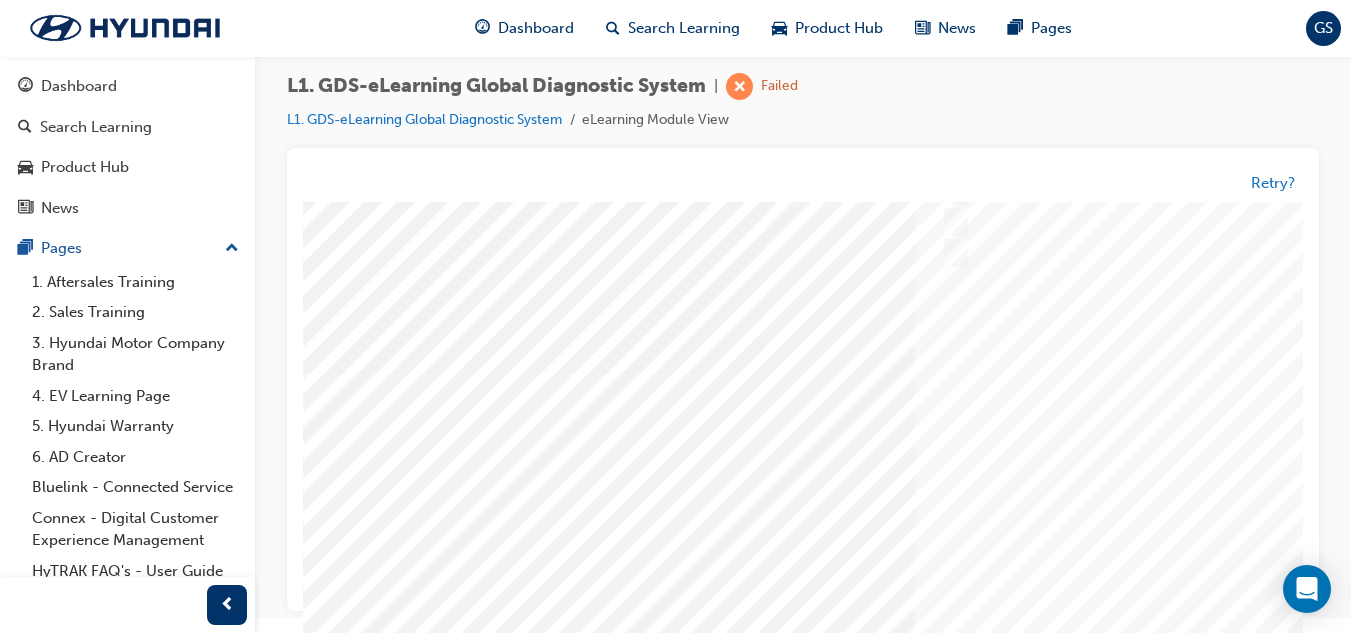 scroll, scrollTop: 0, scrollLeft: 0, axis: both 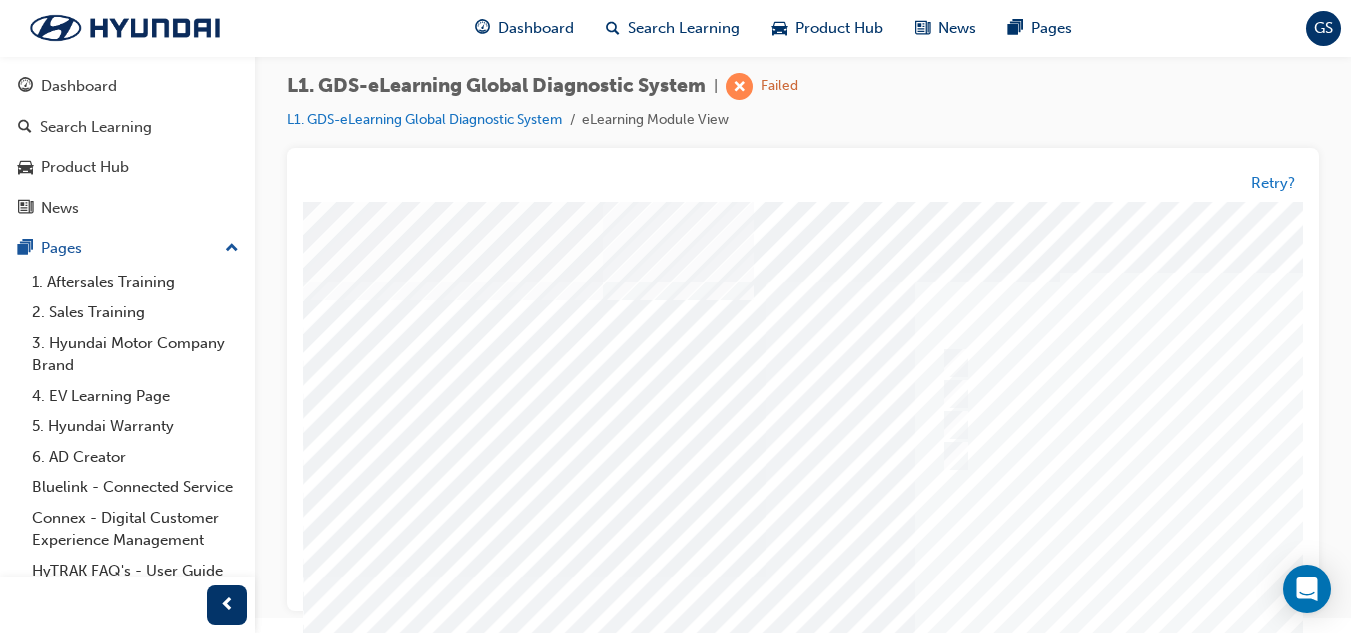 click at bounding box center [983, 577] 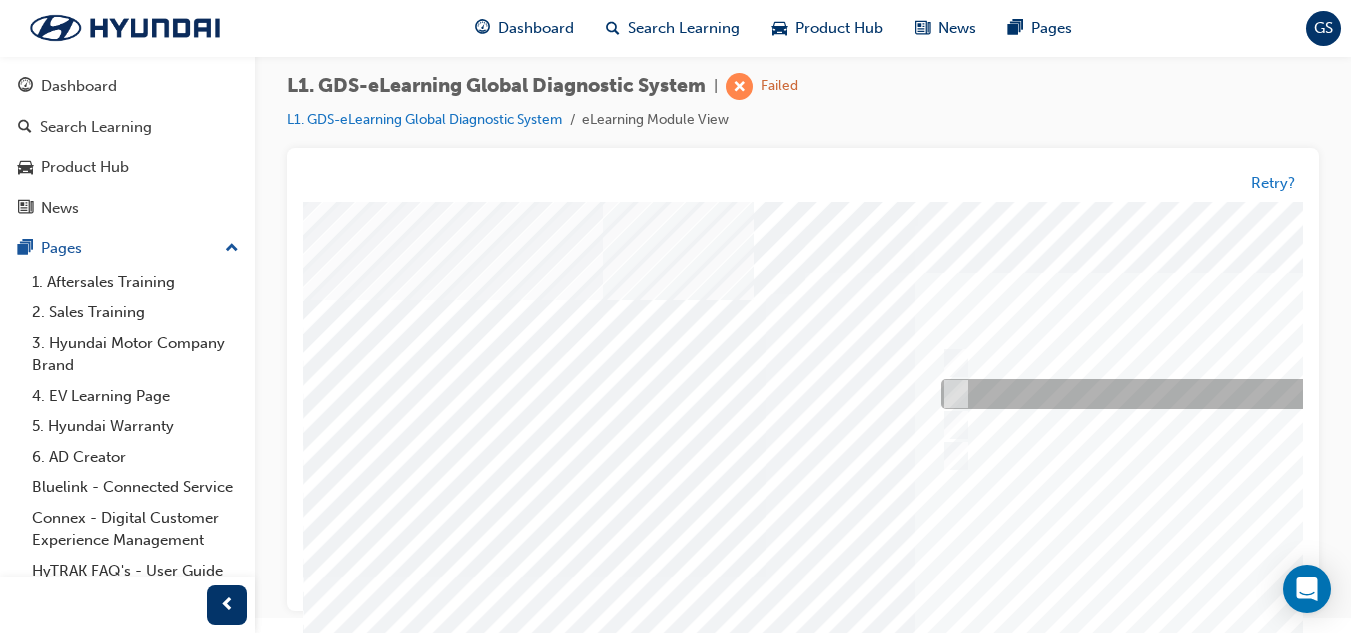 click at bounding box center (1268, 395) 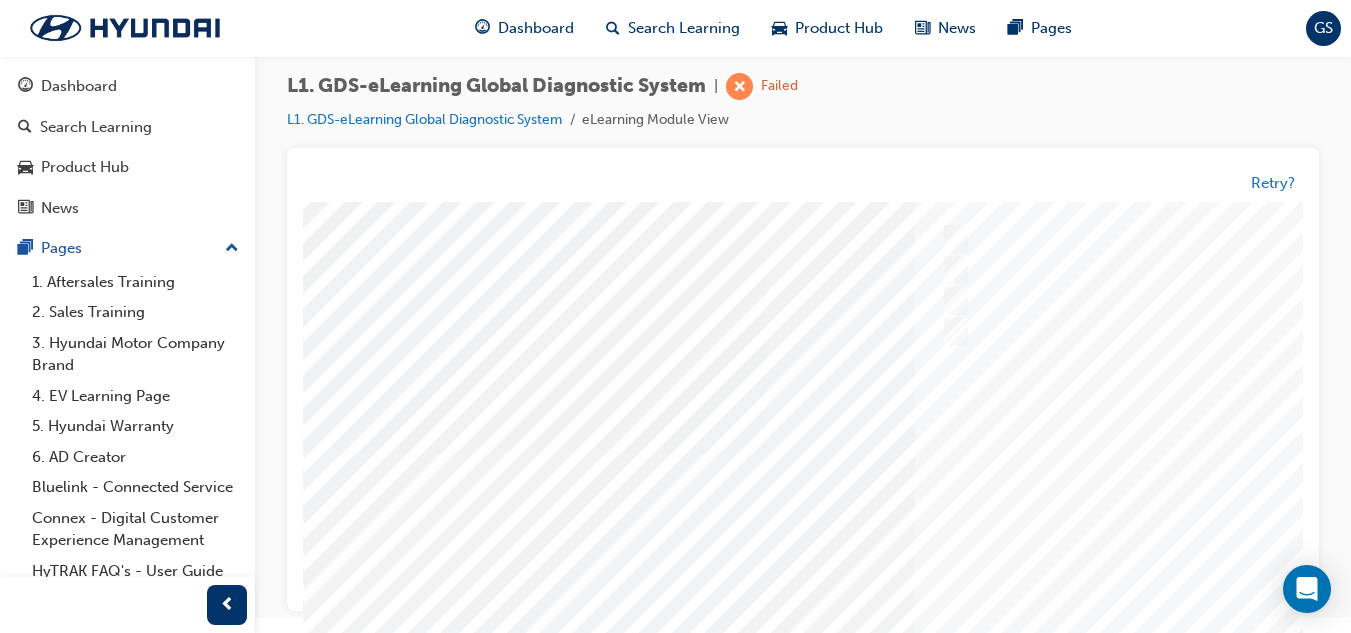 scroll, scrollTop: 300, scrollLeft: 0, axis: vertical 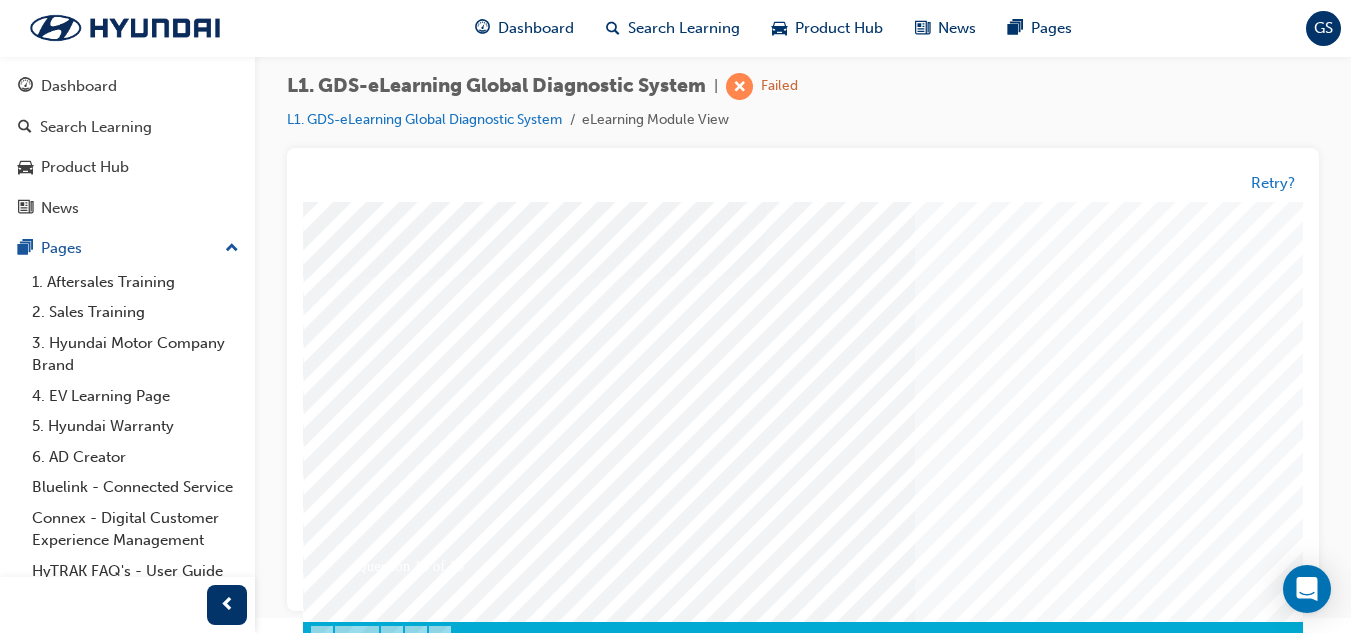 click at bounding box center [373, 3451] 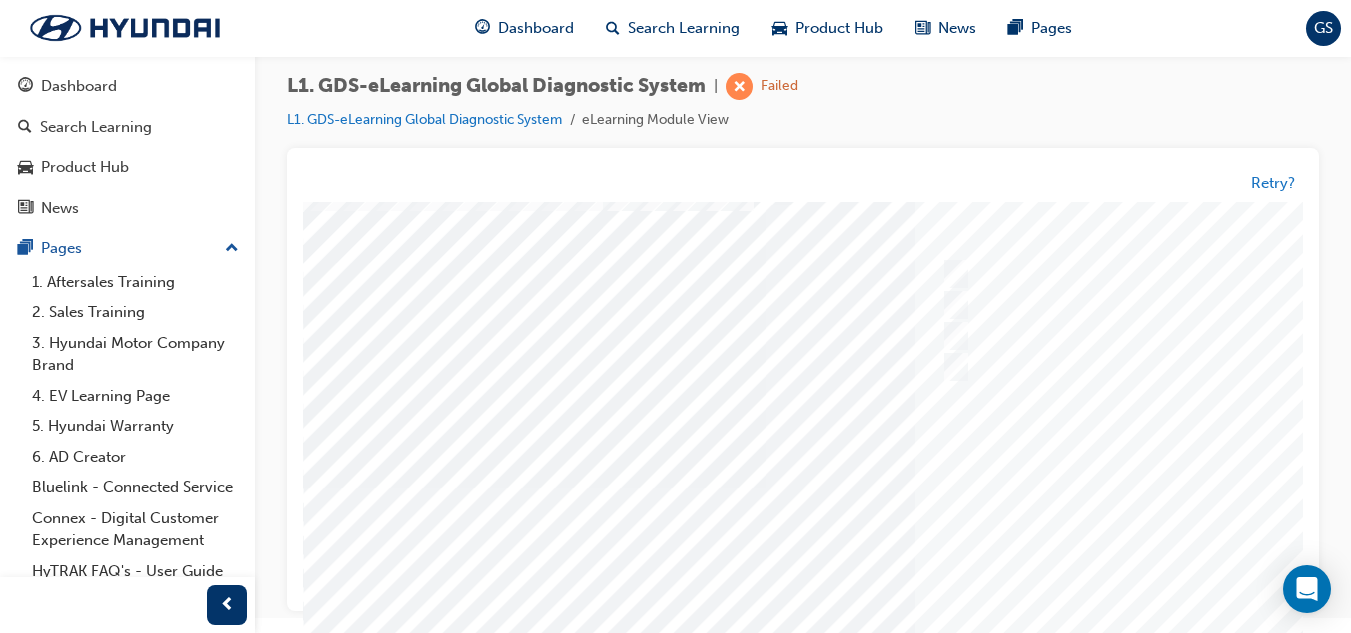 scroll, scrollTop: 0, scrollLeft: 0, axis: both 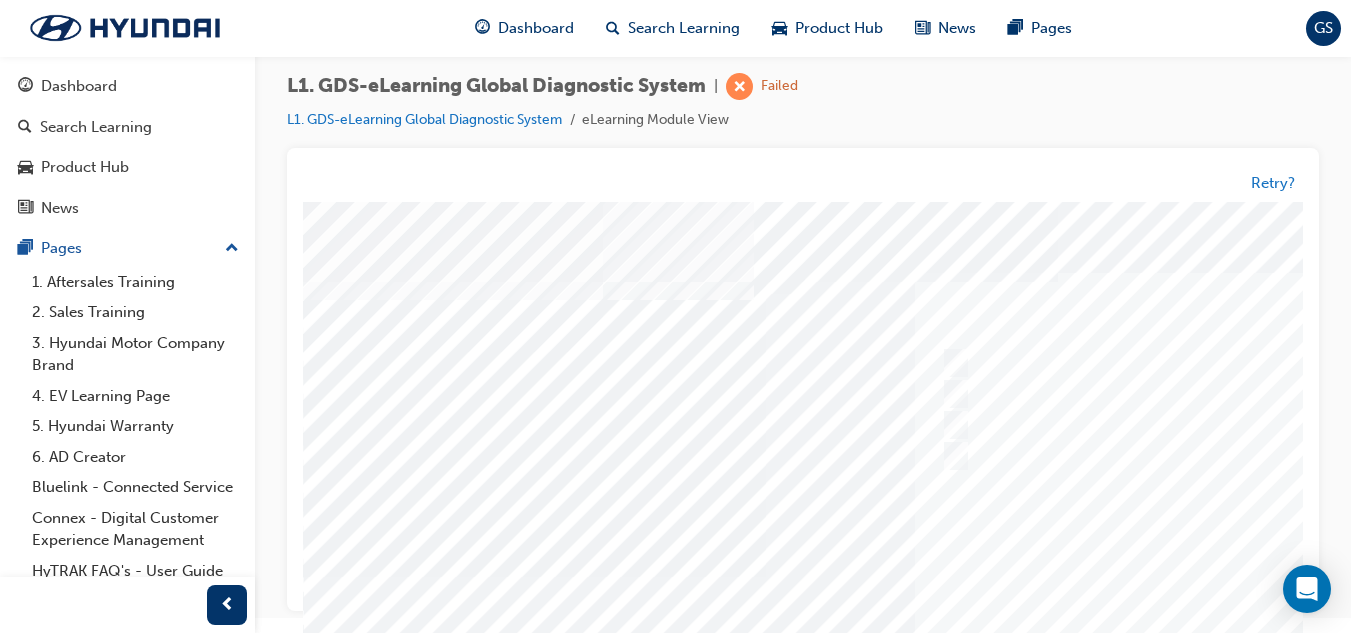 click at bounding box center (983, 577) 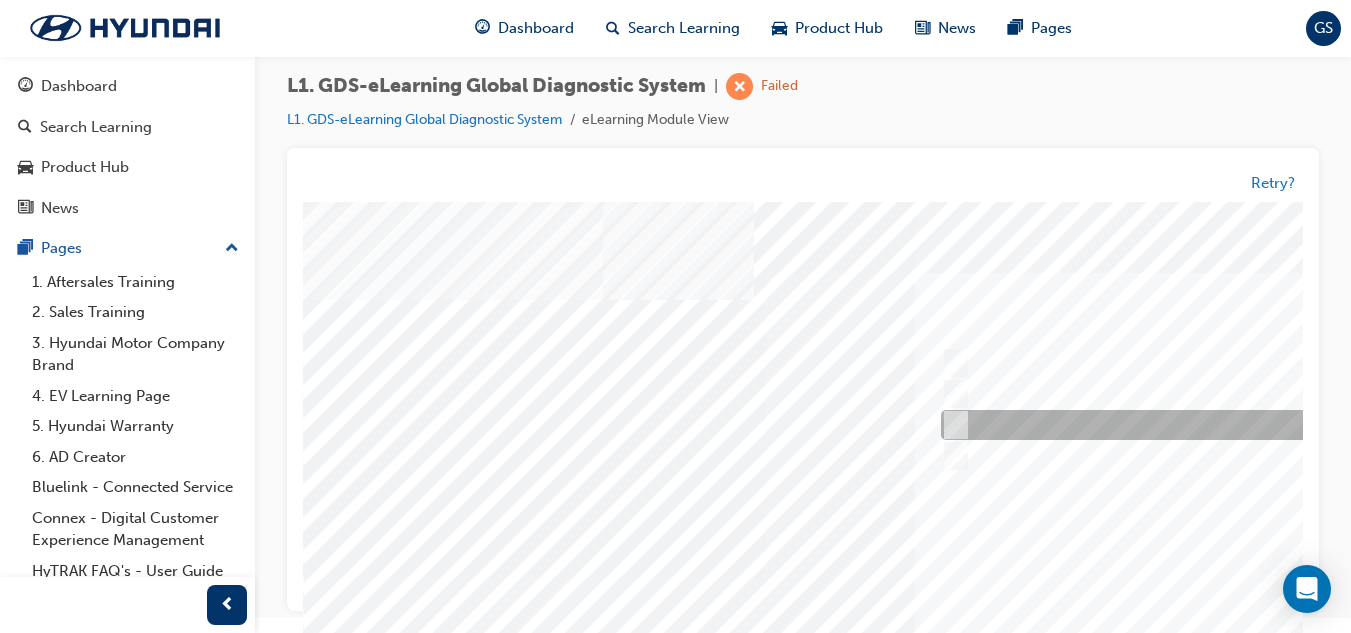 click at bounding box center (1268, 426) 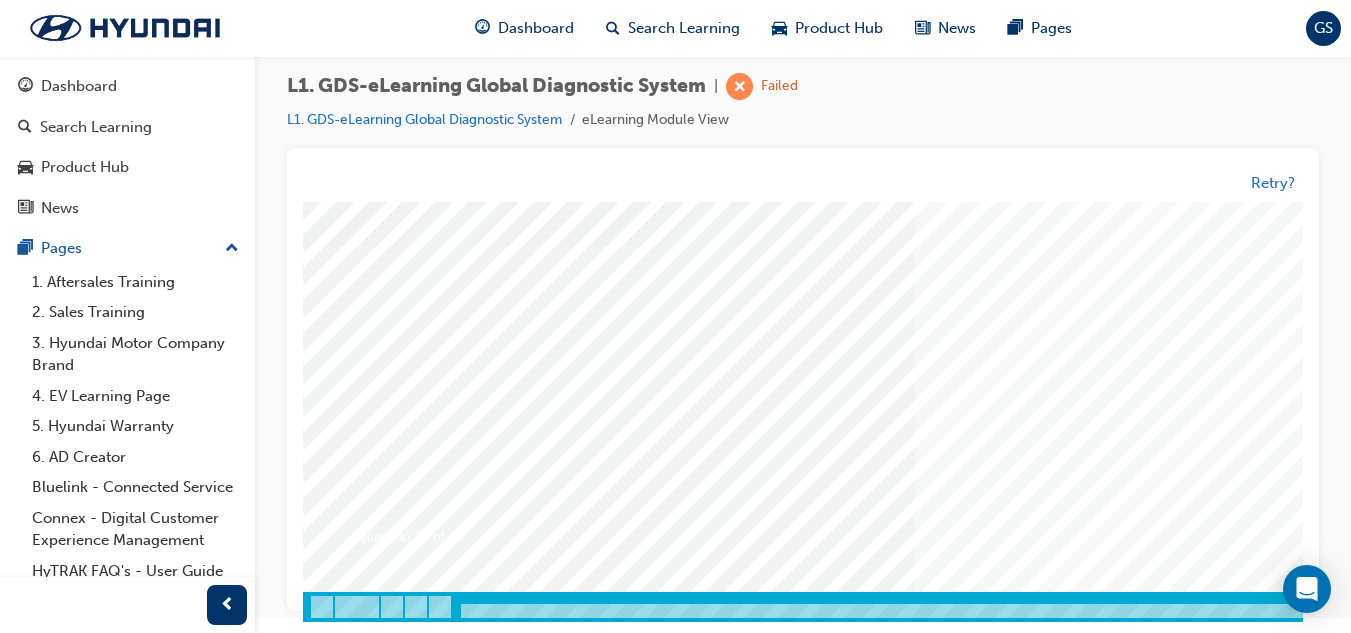 scroll, scrollTop: 334, scrollLeft: 0, axis: vertical 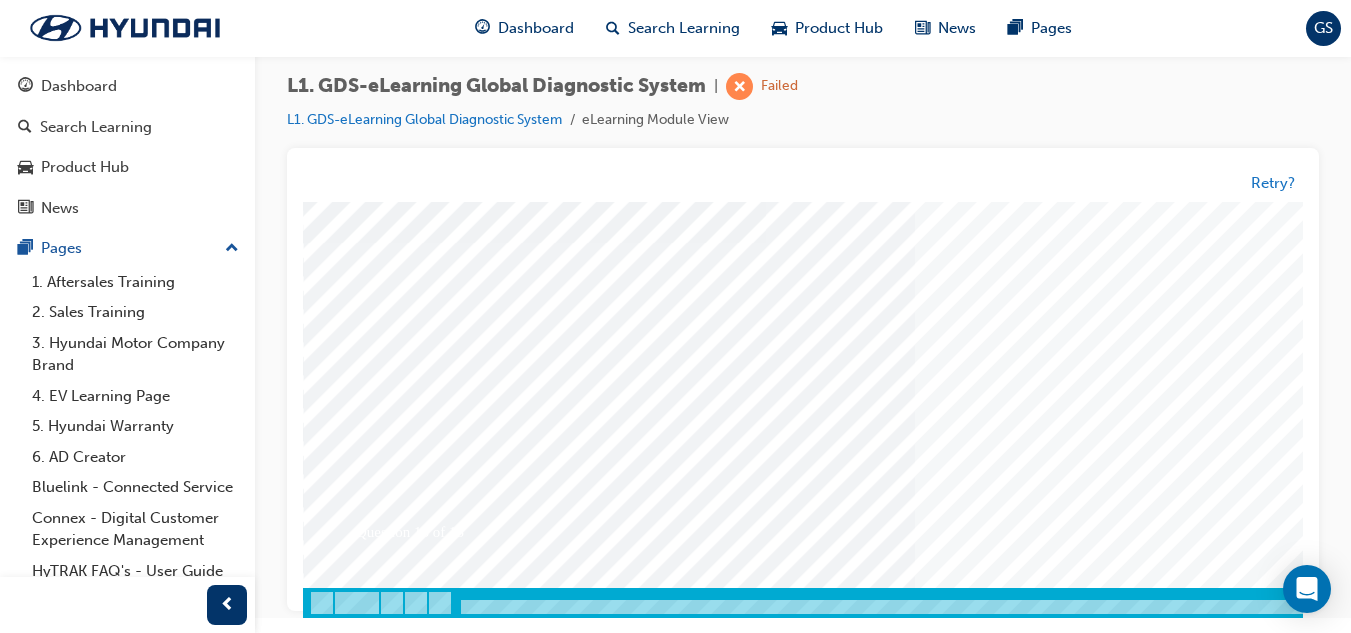 click at bounding box center [373, 3325] 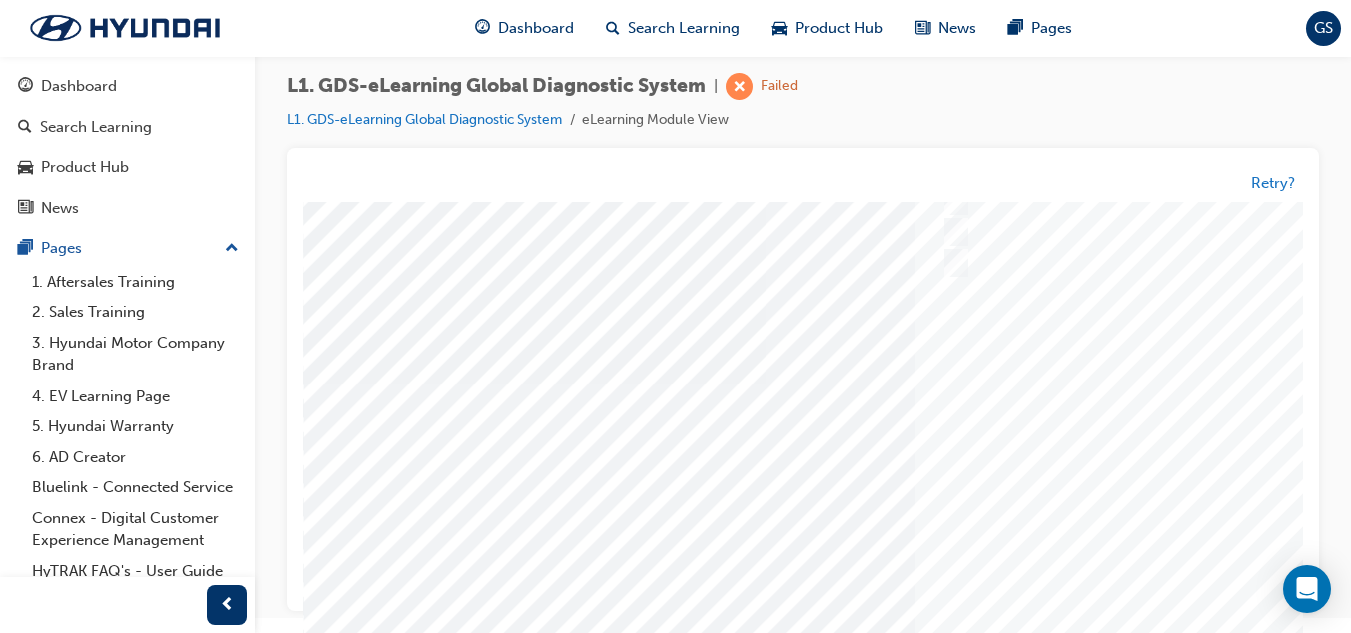 scroll, scrollTop: 0, scrollLeft: 0, axis: both 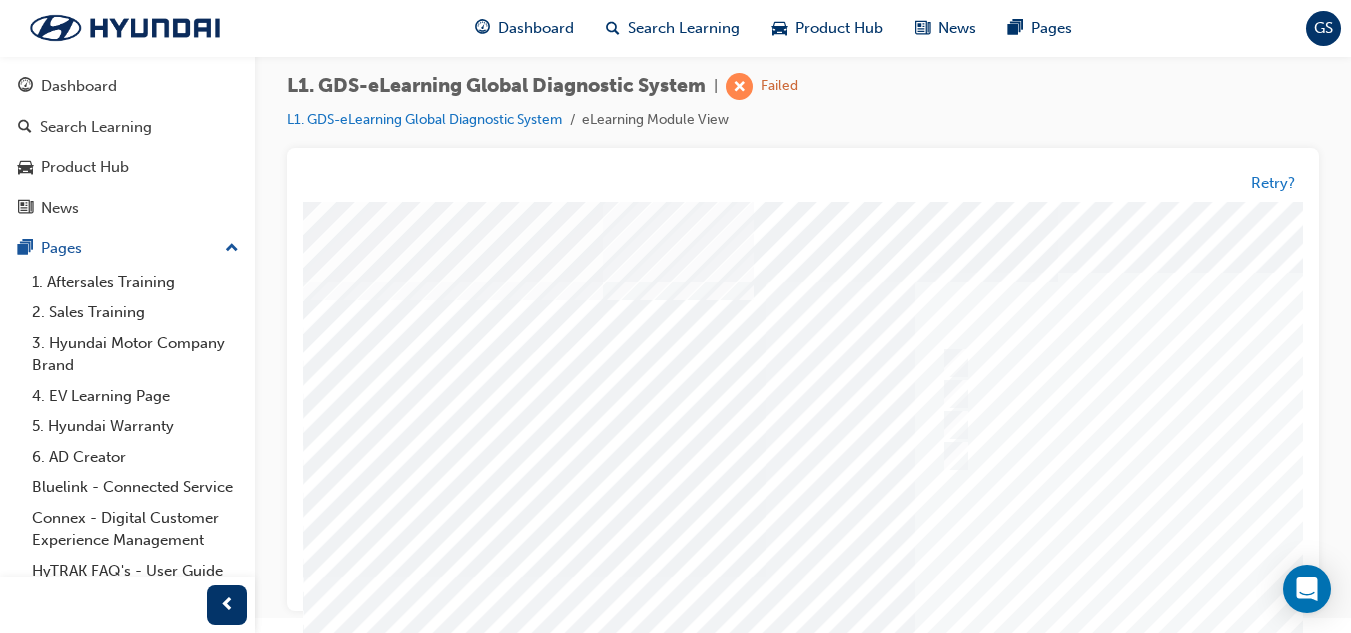 click at bounding box center [983, 577] 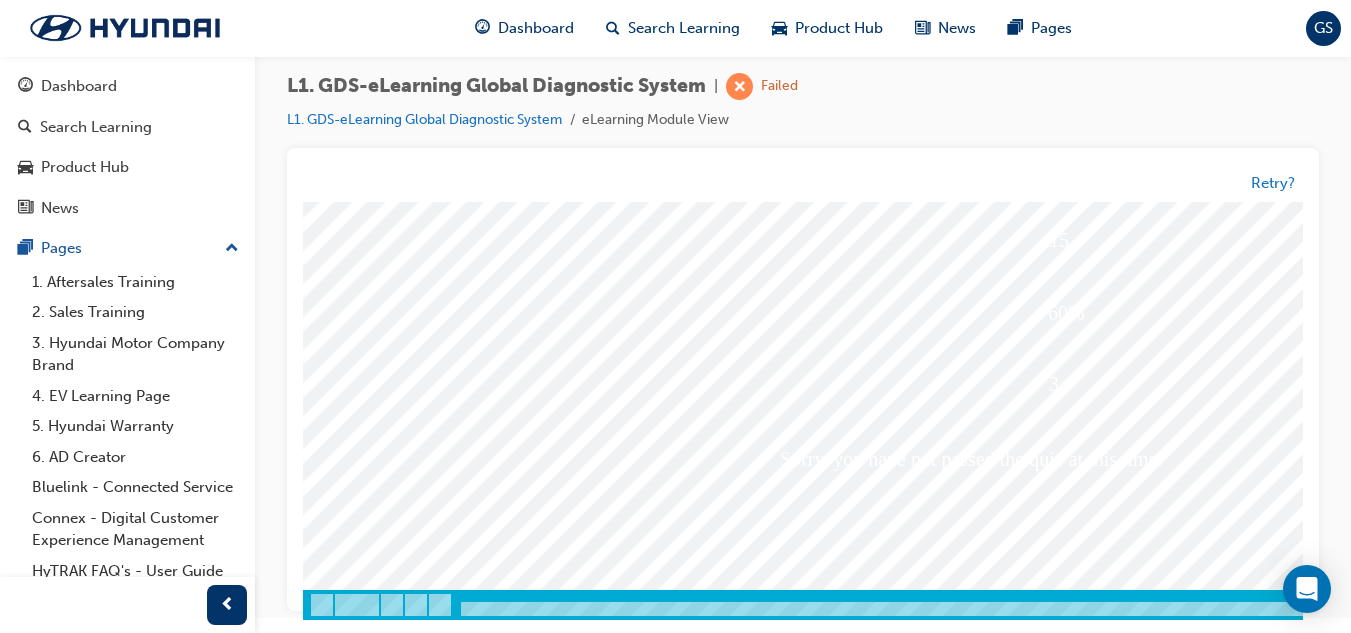 scroll, scrollTop: 334, scrollLeft: 0, axis: vertical 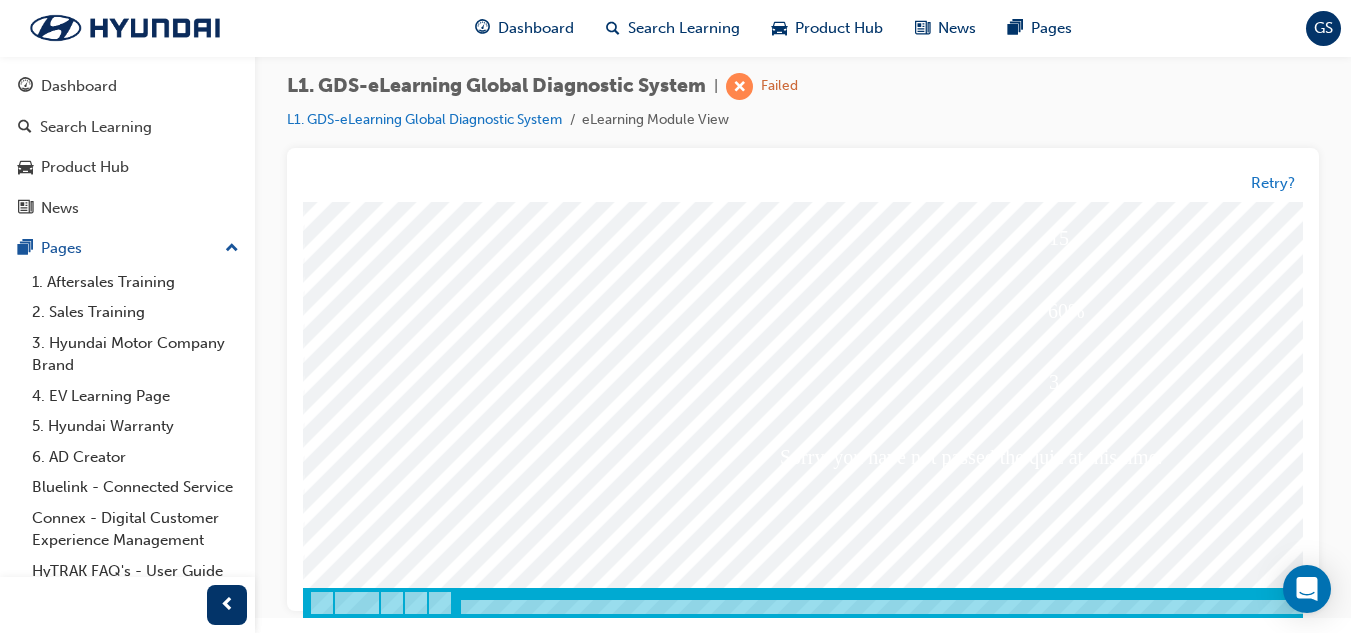click at bounding box center [373, 3969] 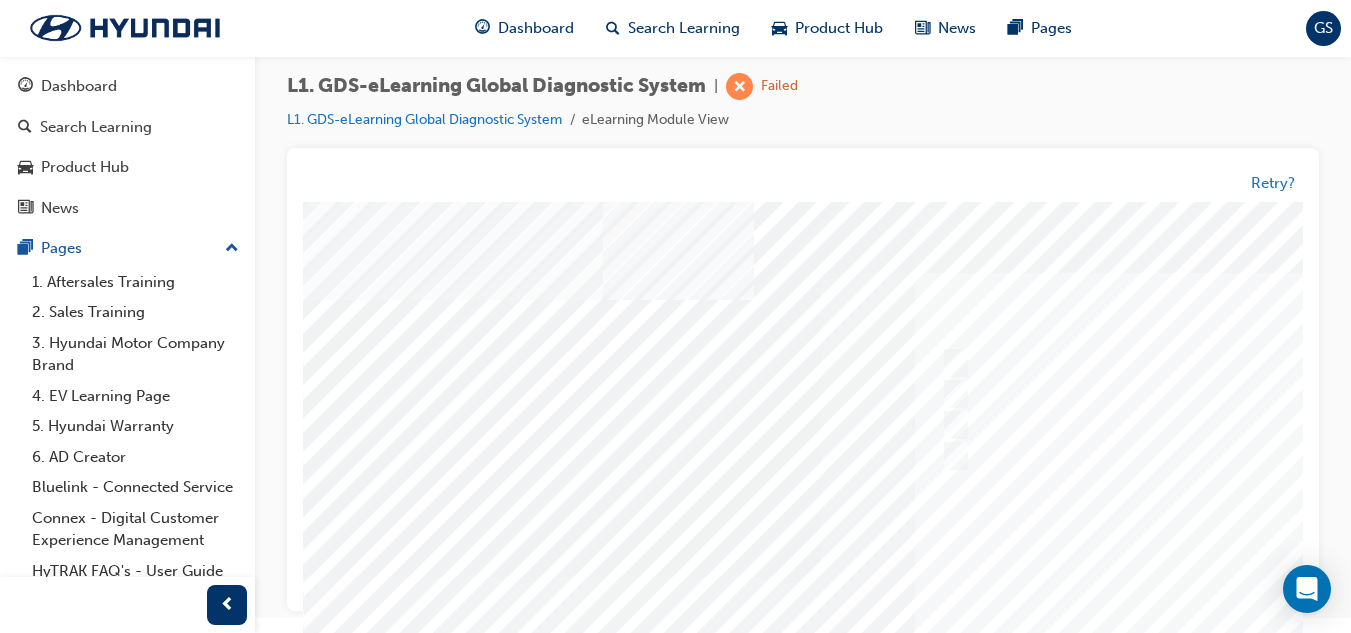scroll, scrollTop: 100, scrollLeft: 0, axis: vertical 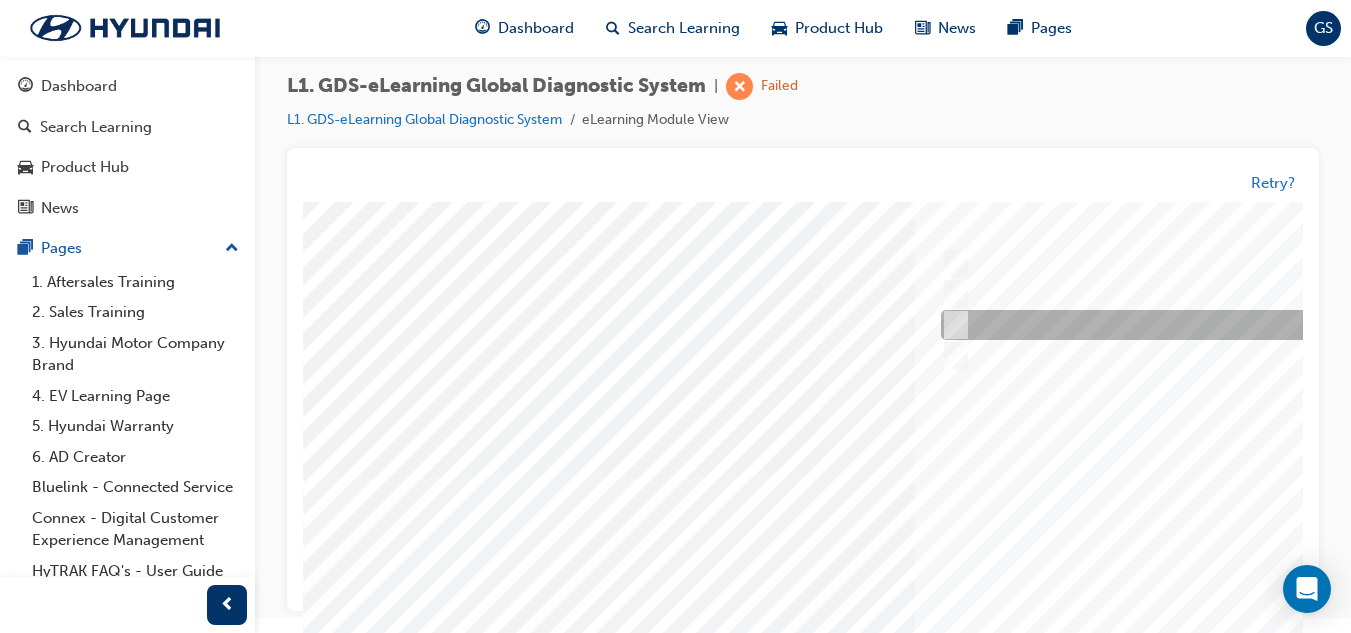 click at bounding box center (952, 326) 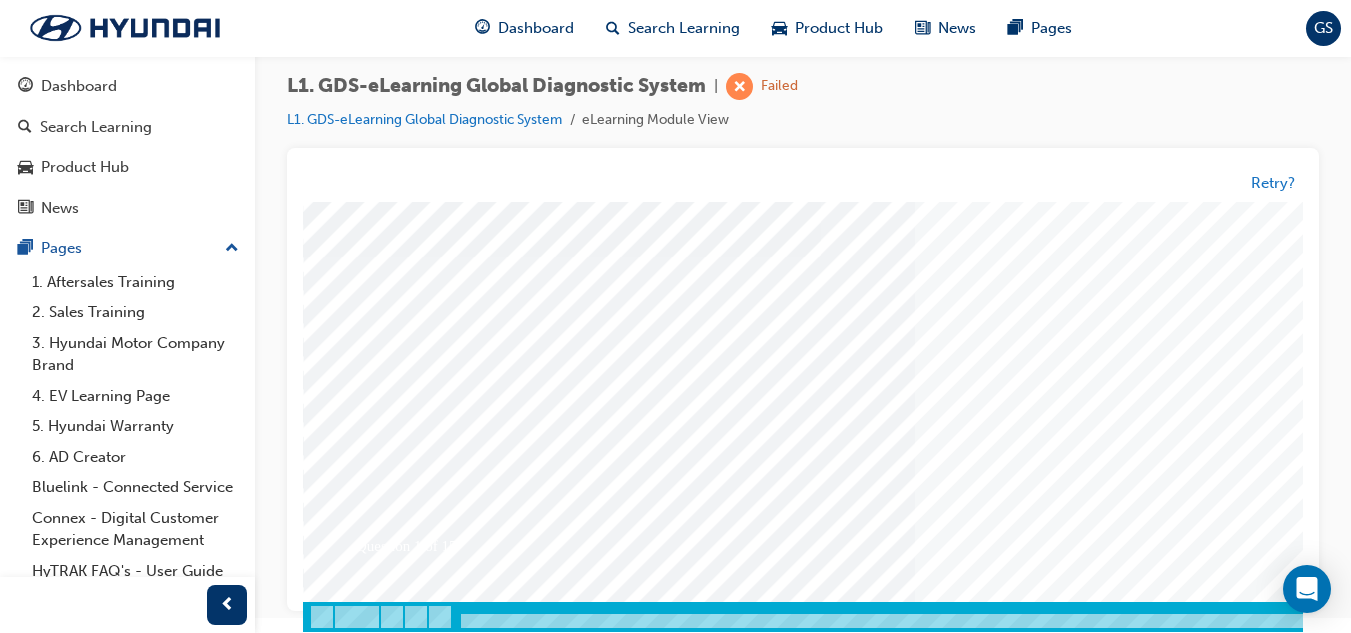scroll, scrollTop: 334, scrollLeft: 0, axis: vertical 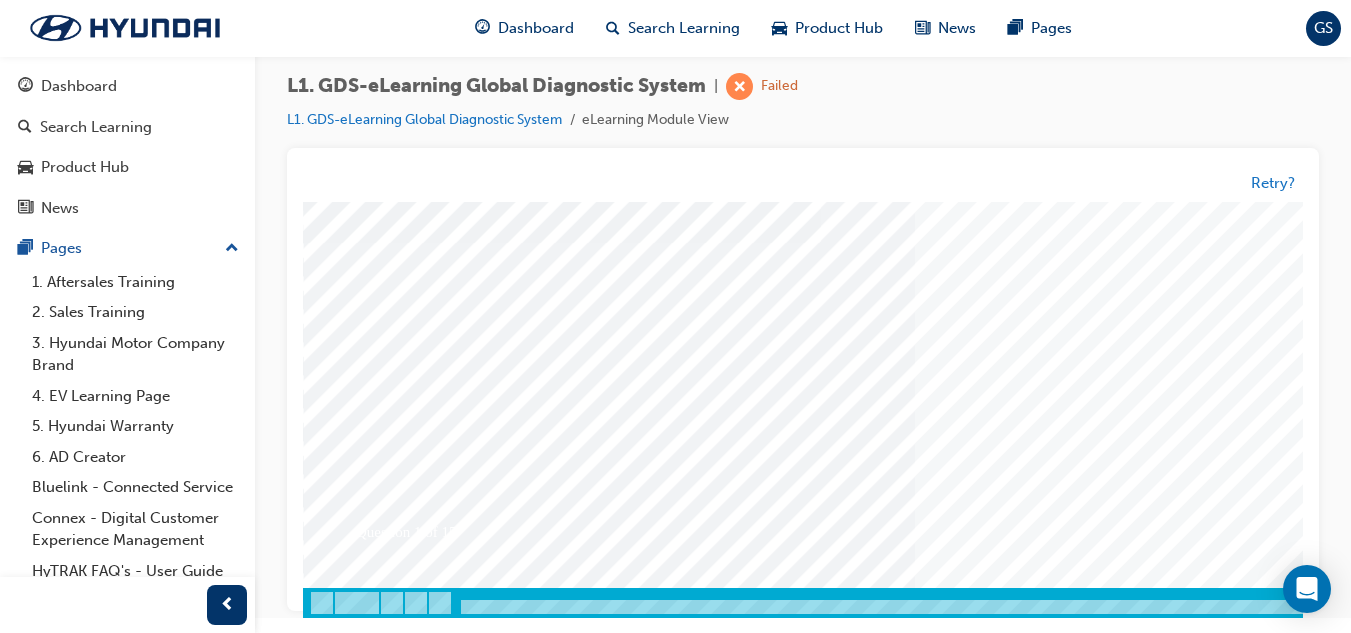 click at bounding box center (373, 3325) 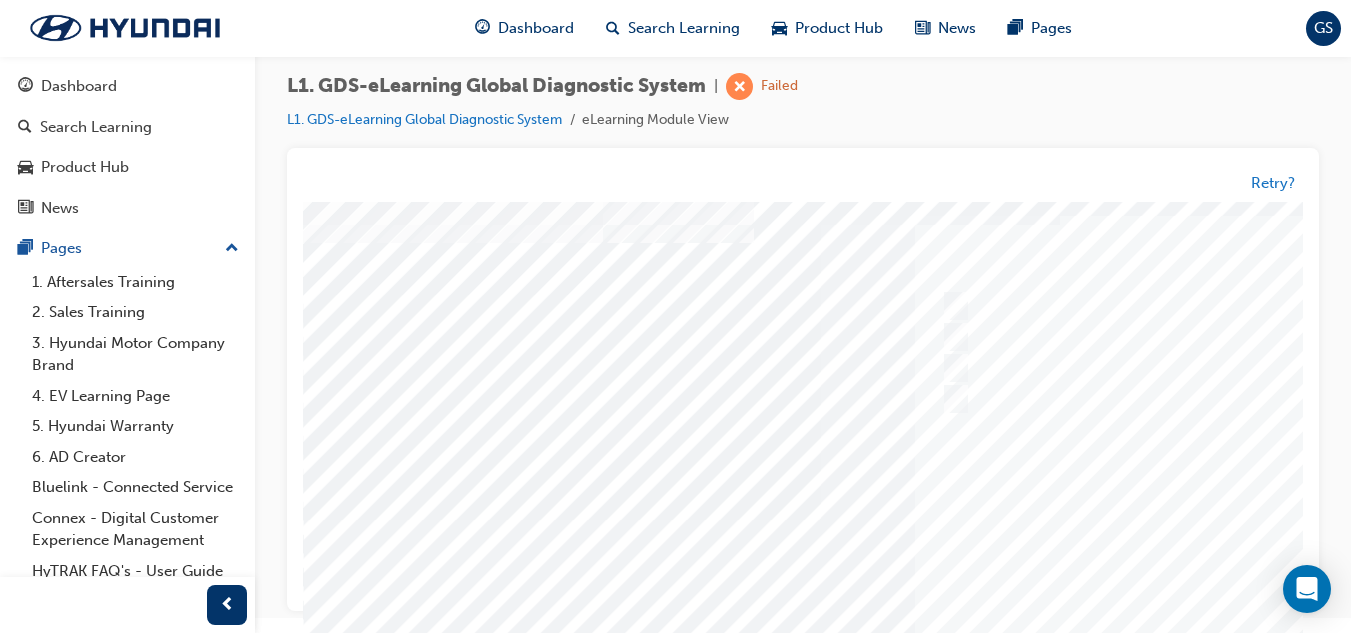 scroll, scrollTop: 0, scrollLeft: 0, axis: both 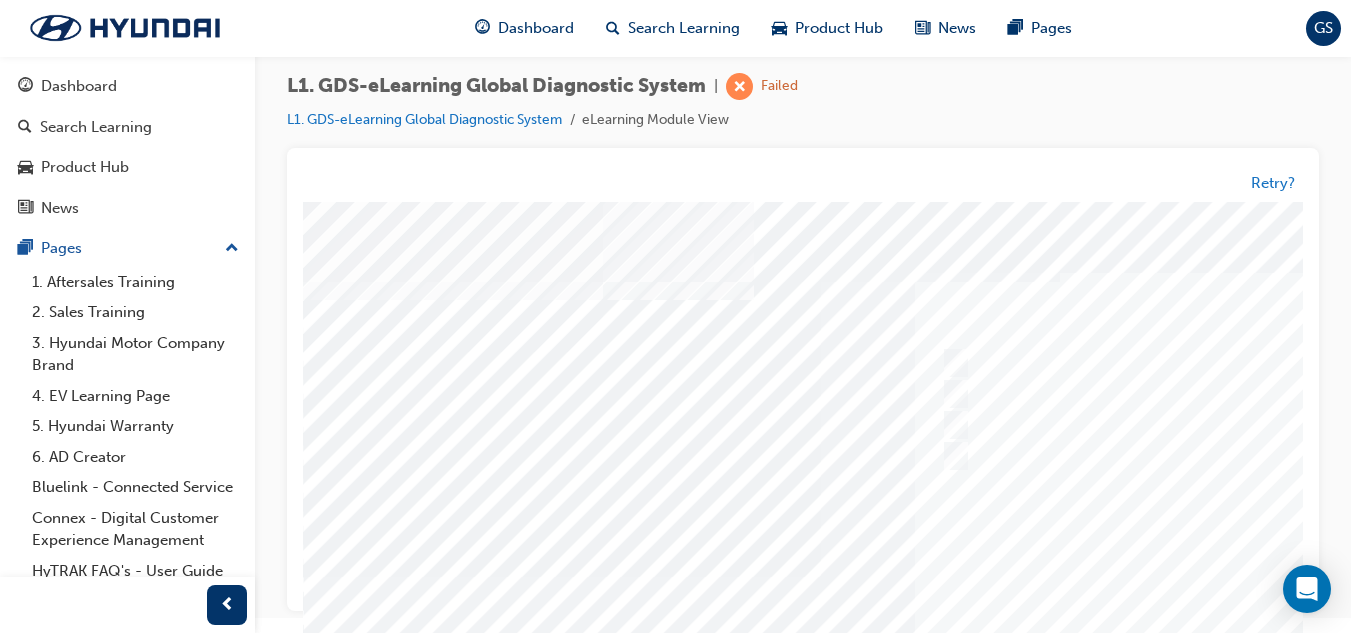 click at bounding box center [983, 577] 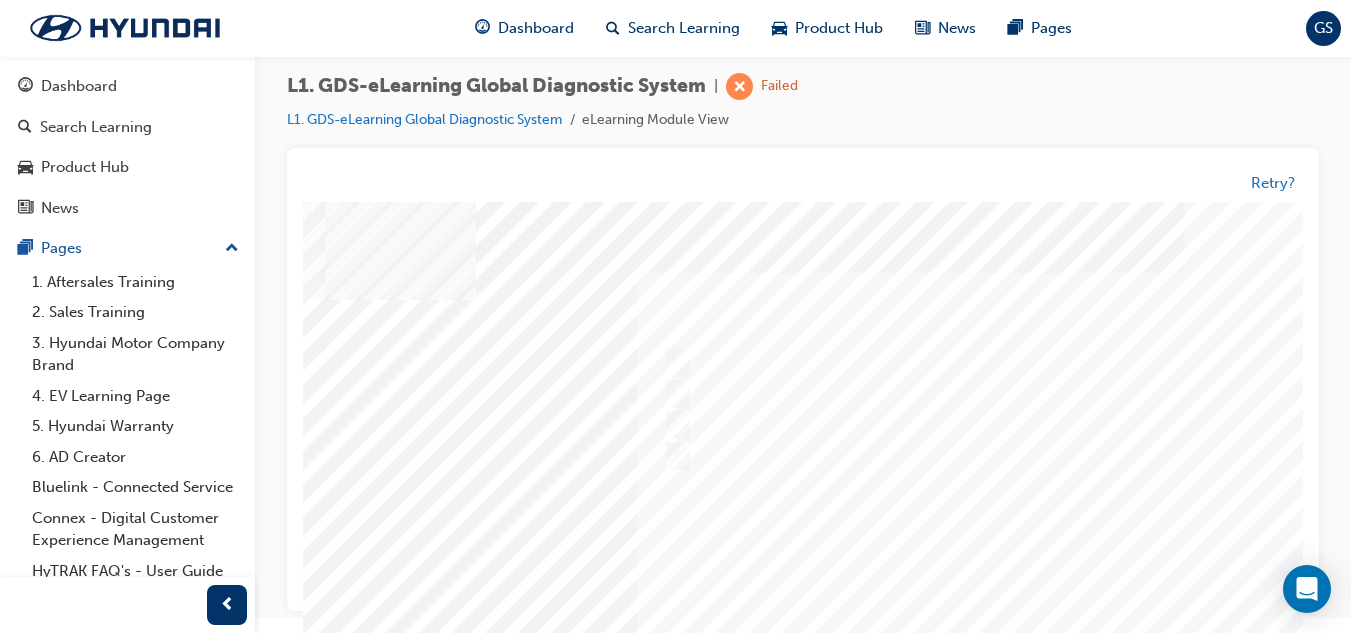scroll, scrollTop: 0, scrollLeft: 296, axis: horizontal 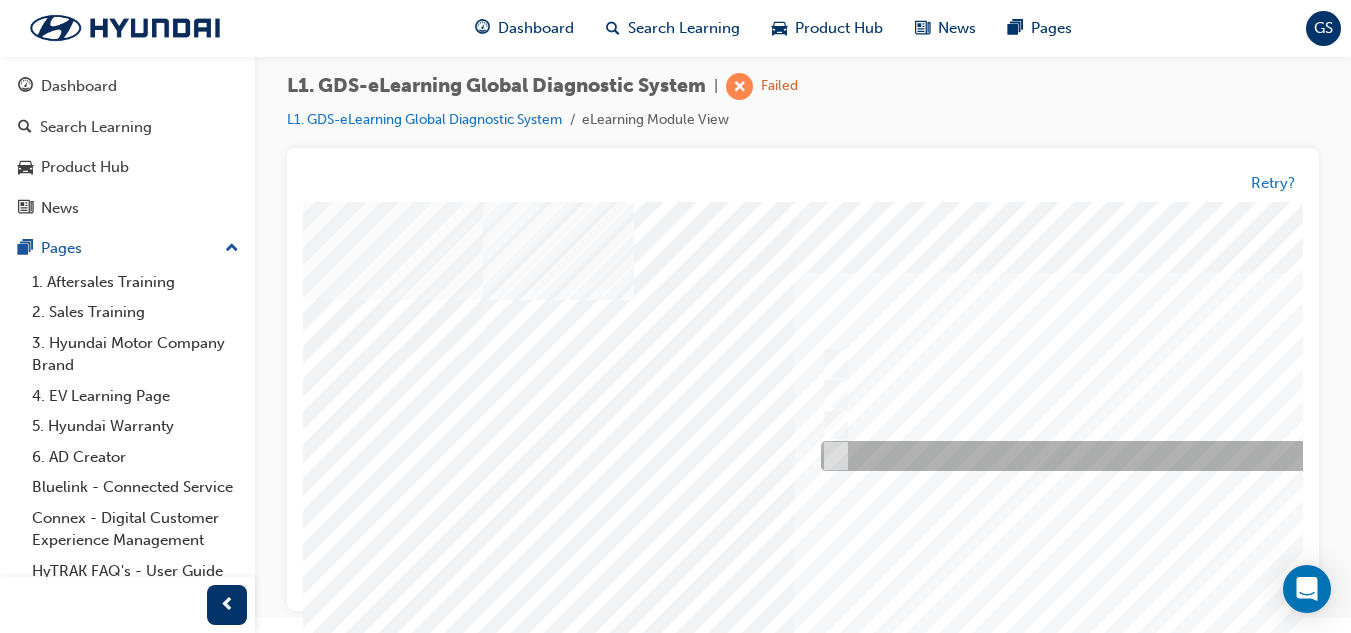 click at bounding box center [1148, 457] 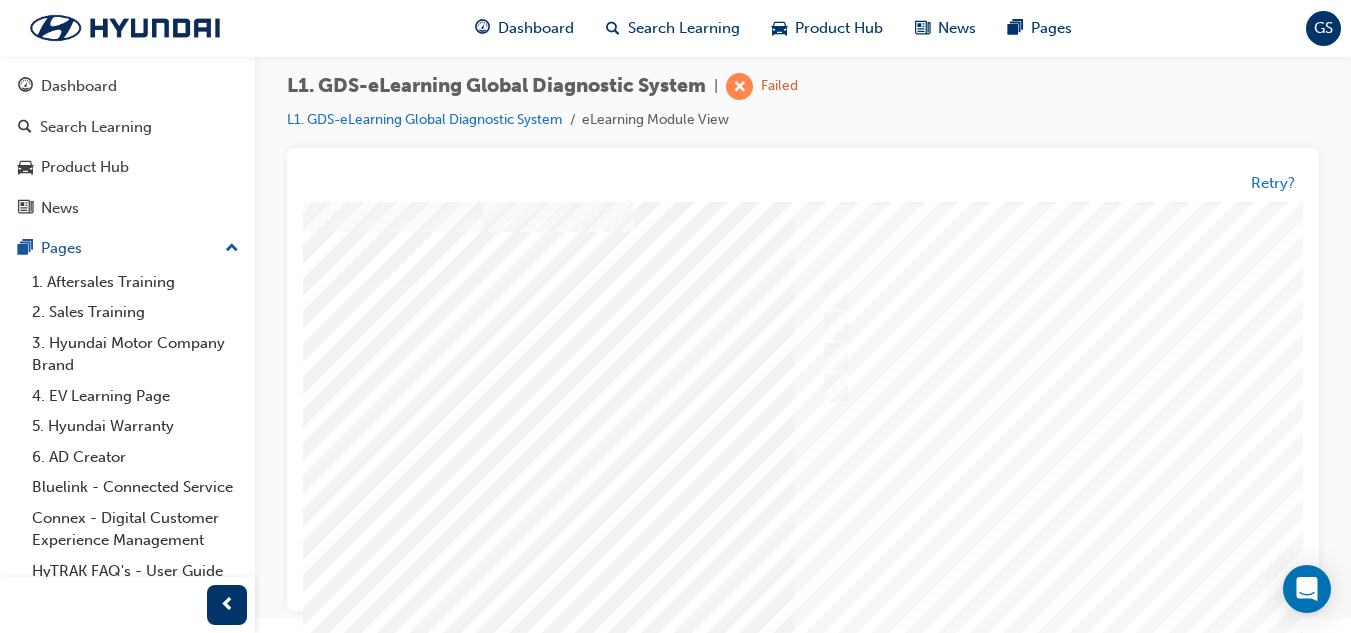 scroll, scrollTop: 300, scrollLeft: 120, axis: both 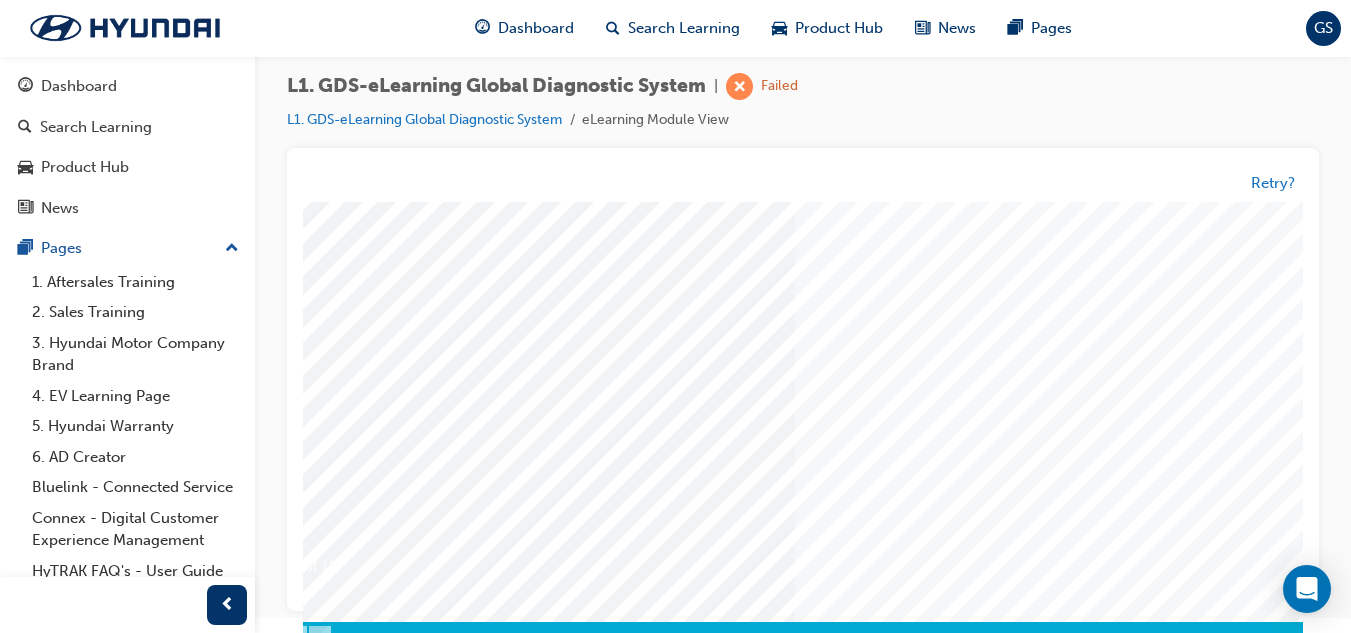 click at bounding box center [253, 3198] 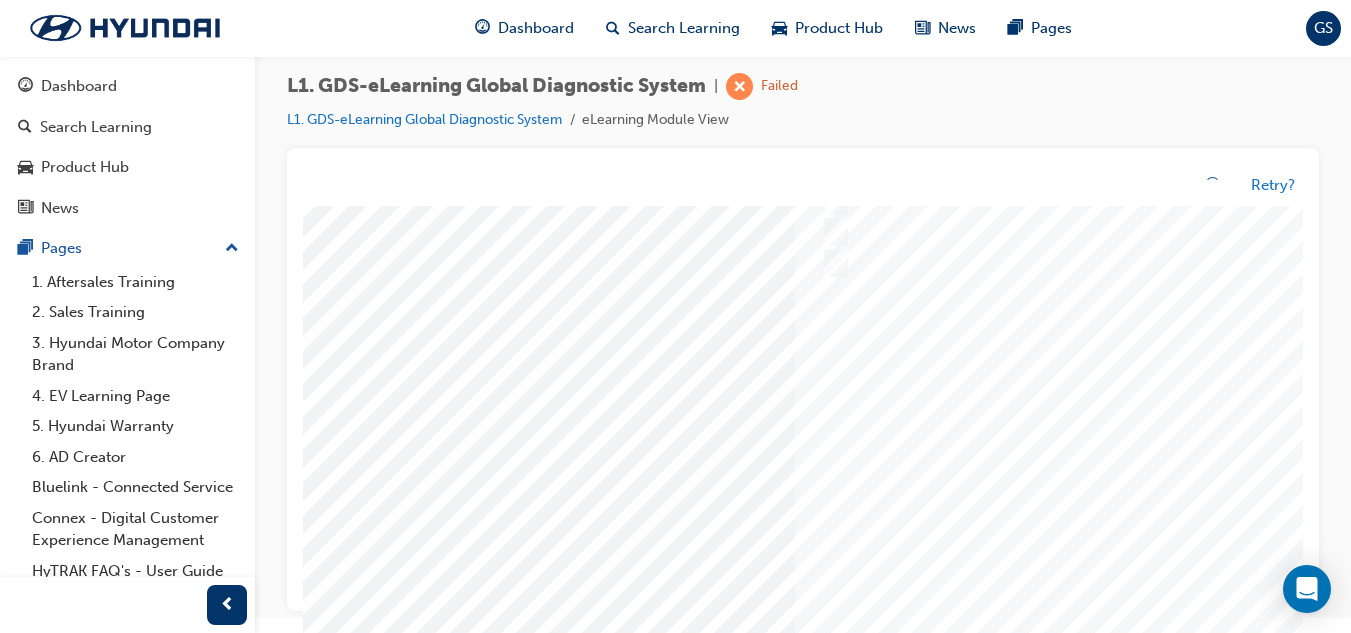 scroll, scrollTop: 0, scrollLeft: 120, axis: horizontal 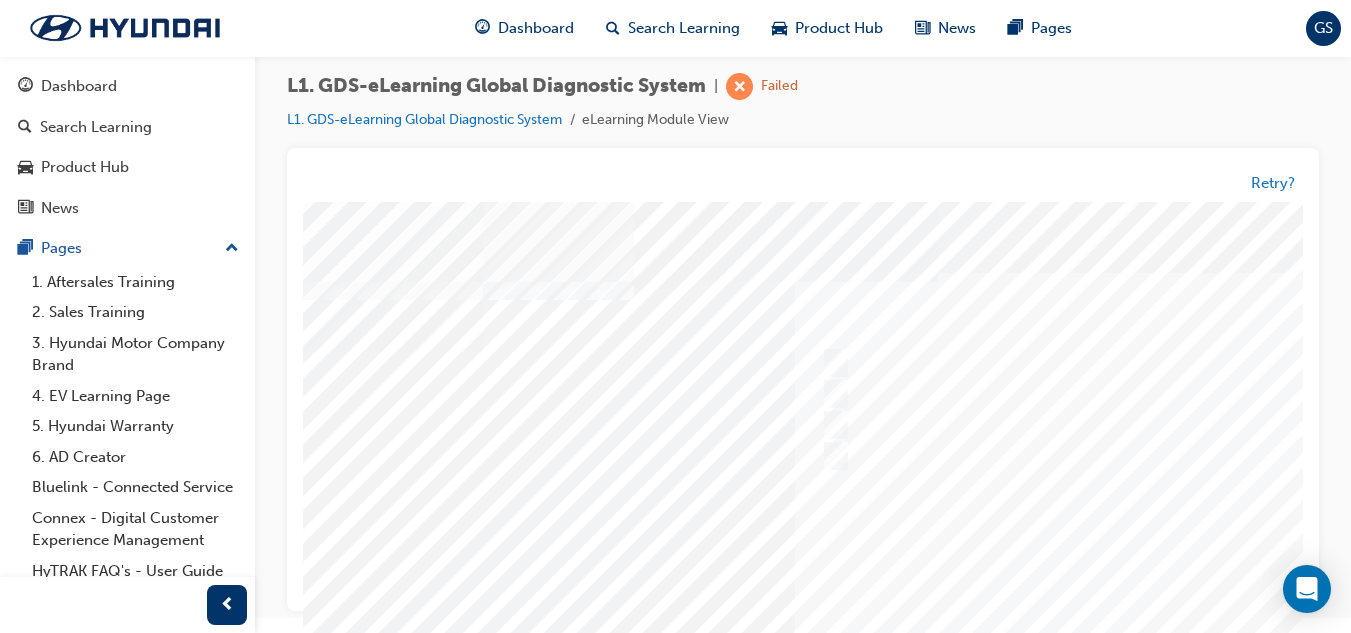 click at bounding box center [863, 577] 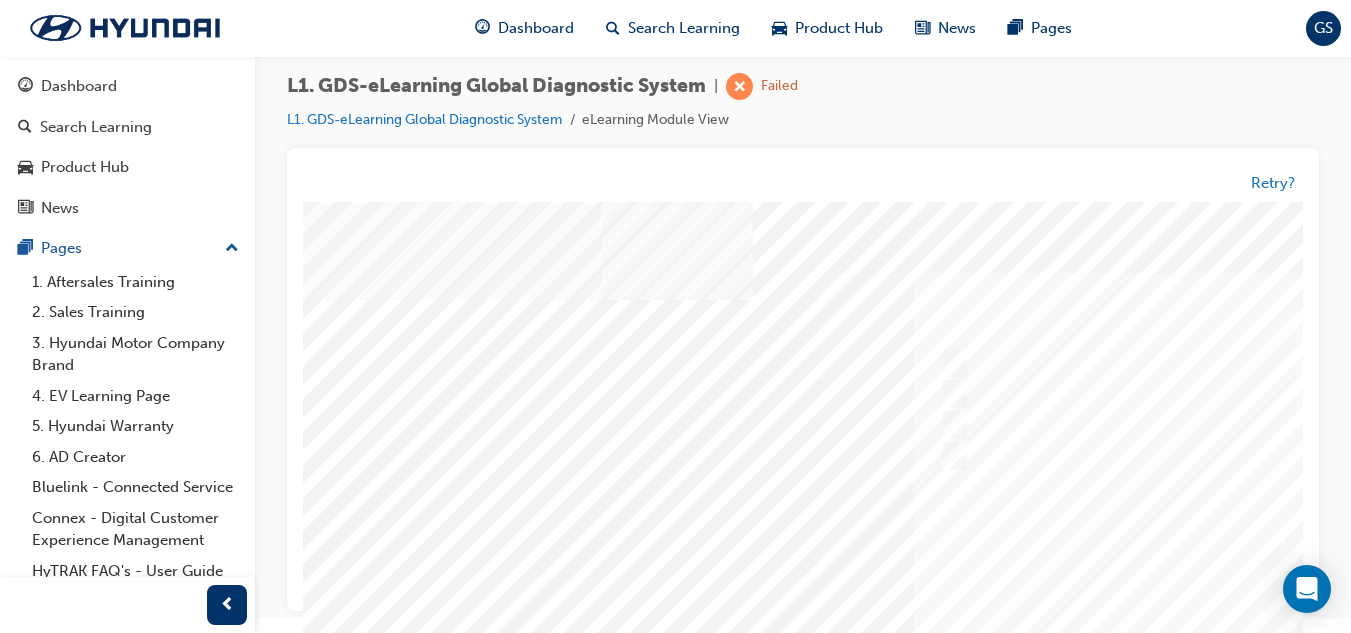 scroll, scrollTop: 0, scrollLeft: 0, axis: both 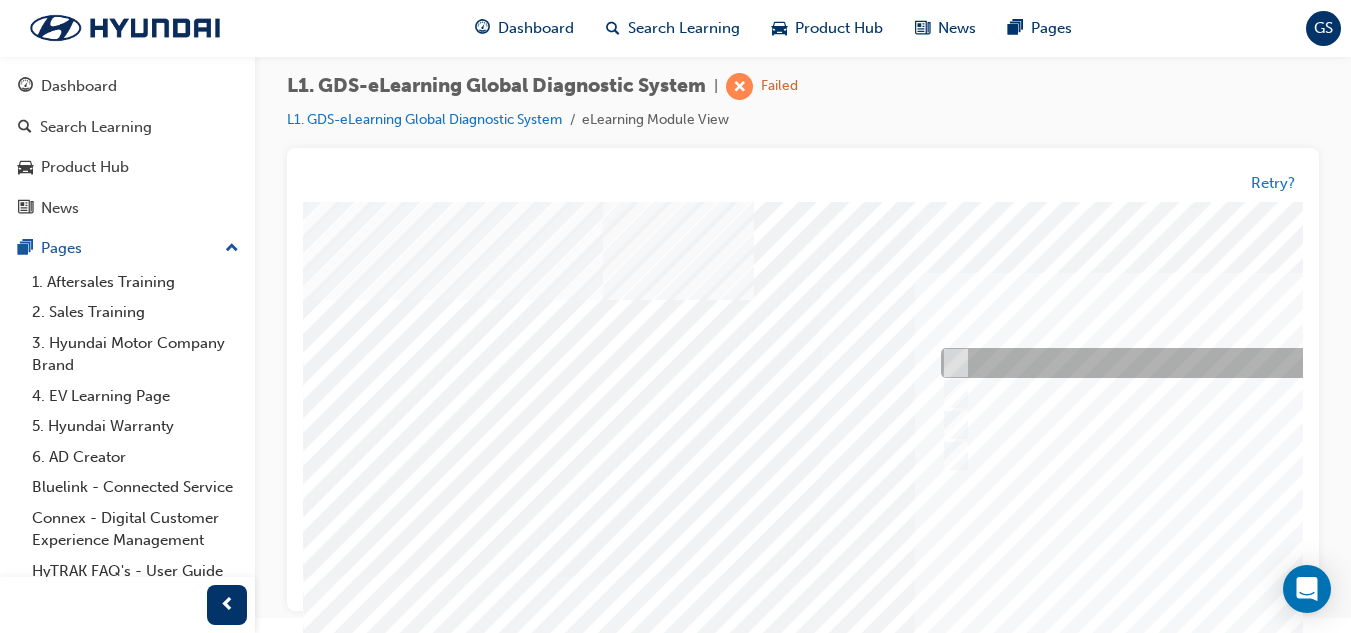 click at bounding box center [951, 364] 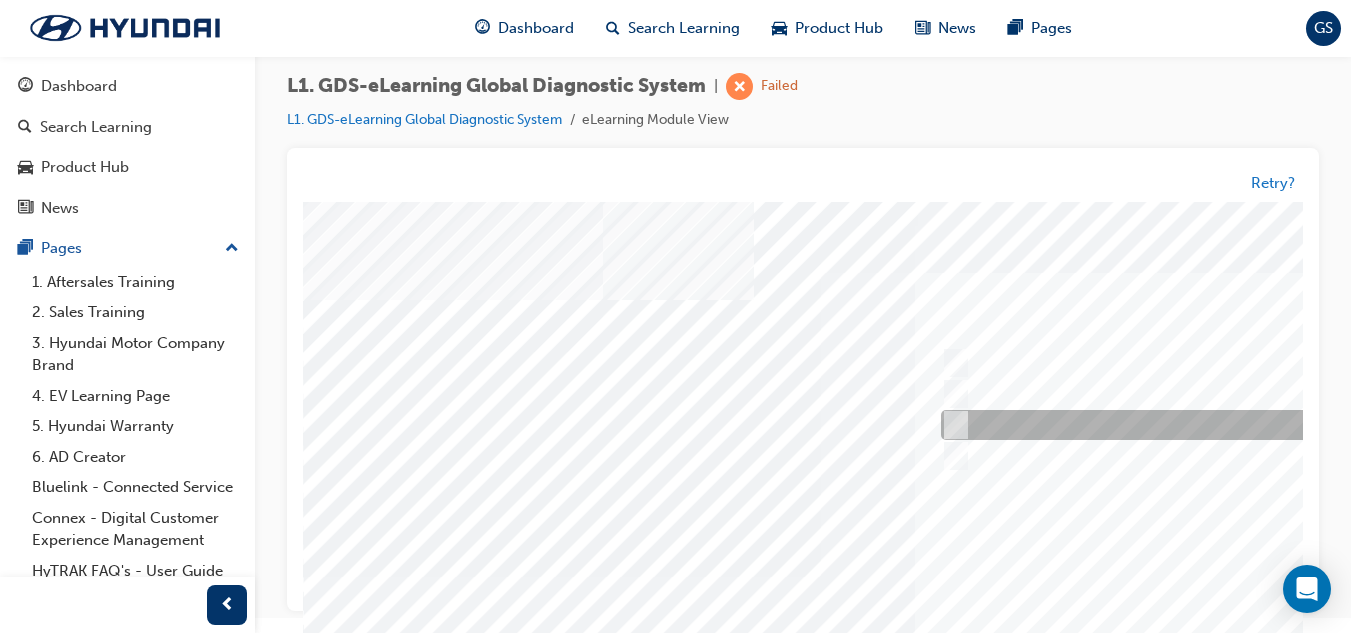 click at bounding box center (951, 426) 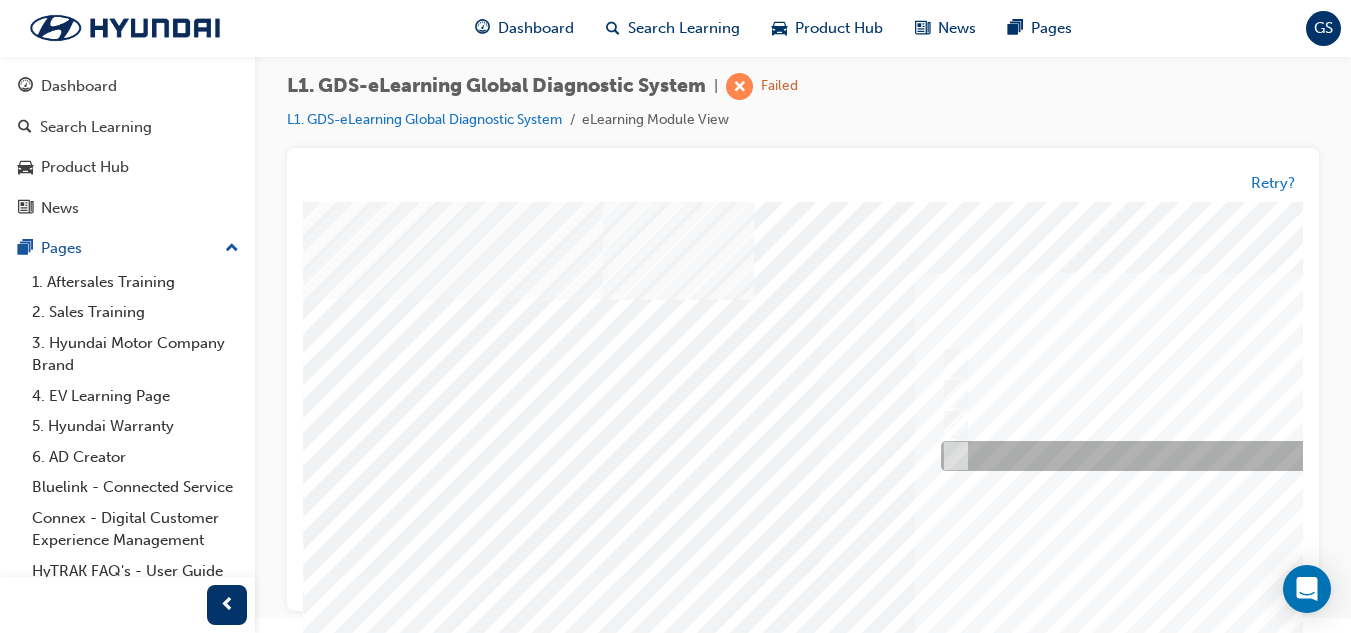 click at bounding box center [951, 457] 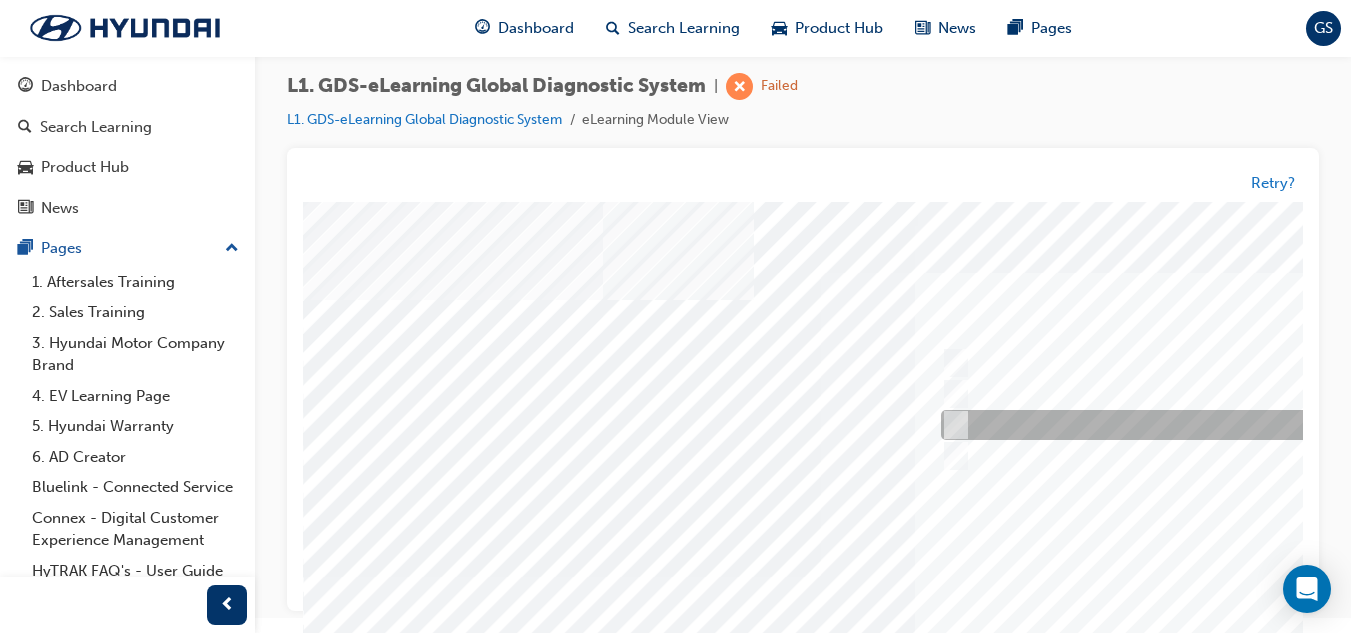 click at bounding box center [951, 426] 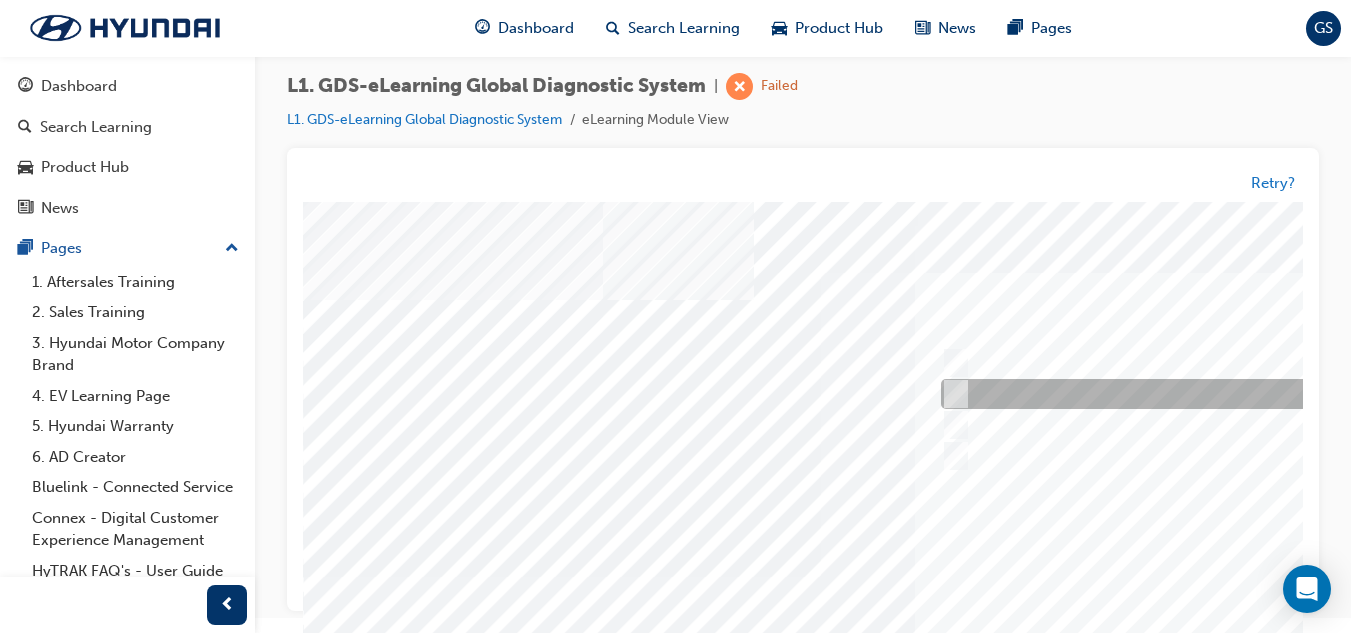 click at bounding box center [951, 395] 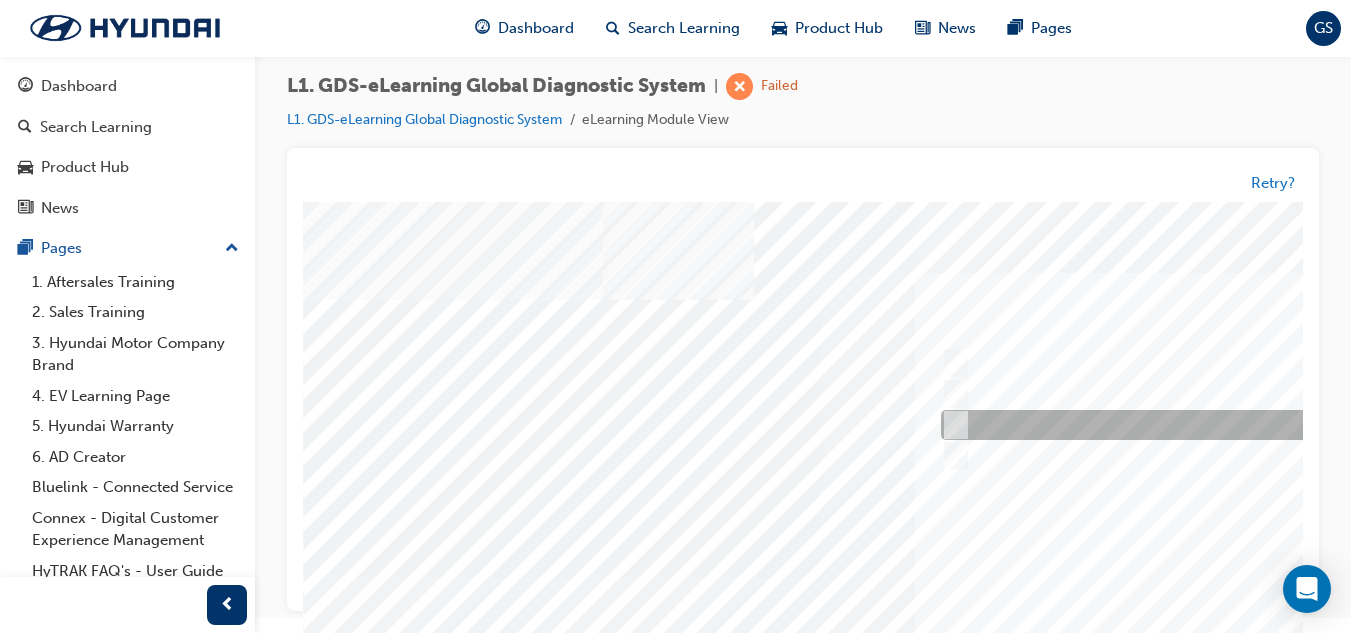 click at bounding box center [1268, 426] 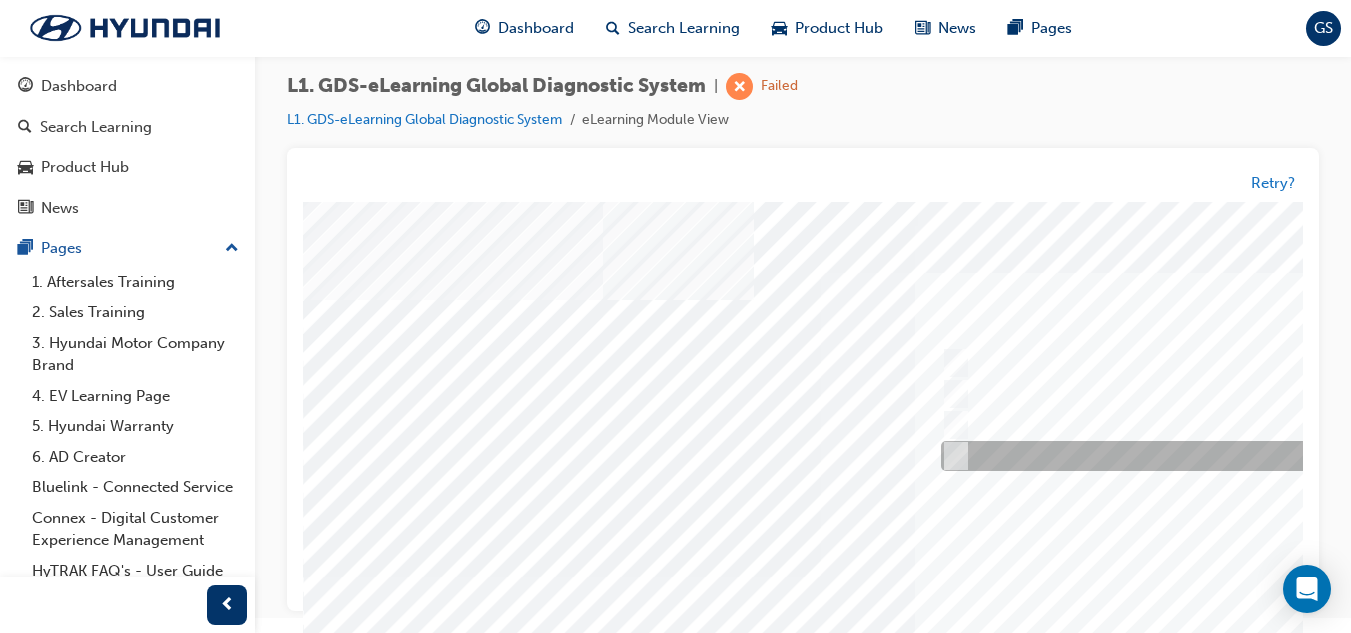 click at bounding box center (1268, 457) 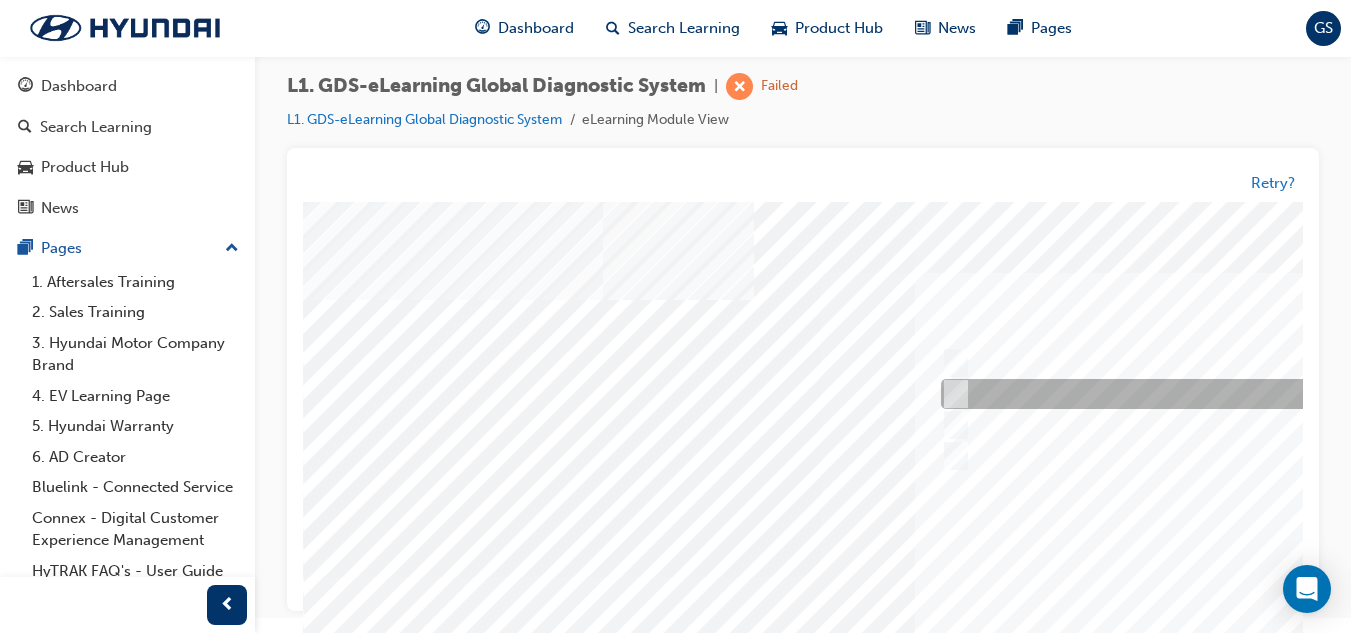 click at bounding box center [1268, 395] 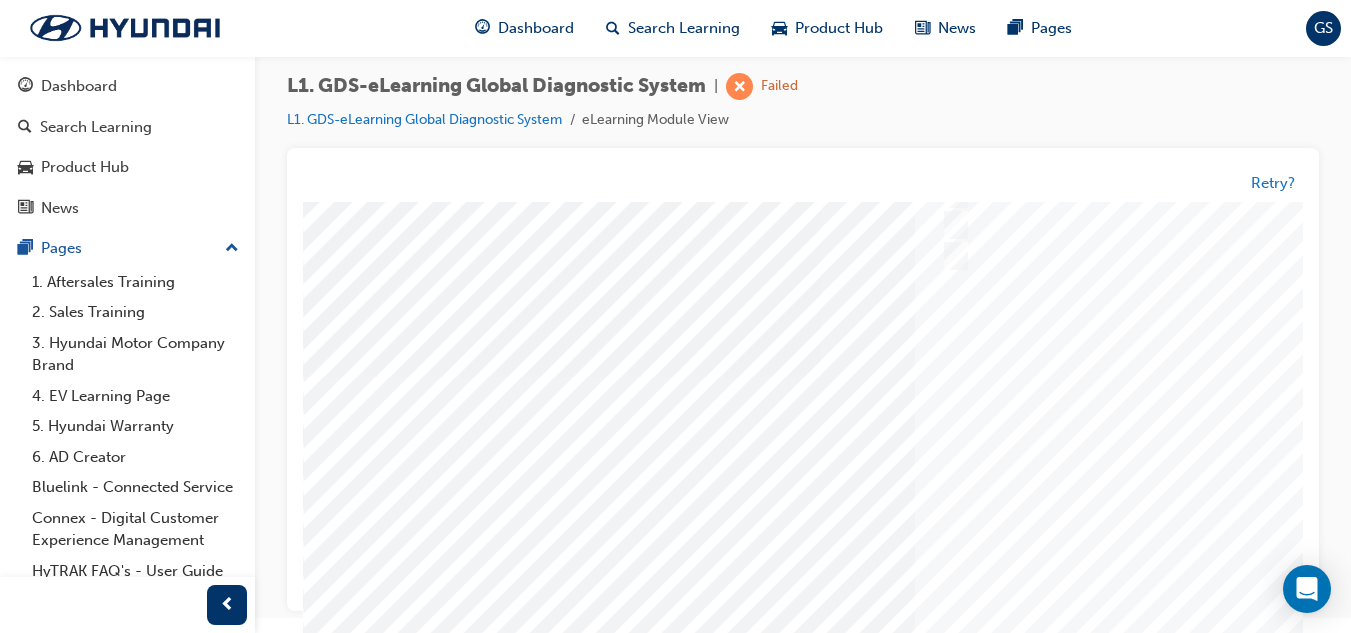 scroll, scrollTop: 100, scrollLeft: 0, axis: vertical 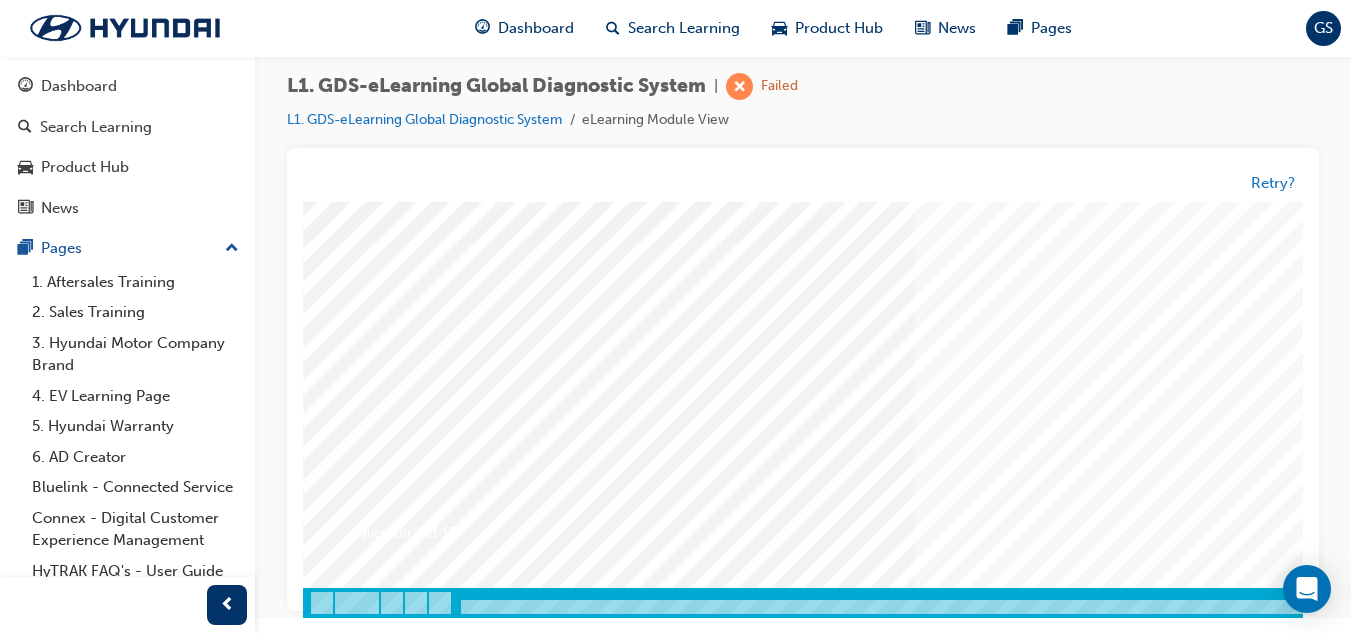 click at bounding box center (373, 3325) 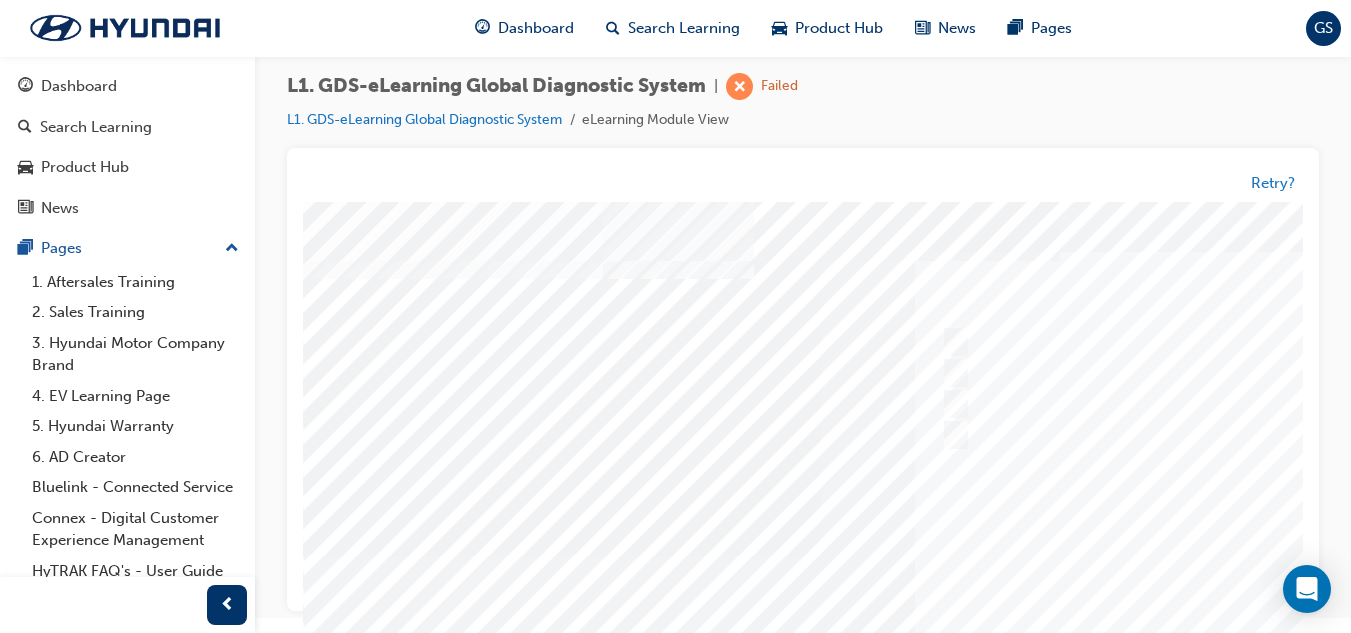 scroll, scrollTop: 0, scrollLeft: 0, axis: both 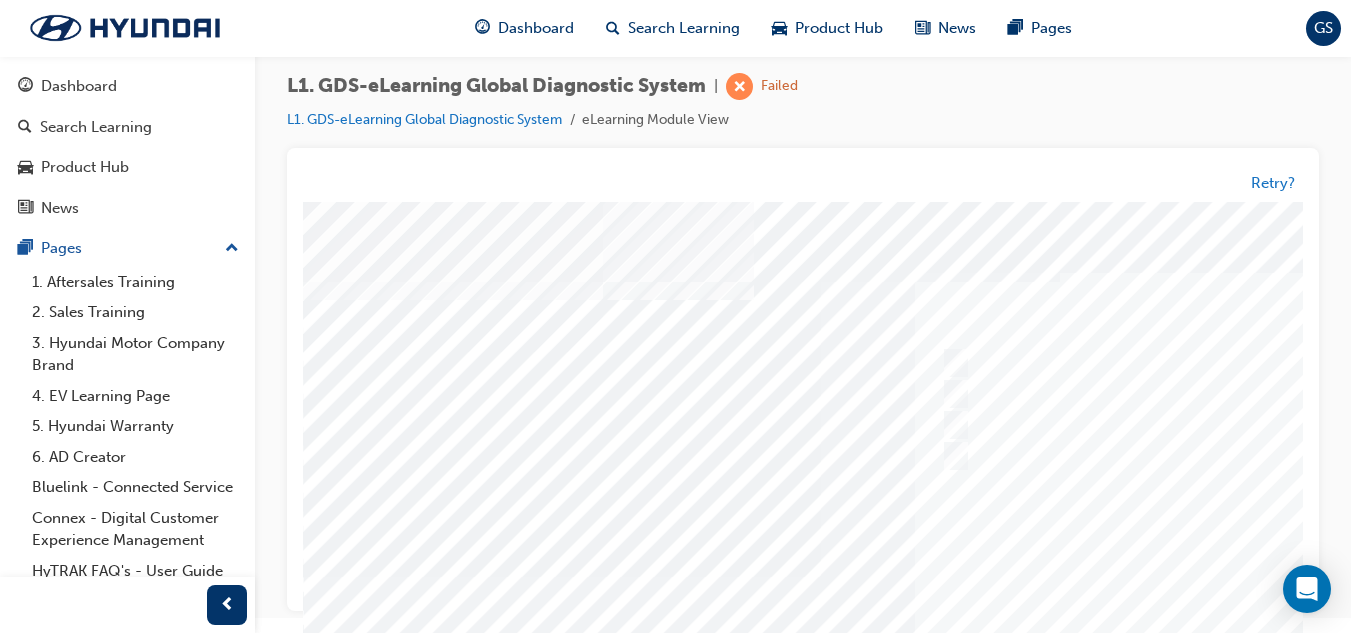 click at bounding box center [983, 577] 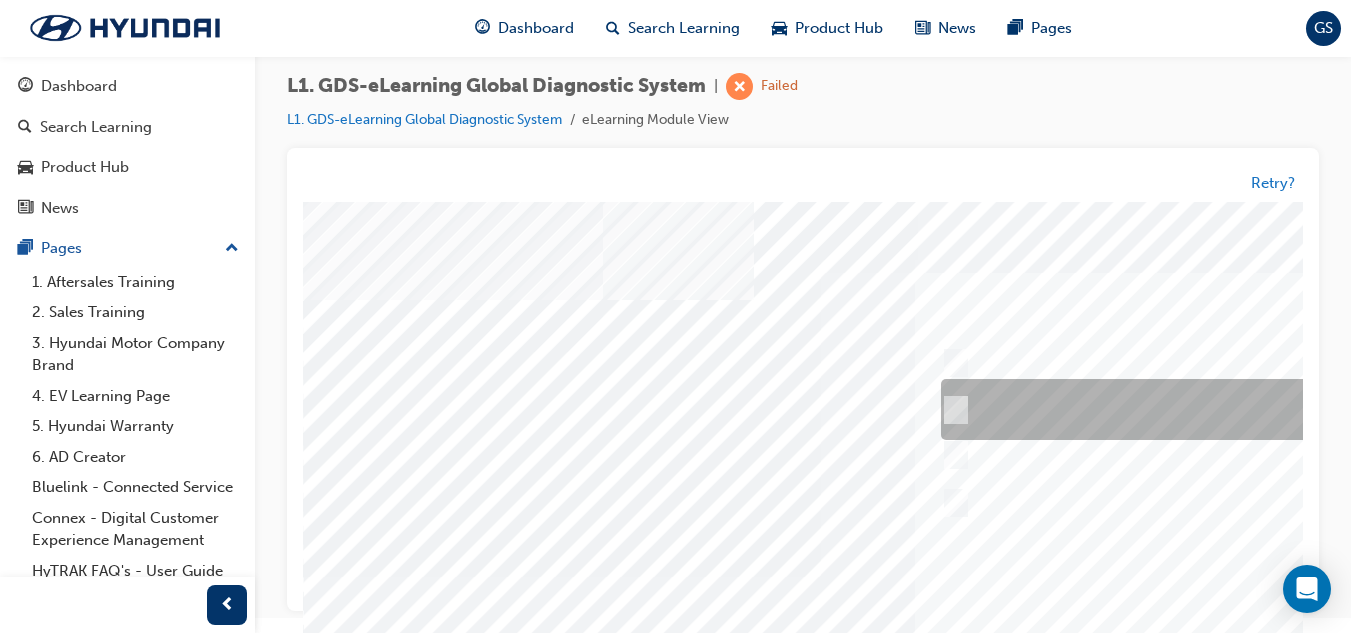 click at bounding box center (1268, 410) 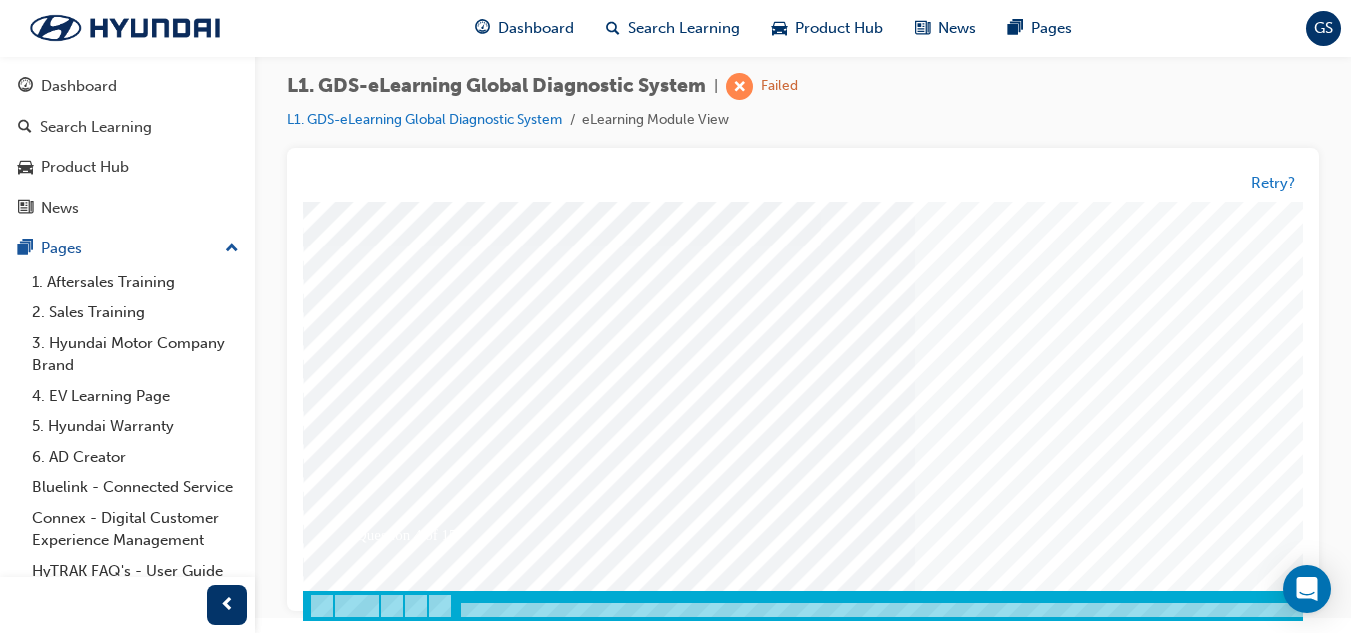 scroll, scrollTop: 334, scrollLeft: 0, axis: vertical 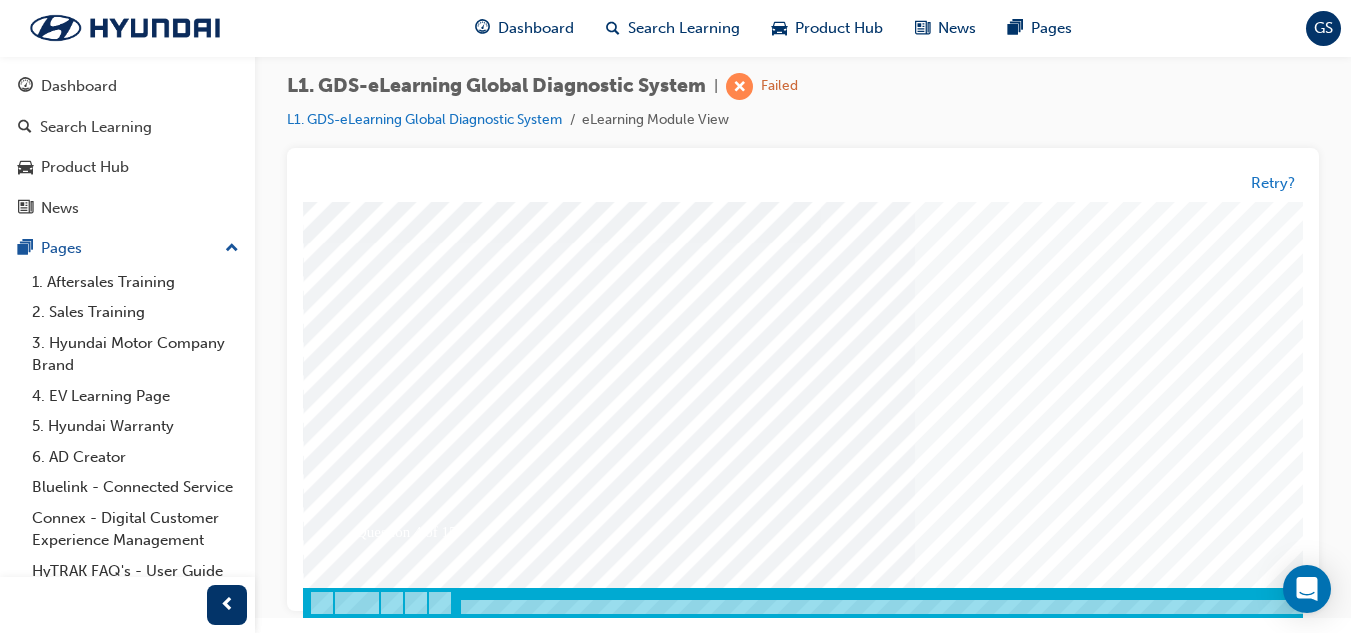 click at bounding box center [373, 3325] 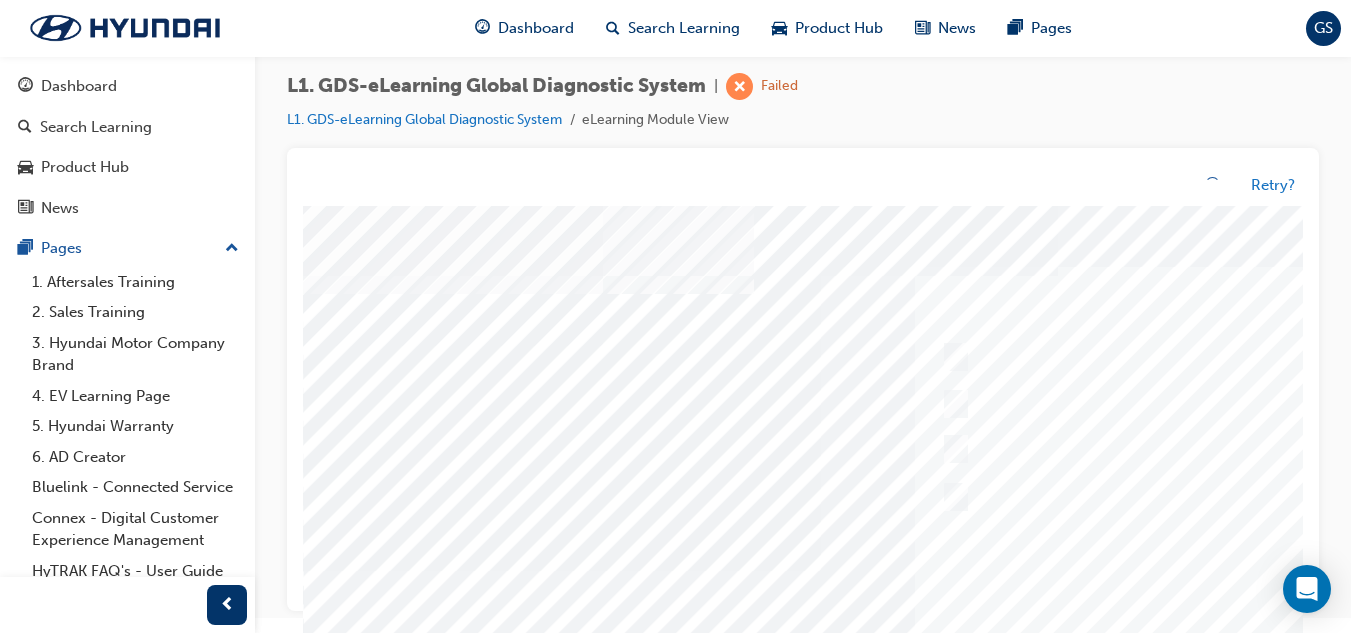 scroll, scrollTop: 0, scrollLeft: 0, axis: both 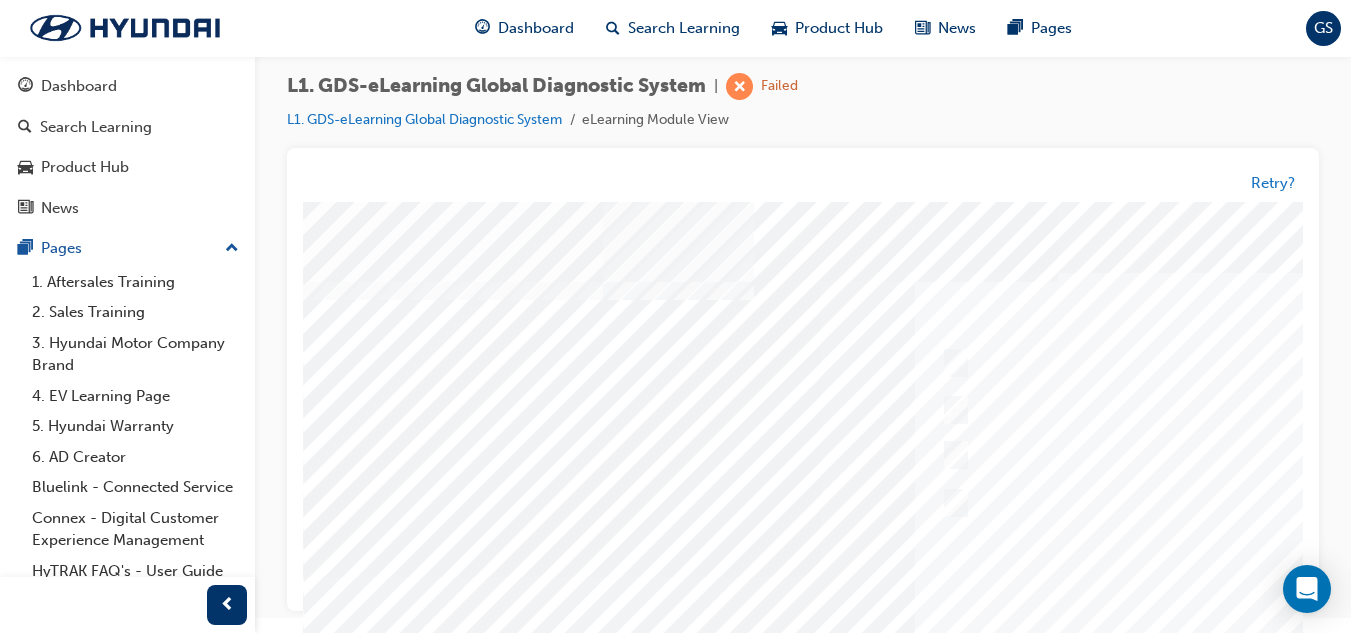 click at bounding box center (983, 577) 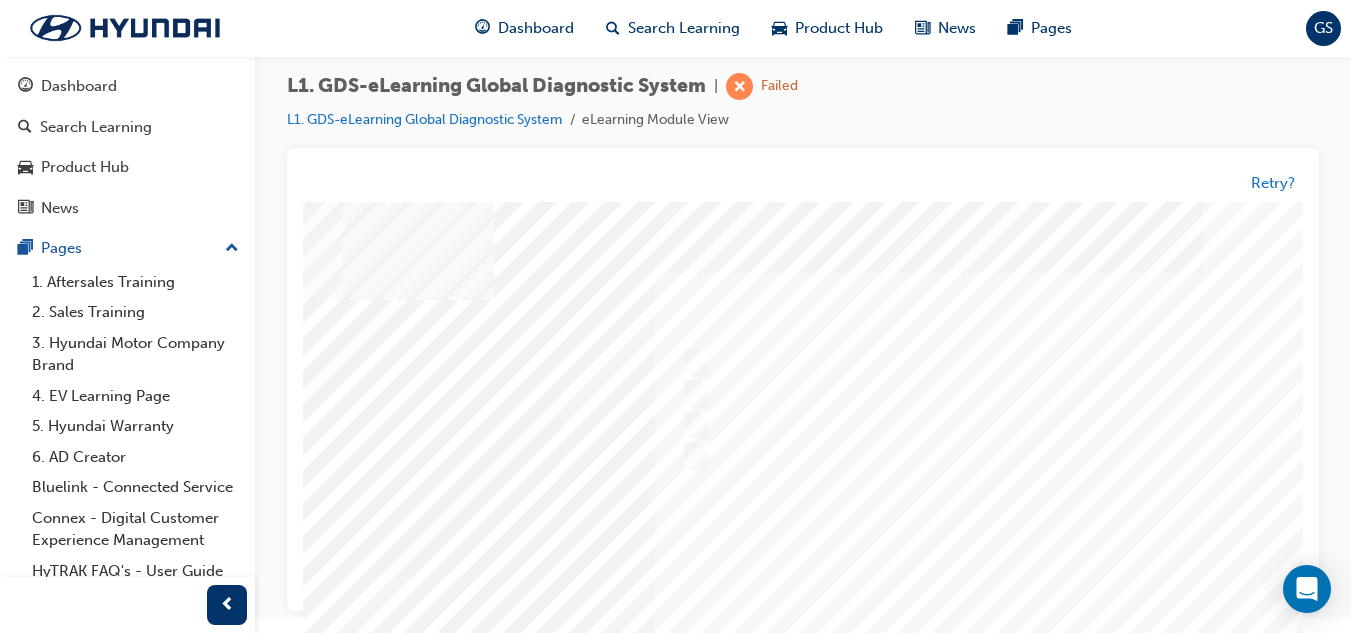scroll, scrollTop: 0, scrollLeft: 262, axis: horizontal 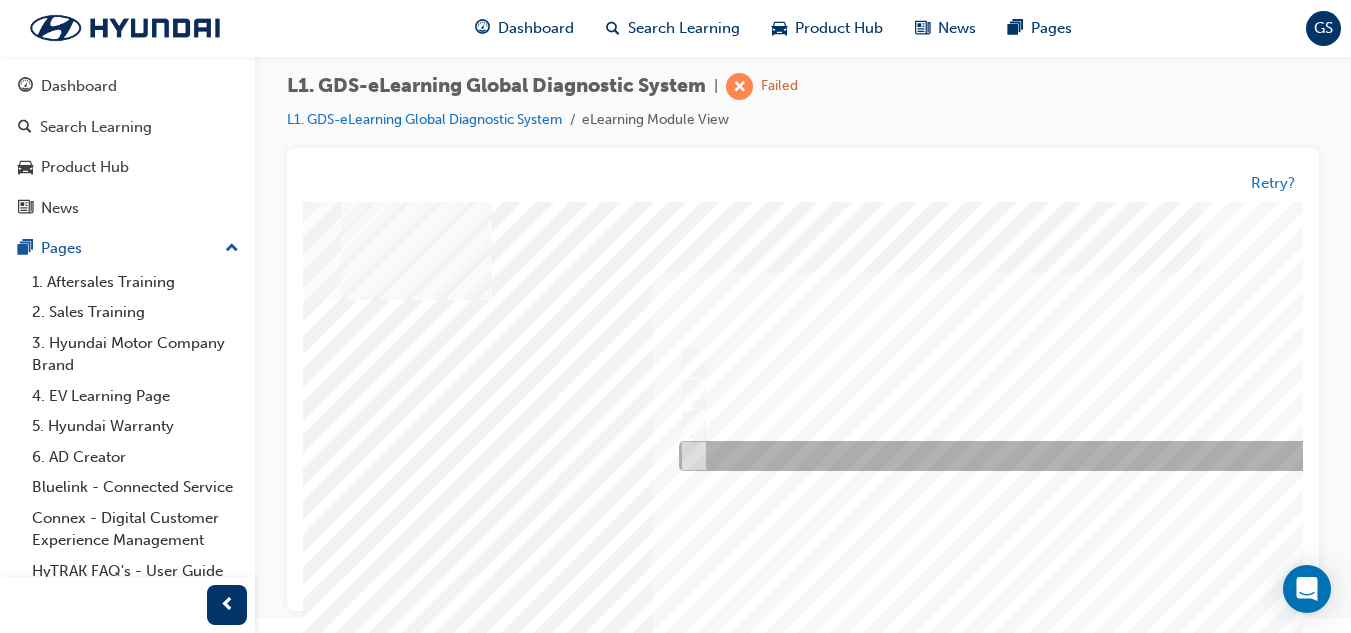 click at bounding box center (1006, 457) 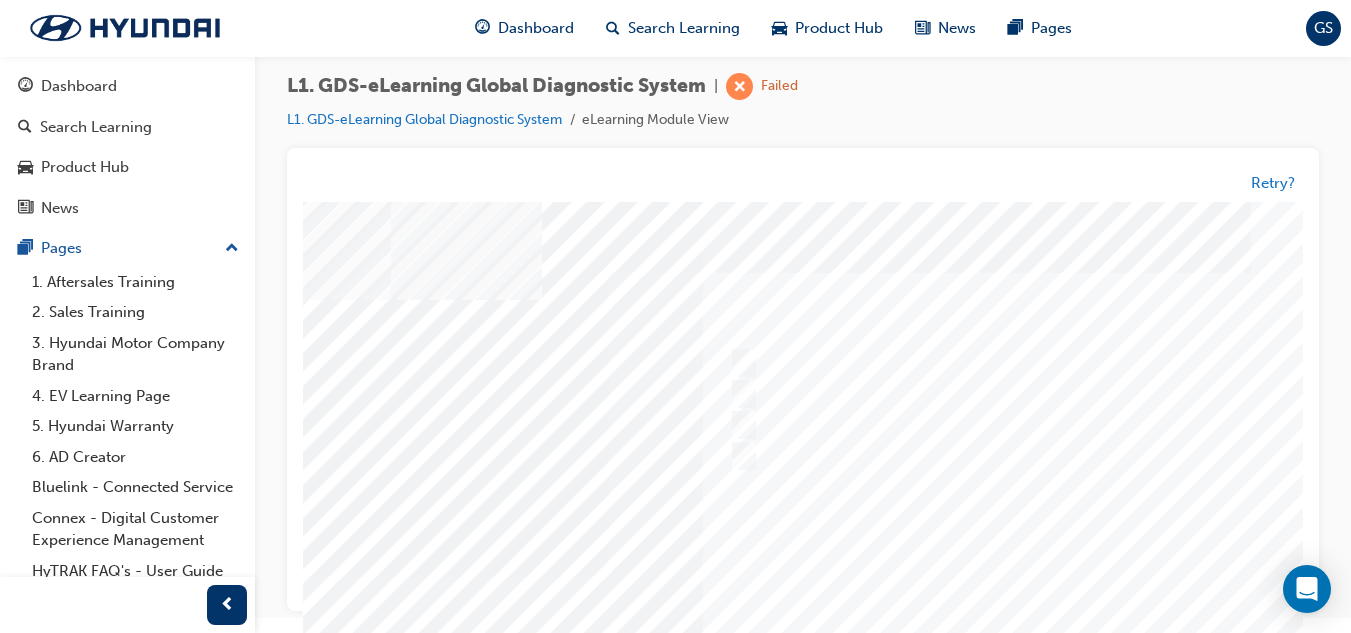 scroll, scrollTop: 0, scrollLeft: 185, axis: horizontal 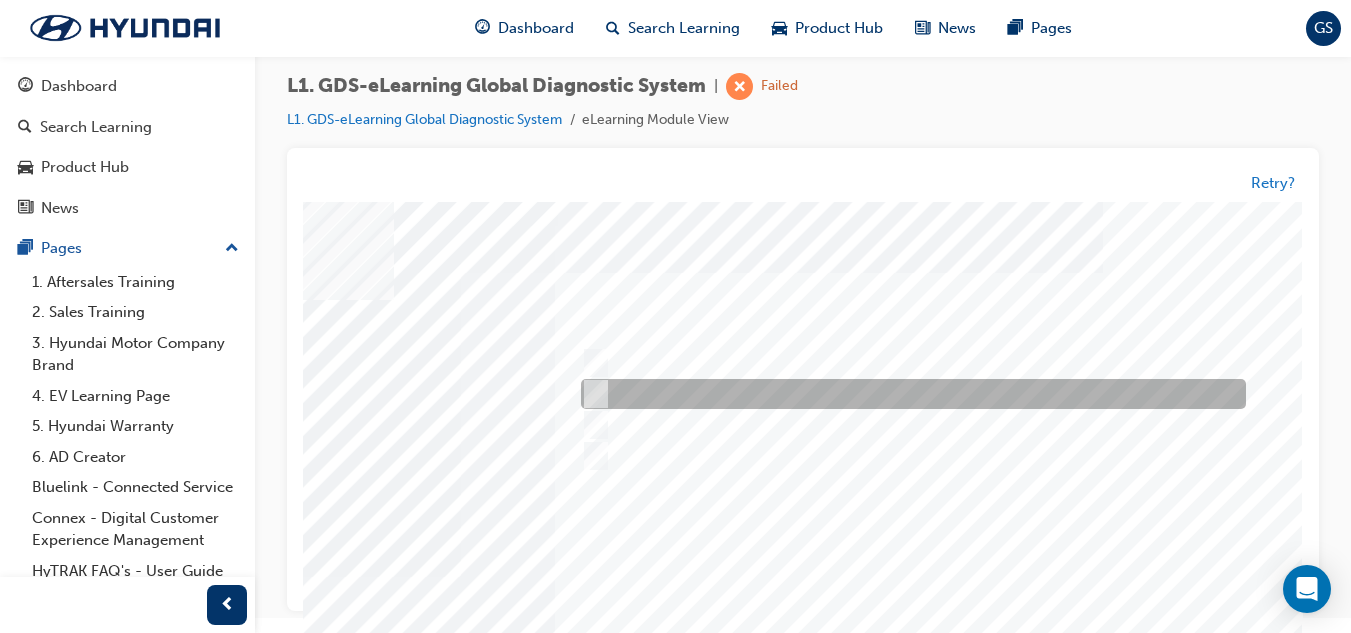 click at bounding box center [908, 395] 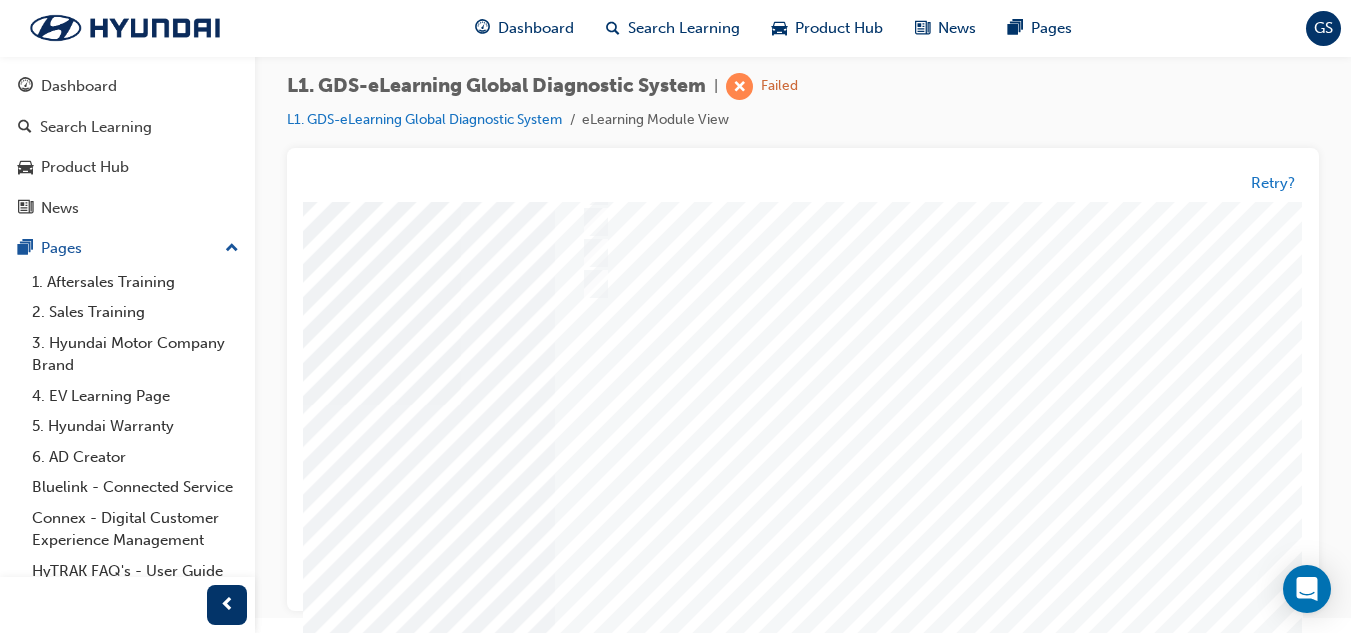 scroll, scrollTop: 334, scrollLeft: 361, axis: both 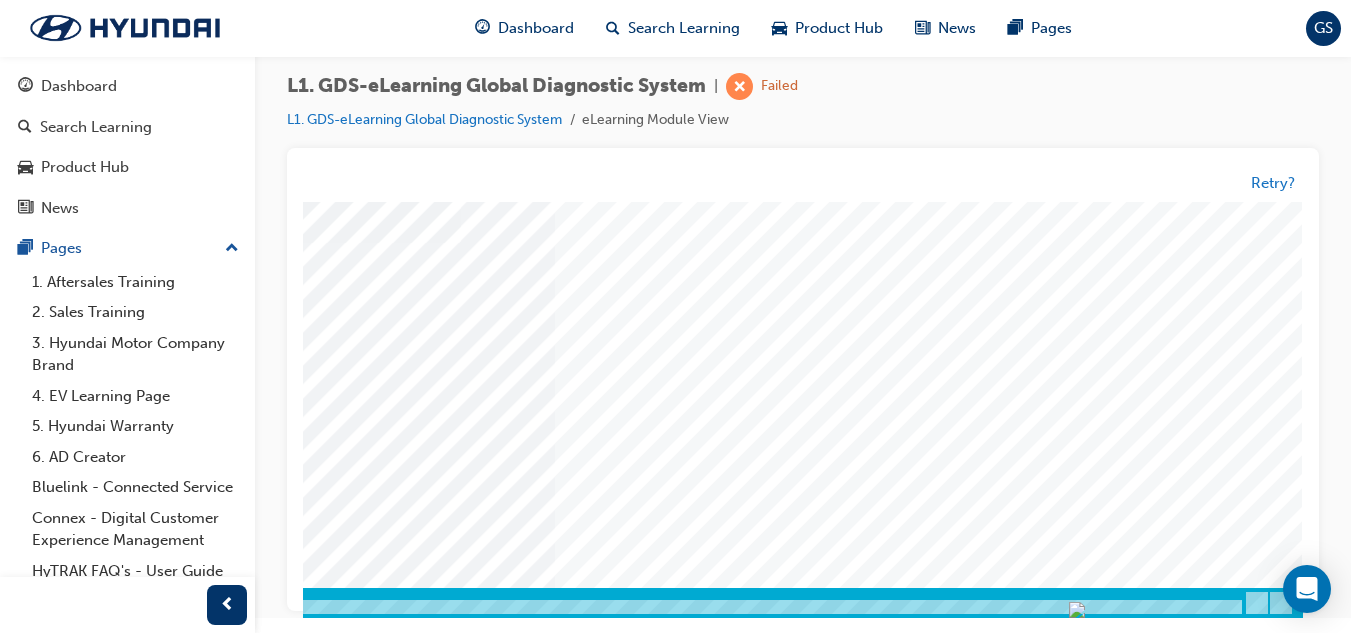 click at bounding box center [13, 3325] 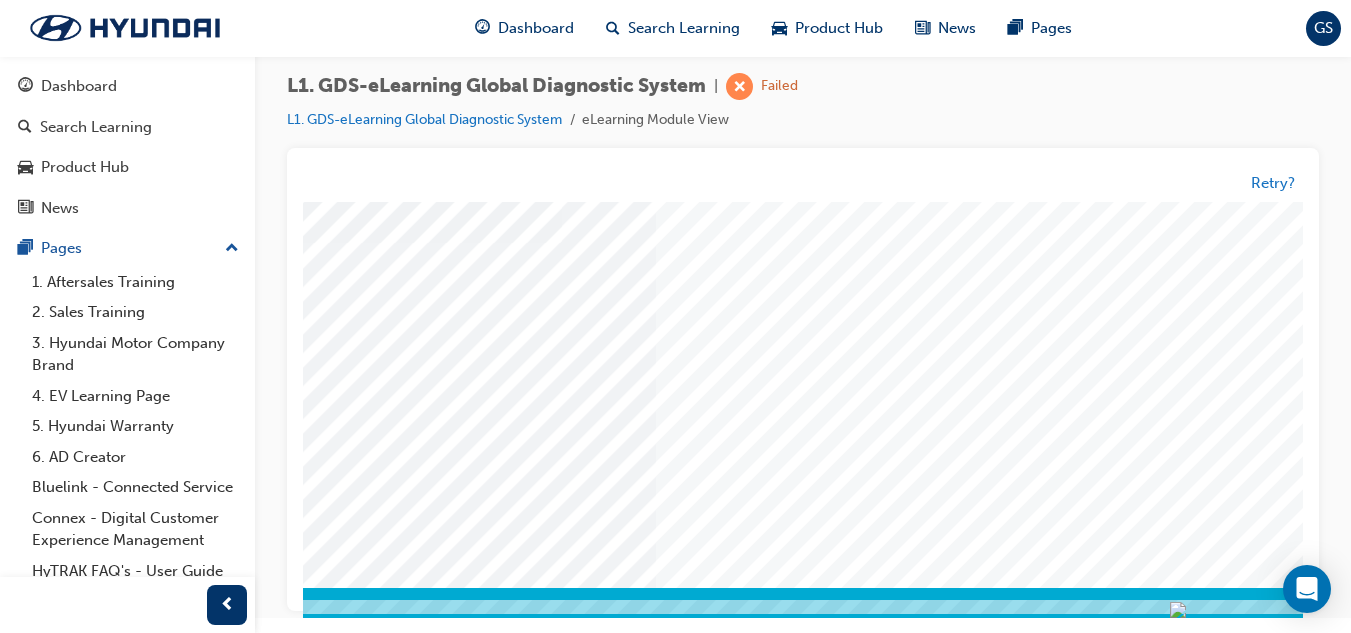 scroll, scrollTop: 334, scrollLeft: 0, axis: vertical 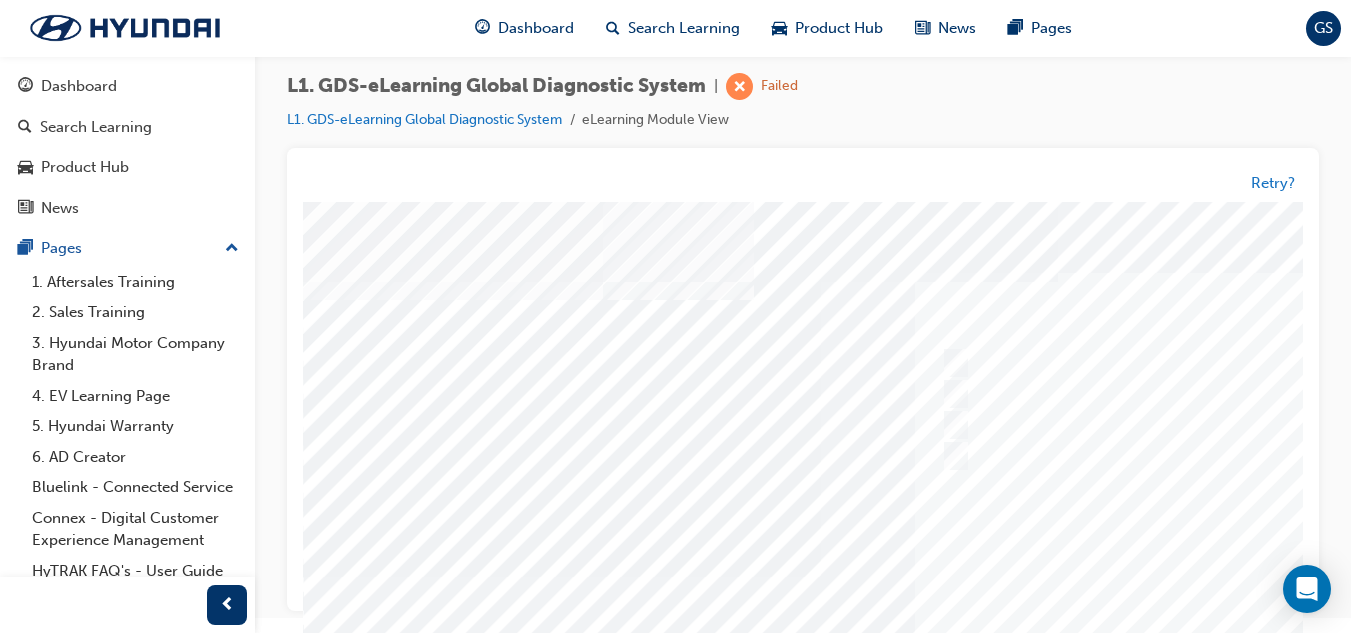 click at bounding box center [983, 577] 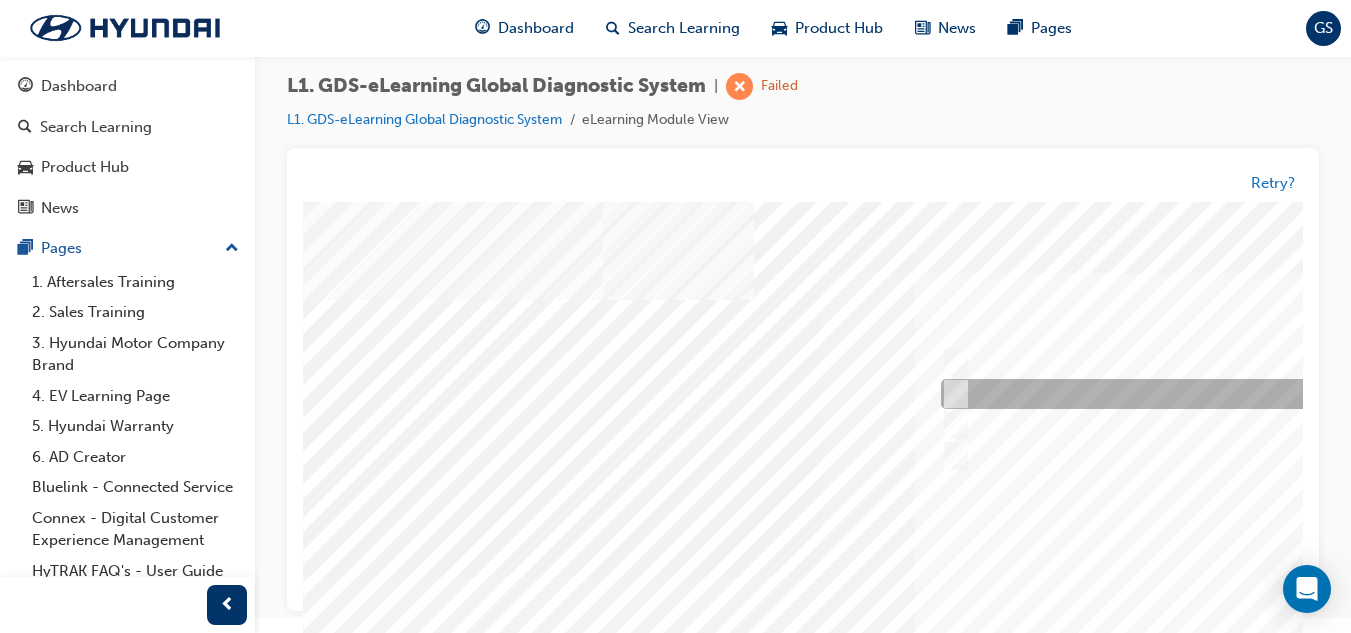 click at bounding box center (951, 395) 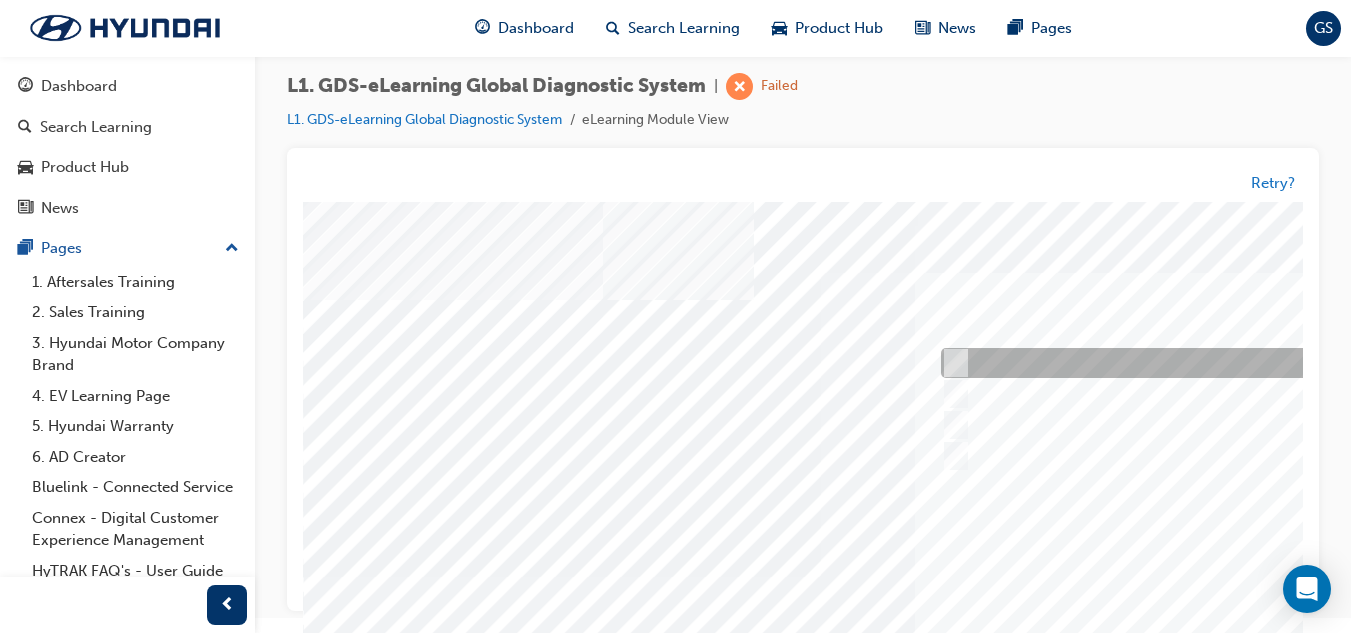 click at bounding box center (951, 364) 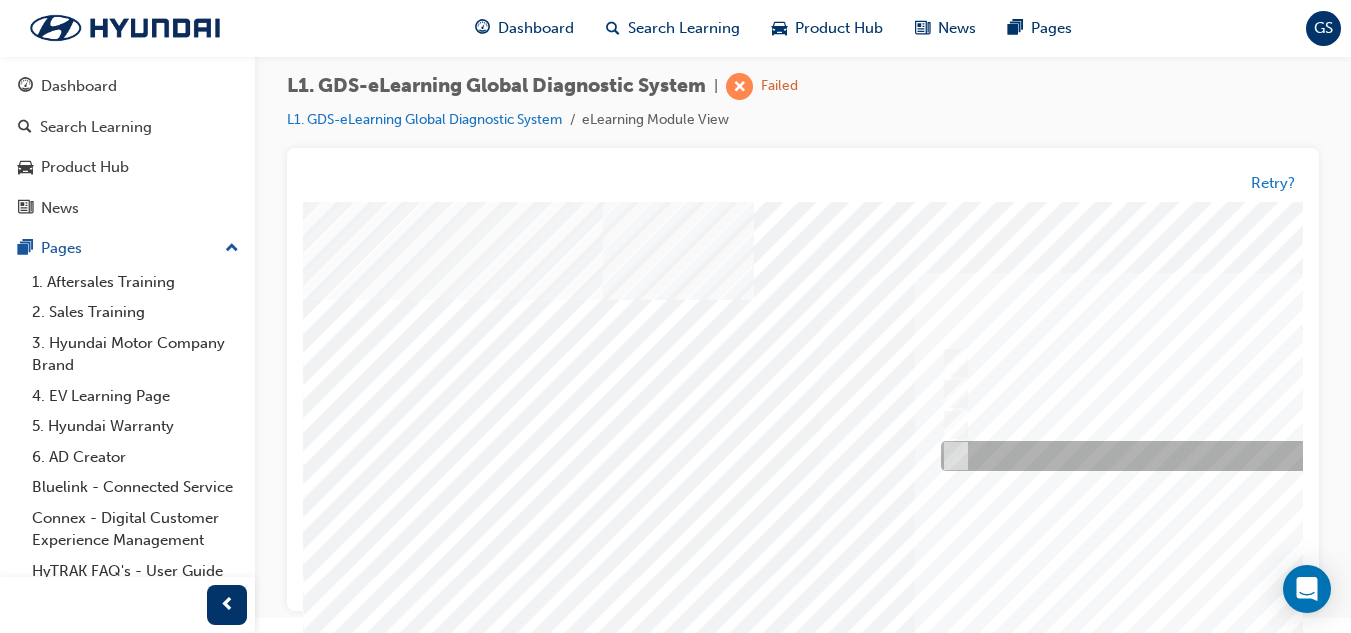 click at bounding box center (951, 457) 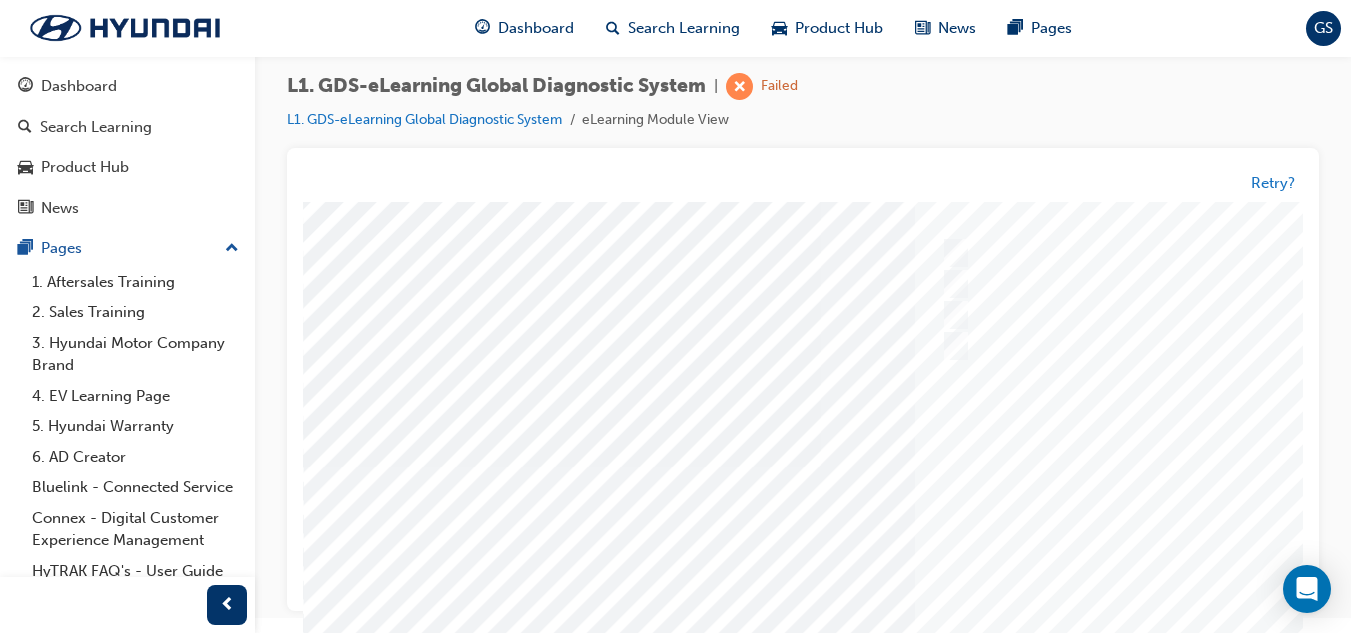 scroll, scrollTop: 334, scrollLeft: 0, axis: vertical 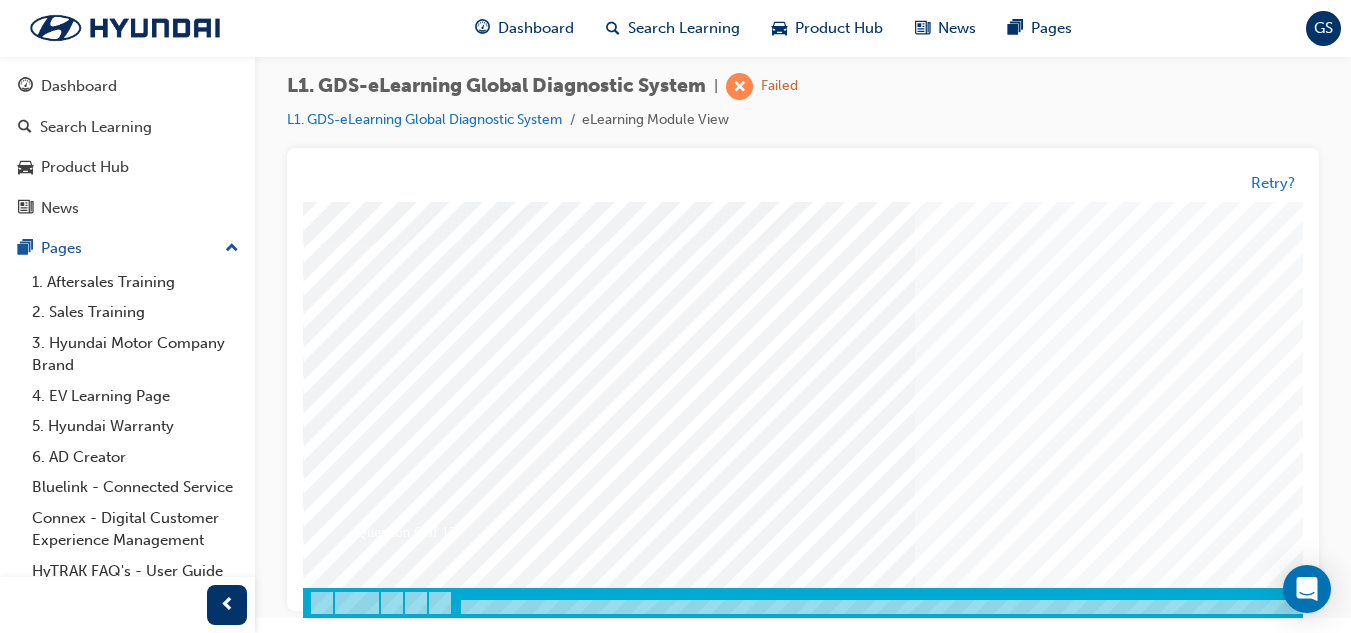 click at bounding box center (373, 3325) 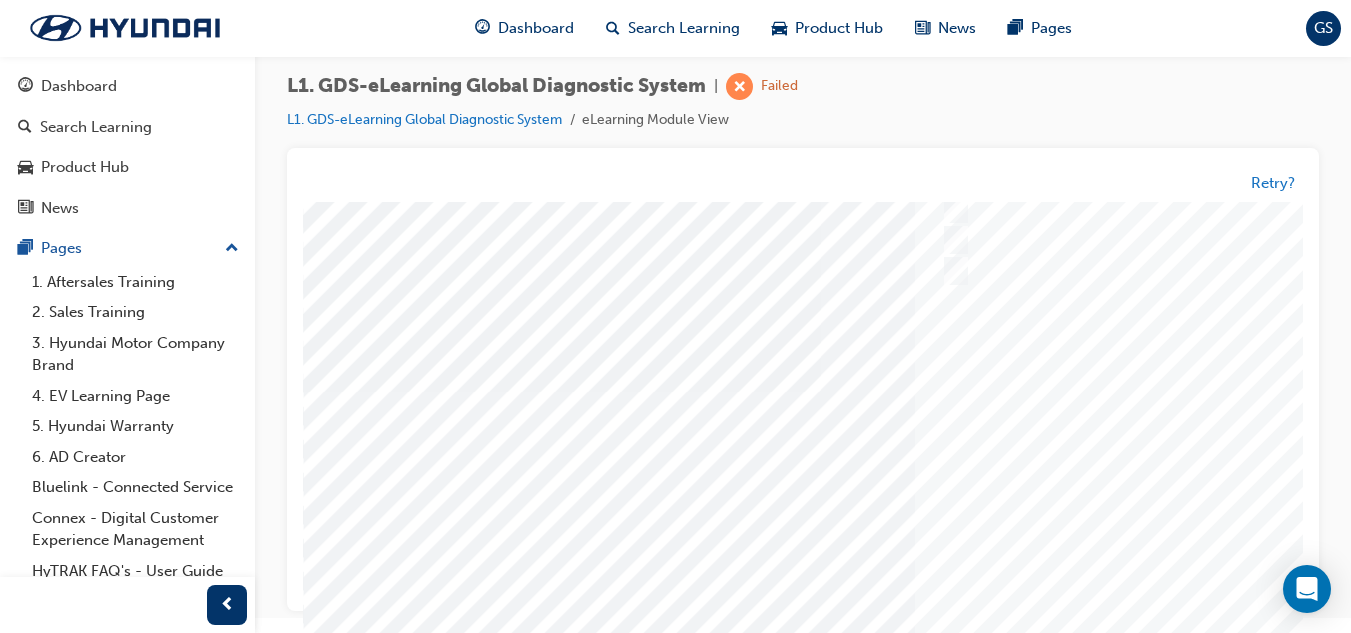 scroll, scrollTop: 0, scrollLeft: 0, axis: both 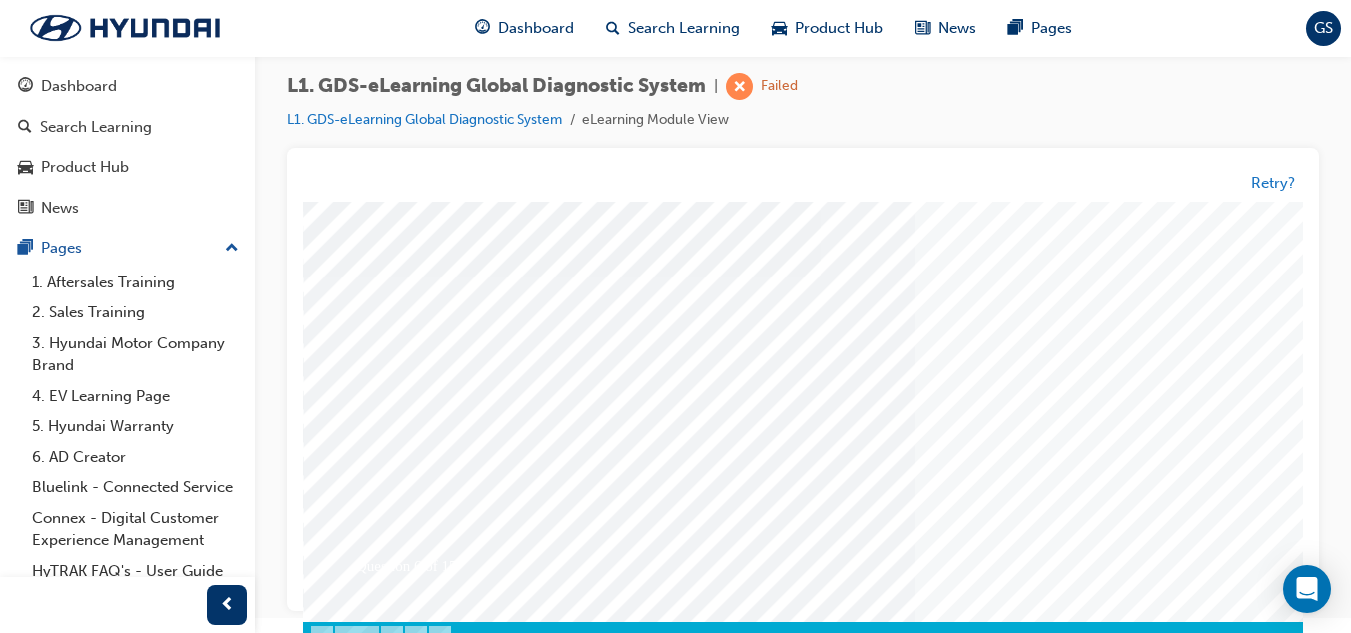 click at bounding box center (983, 277) 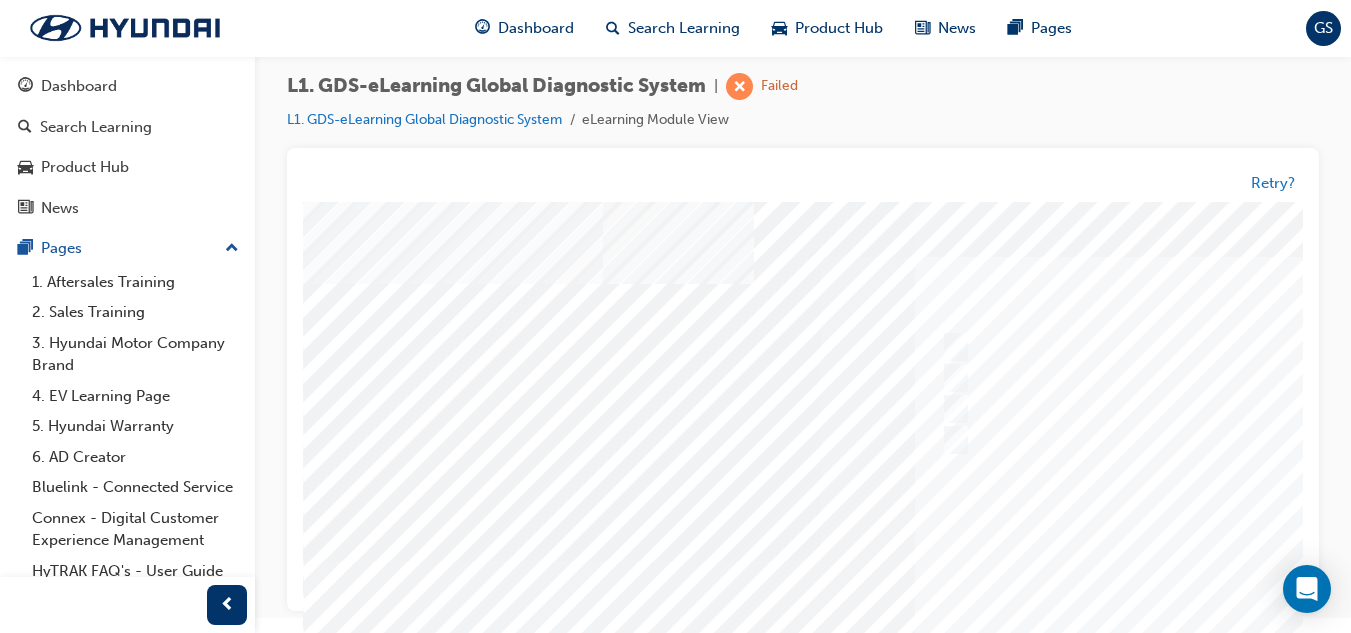 scroll, scrollTop: 0, scrollLeft: 0, axis: both 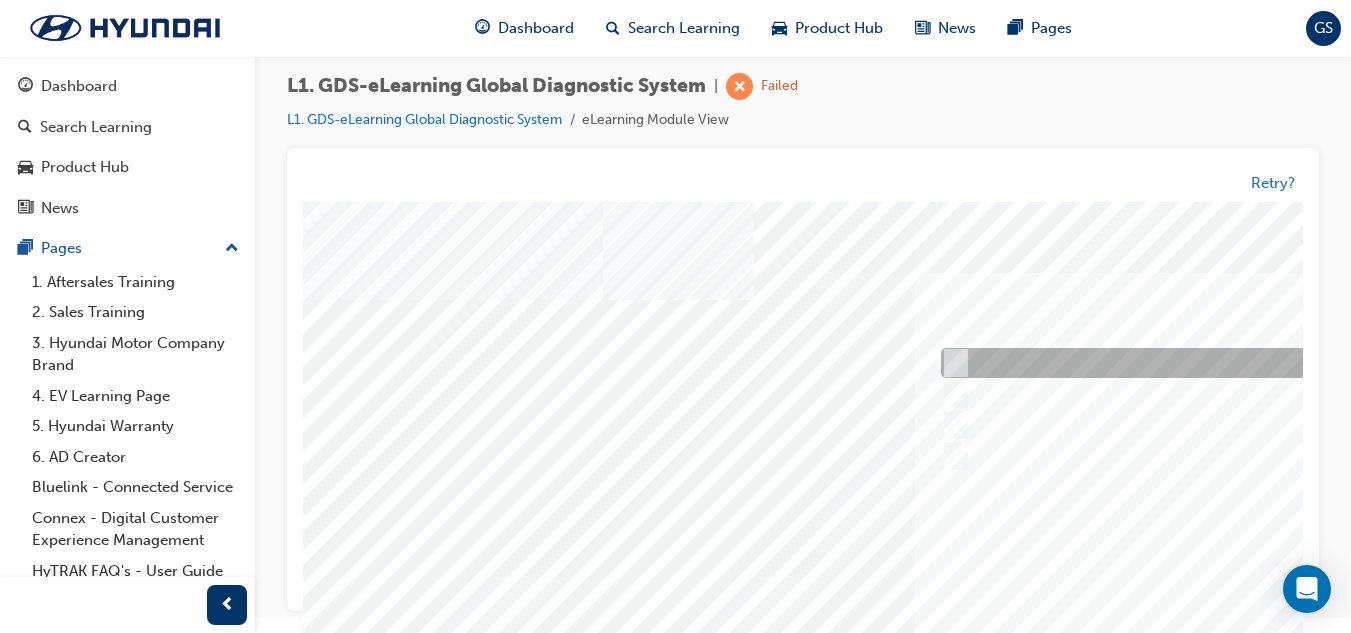 click at bounding box center (1268, 364) 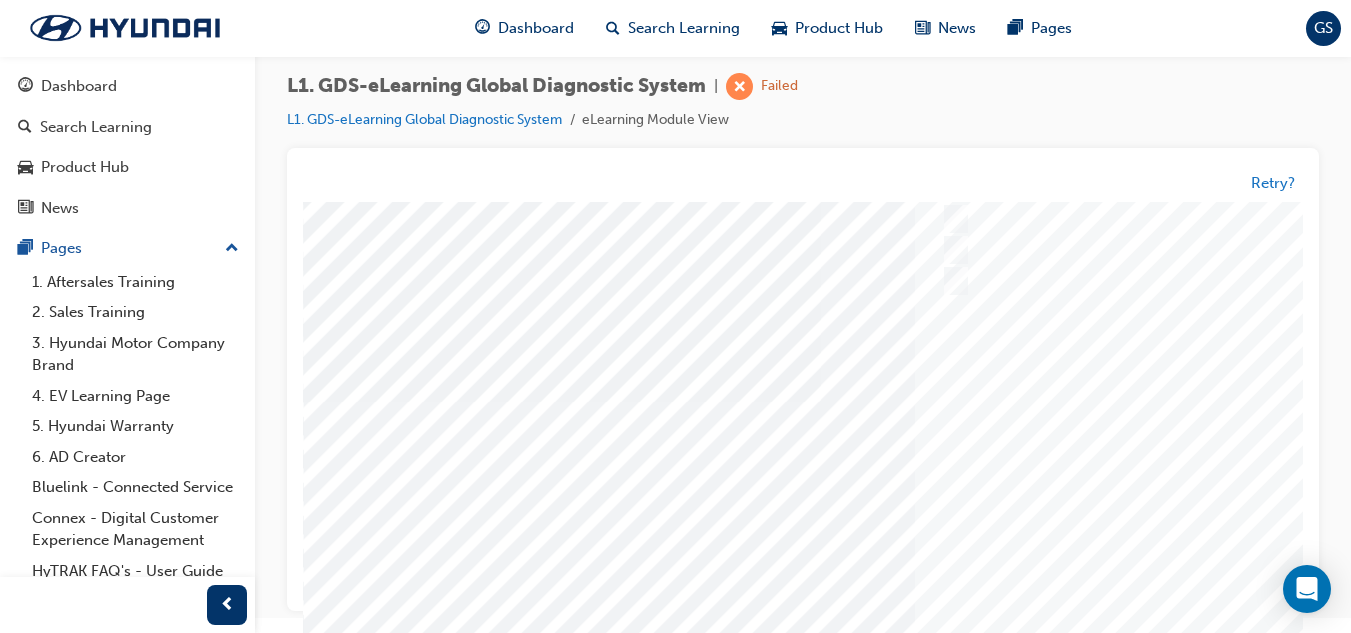 scroll, scrollTop: 0, scrollLeft: 0, axis: both 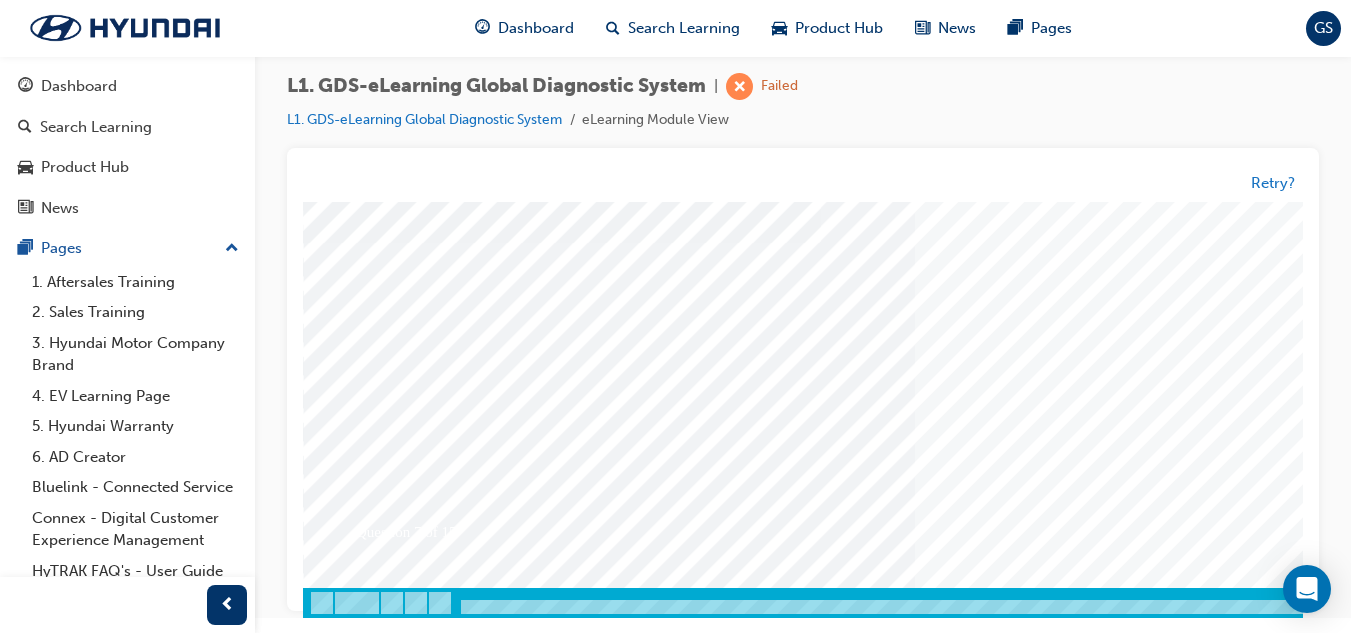 click at bounding box center [373, 3325] 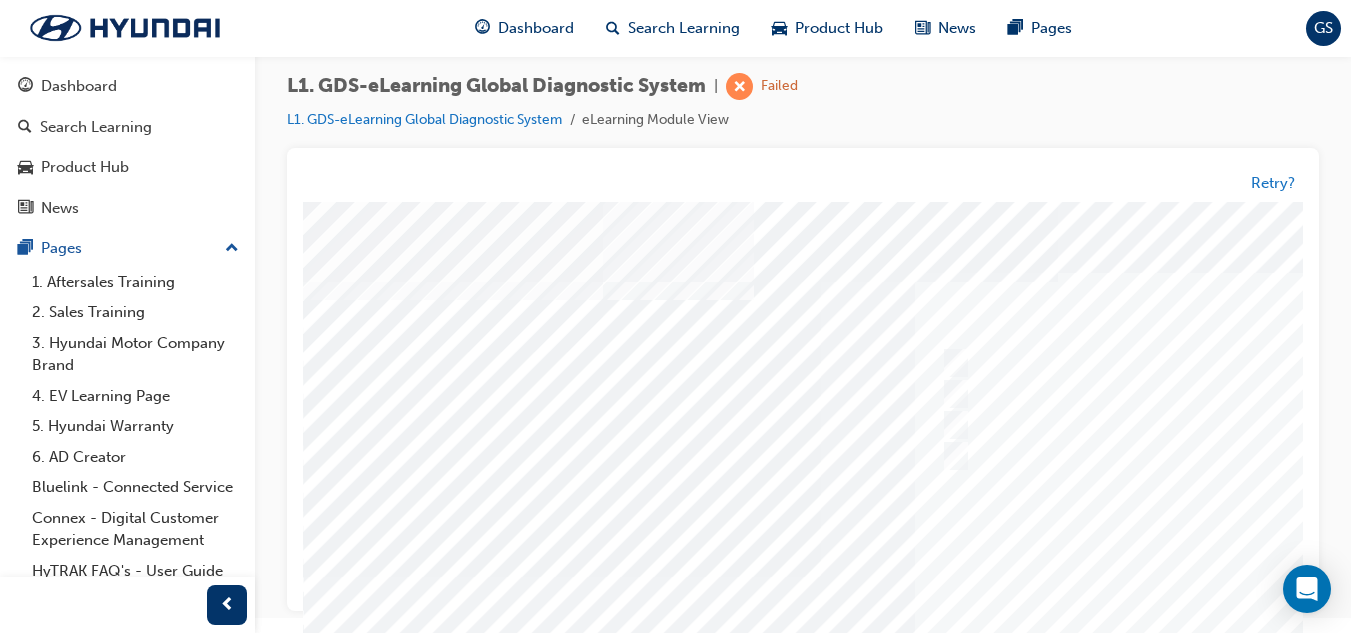 click at bounding box center [983, 577] 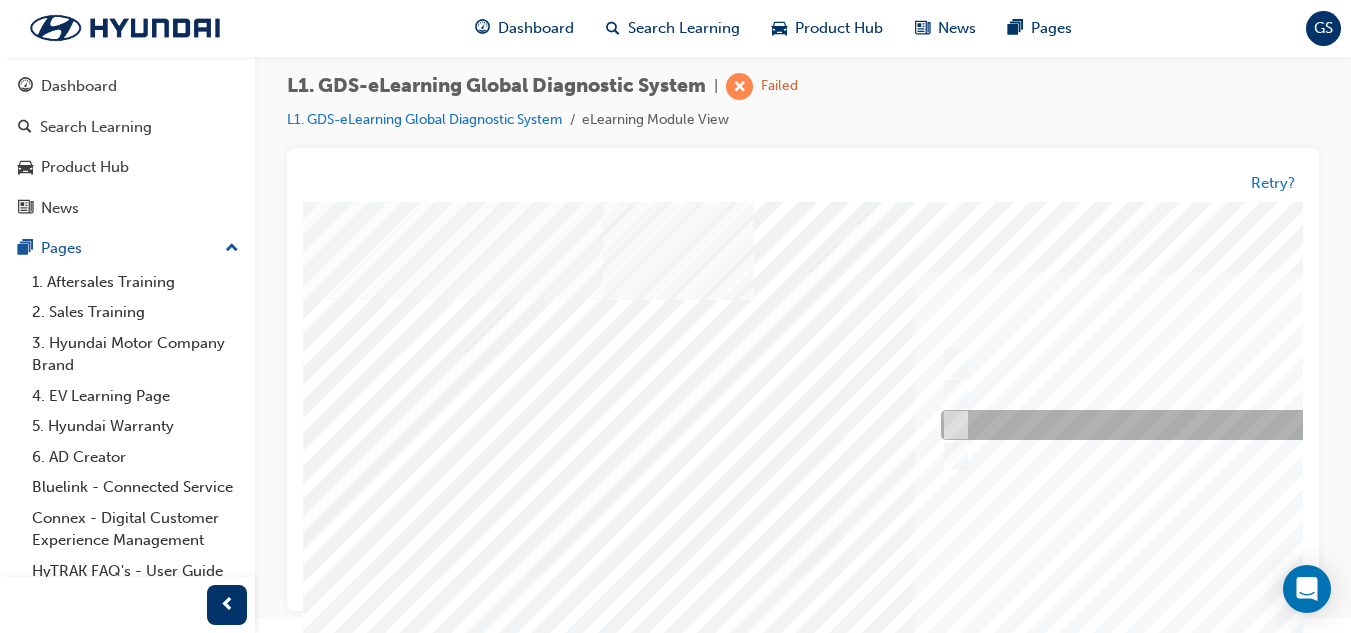 click at bounding box center (1268, 426) 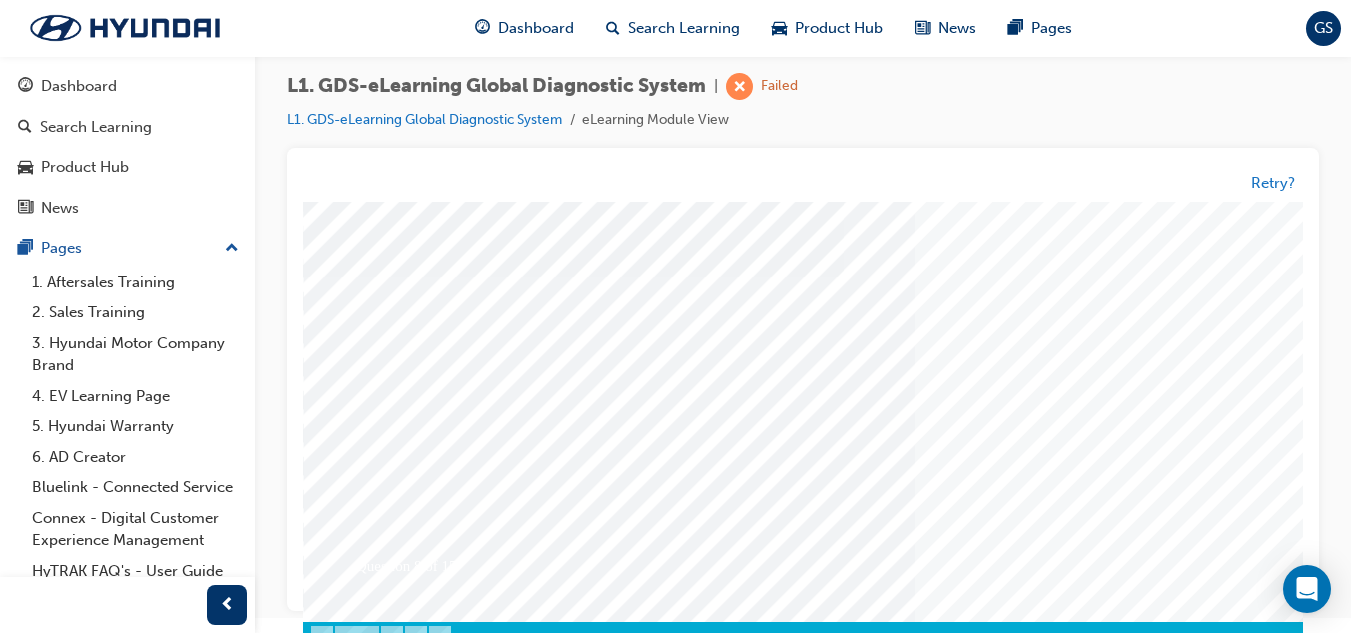 click at bounding box center (373, 3359) 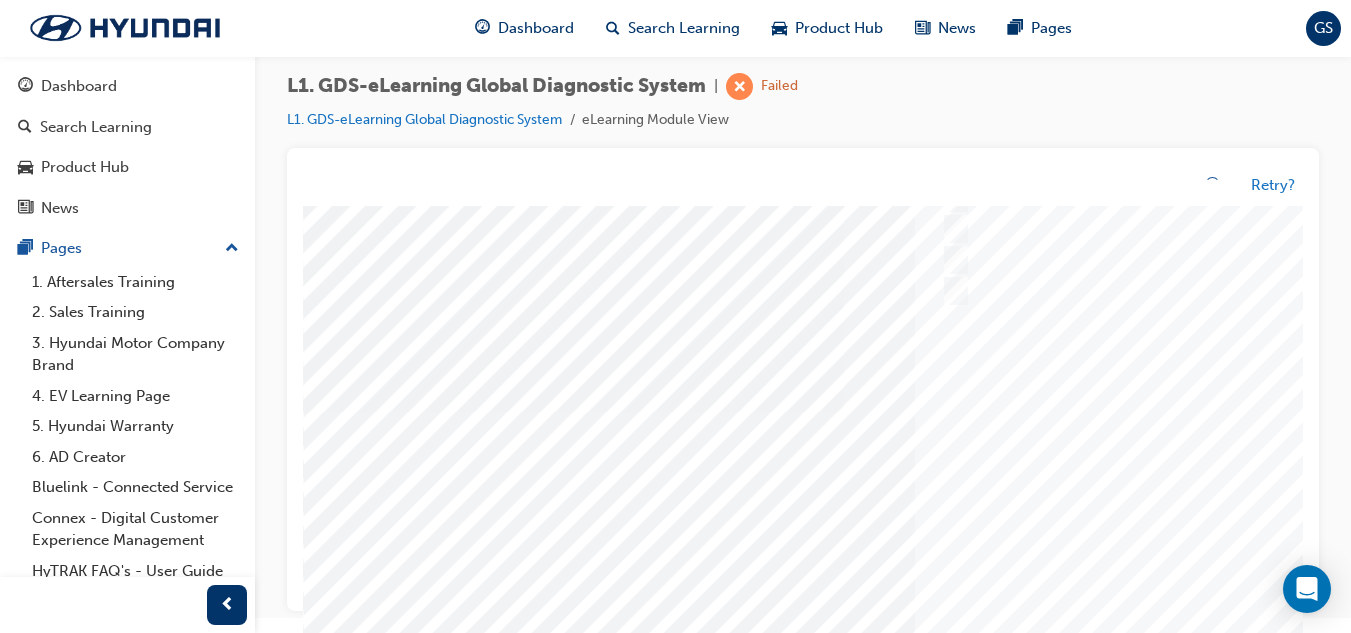 scroll, scrollTop: 0, scrollLeft: 0, axis: both 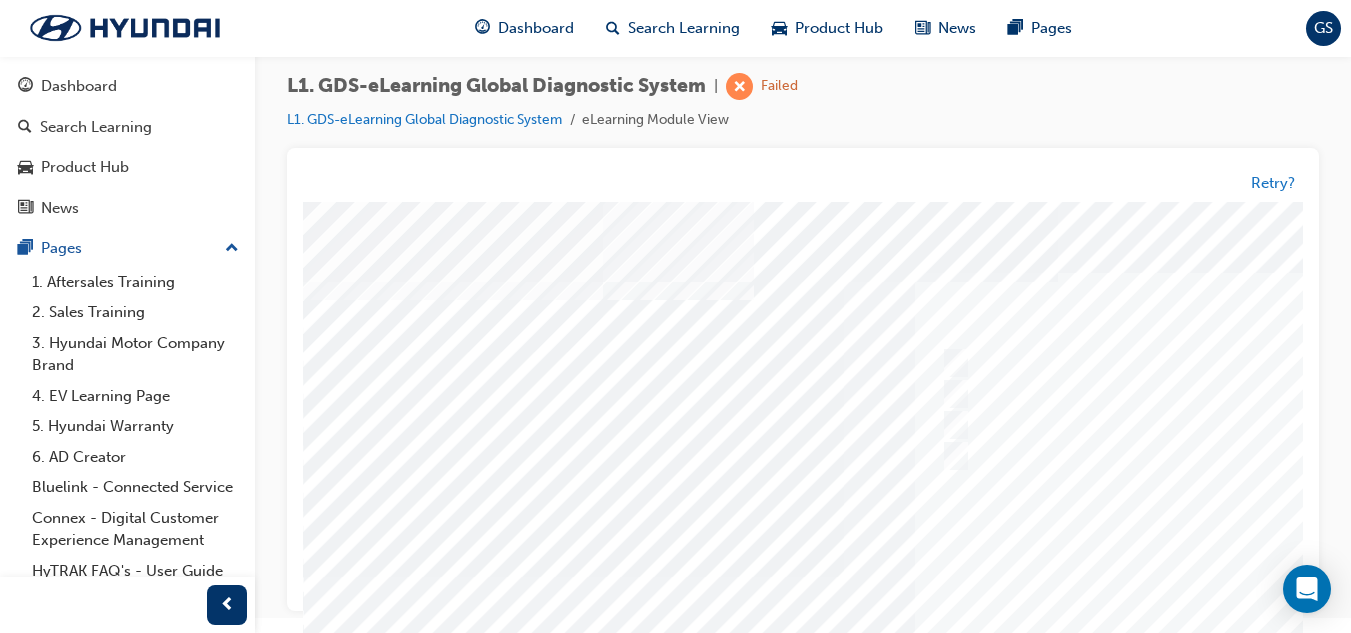click at bounding box center (983, 577) 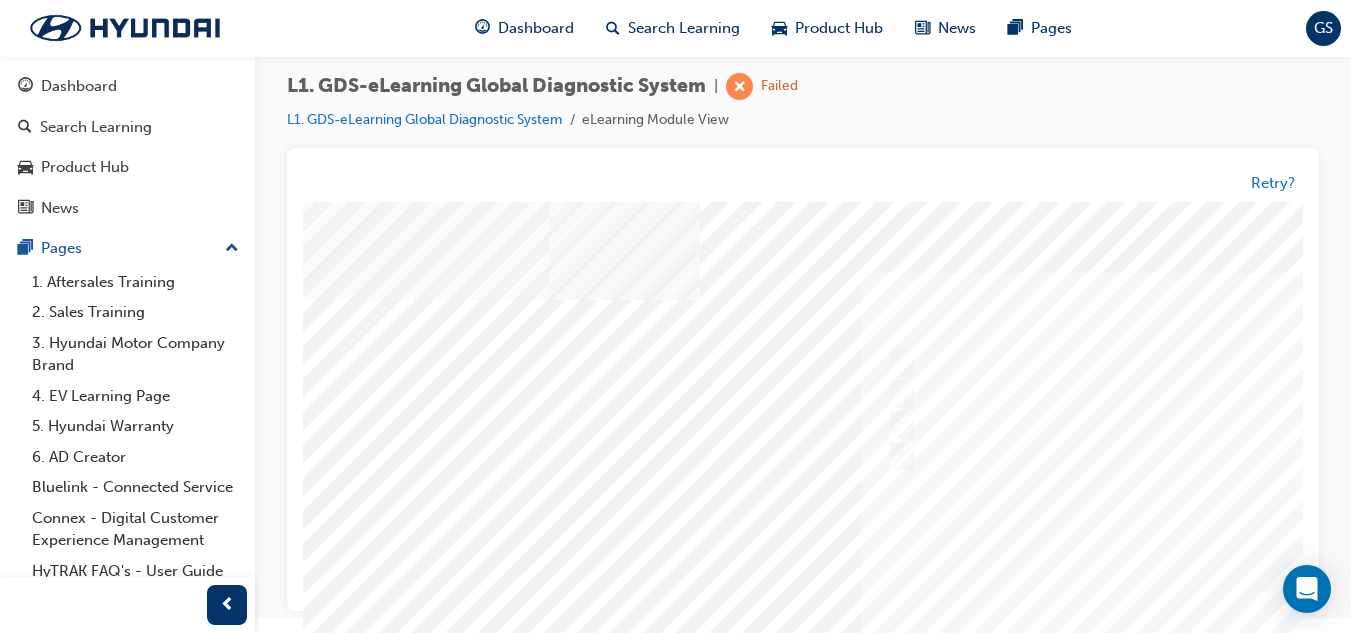 scroll, scrollTop: 0, scrollLeft: 0, axis: both 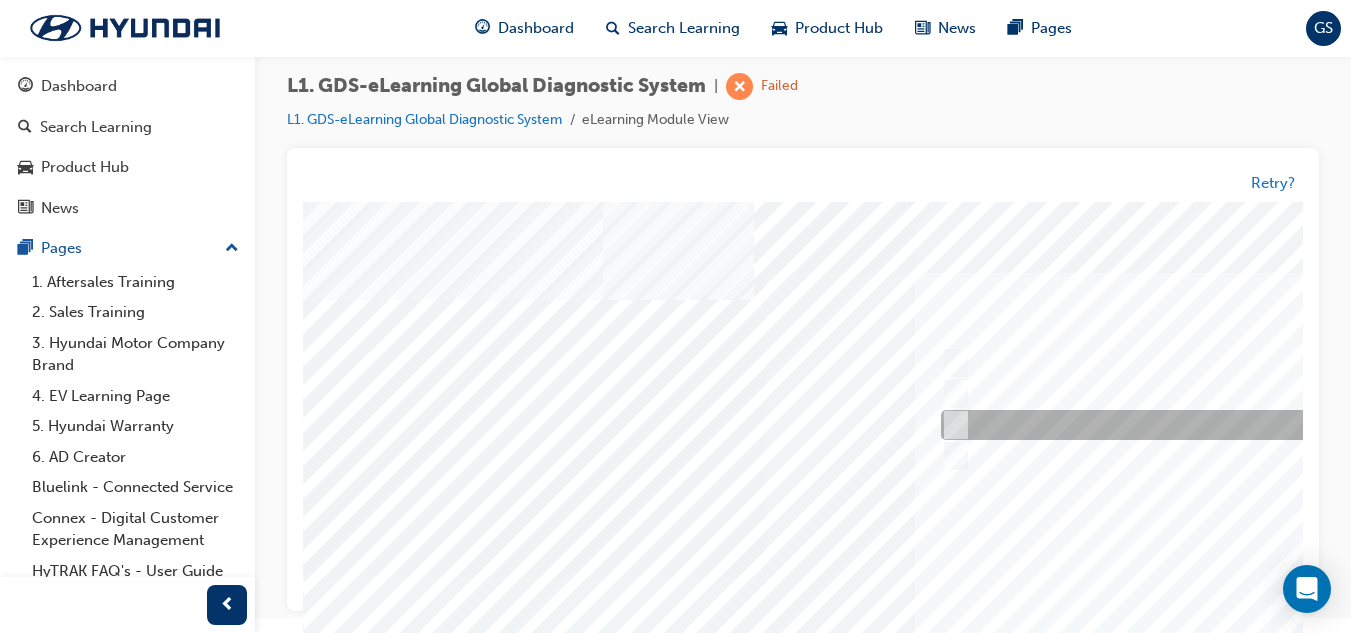 click at bounding box center [1268, 426] 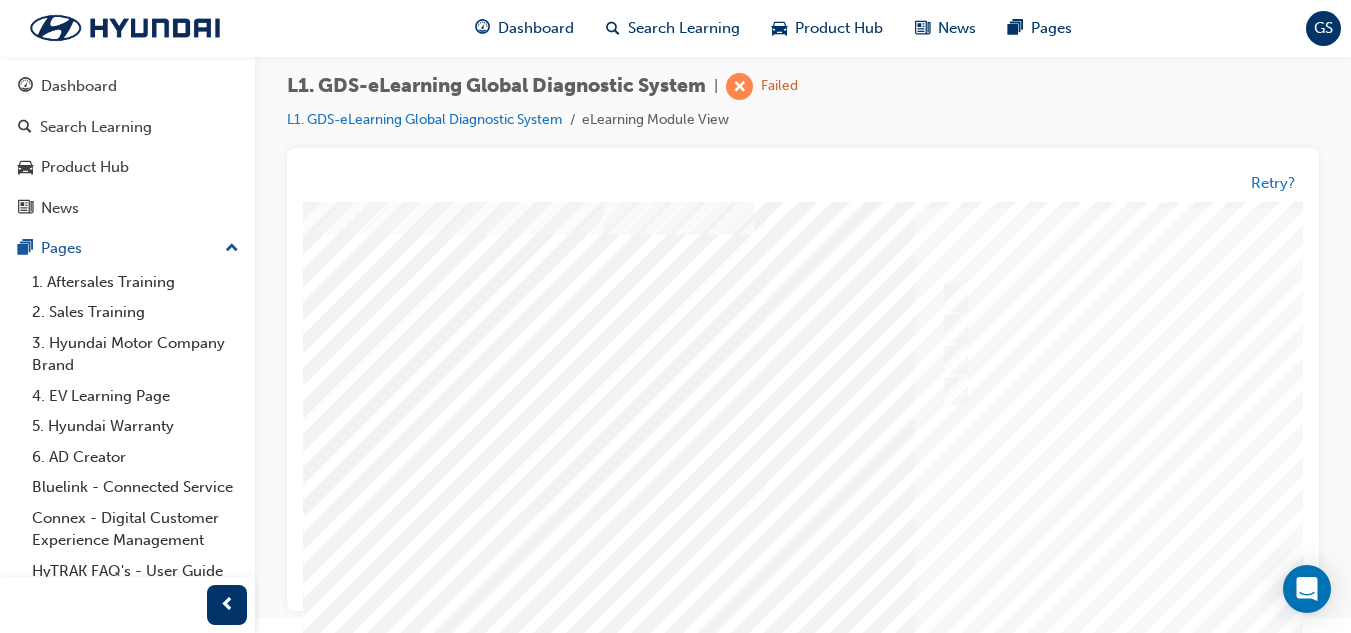 scroll, scrollTop: 300, scrollLeft: 0, axis: vertical 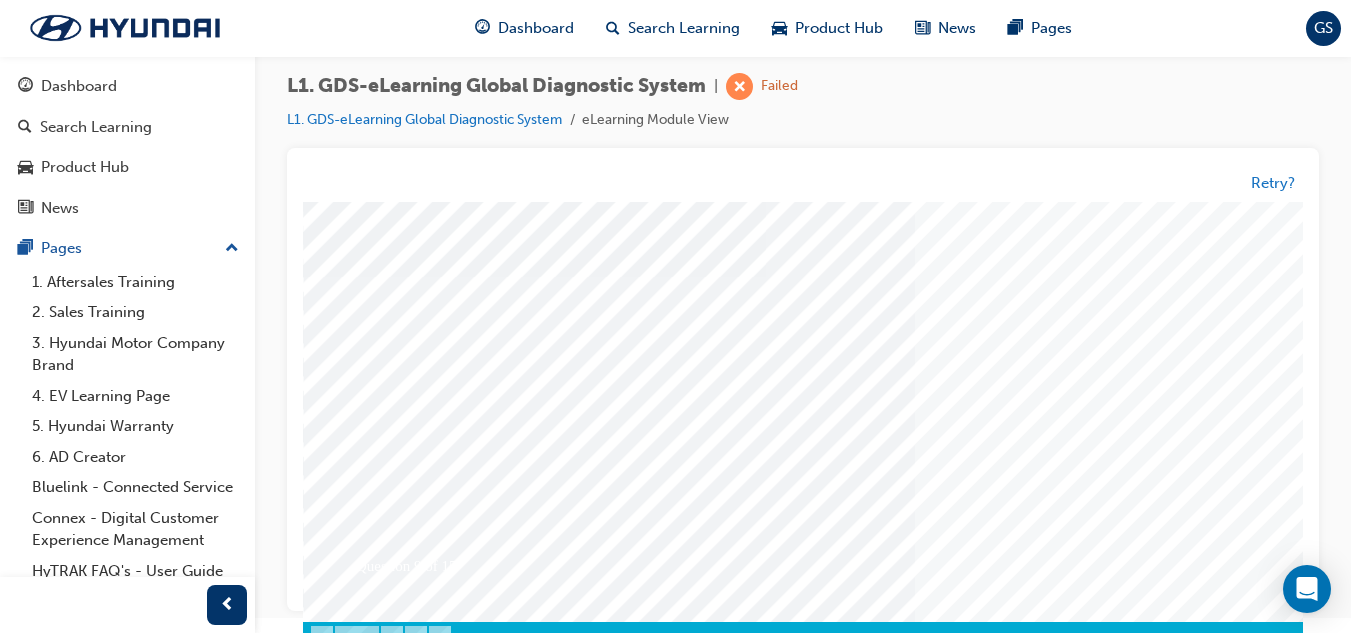 click at bounding box center (373, 3359) 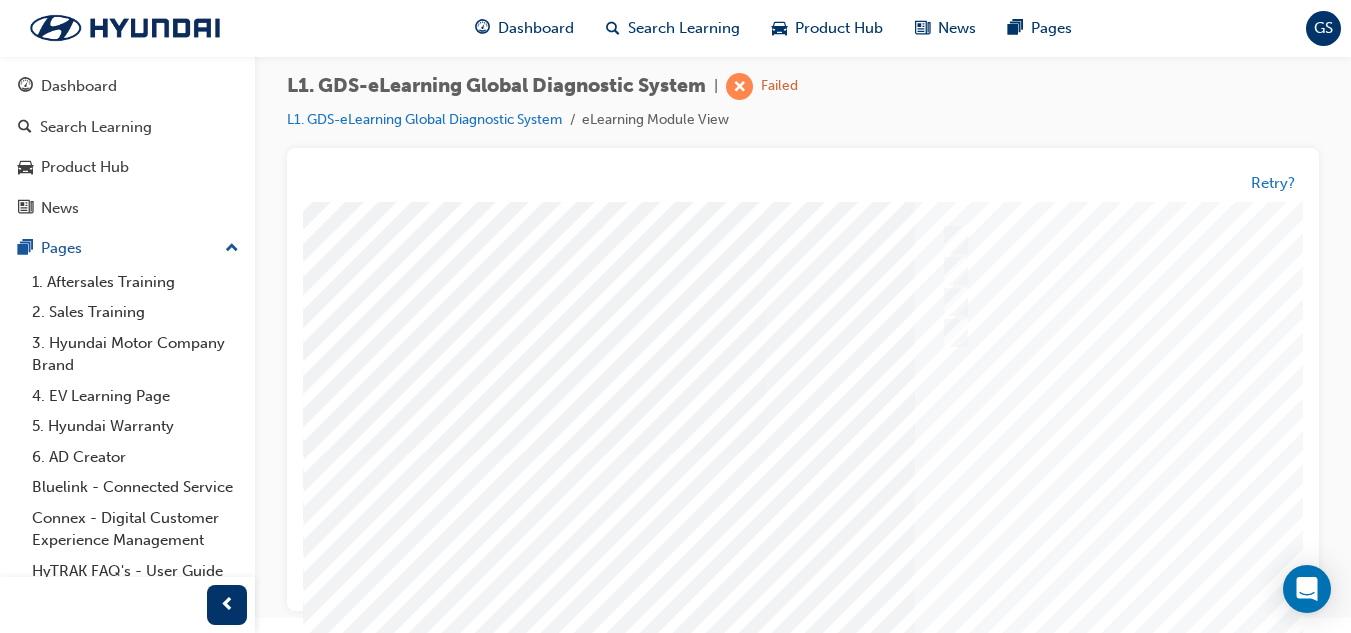 scroll, scrollTop: 0, scrollLeft: 0, axis: both 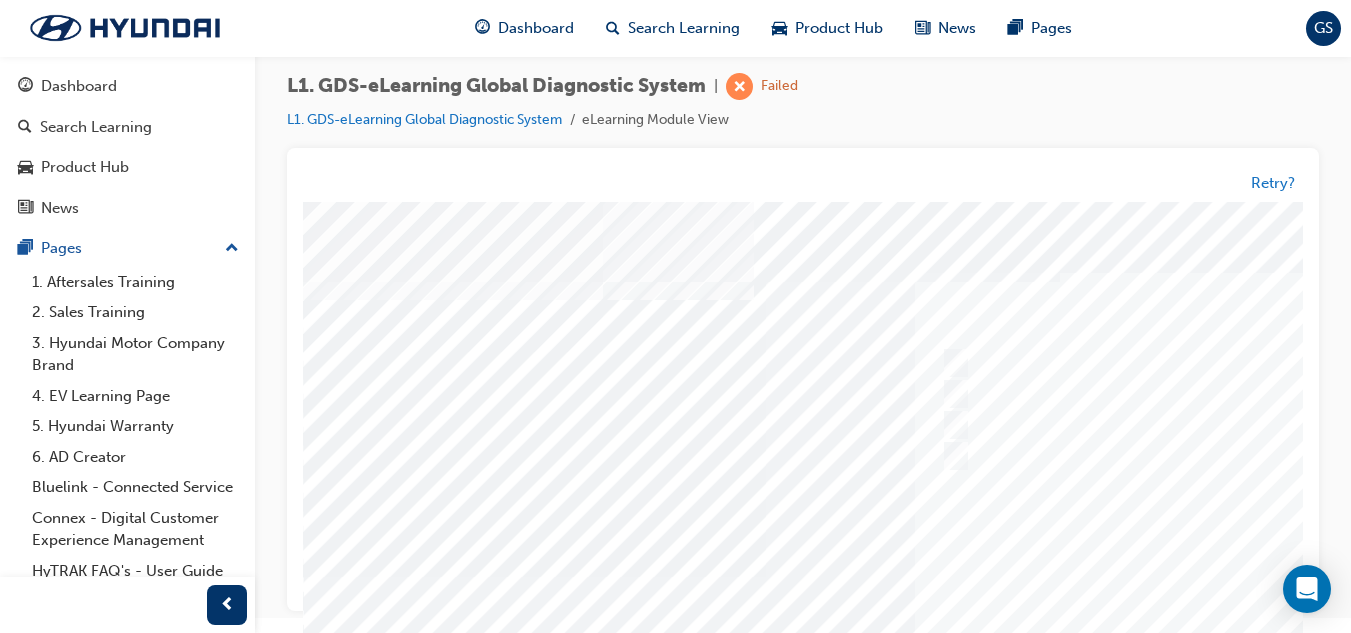 click at bounding box center [983, 577] 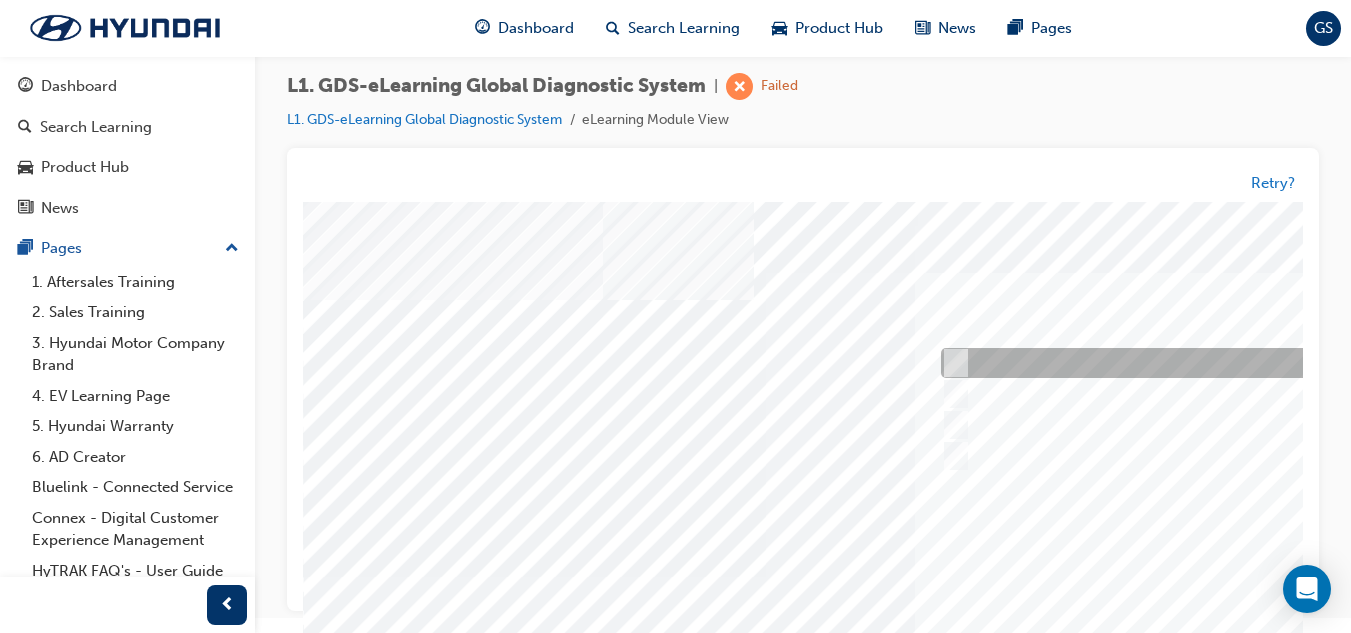 click at bounding box center [1268, 364] 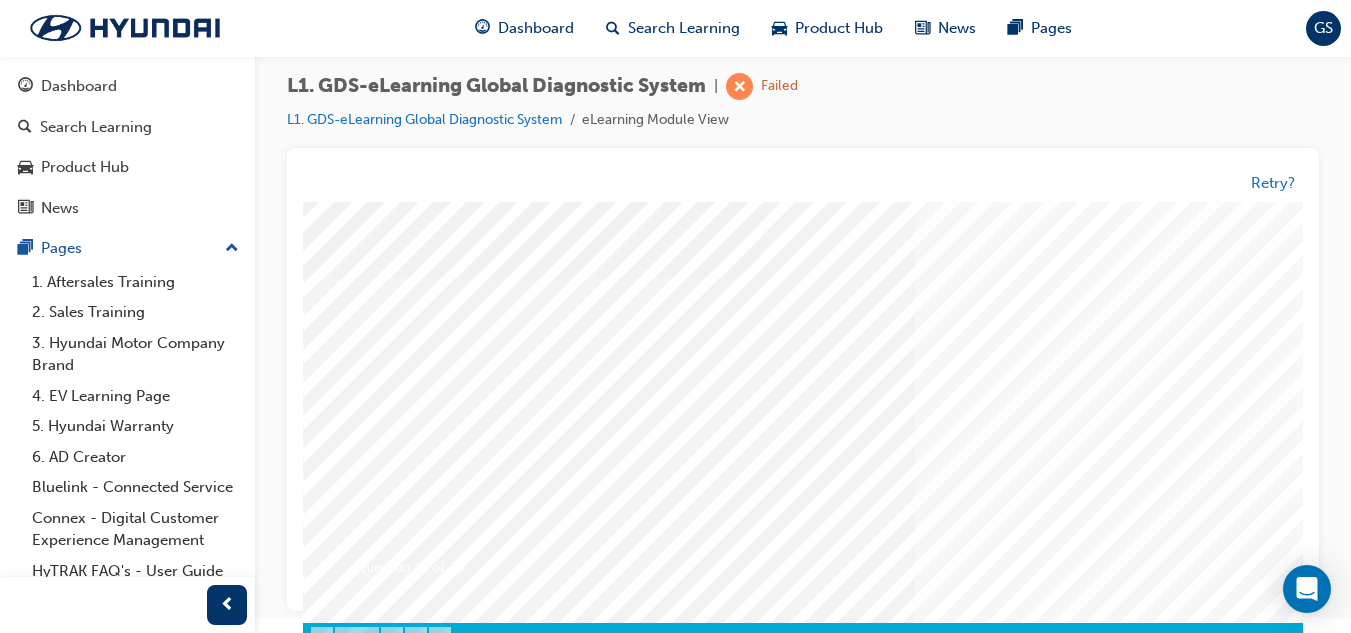 scroll, scrollTop: 300, scrollLeft: 0, axis: vertical 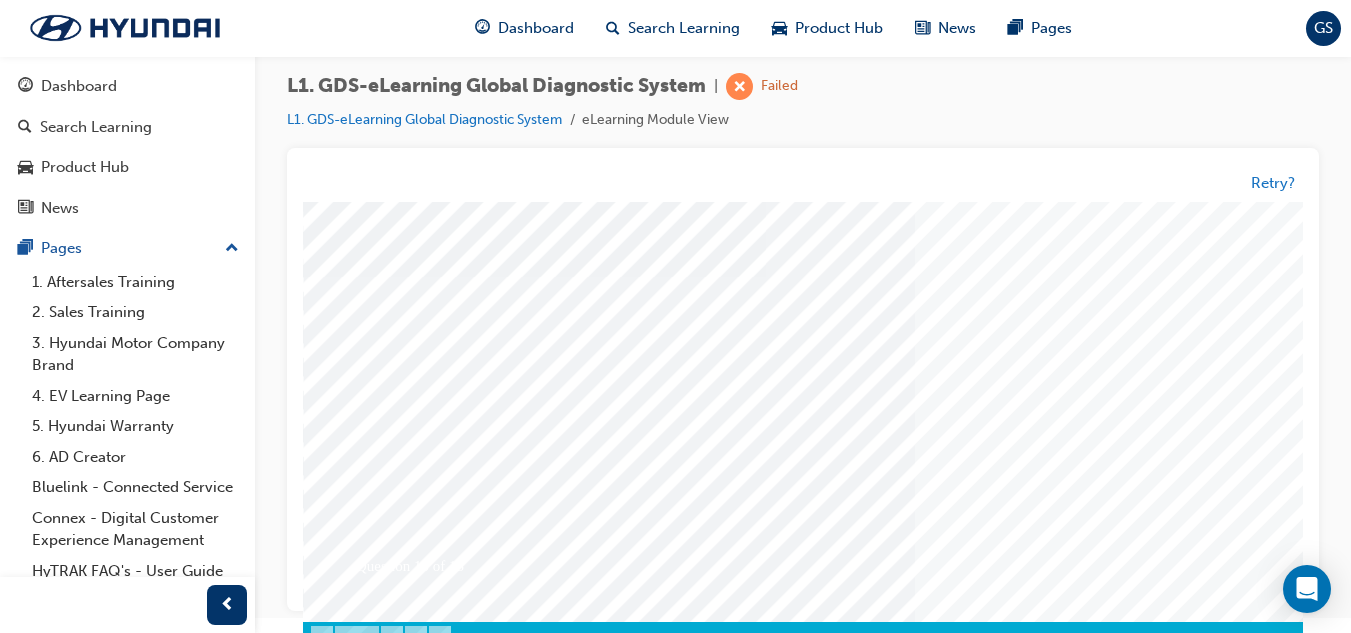 click at bounding box center (373, 3359) 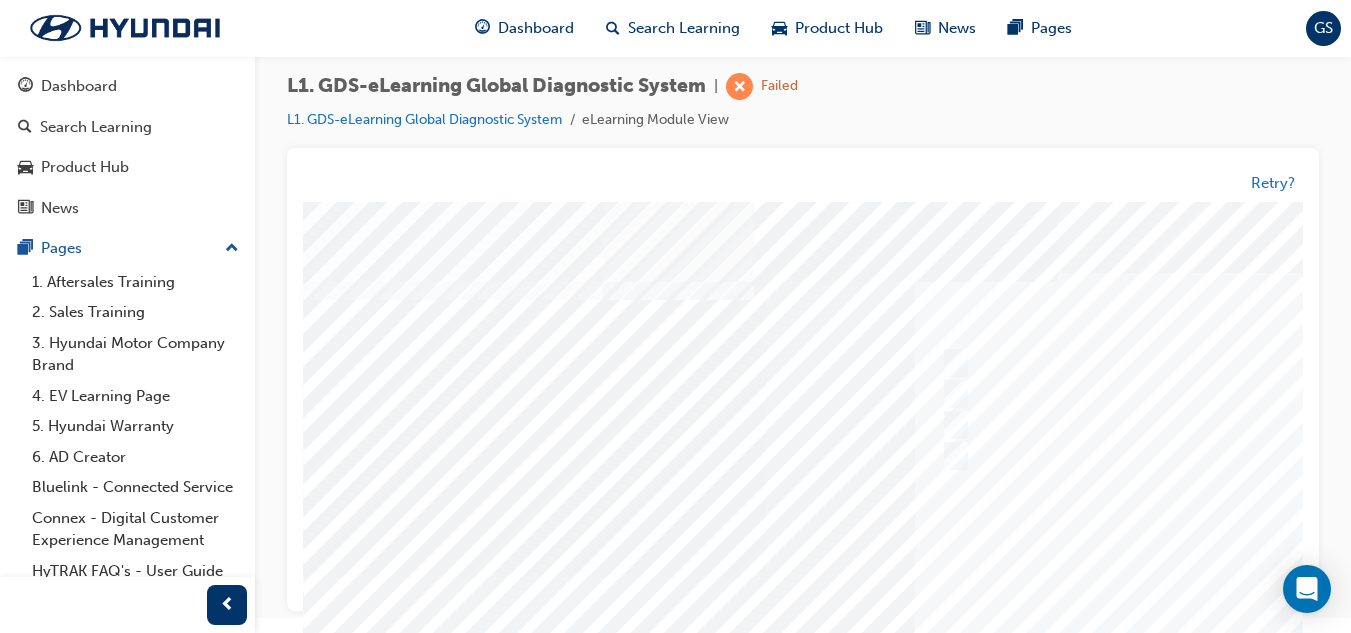 click at bounding box center [983, 577] 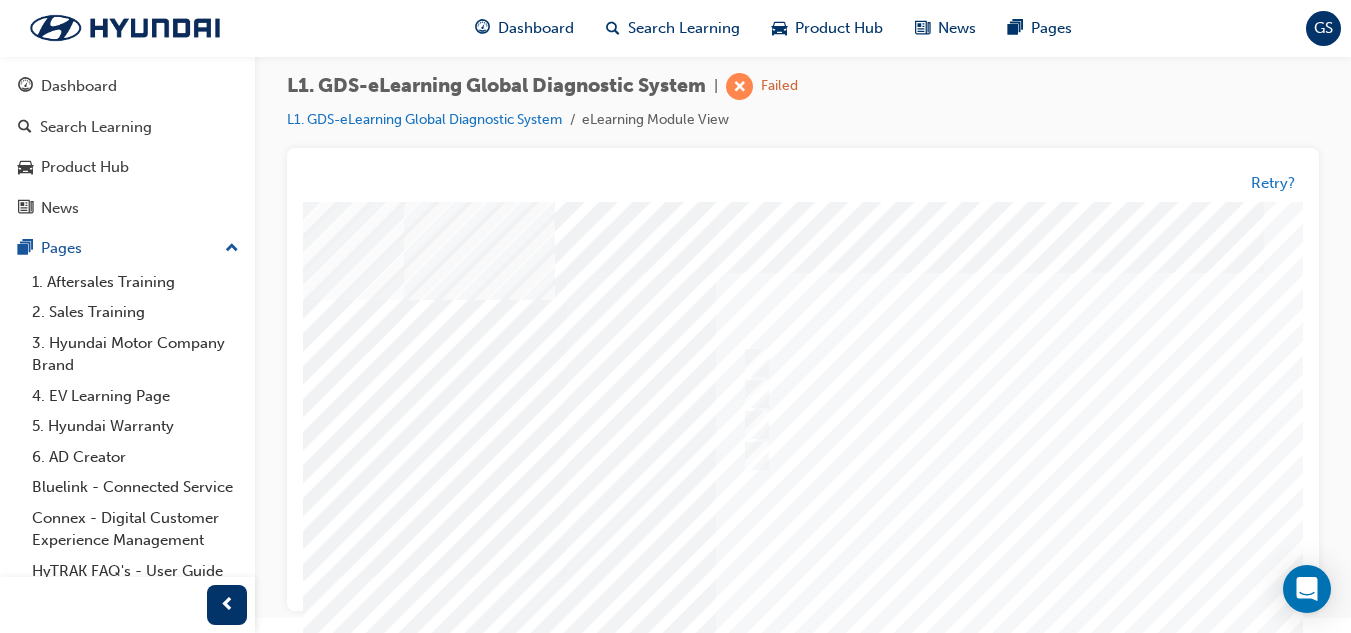scroll, scrollTop: 0, scrollLeft: 210, axis: horizontal 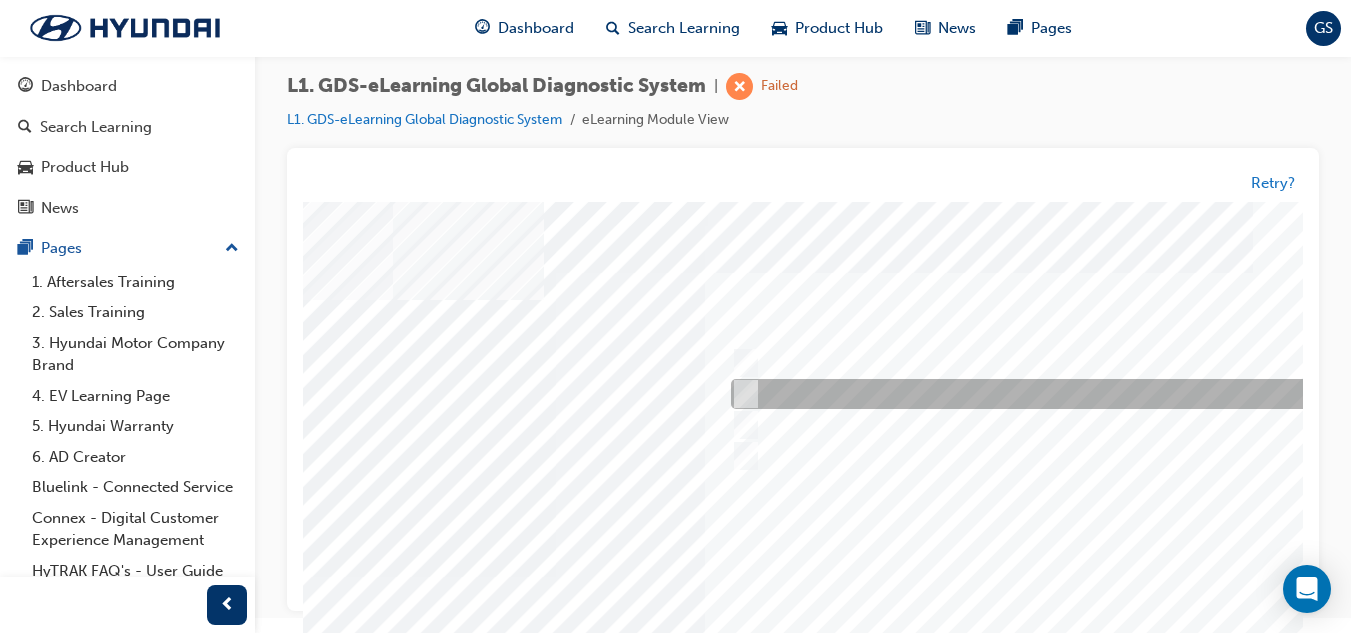 click at bounding box center [1058, 395] 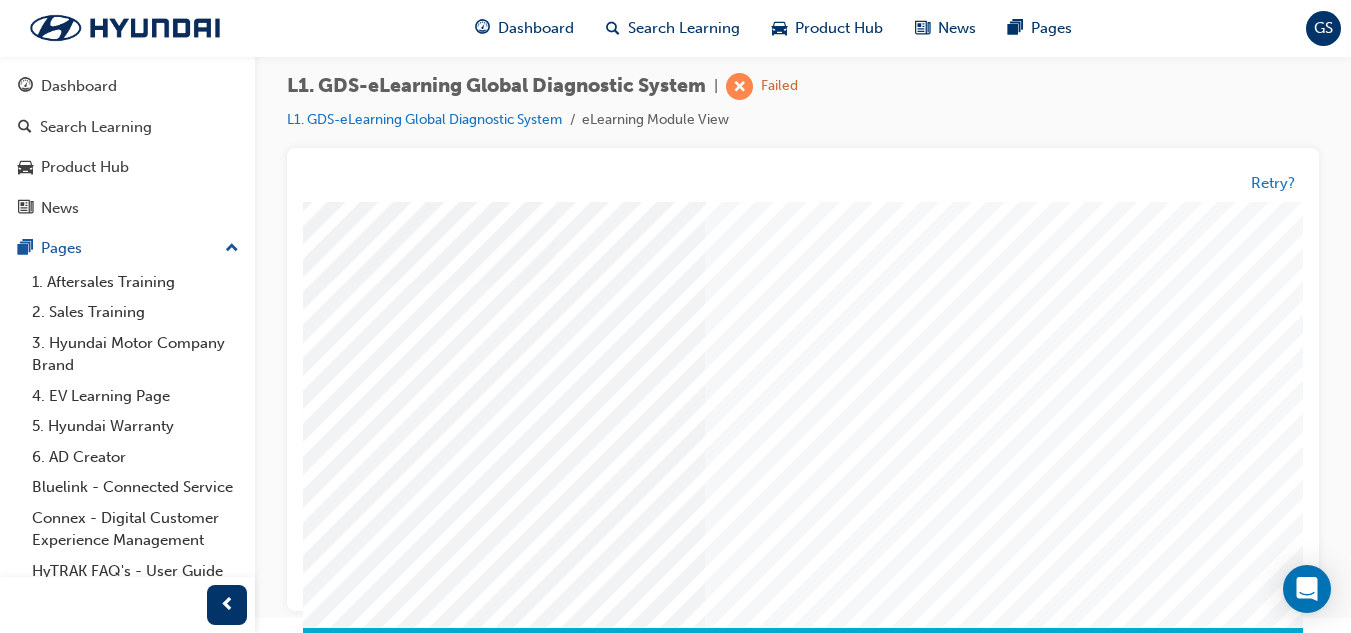 scroll, scrollTop: 334, scrollLeft: 210, axis: both 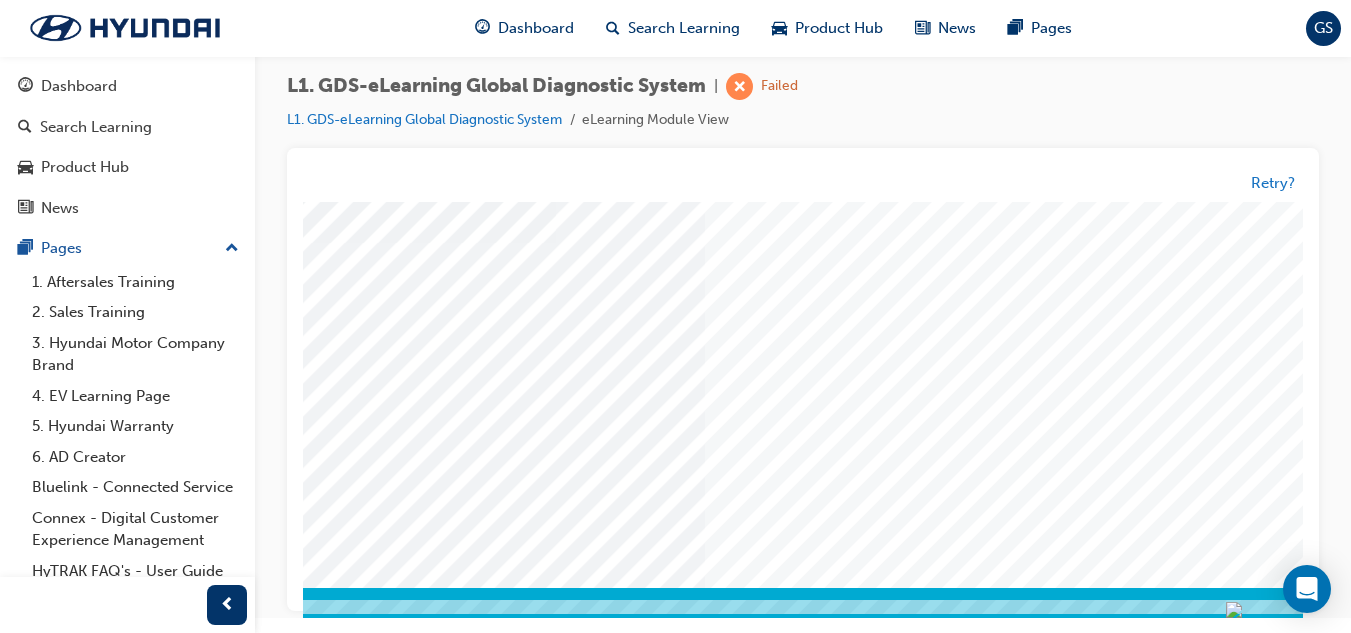 click at bounding box center [163, 3325] 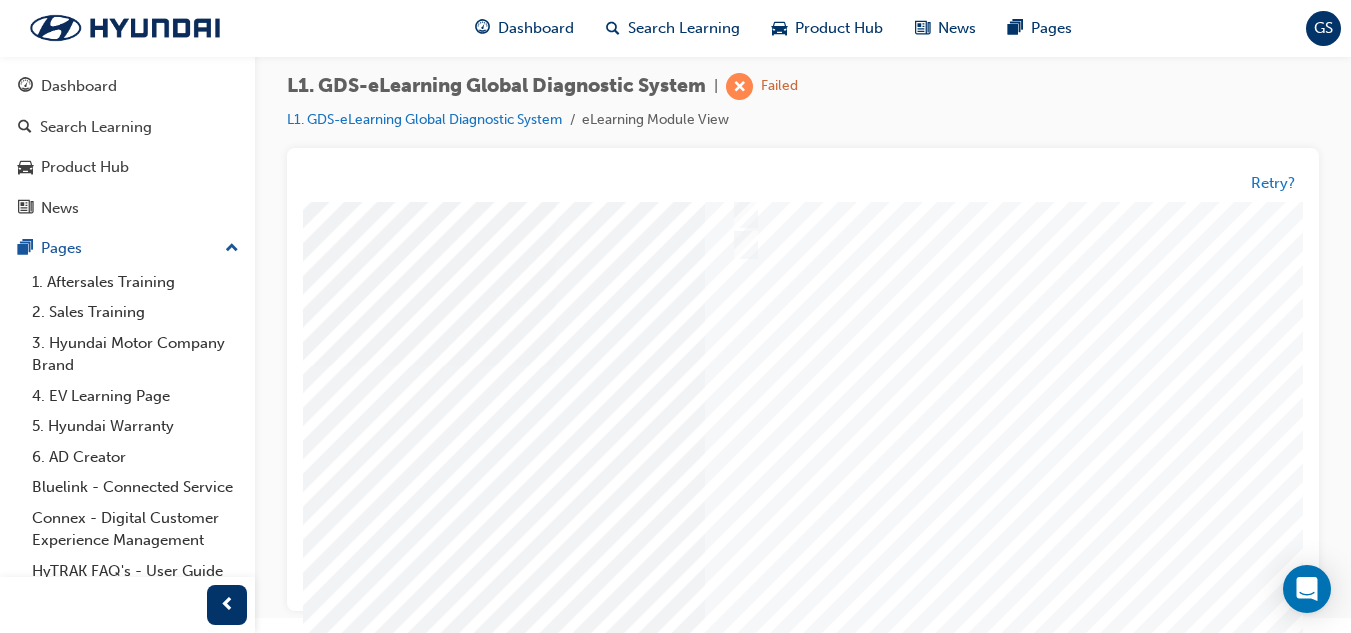 scroll, scrollTop: 0, scrollLeft: 210, axis: horizontal 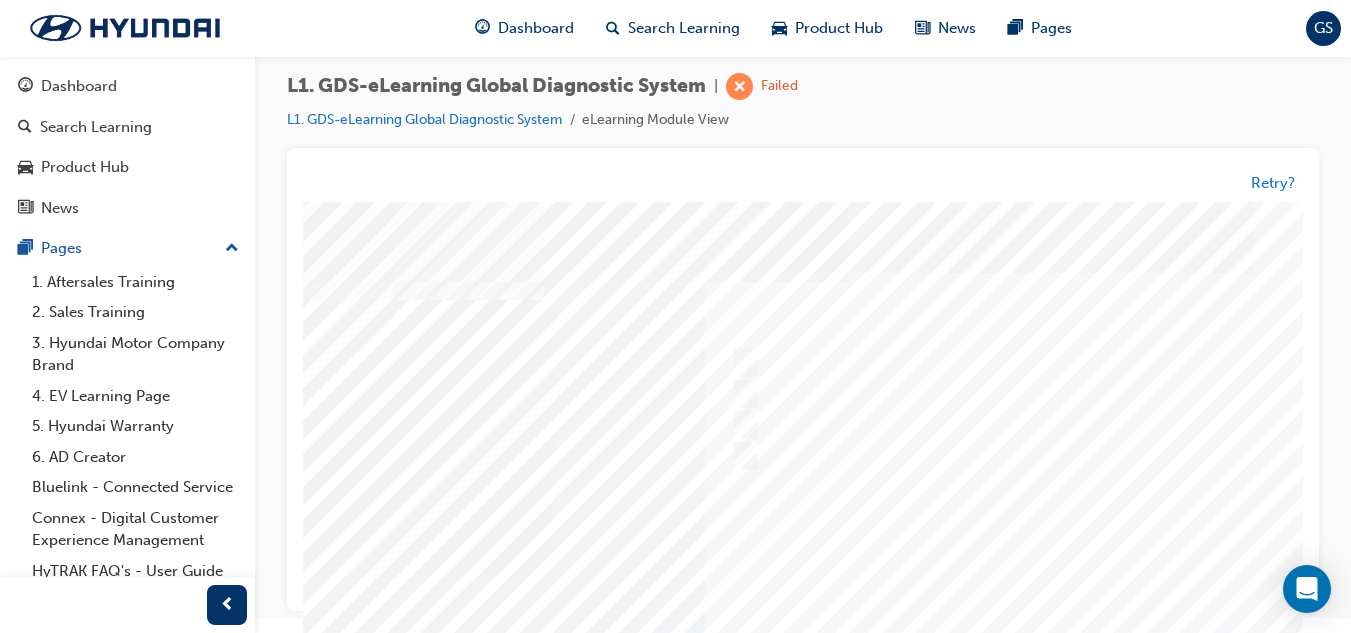 click at bounding box center (773, 577) 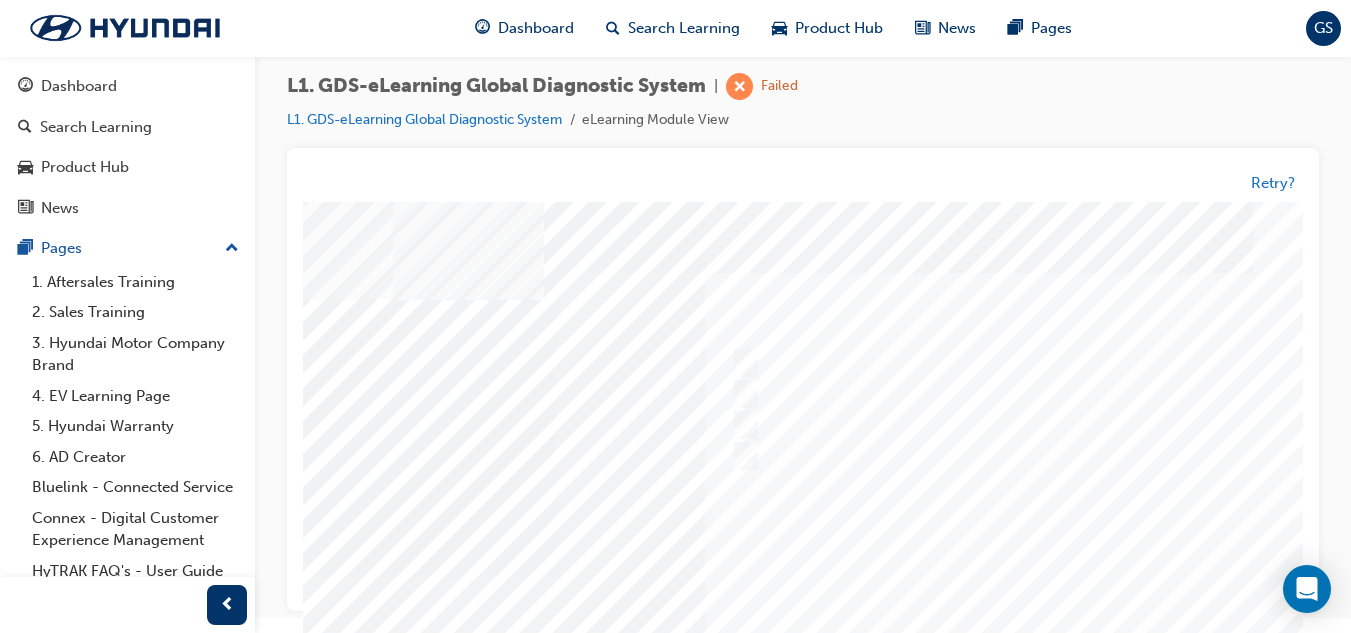 scroll, scrollTop: 0, scrollLeft: 0, axis: both 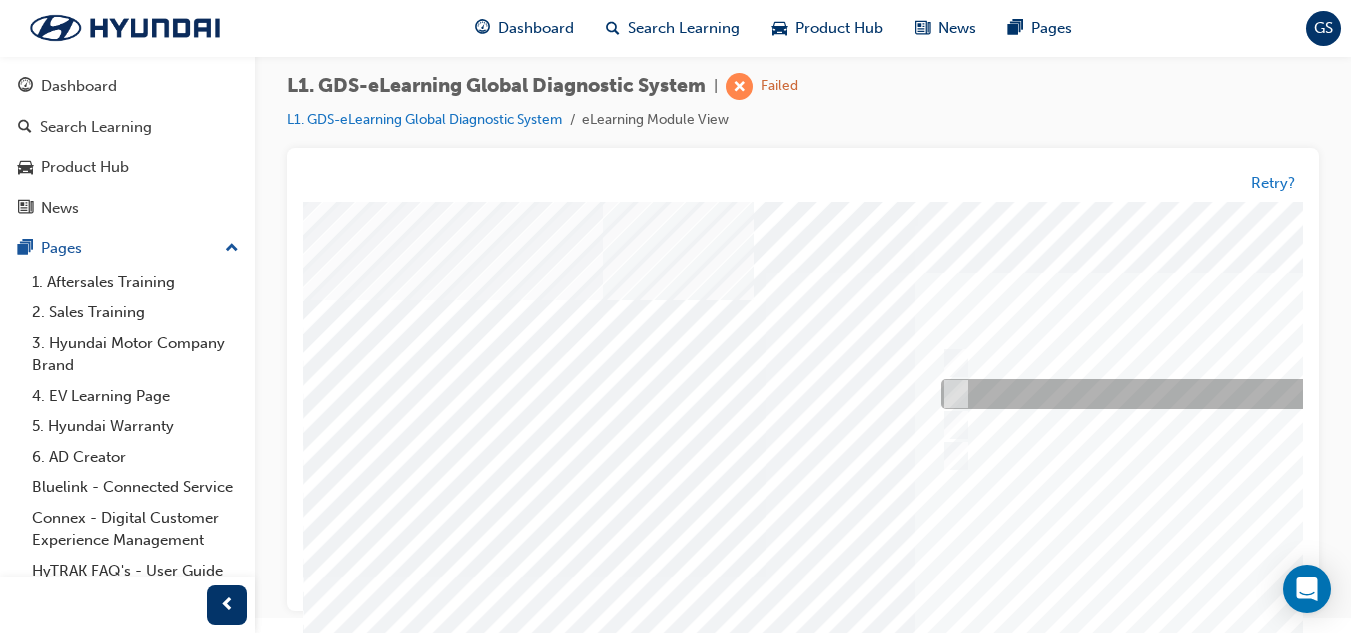 click at bounding box center [1268, 395] 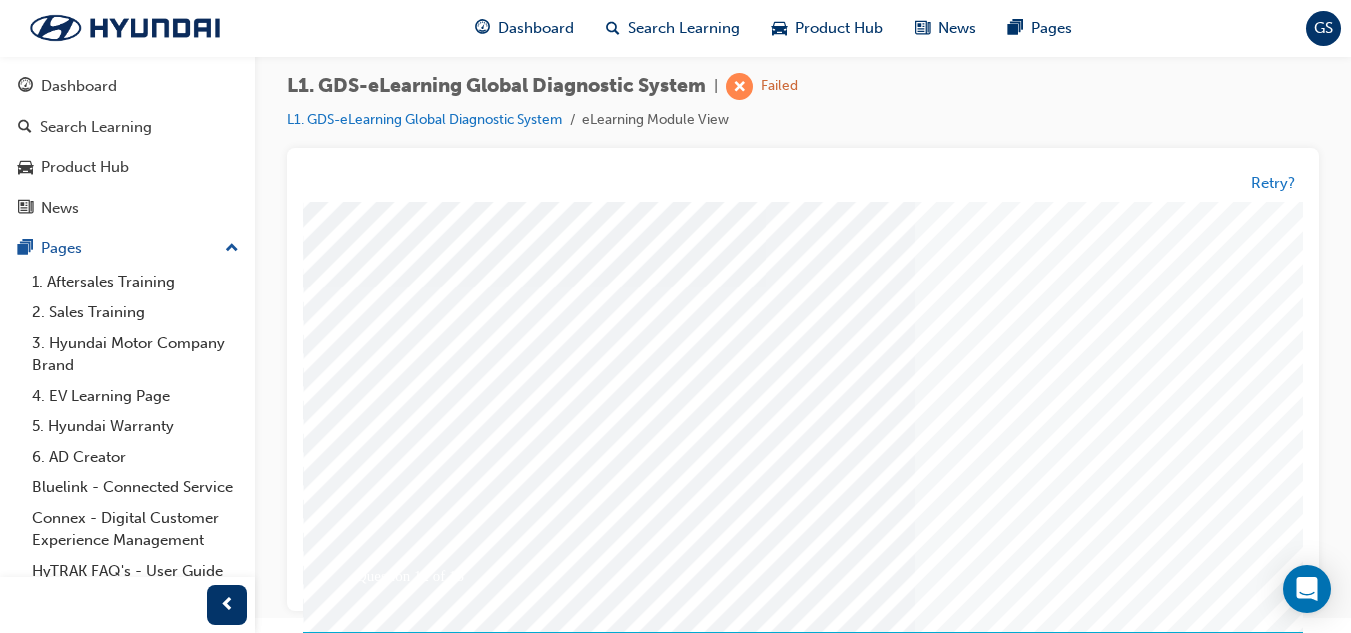 scroll, scrollTop: 300, scrollLeft: 0, axis: vertical 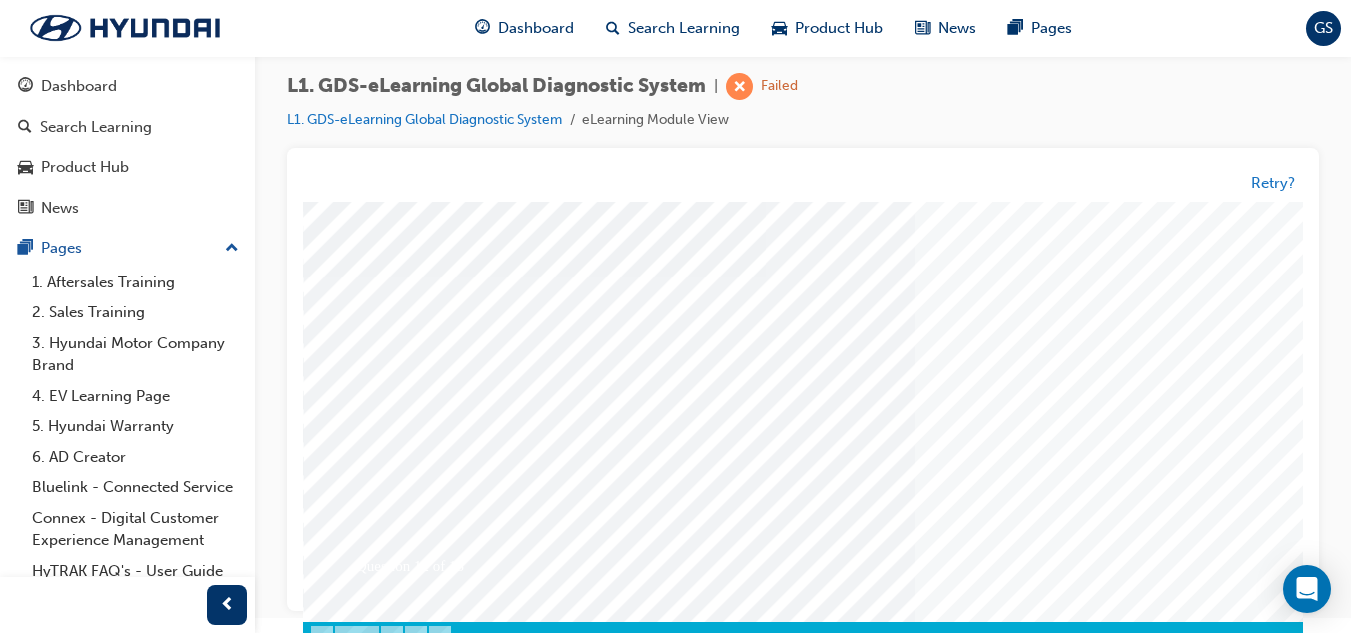 click at bounding box center (373, 3359) 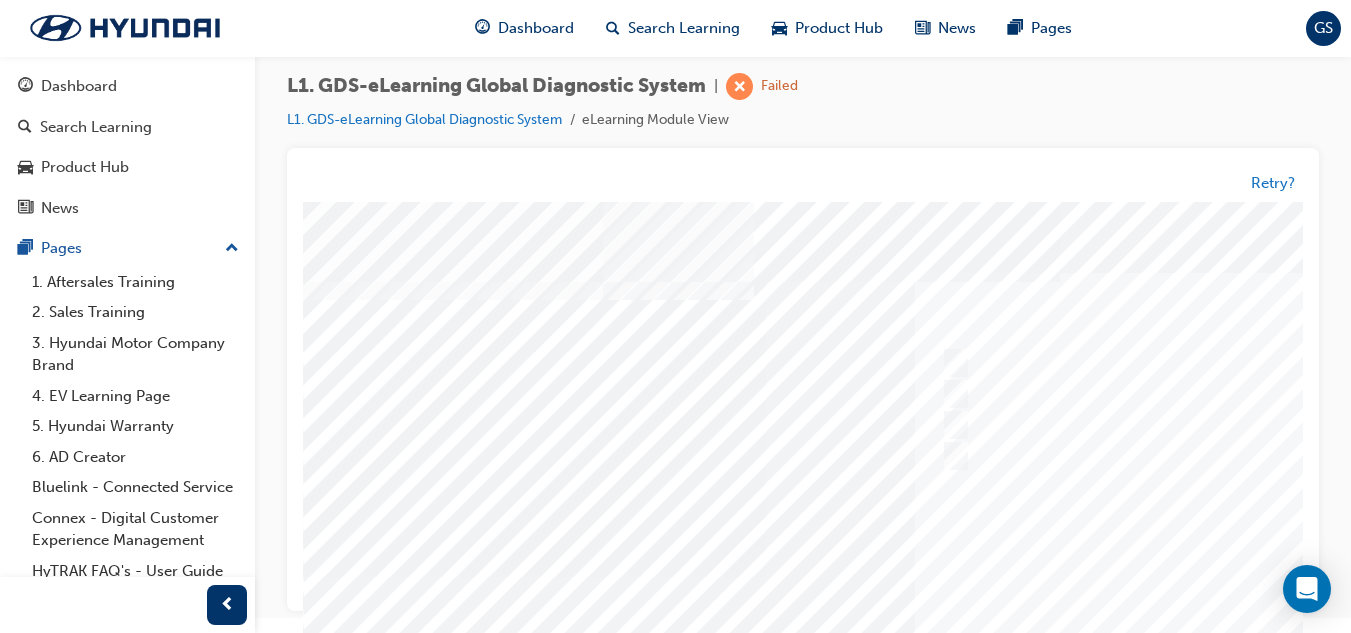 click at bounding box center (983, 577) 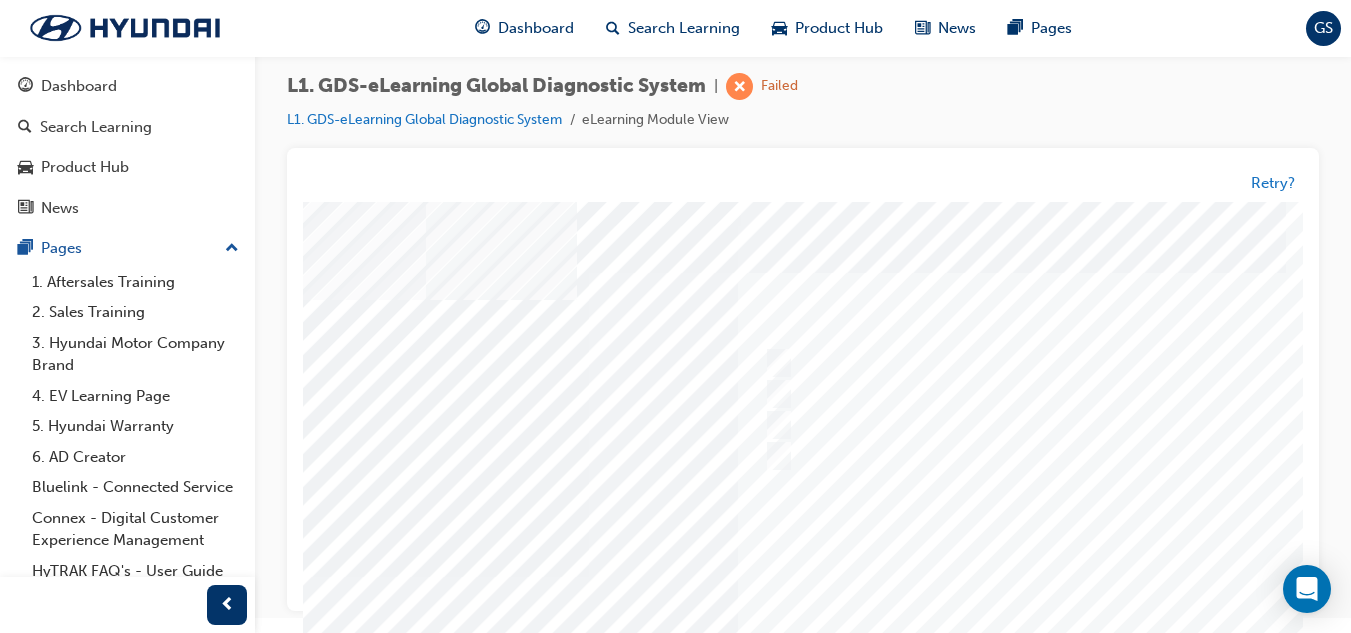 scroll, scrollTop: 0, scrollLeft: 198, axis: horizontal 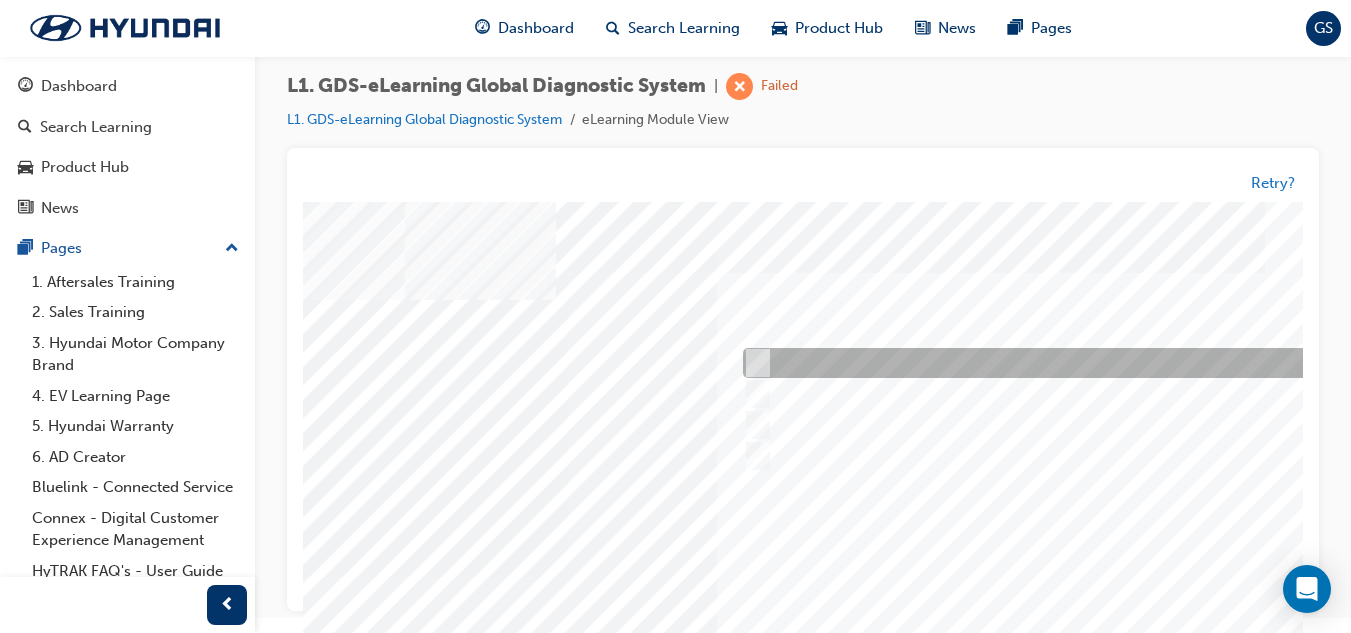 click at bounding box center [1070, 364] 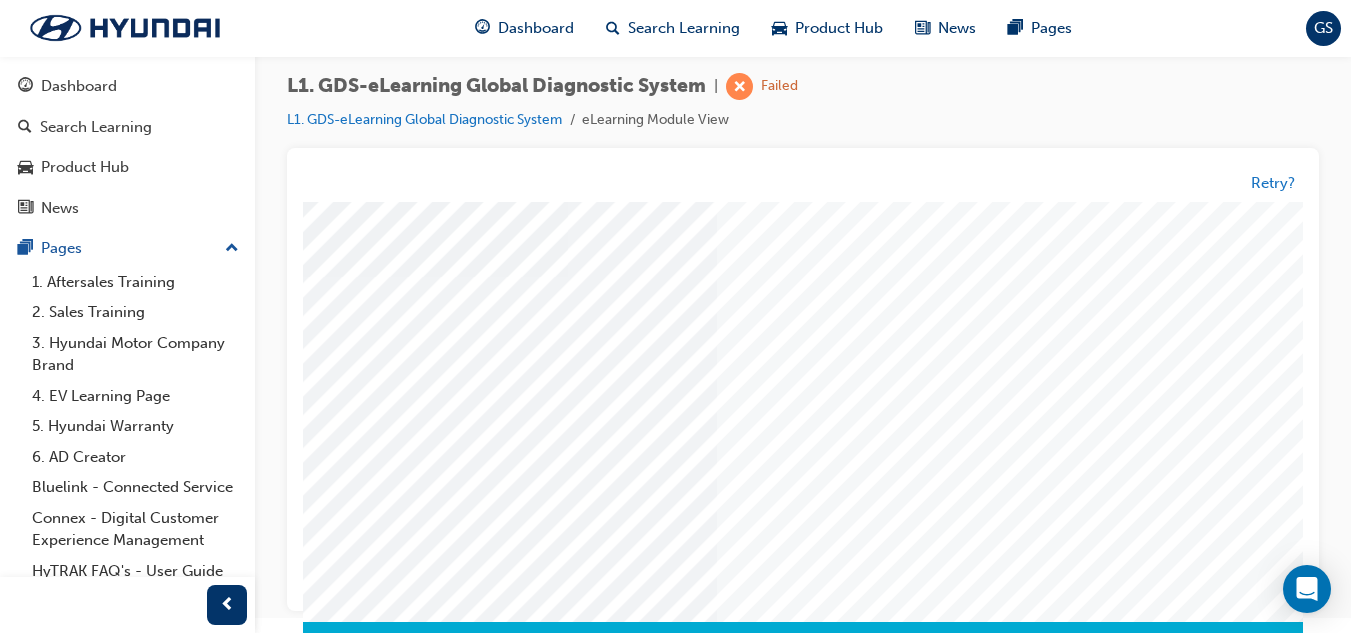 click at bounding box center (175, 3359) 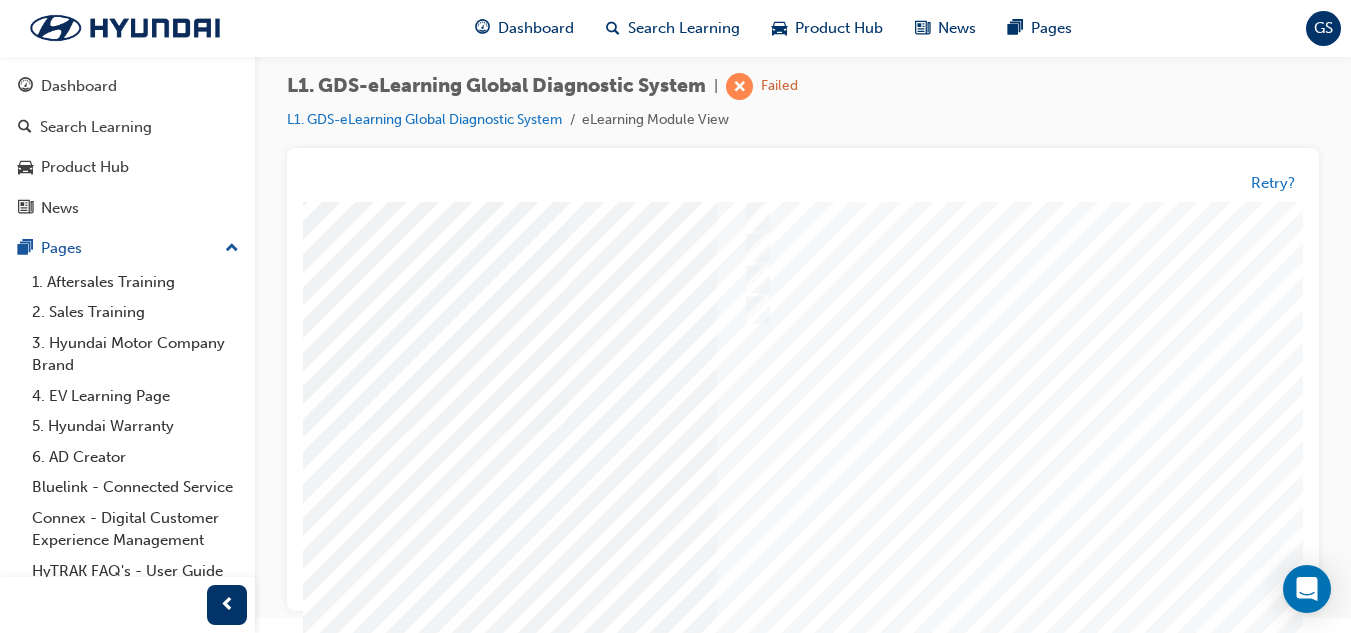 scroll, scrollTop: 0, scrollLeft: 198, axis: horizontal 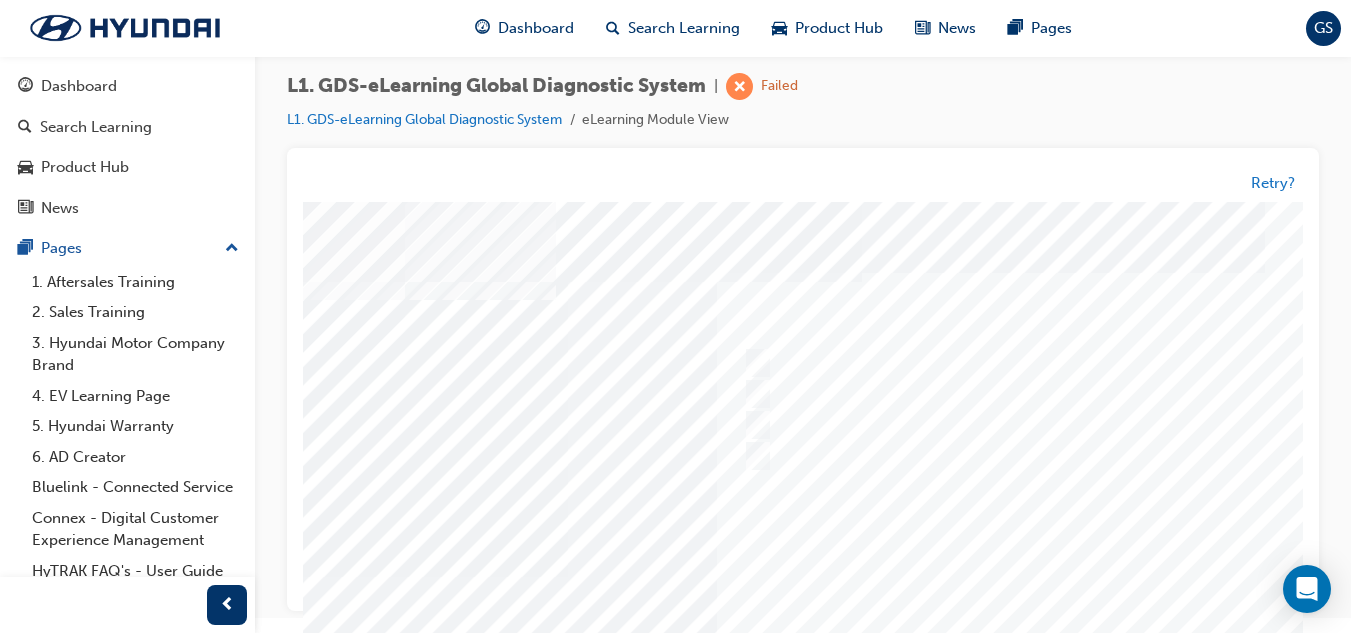 click at bounding box center (785, 577) 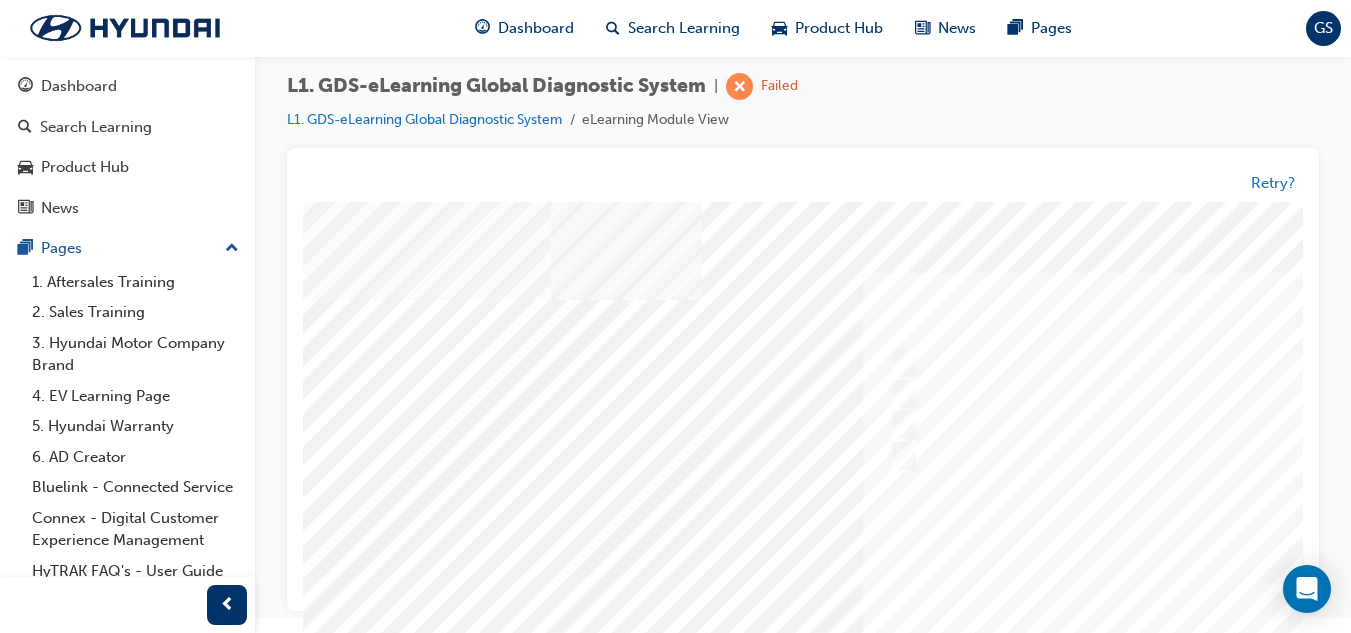 scroll, scrollTop: 0, scrollLeft: 0, axis: both 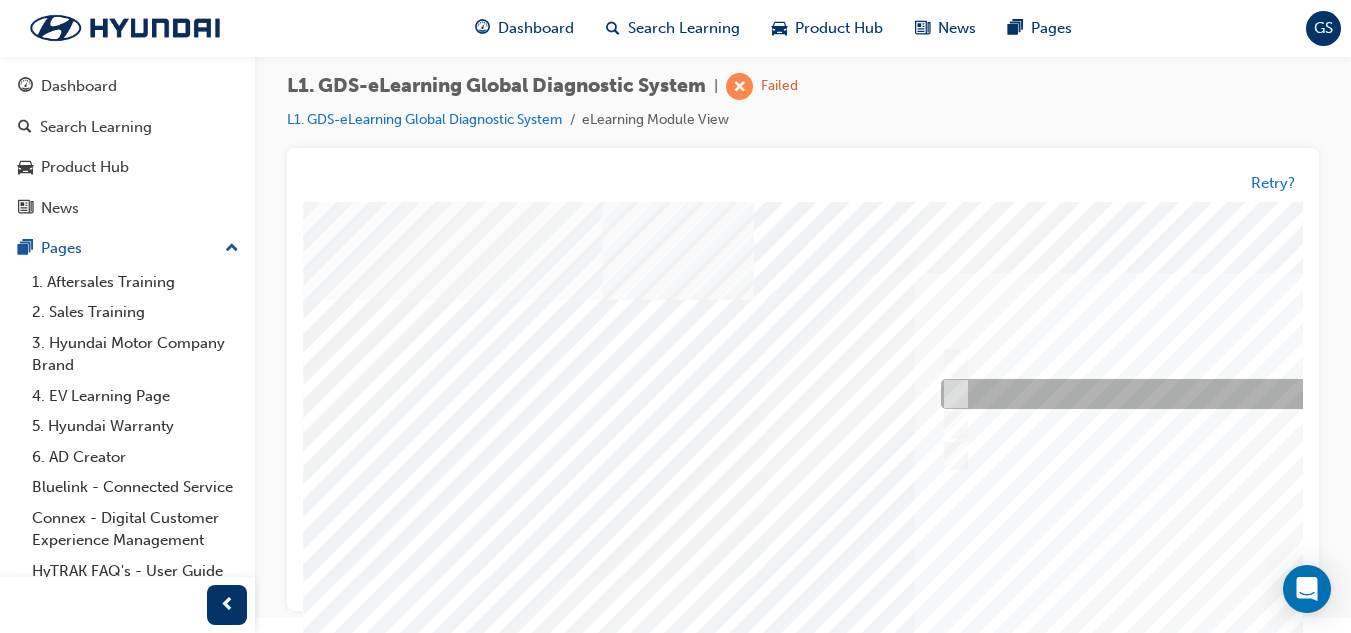 click at bounding box center [1268, 395] 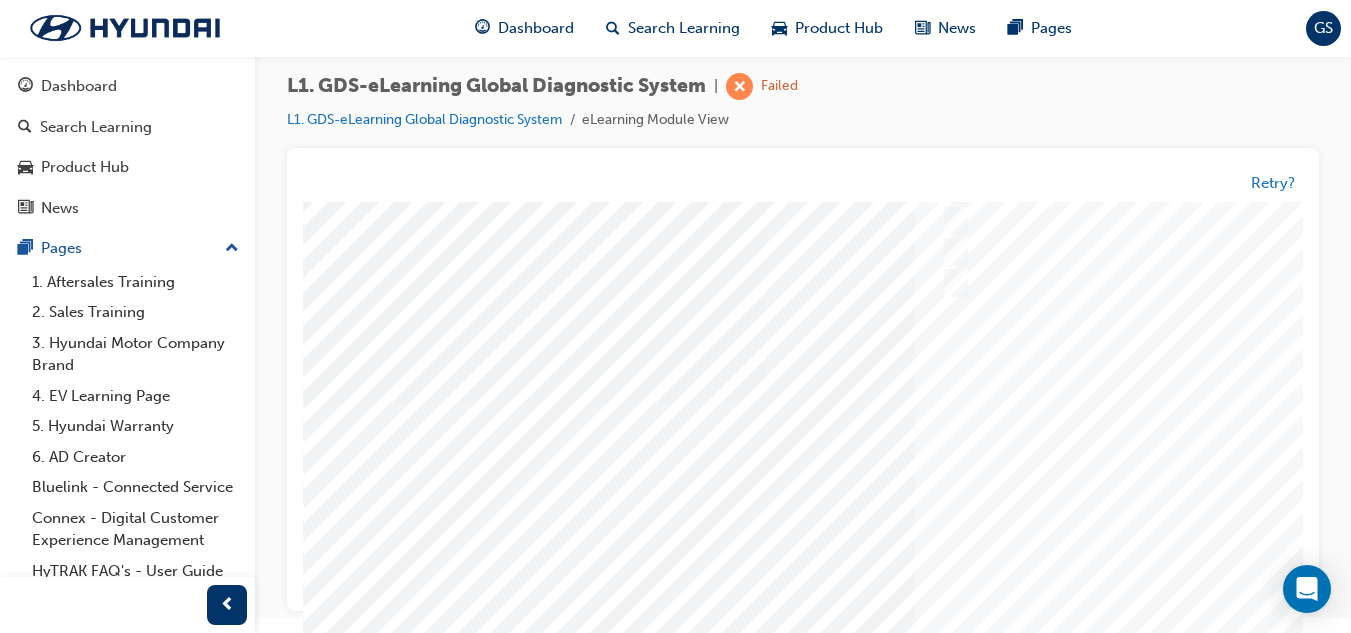 scroll, scrollTop: 334, scrollLeft: 0, axis: vertical 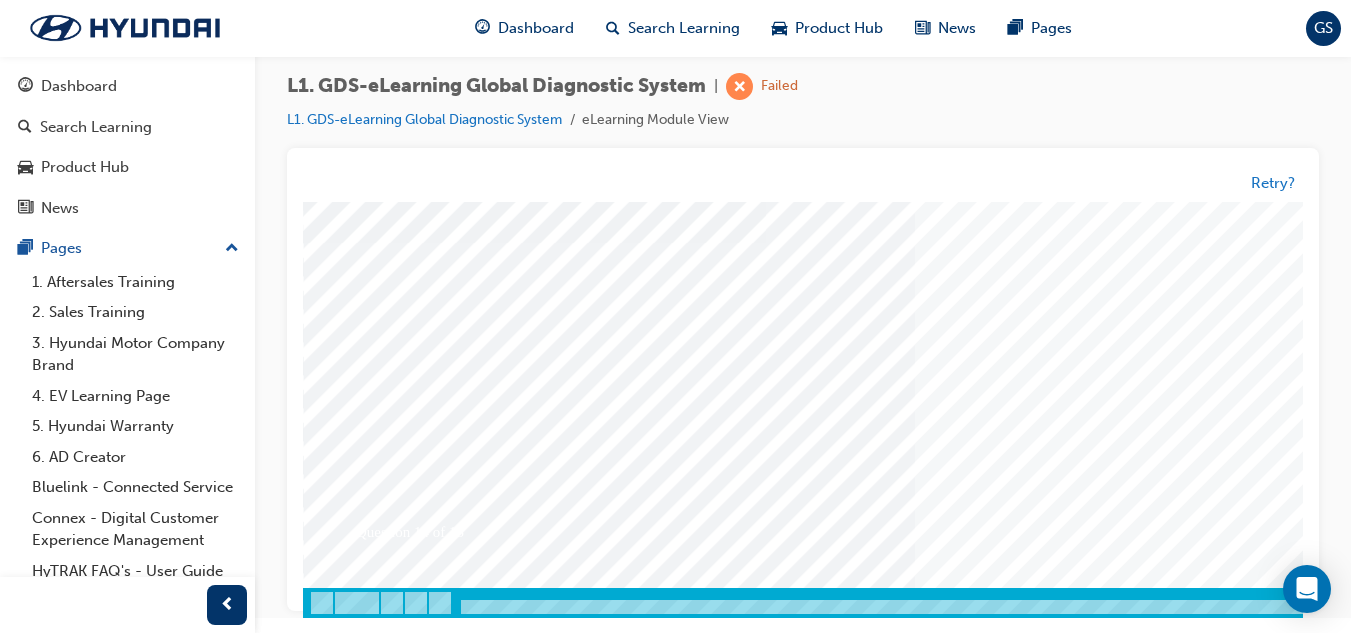 click at bounding box center (373, 3417) 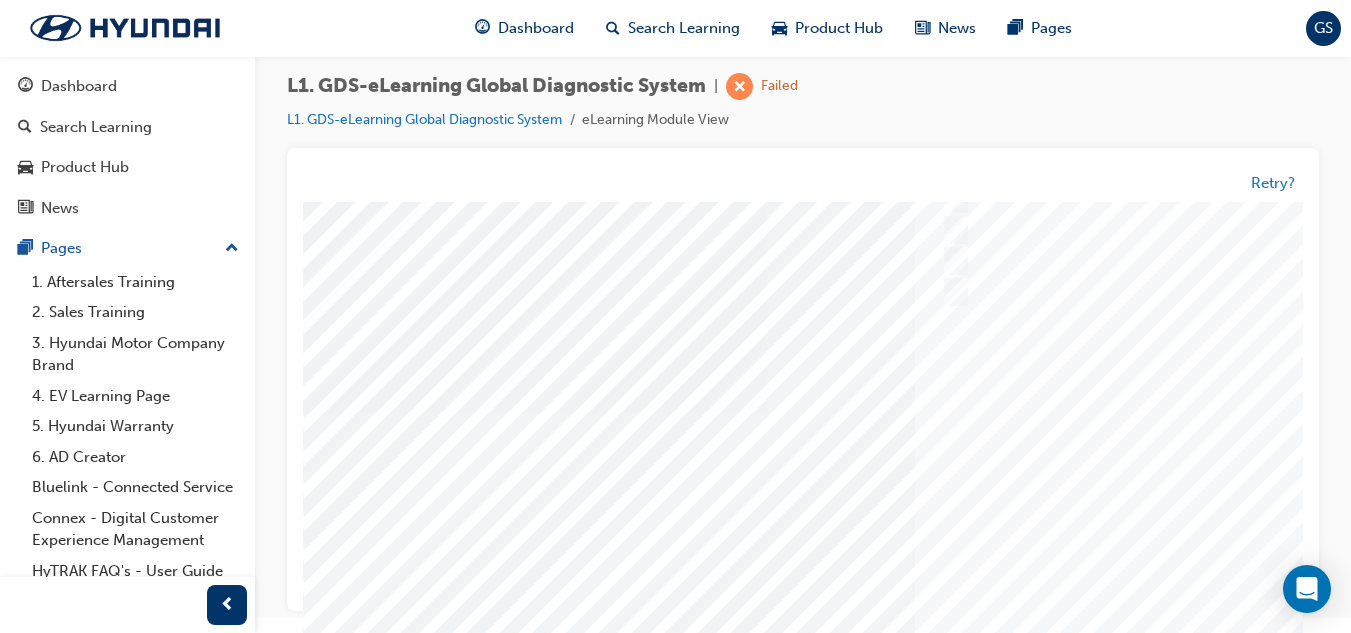 scroll, scrollTop: 0, scrollLeft: 0, axis: both 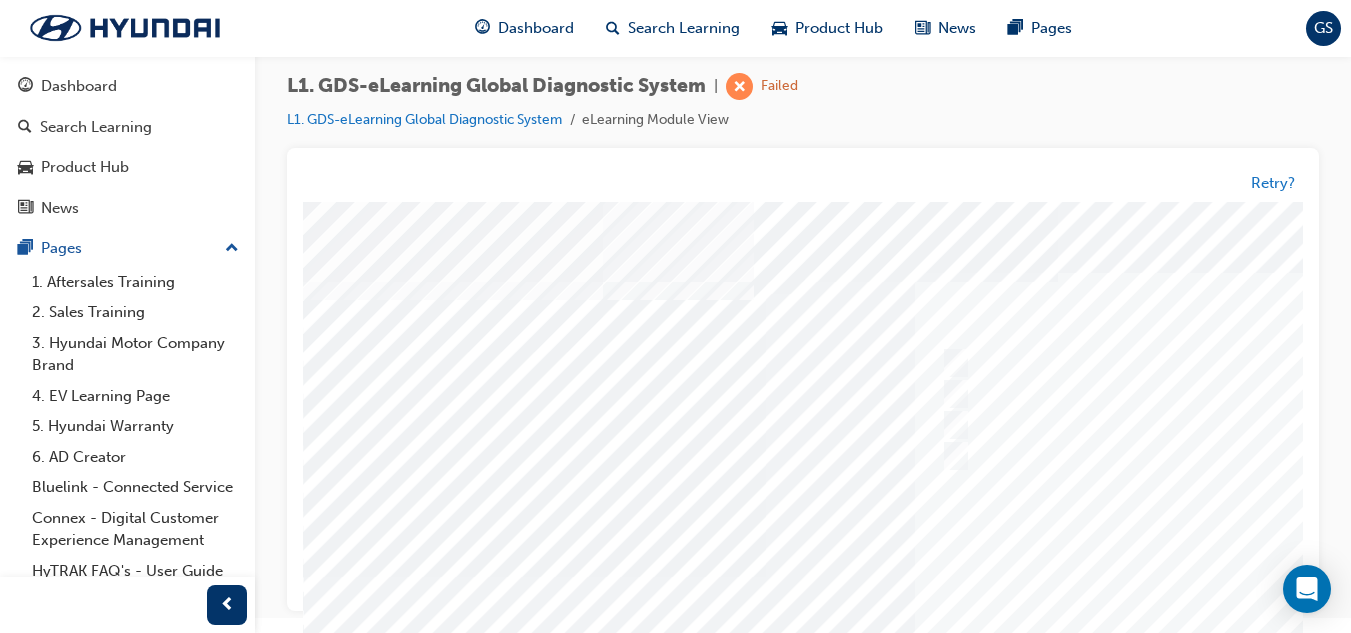 click at bounding box center (983, 577) 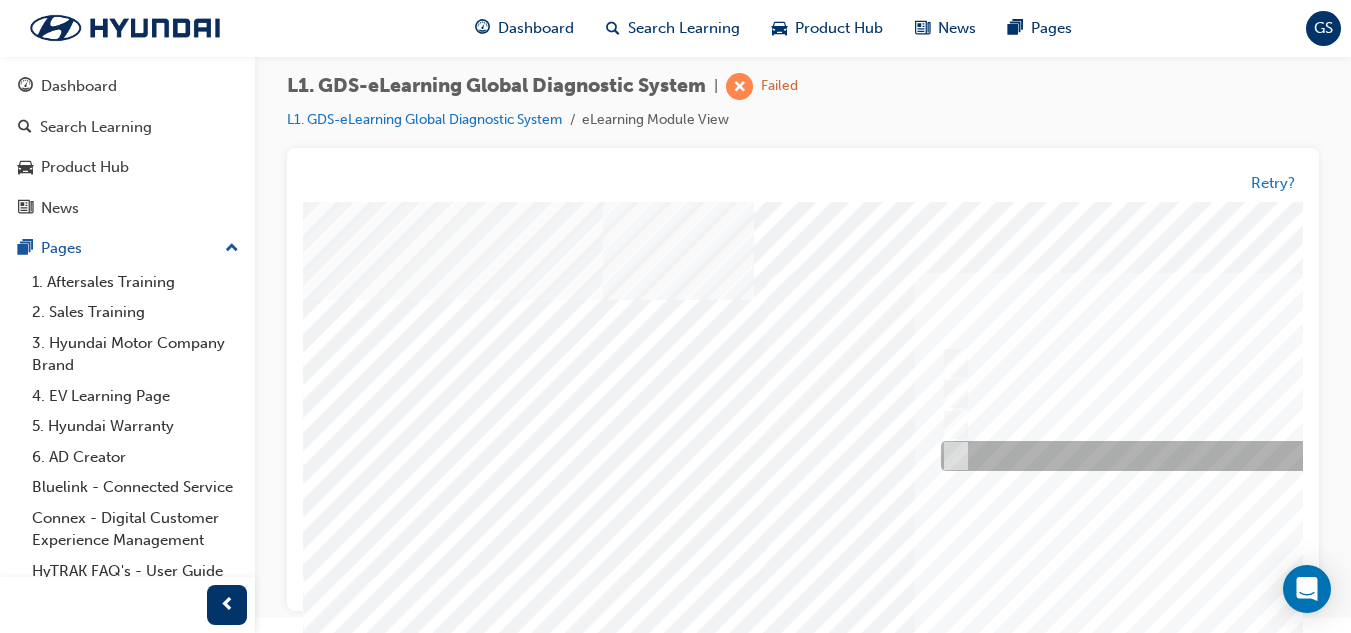 click at bounding box center (1268, 457) 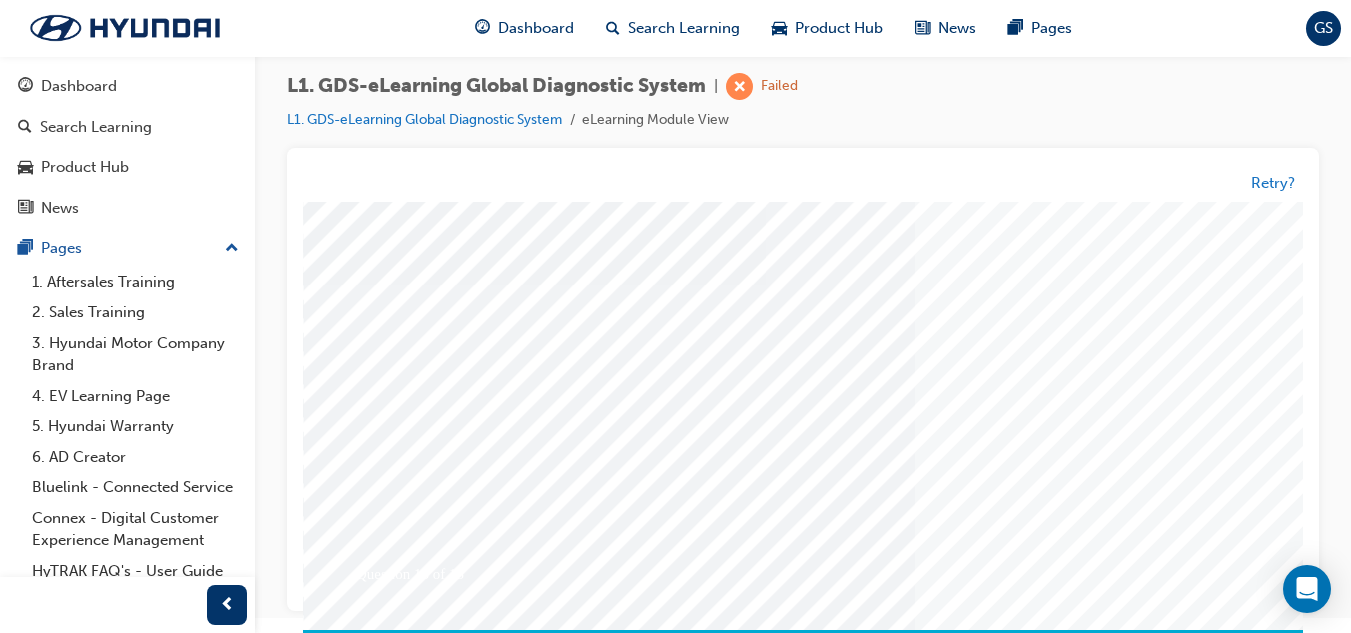scroll, scrollTop: 300, scrollLeft: 0, axis: vertical 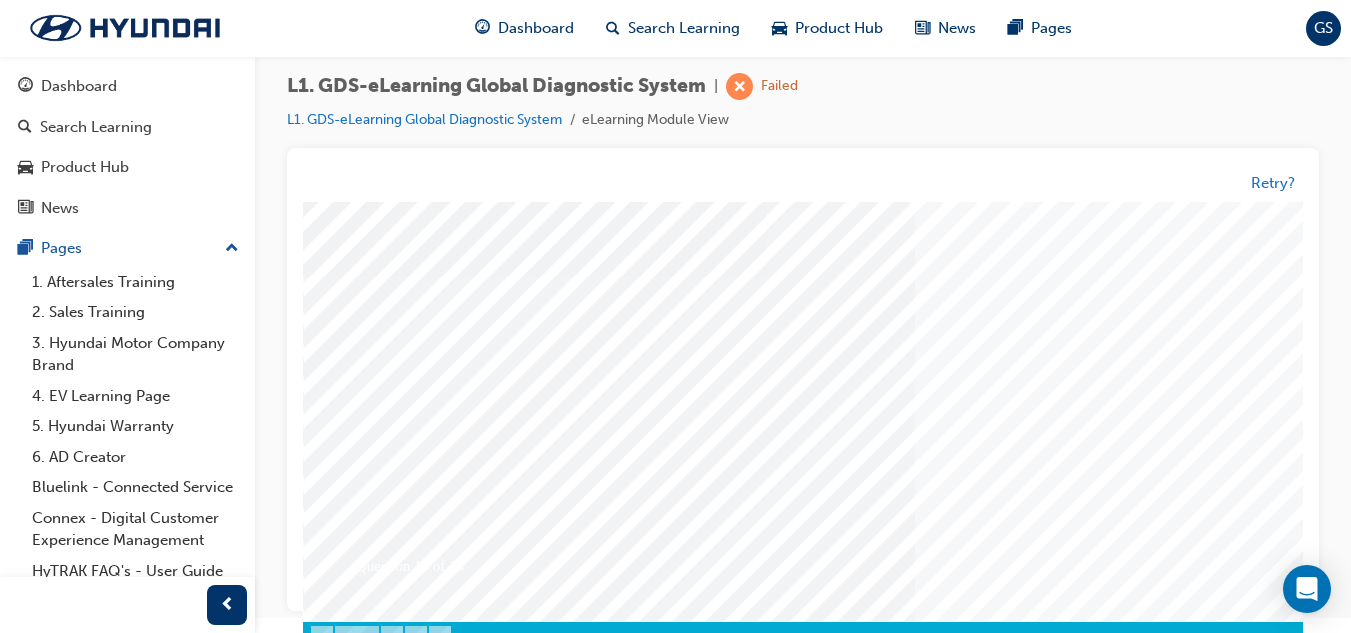 click at bounding box center [373, 3359] 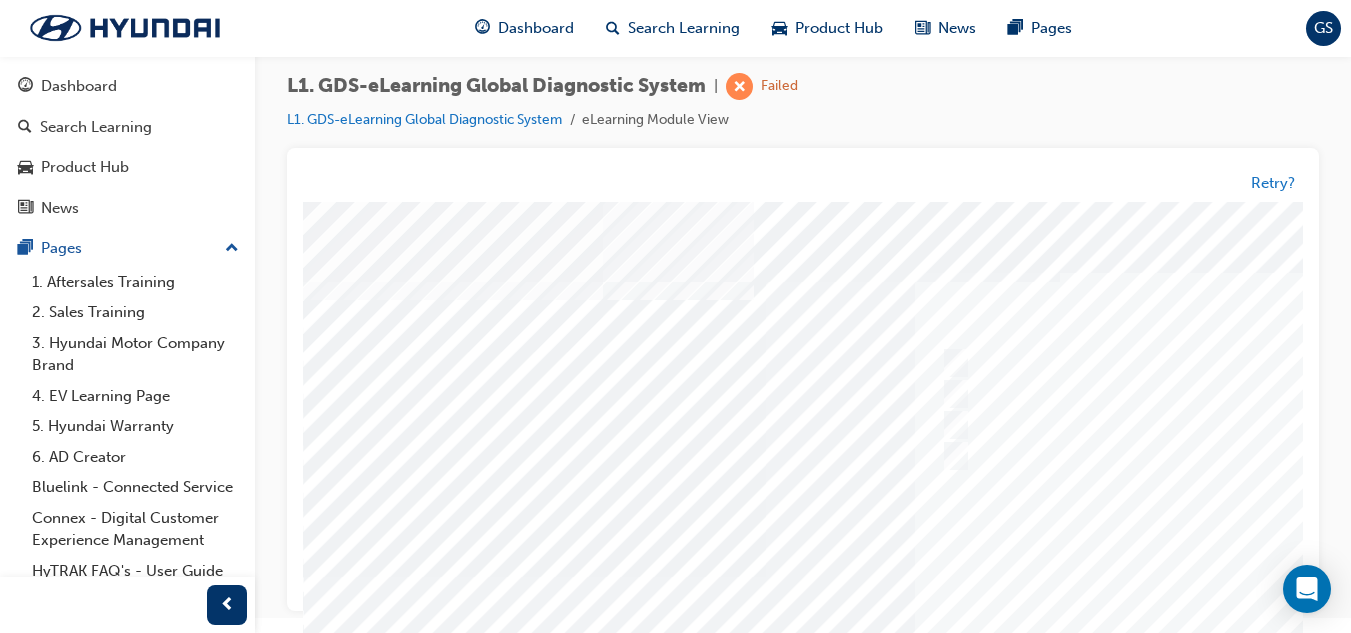 click at bounding box center (983, 577) 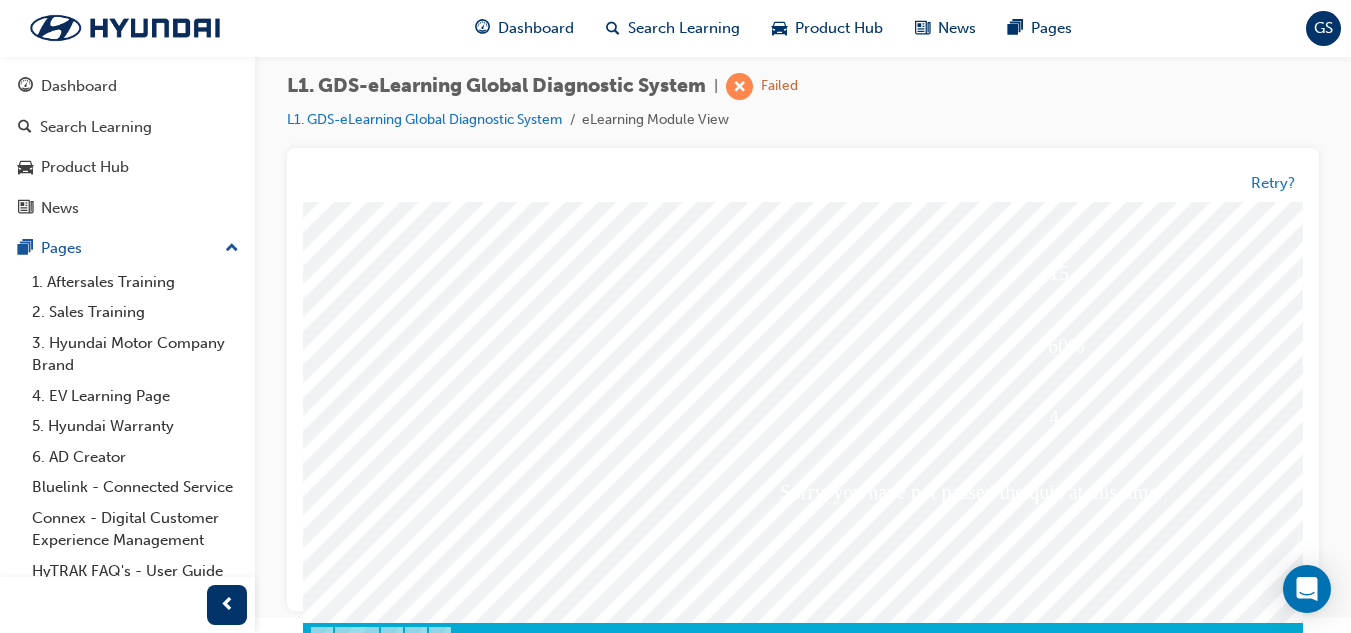 scroll, scrollTop: 334, scrollLeft: 0, axis: vertical 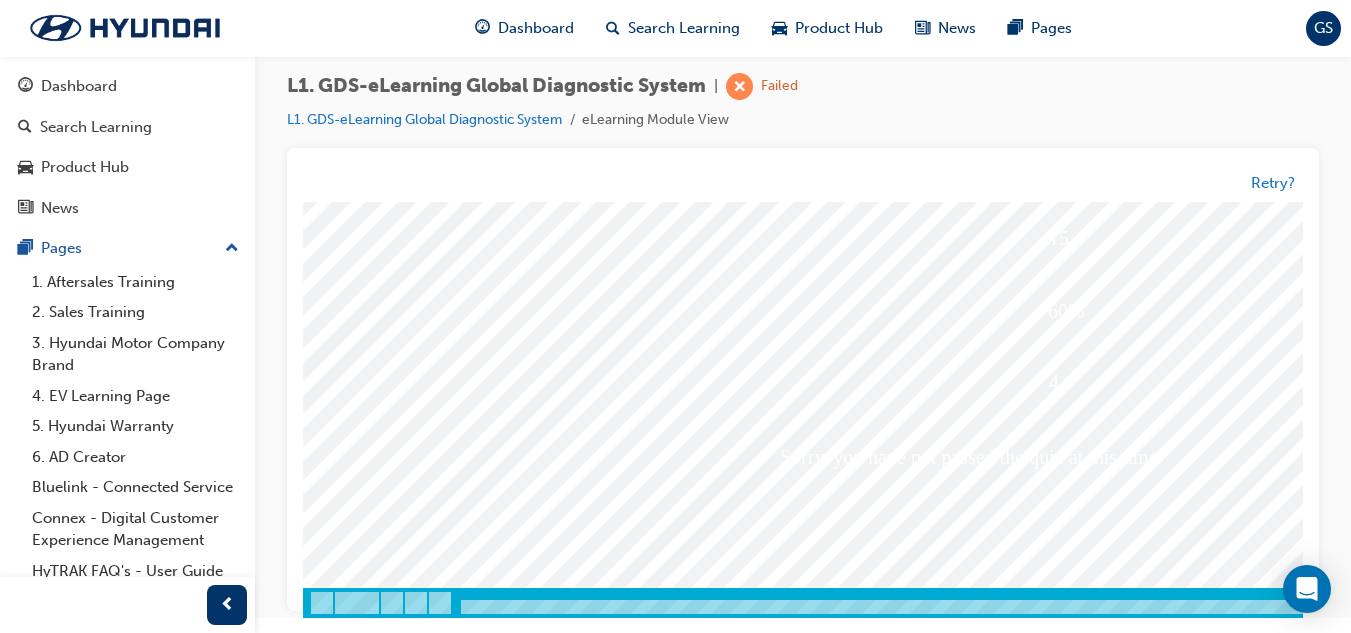 click at bounding box center [373, 3969] 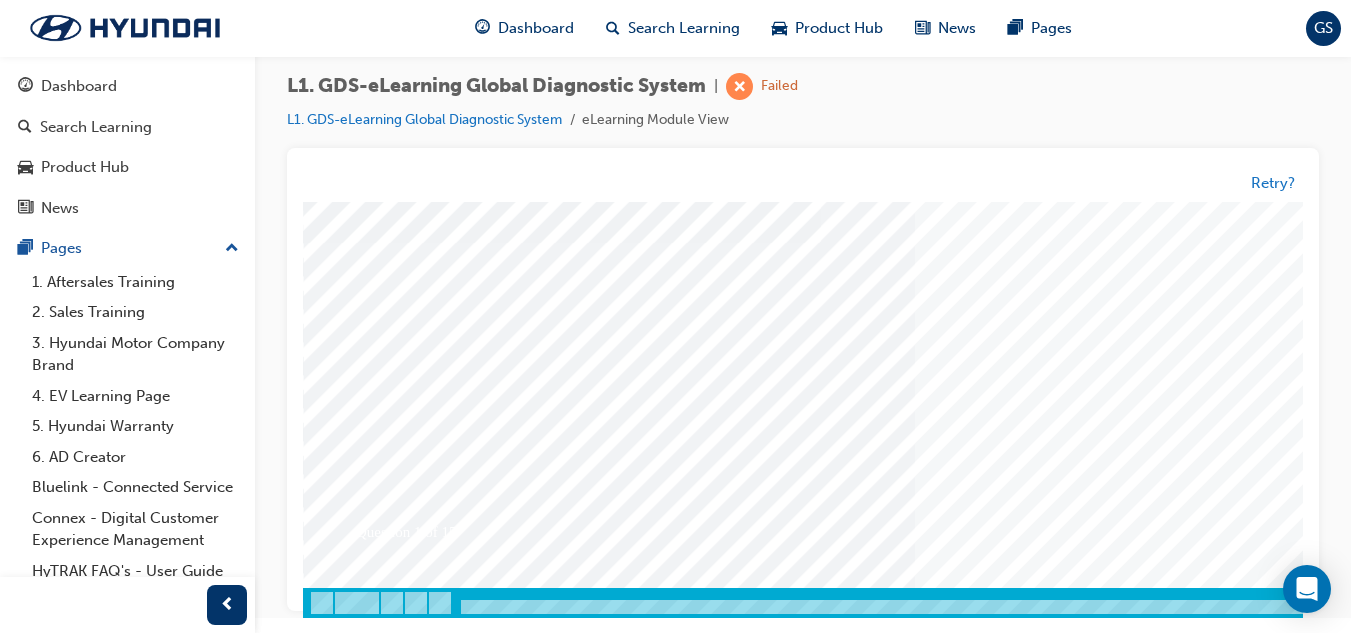 scroll, scrollTop: 0, scrollLeft: 0, axis: both 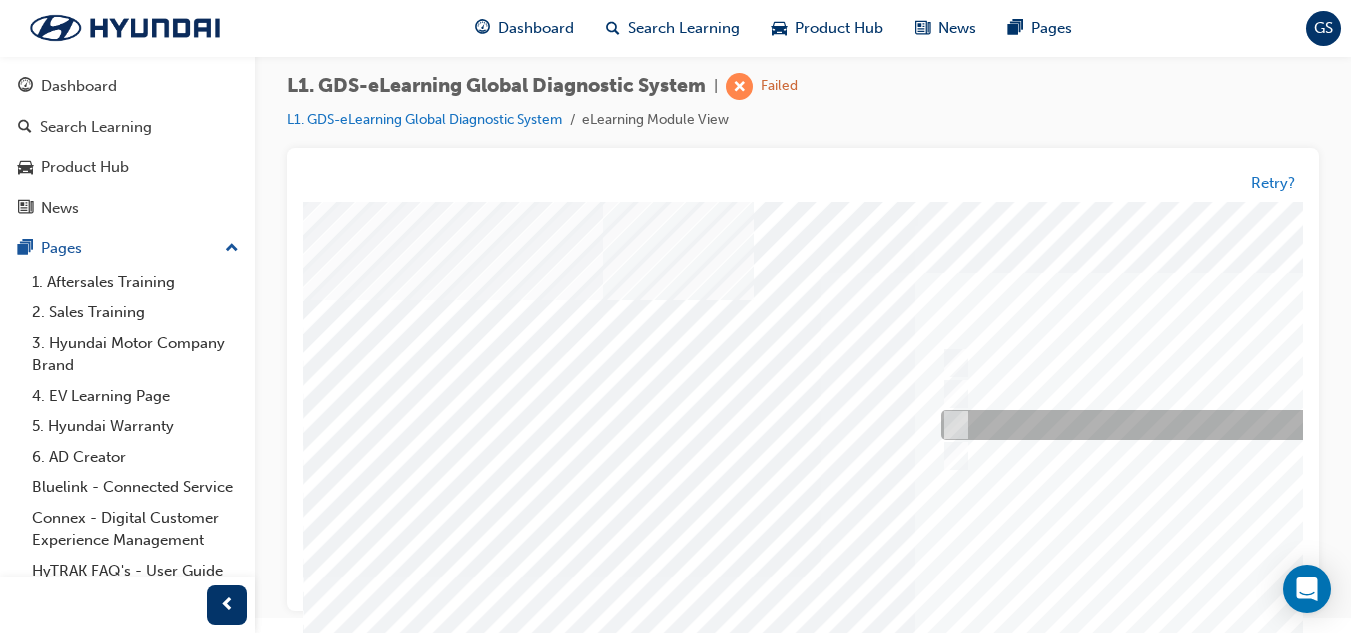 click at bounding box center [952, 426] 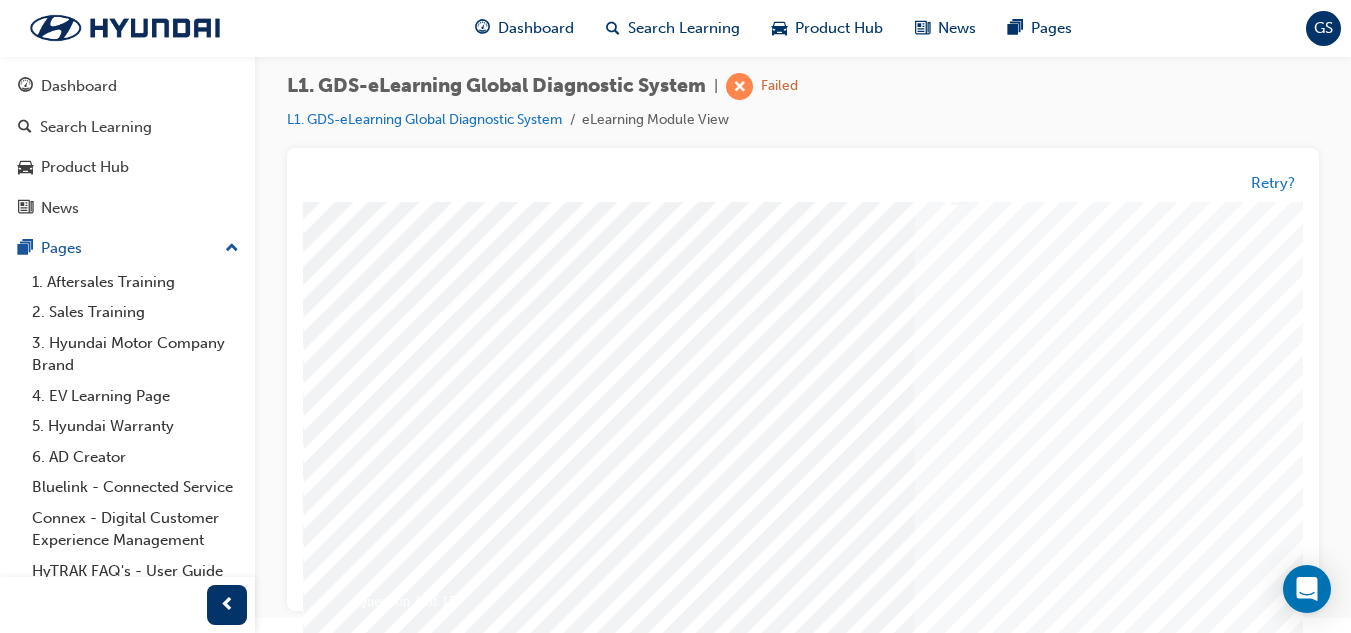 scroll, scrollTop: 300, scrollLeft: 0, axis: vertical 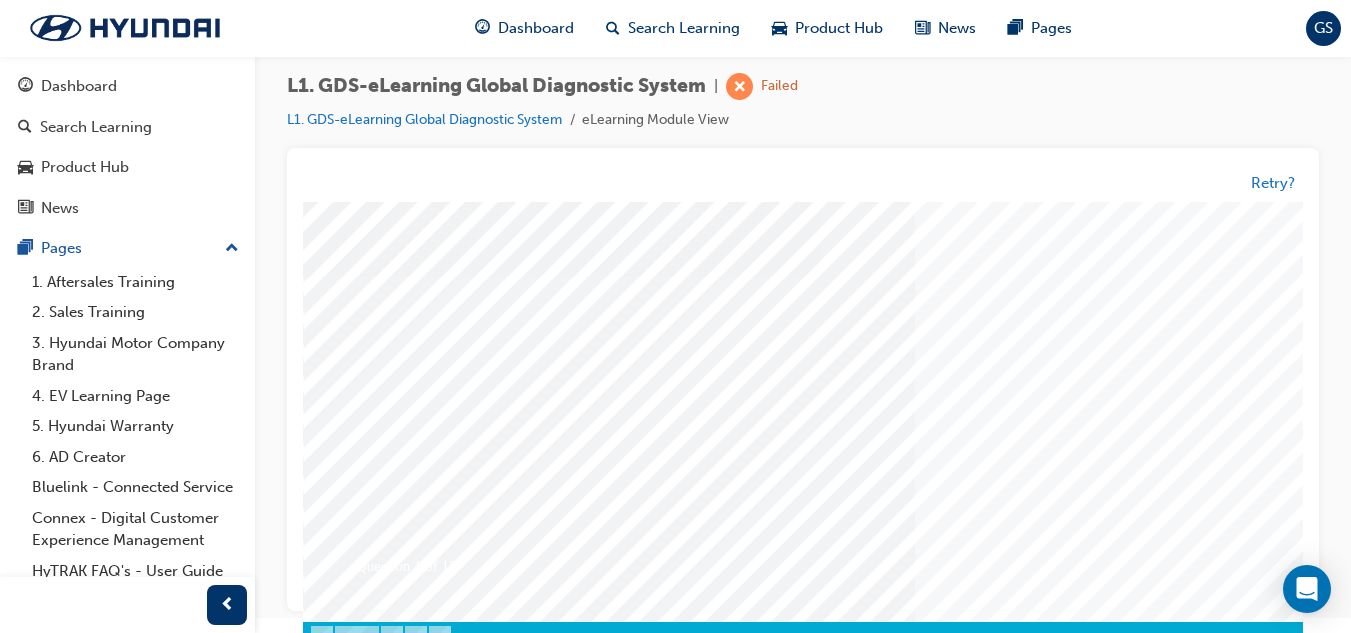 click at bounding box center [373, 3359] 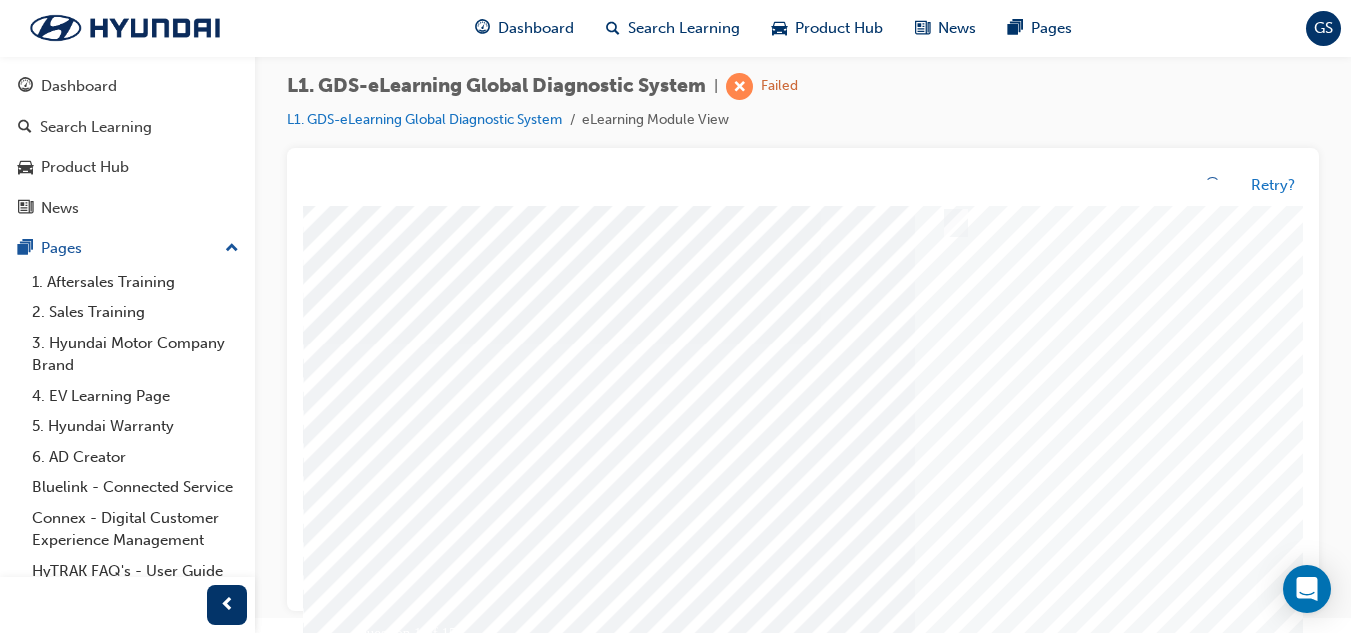 scroll, scrollTop: 0, scrollLeft: 0, axis: both 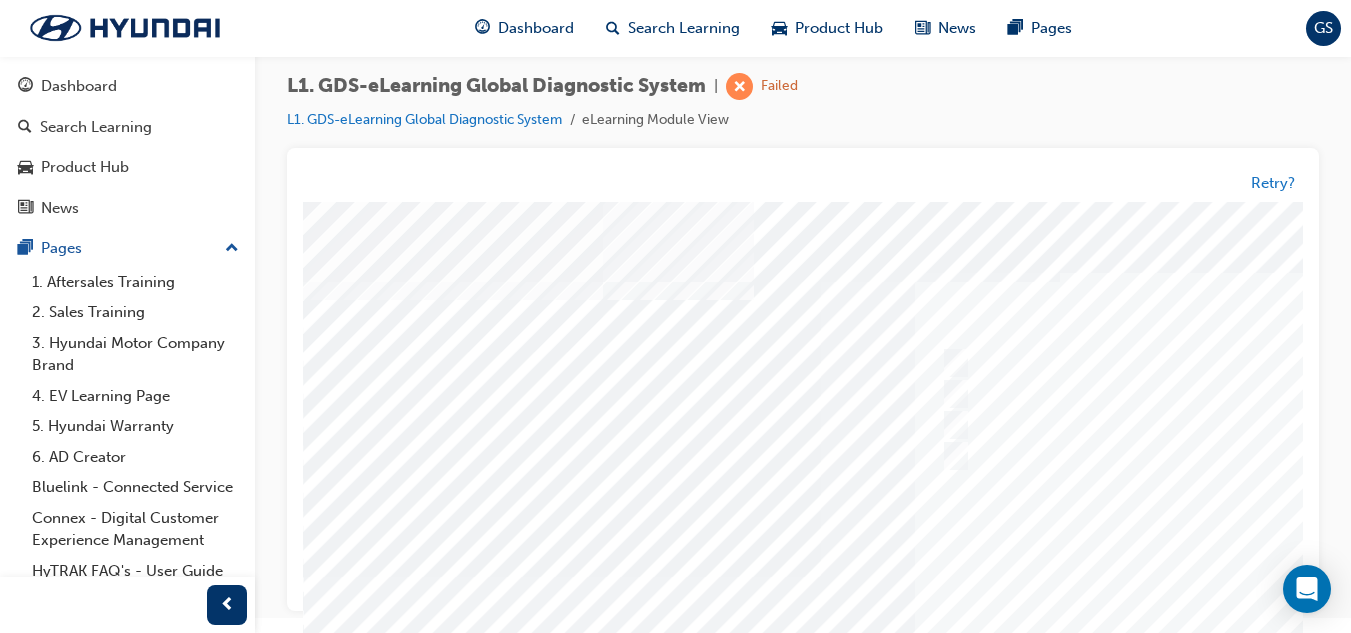 click at bounding box center (983, 577) 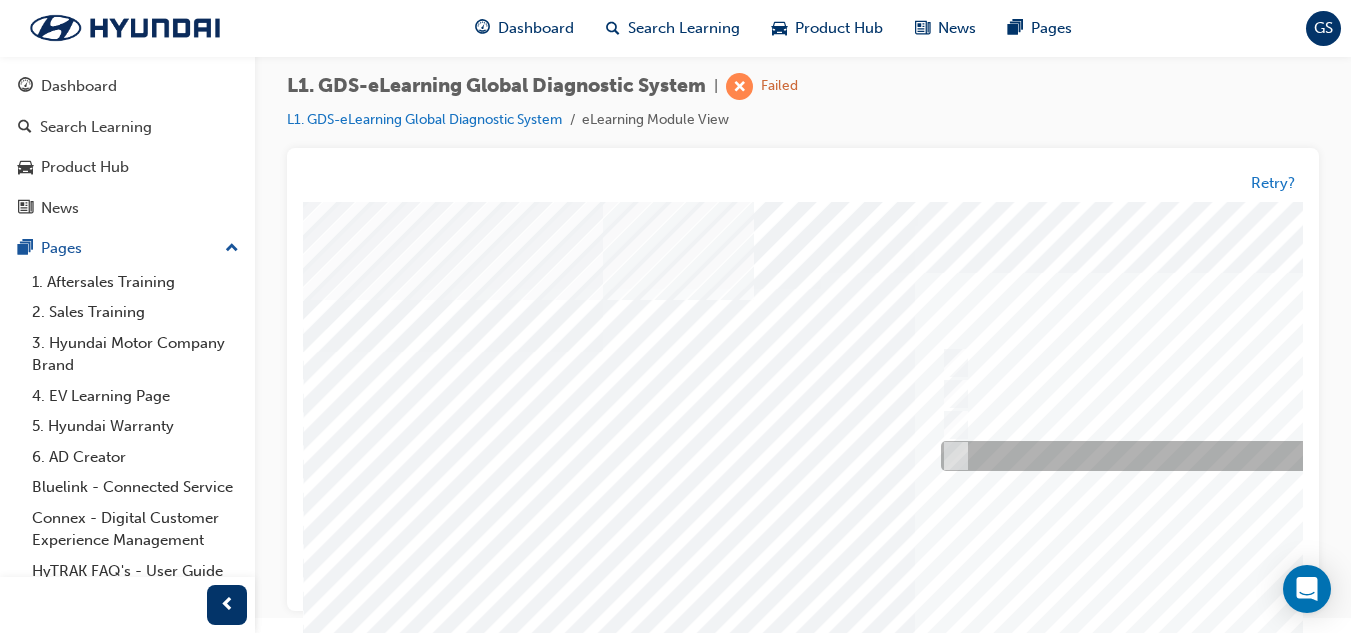 click at bounding box center (1268, 457) 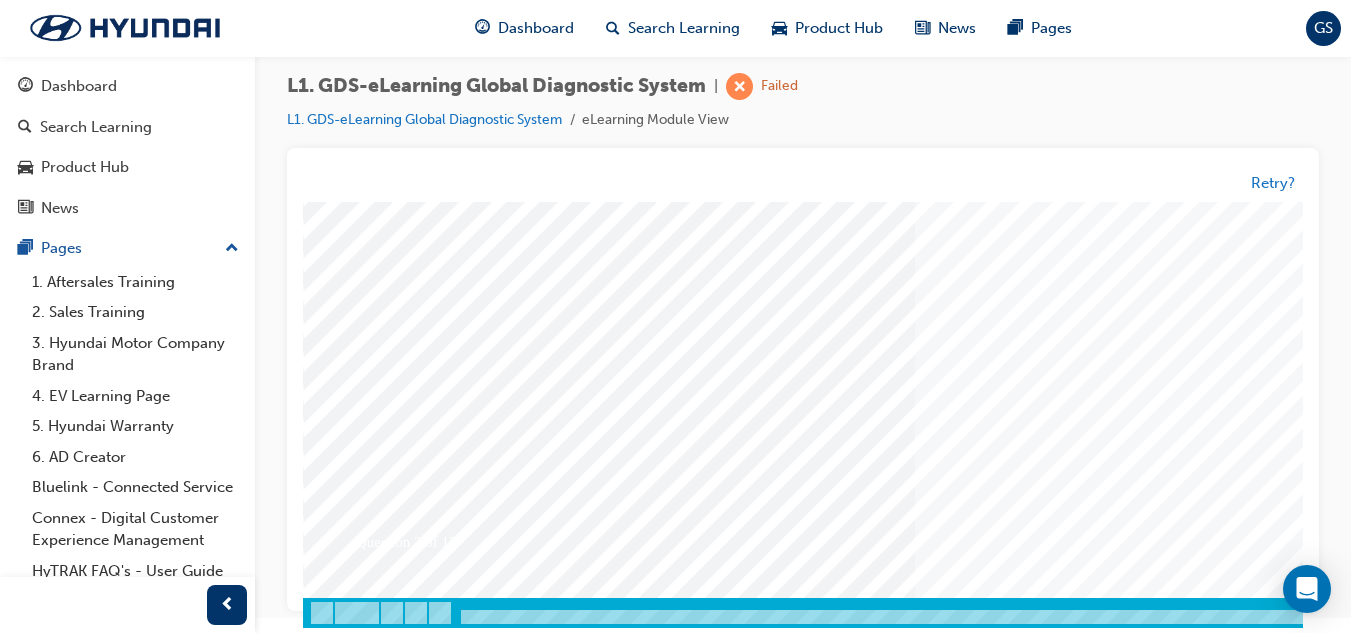 scroll, scrollTop: 334, scrollLeft: 0, axis: vertical 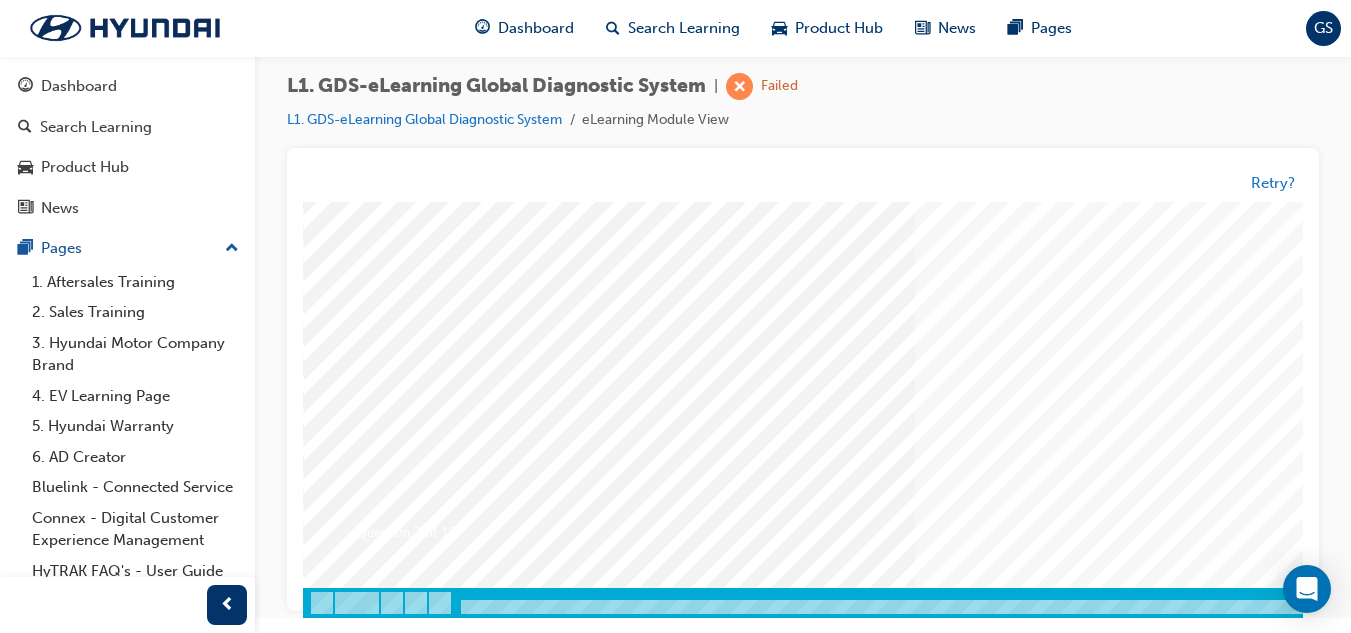 click at bounding box center (373, 3164) 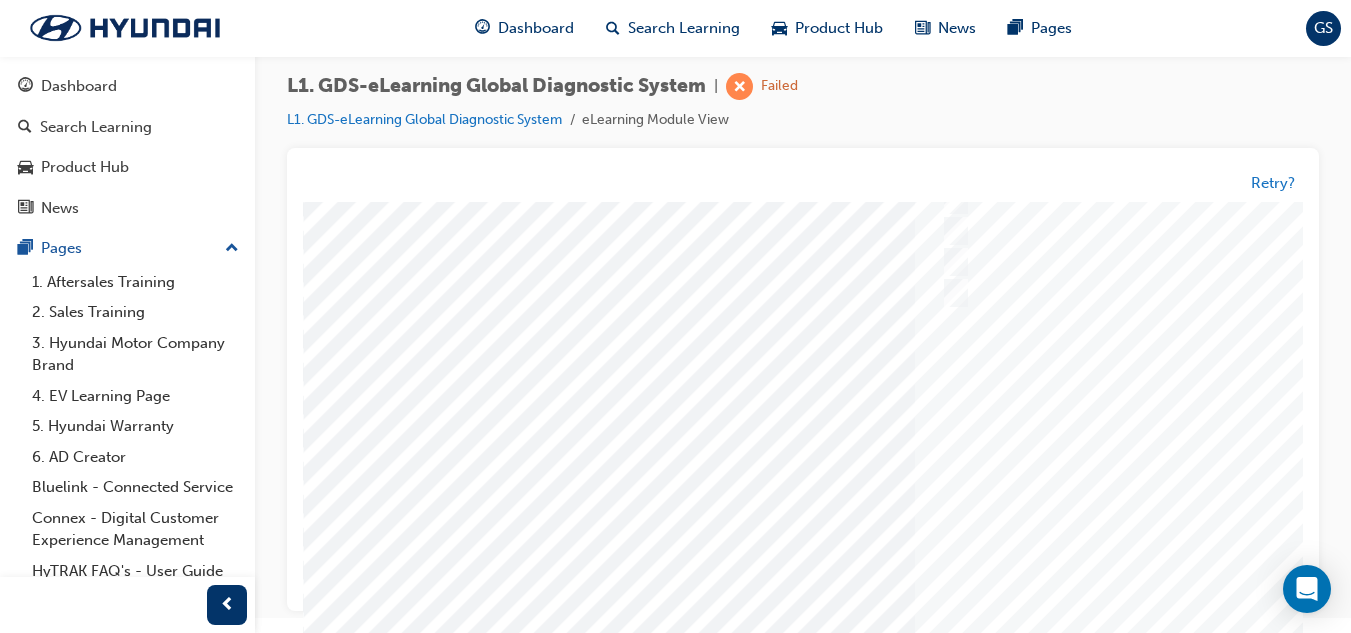 scroll, scrollTop: 0, scrollLeft: 0, axis: both 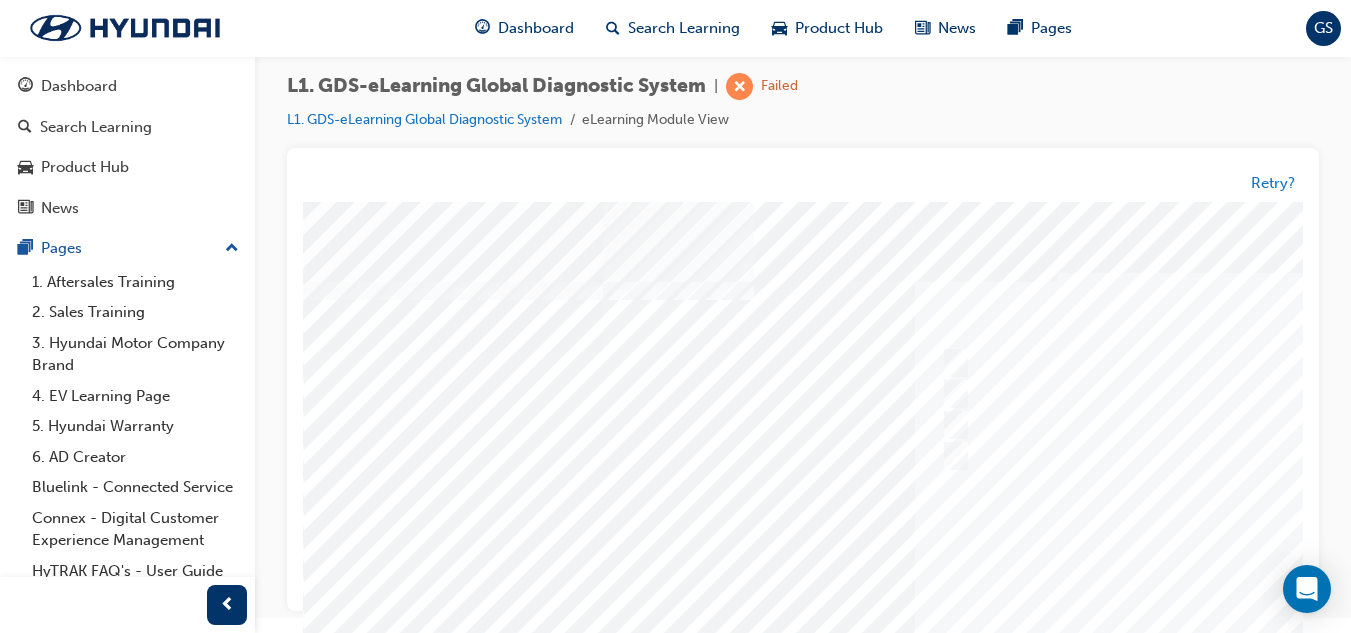 click at bounding box center [983, 577] 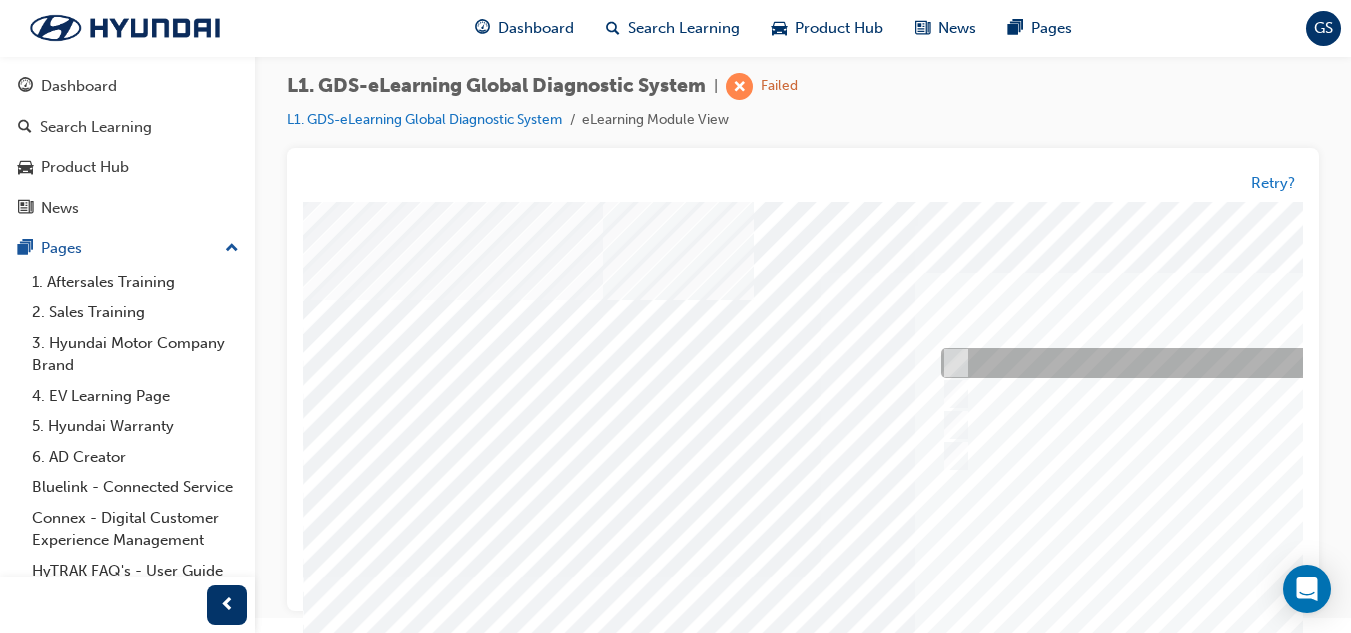 click at bounding box center (1268, 364) 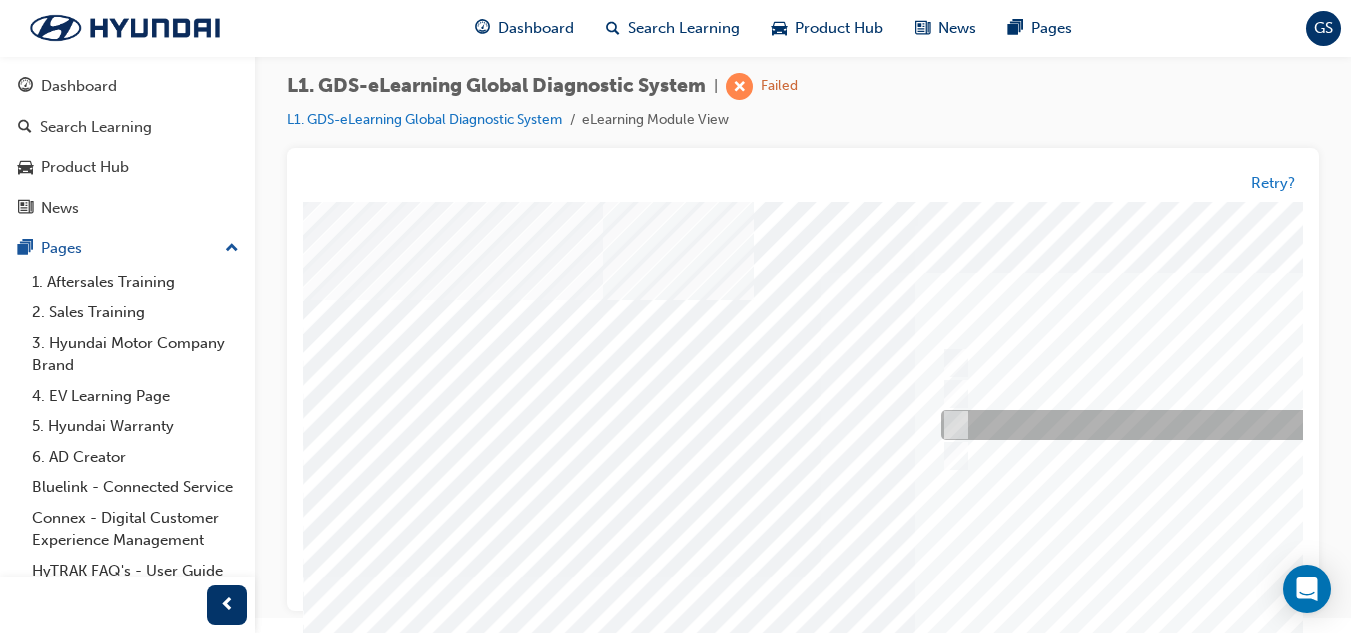 click at bounding box center [1268, 426] 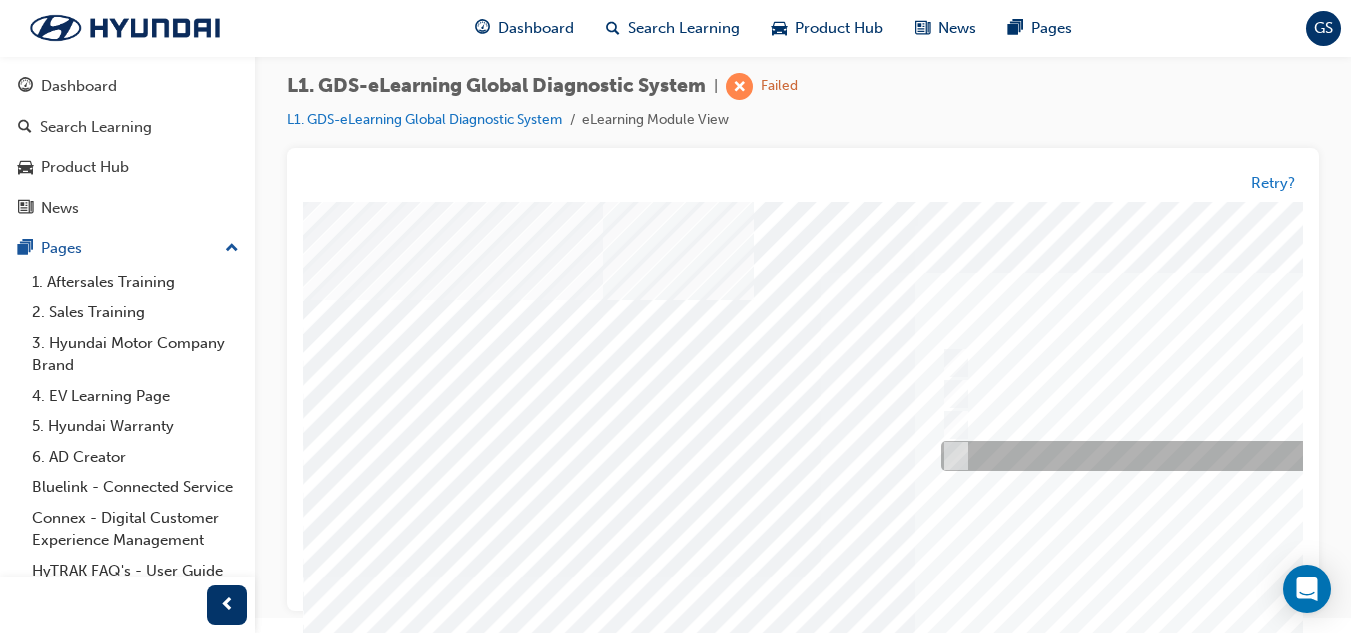 click at bounding box center [1268, 457] 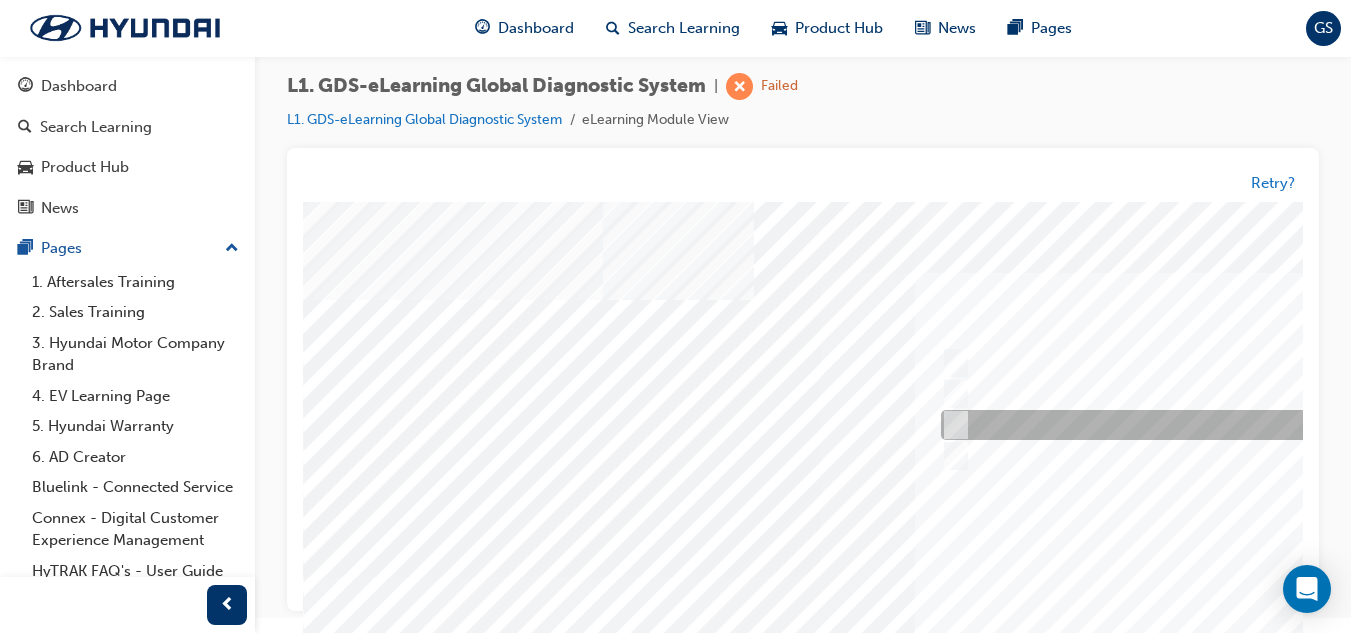 click at bounding box center [951, 426] 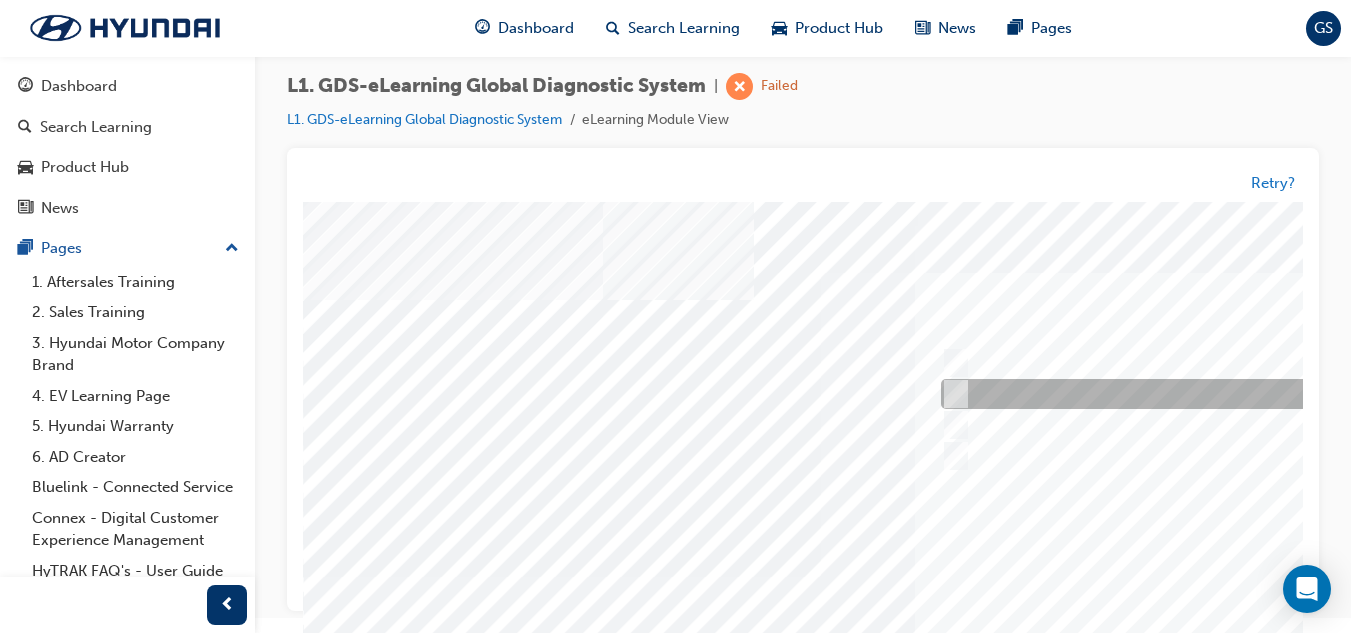 click at bounding box center (951, 395) 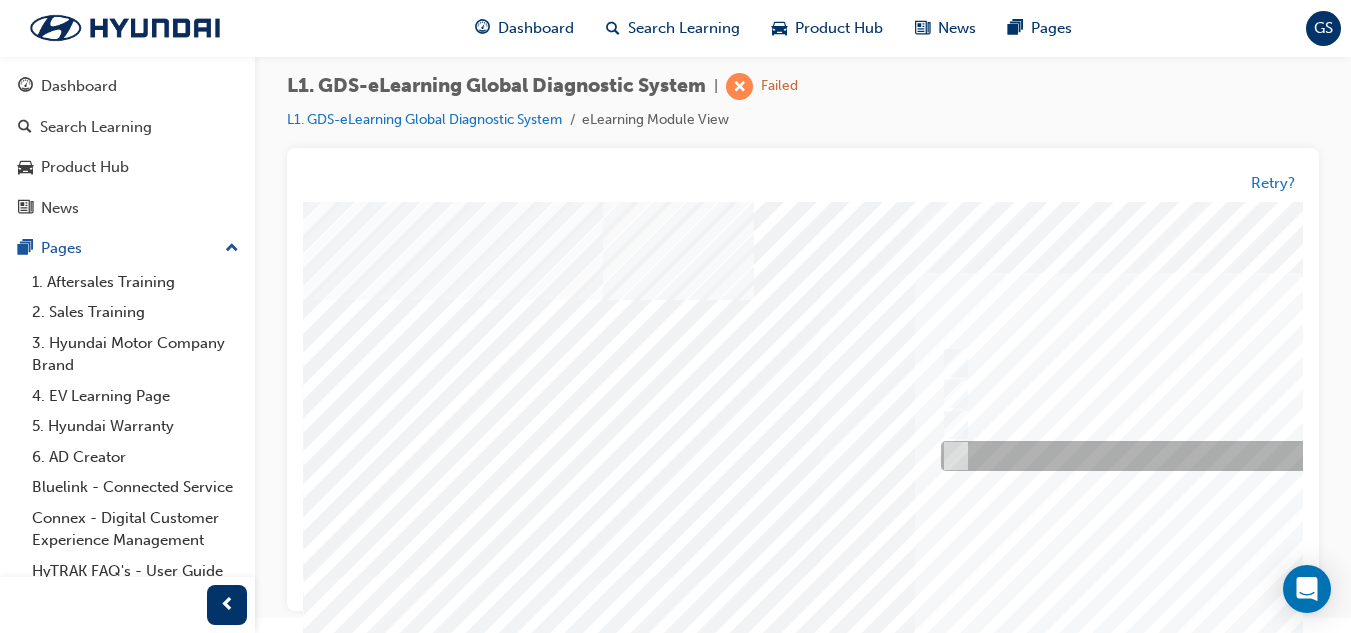 click at bounding box center [951, 457] 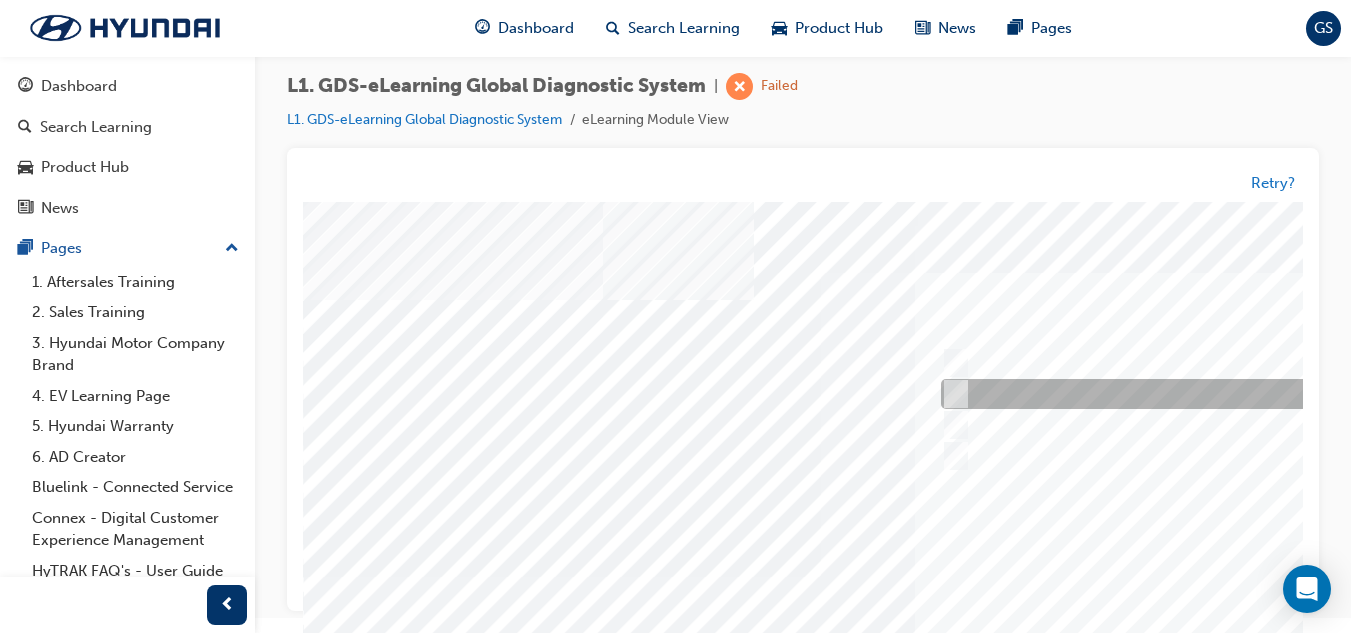 click at bounding box center (951, 395) 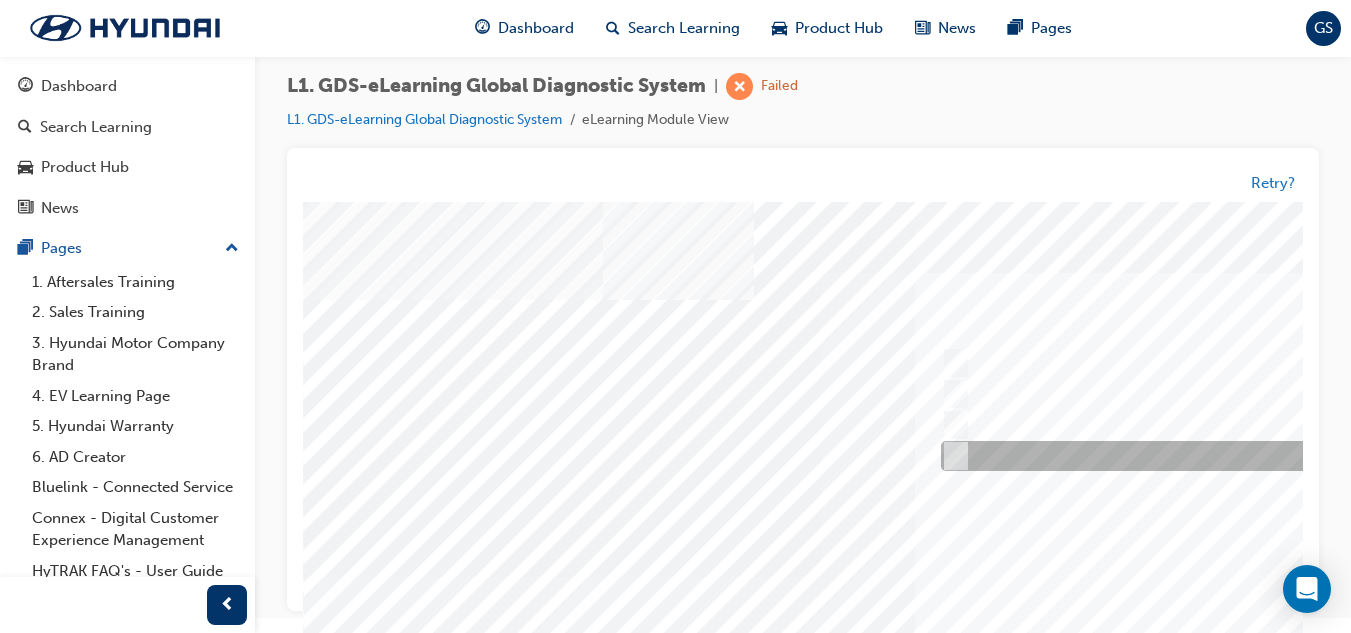 click at bounding box center (1268, 457) 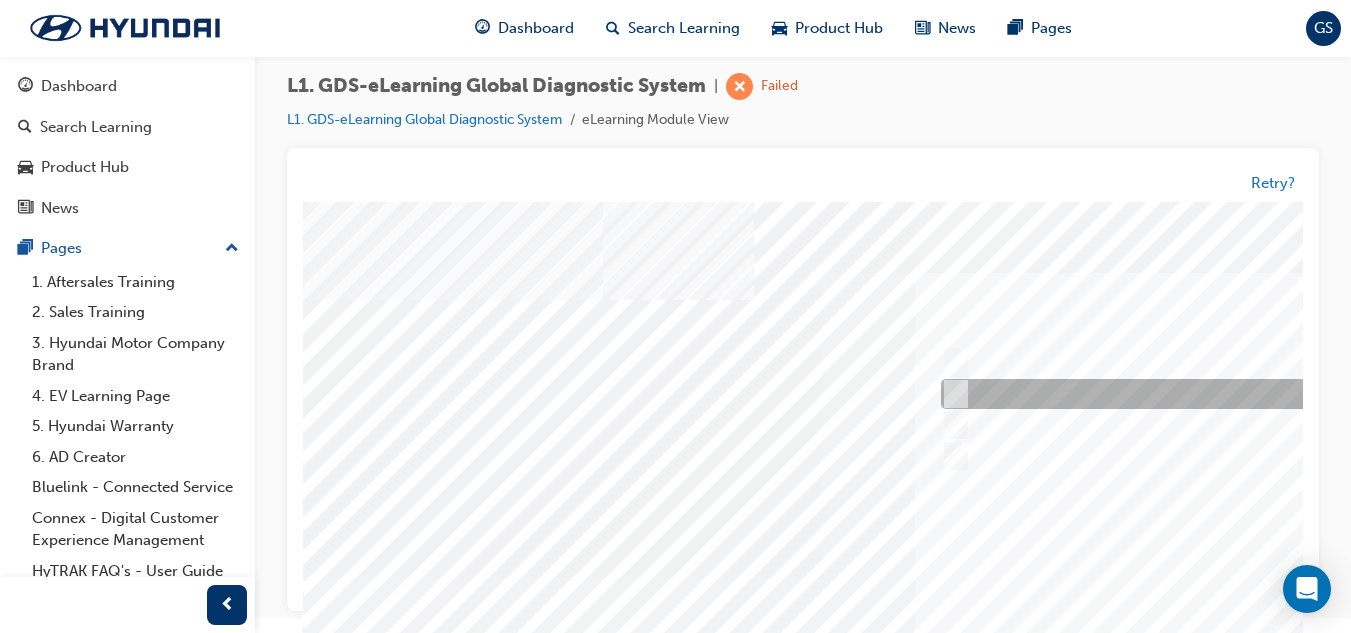 click at bounding box center (1268, 395) 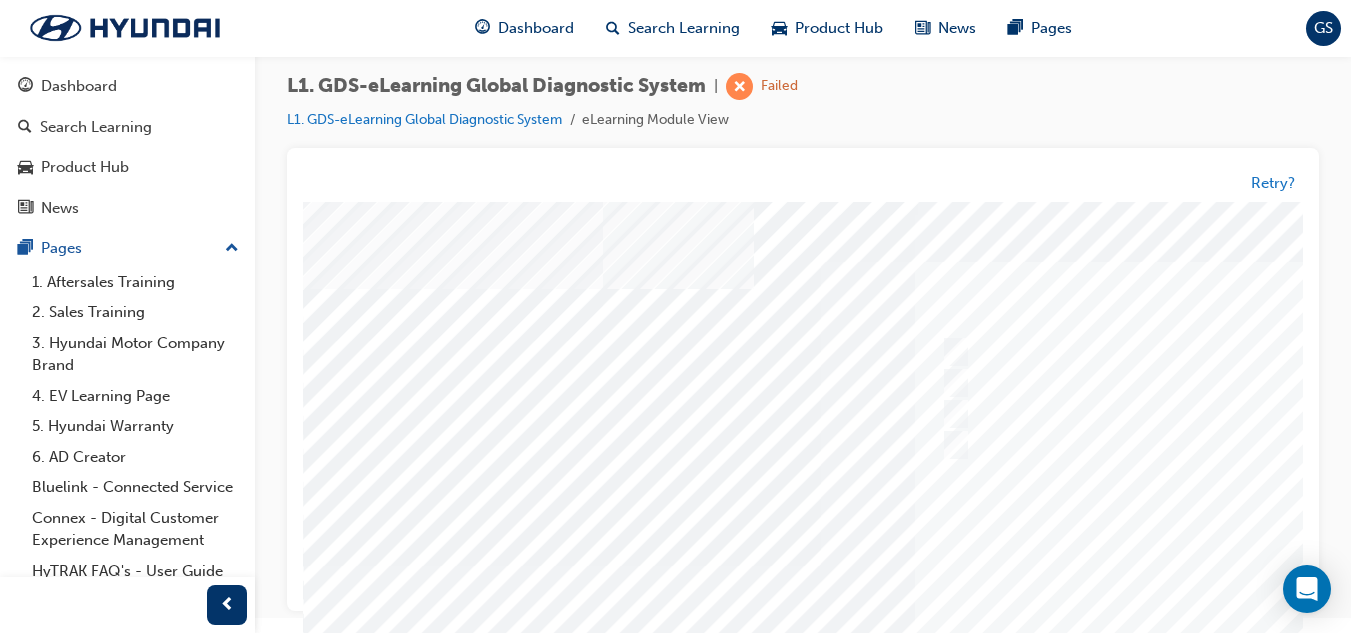 scroll, scrollTop: 0, scrollLeft: 0, axis: both 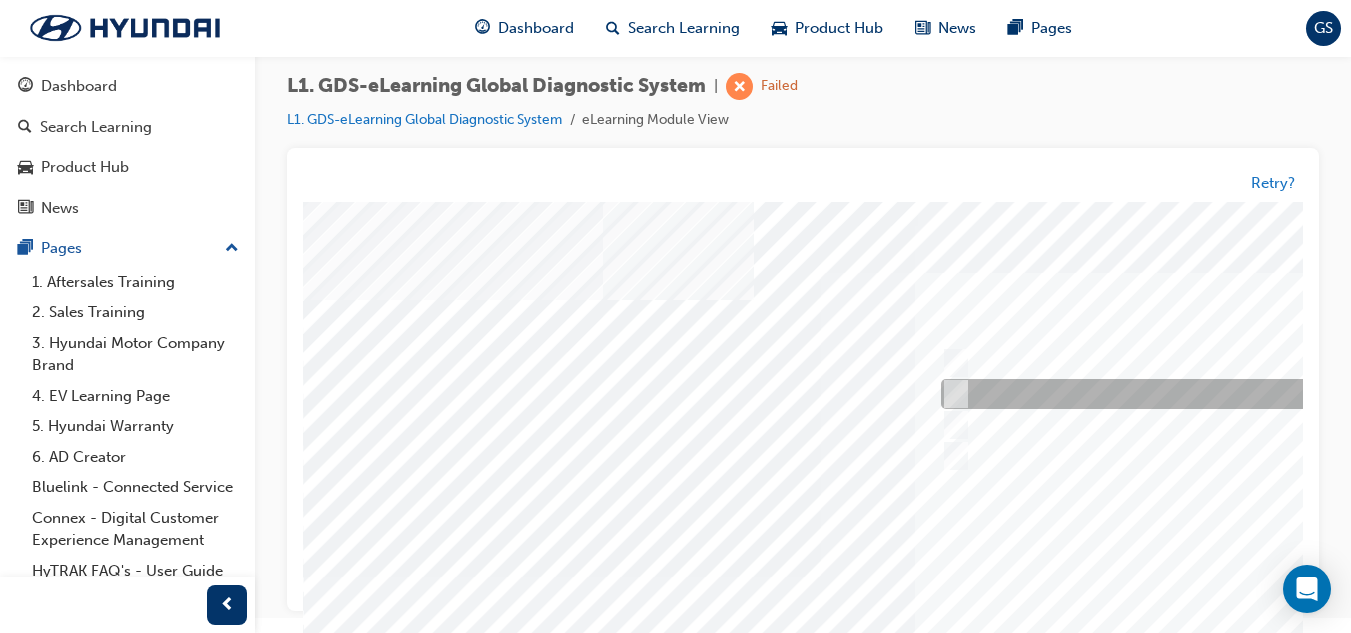 click at bounding box center [1268, 395] 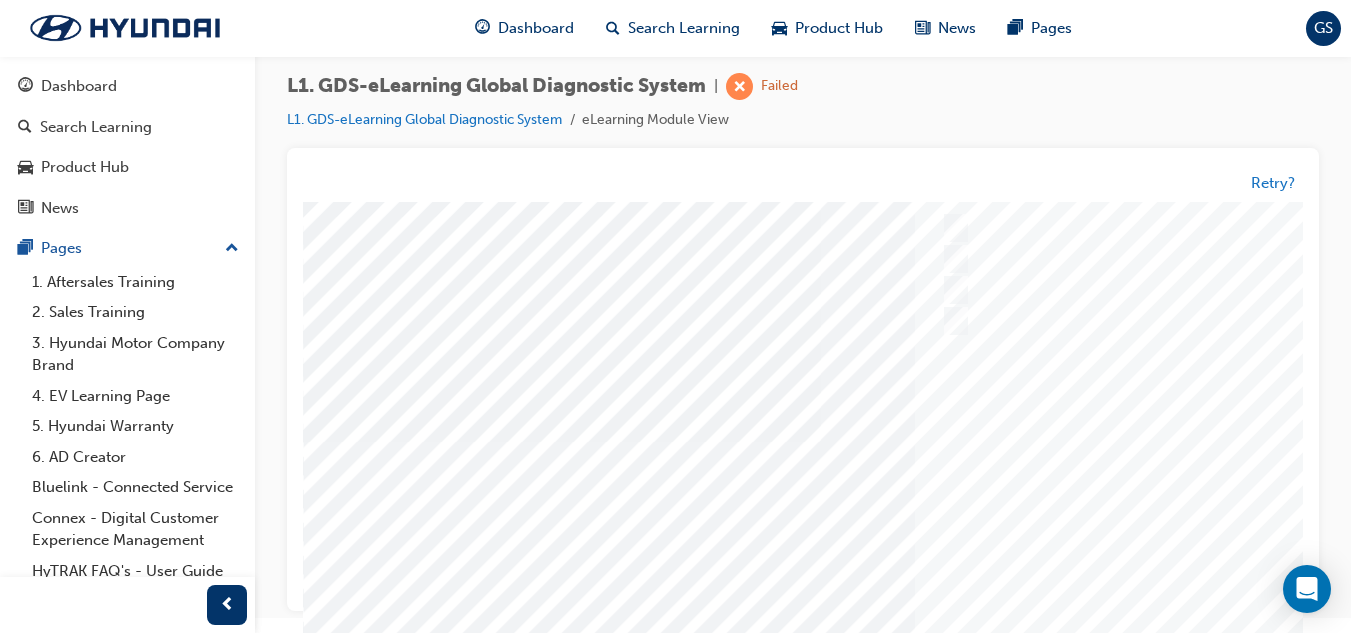 scroll, scrollTop: 100, scrollLeft: 0, axis: vertical 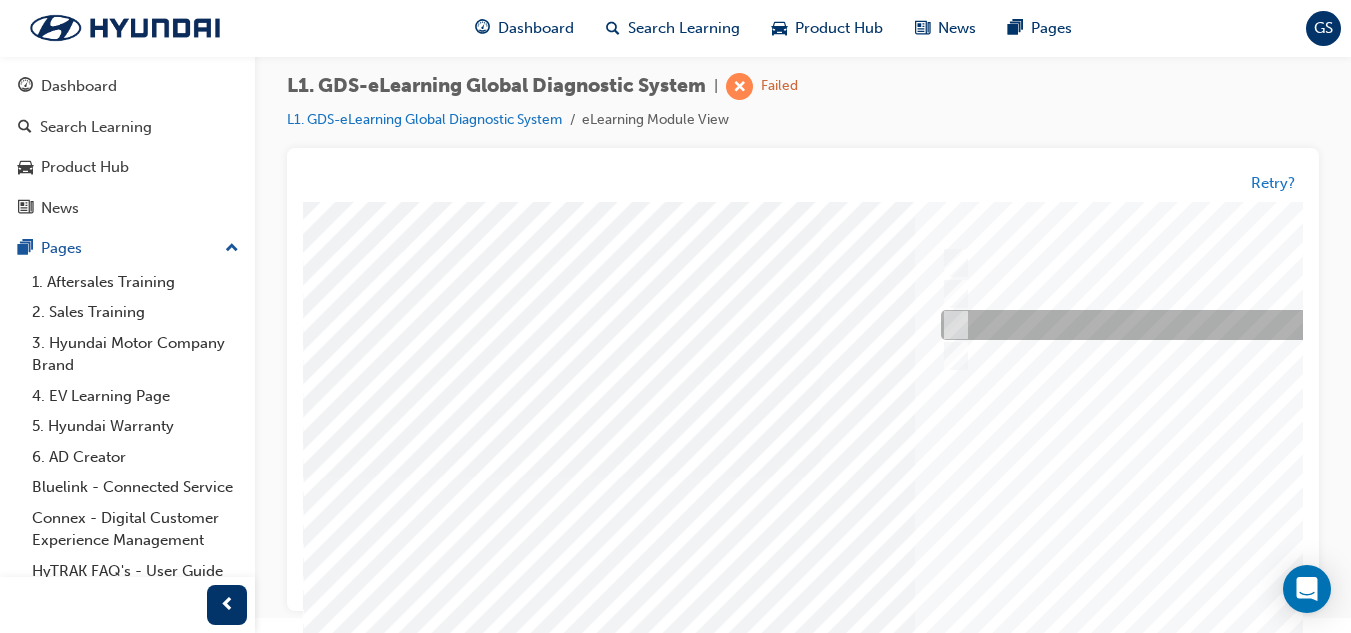 click at bounding box center (1268, 326) 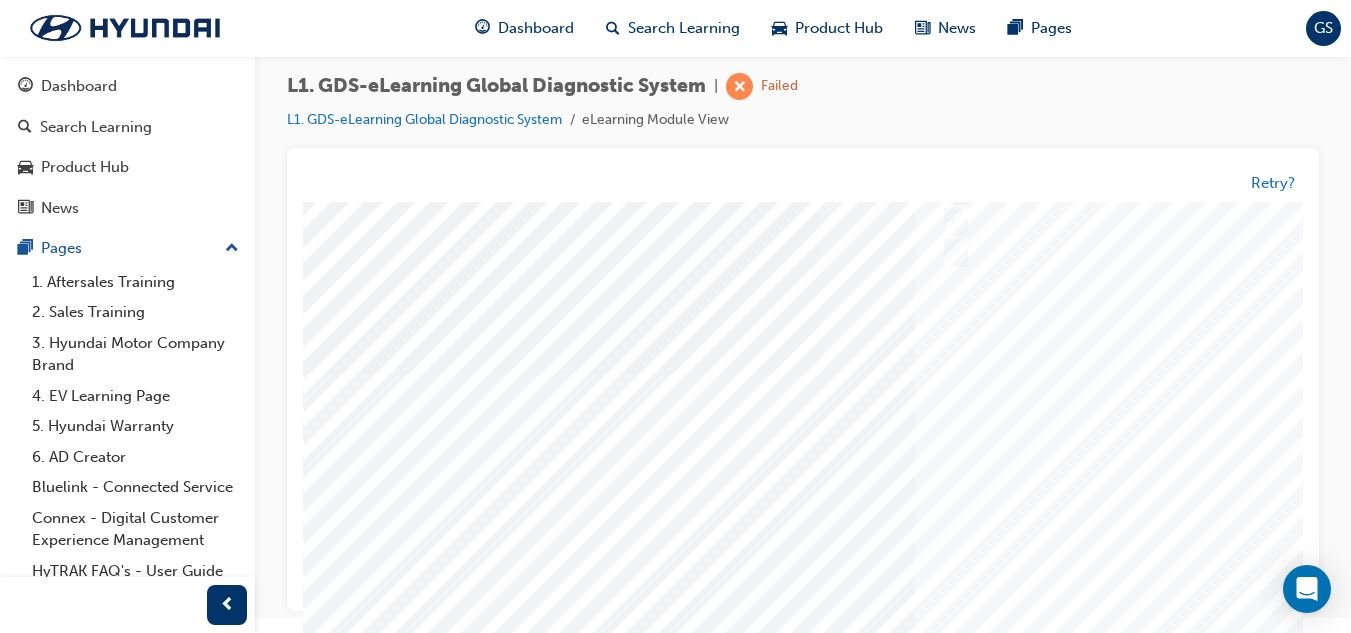 scroll, scrollTop: 300, scrollLeft: 0, axis: vertical 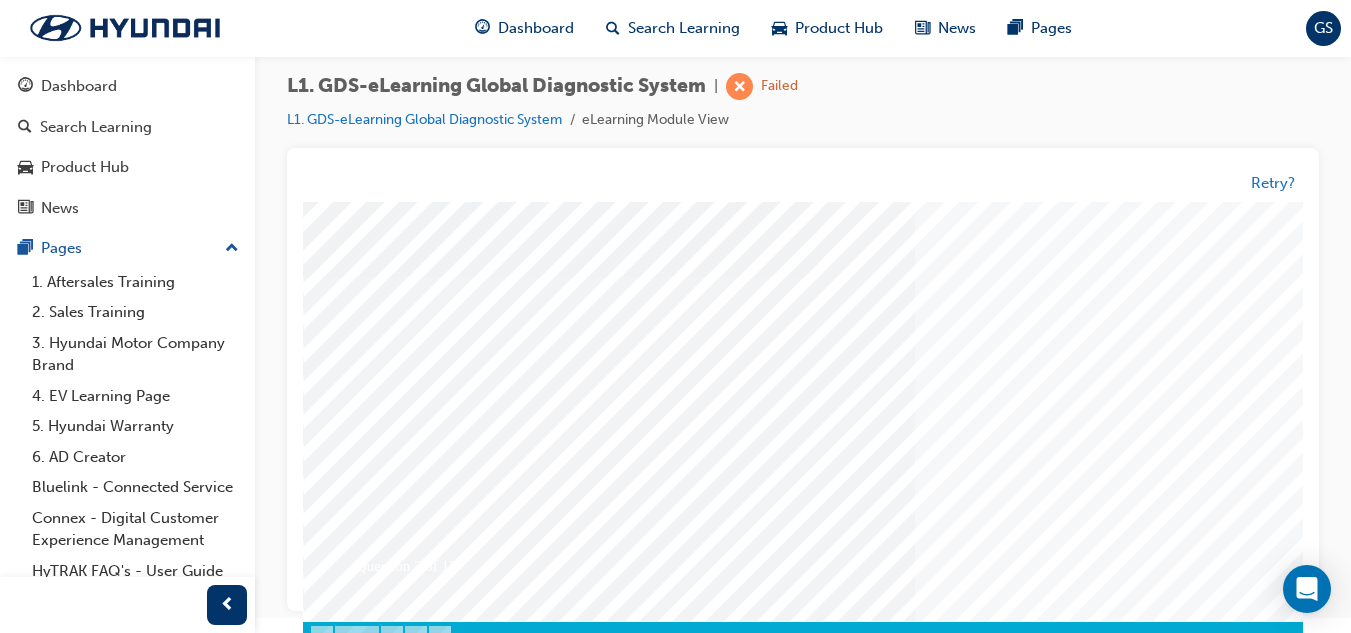 click at bounding box center (373, 3359) 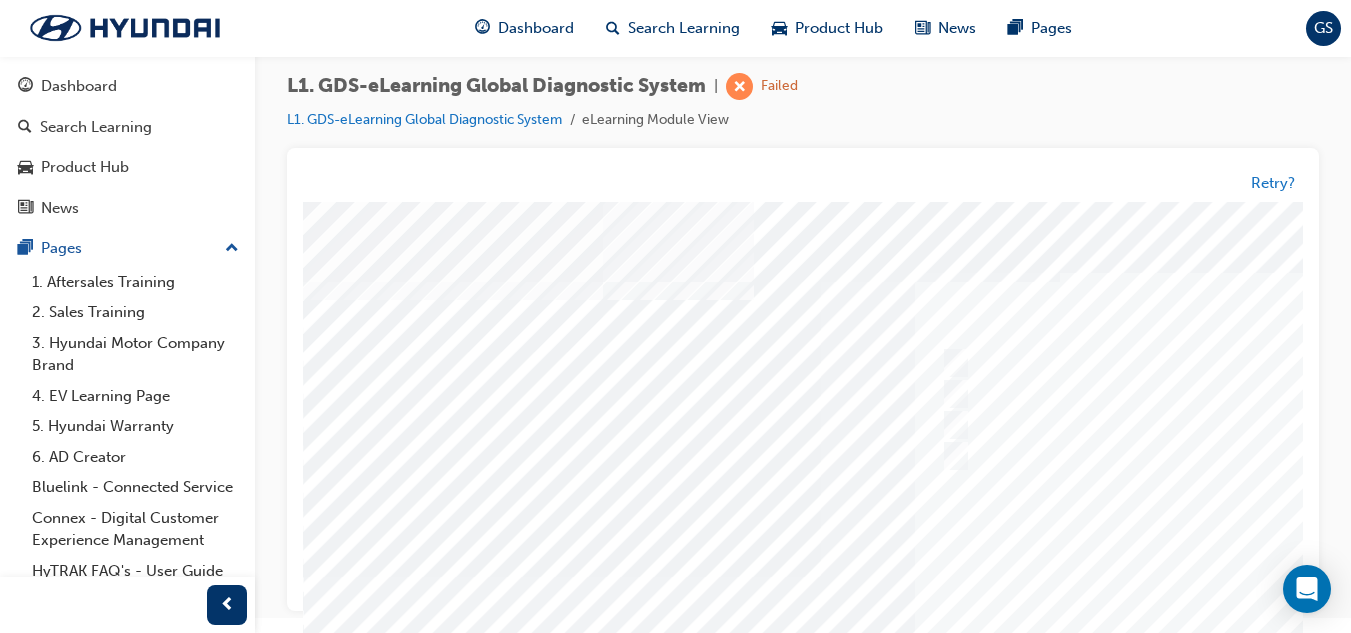 click at bounding box center [983, 577] 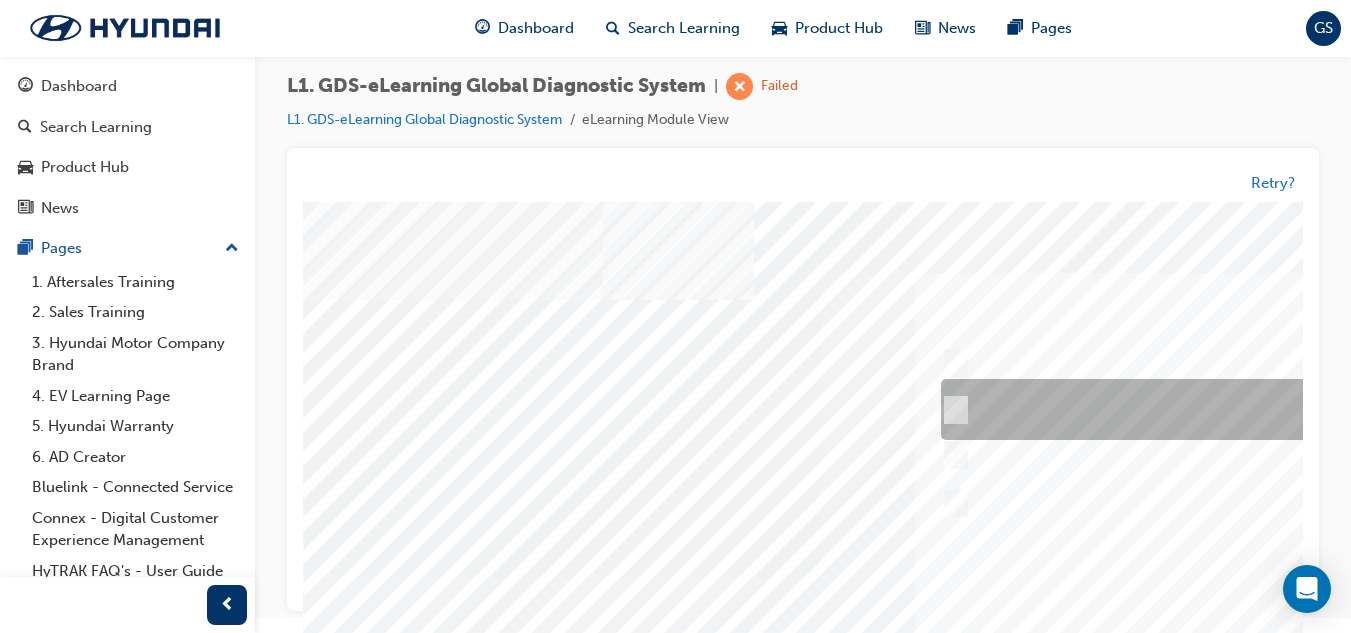 click at bounding box center (1268, 410) 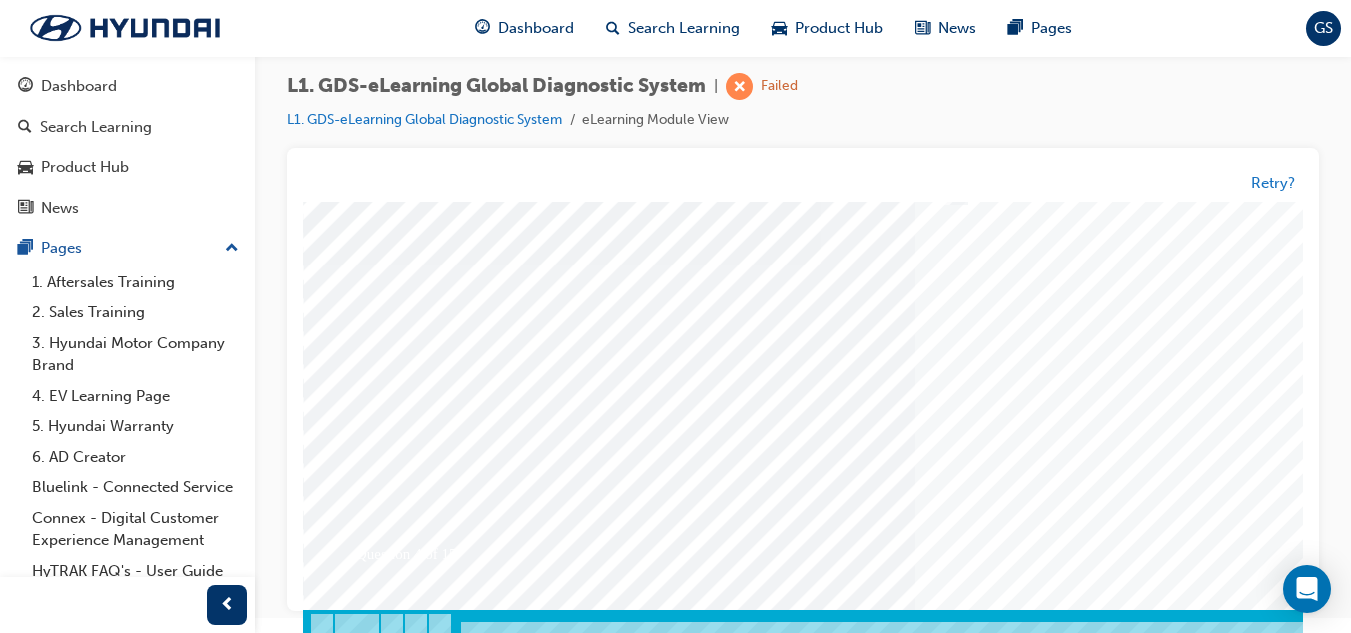 scroll, scrollTop: 334, scrollLeft: 0, axis: vertical 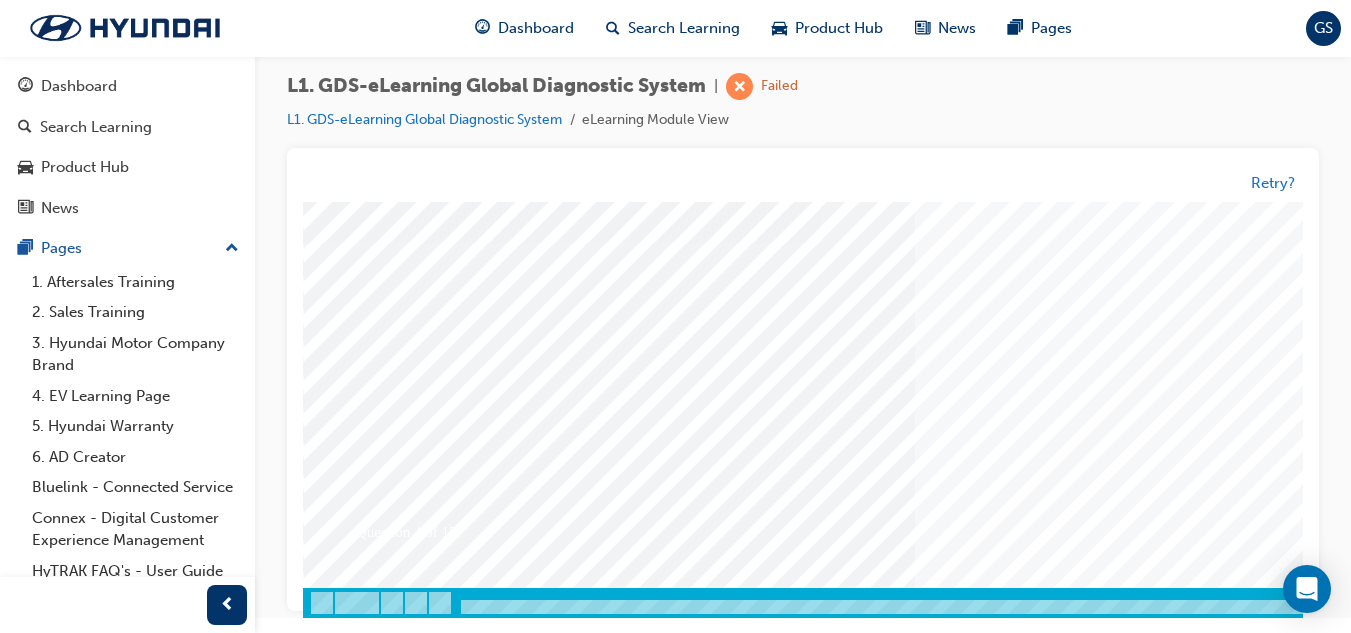 click at bounding box center [373, 3325] 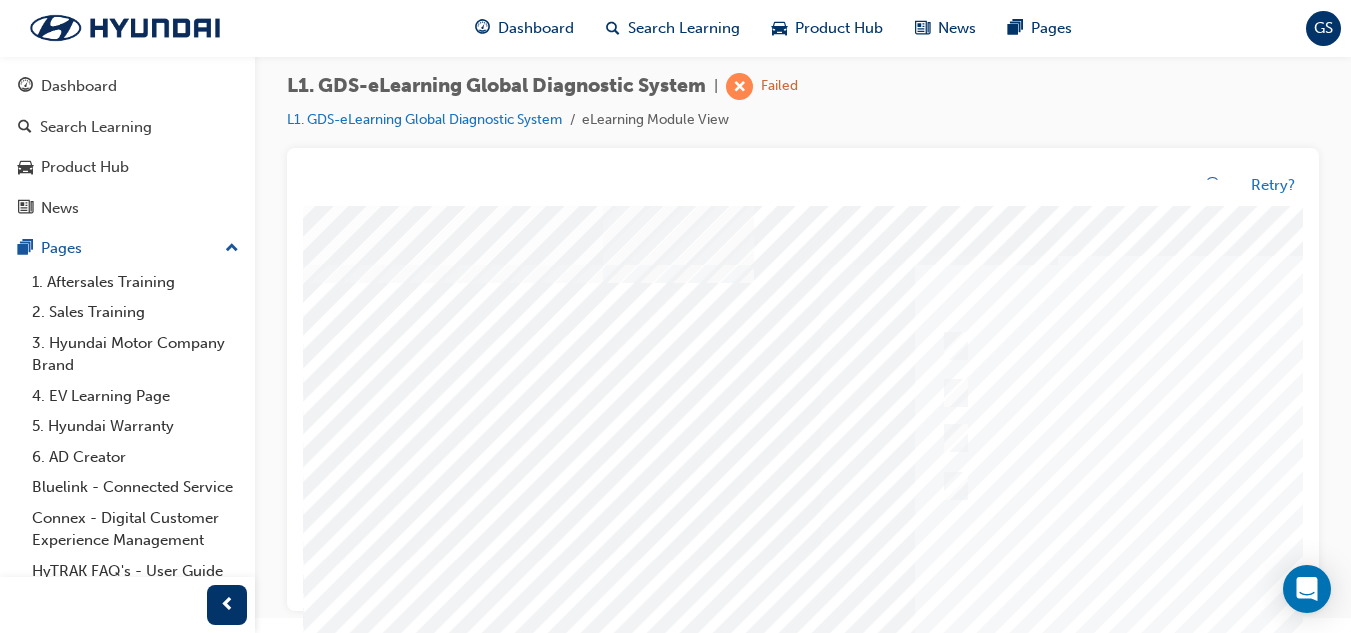 scroll, scrollTop: 0, scrollLeft: 0, axis: both 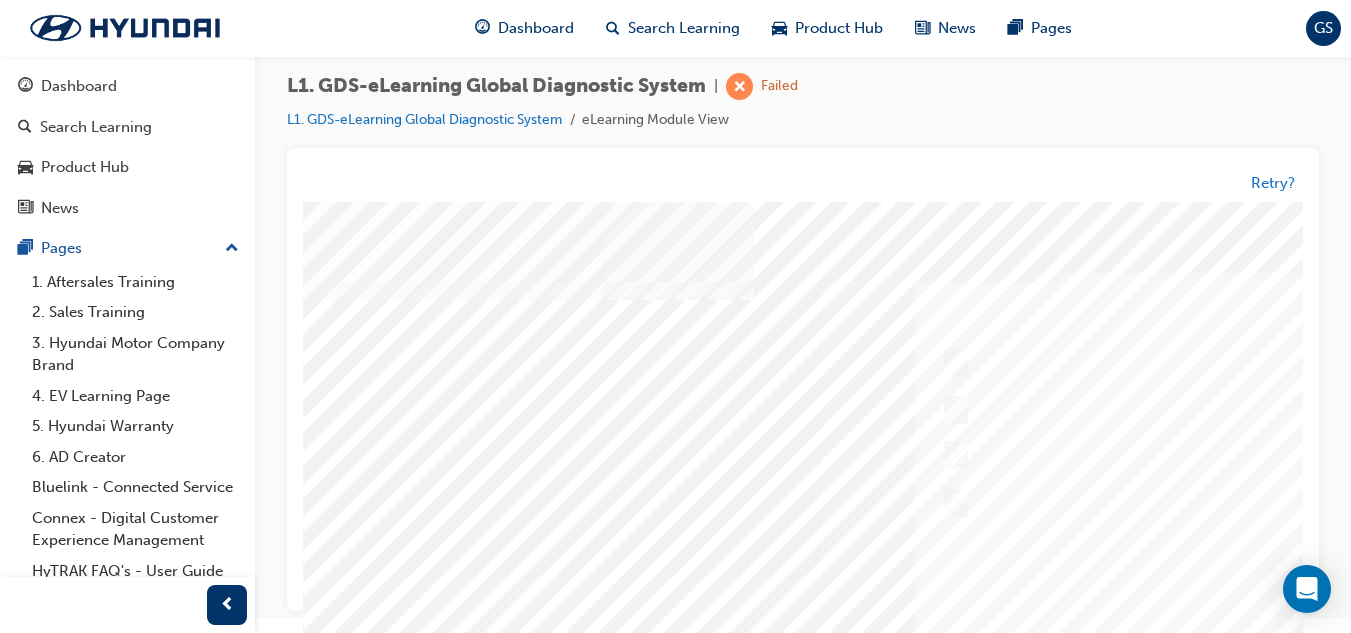 click at bounding box center (983, 577) 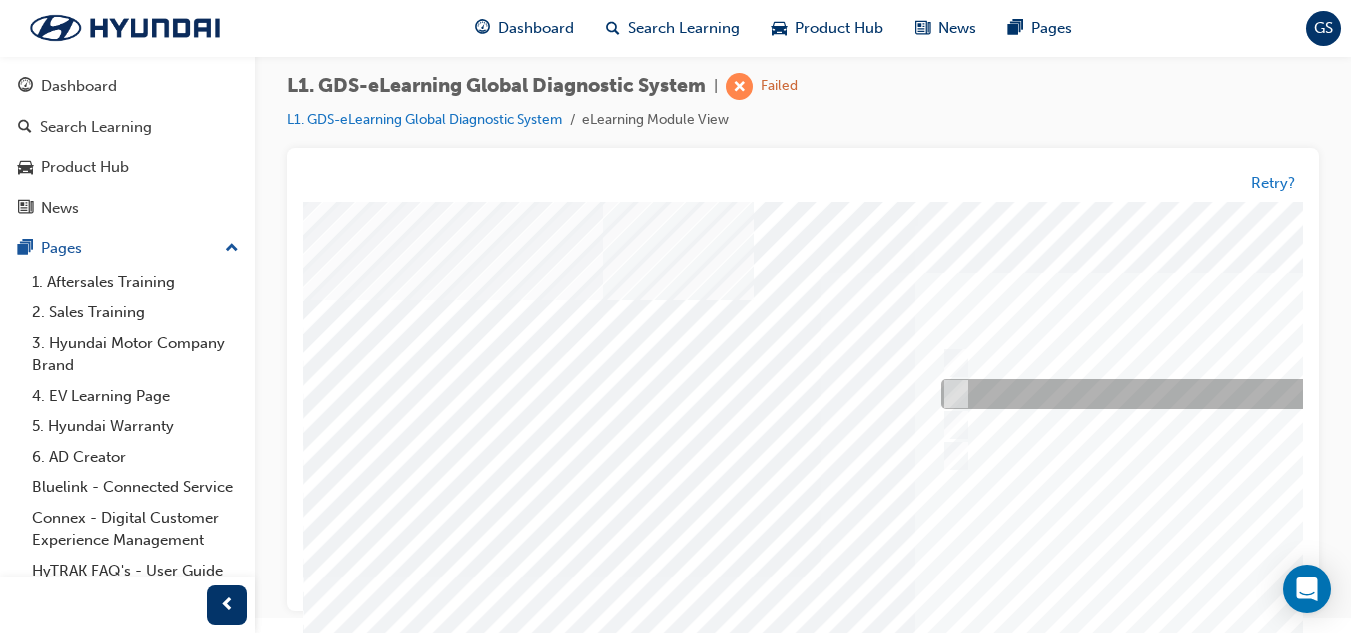click at bounding box center (1268, 395) 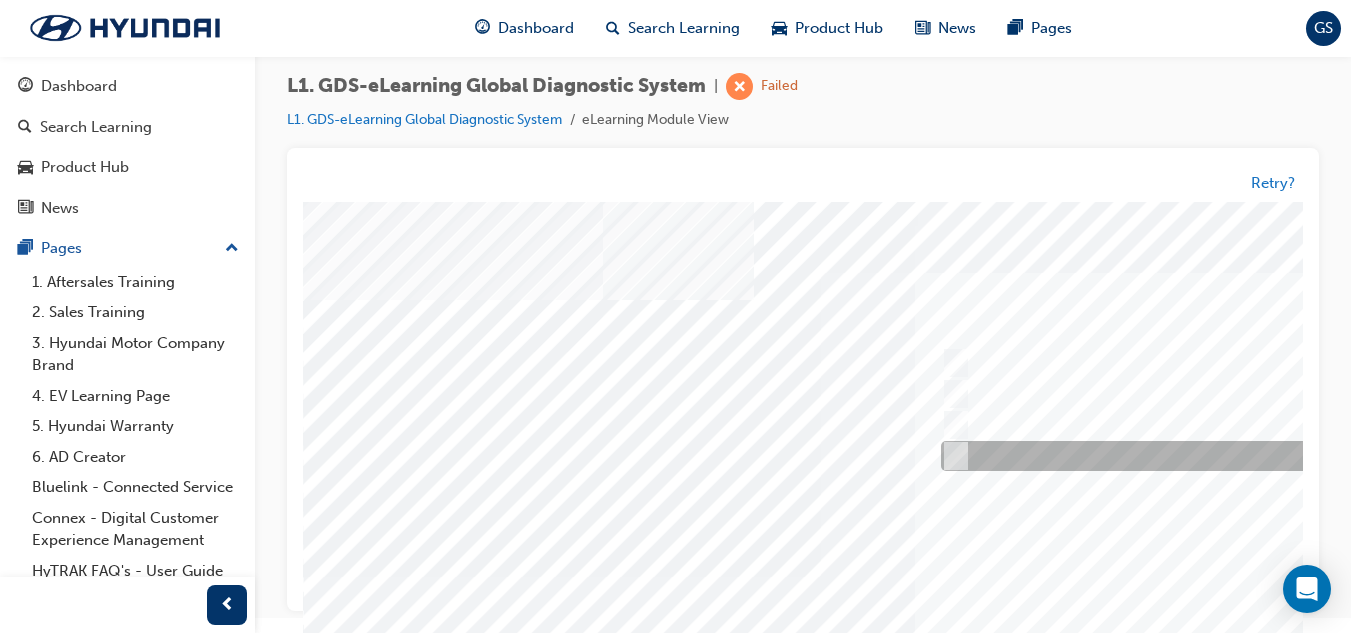 click at bounding box center [1268, 457] 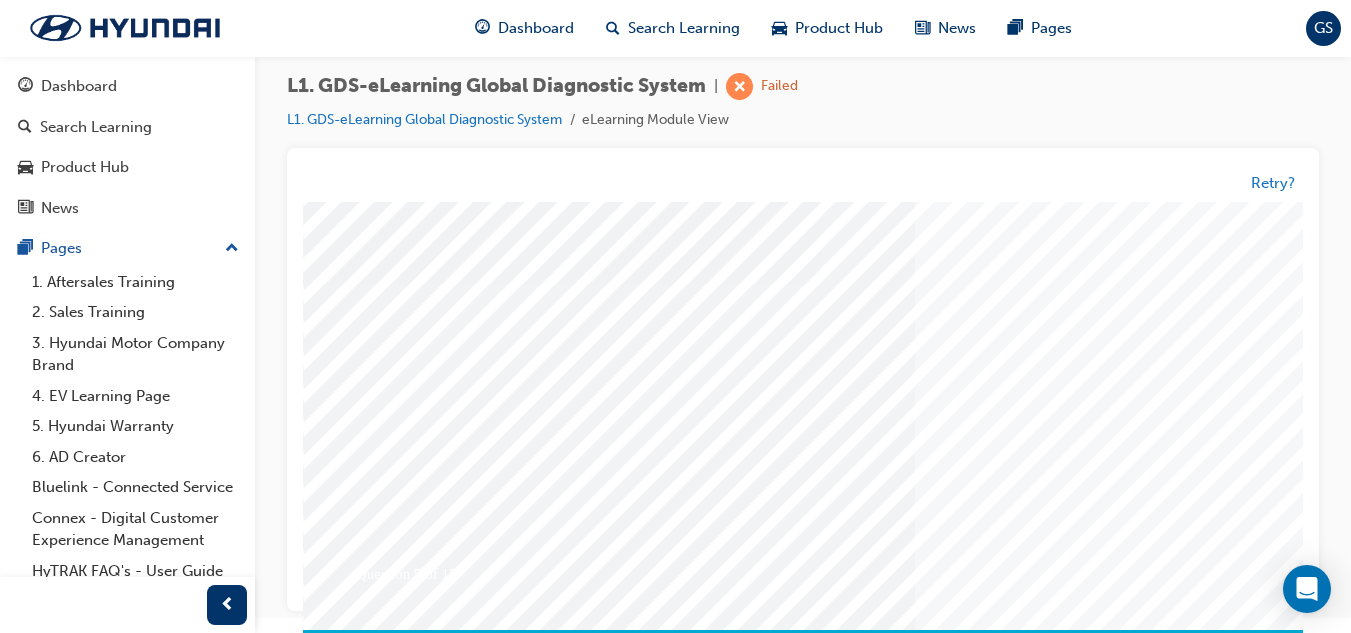 scroll, scrollTop: 300, scrollLeft: 0, axis: vertical 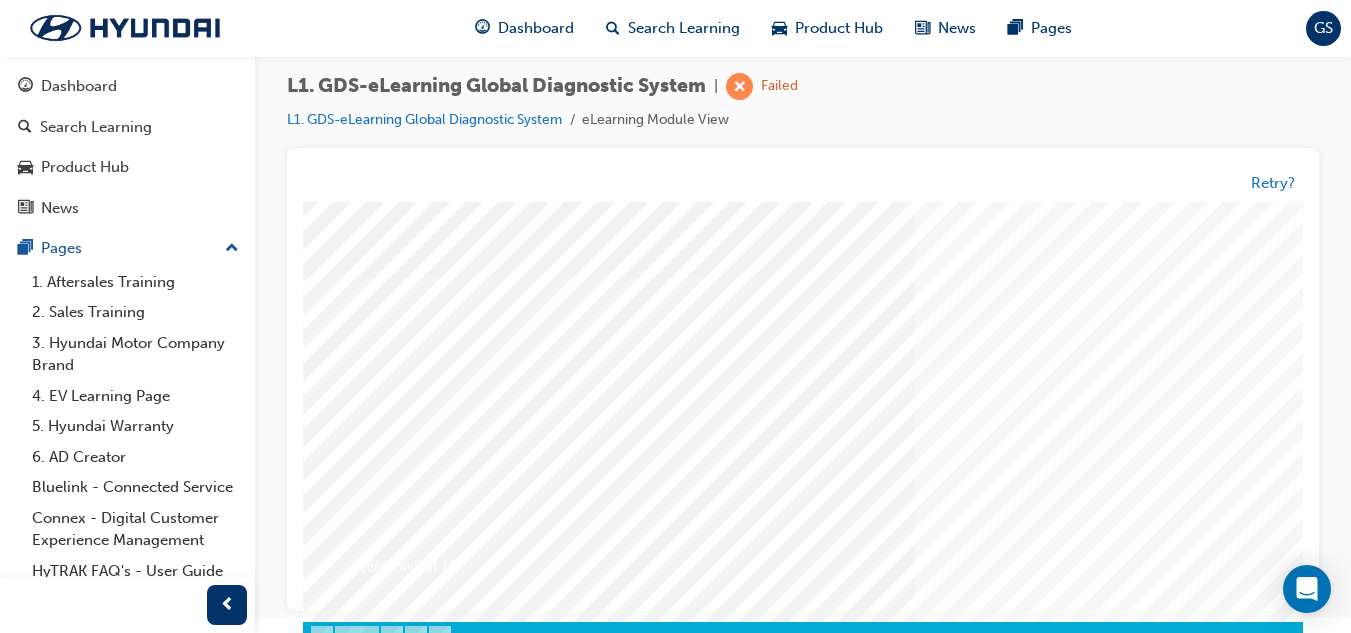 click at bounding box center (373, 3359) 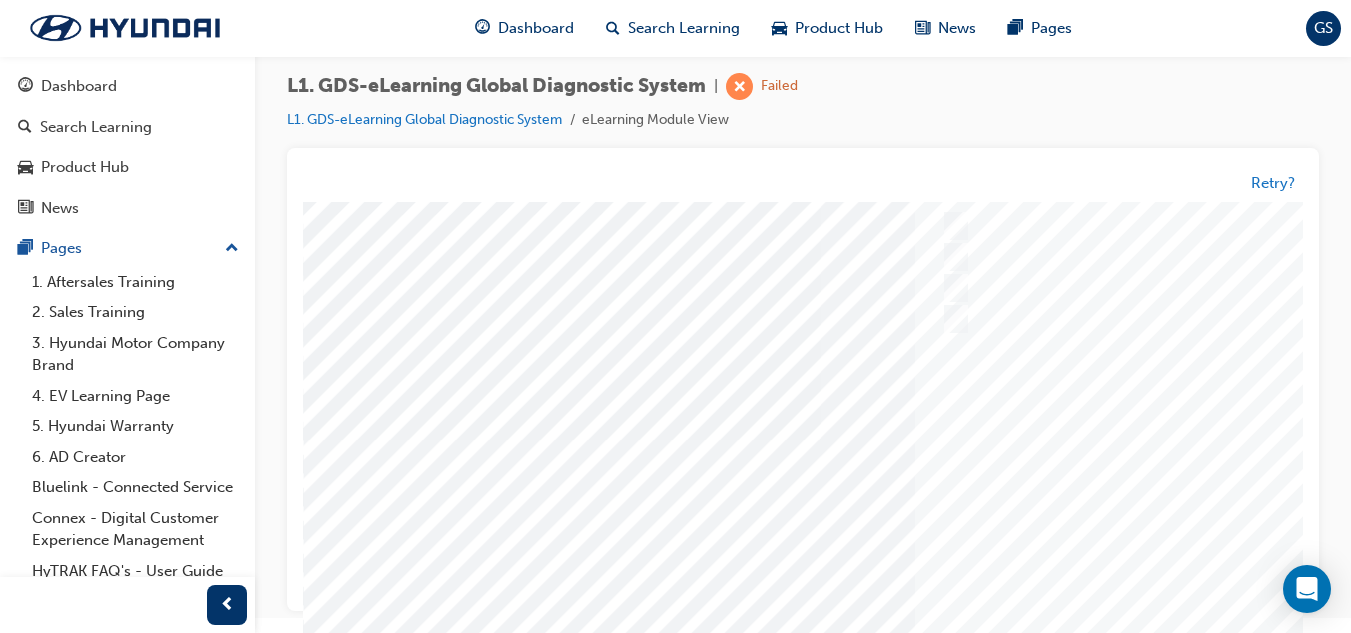 scroll, scrollTop: 0, scrollLeft: 0, axis: both 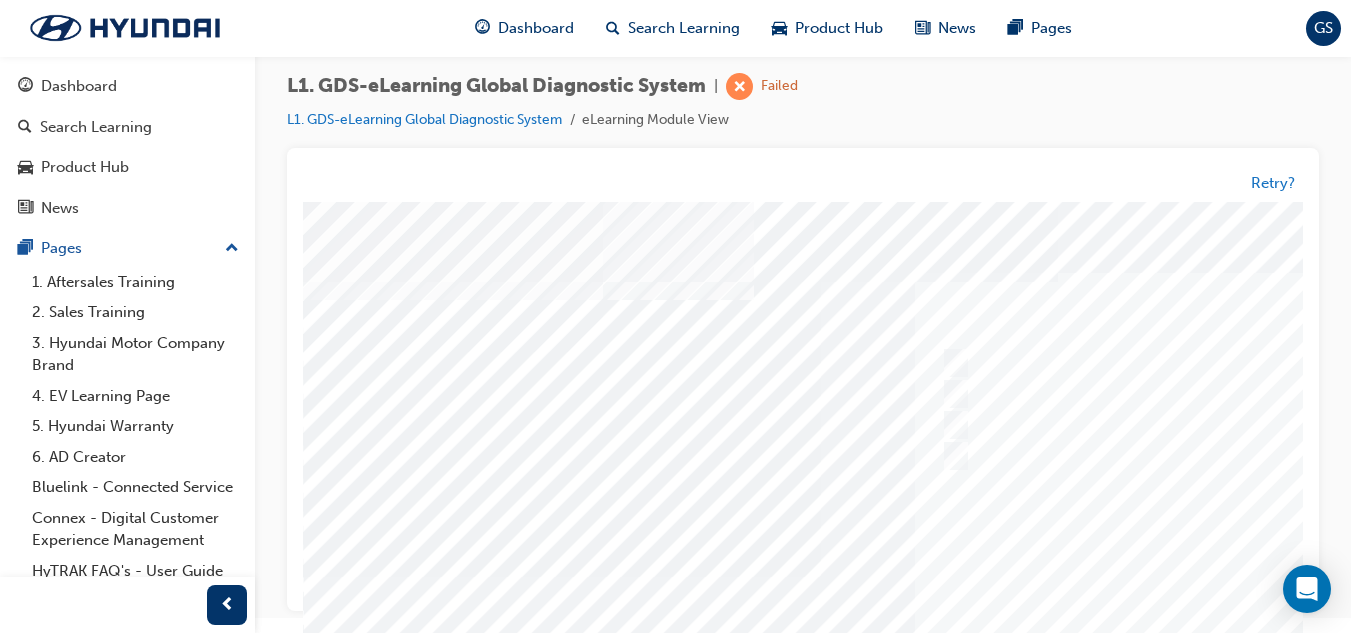 click at bounding box center [983, 577] 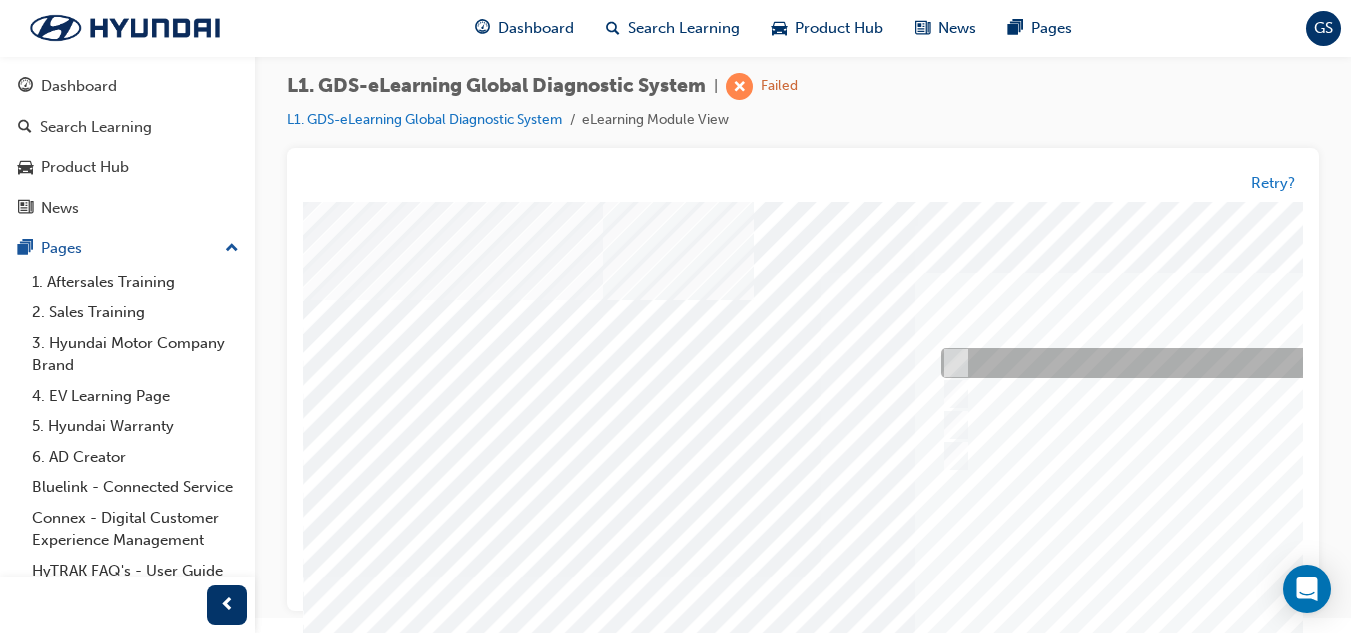 click at bounding box center (1268, 364) 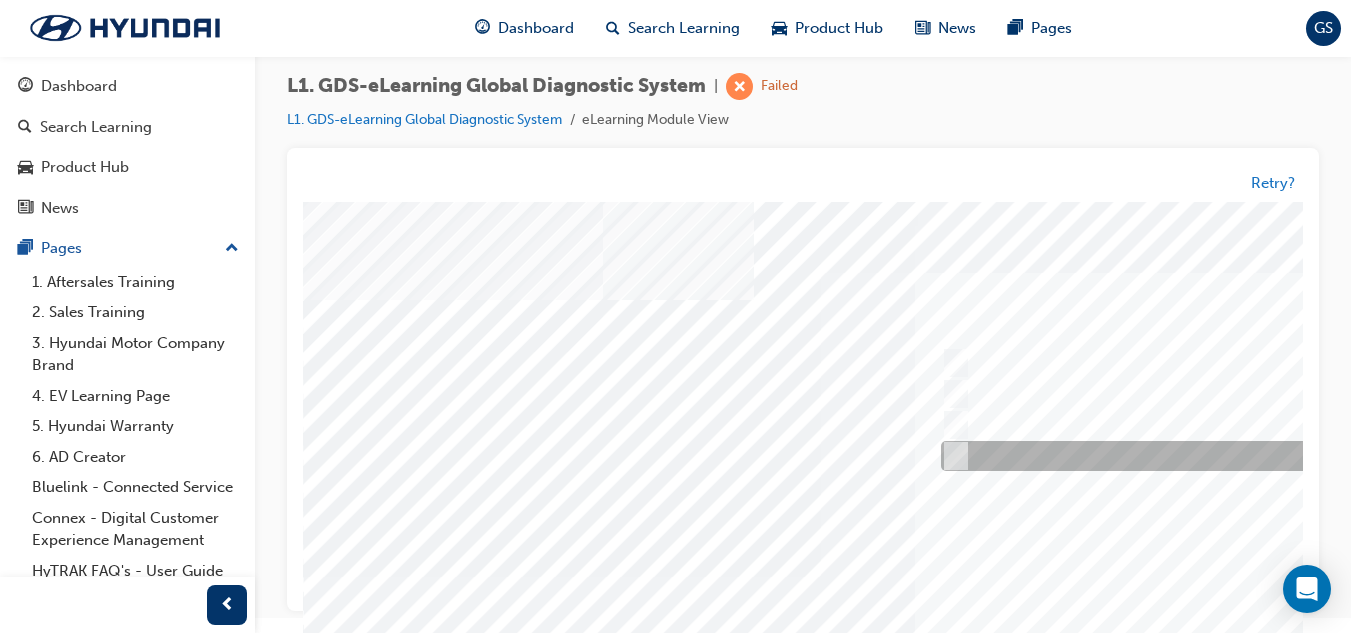 click at bounding box center [1268, 457] 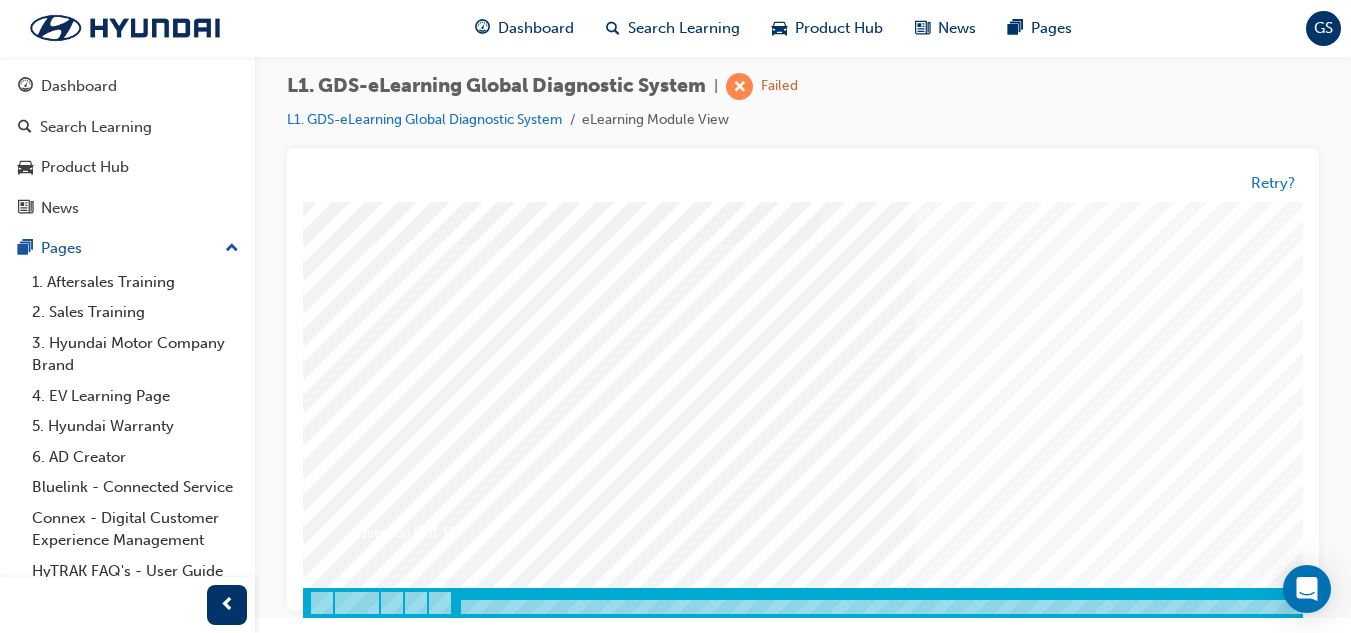 click at bounding box center [373, 3325] 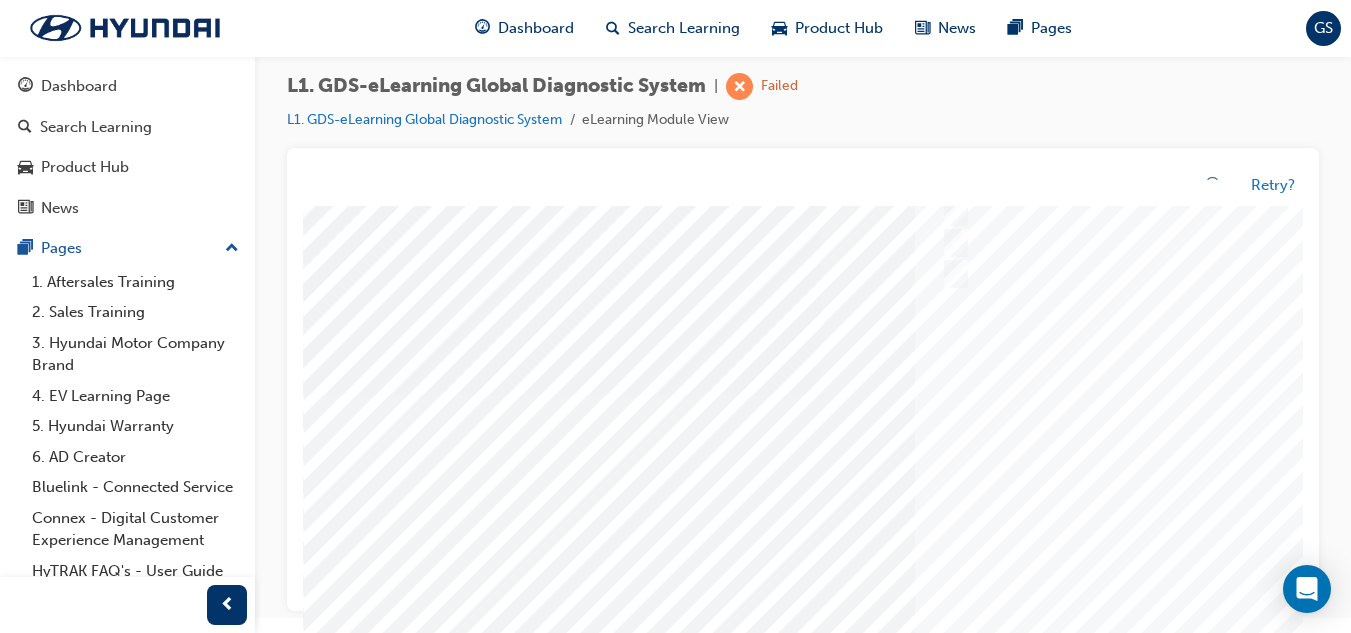 scroll, scrollTop: 0, scrollLeft: 0, axis: both 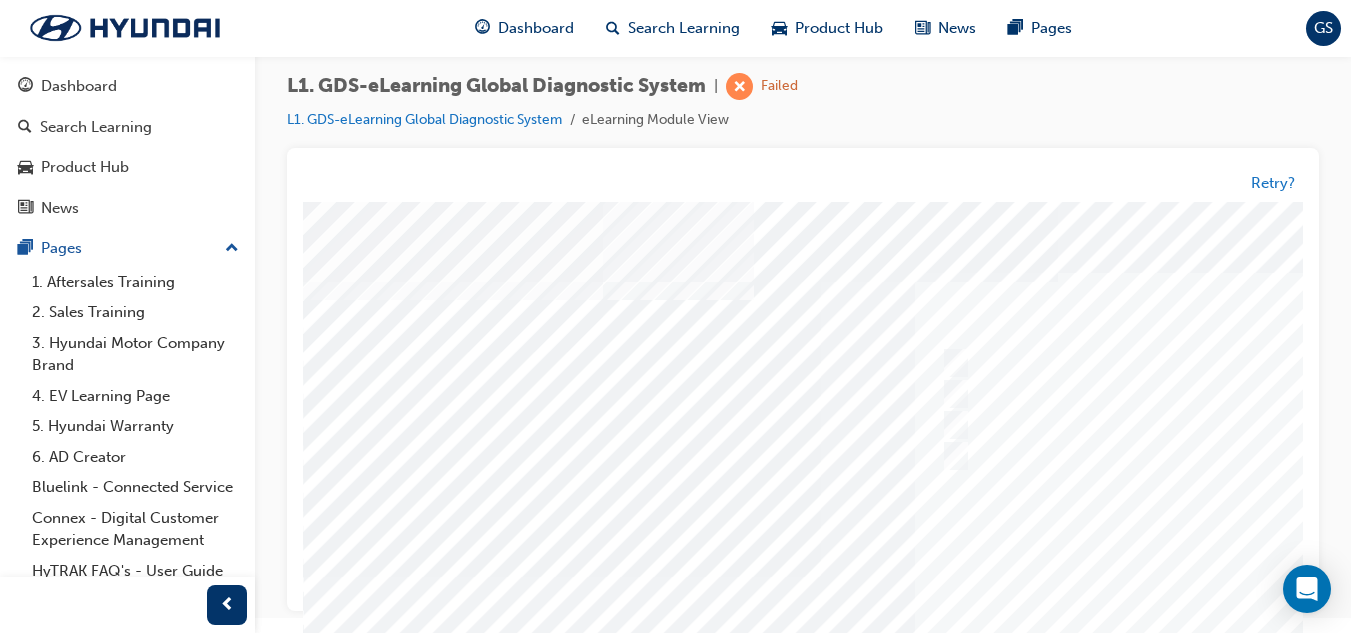 click at bounding box center [983, 577] 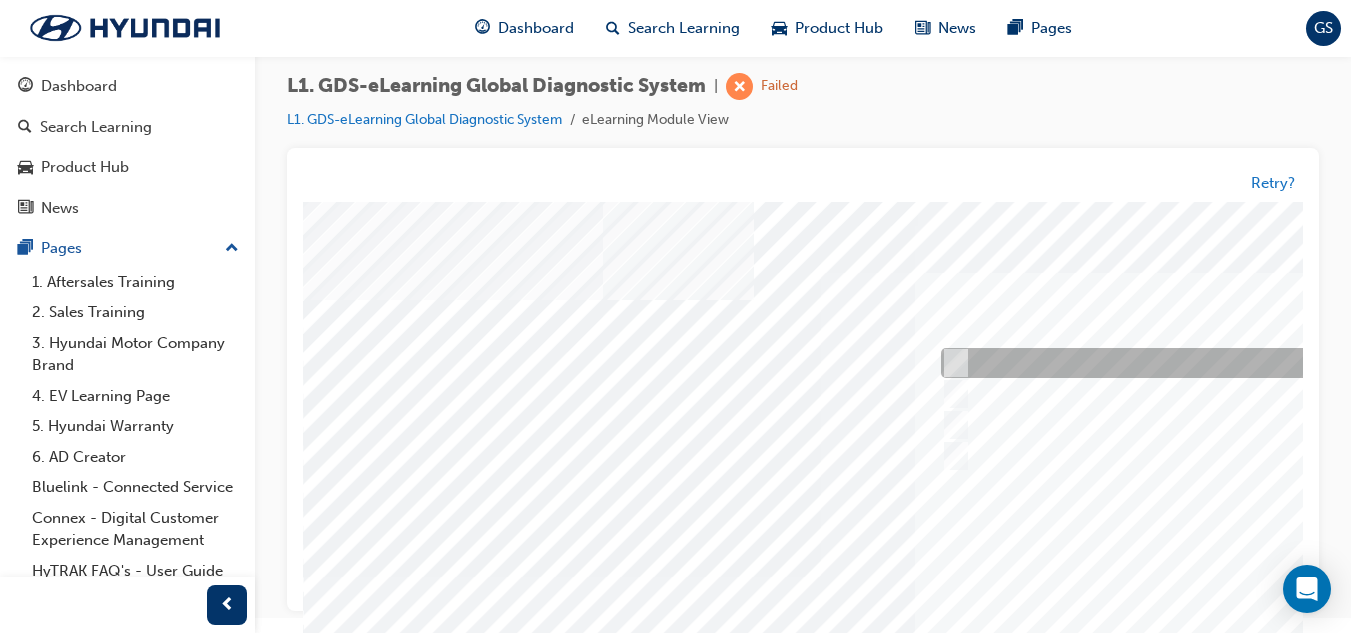 click at bounding box center (1268, 364) 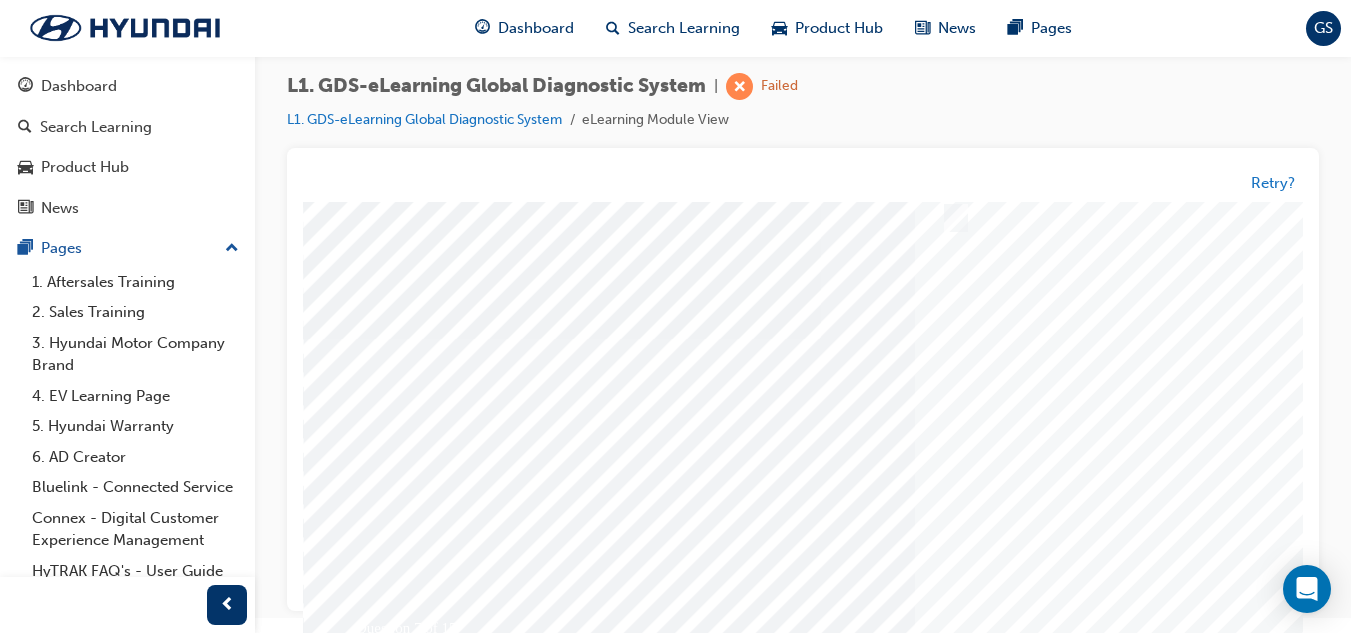 scroll, scrollTop: 0, scrollLeft: 0, axis: both 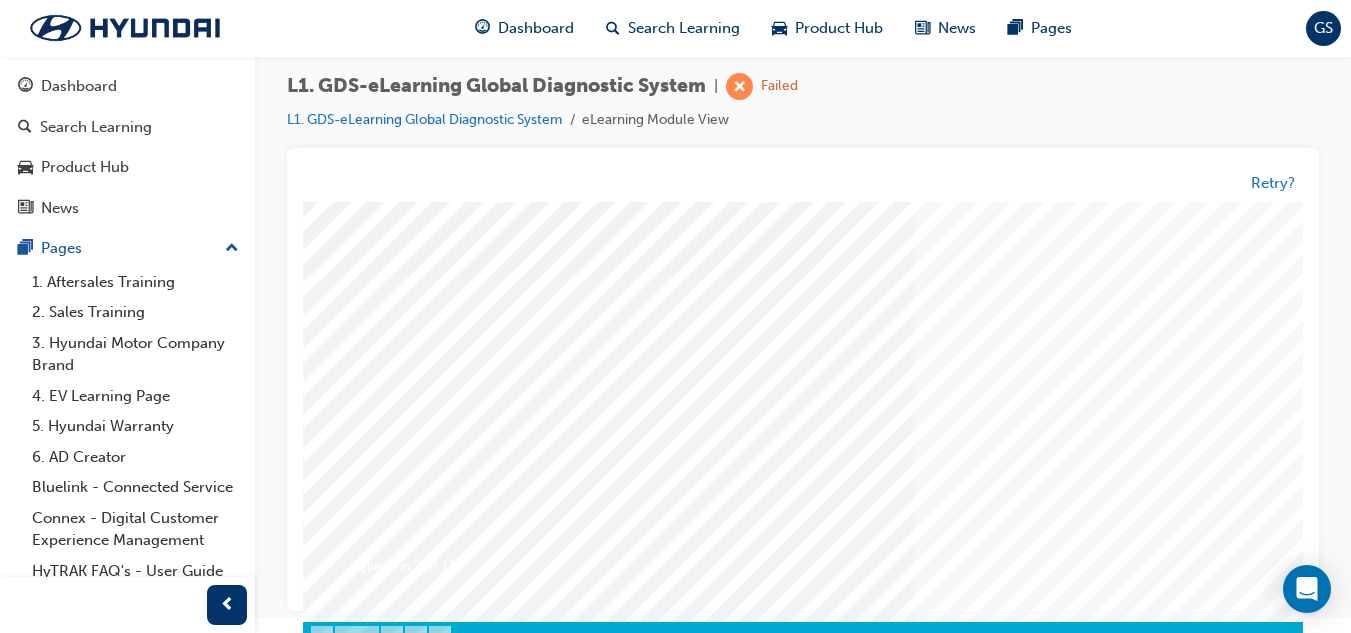 click at bounding box center [373, 3359] 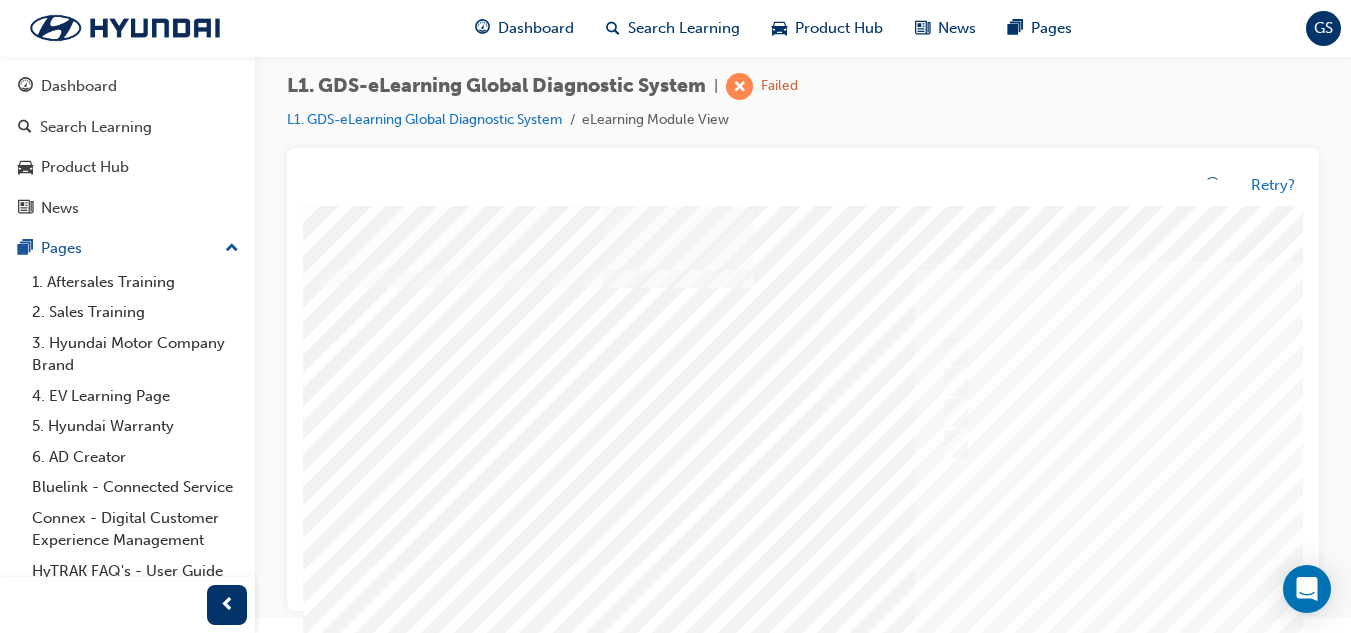 scroll, scrollTop: 0, scrollLeft: 0, axis: both 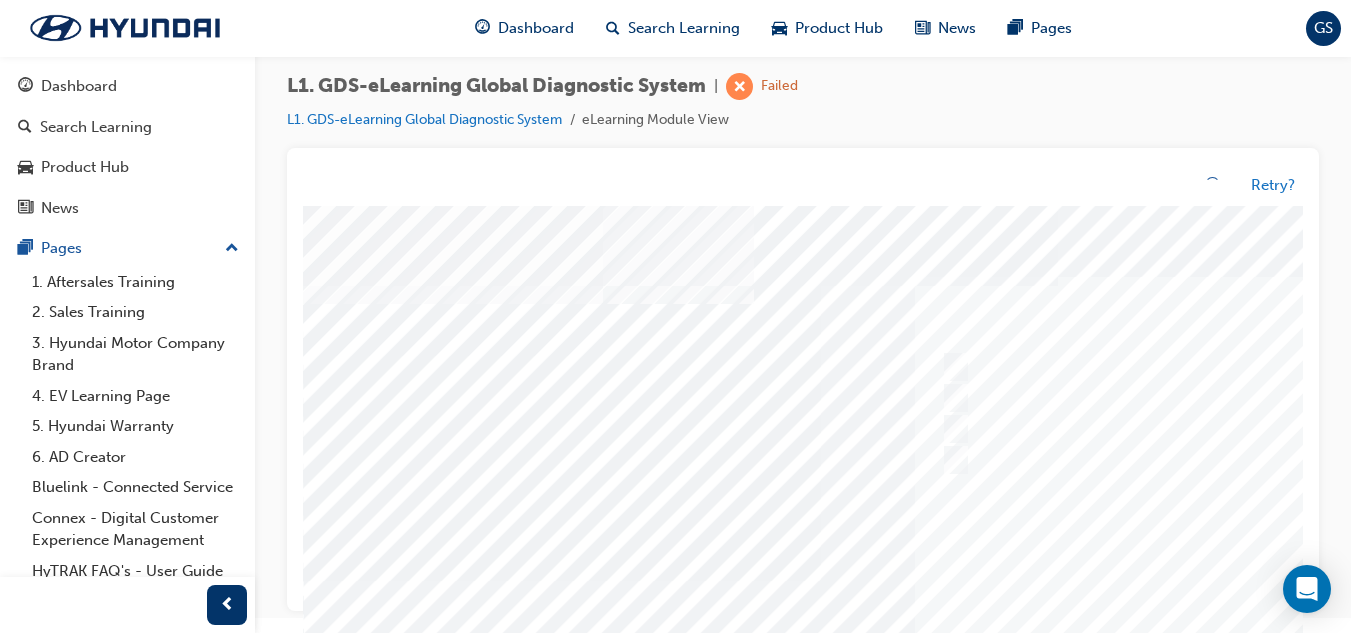 click at bounding box center [983, 581] 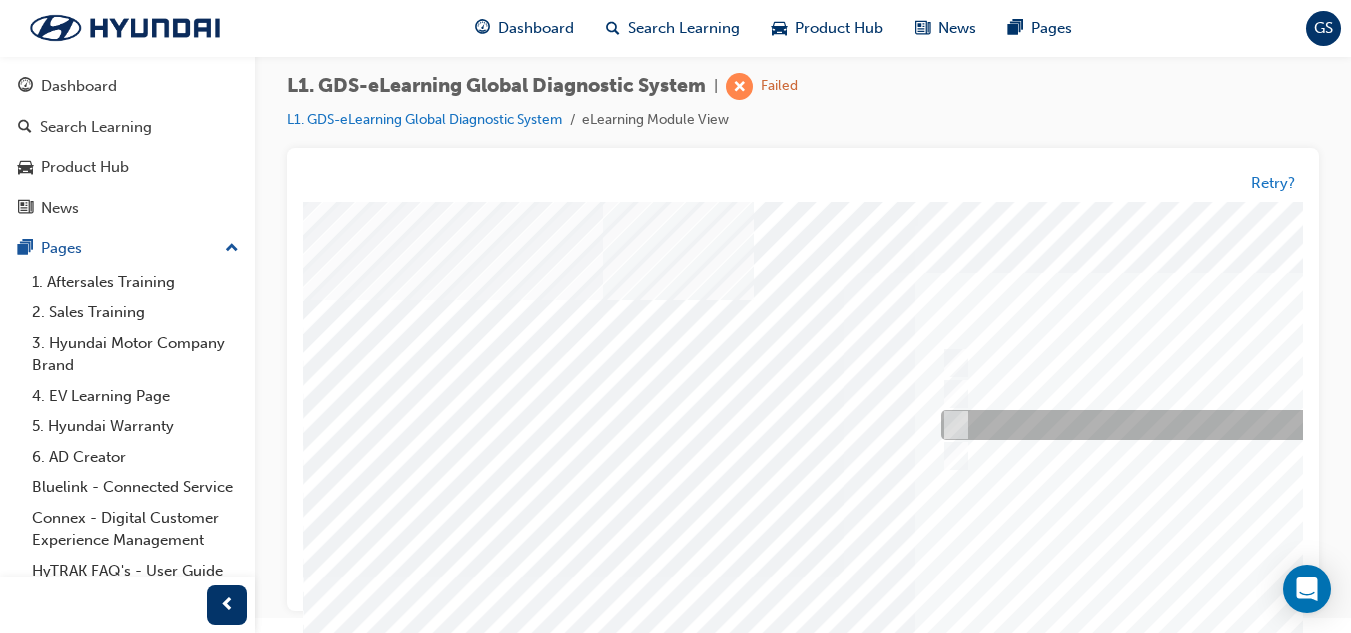 click at bounding box center (1268, 426) 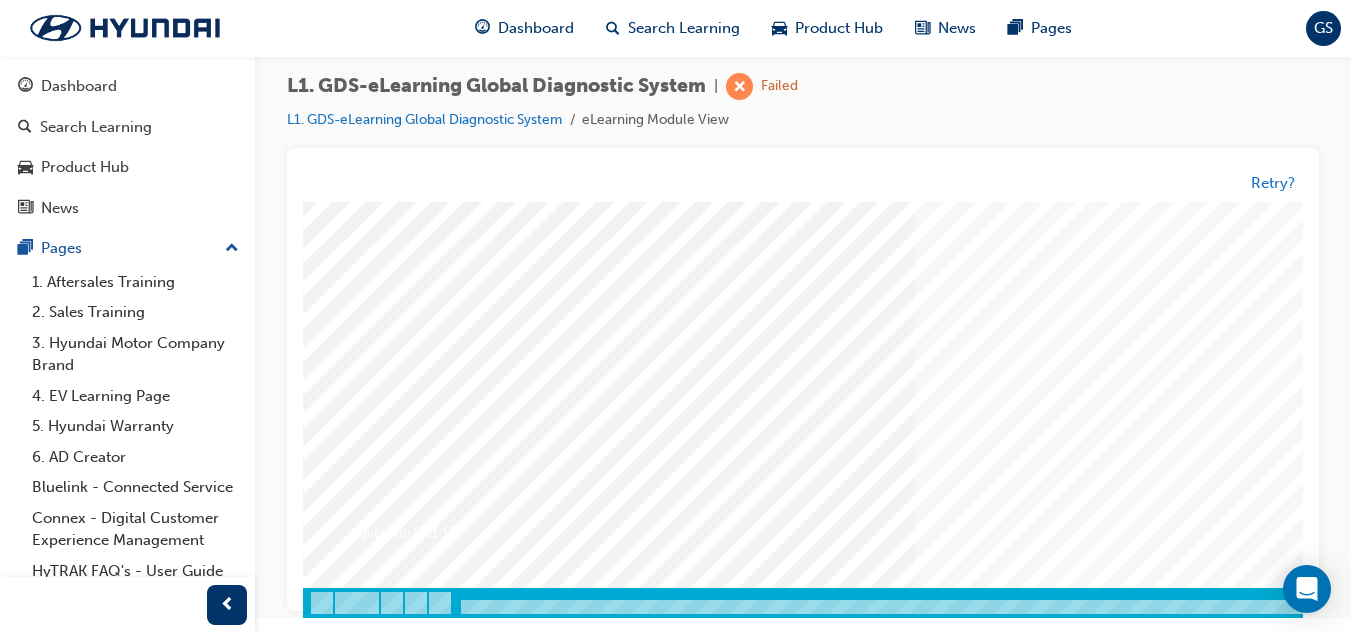 click at bounding box center (373, 3325) 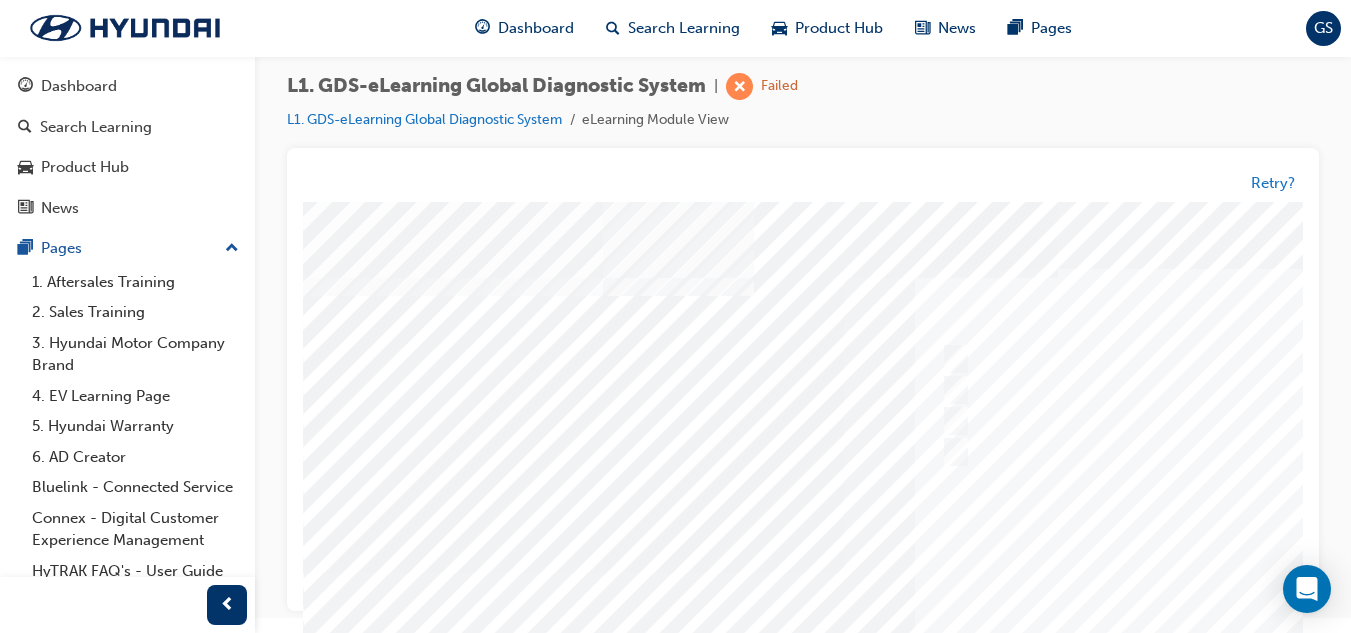 scroll, scrollTop: 0, scrollLeft: 0, axis: both 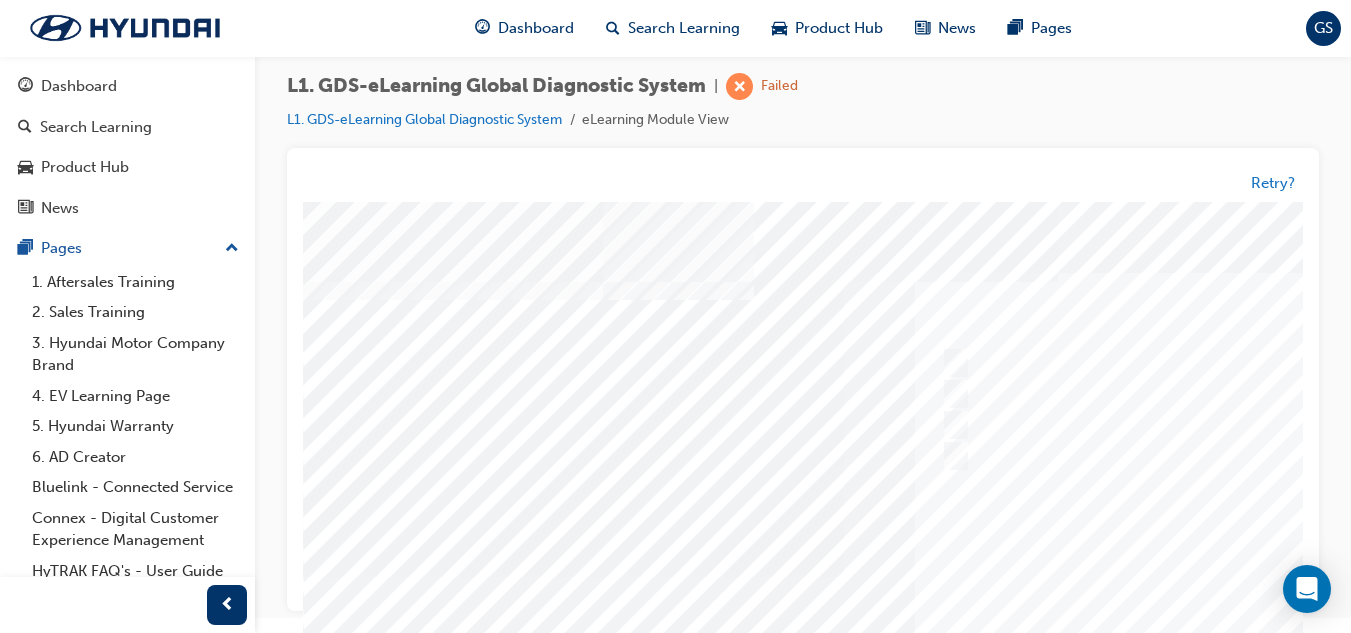 click at bounding box center (983, 577) 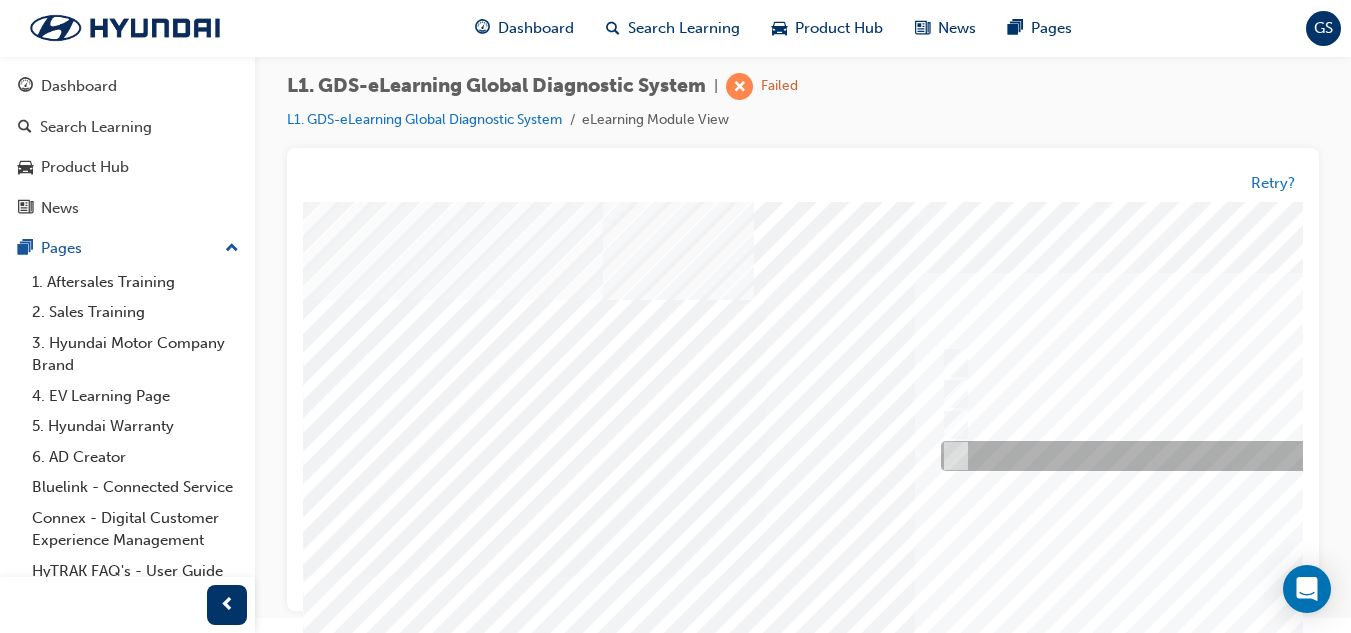 click at bounding box center (1268, 457) 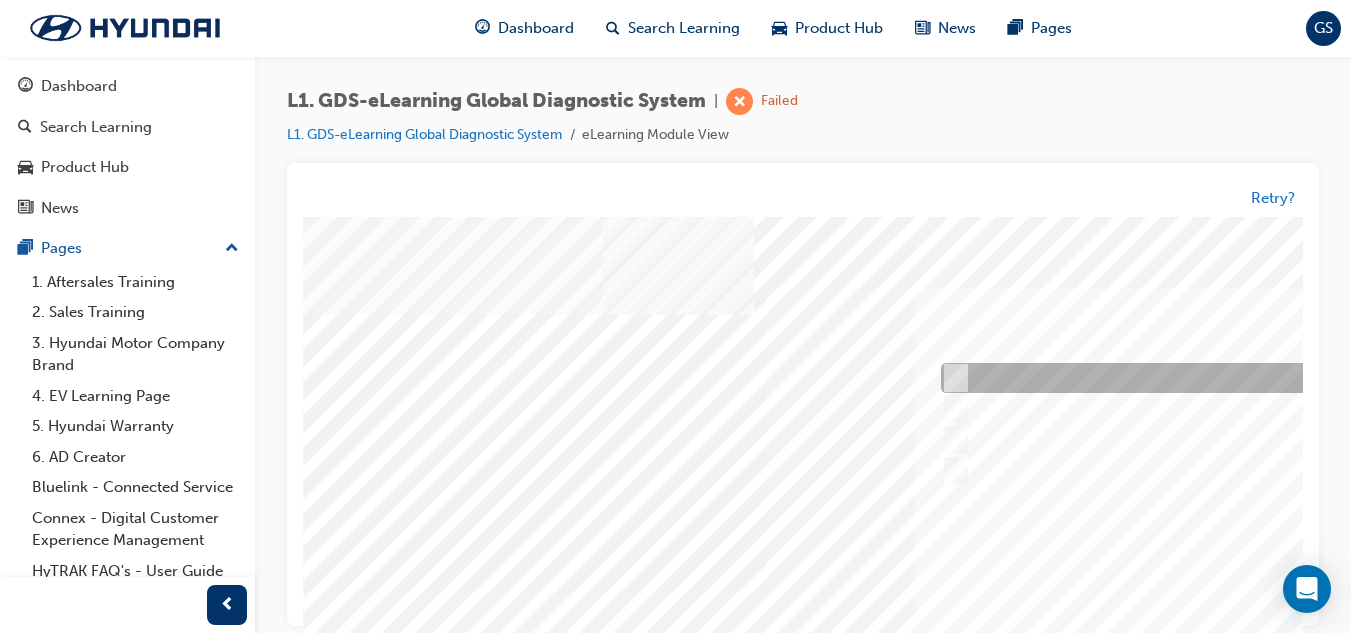 click at bounding box center (1268, 379) 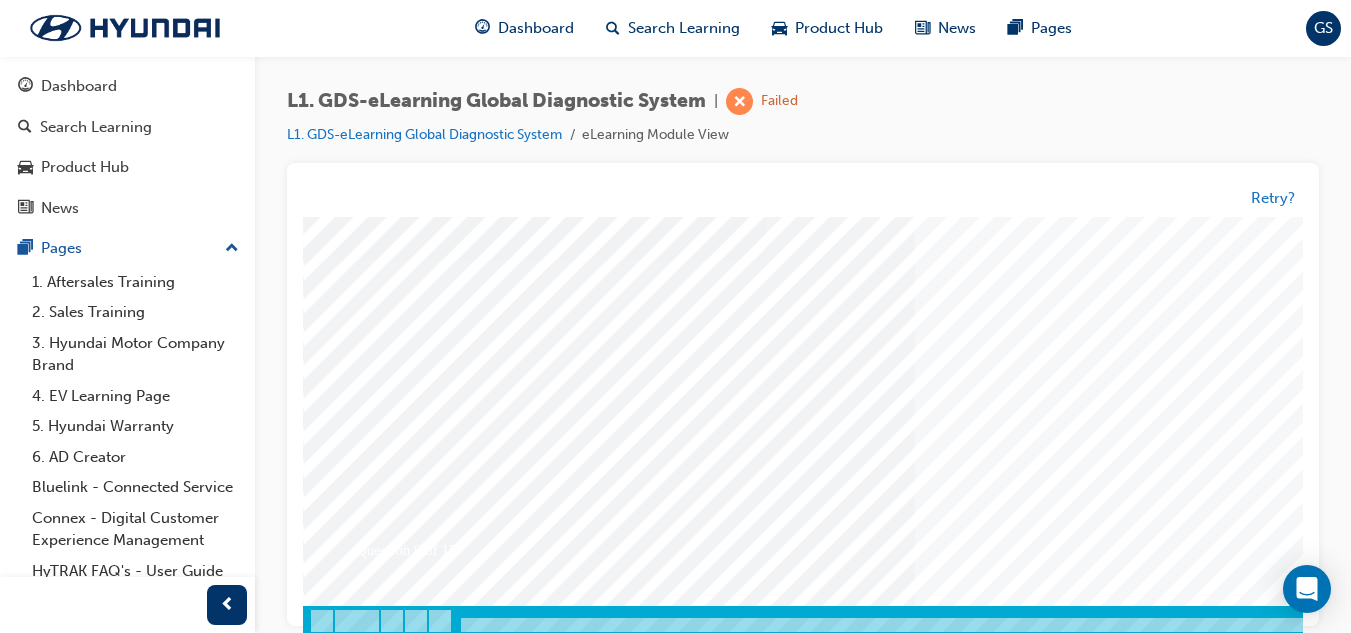 scroll, scrollTop: 334, scrollLeft: 0, axis: vertical 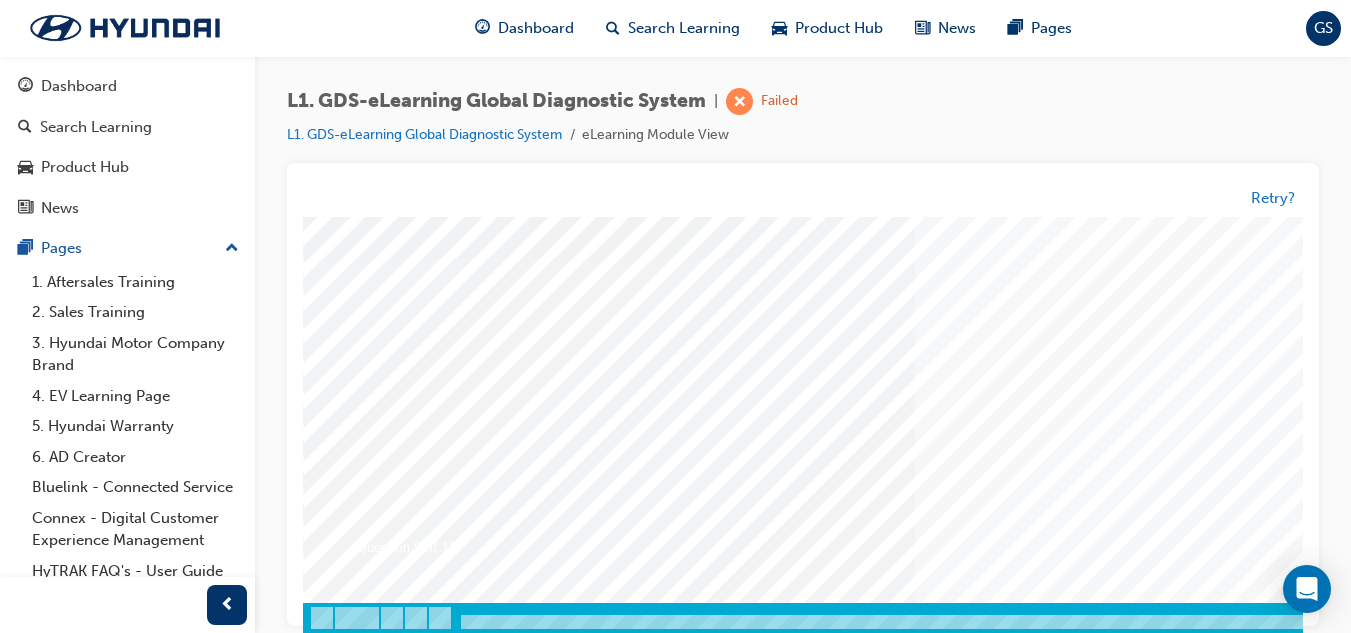 click at bounding box center [373, 3340] 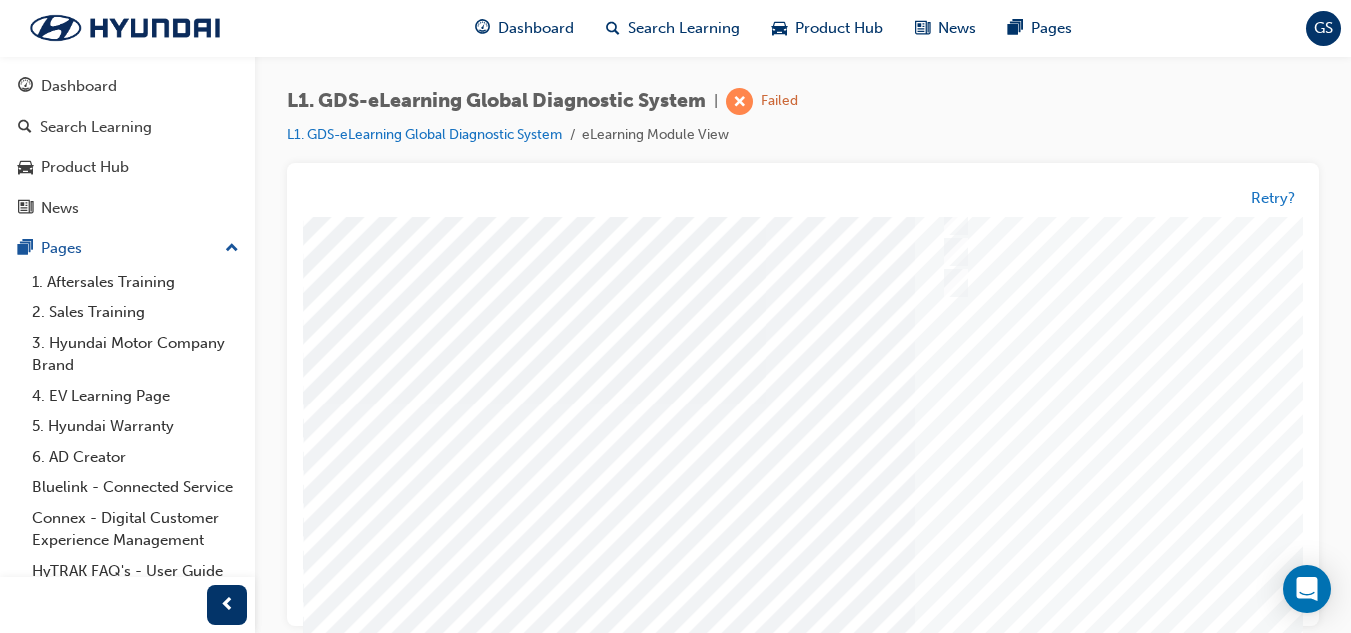 scroll, scrollTop: 0, scrollLeft: 0, axis: both 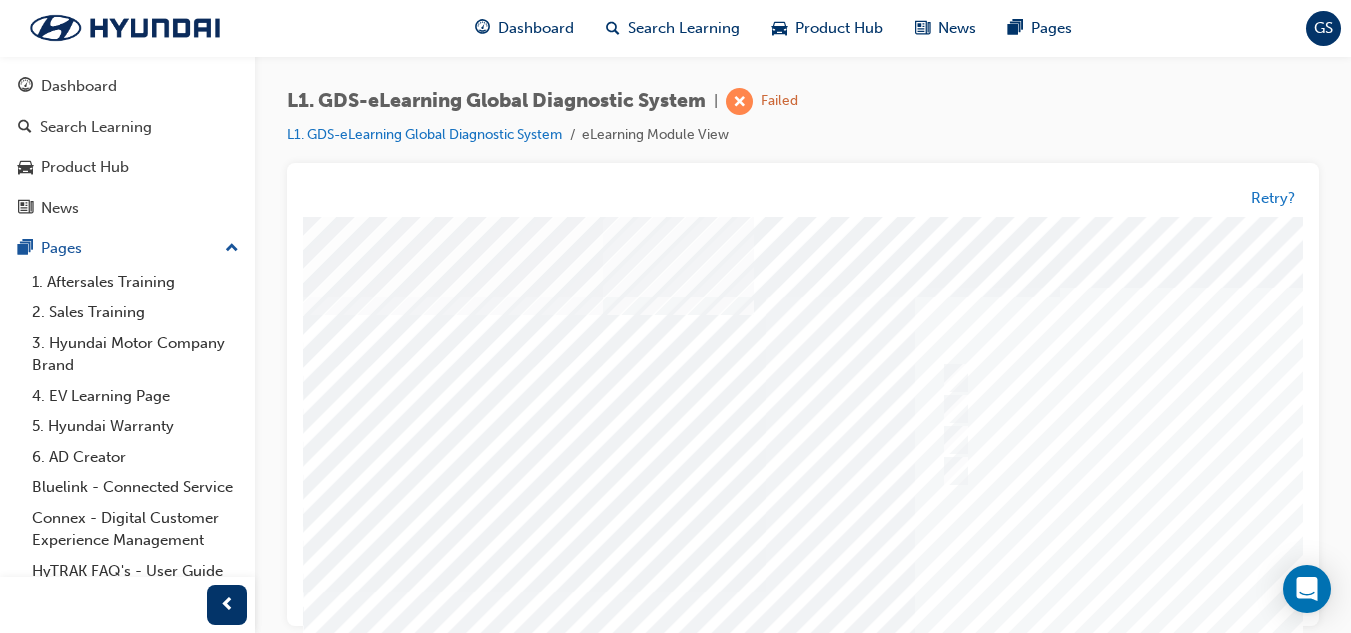 click at bounding box center (983, 592) 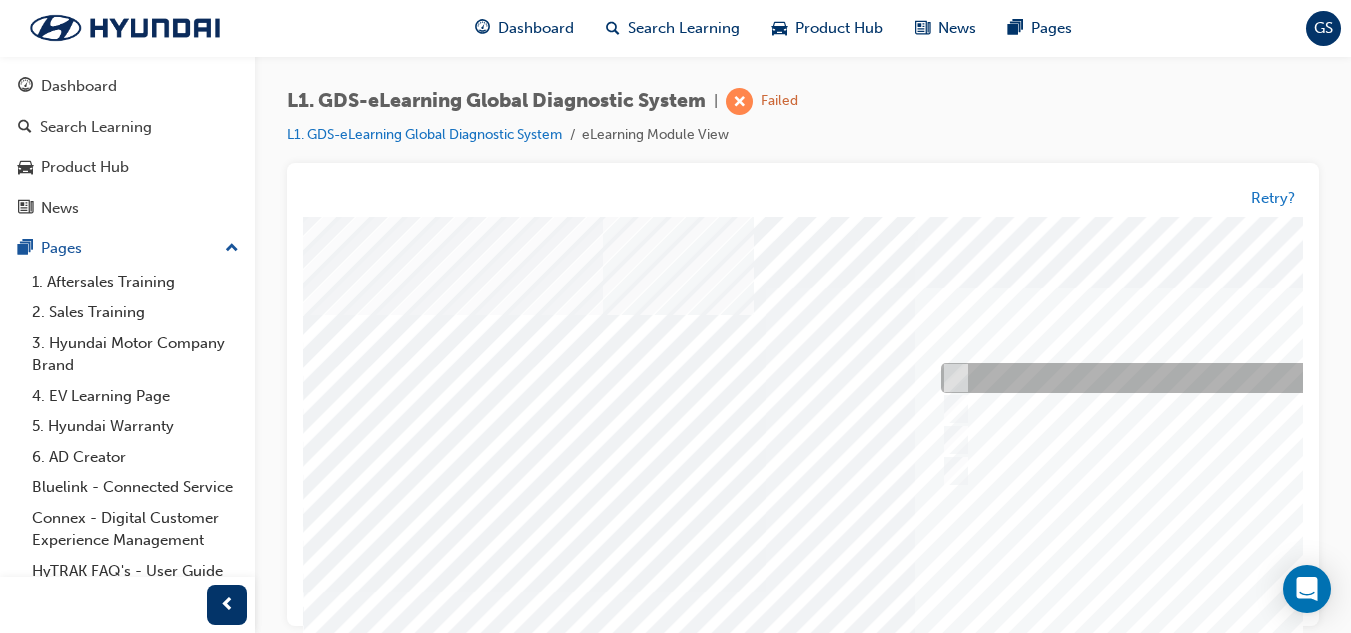 click at bounding box center (1268, 379) 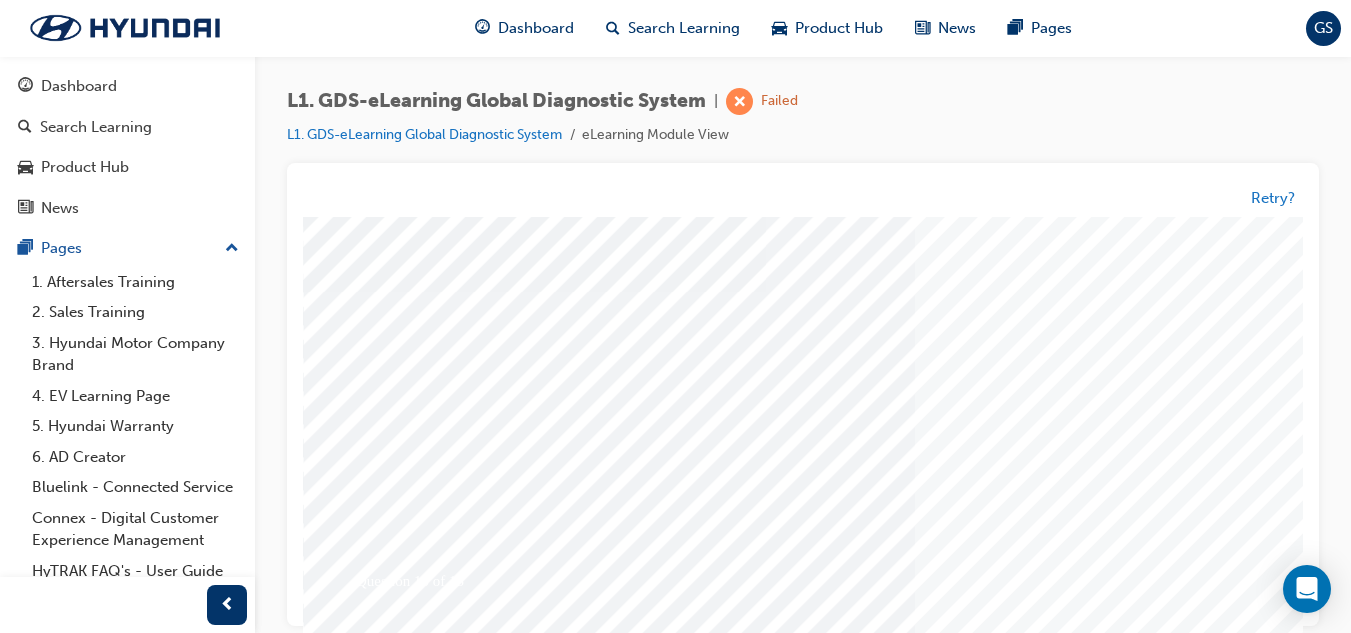 click at bounding box center (373, 3374) 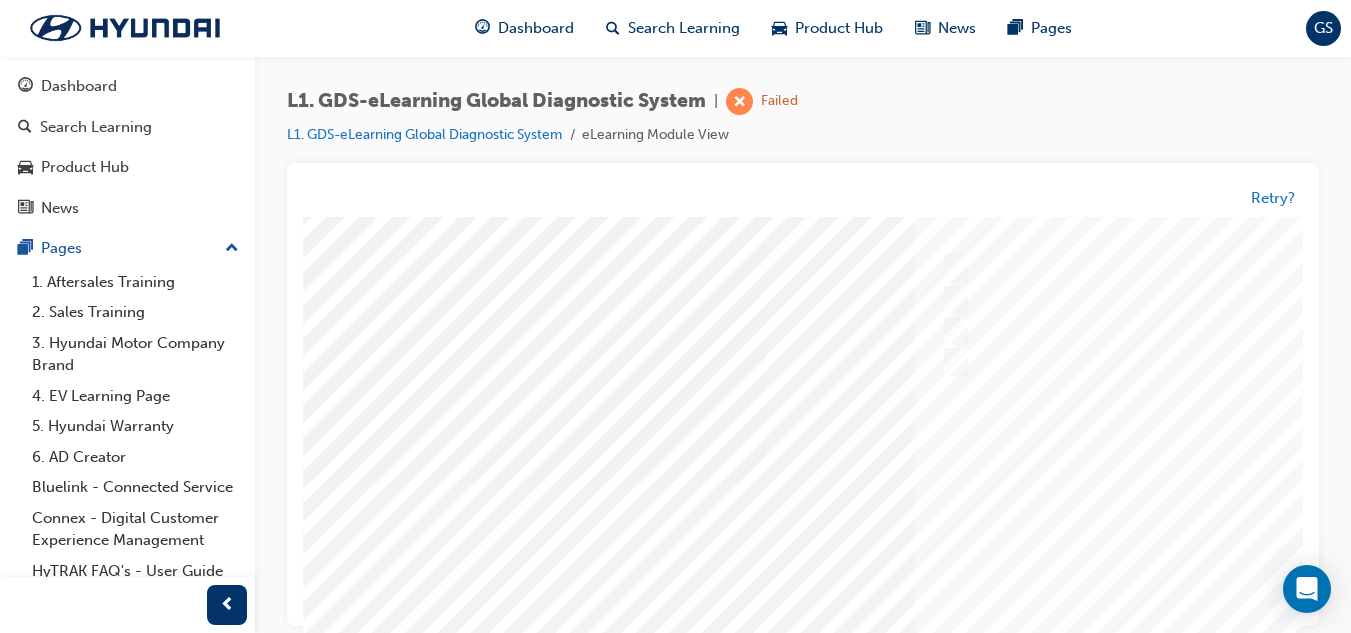 scroll, scrollTop: 0, scrollLeft: 0, axis: both 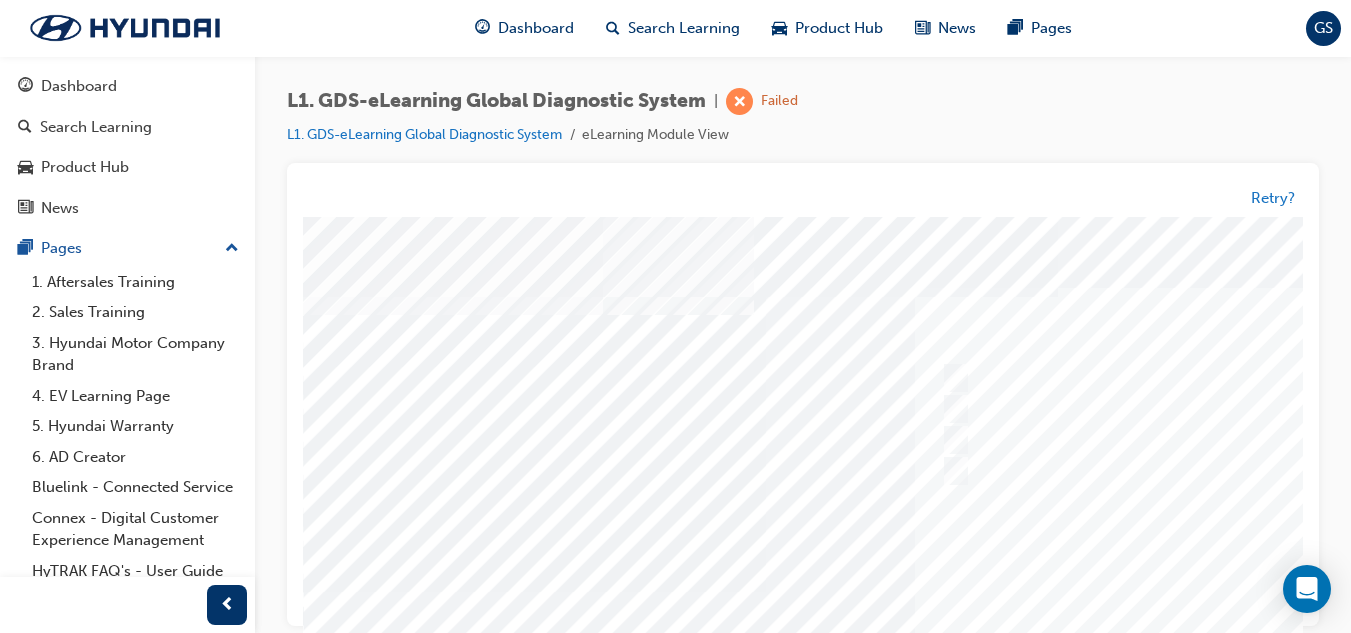 click at bounding box center (983, 592) 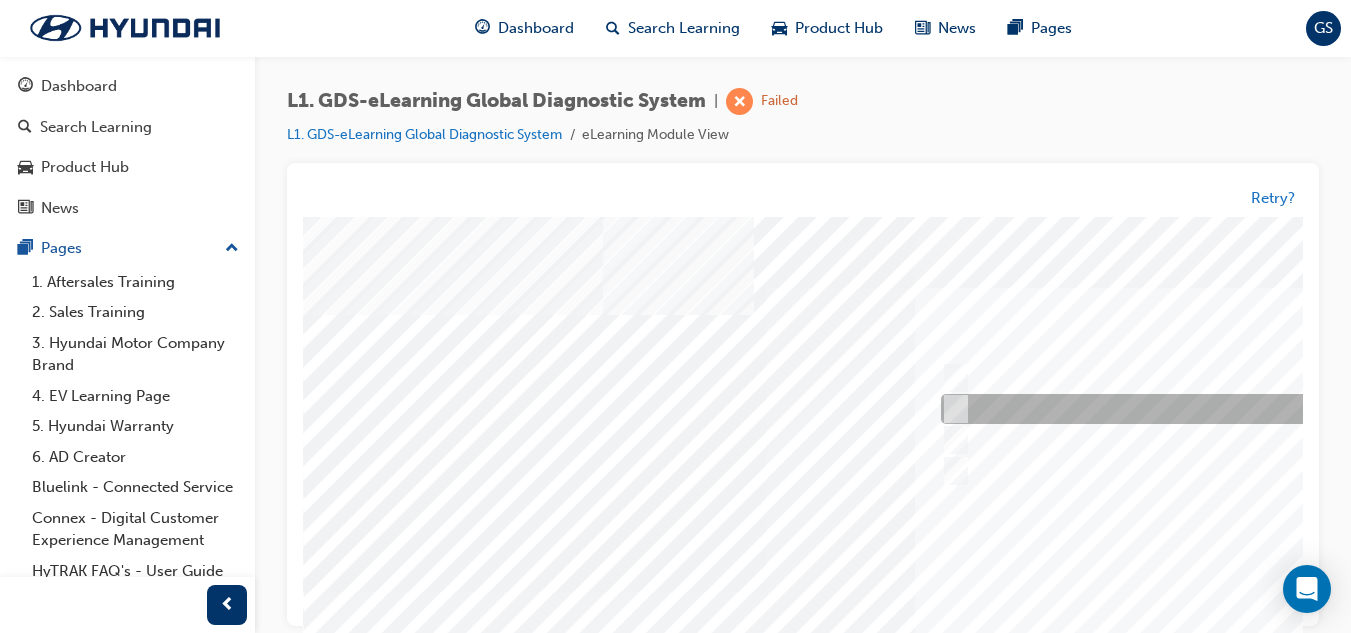 click at bounding box center [1268, 410] 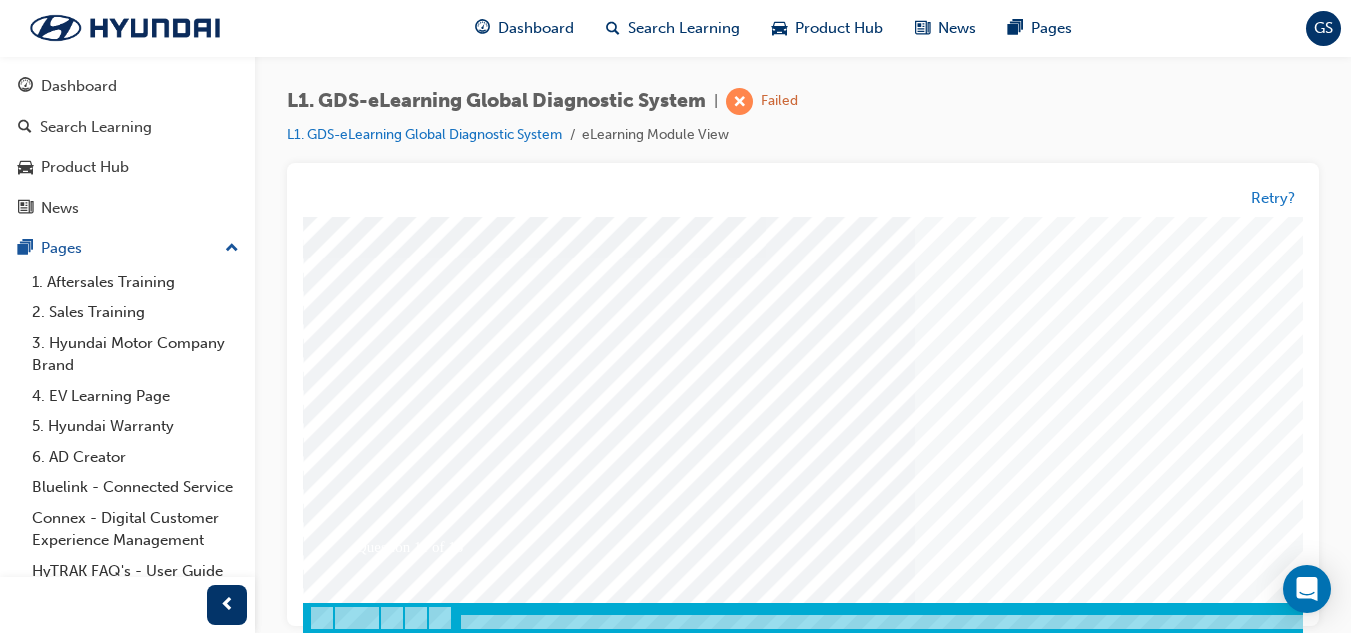 click at bounding box center [373, 3340] 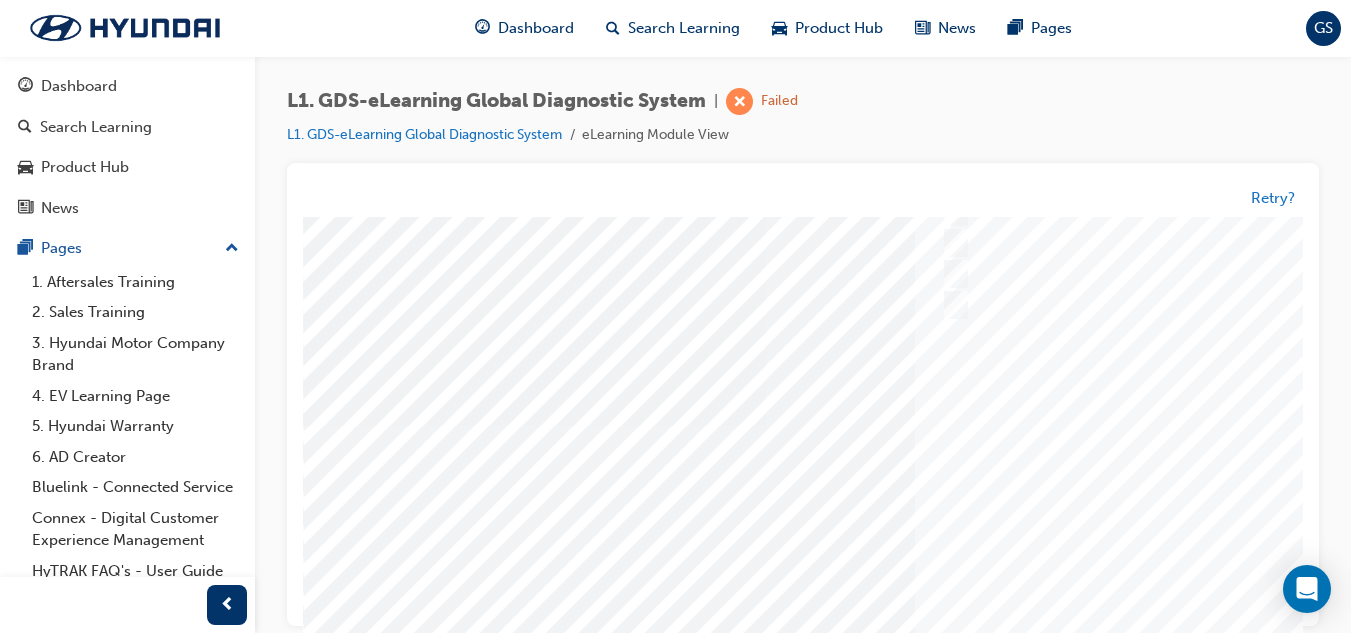 scroll, scrollTop: 0, scrollLeft: 0, axis: both 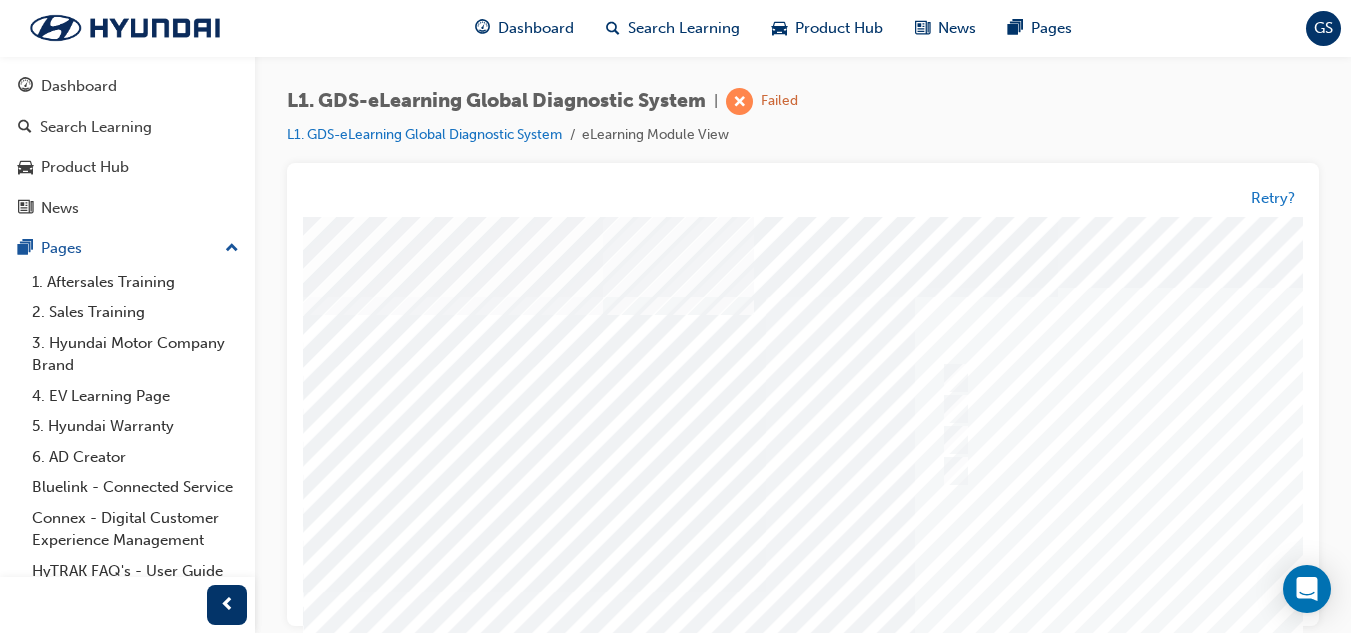 click at bounding box center (983, 592) 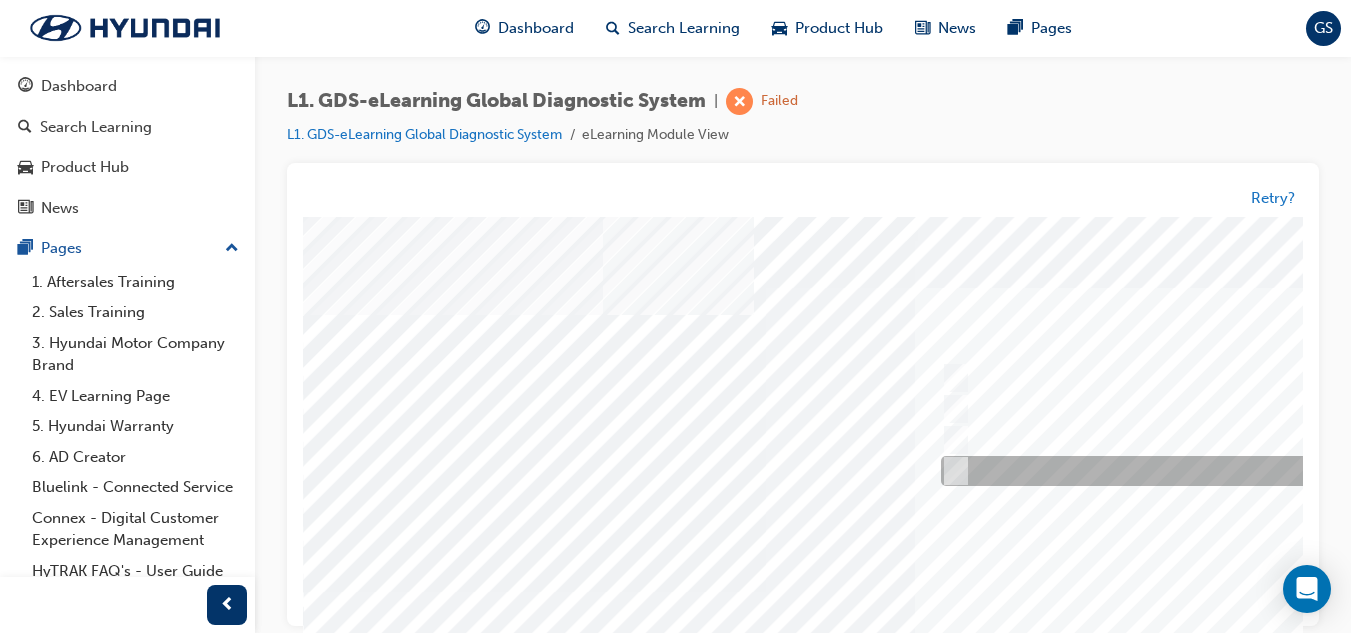 click at bounding box center (1268, 472) 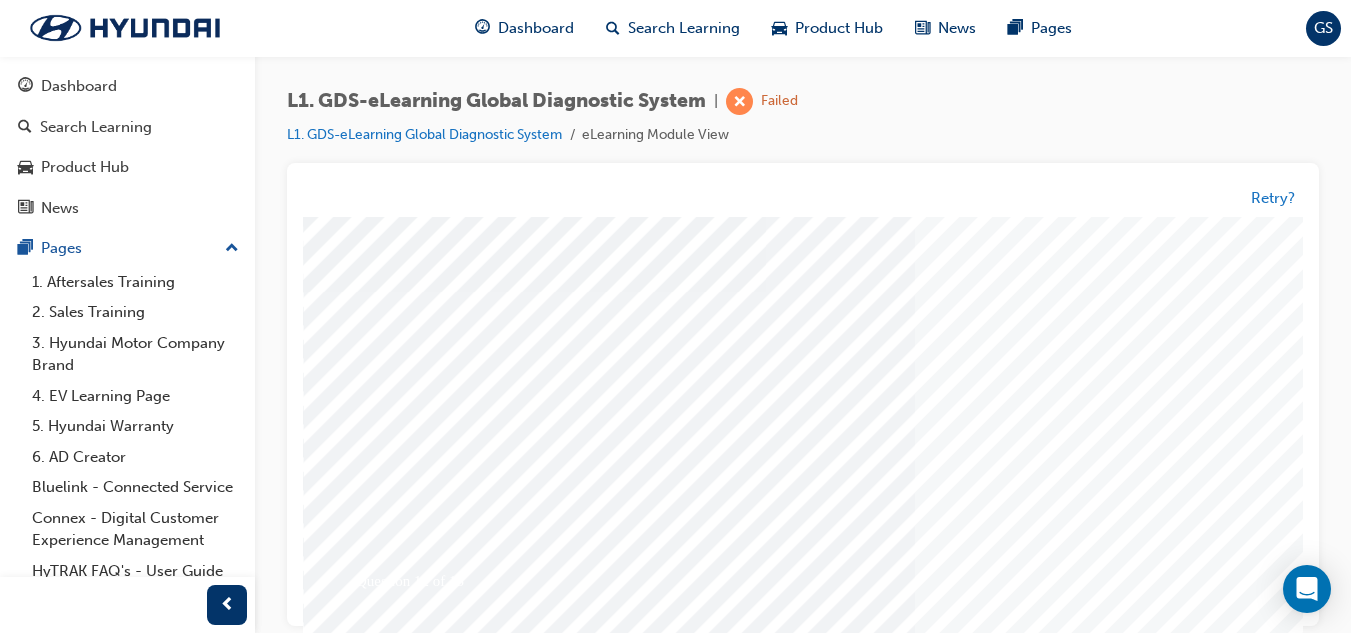 click at bounding box center [373, 3374] 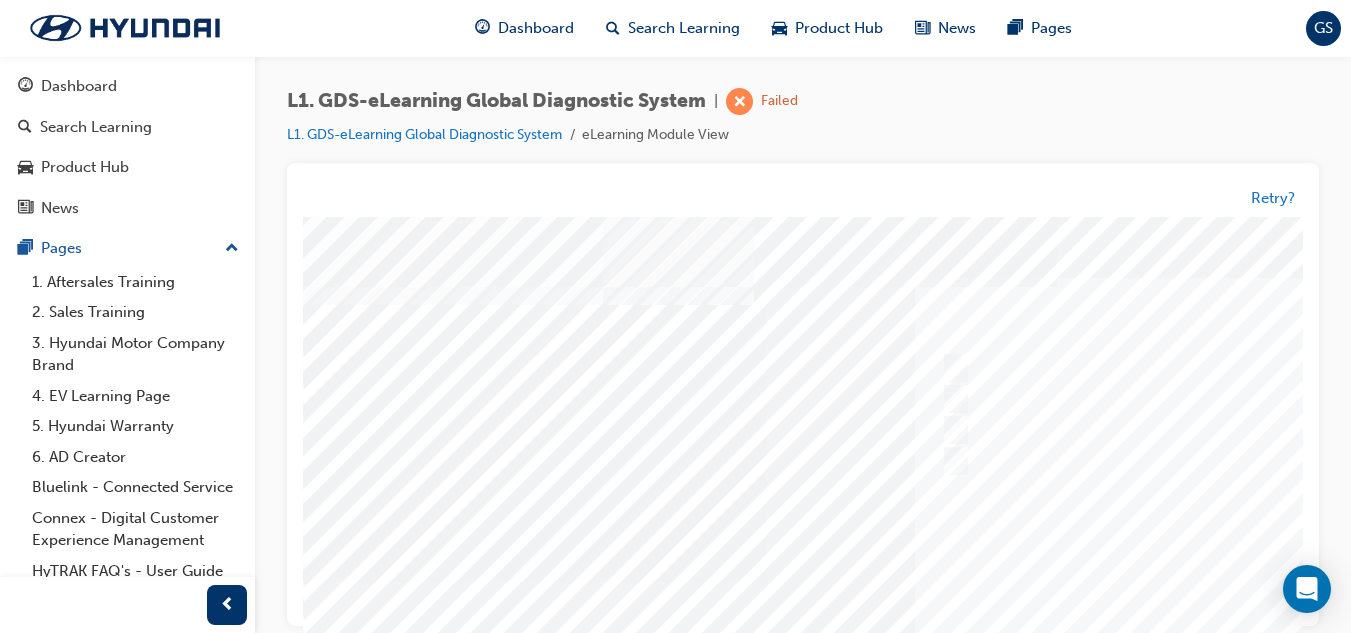scroll, scrollTop: 0, scrollLeft: 0, axis: both 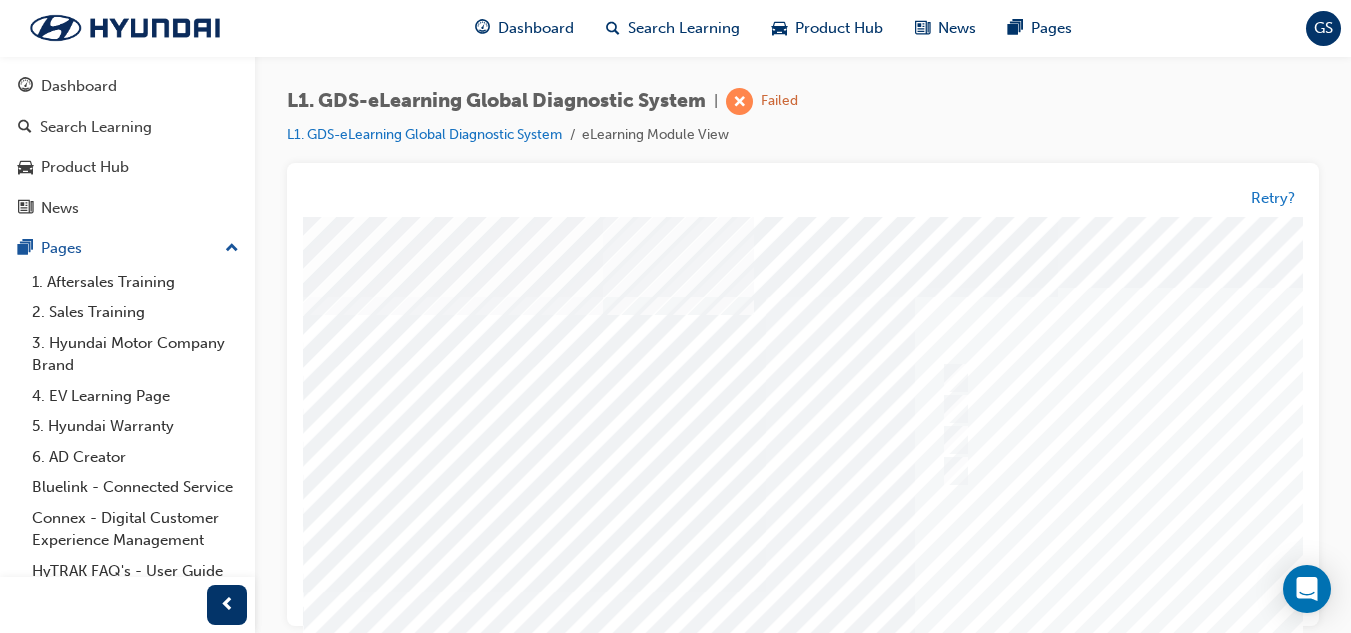 click at bounding box center [983, 592] 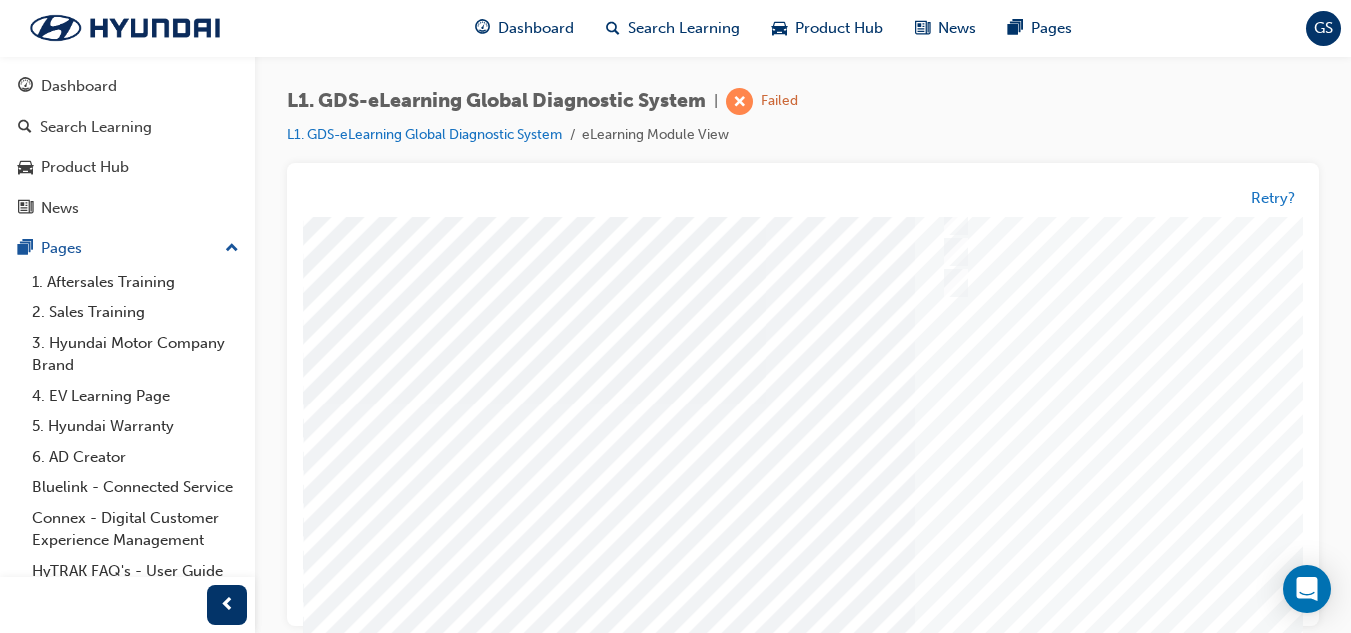 scroll, scrollTop: 0, scrollLeft: 0, axis: both 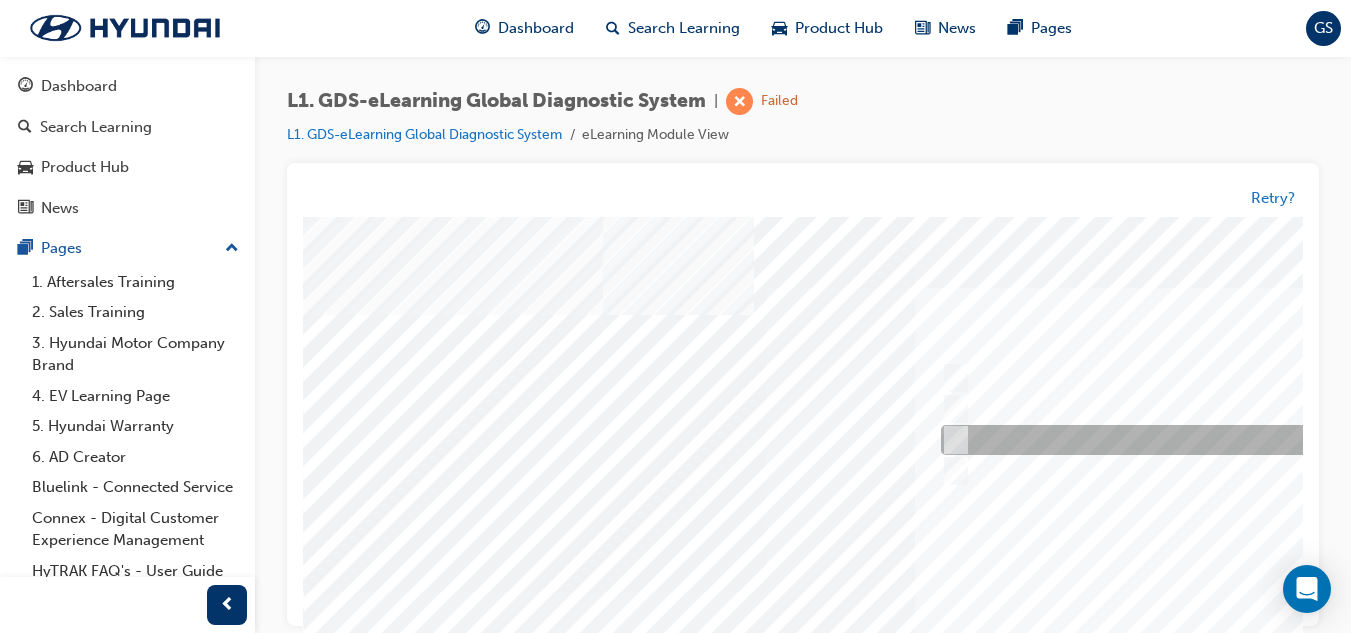 click at bounding box center (1268, 441) 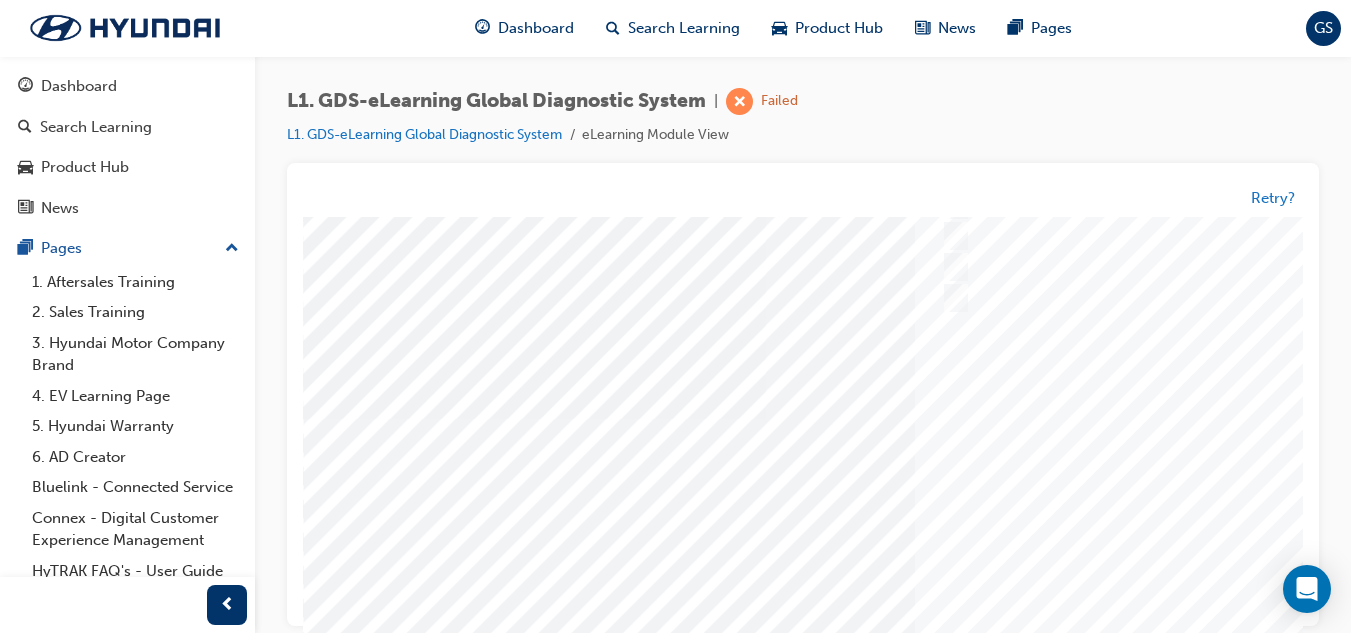 scroll, scrollTop: 334, scrollLeft: 0, axis: vertical 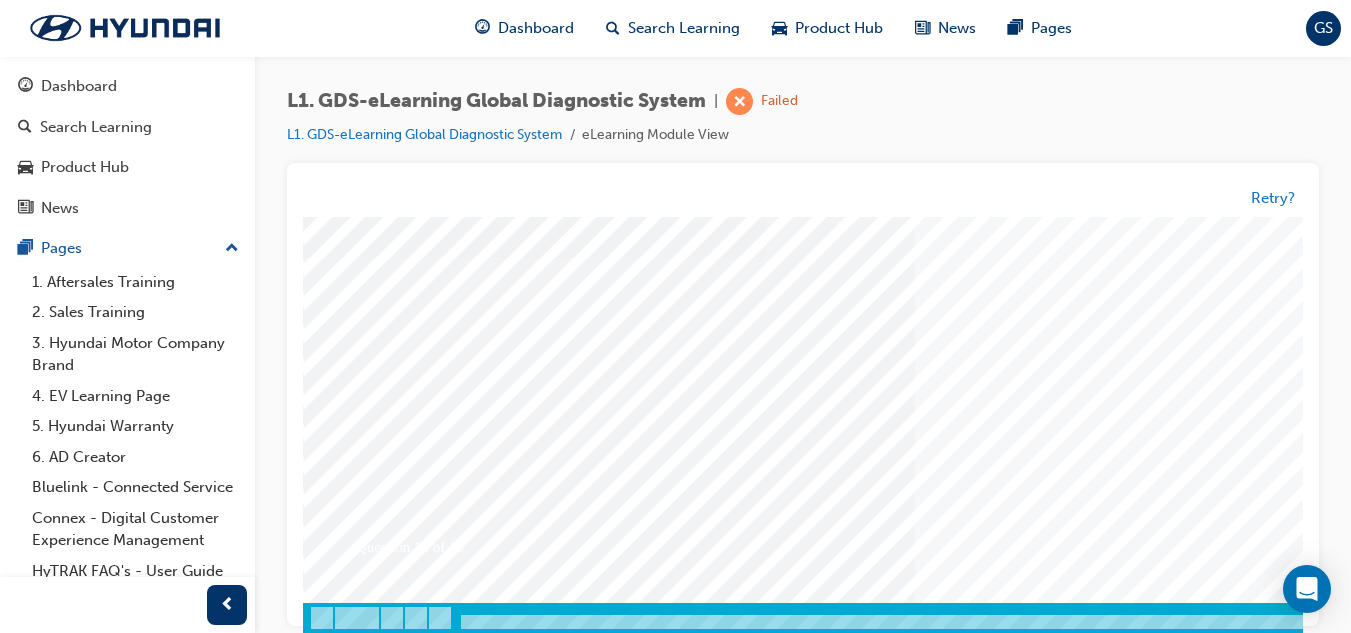 click at bounding box center [373, 3340] 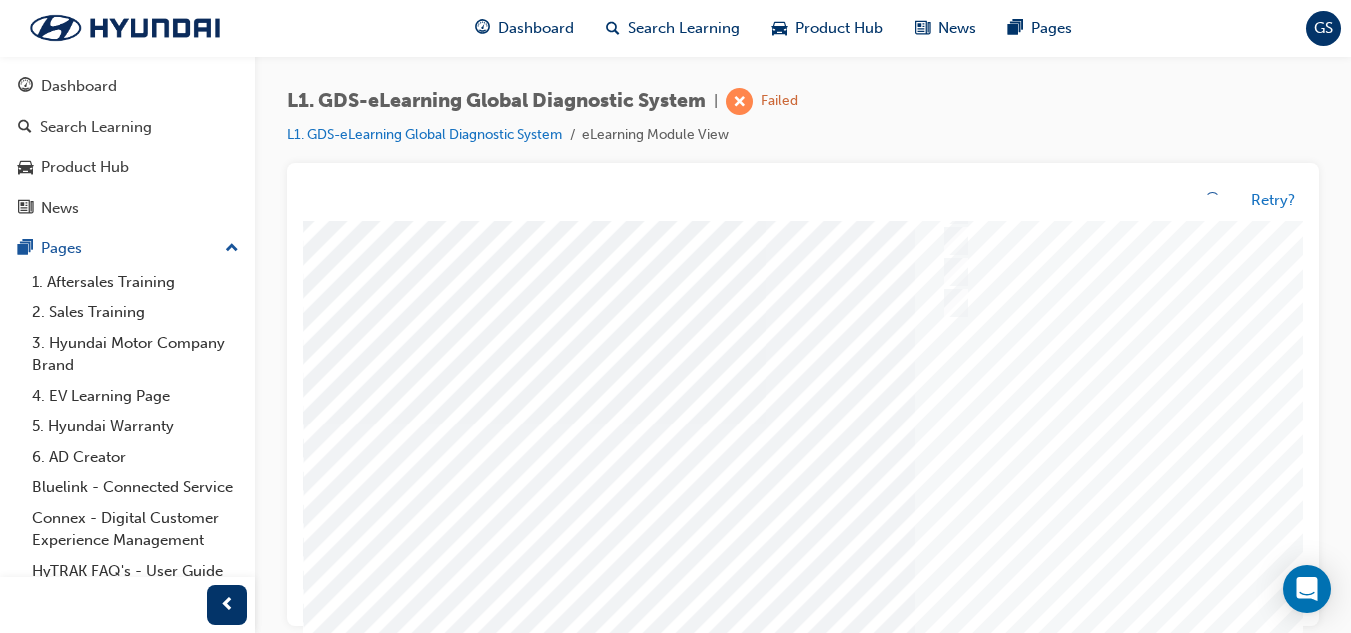 scroll, scrollTop: 0, scrollLeft: 0, axis: both 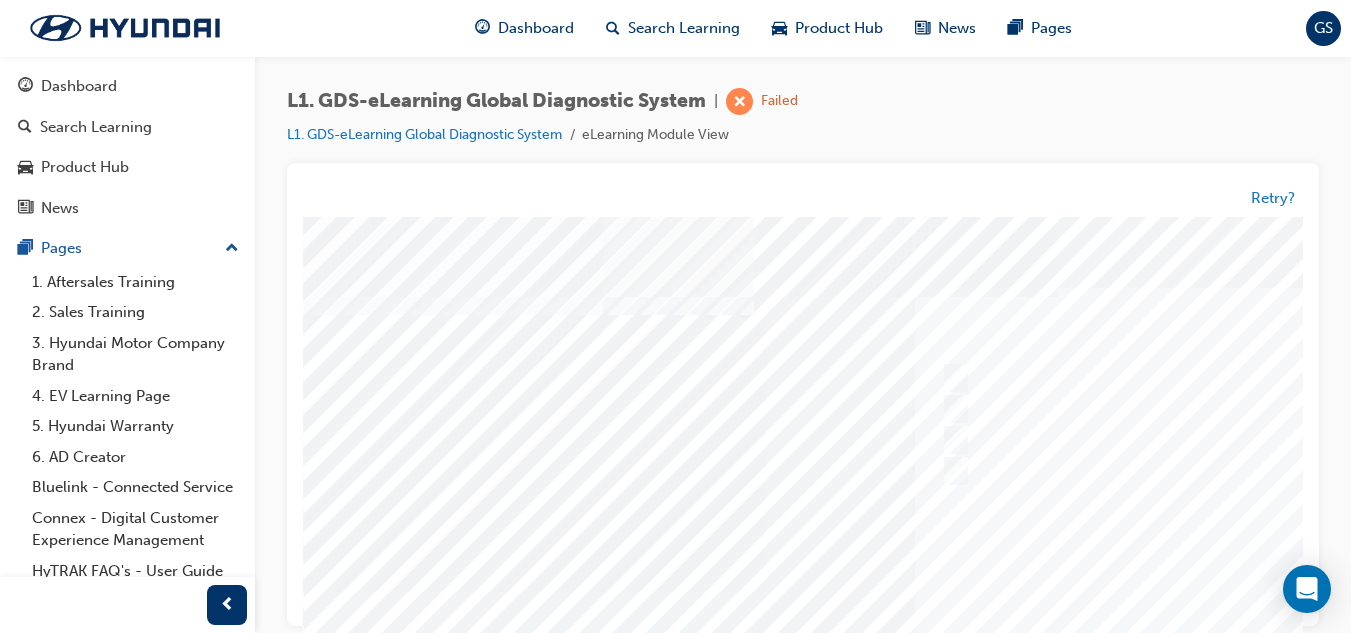 click at bounding box center [983, 592] 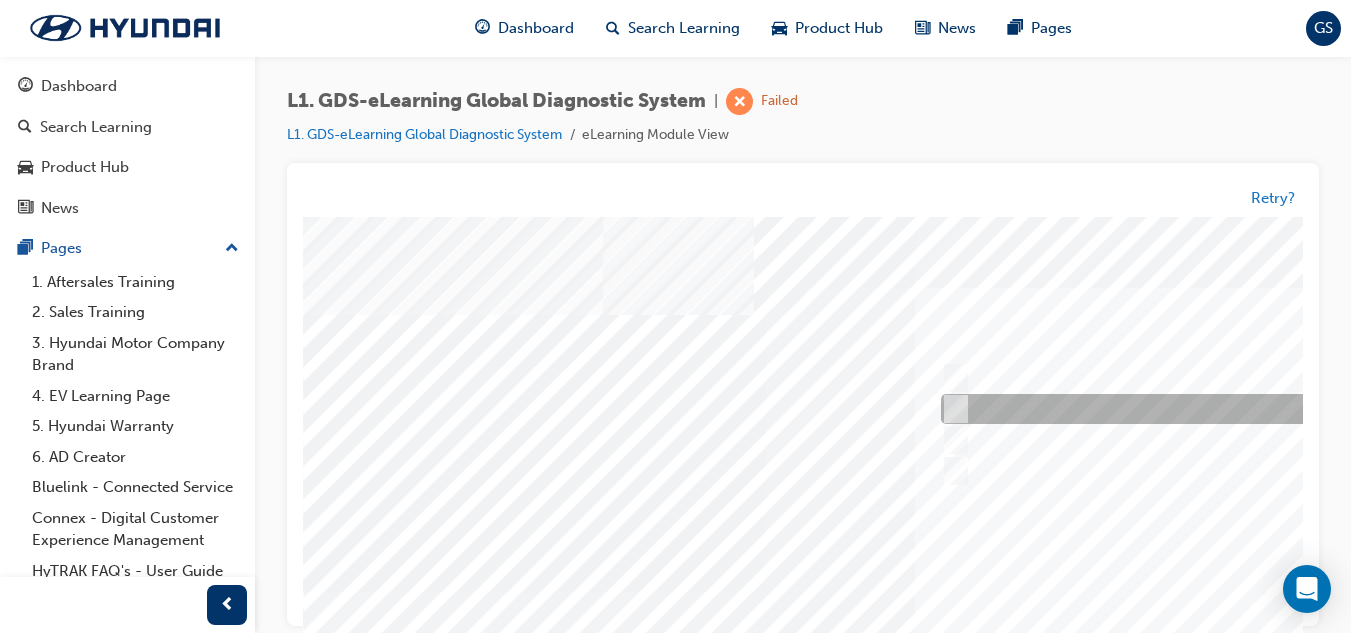 click at bounding box center (1268, 410) 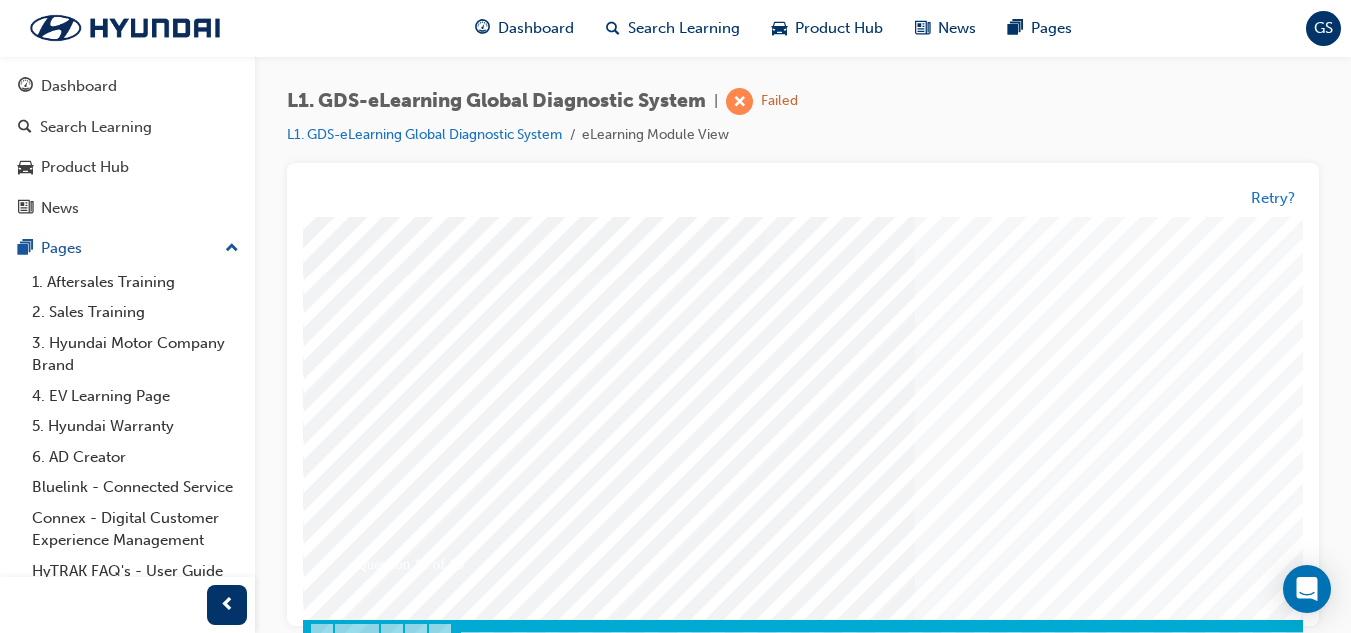 scroll, scrollTop: 334, scrollLeft: 0, axis: vertical 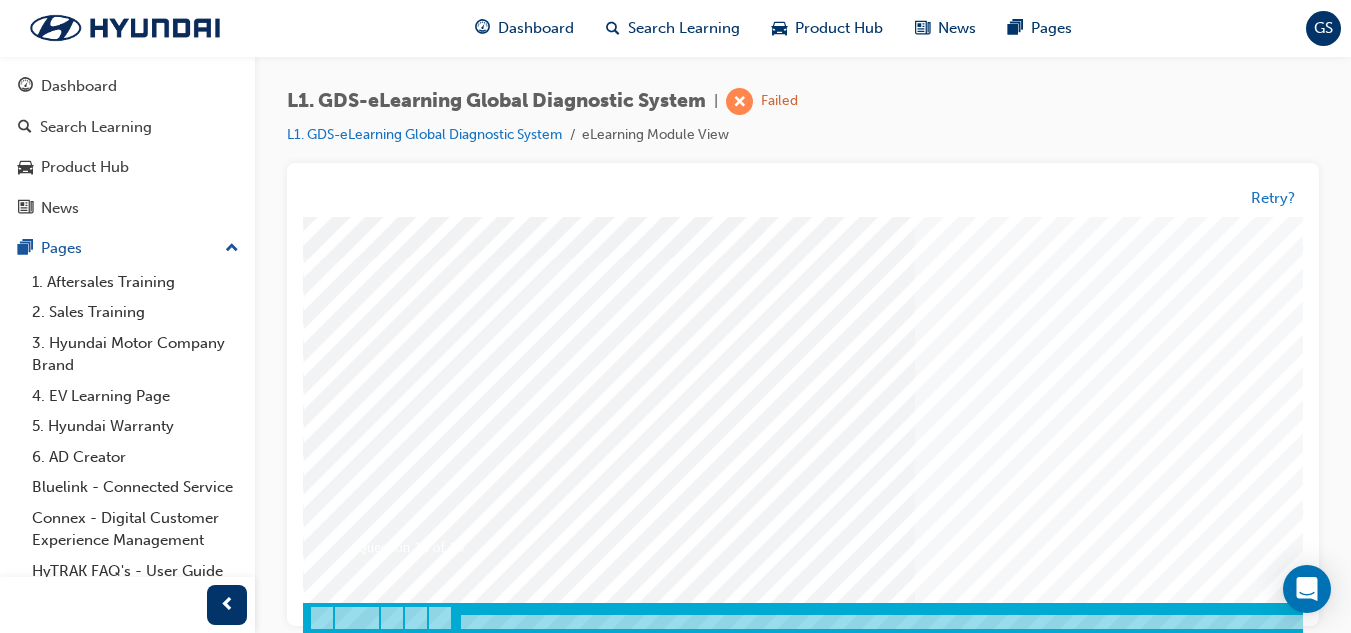 click at bounding box center [373, 3432] 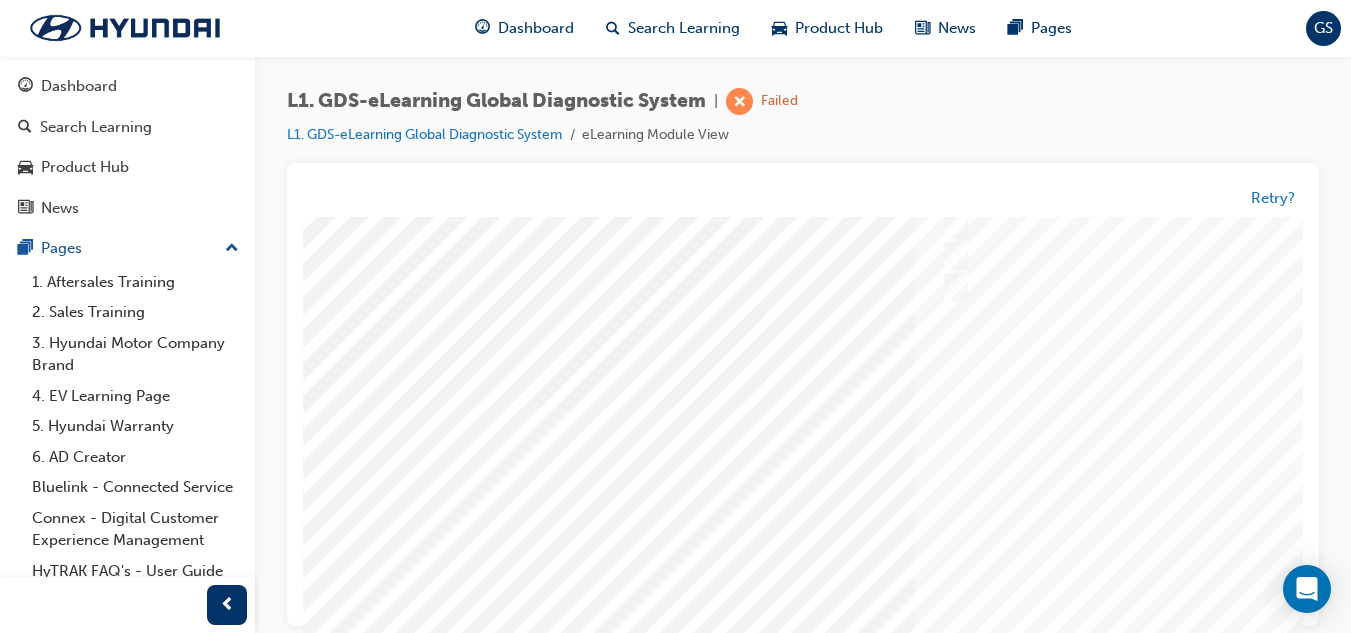 scroll, scrollTop: 0, scrollLeft: 0, axis: both 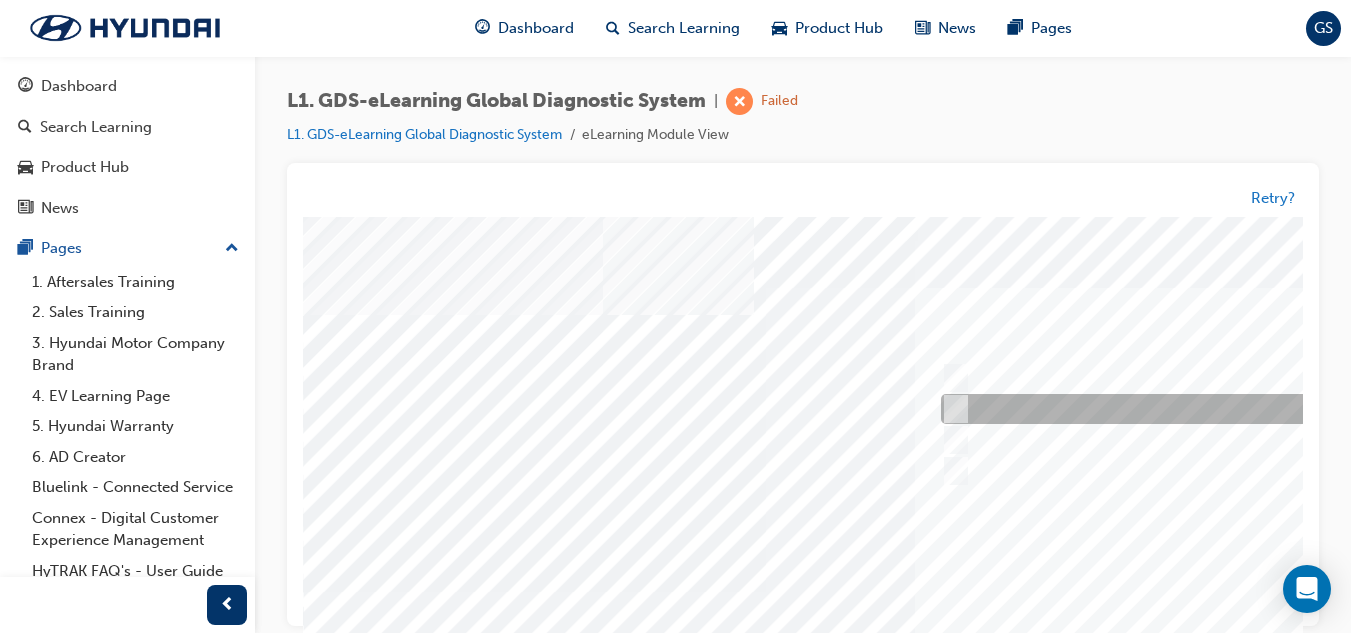 click at bounding box center [1268, 410] 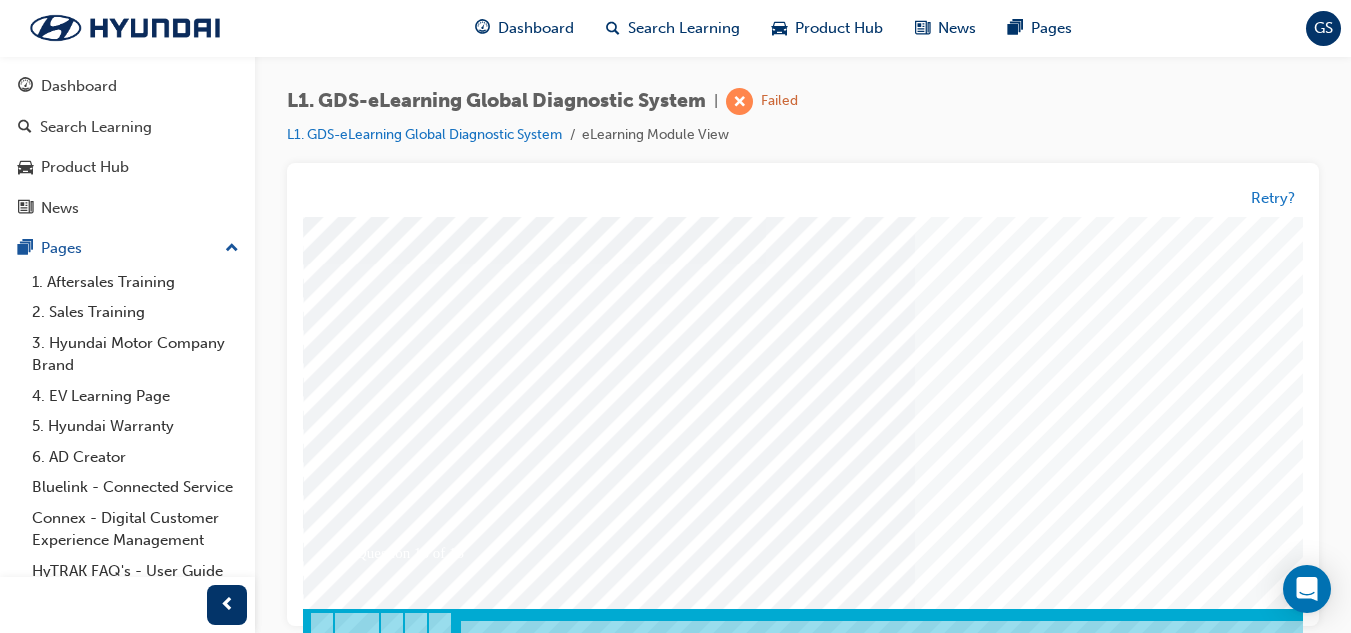scroll, scrollTop: 334, scrollLeft: 0, axis: vertical 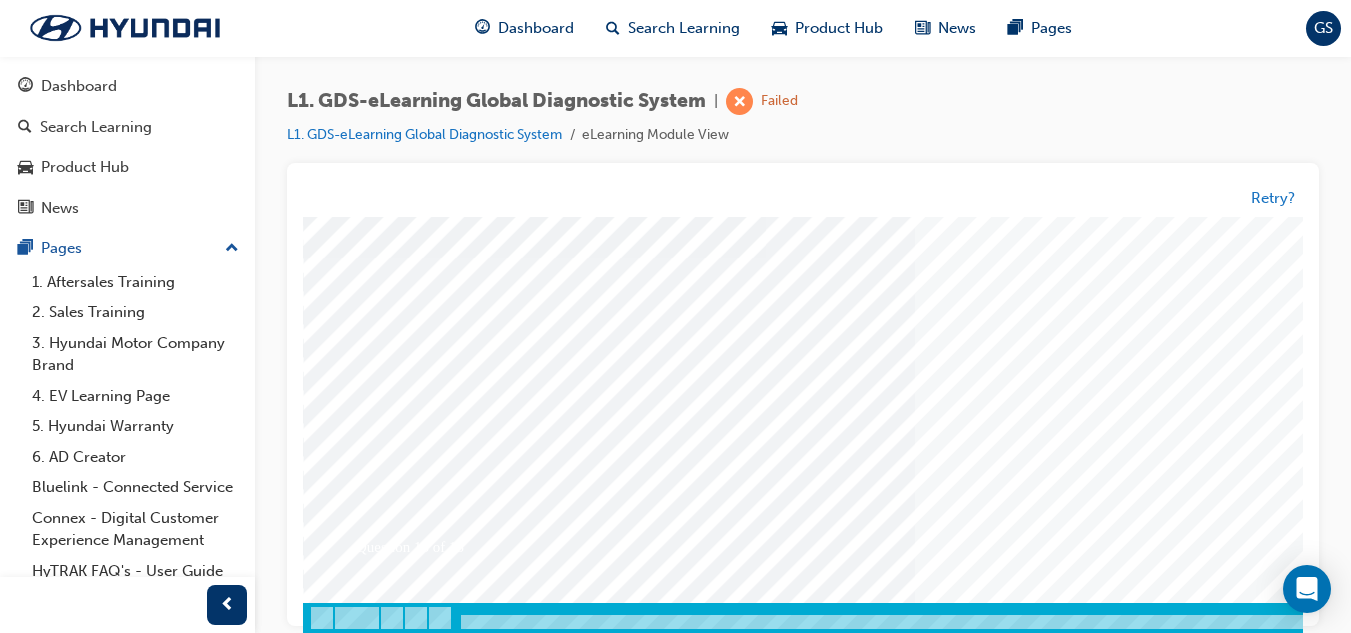 click at bounding box center [373, 3340] 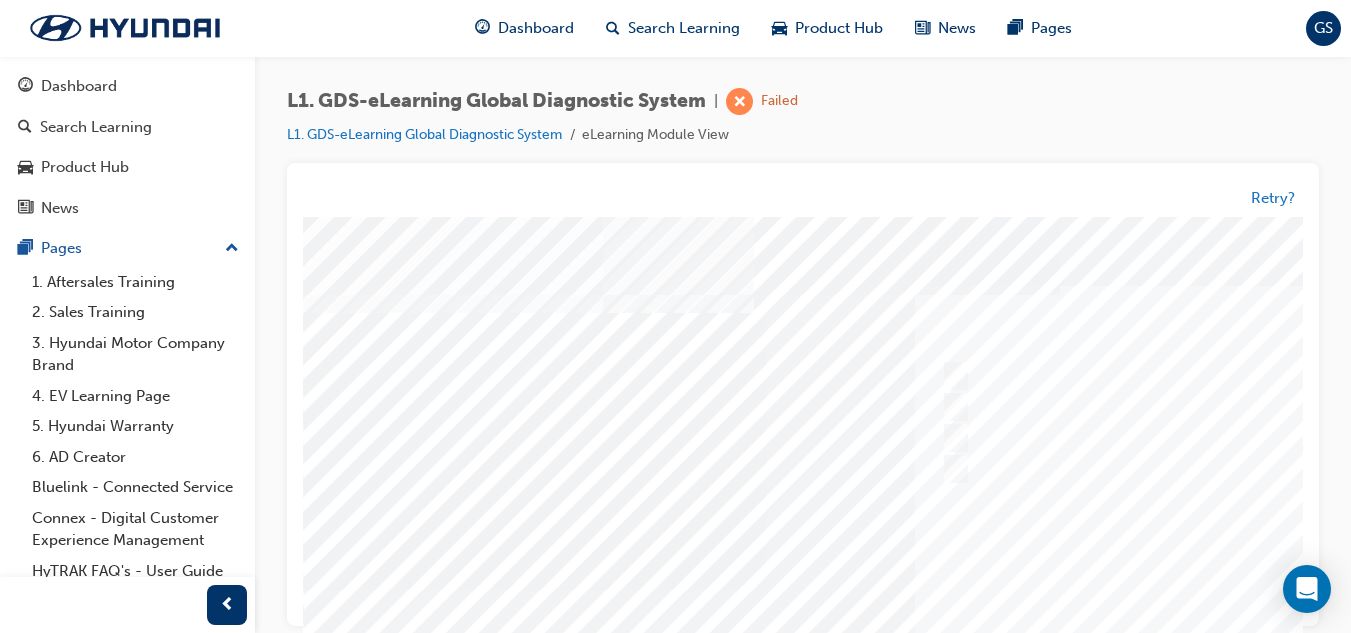 scroll, scrollTop: 0, scrollLeft: 0, axis: both 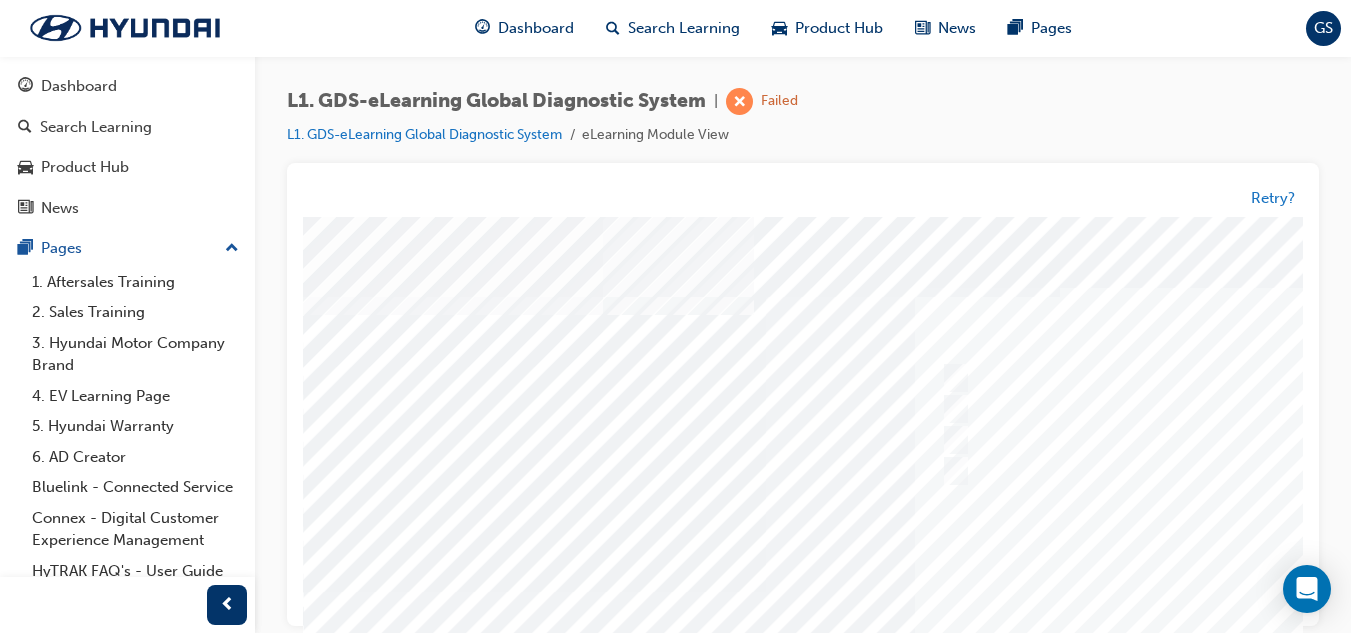 click at bounding box center [983, 592] 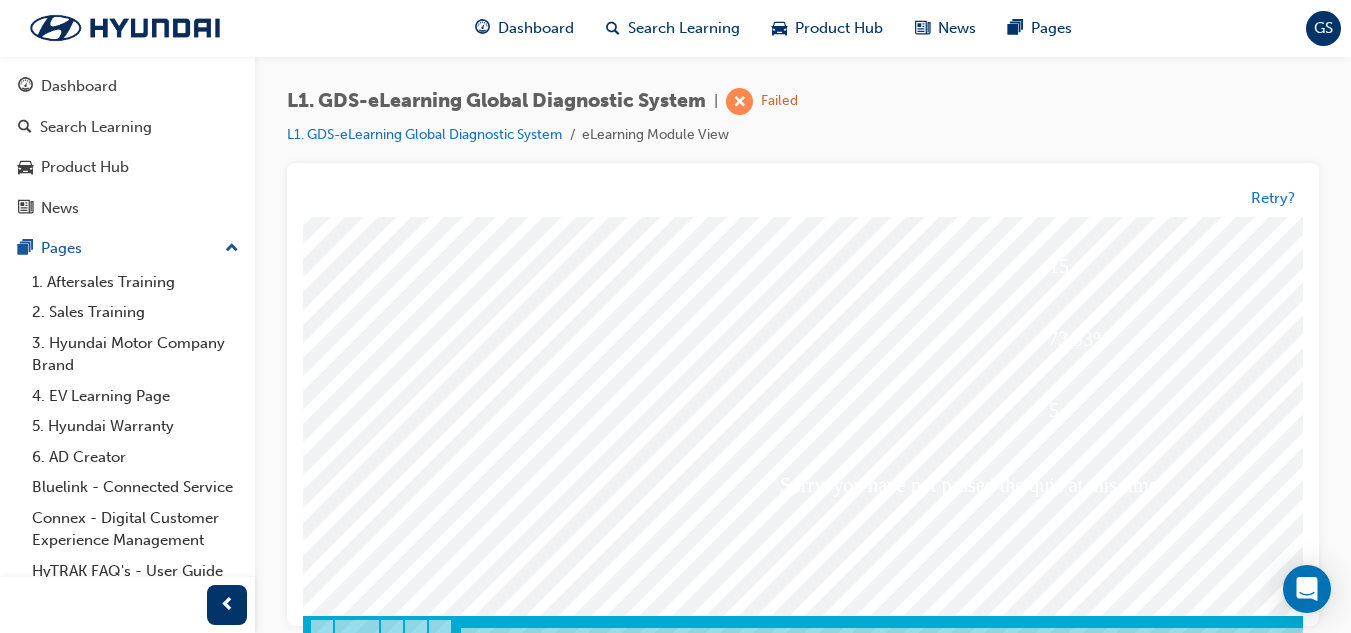 scroll, scrollTop: 334, scrollLeft: 0, axis: vertical 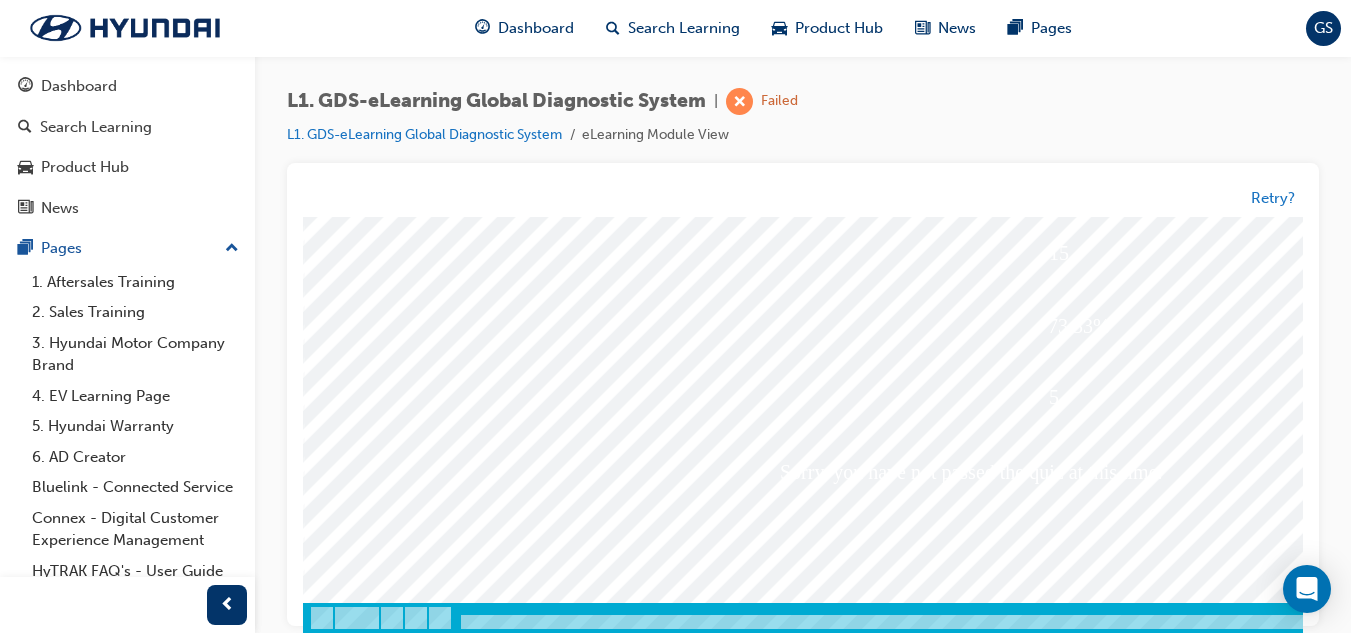 click at bounding box center (373, 3984) 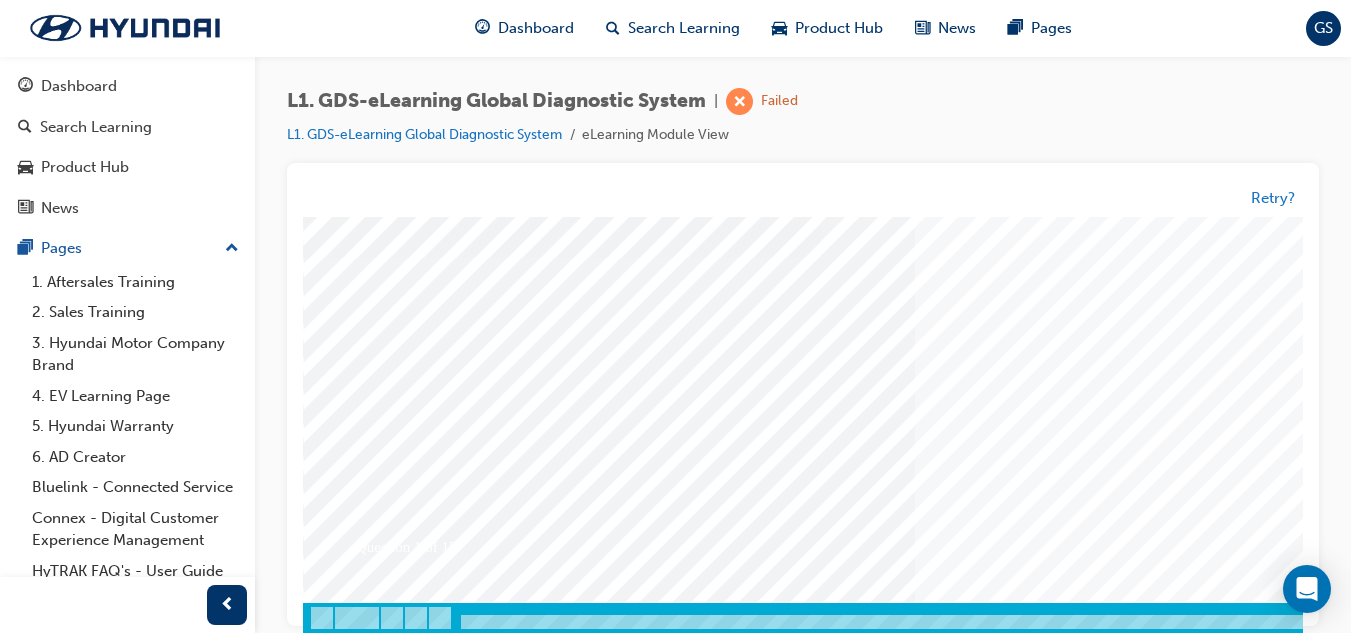 scroll, scrollTop: 0, scrollLeft: 0, axis: both 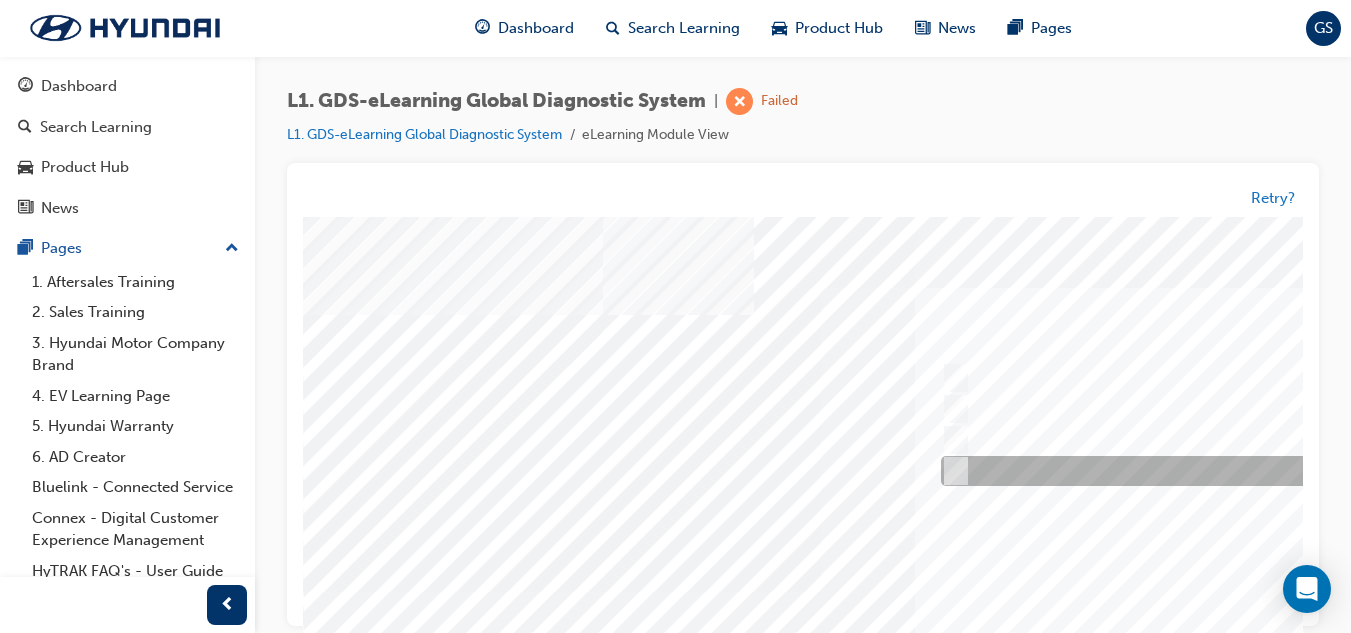 click at bounding box center (1268, 472) 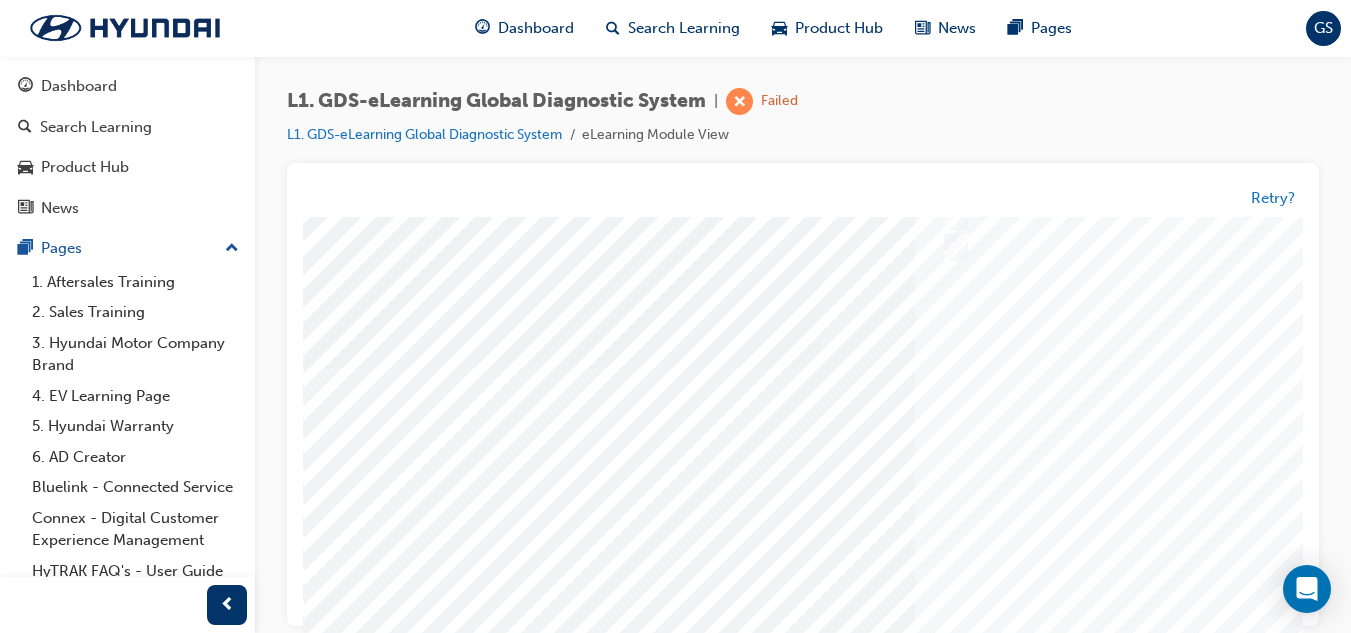 scroll, scrollTop: 100, scrollLeft: 0, axis: vertical 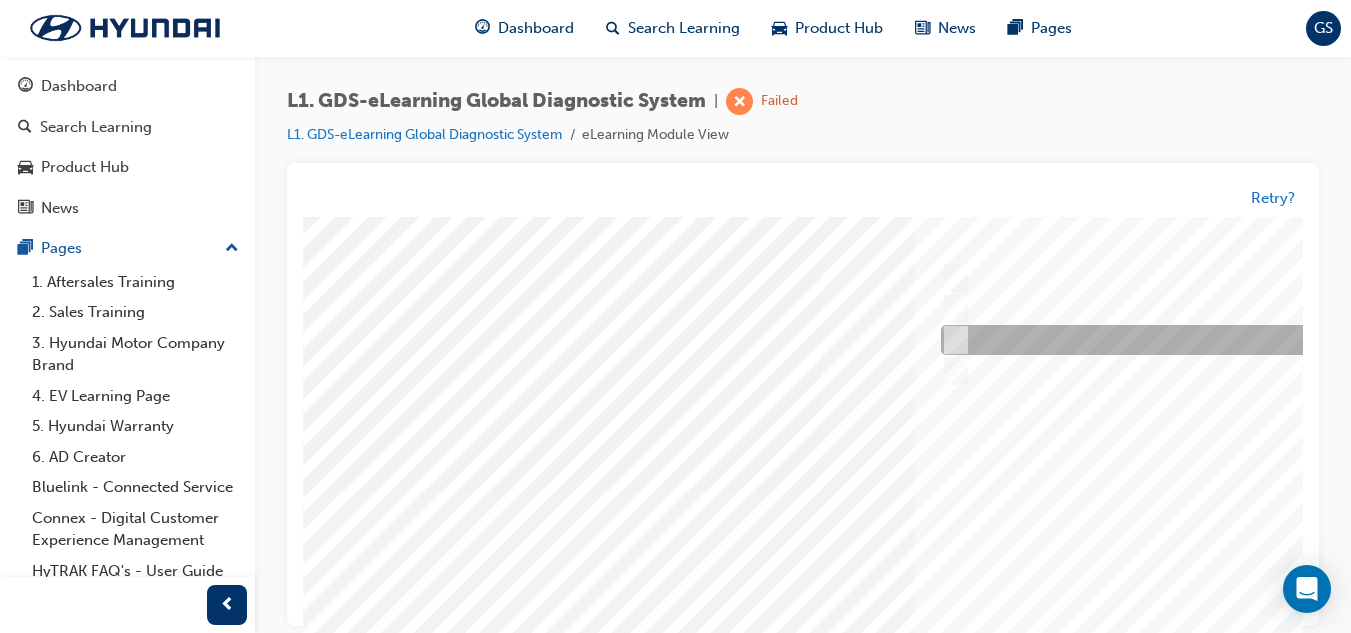 click at bounding box center [1268, 341] 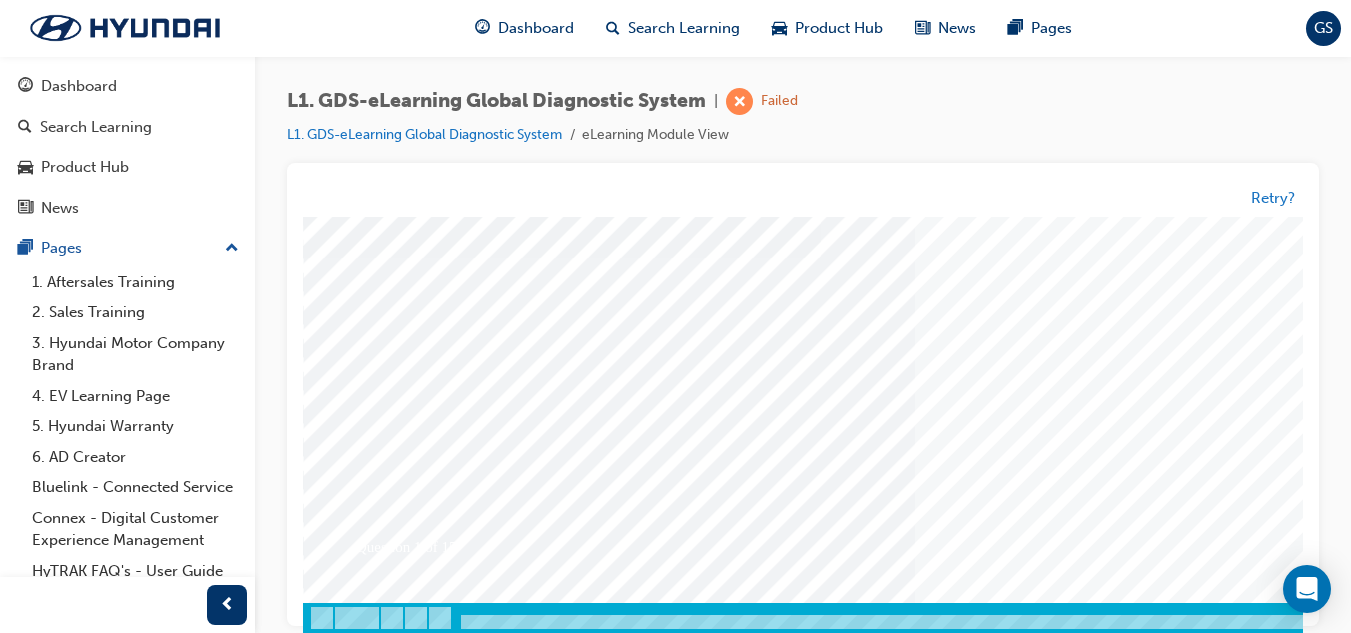 click at bounding box center [373, 3340] 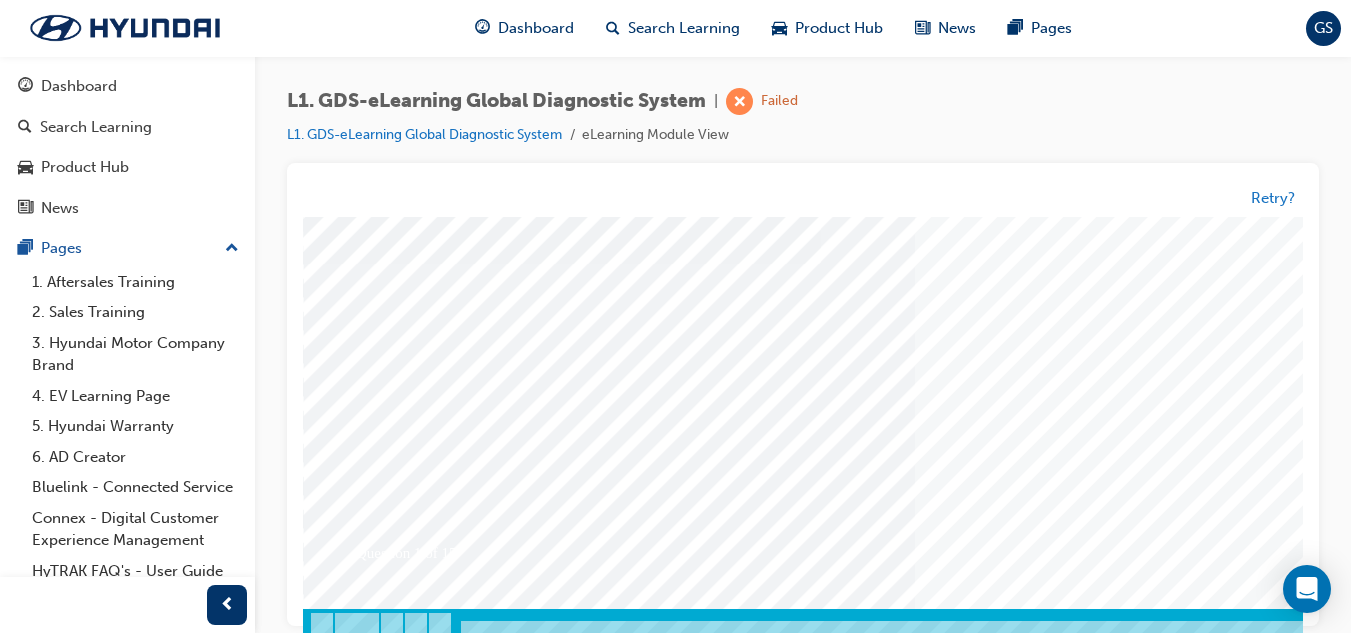scroll, scrollTop: 0, scrollLeft: 0, axis: both 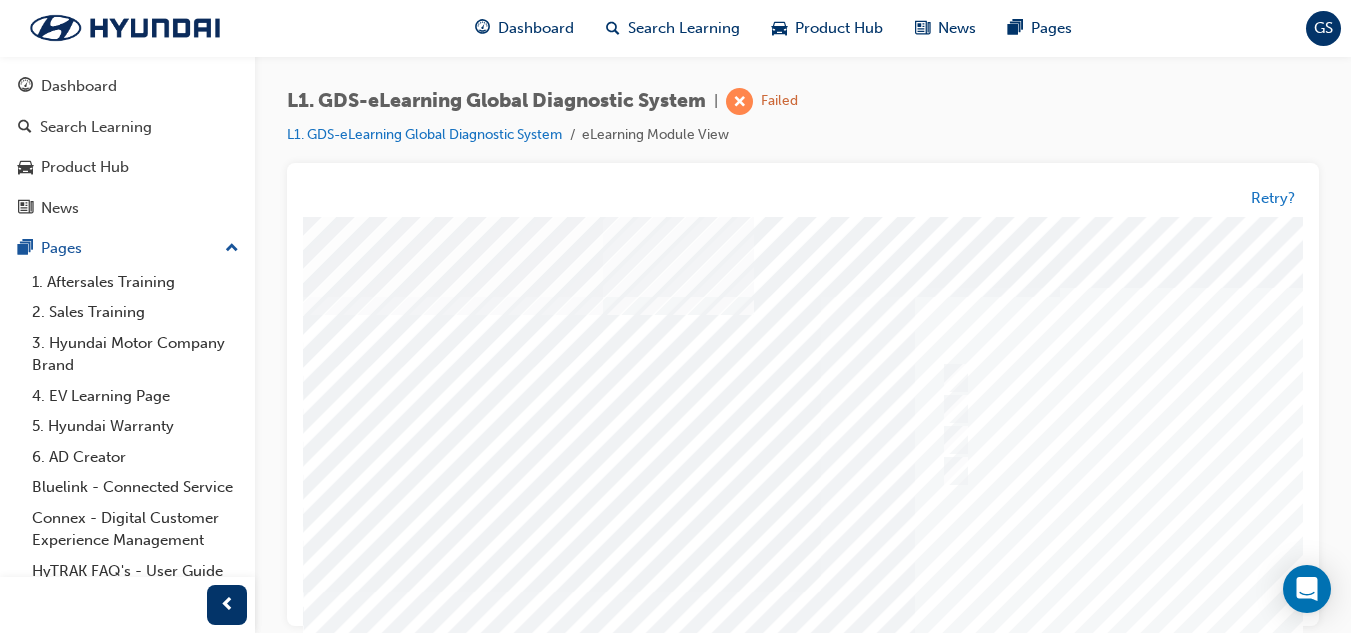 click at bounding box center (983, 592) 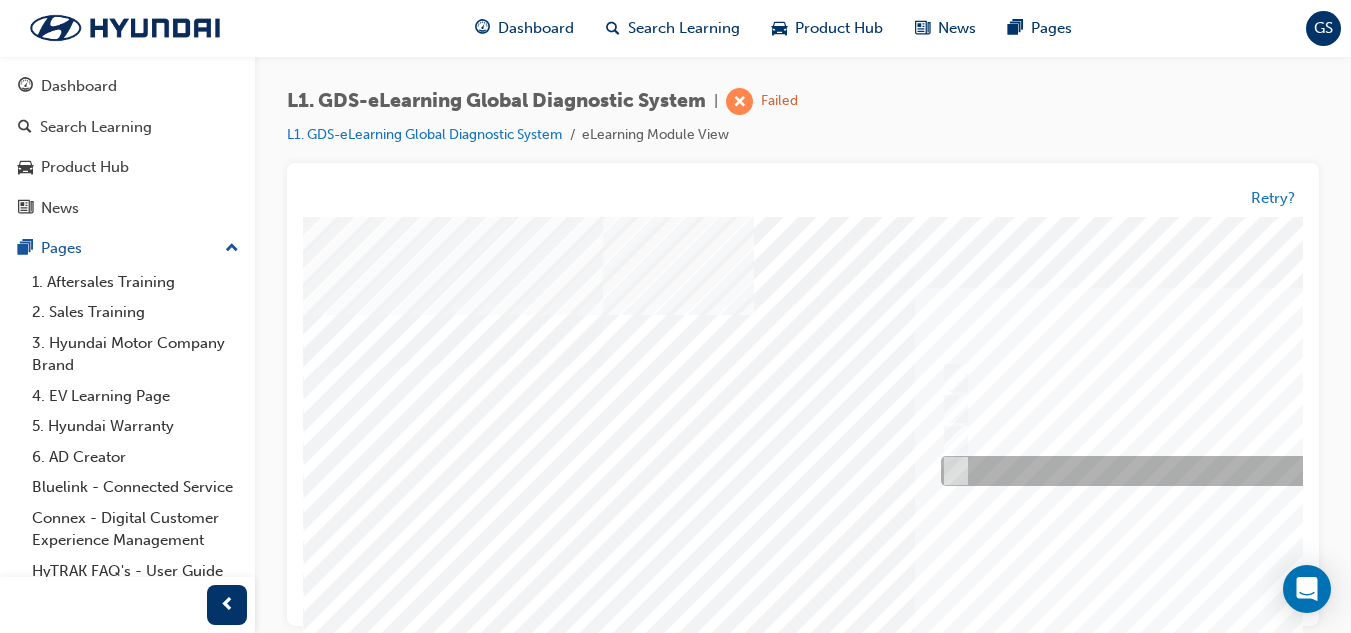 click at bounding box center (1268, 472) 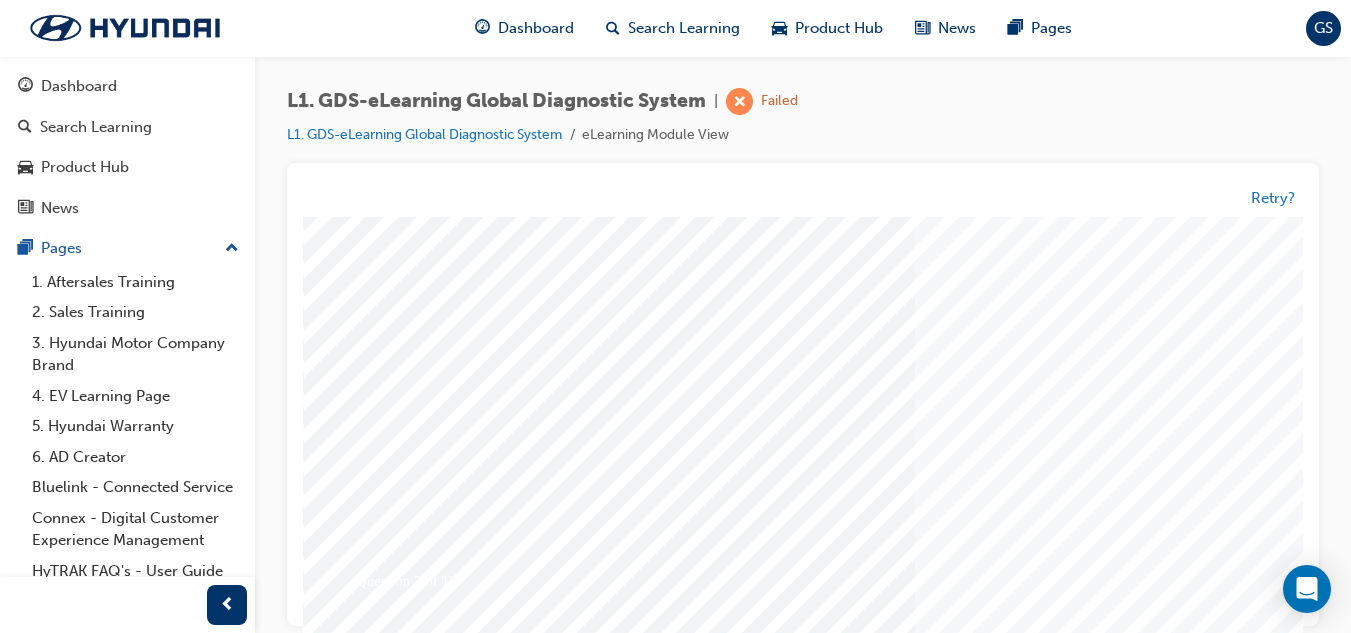 click at bounding box center [373, 3213] 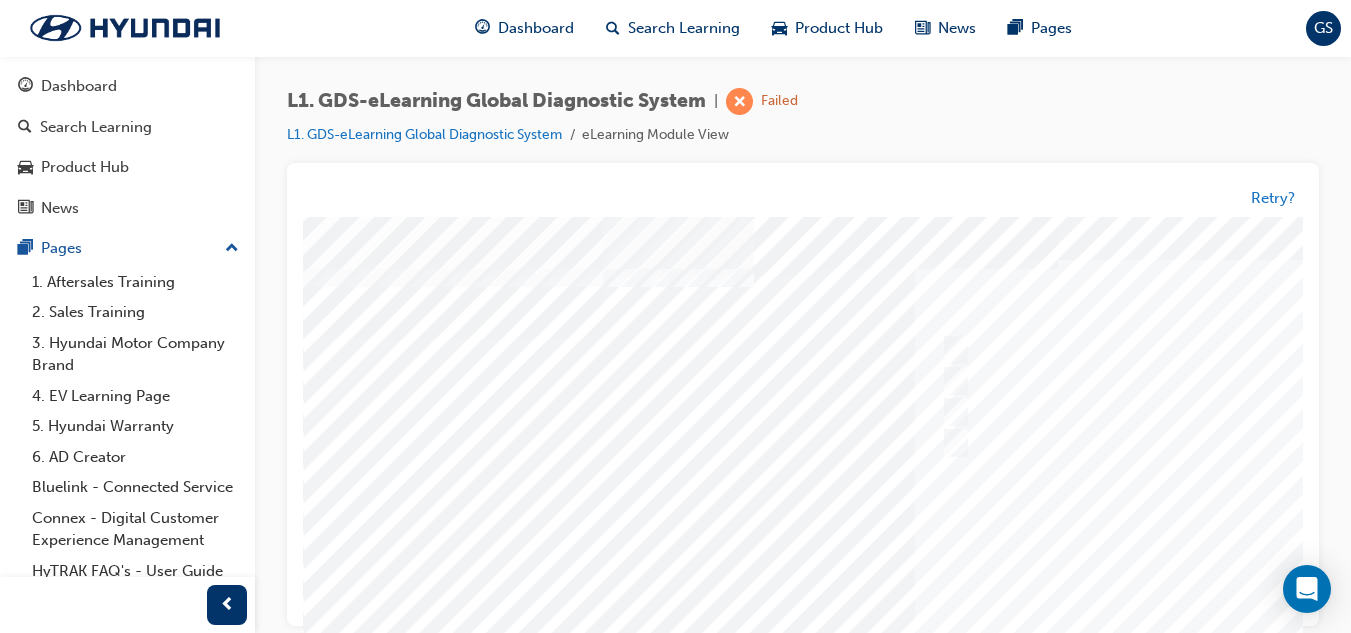 scroll, scrollTop: 0, scrollLeft: 0, axis: both 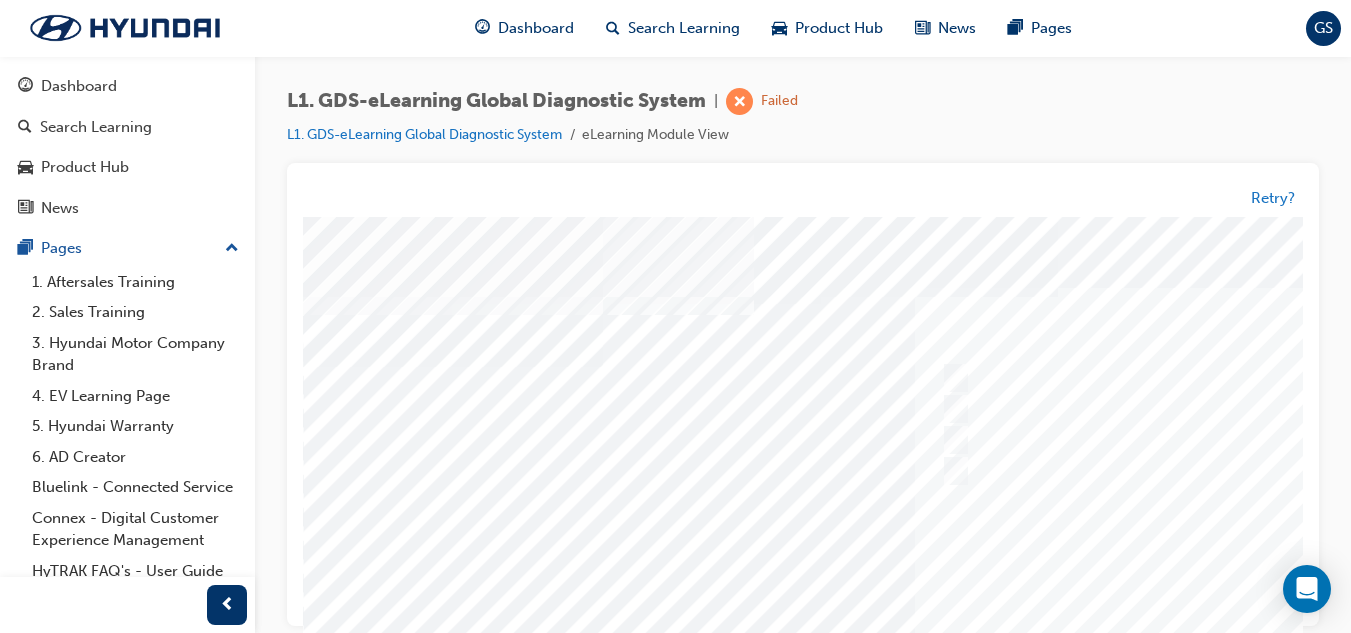 click at bounding box center (983, 592) 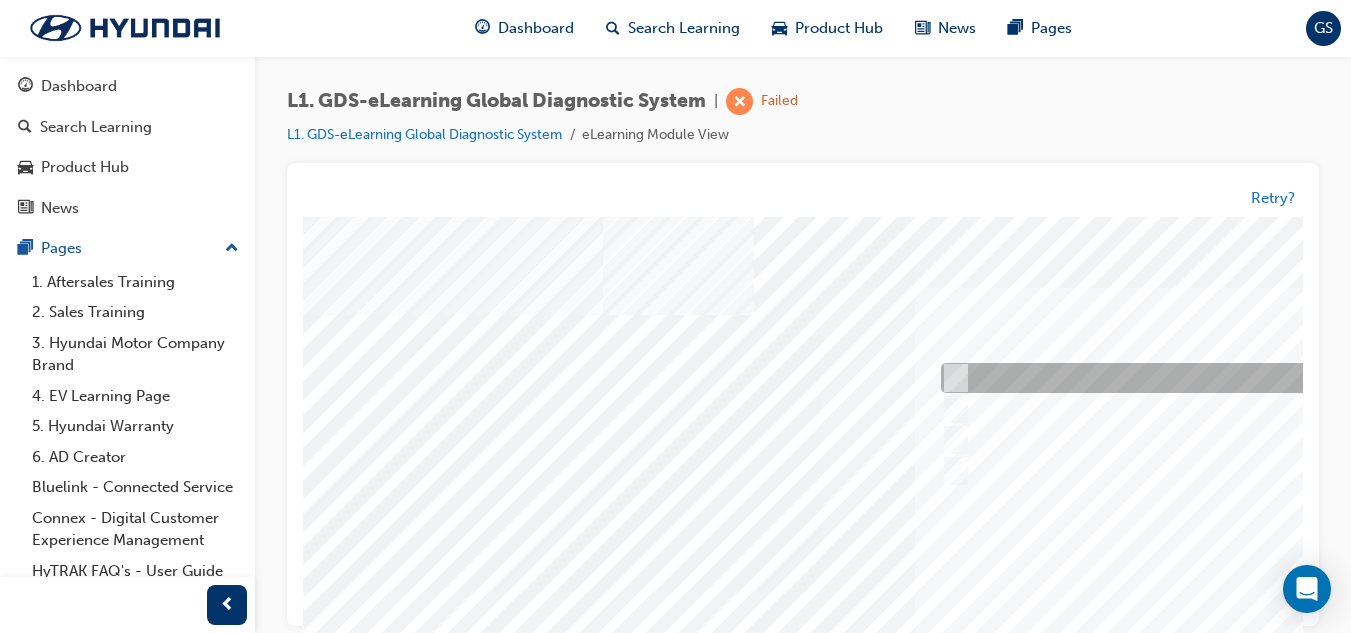 click at bounding box center [1268, 379] 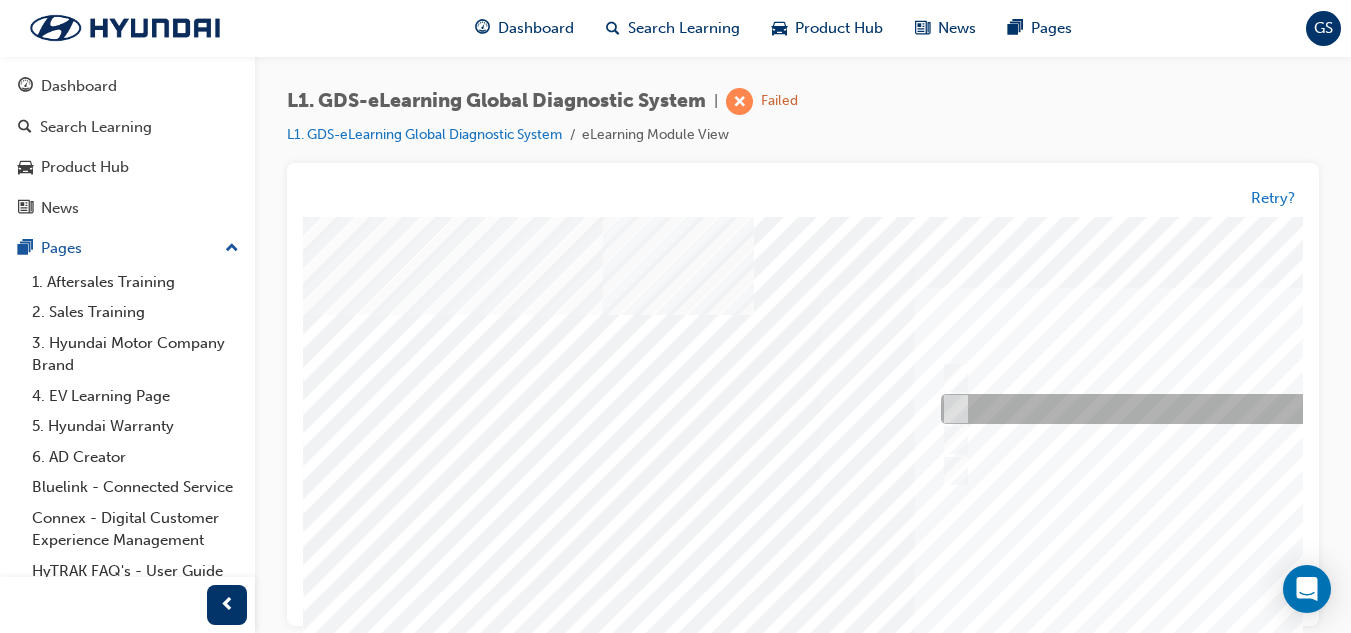 click at bounding box center [1268, 410] 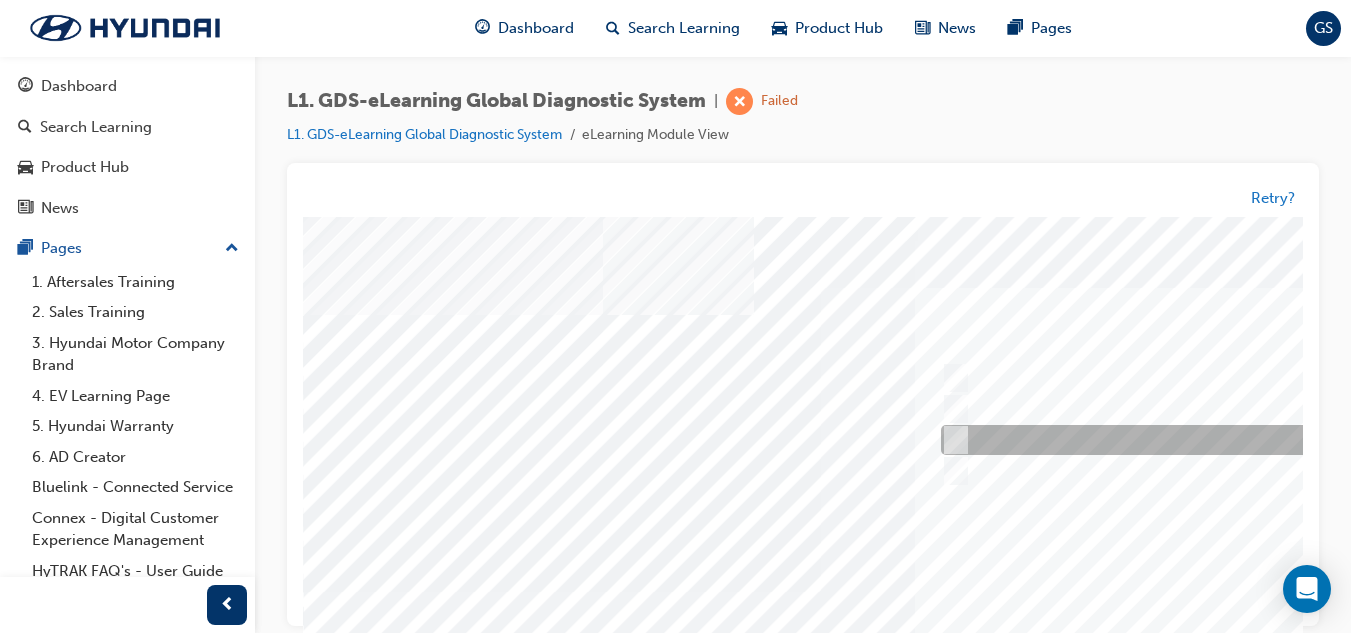 click at bounding box center (1268, 441) 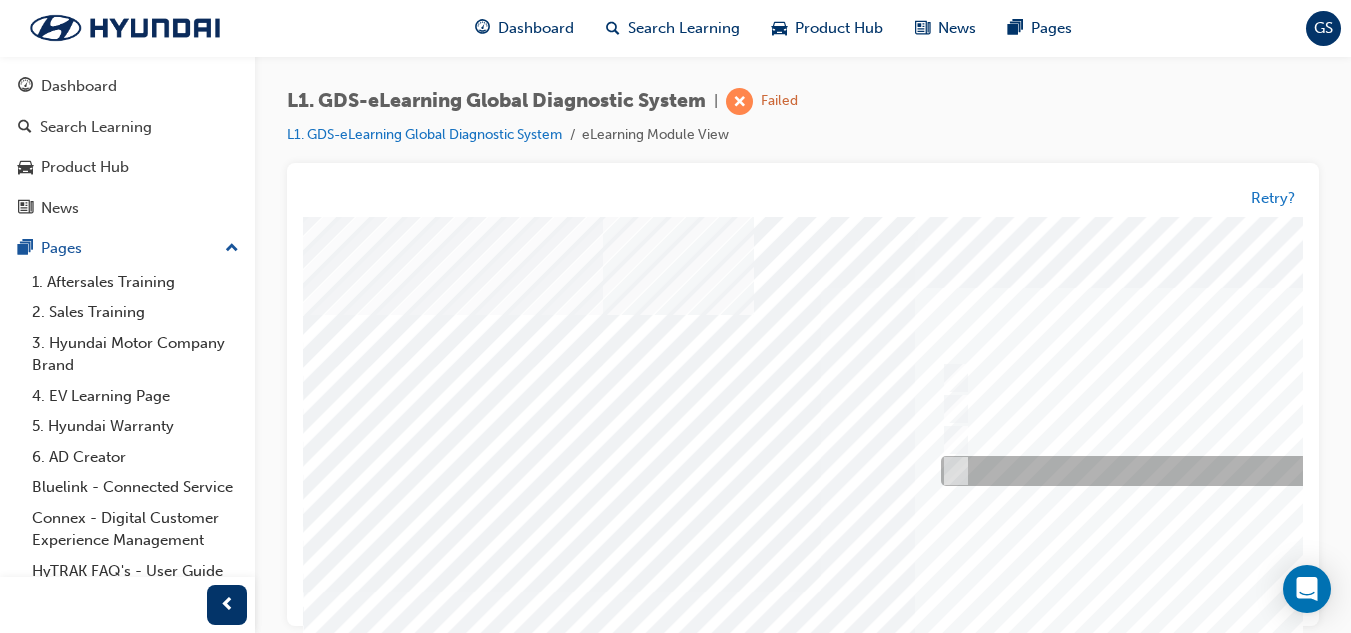 click at bounding box center [1268, 472] 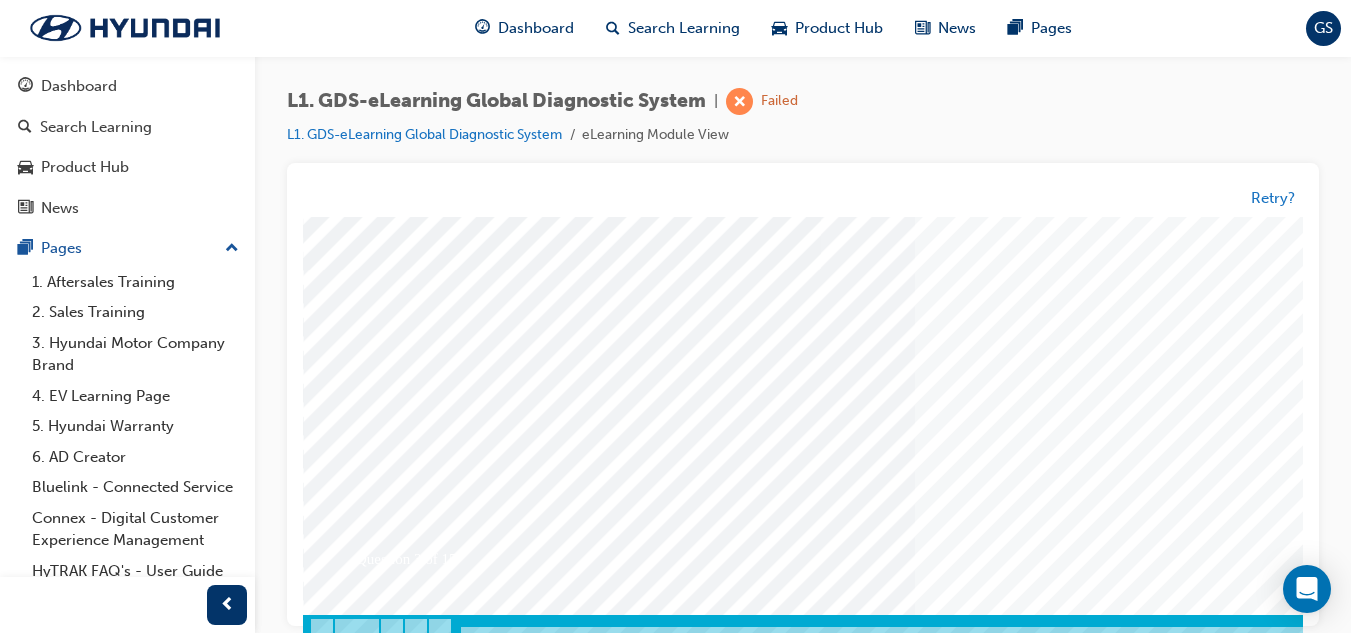 scroll, scrollTop: 334, scrollLeft: 0, axis: vertical 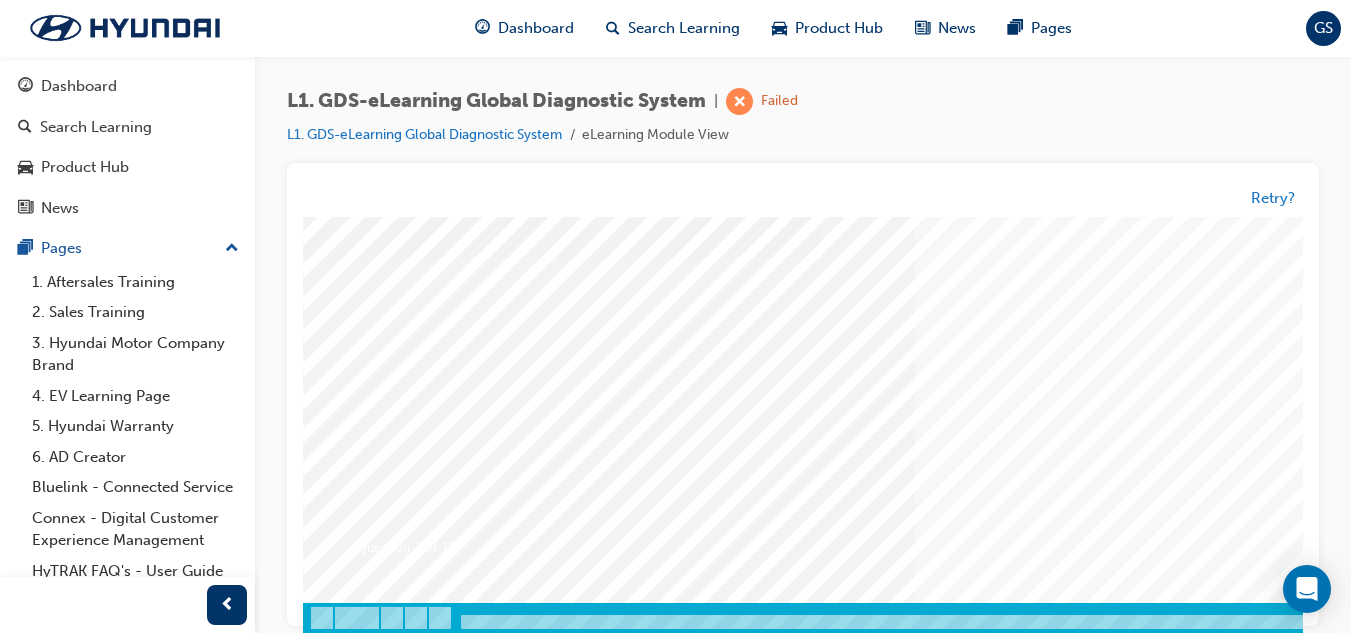 click at bounding box center (373, 3340) 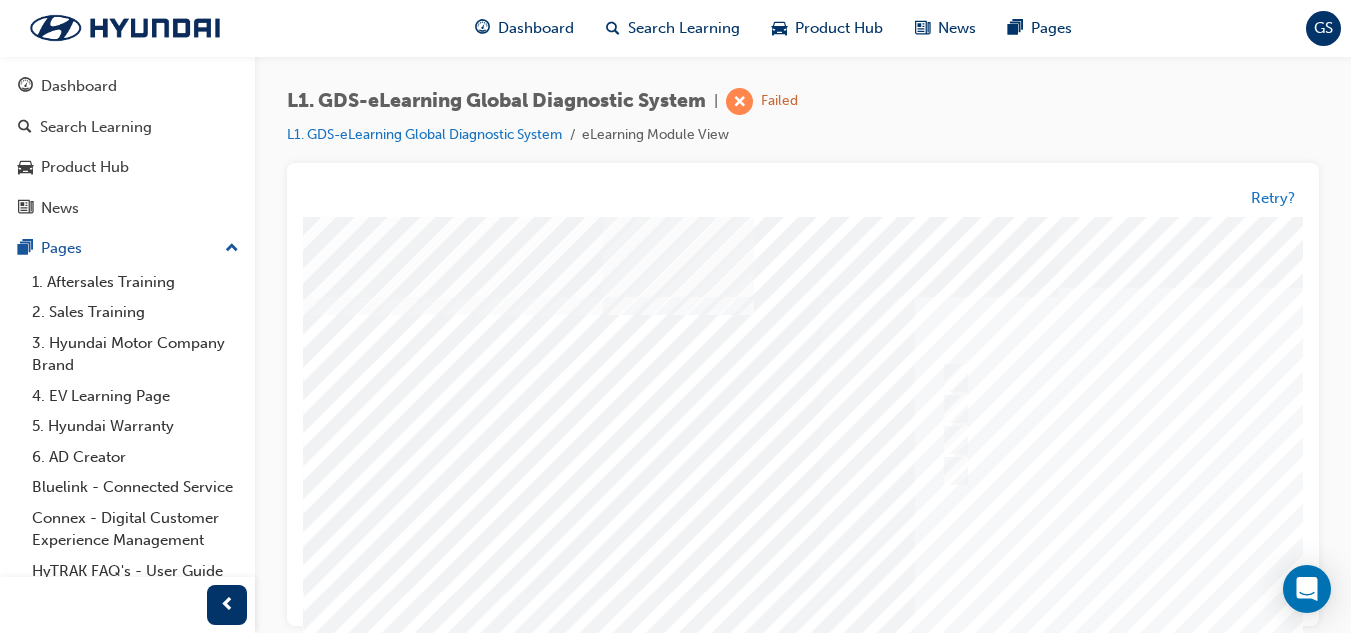 click at bounding box center (983, 592) 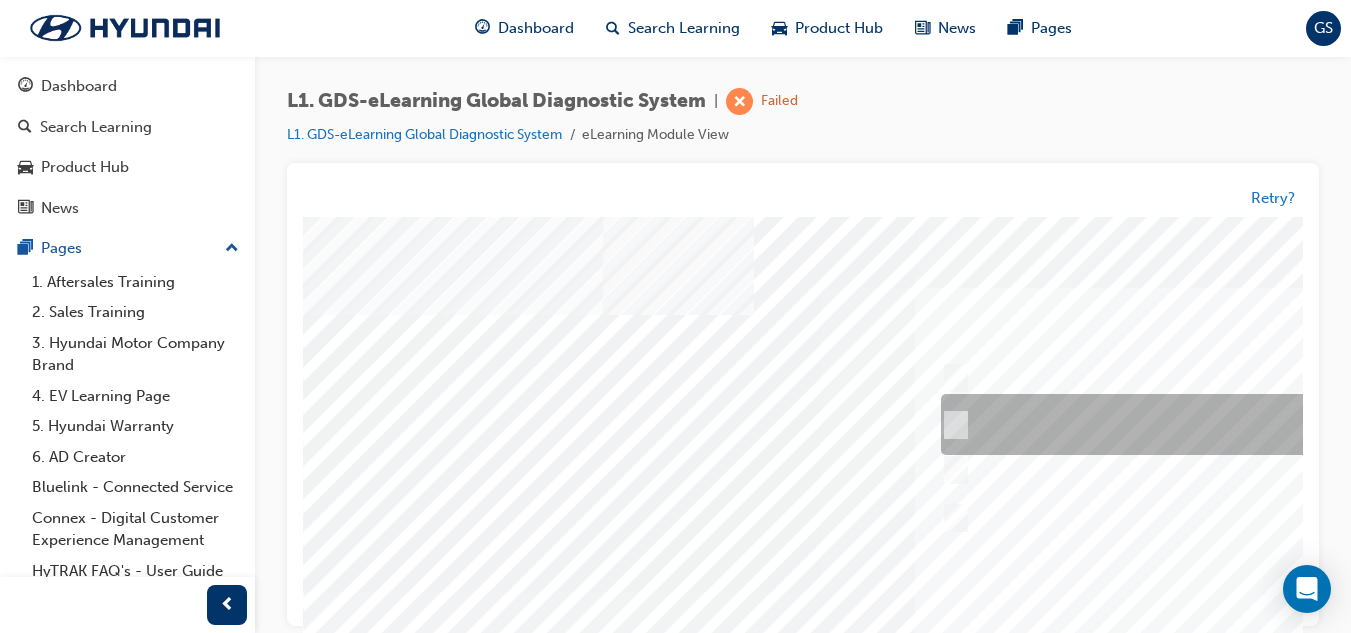 click at bounding box center (1268, 425) 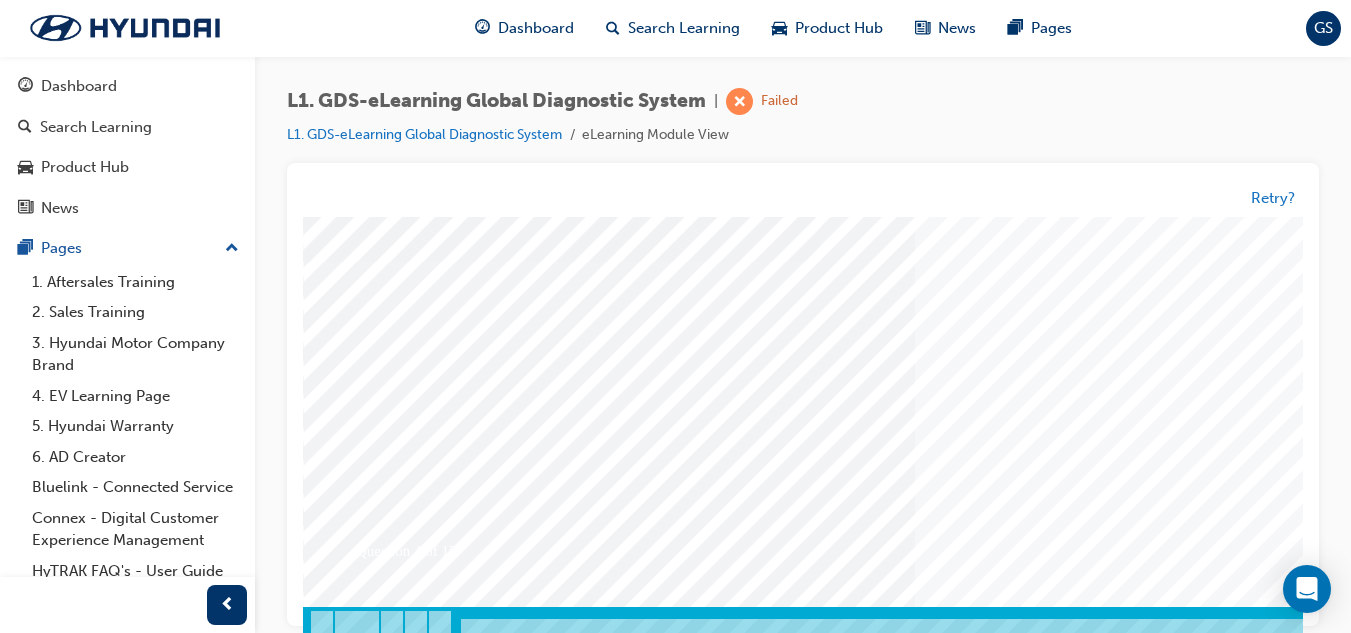 scroll, scrollTop: 334, scrollLeft: 0, axis: vertical 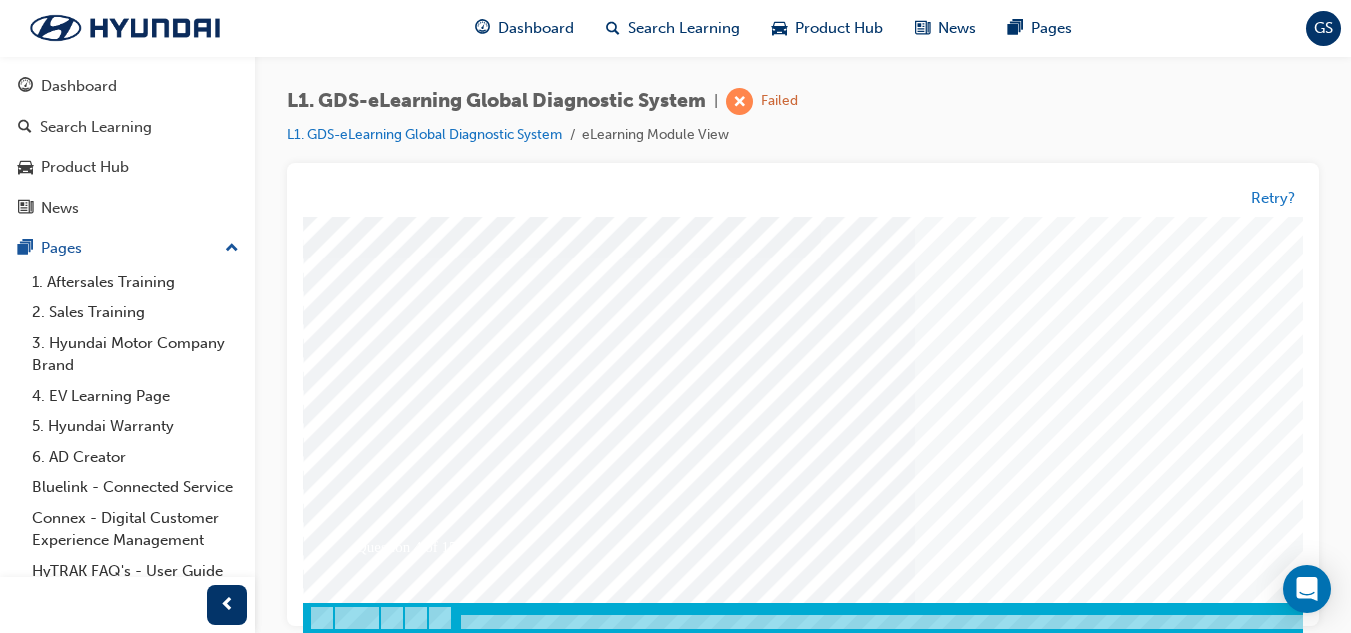 click at bounding box center [373, 3340] 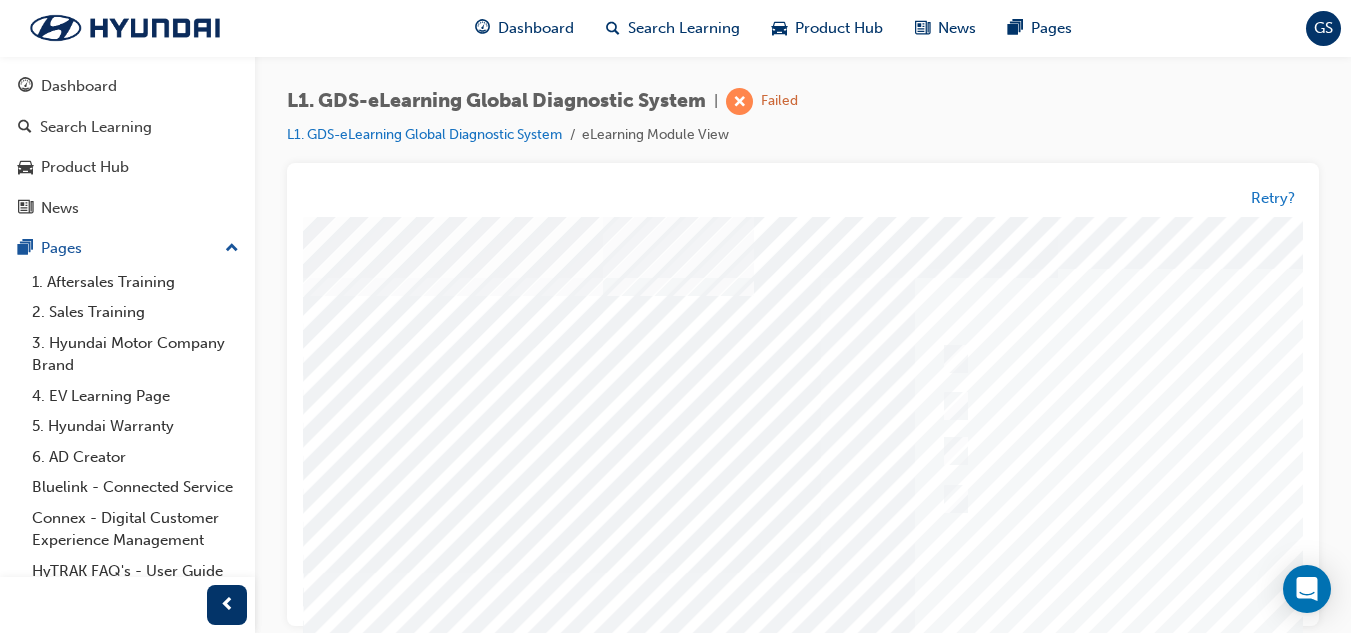 scroll, scrollTop: 0, scrollLeft: 0, axis: both 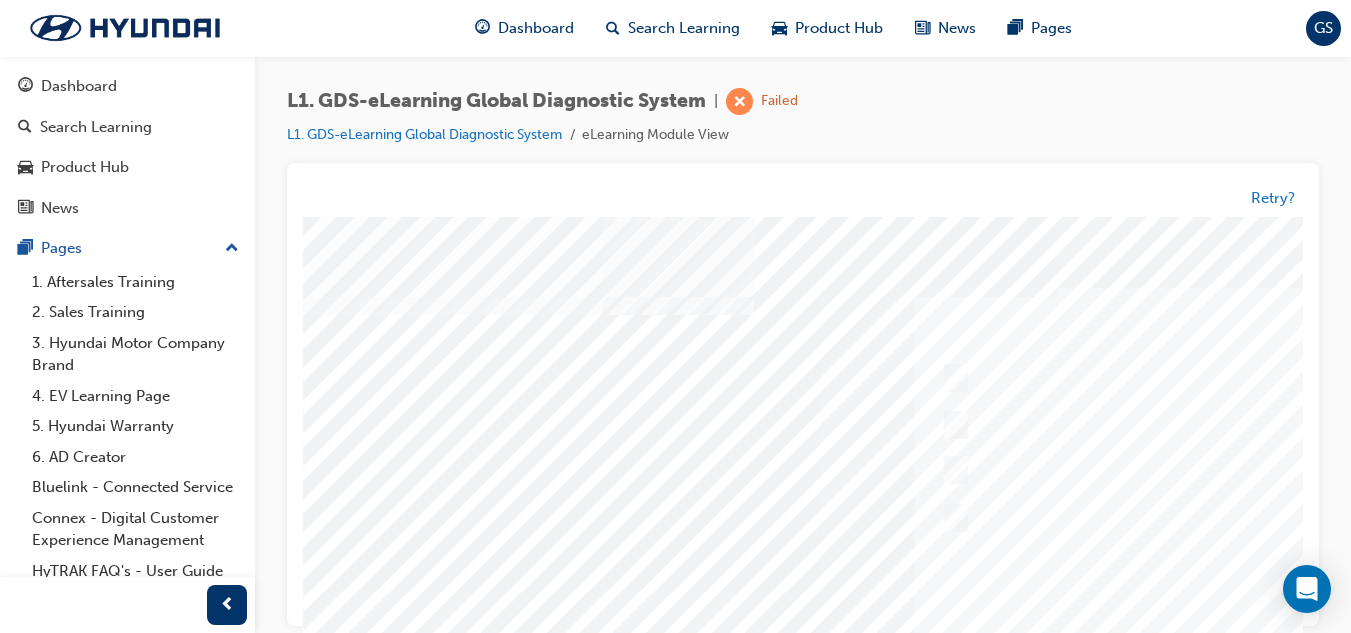click at bounding box center [983, 592] 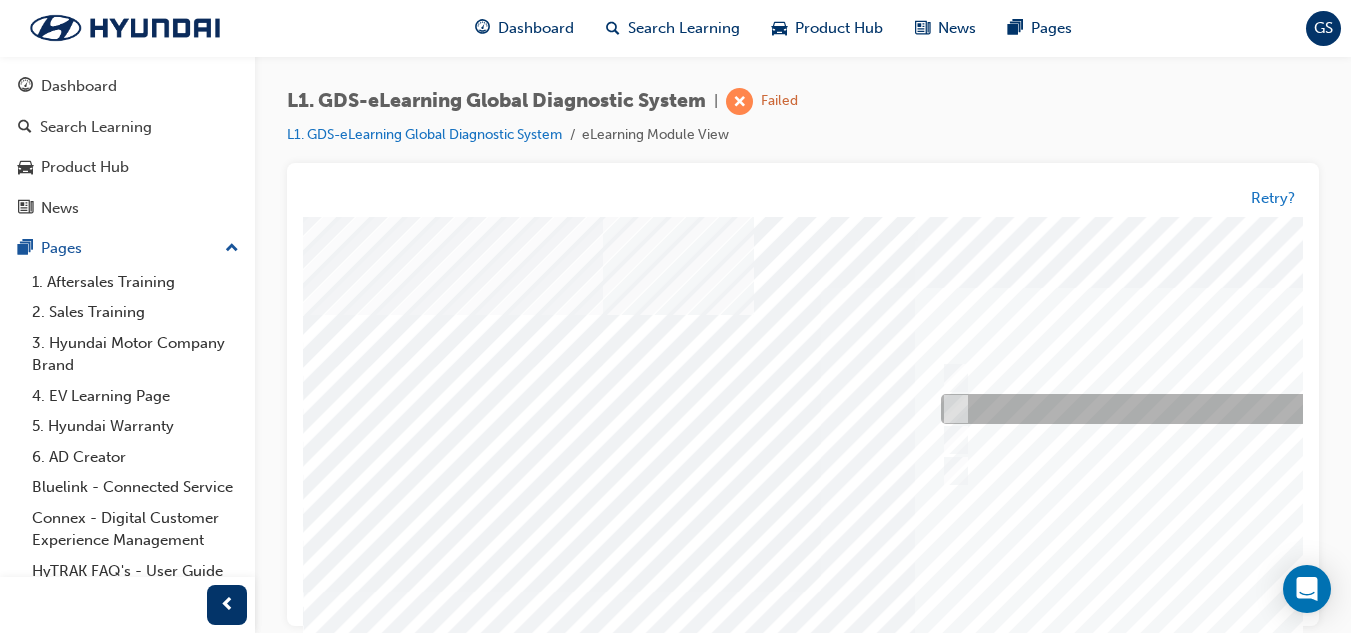 click at bounding box center (1268, 410) 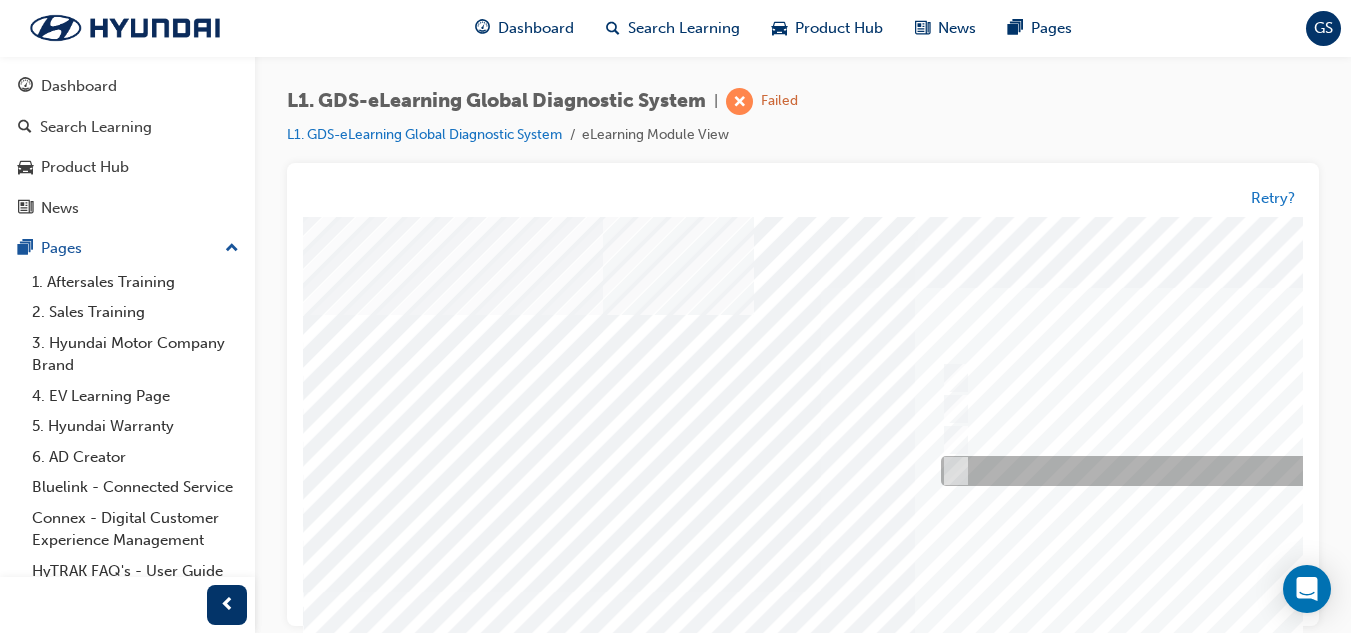 click at bounding box center (1268, 472) 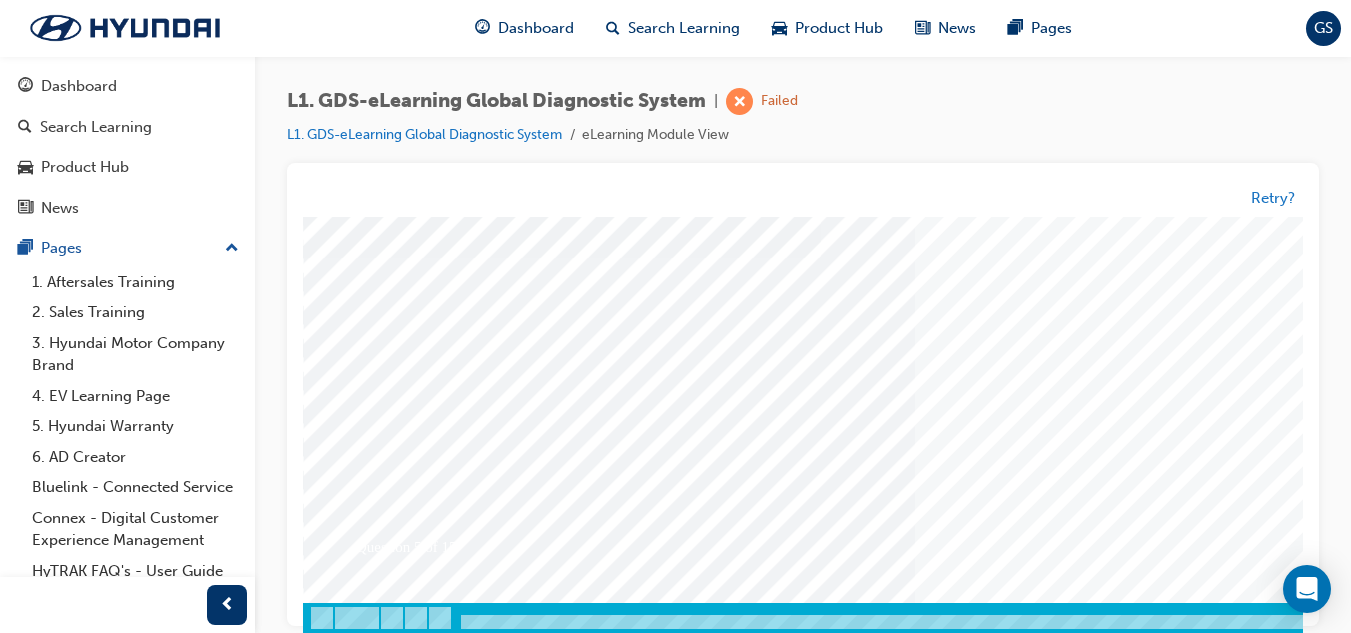 click at bounding box center [373, 3340] 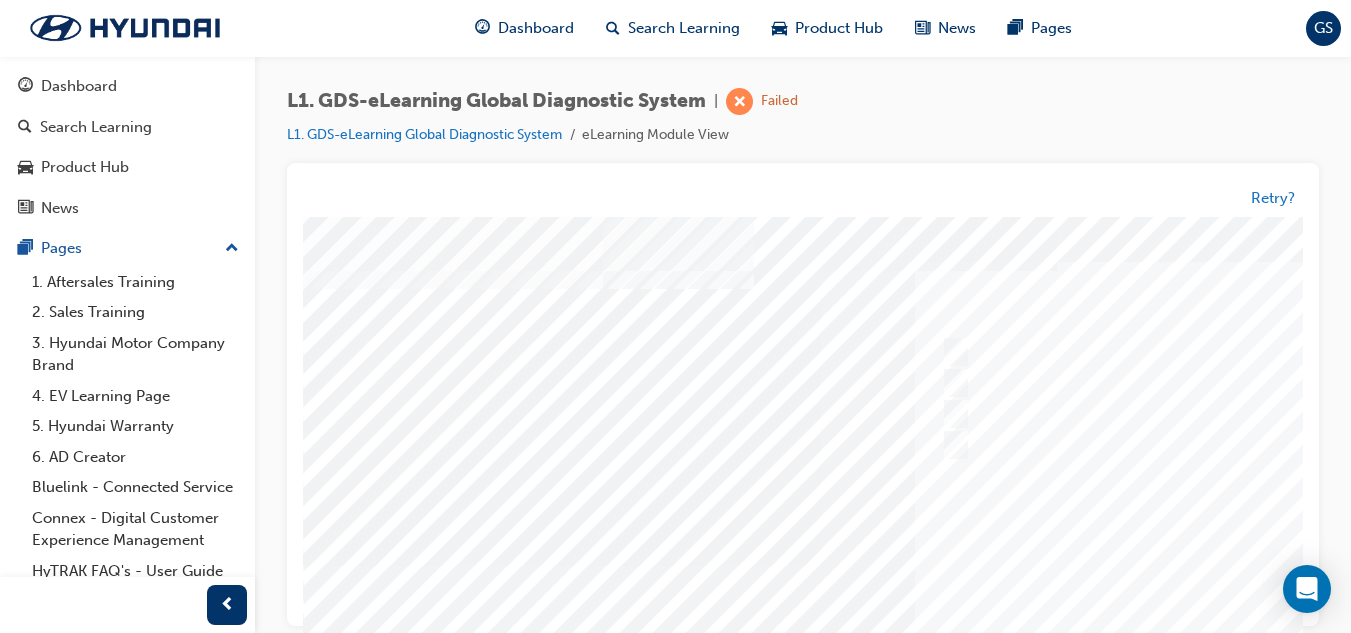scroll, scrollTop: 0, scrollLeft: 0, axis: both 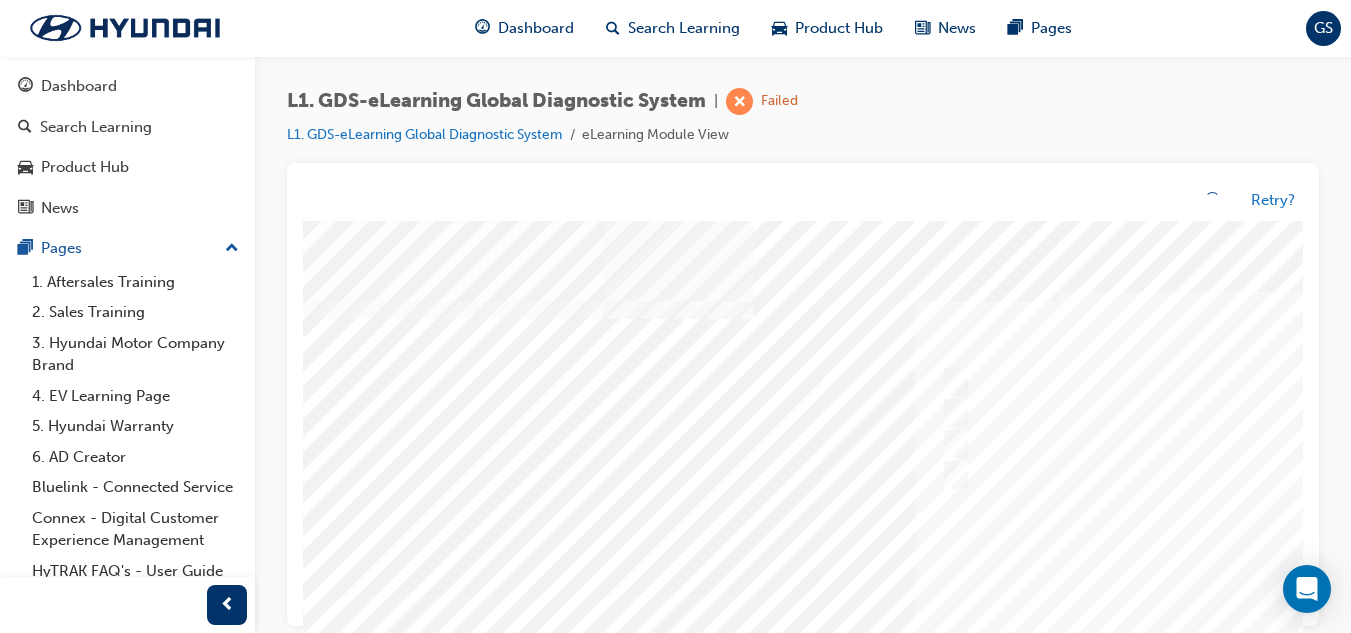 click at bounding box center [983, 596] 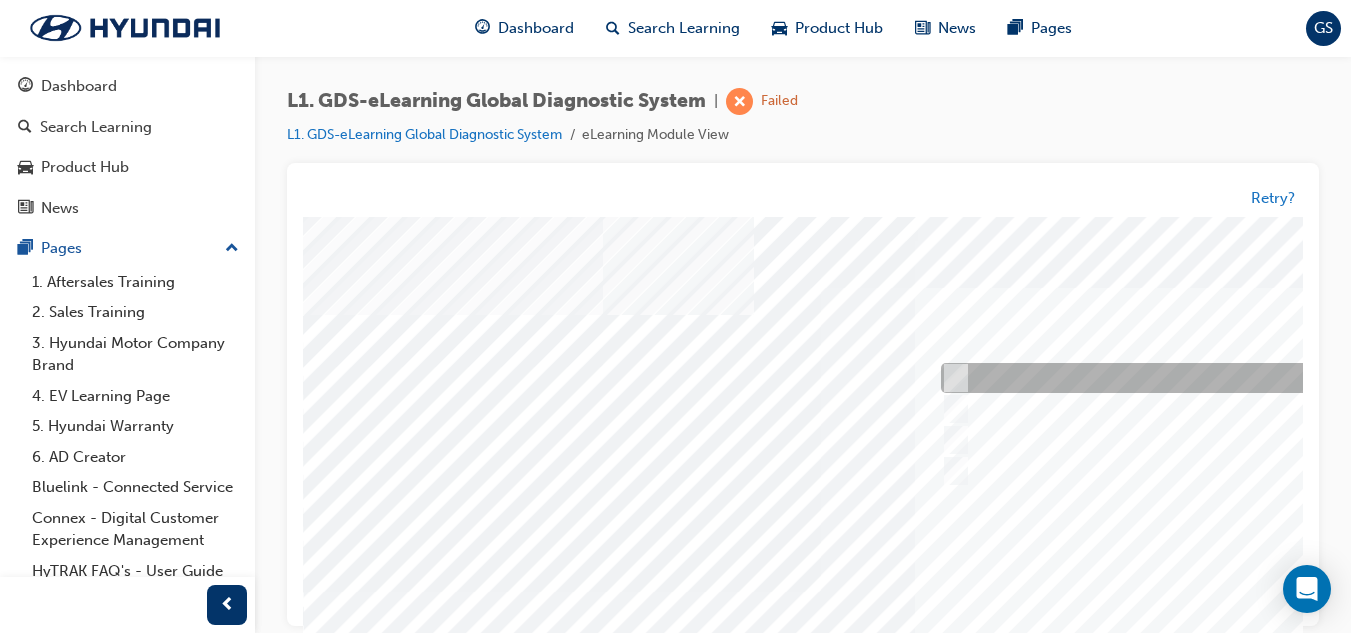click at bounding box center [1268, 379] 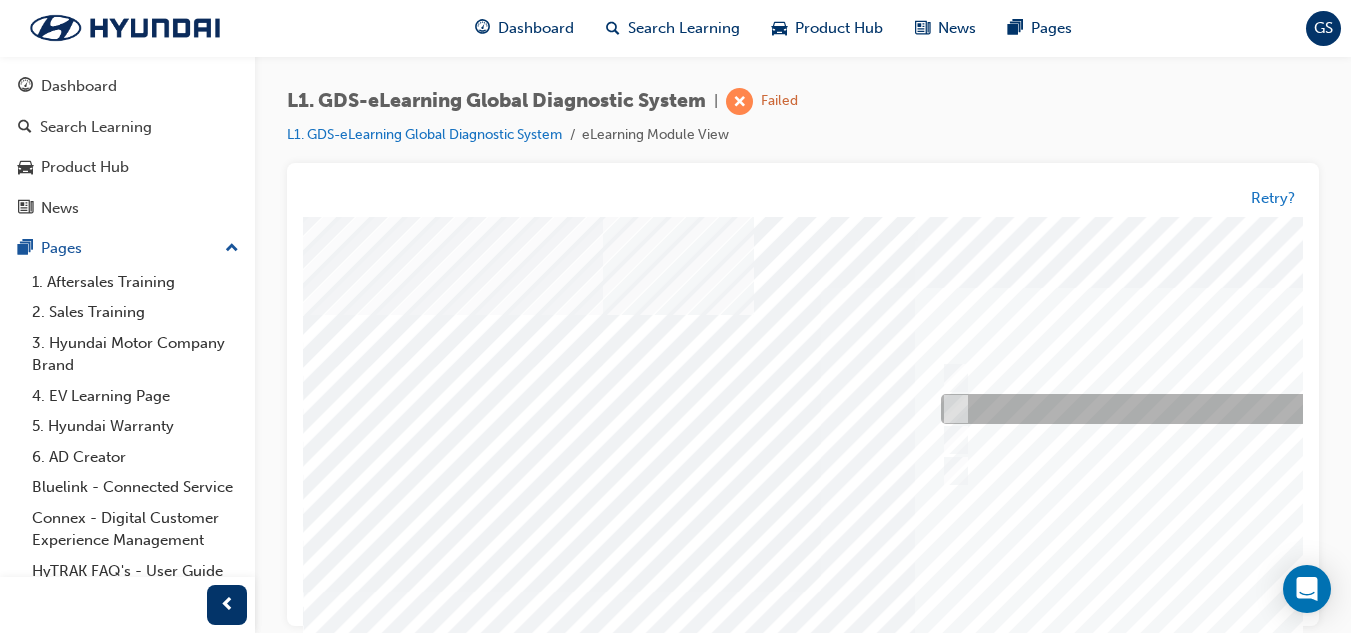 click at bounding box center [1268, 410] 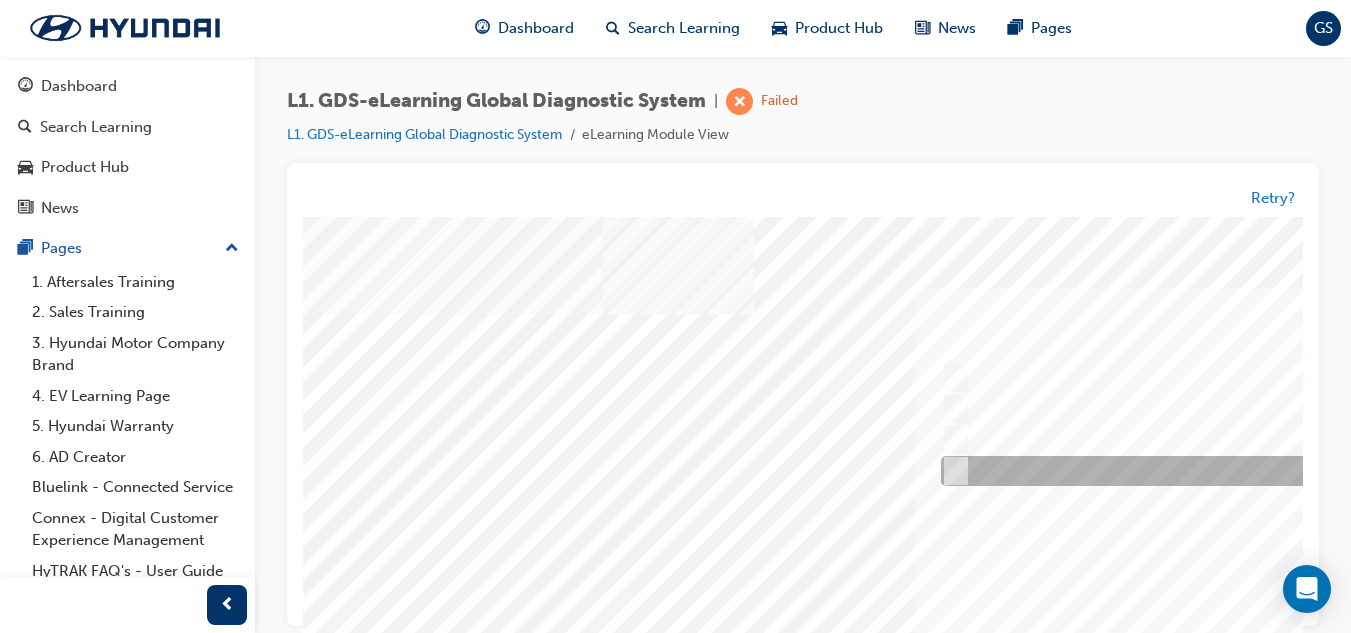 click at bounding box center [1268, 472] 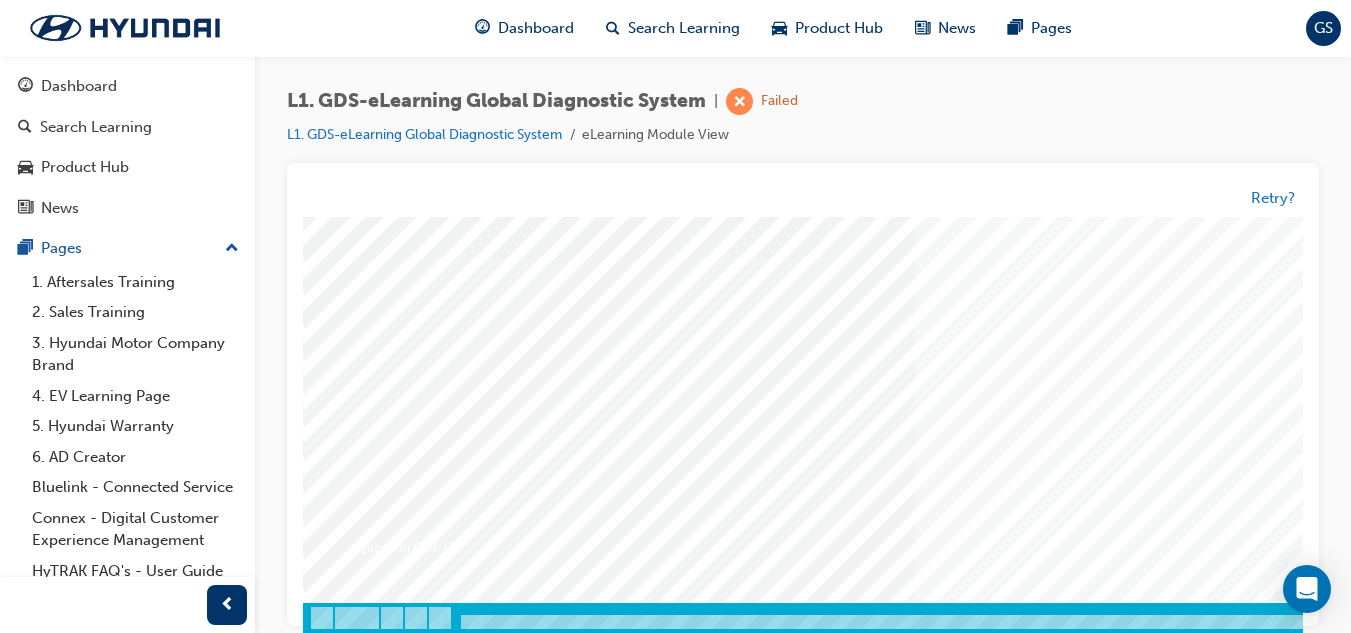 click at bounding box center (373, 3340) 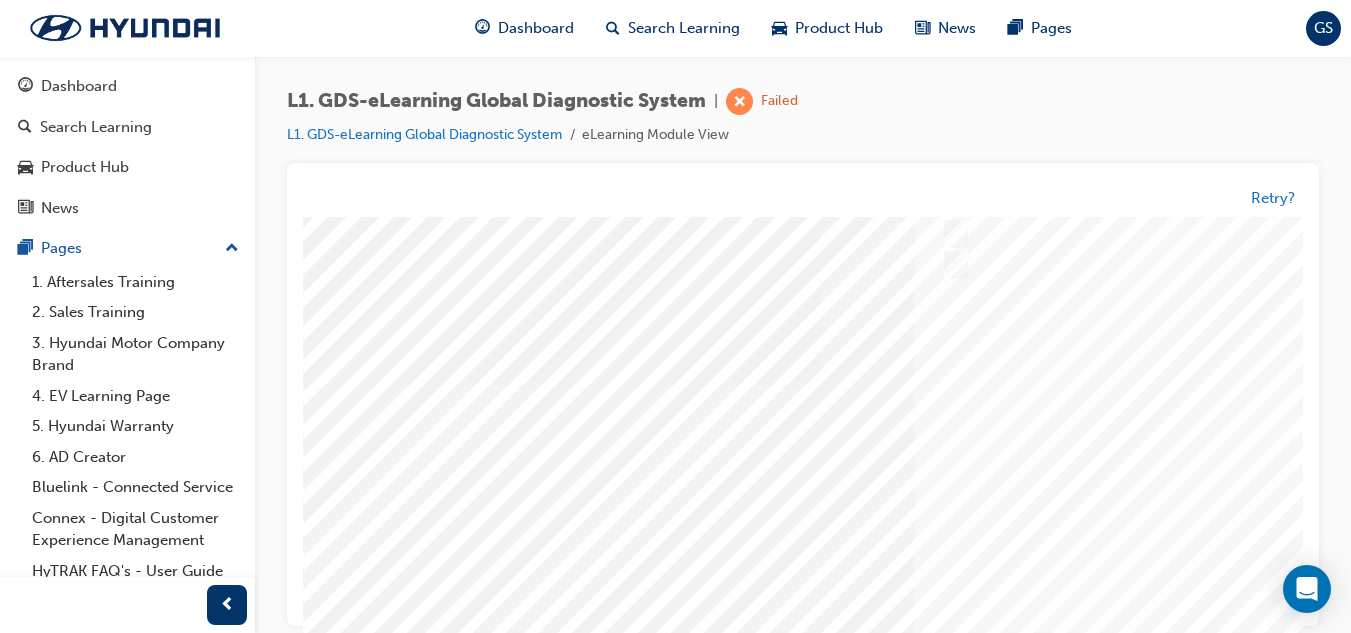 scroll, scrollTop: 0, scrollLeft: 0, axis: both 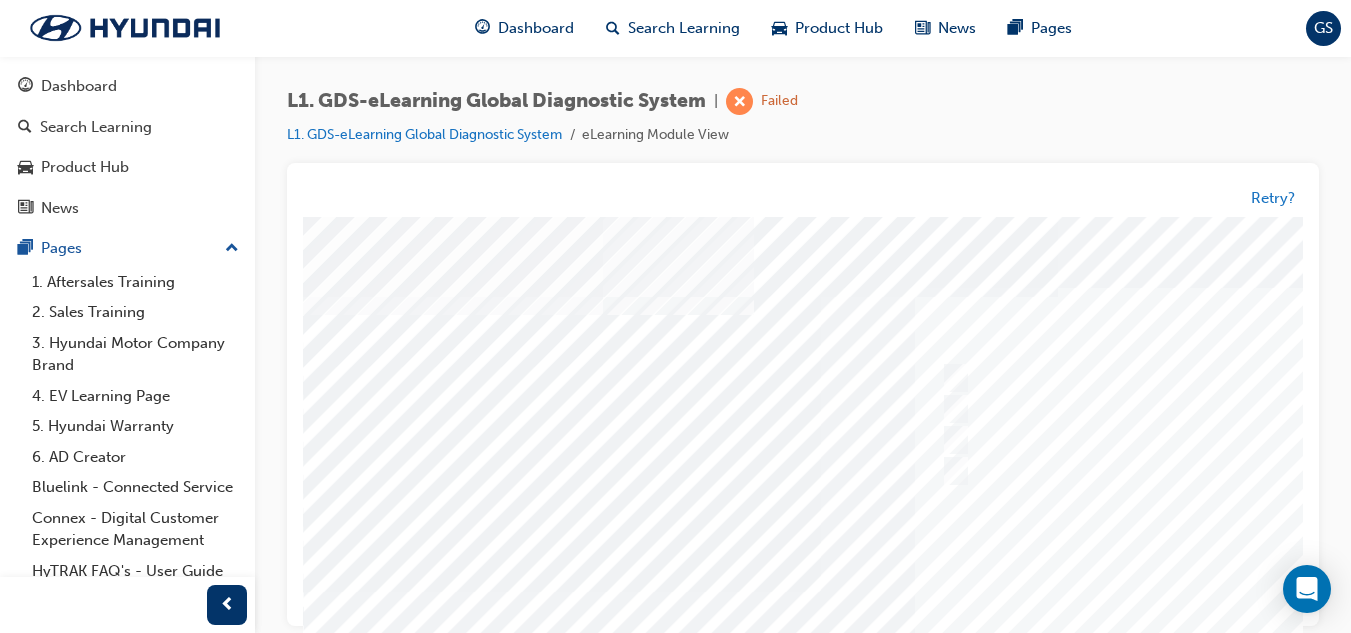 click at bounding box center [983, 592] 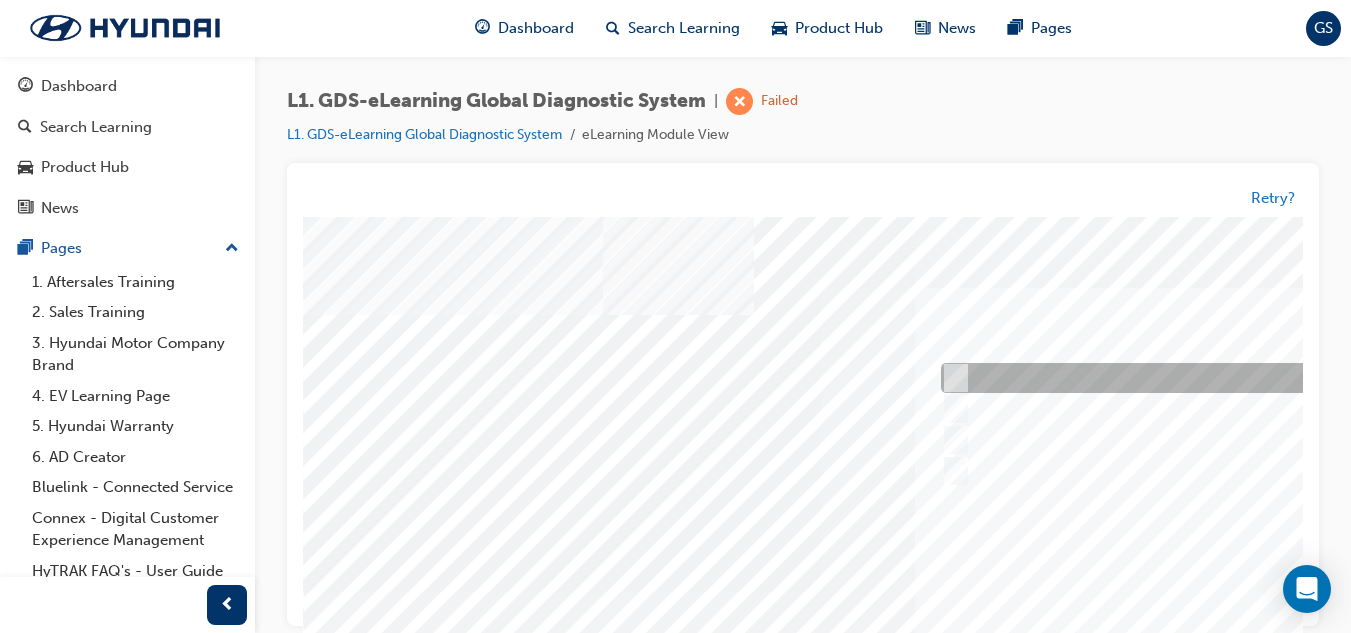 click at bounding box center [1268, 379] 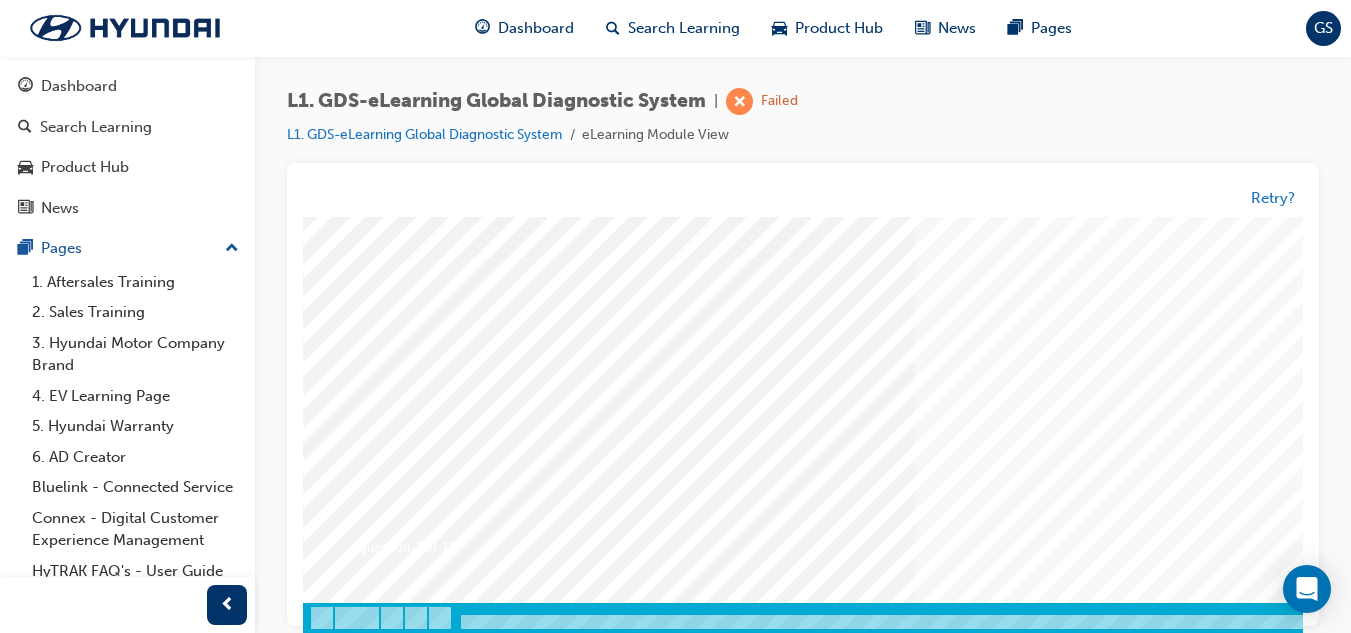 click at bounding box center (373, 3340) 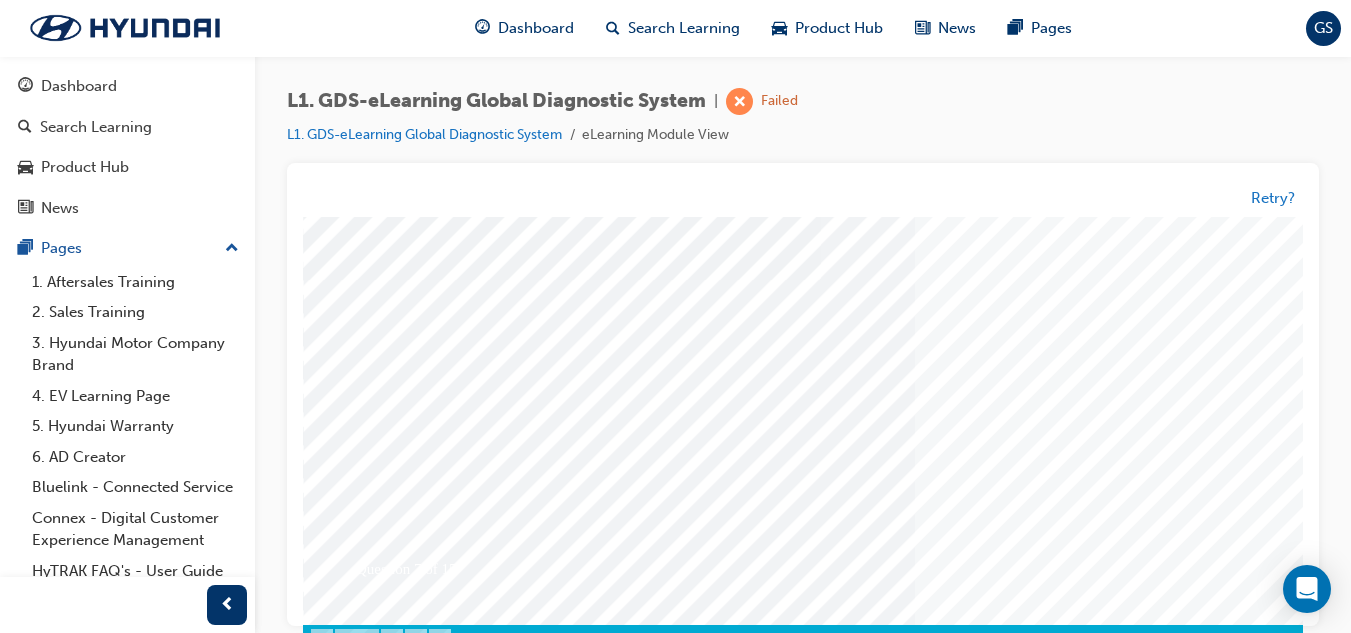scroll, scrollTop: 0, scrollLeft: 0, axis: both 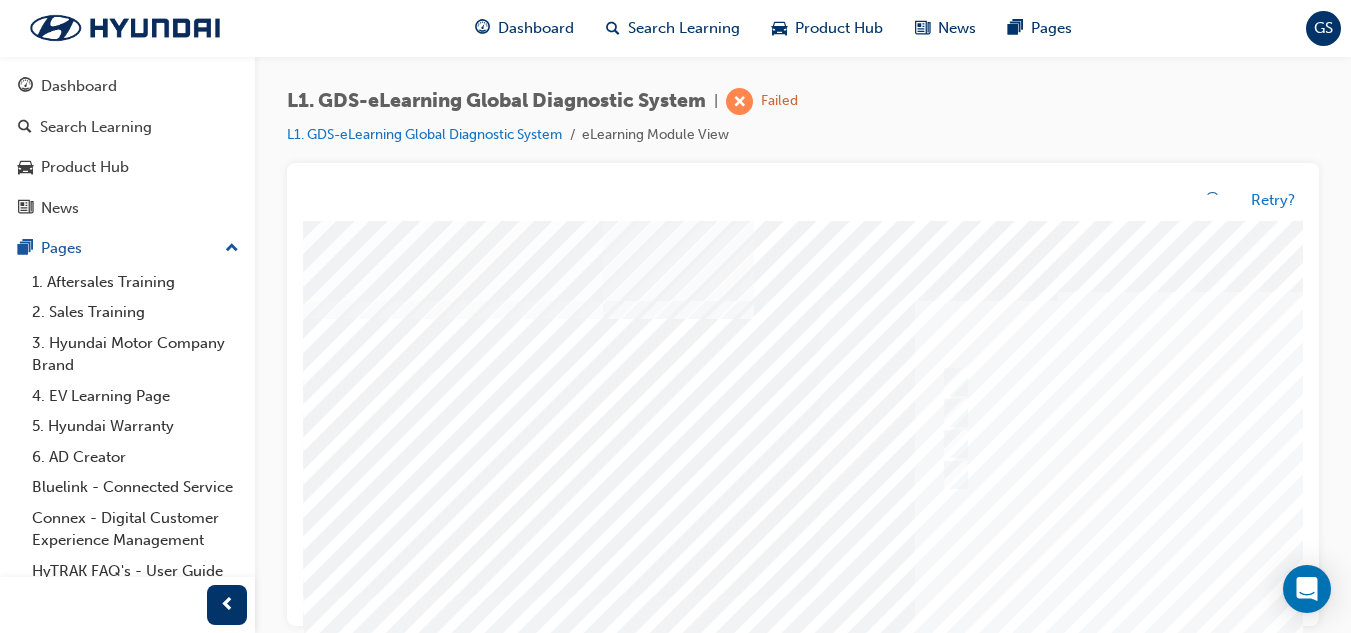 click at bounding box center [983, 596] 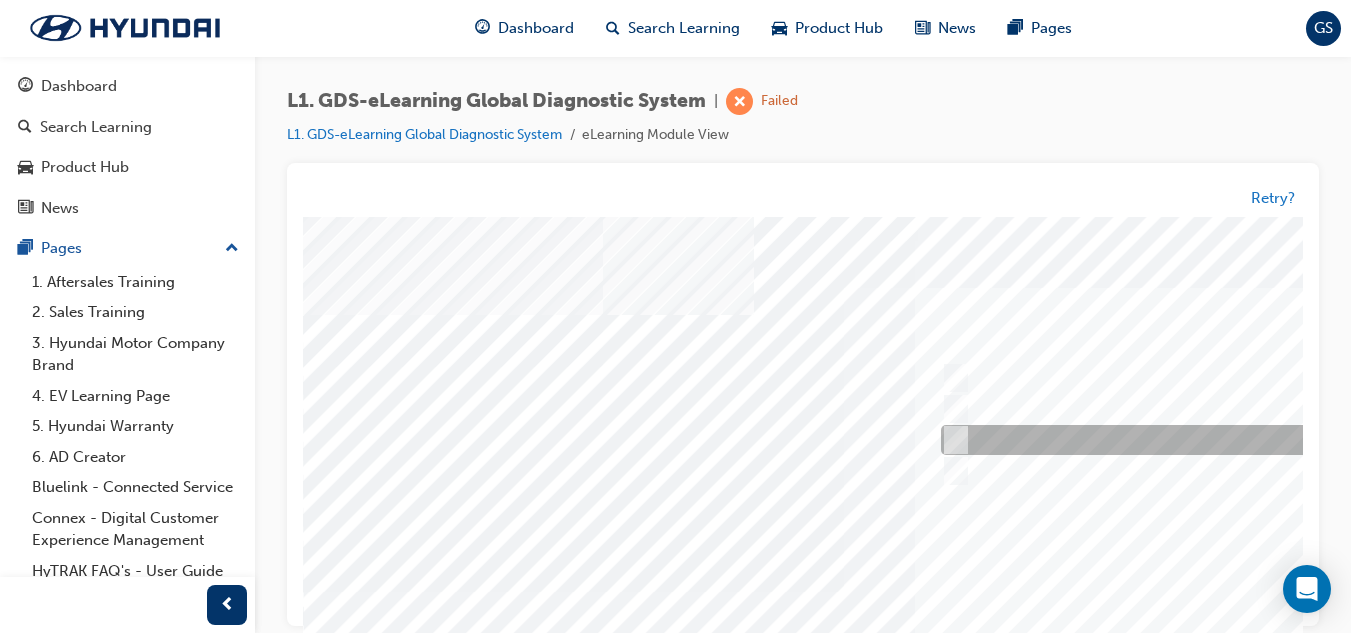 click at bounding box center (1268, 441) 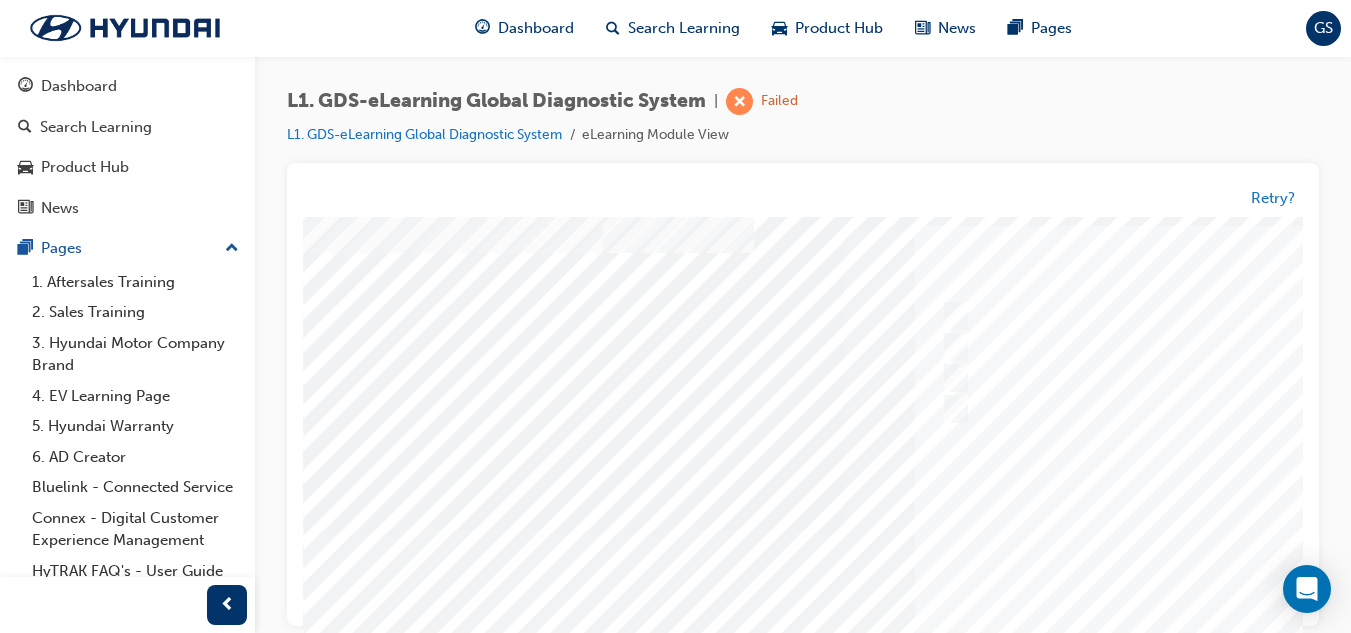 scroll, scrollTop: 300, scrollLeft: 0, axis: vertical 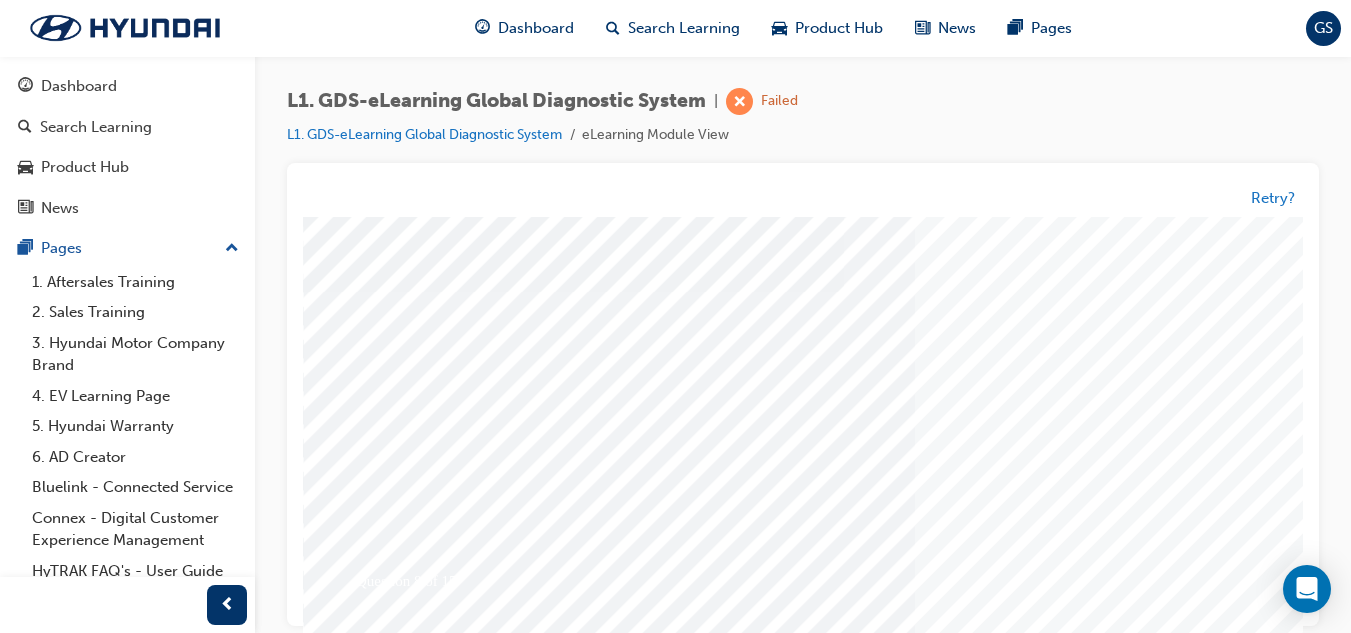 click at bounding box center (373, 3374) 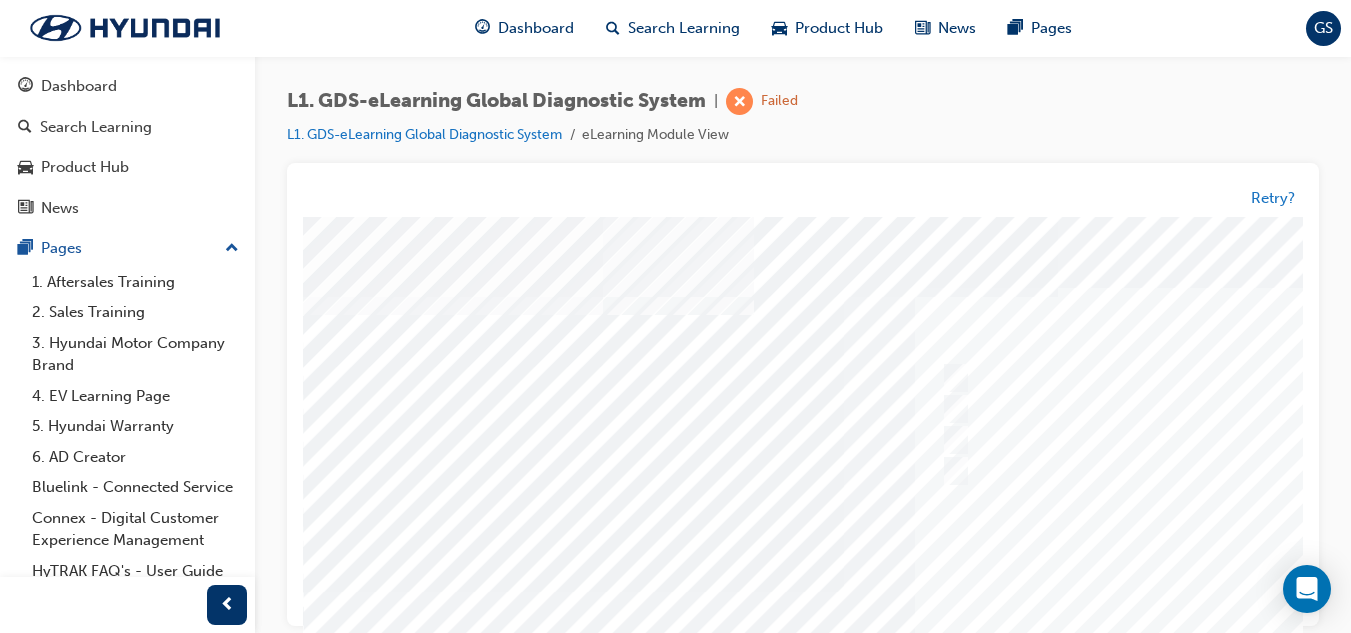 click at bounding box center (983, 592) 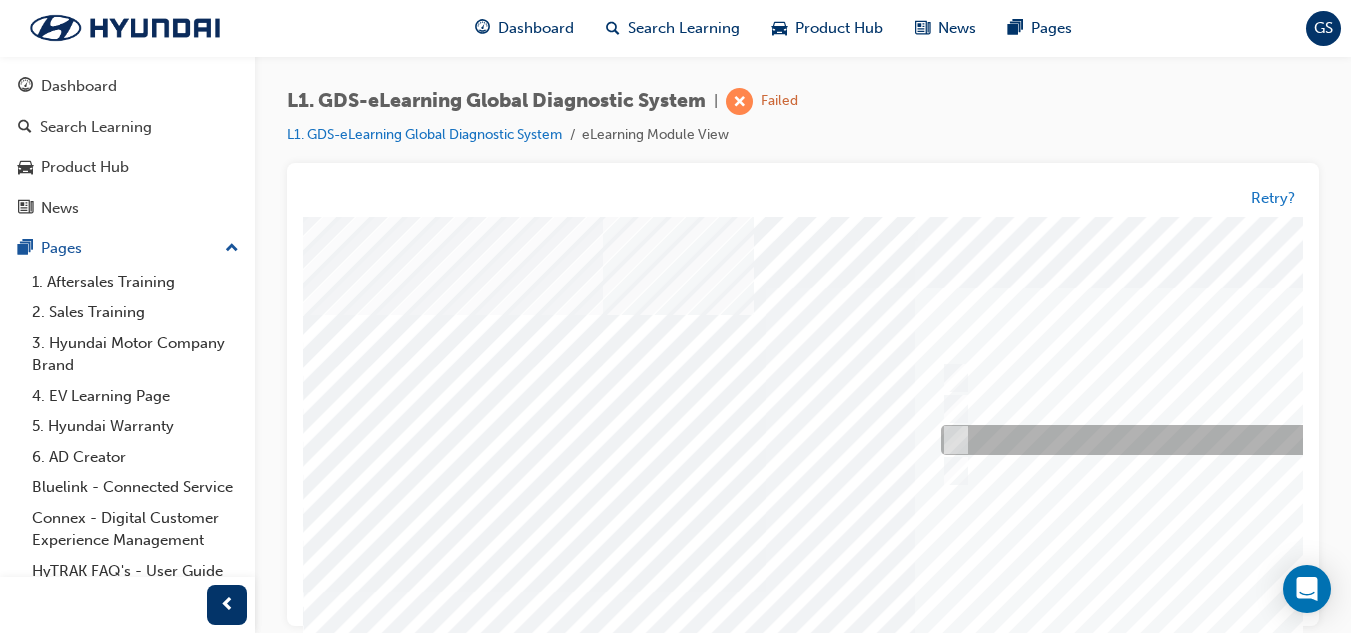 click at bounding box center [1268, 441] 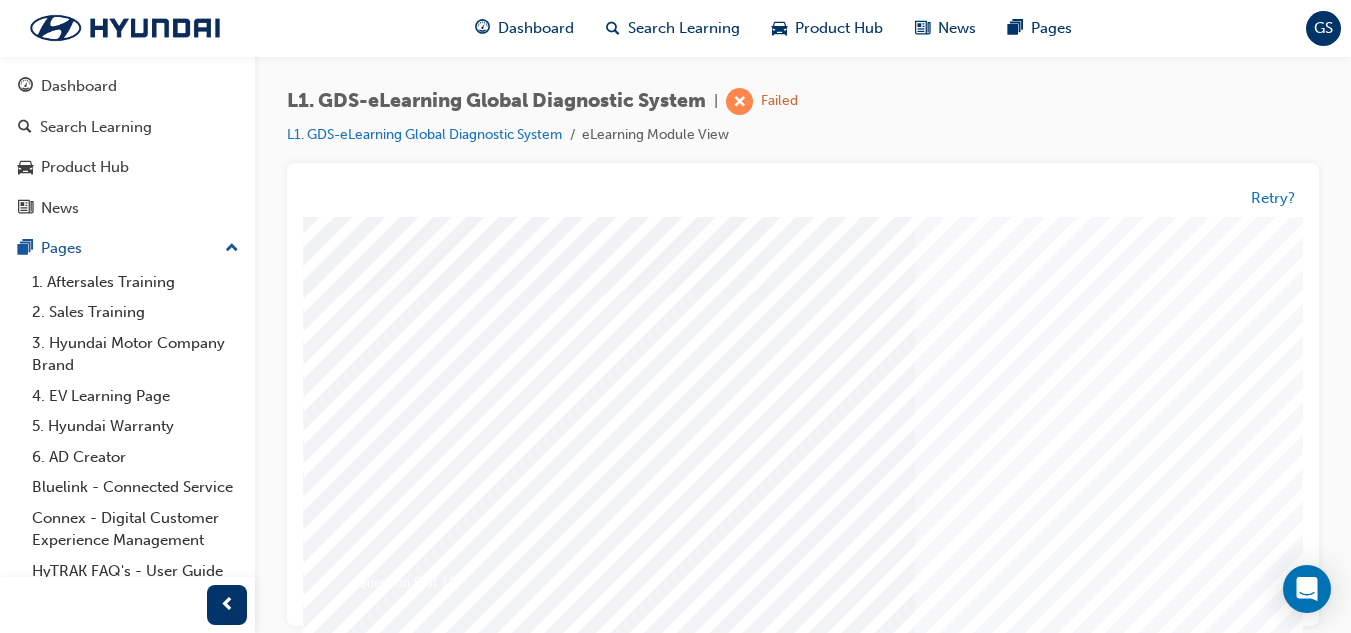 scroll, scrollTop: 300, scrollLeft: 0, axis: vertical 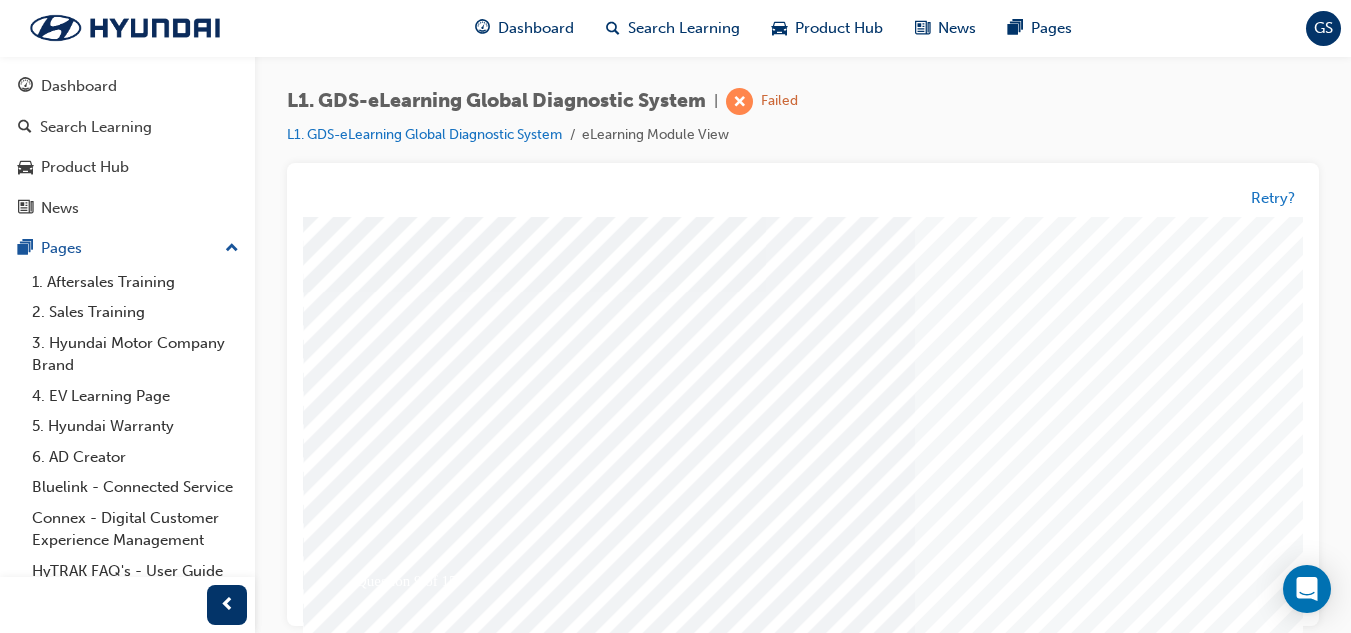 click at bounding box center [373, 3374] 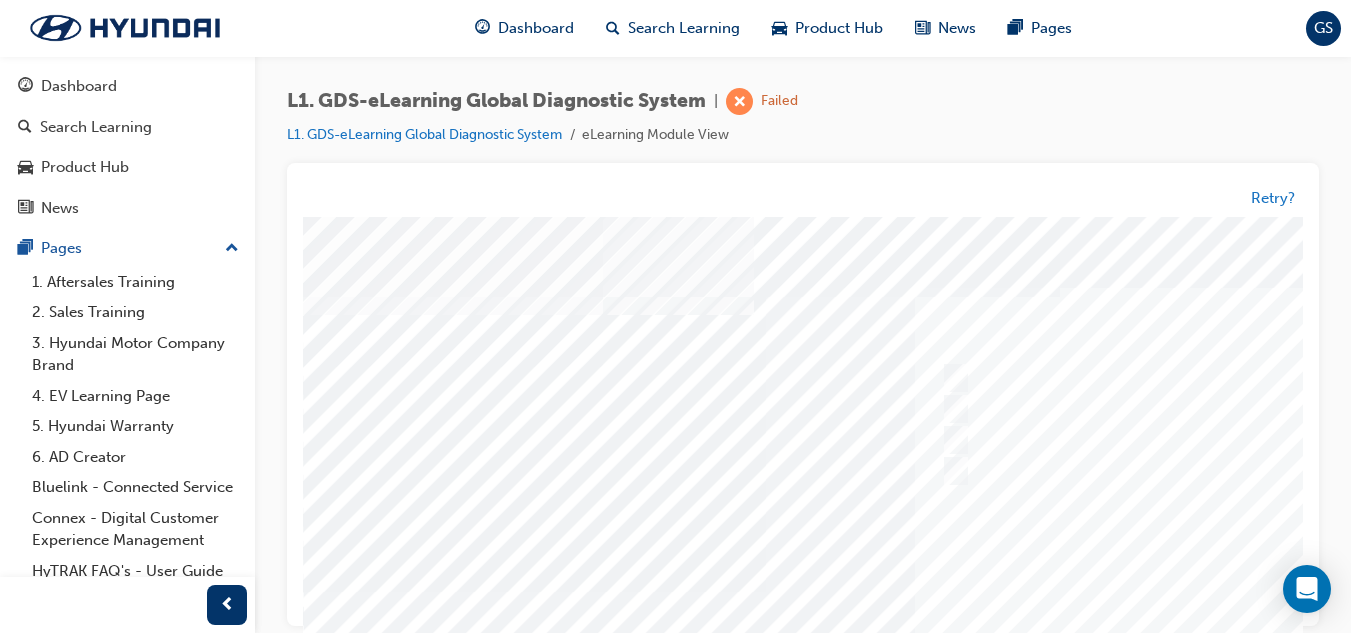 click at bounding box center (983, 592) 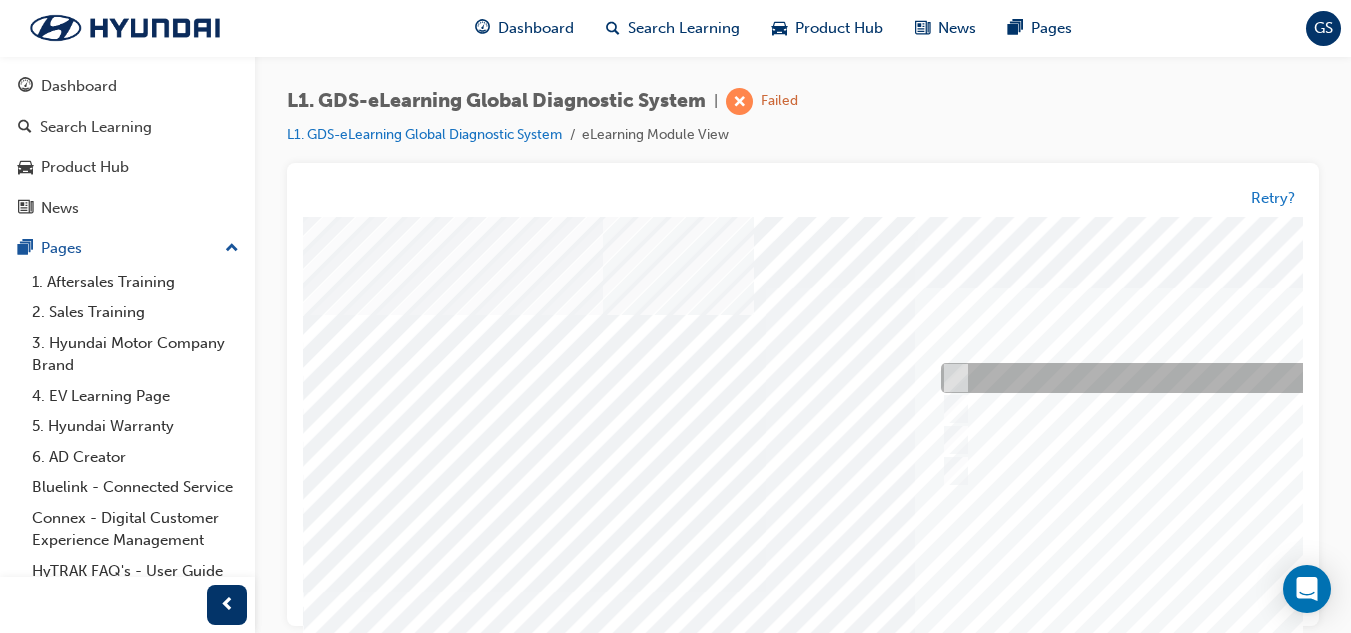 click at bounding box center [1268, 379] 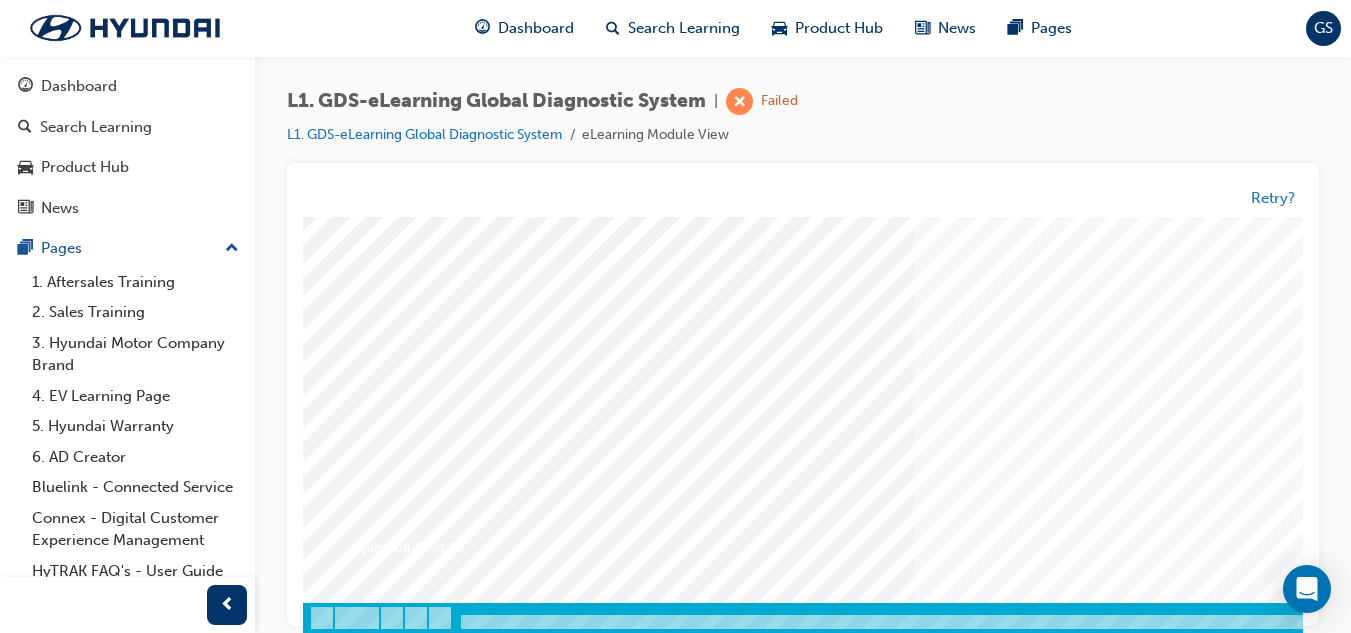 click at bounding box center [373, 3340] 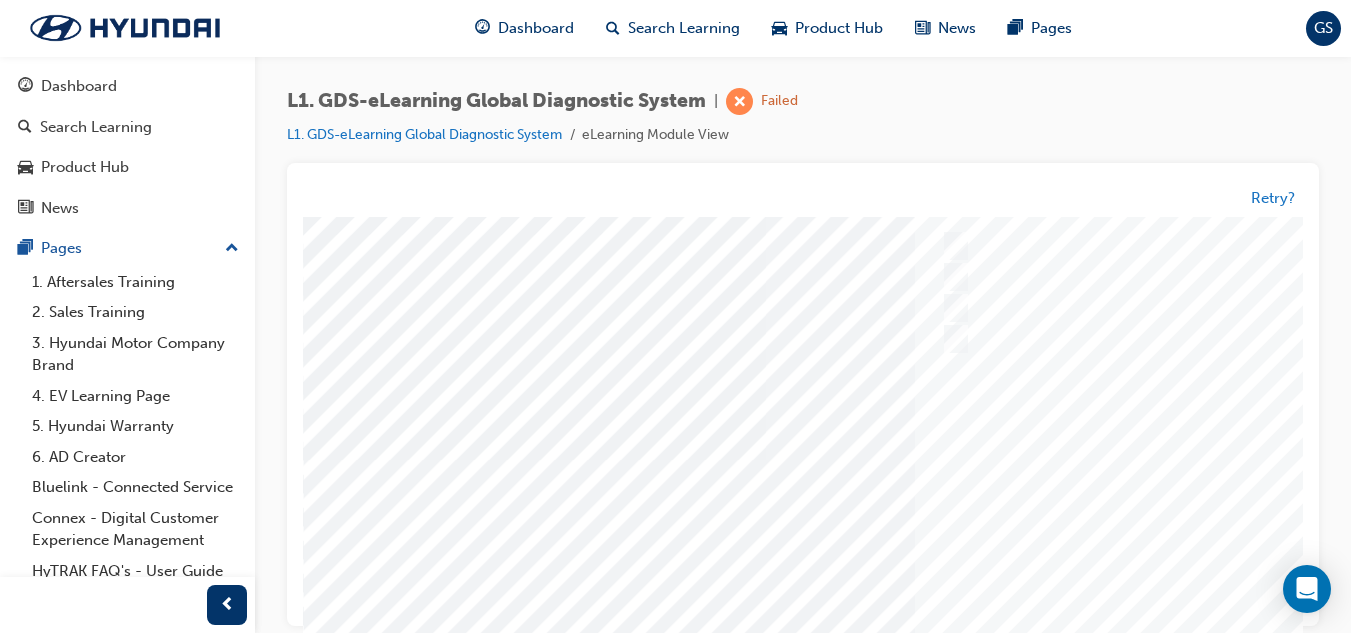 scroll, scrollTop: 0, scrollLeft: 0, axis: both 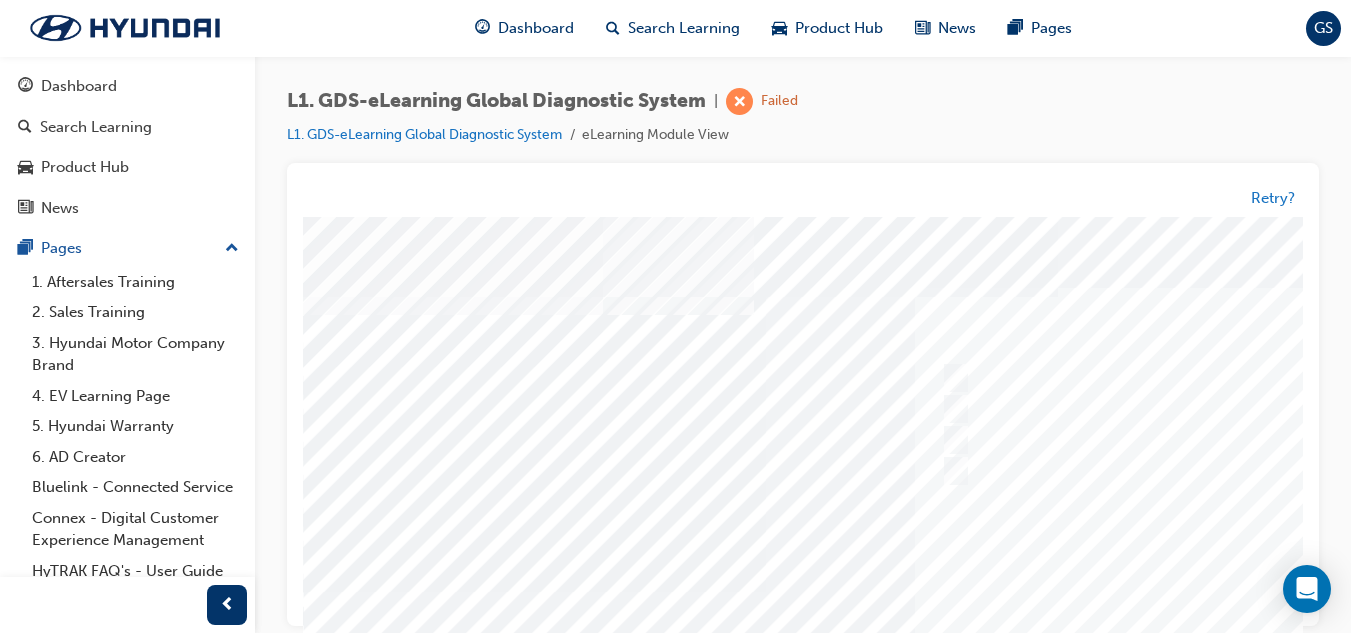 click at bounding box center (983, 592) 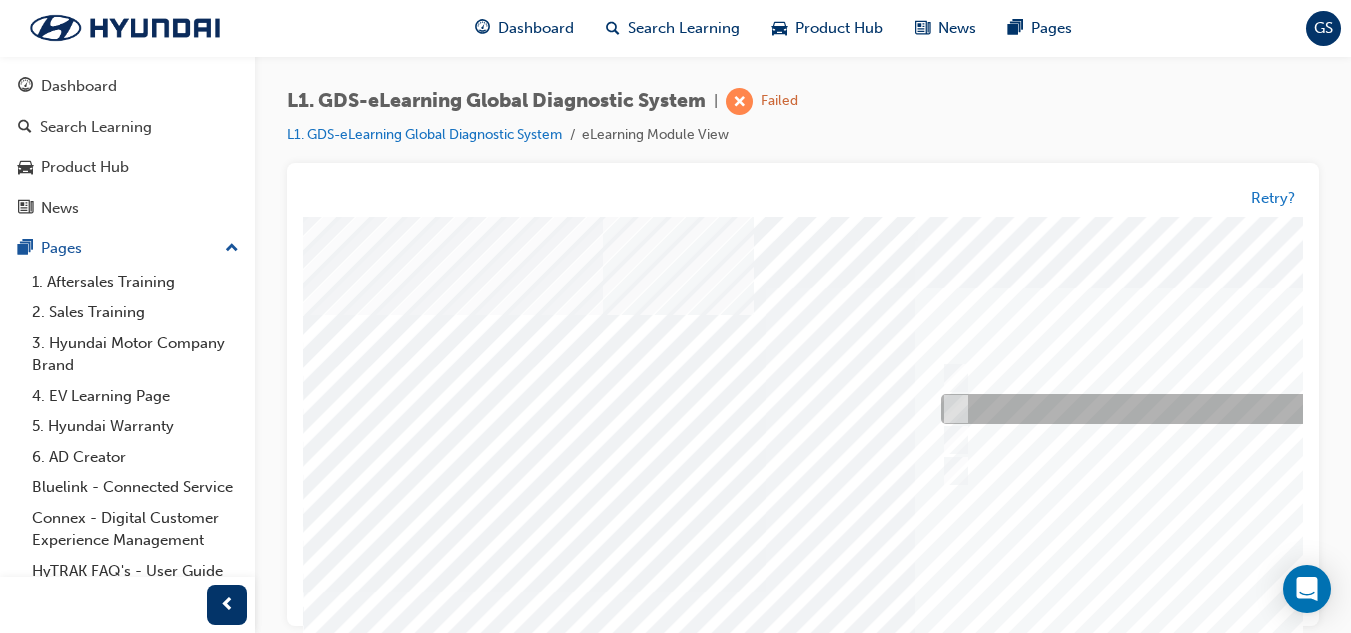 click at bounding box center [1268, 410] 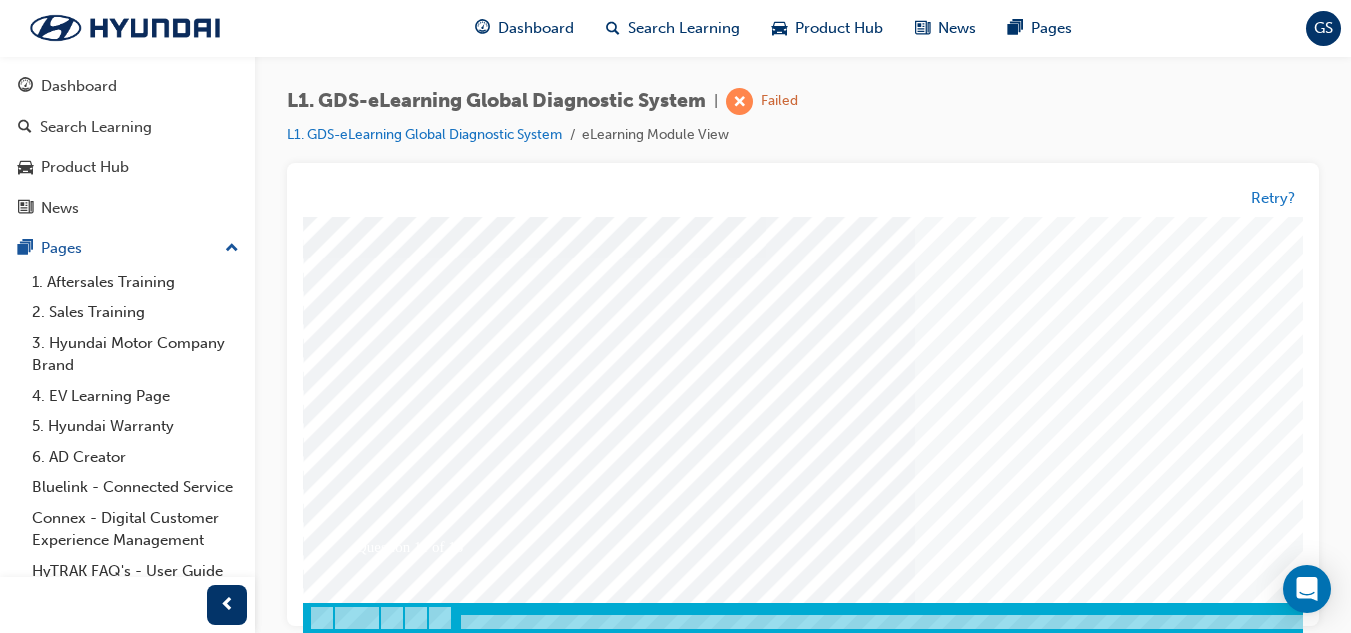 click at bounding box center (373, 3340) 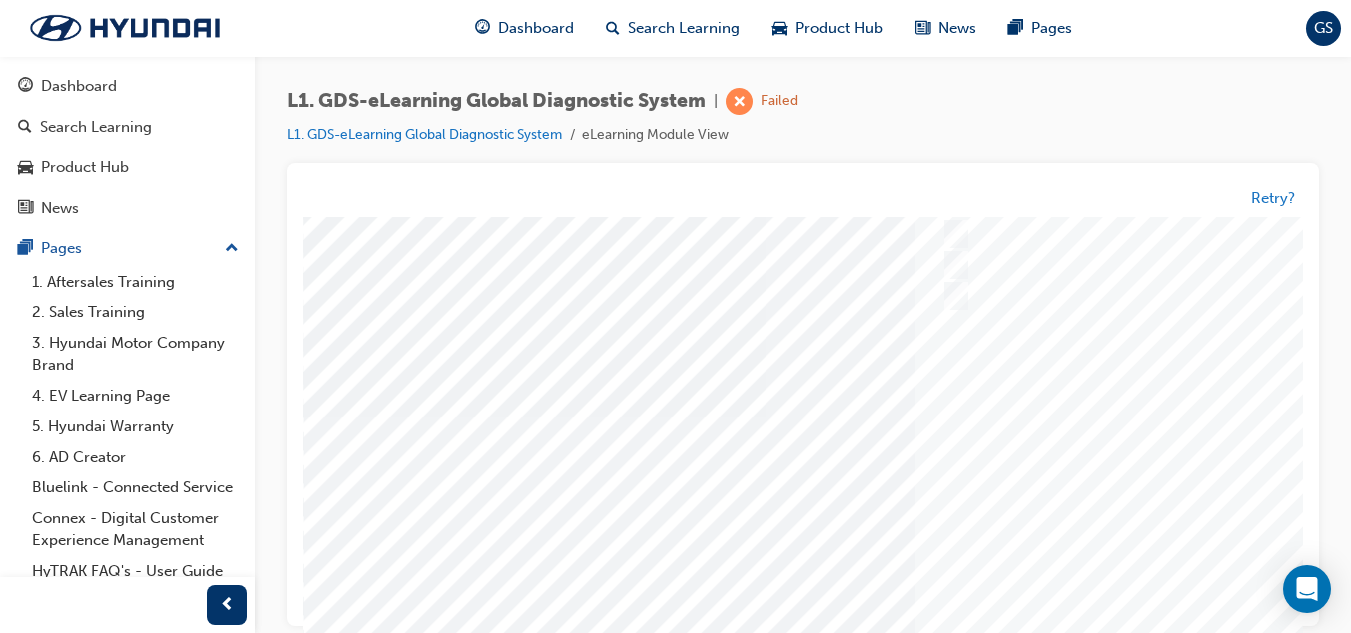scroll, scrollTop: 0, scrollLeft: 0, axis: both 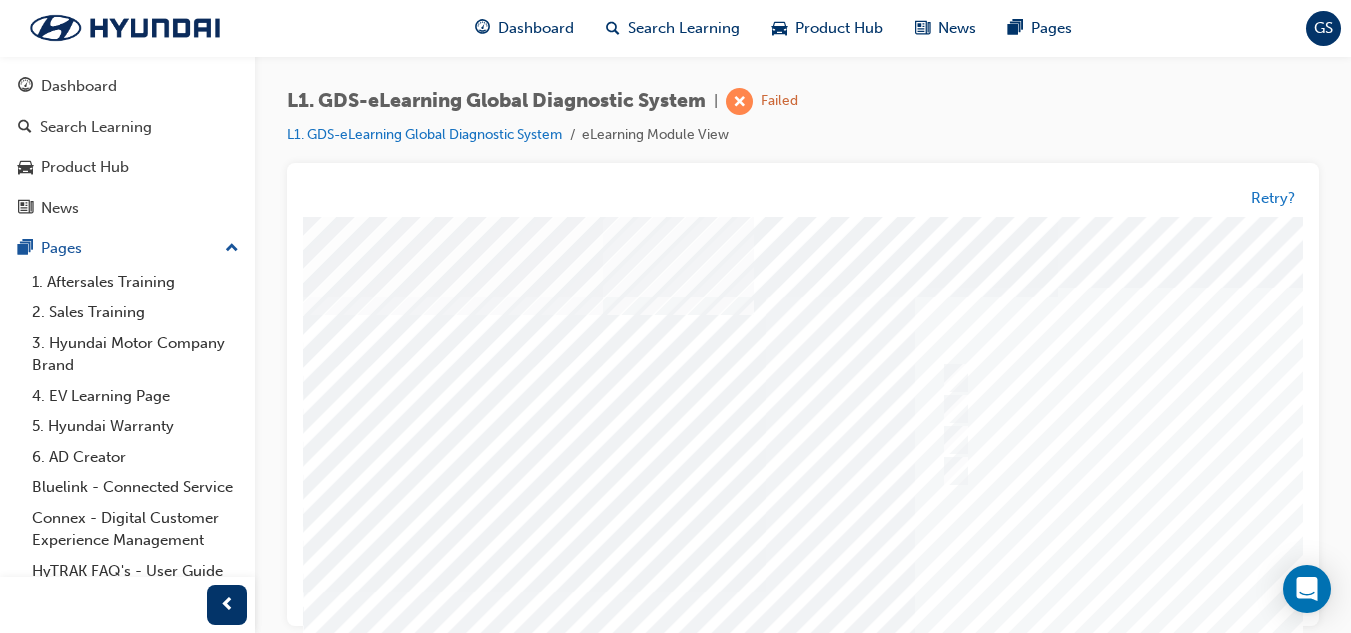 click at bounding box center (983, 592) 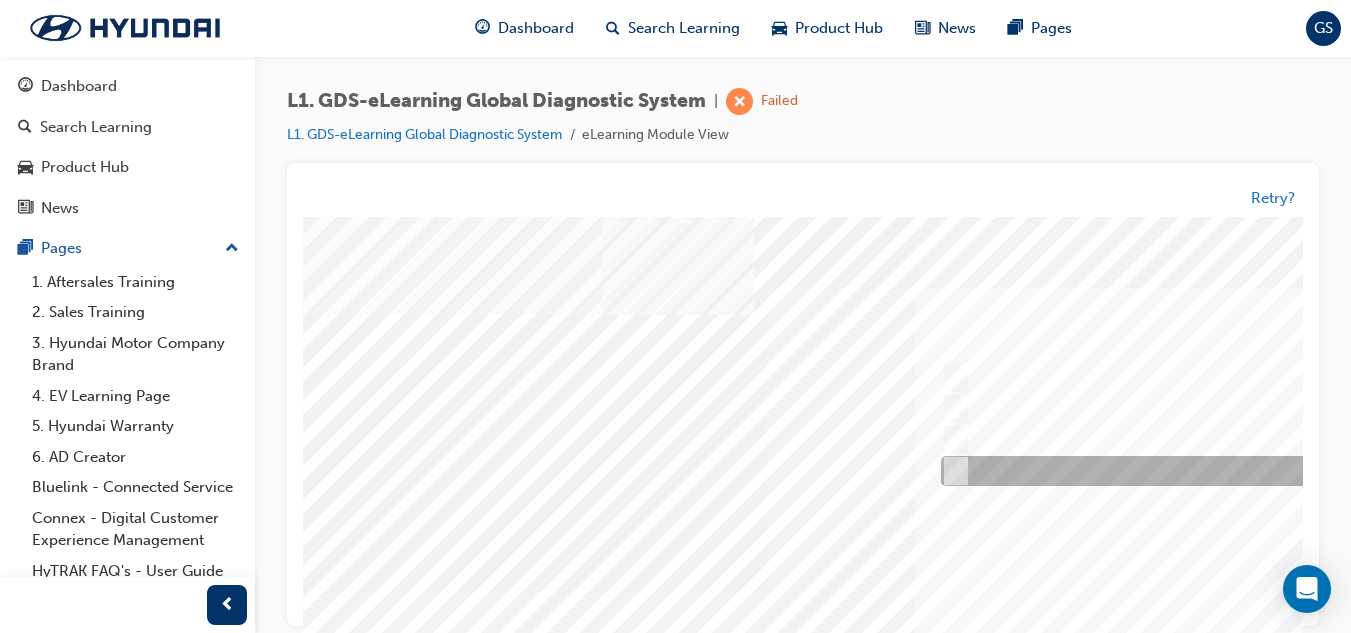 click at bounding box center (1268, 472) 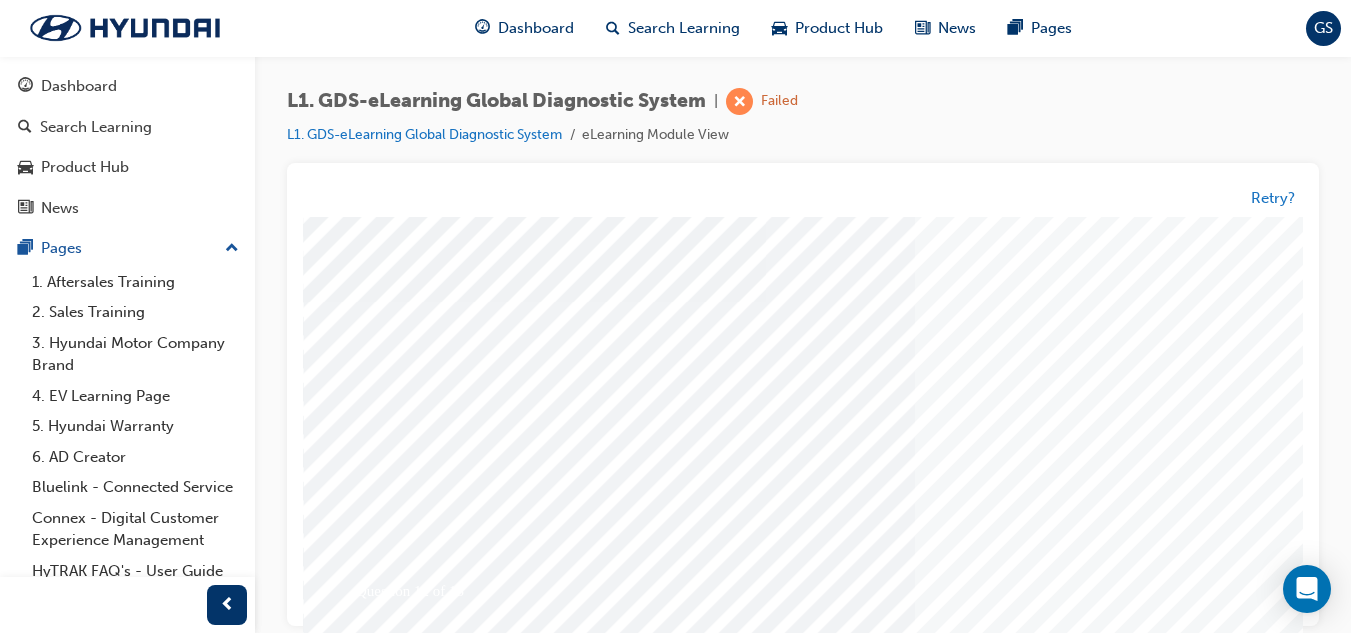 scroll, scrollTop: 300, scrollLeft: 0, axis: vertical 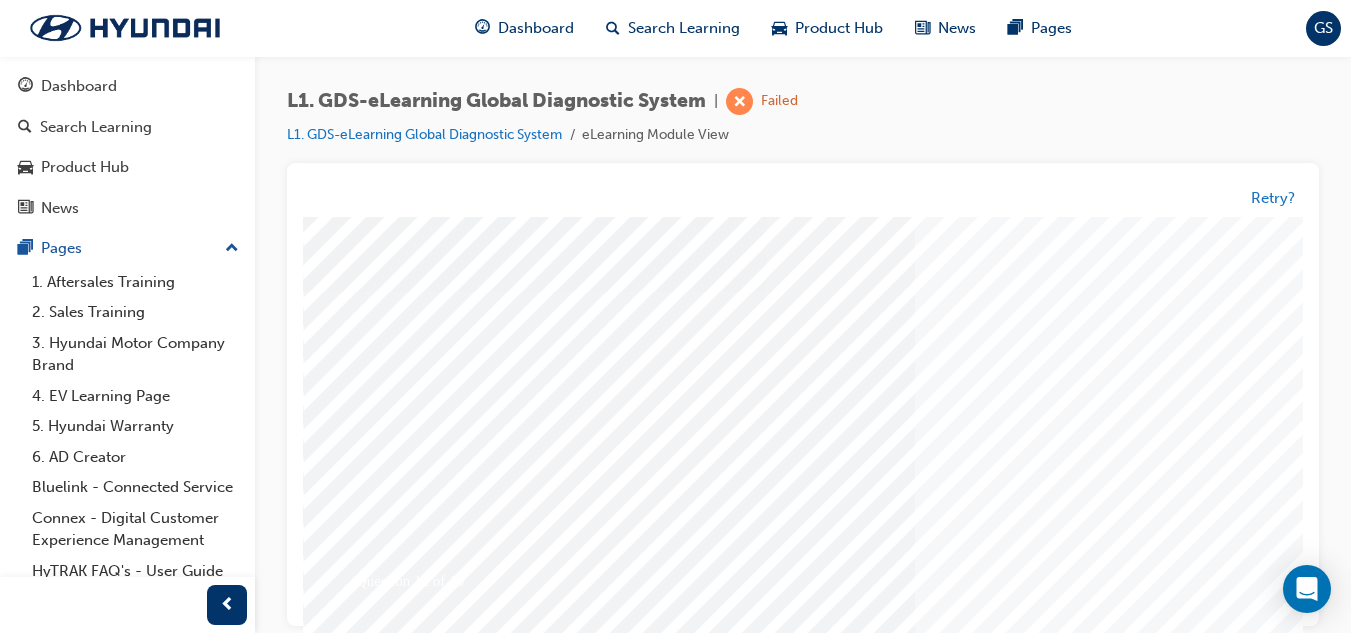 click at bounding box center (373, 3374) 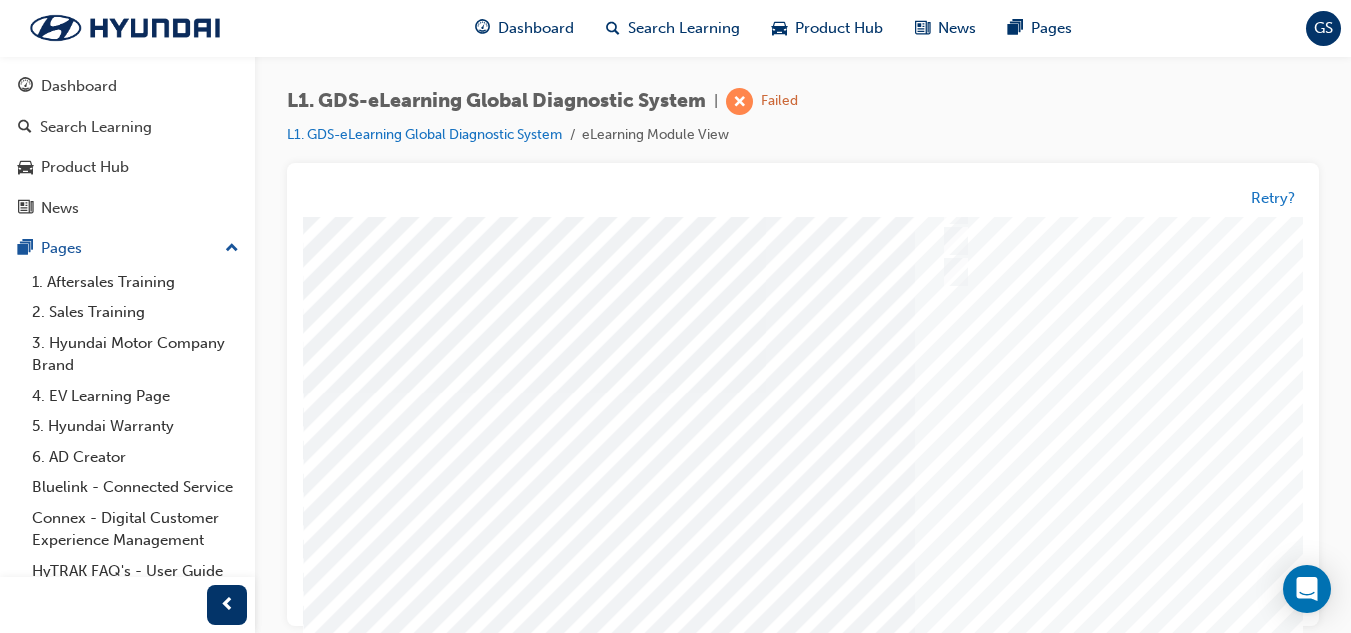 scroll, scrollTop: 0, scrollLeft: 0, axis: both 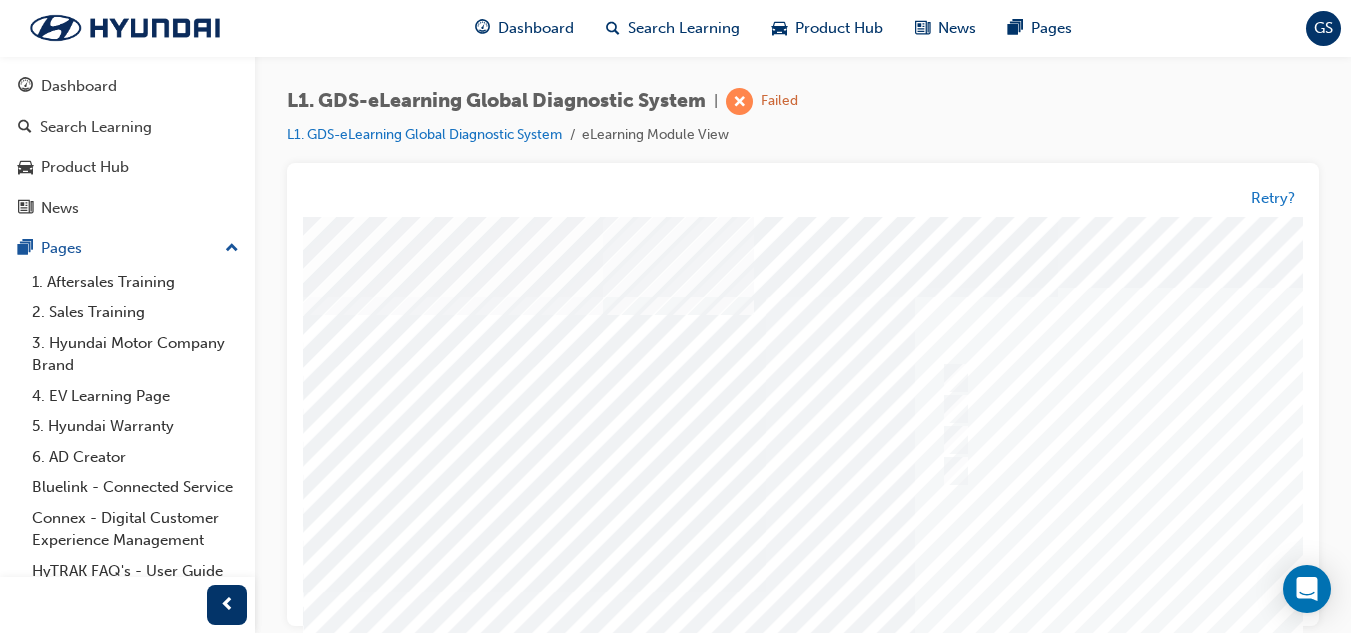click at bounding box center (983, 592) 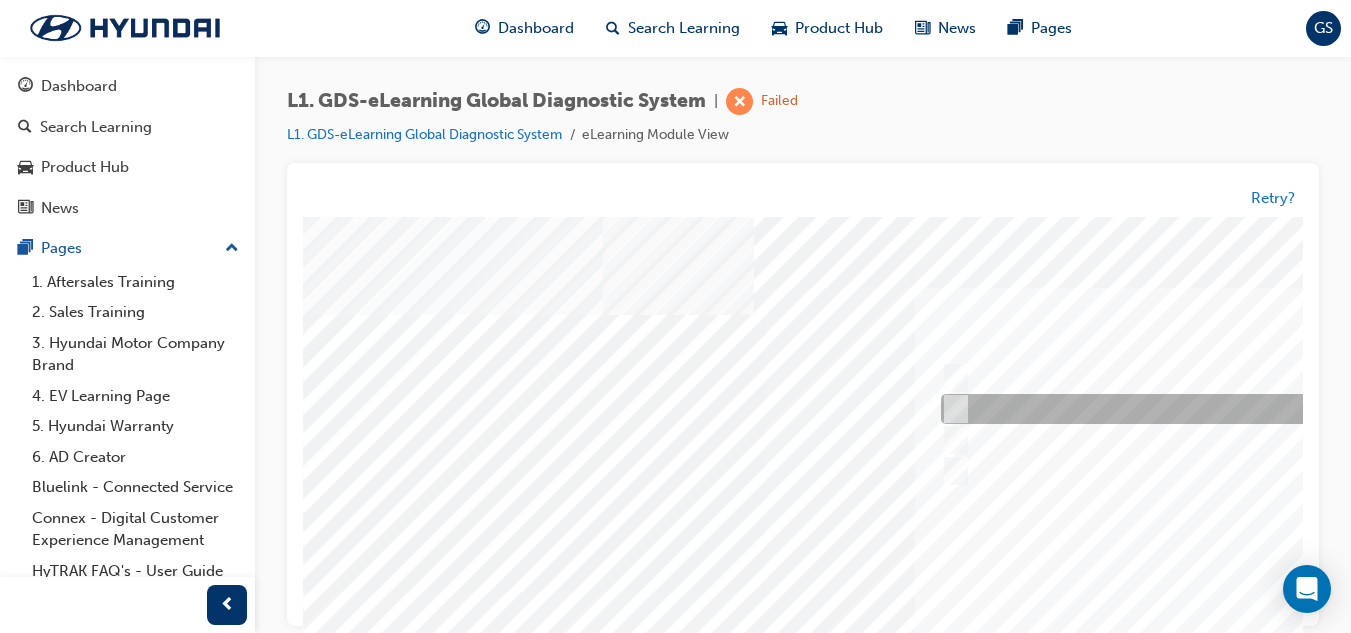 click at bounding box center [1268, 410] 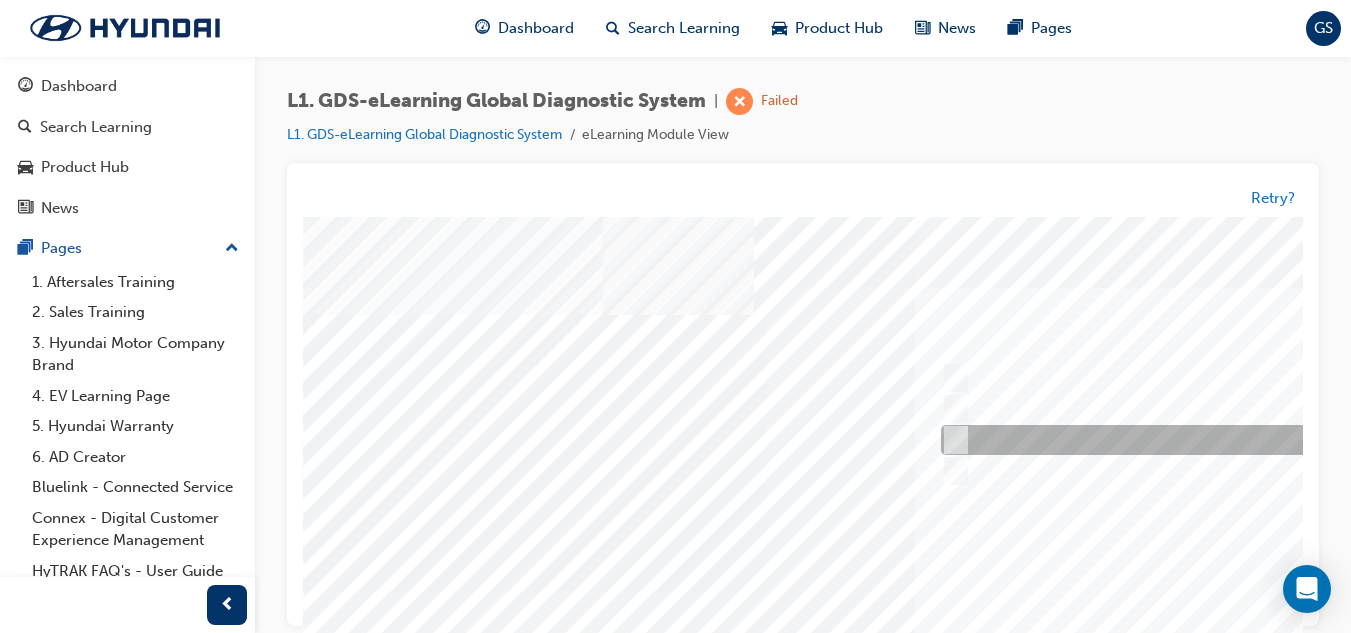 click at bounding box center [1268, 441] 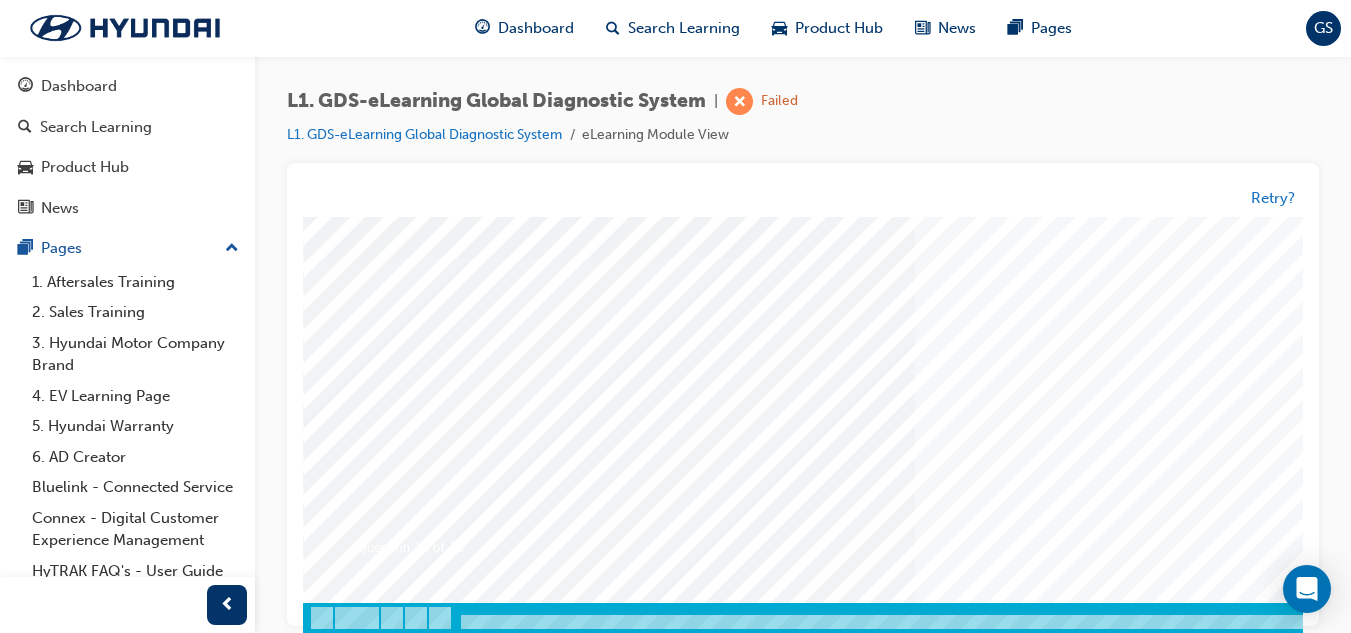 click at bounding box center [373, 3340] 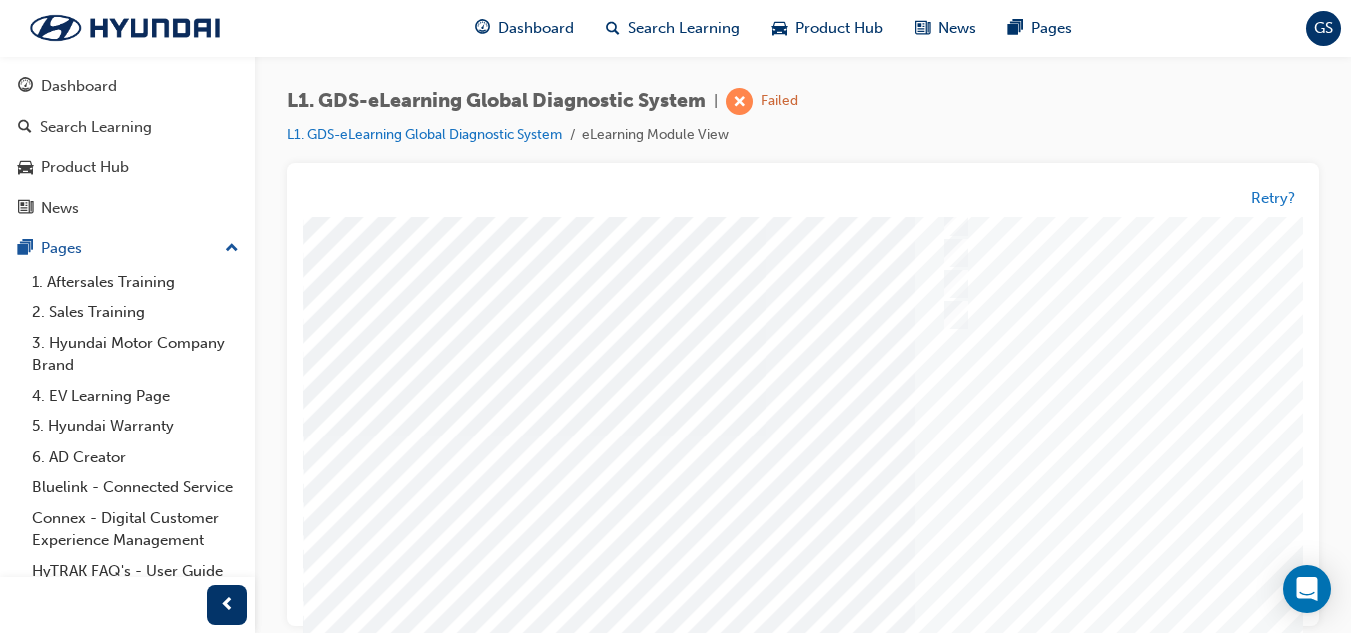 scroll, scrollTop: 0, scrollLeft: 0, axis: both 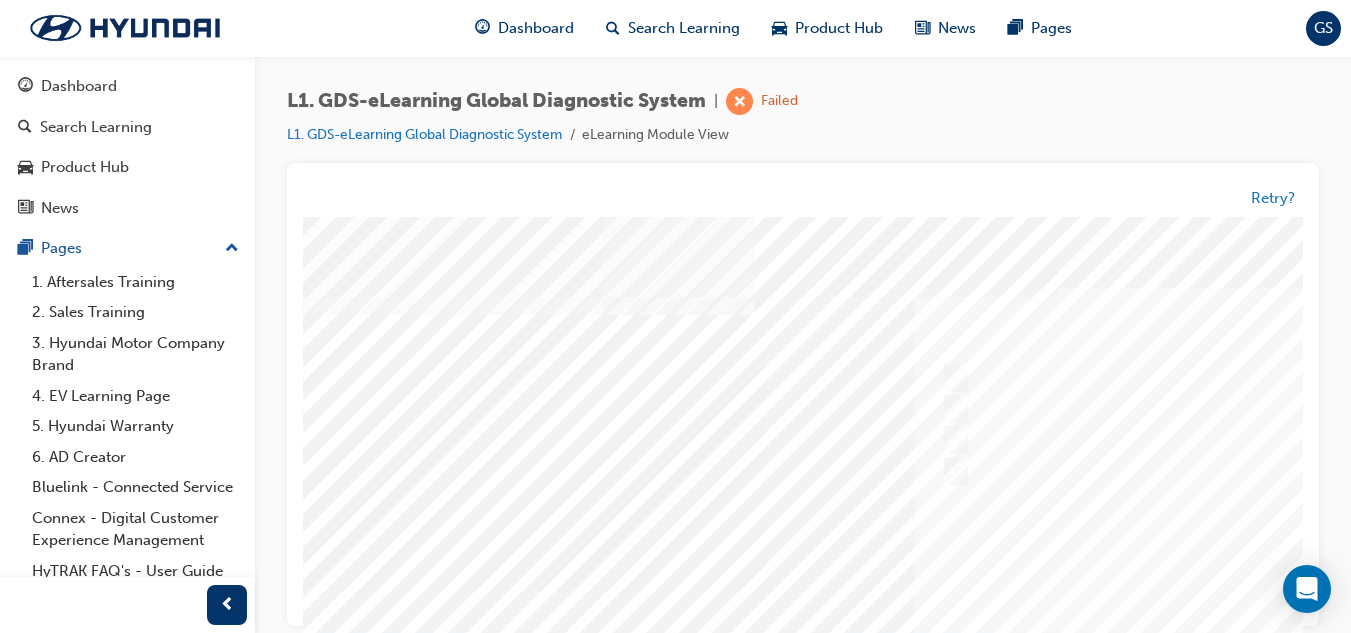 click at bounding box center (983, 592) 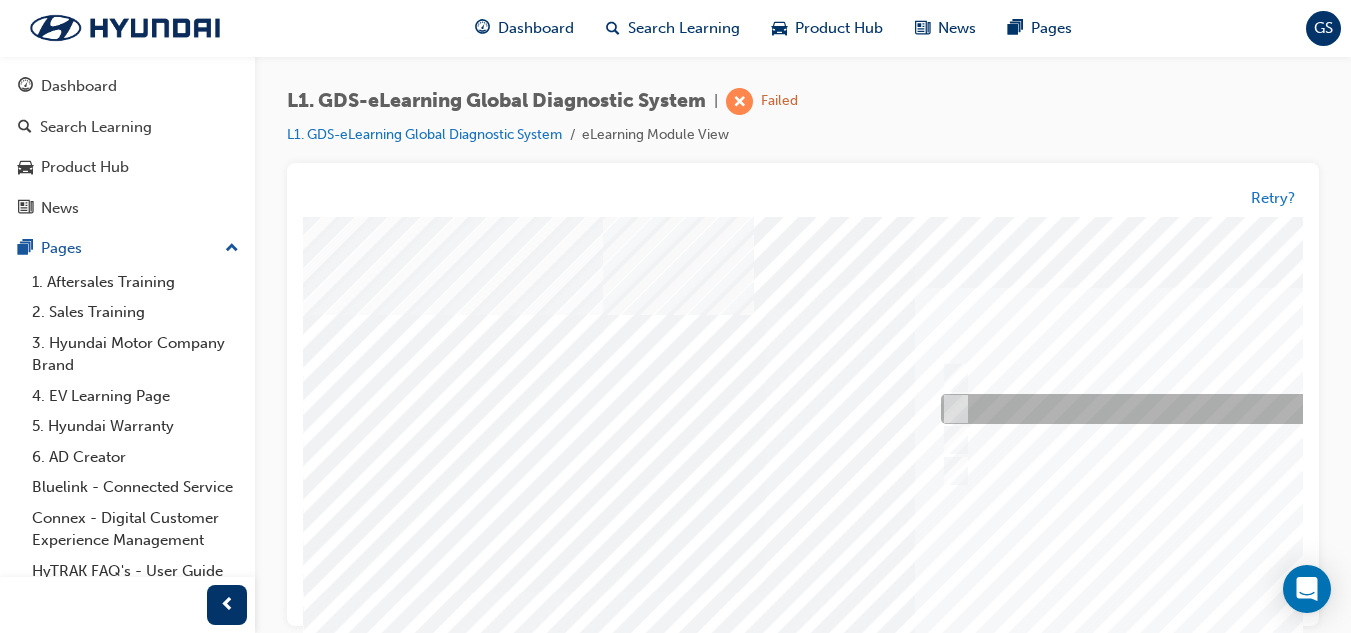 click at bounding box center (1268, 410) 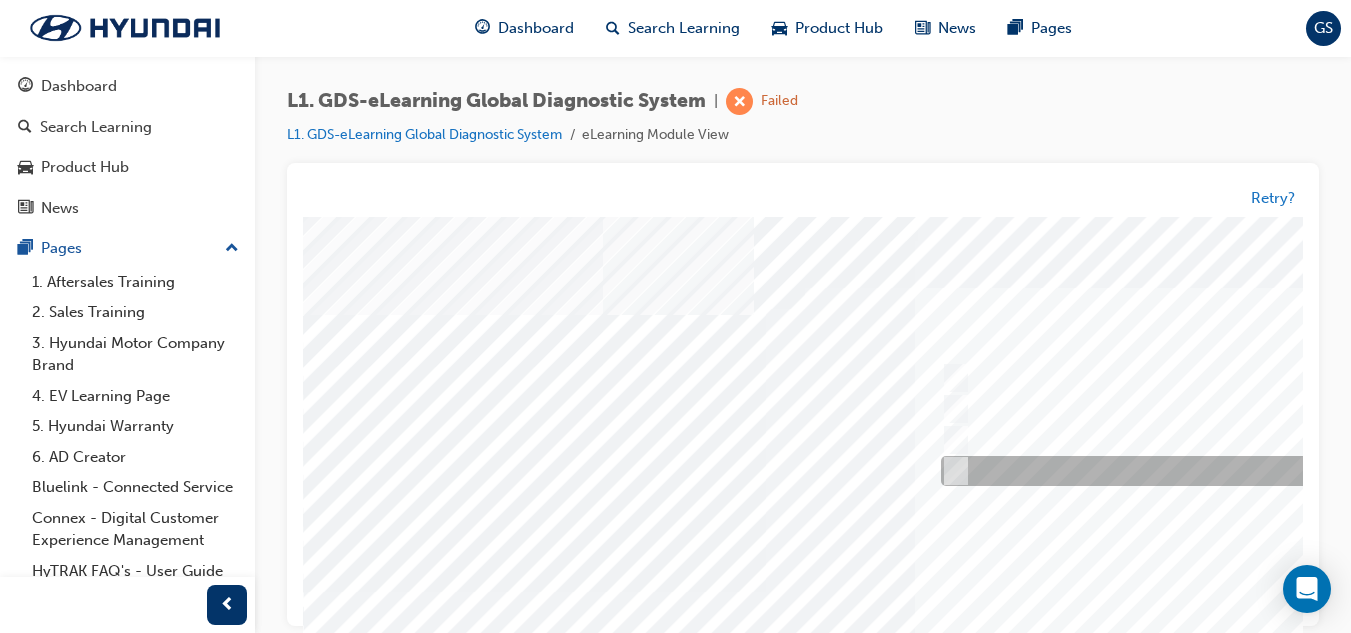 scroll, scrollTop: 334, scrollLeft: 0, axis: vertical 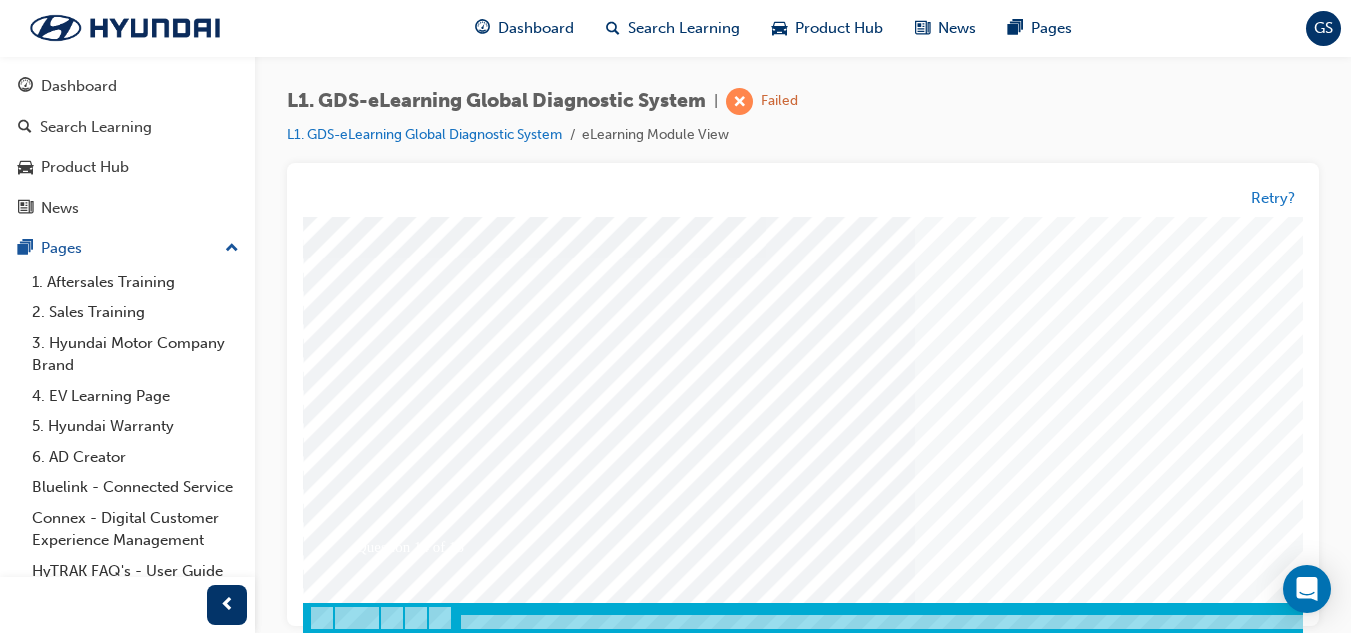 click at bounding box center (373, 3432) 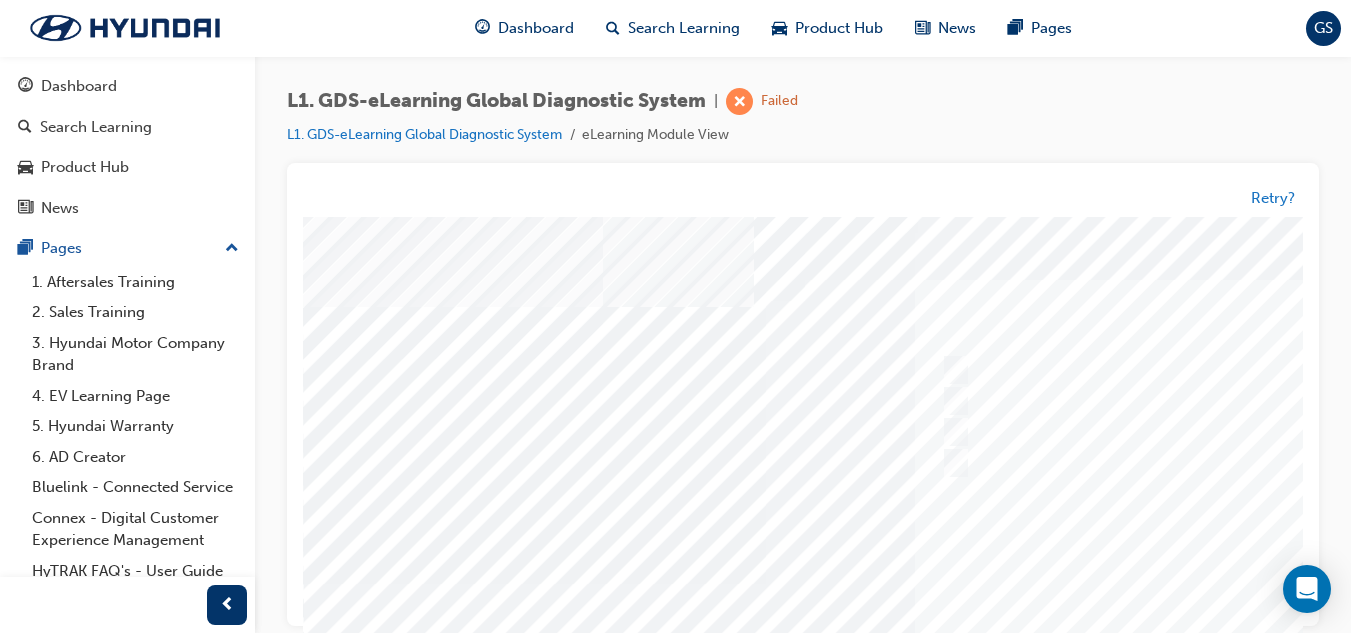 scroll, scrollTop: 0, scrollLeft: 0, axis: both 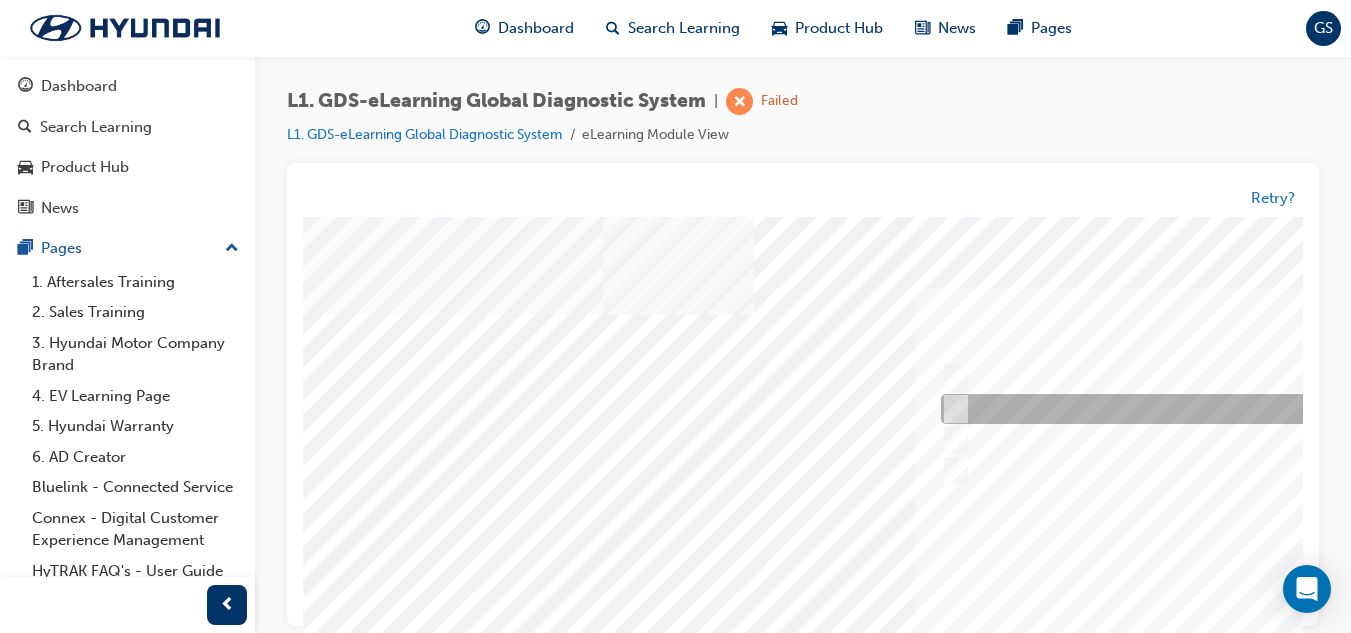 click at bounding box center [1268, 410] 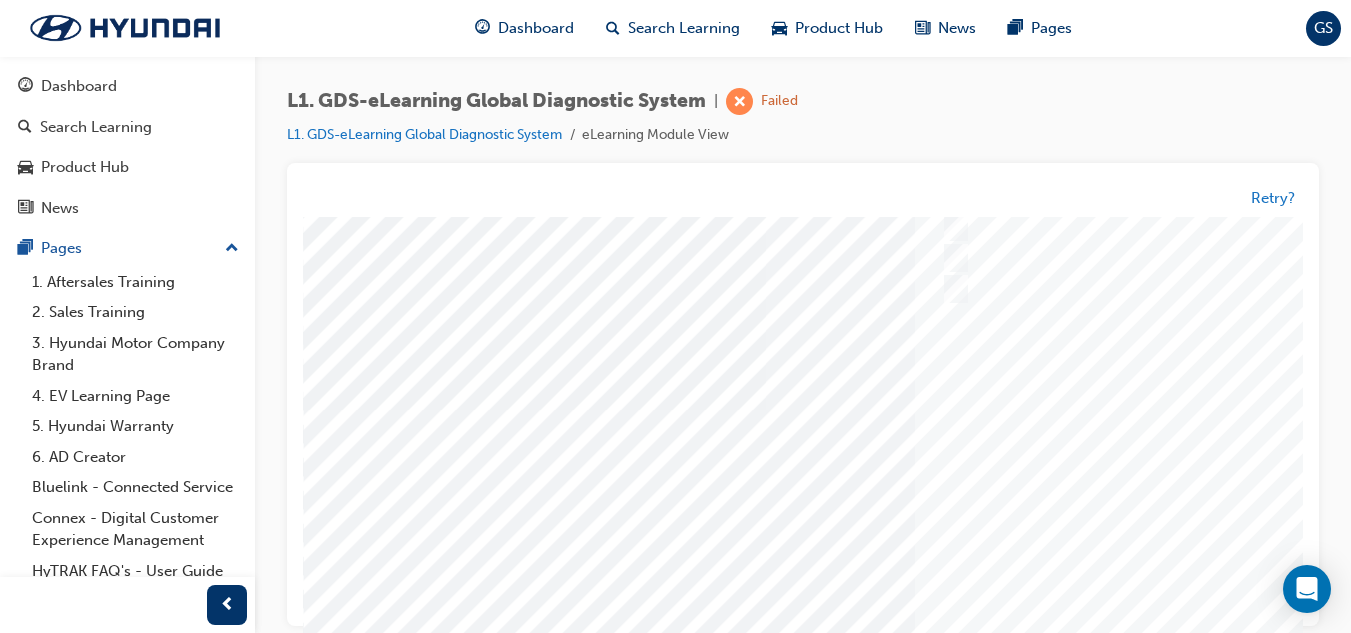 scroll, scrollTop: 334, scrollLeft: 0, axis: vertical 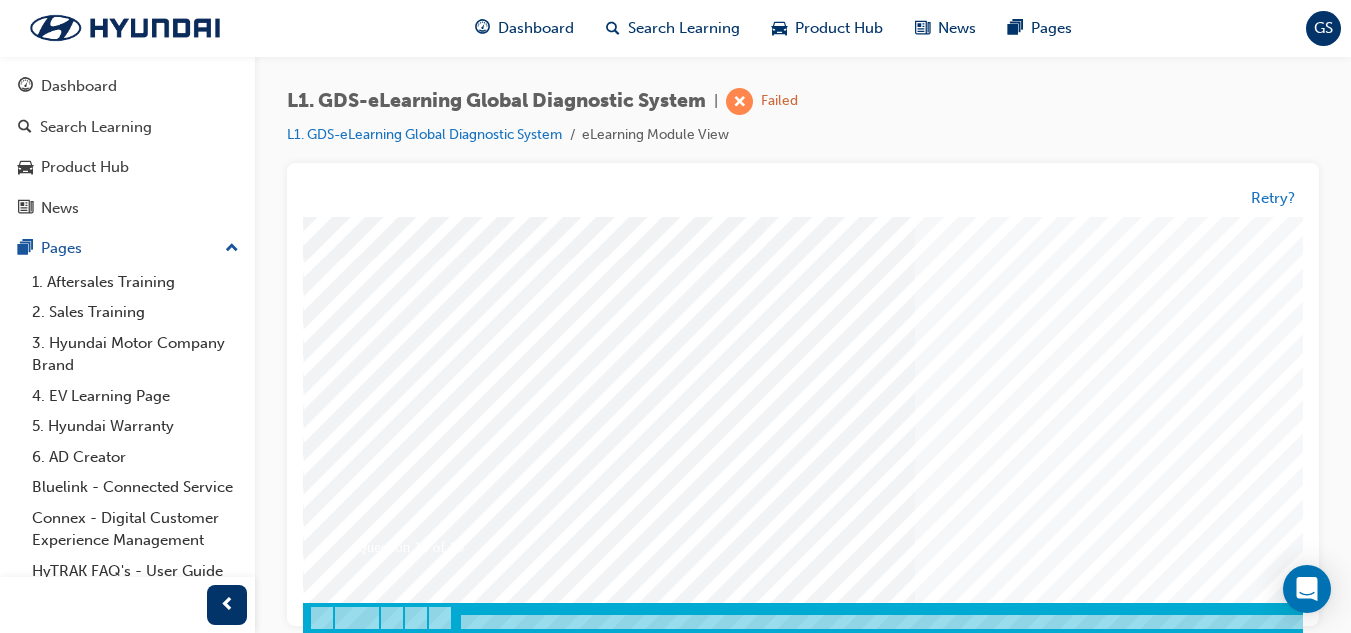 click at bounding box center [373, 3340] 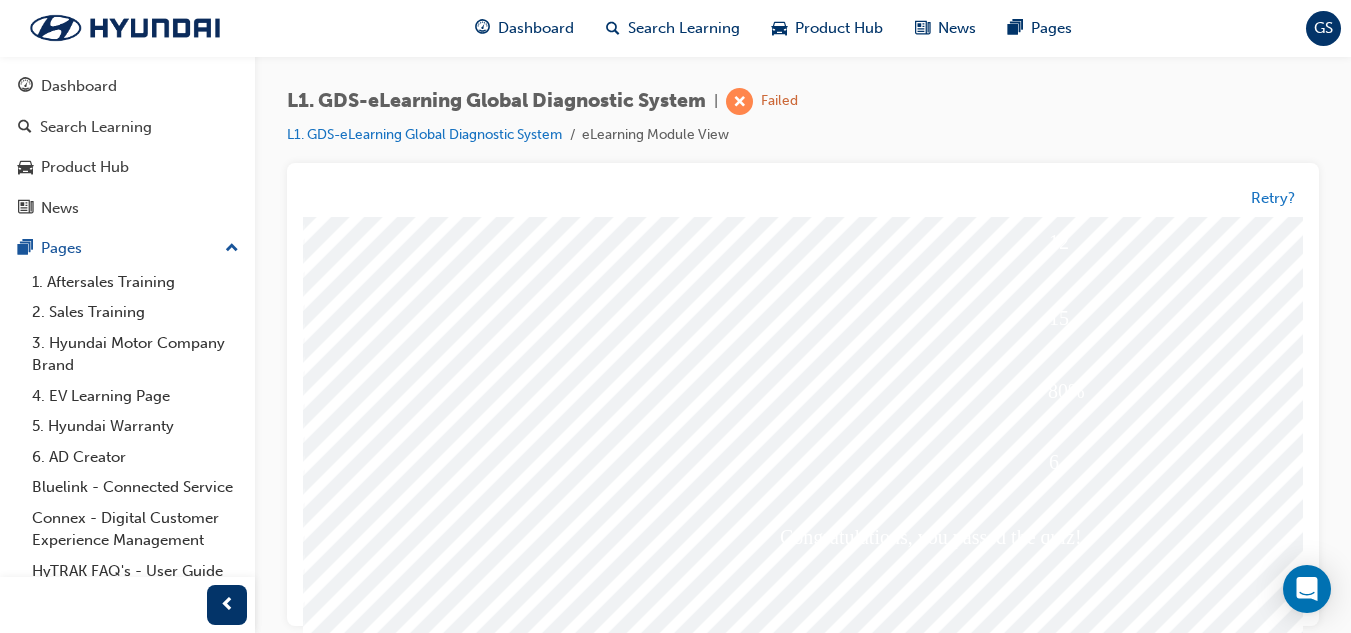 scroll, scrollTop: 334, scrollLeft: 0, axis: vertical 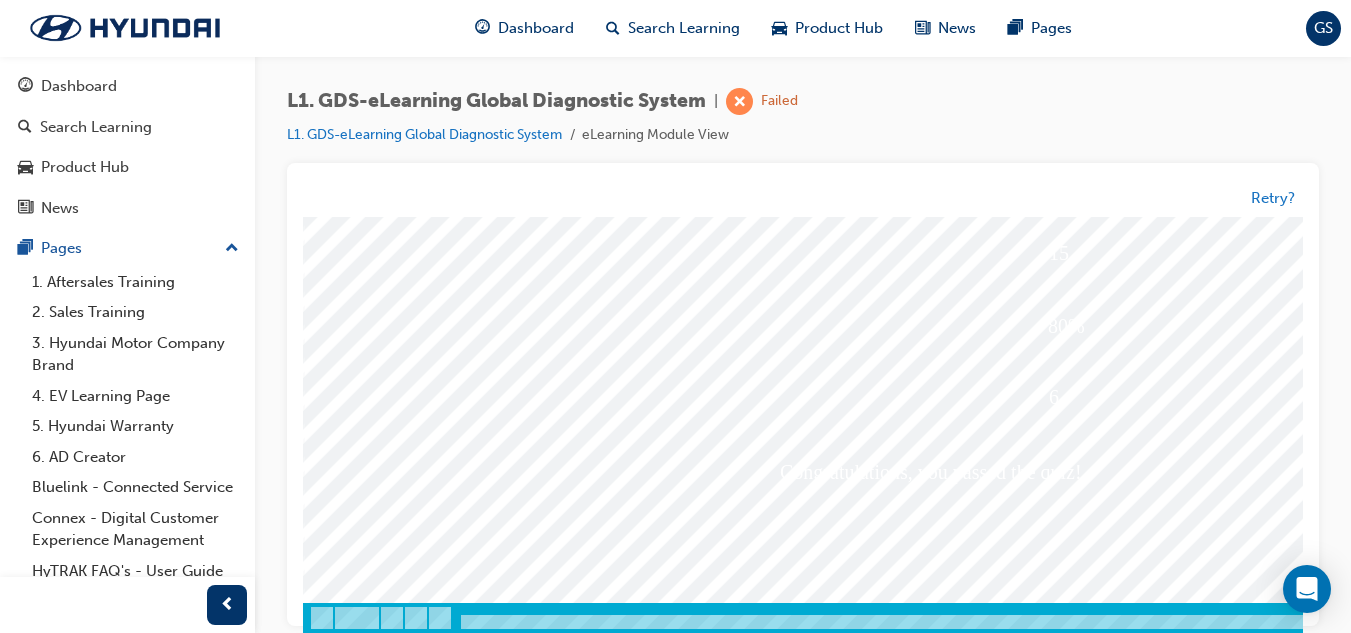 click at bounding box center [374, 3939] 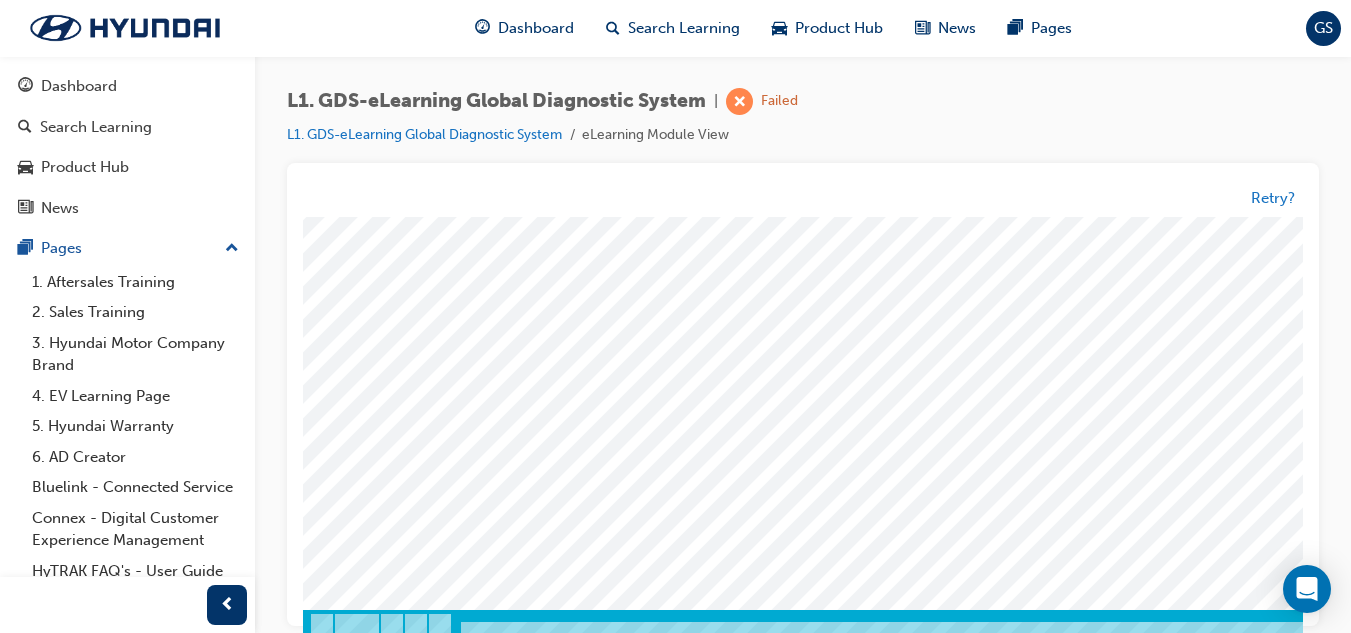 scroll, scrollTop: 334, scrollLeft: 0, axis: vertical 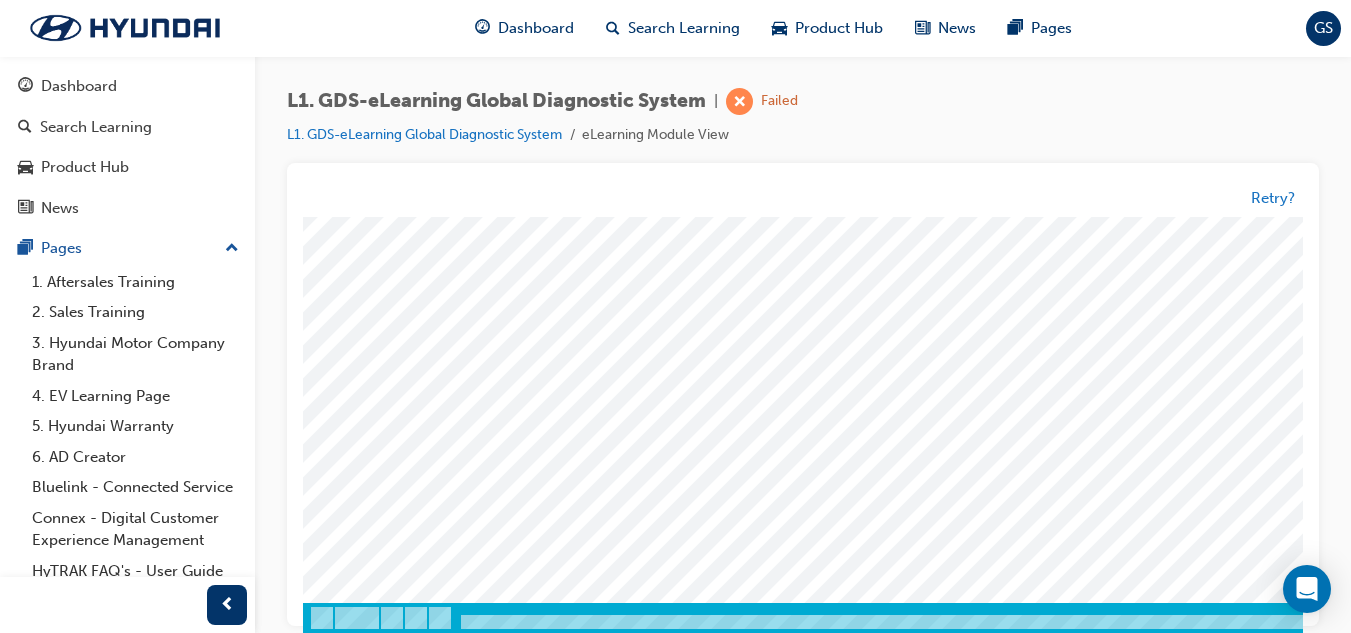 click at bounding box center [373, 2482] 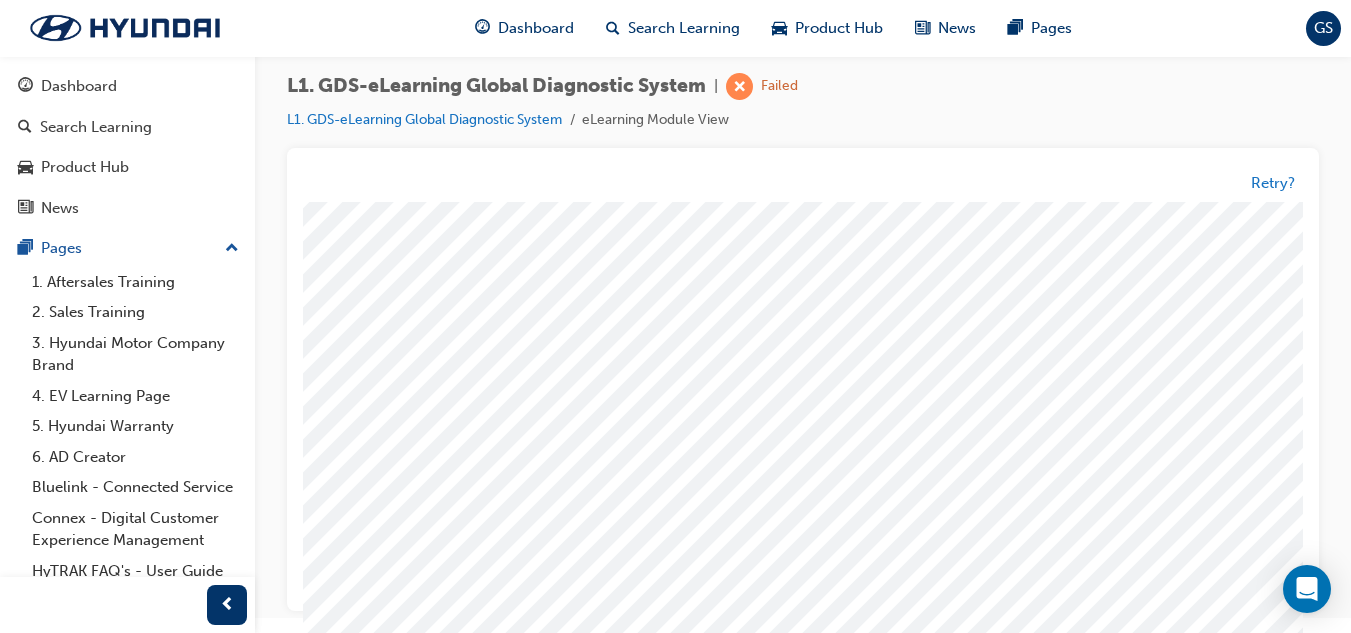 scroll, scrollTop: 334, scrollLeft: 0, axis: vertical 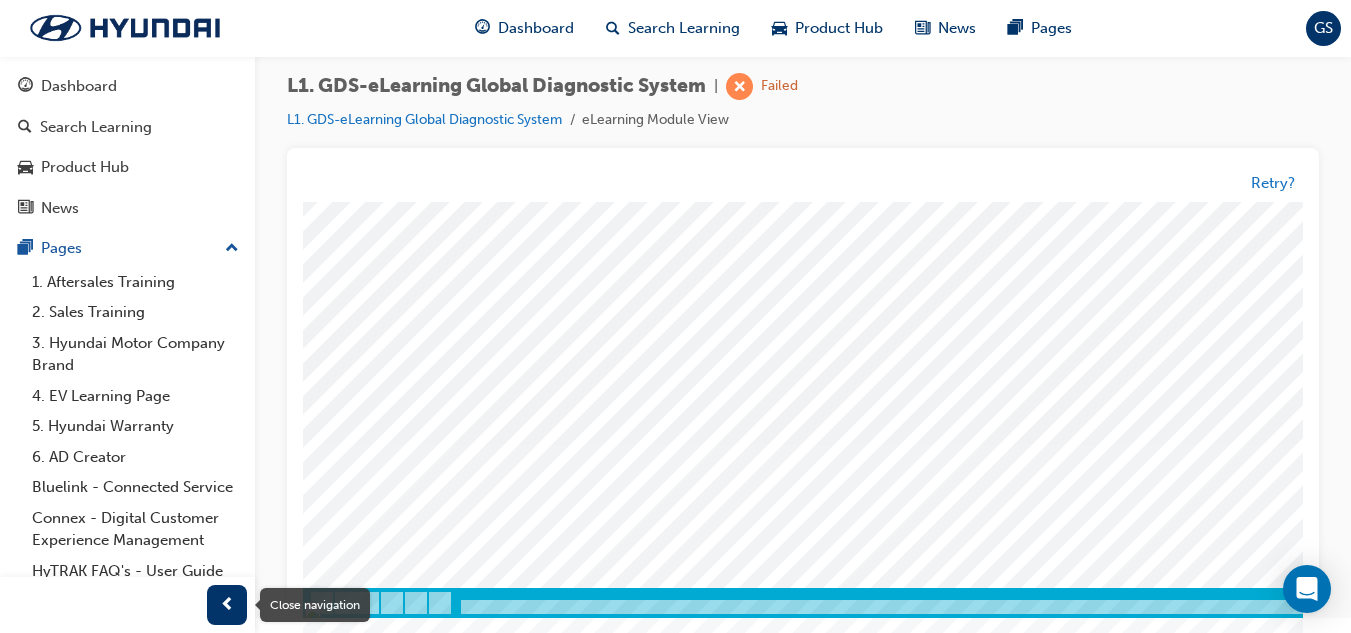 click at bounding box center [227, 605] 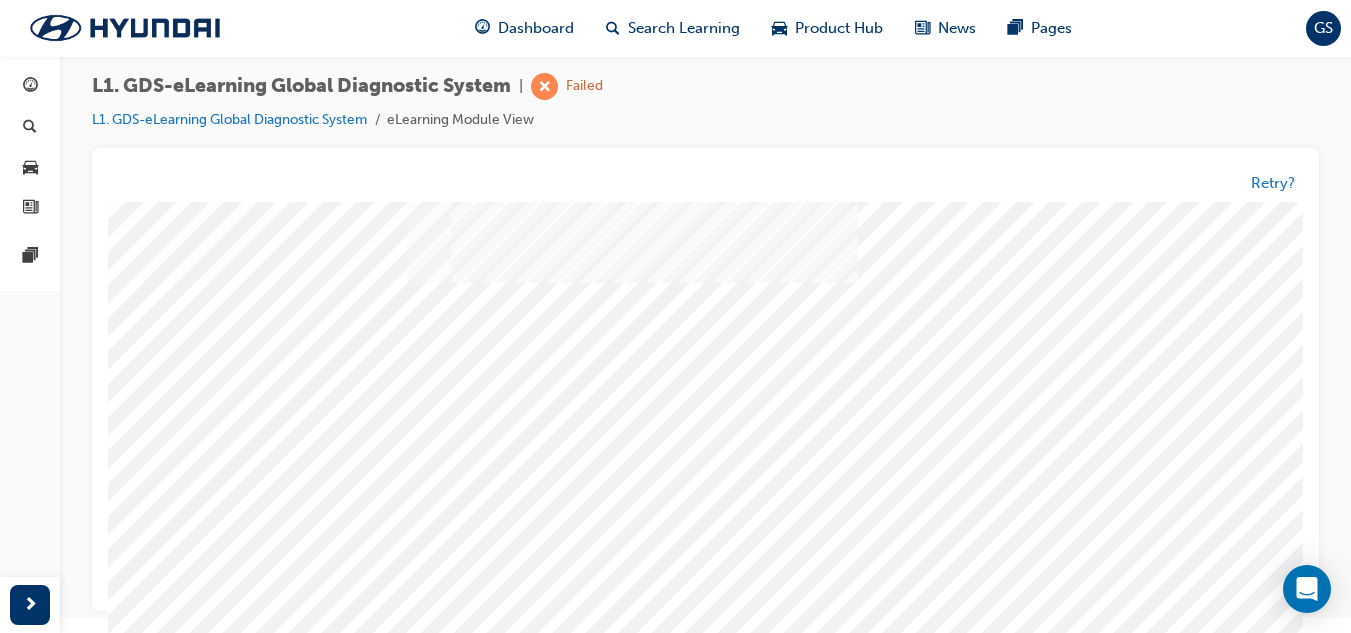 scroll, scrollTop: 334, scrollLeft: 0, axis: vertical 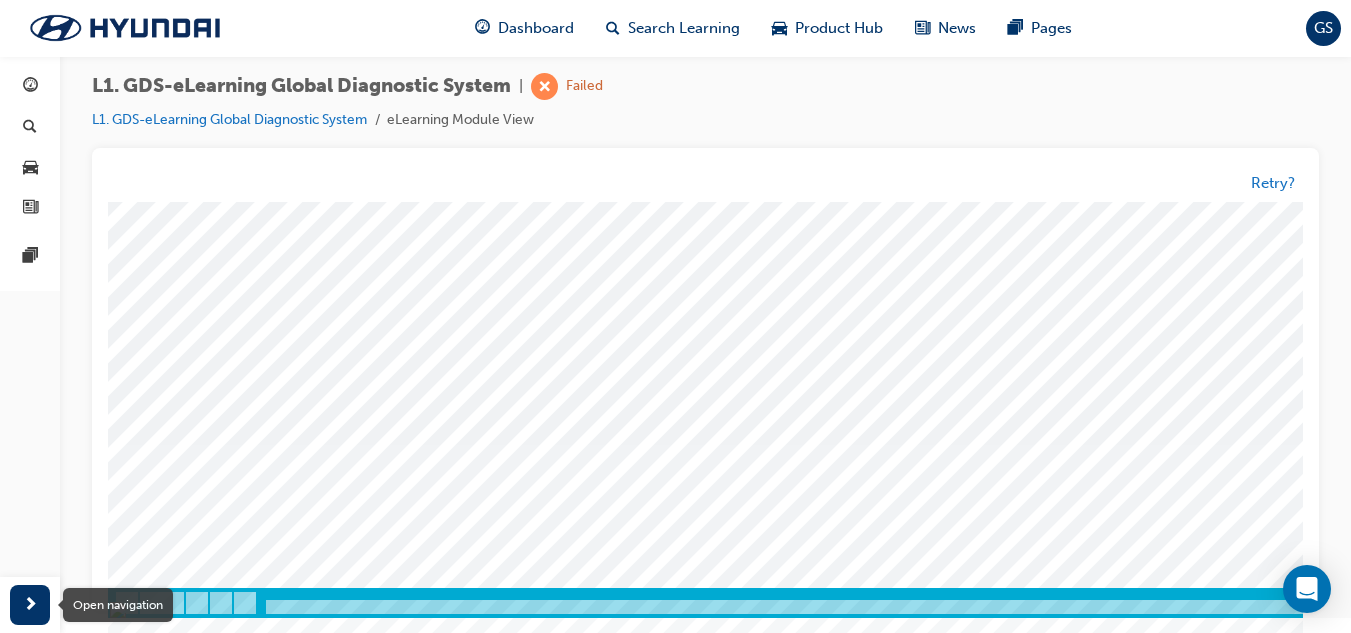 click at bounding box center [30, 605] 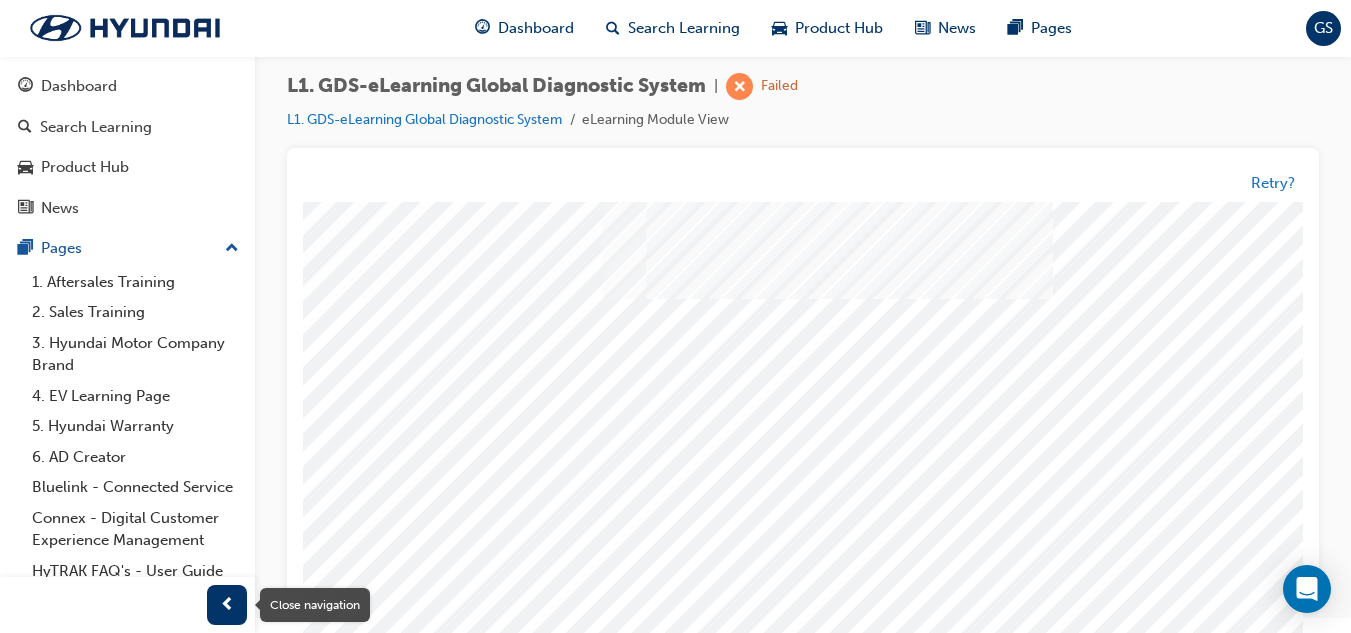click at bounding box center (227, 605) 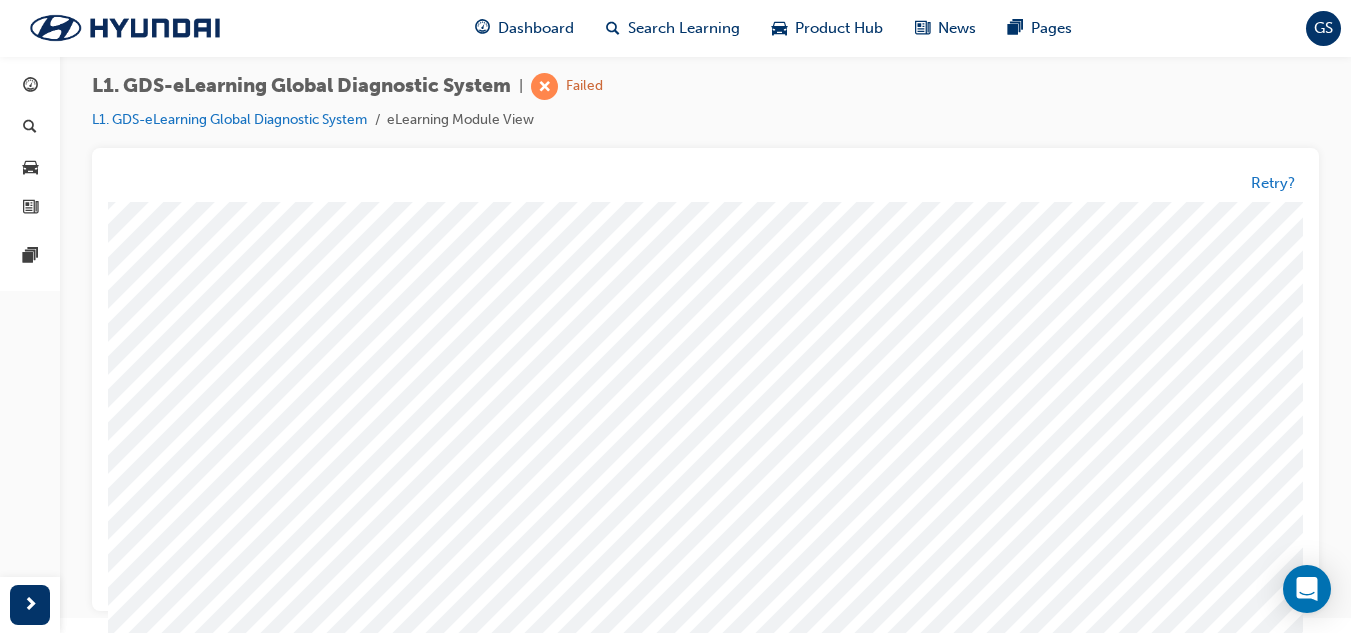 scroll, scrollTop: 17, scrollLeft: 0, axis: vertical 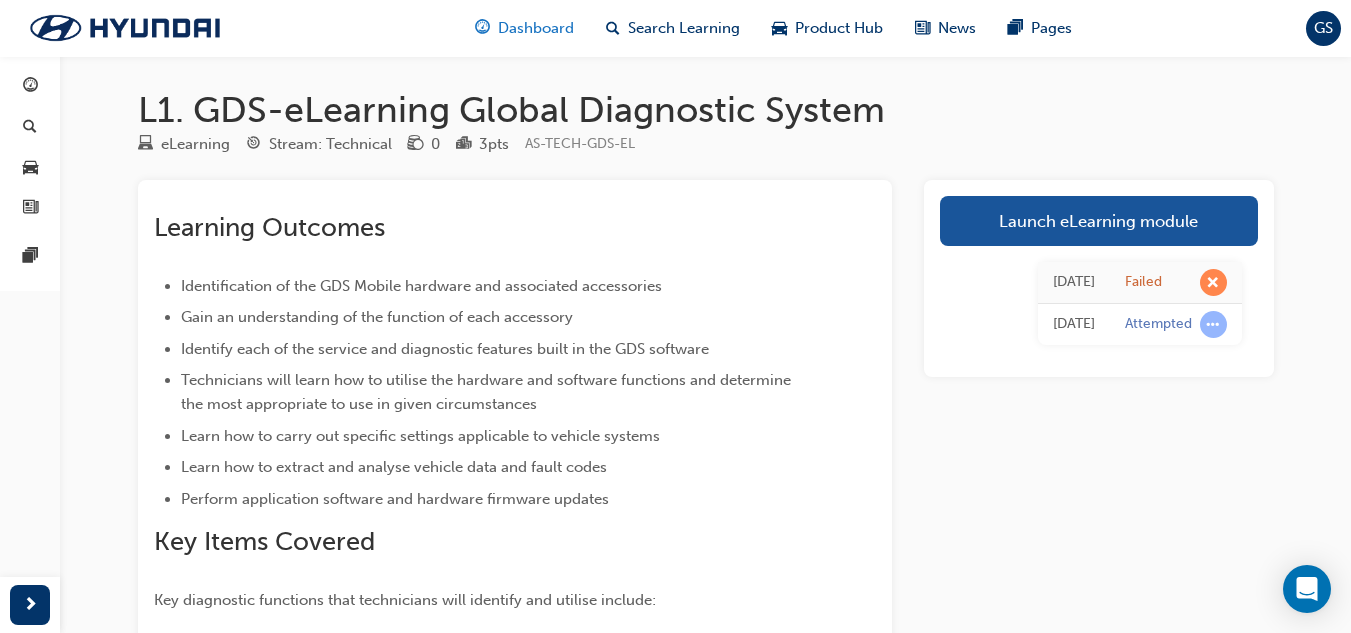 click on "Dashboard" at bounding box center [536, 28] 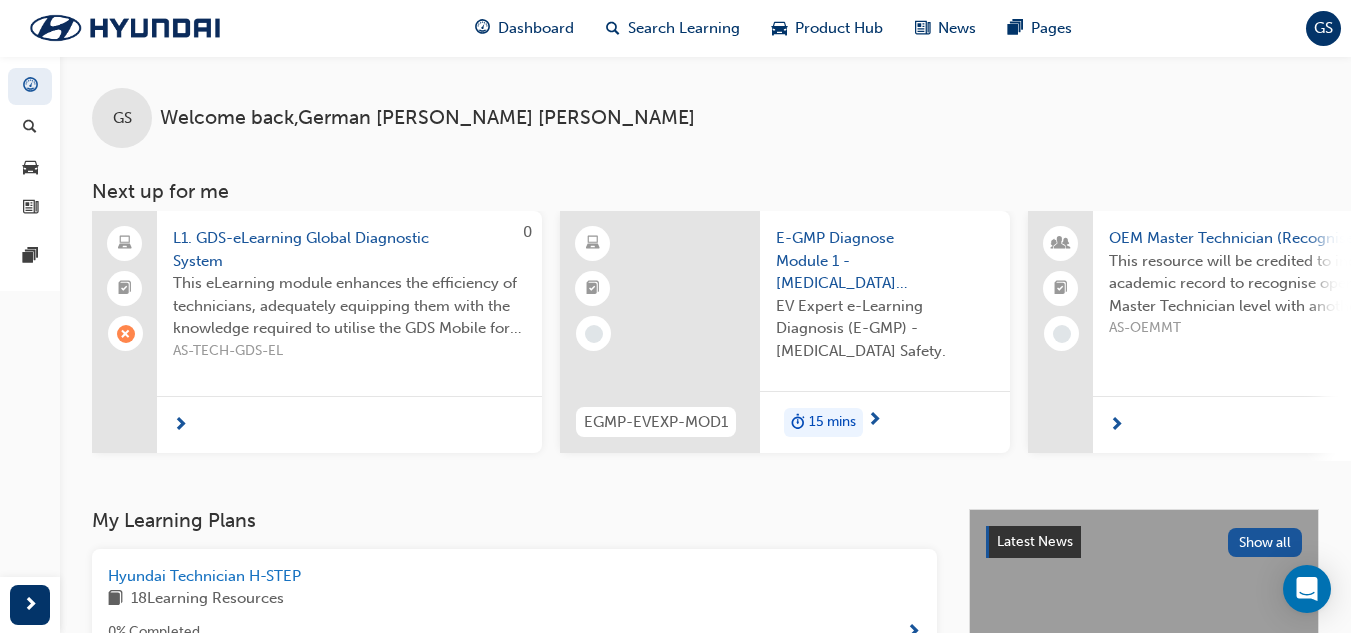click at bounding box center [126, 334] 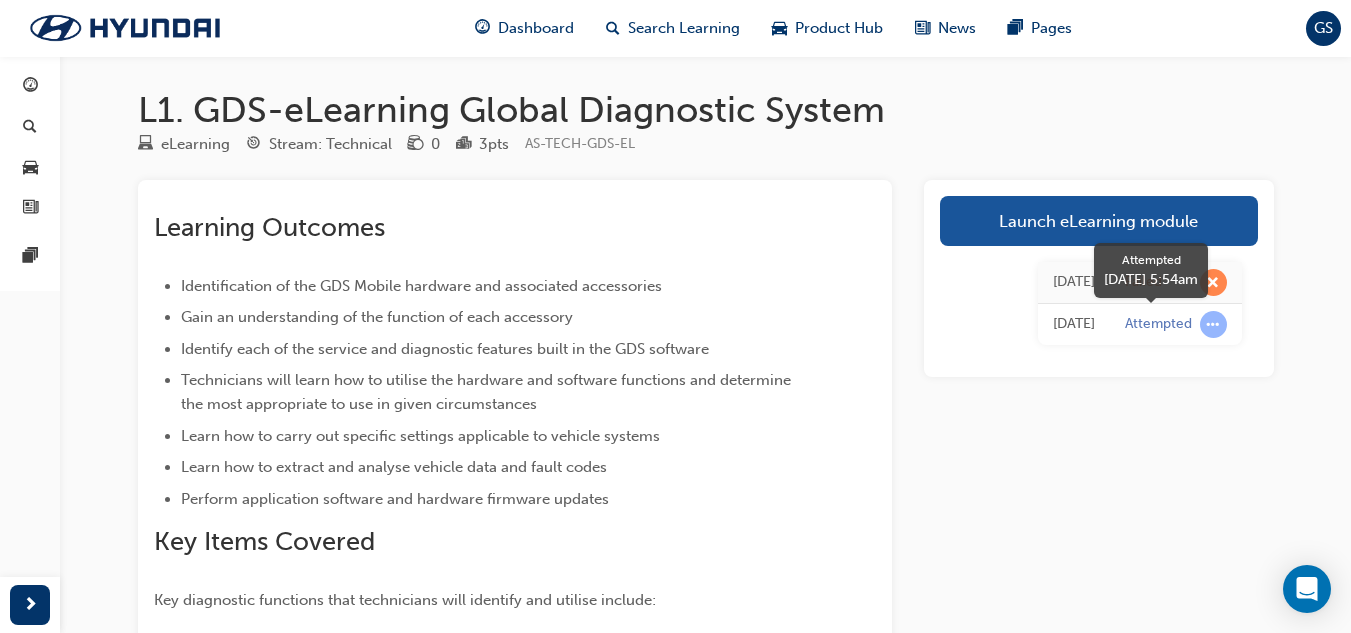 click at bounding box center [1213, 324] 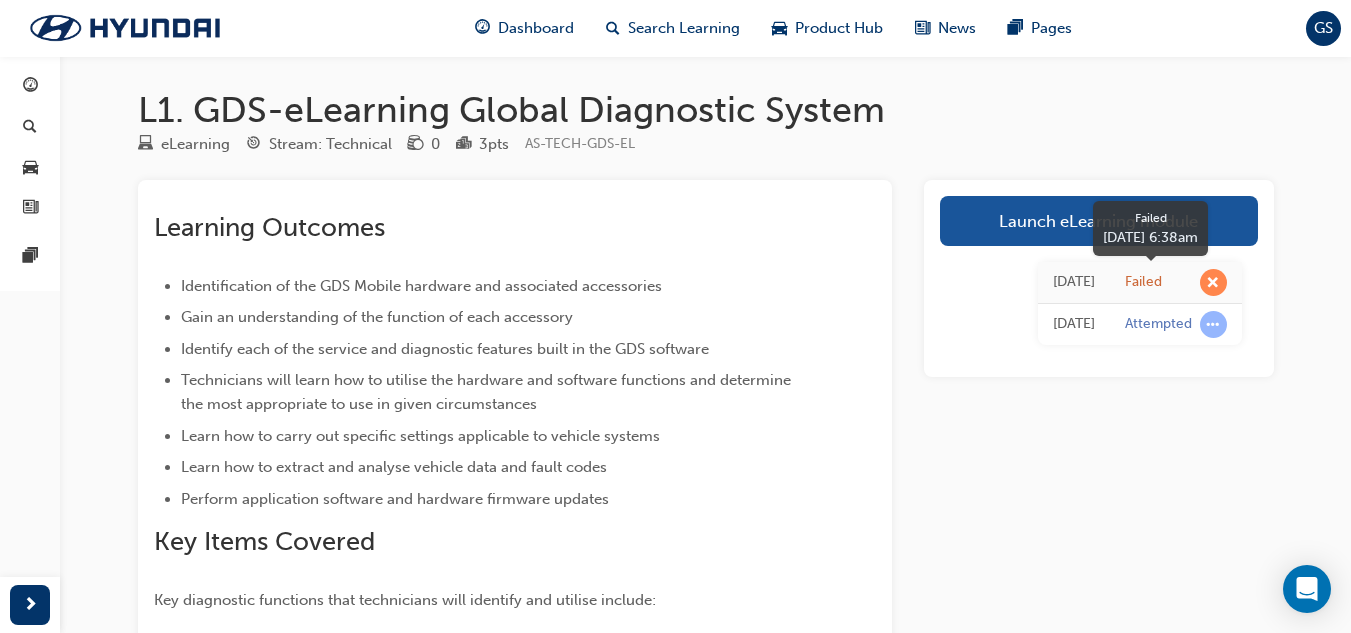 drag, startPoint x: 1203, startPoint y: 287, endPoint x: 1184, endPoint y: 287, distance: 19 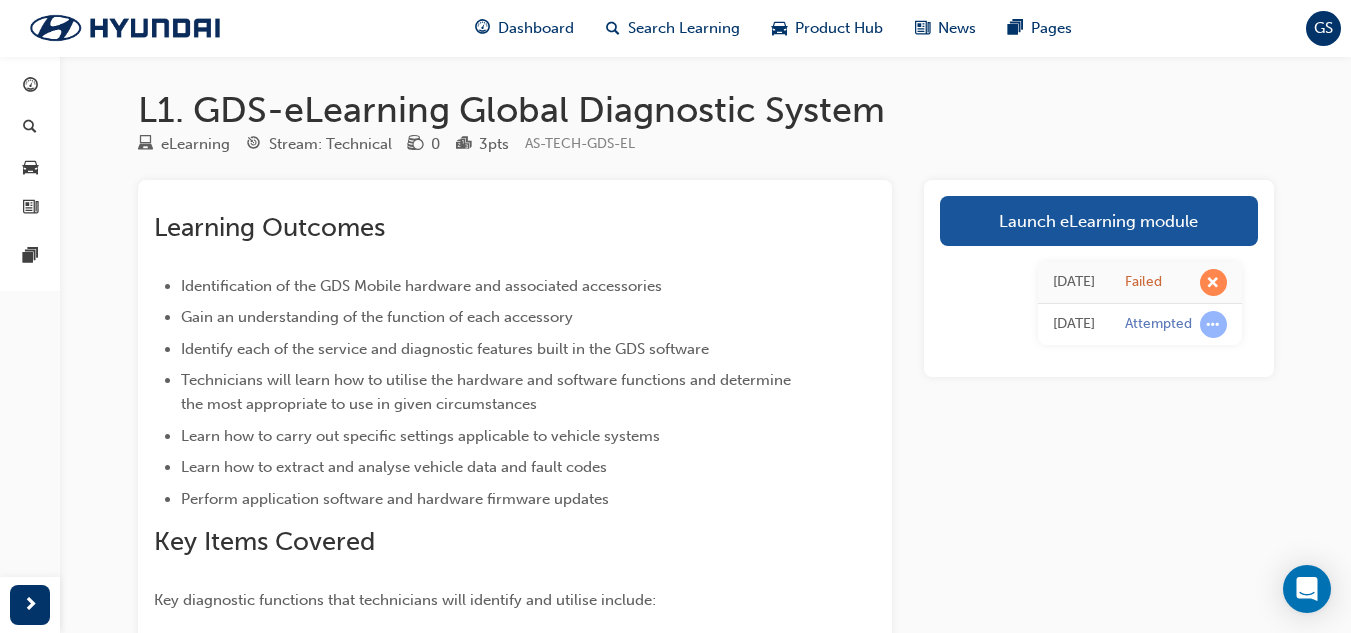 click on "Attempted" at bounding box center (1158, 324) 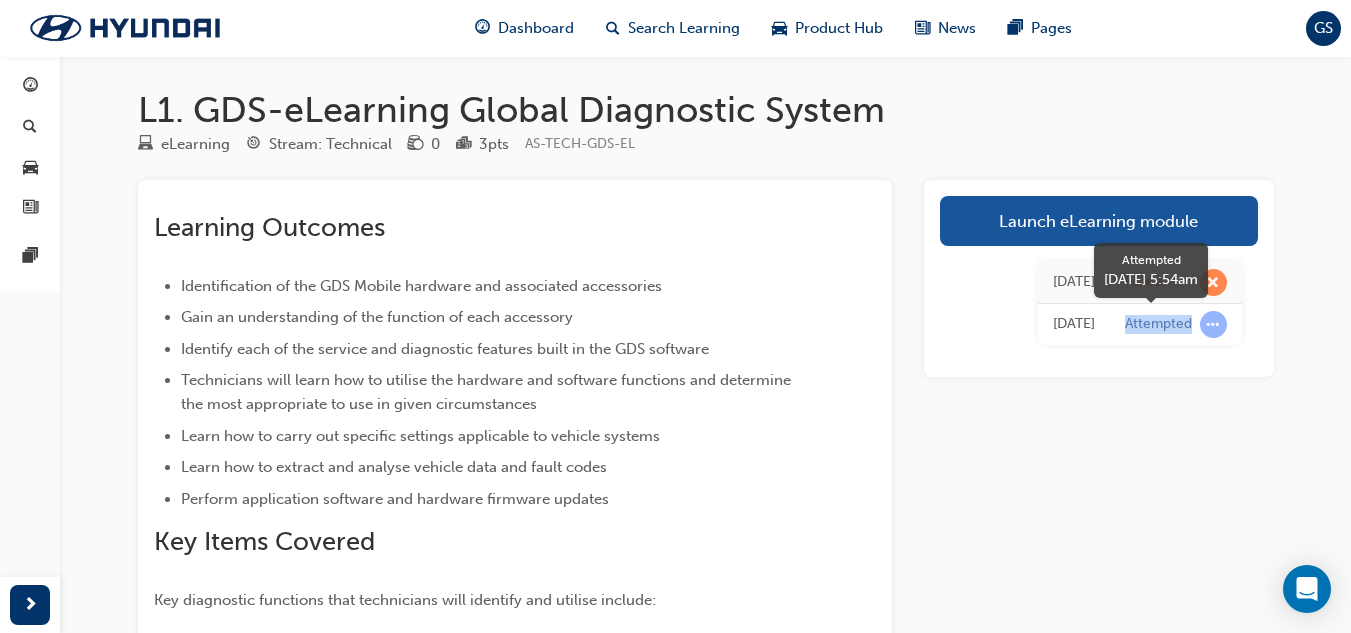 drag, startPoint x: 1126, startPoint y: 330, endPoint x: 1191, endPoint y: 323, distance: 65.37584 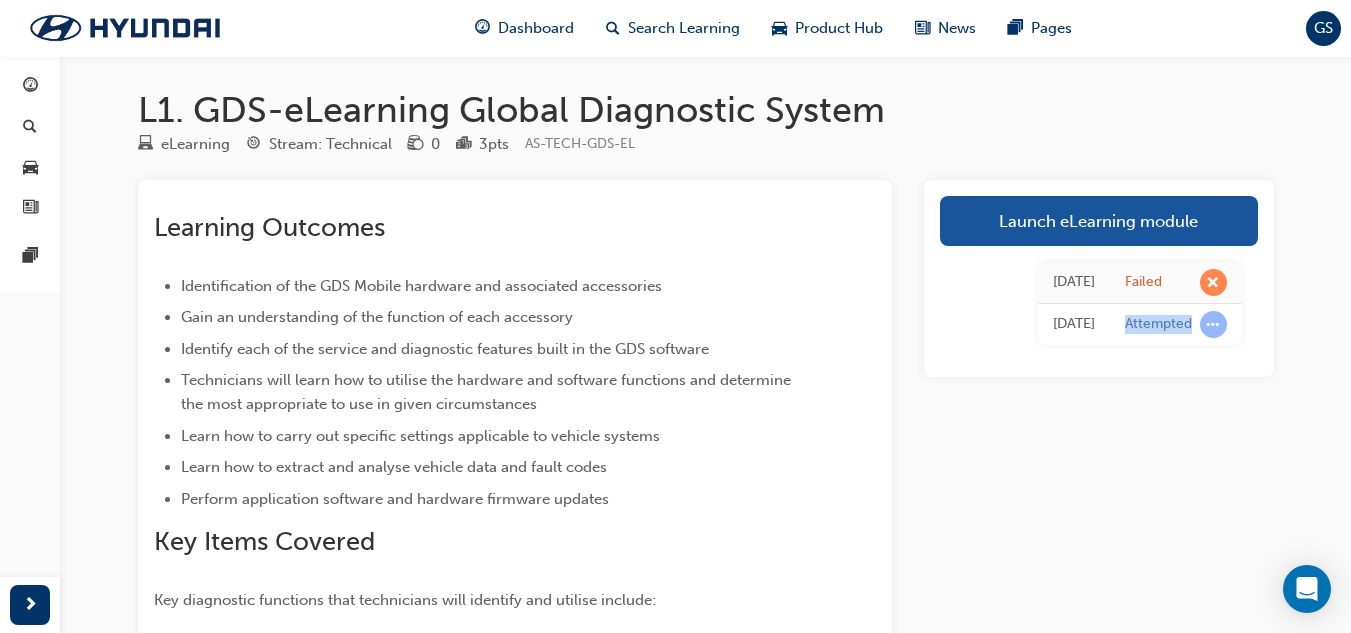 copy on "Attempted" 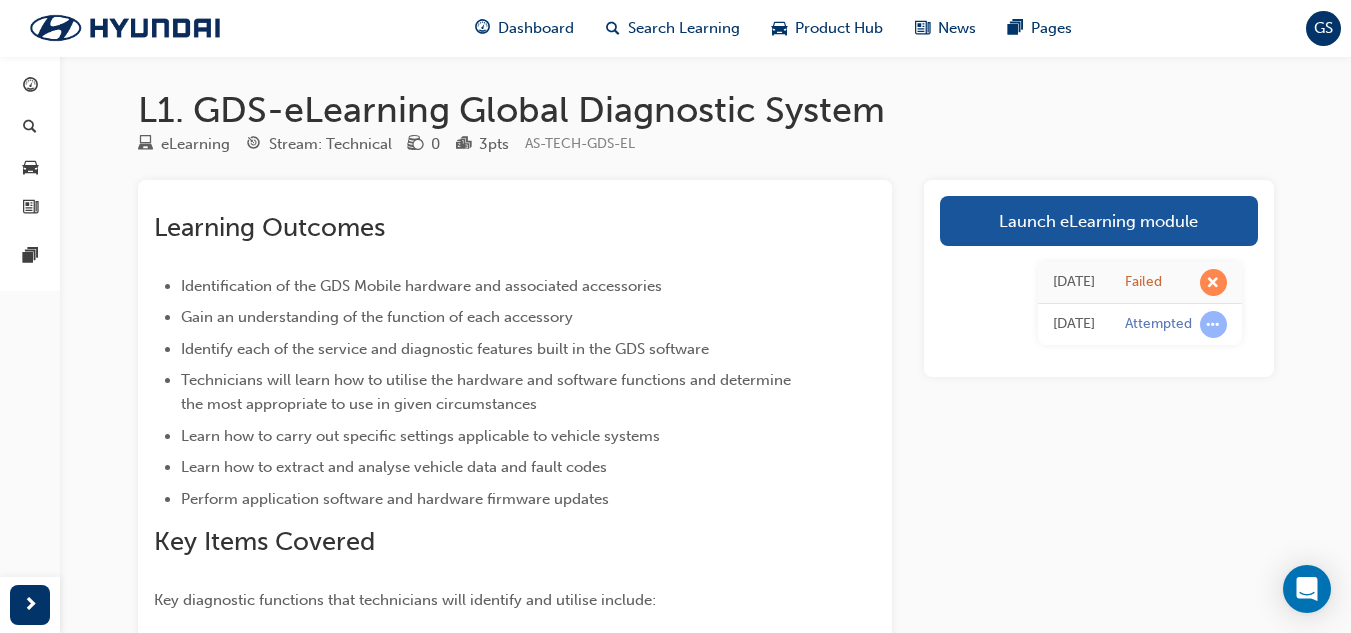 click on "Launch eLearning module   [DATE] Failed   [DATE] Attempted" at bounding box center [1099, 842] 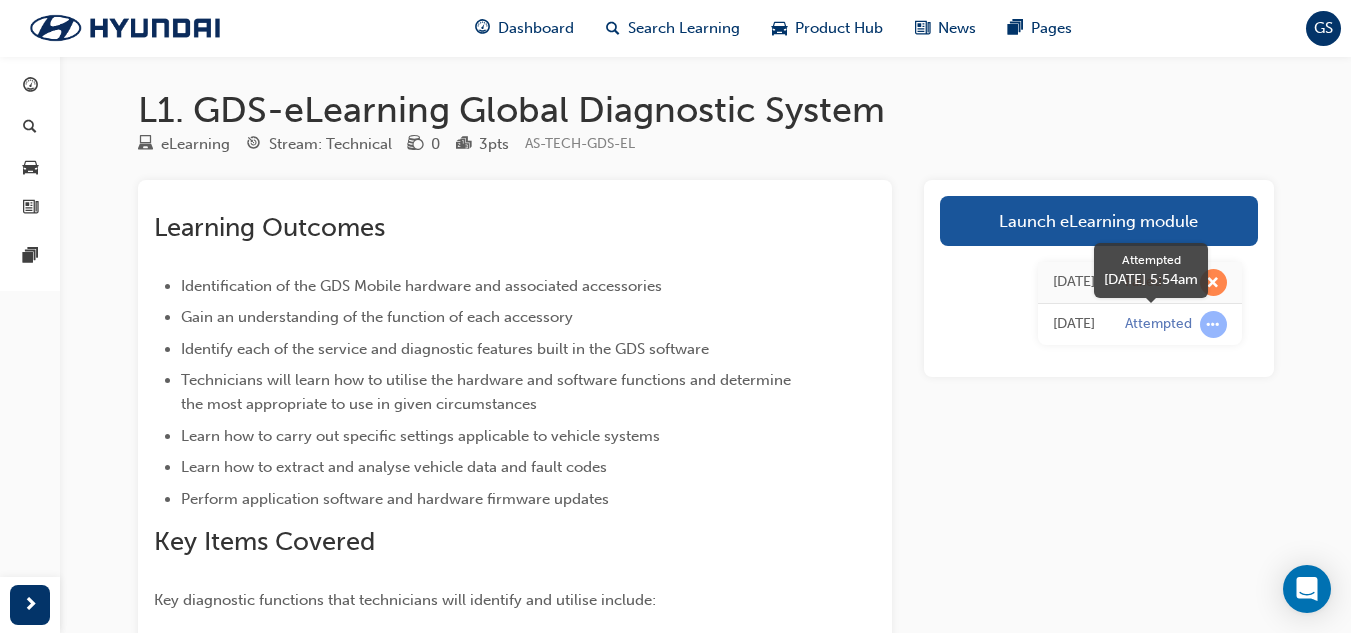 click on "Attempted" at bounding box center (1176, 324) 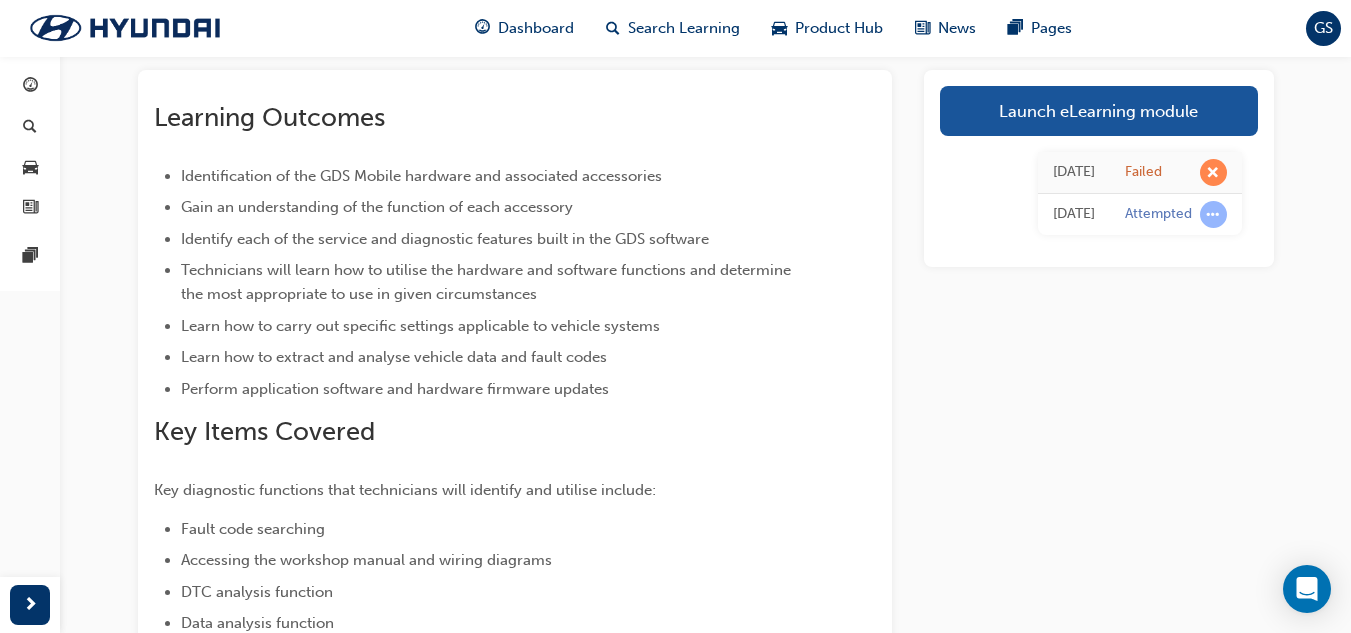 scroll, scrollTop: 0, scrollLeft: 0, axis: both 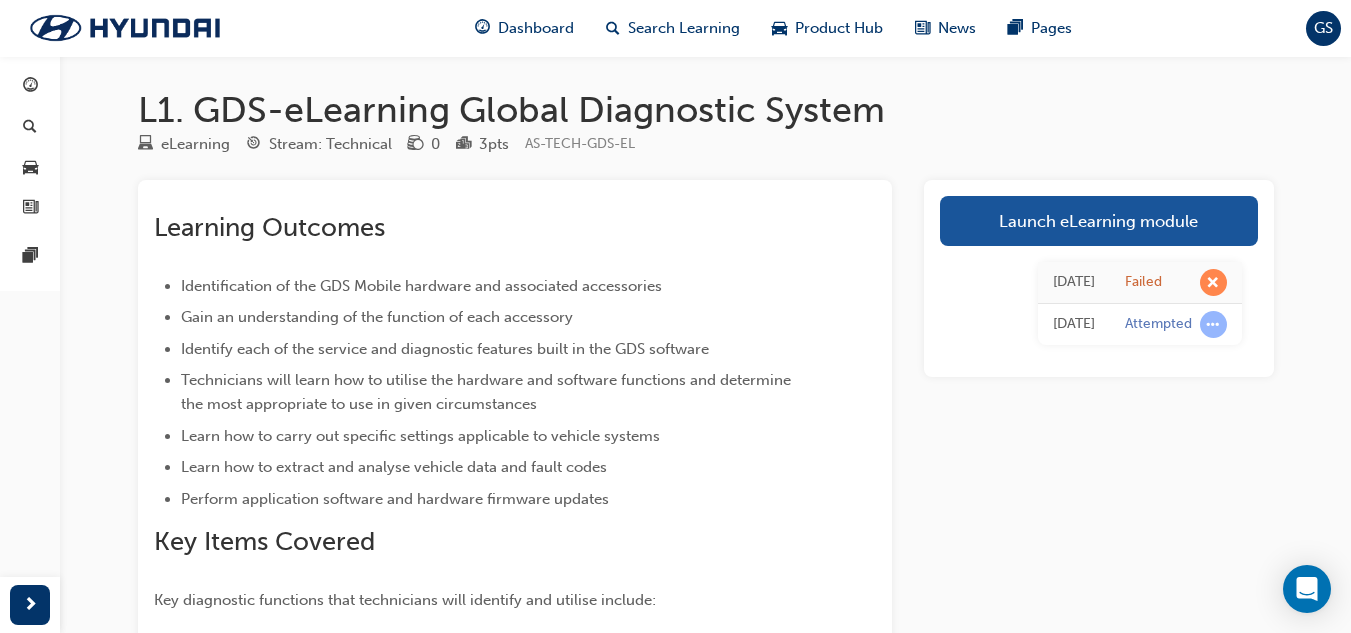 click on "Launch eLearning module" at bounding box center (1099, 221) 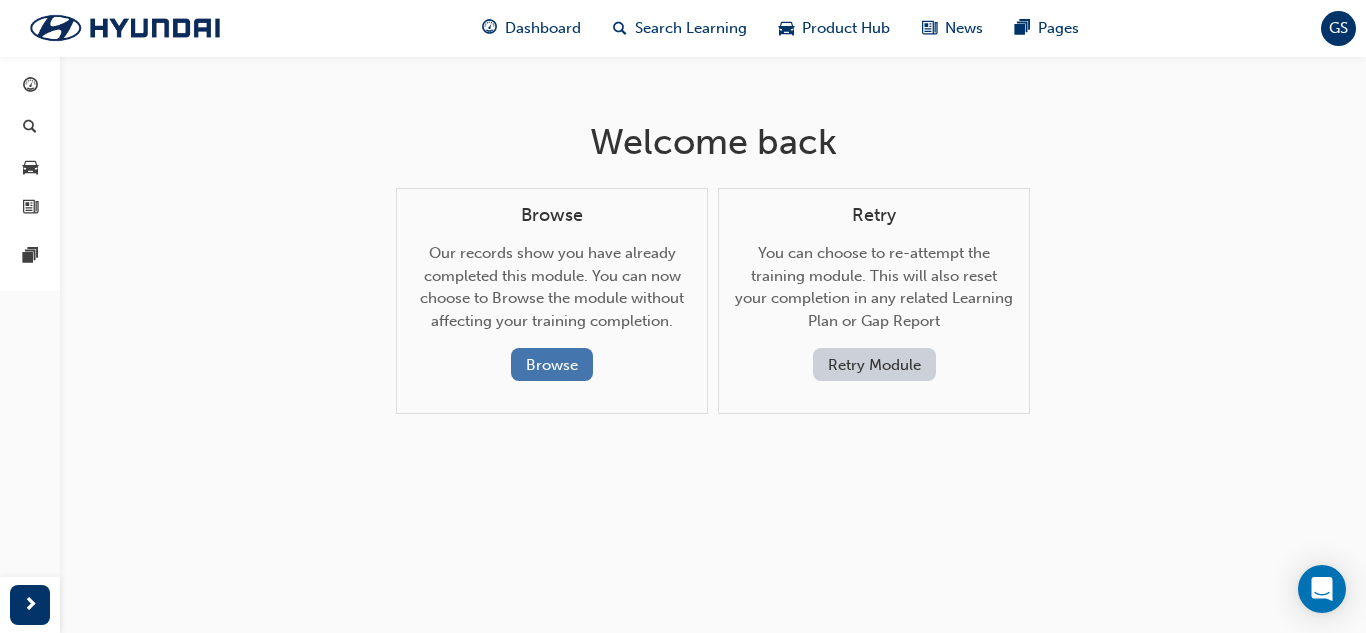 click on "Browse" at bounding box center [552, 364] 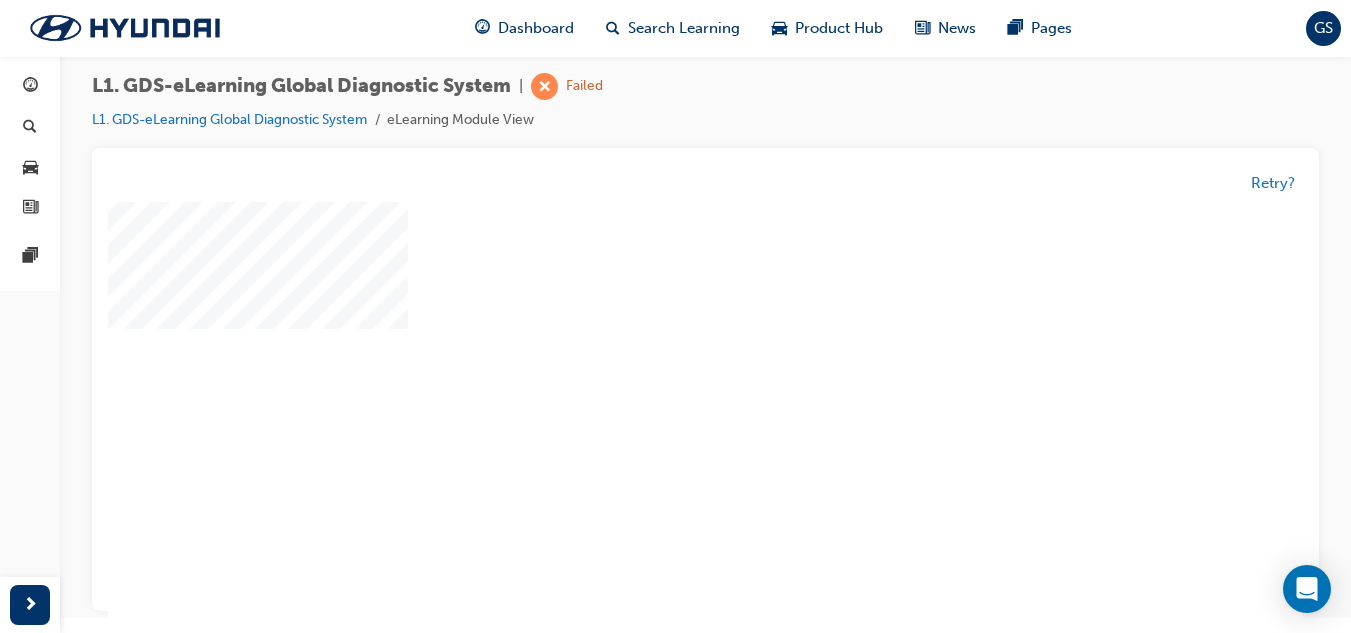 scroll, scrollTop: 0, scrollLeft: 0, axis: both 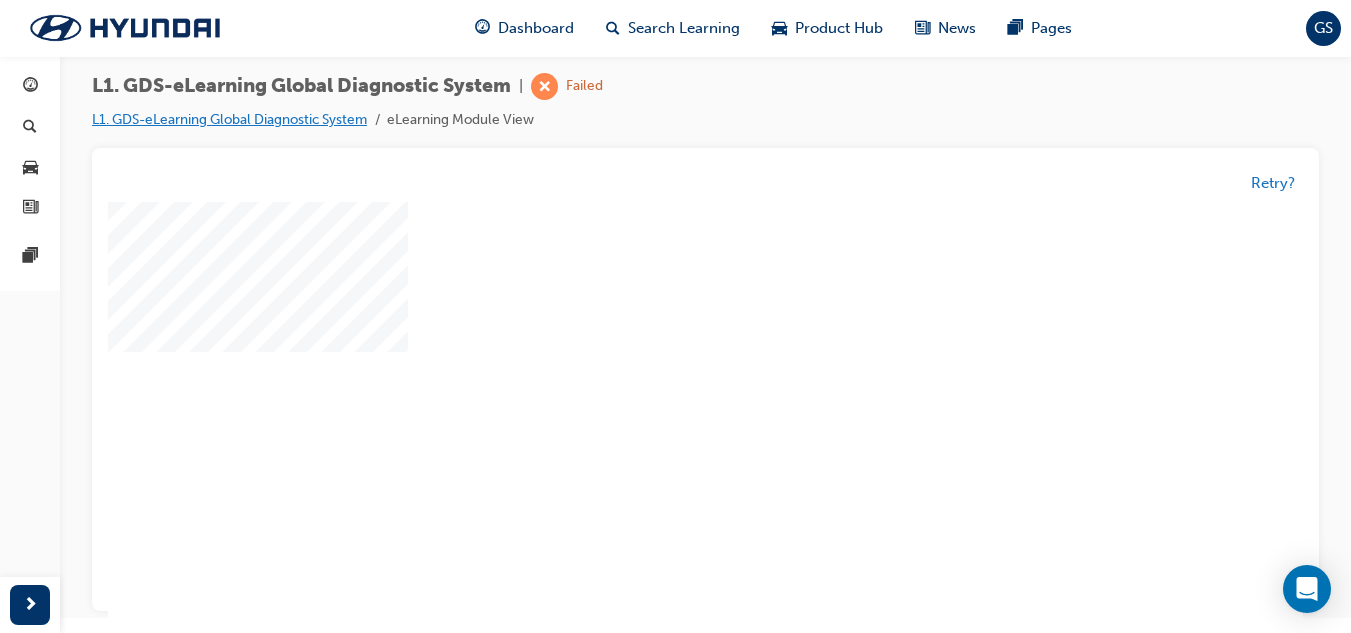 click on "L1. GDS-eLearning Global Diagnostic System" at bounding box center (229, 119) 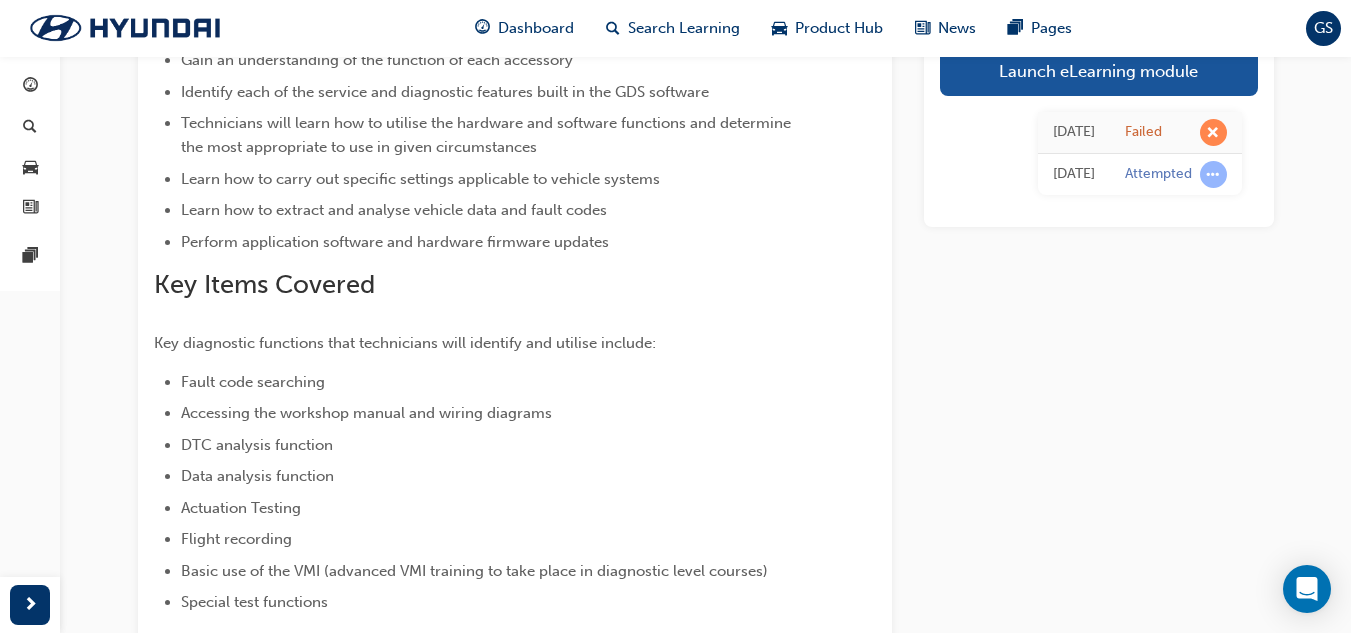 scroll, scrollTop: 15, scrollLeft: 0, axis: vertical 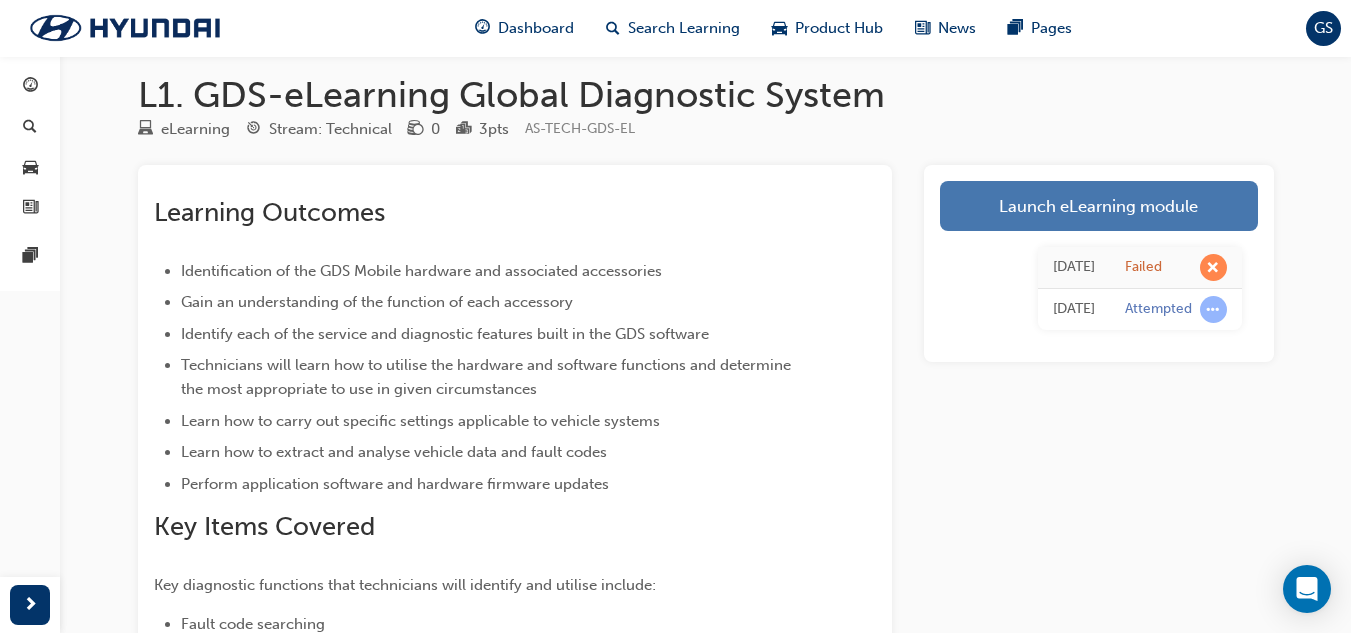 click on "Launch eLearning module" at bounding box center (1099, 206) 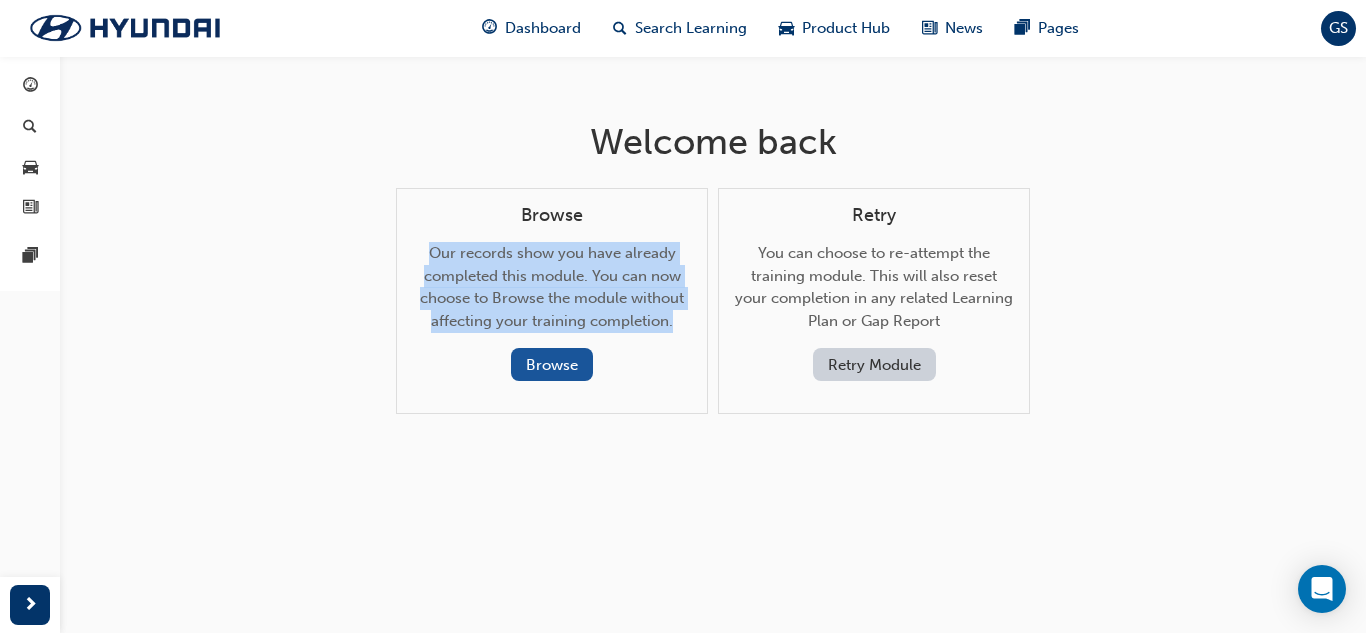 drag, startPoint x: 683, startPoint y: 320, endPoint x: 408, endPoint y: 247, distance: 284.52417 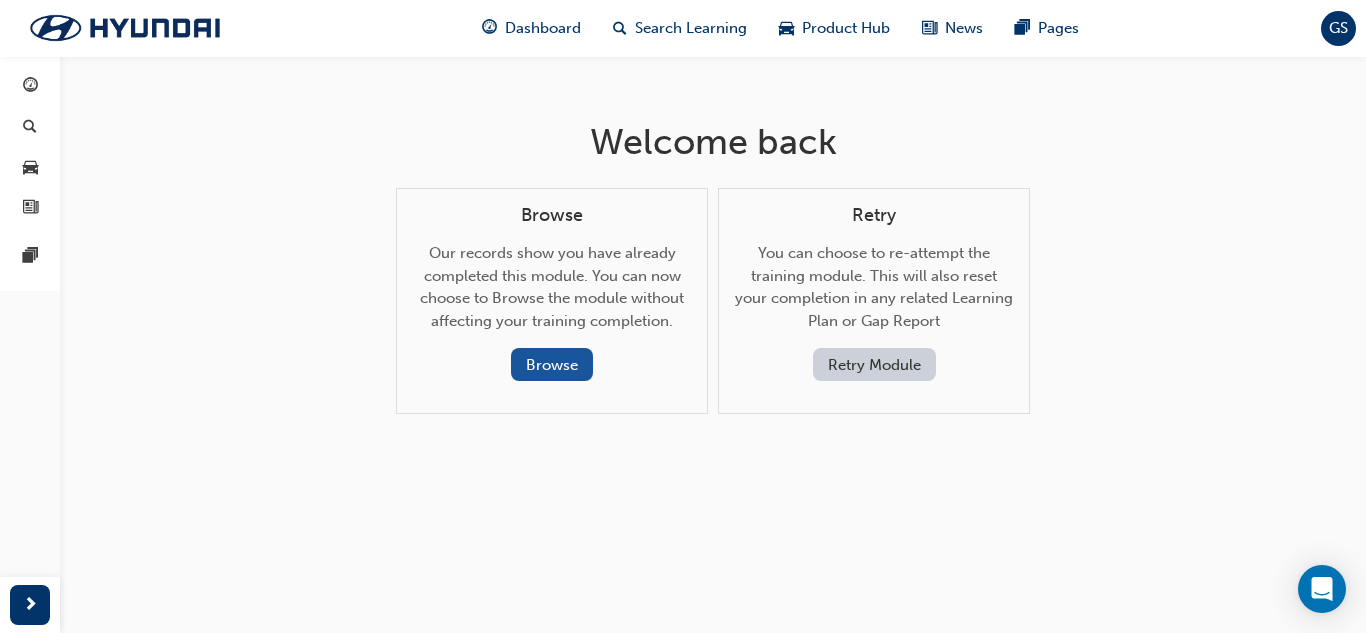 click on "Browse" at bounding box center [552, 216] 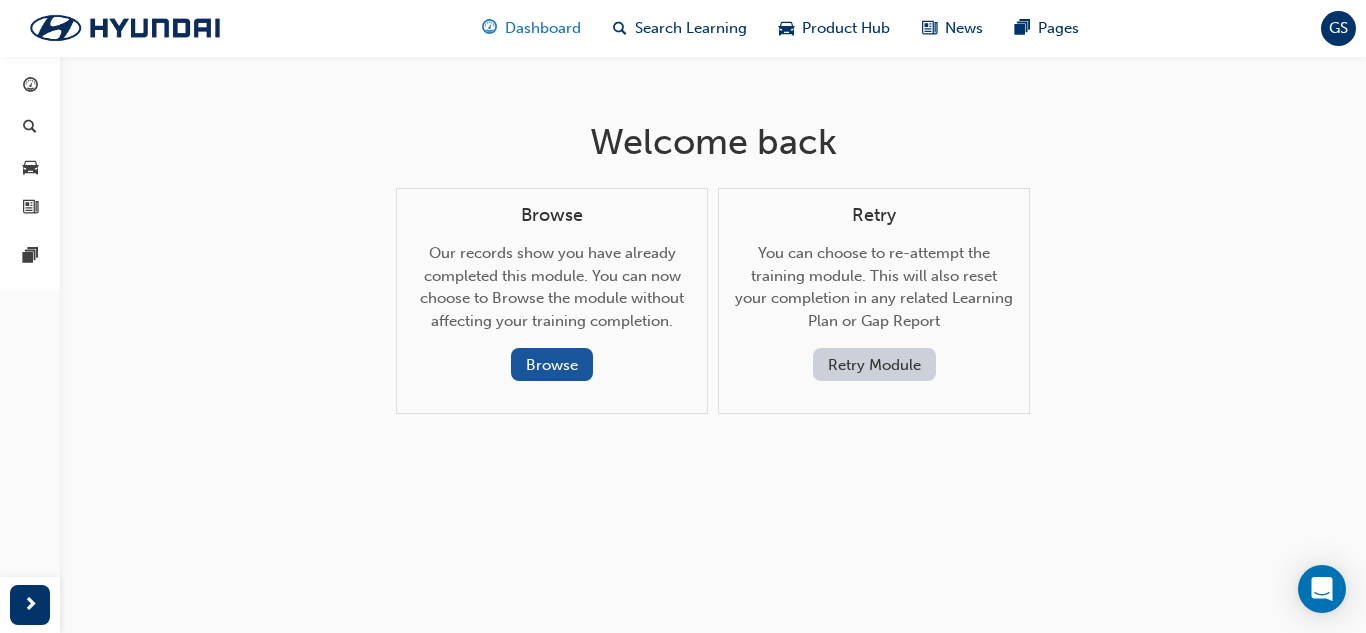 click on "Dashboard" at bounding box center (543, 28) 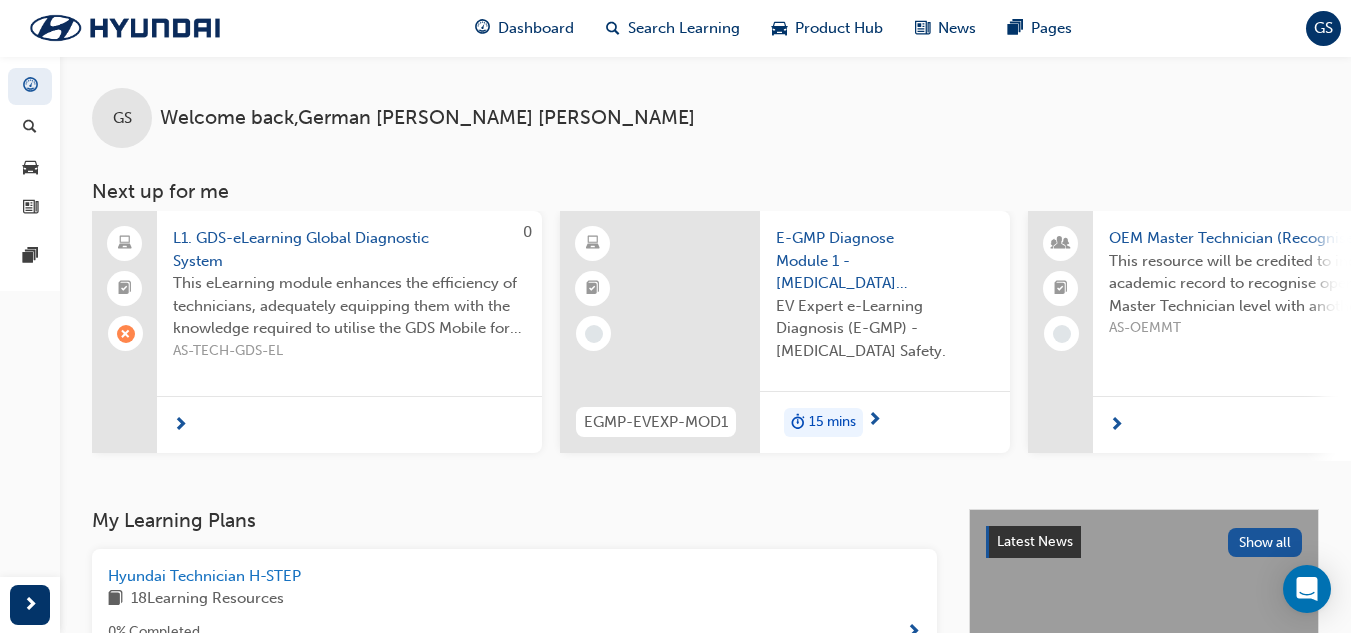 click on "This eLearning module enhances the efficiency of technicians, adequately equipping them with the knowledge required to utilise the GDS Mobile for the purpose of timely vehicle service and diagnostic procedures.If repeated attempts for the QUIZ are required, re-launch the module and select RETRY." at bounding box center (349, 306) 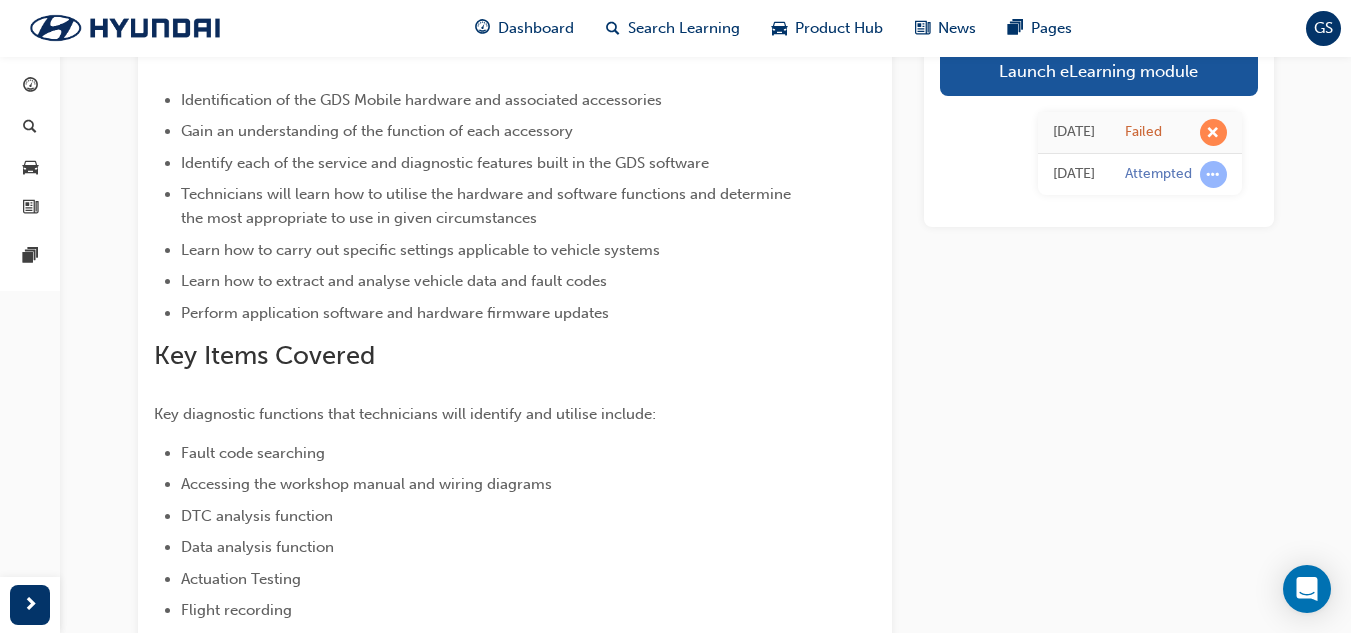 scroll, scrollTop: 0, scrollLeft: 0, axis: both 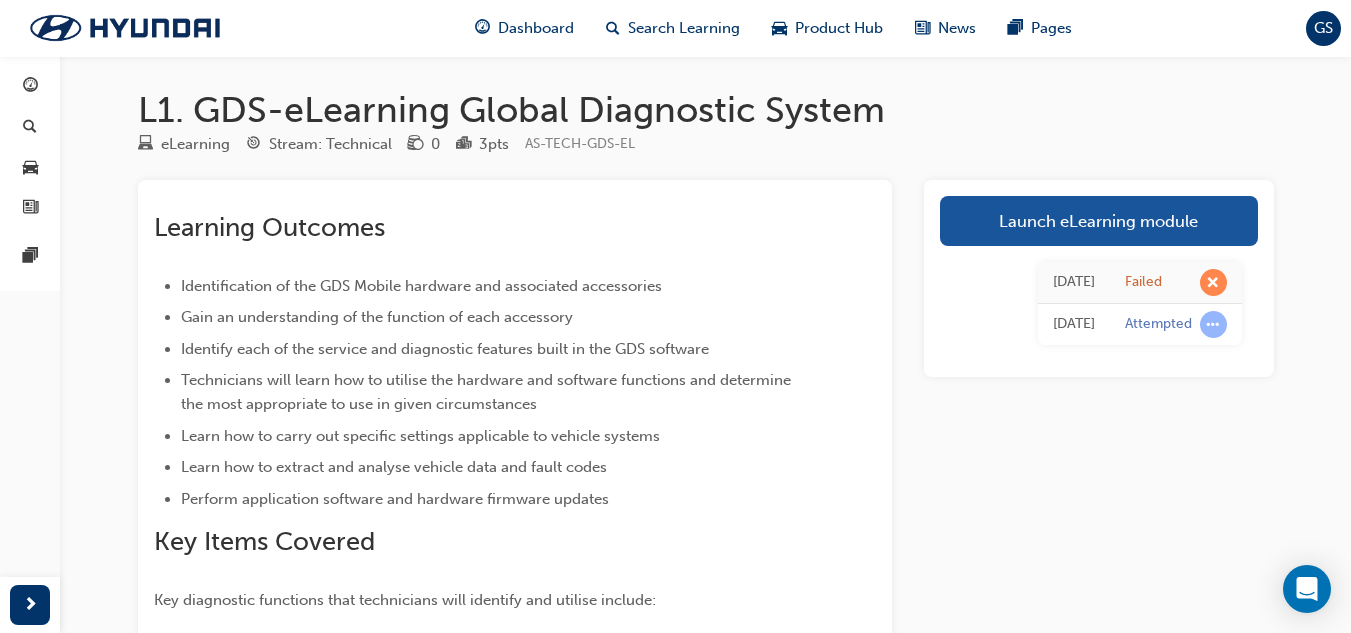 click on "[DATE] Failed   [DATE] Attempted" at bounding box center (1099, 303) 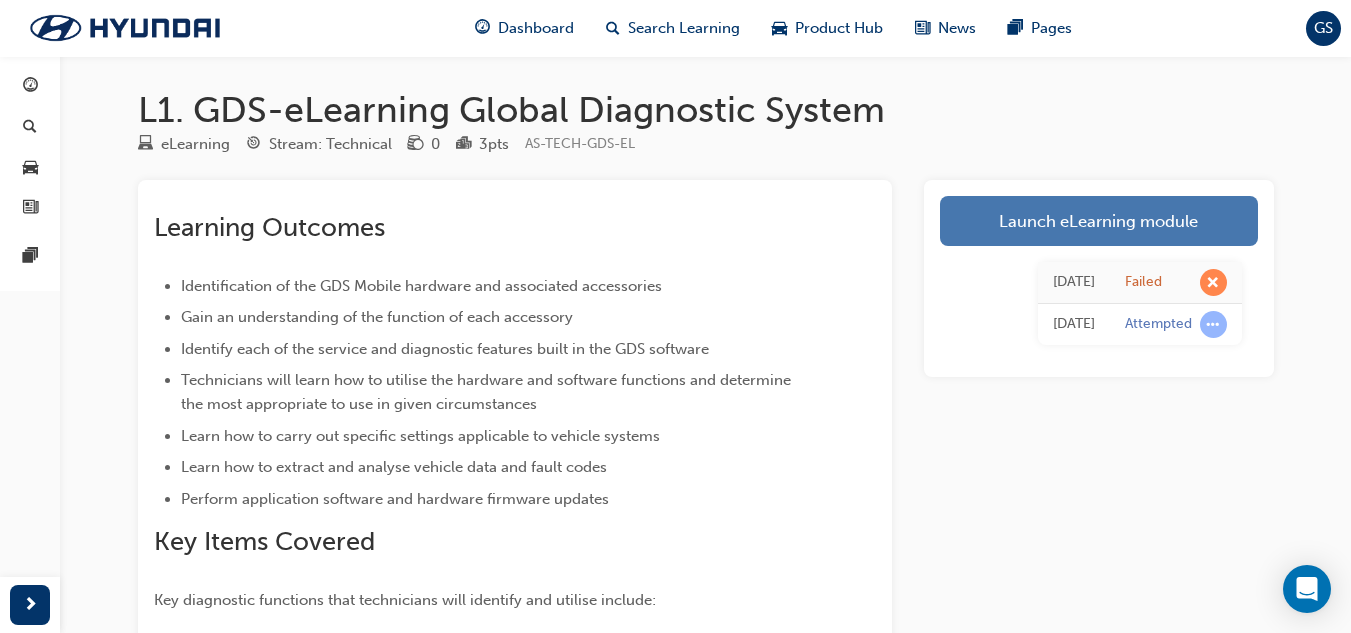 click on "Launch eLearning module" at bounding box center [1099, 221] 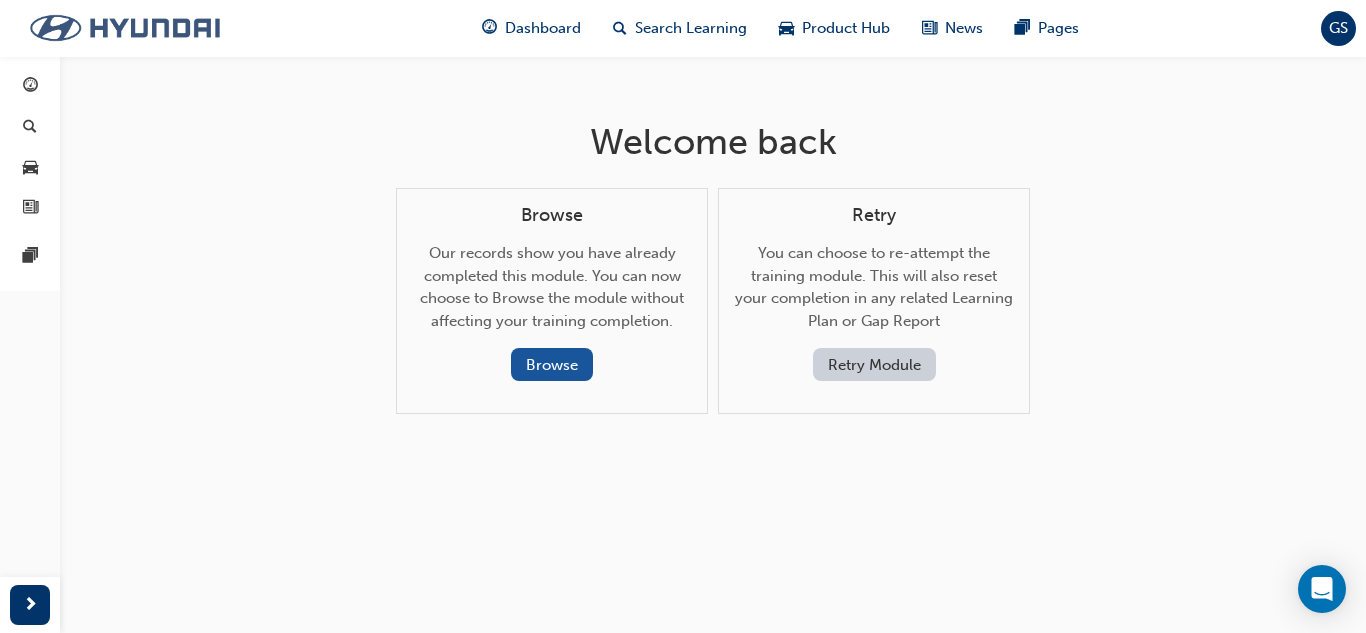 click at bounding box center (125, 28) 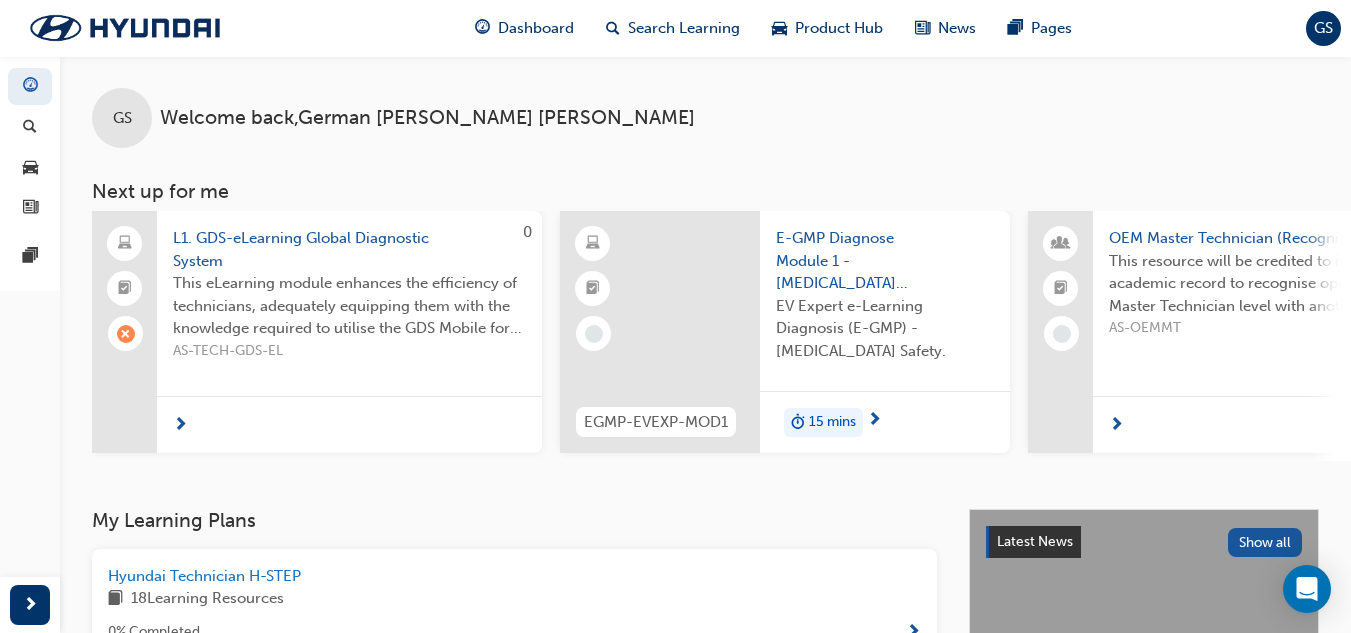 click at bounding box center [126, 334] 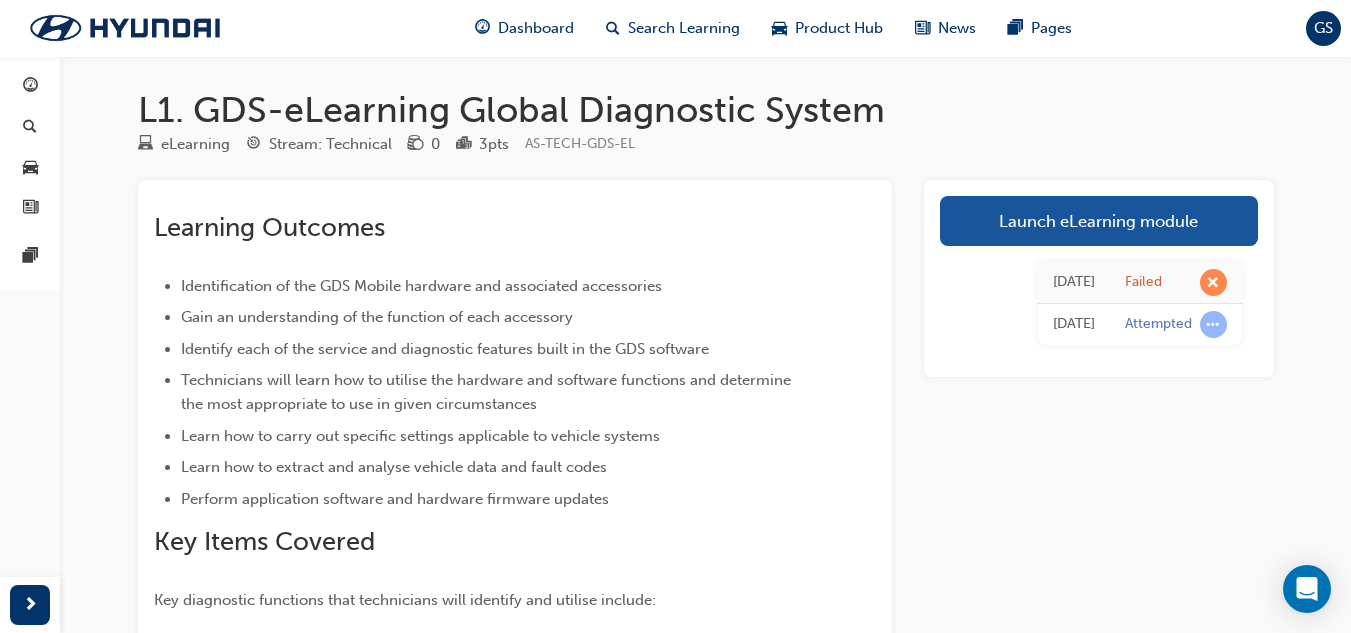 click at bounding box center [1213, 282] 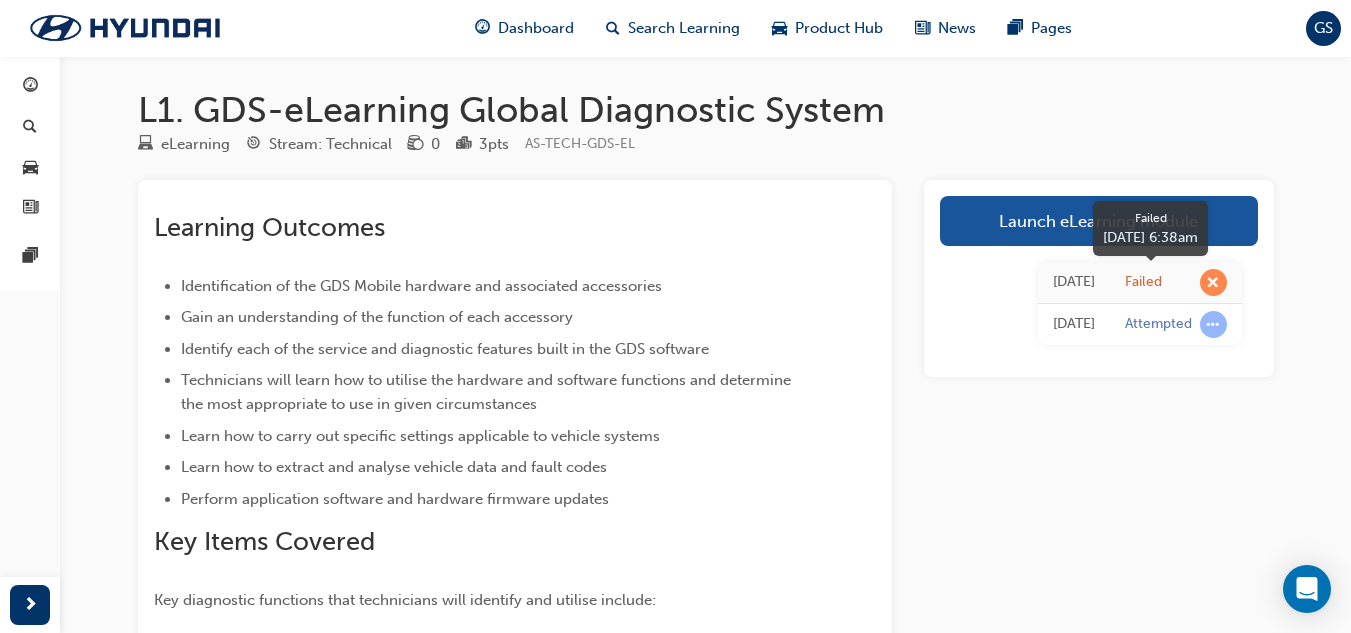 click on "Failed" at bounding box center [1176, 282] 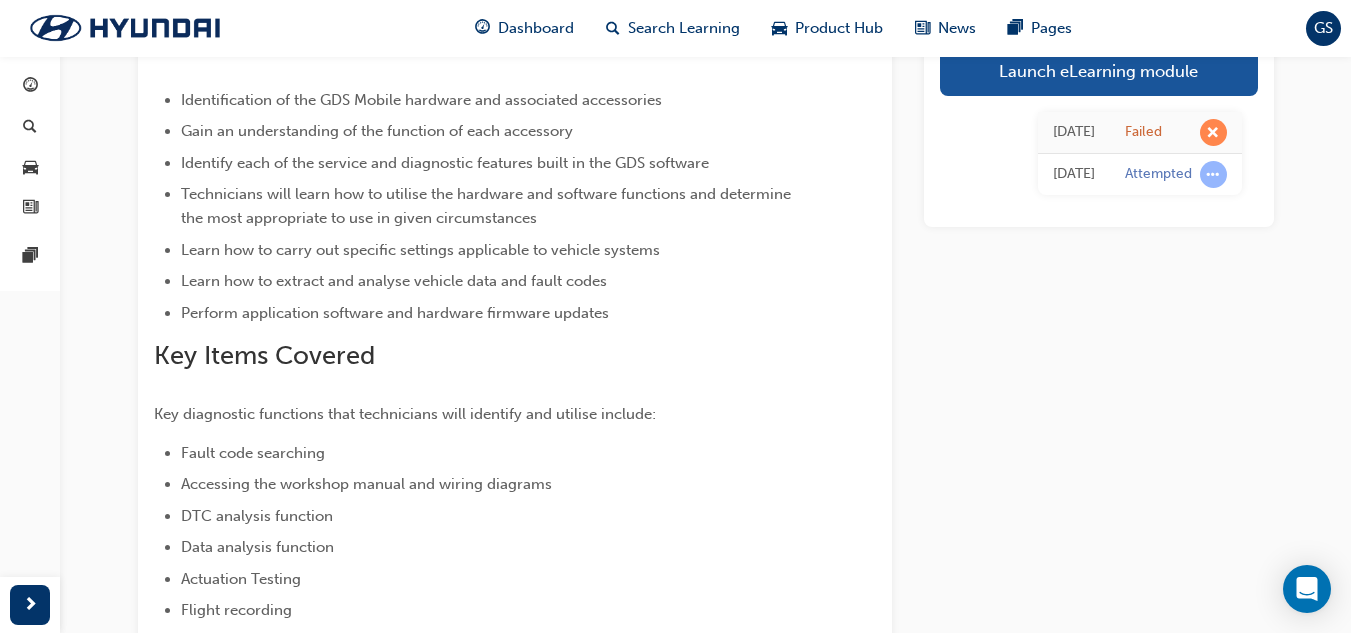 scroll, scrollTop: 0, scrollLeft: 0, axis: both 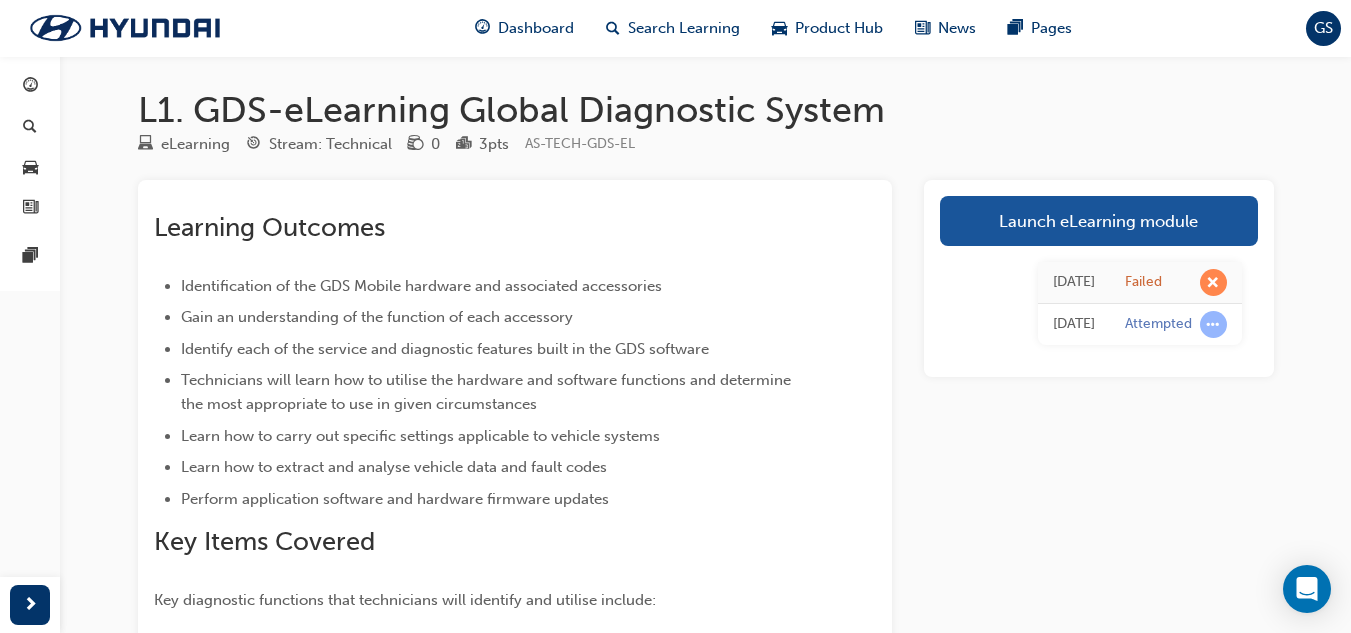 click on "Attempted" at bounding box center [1176, 325] 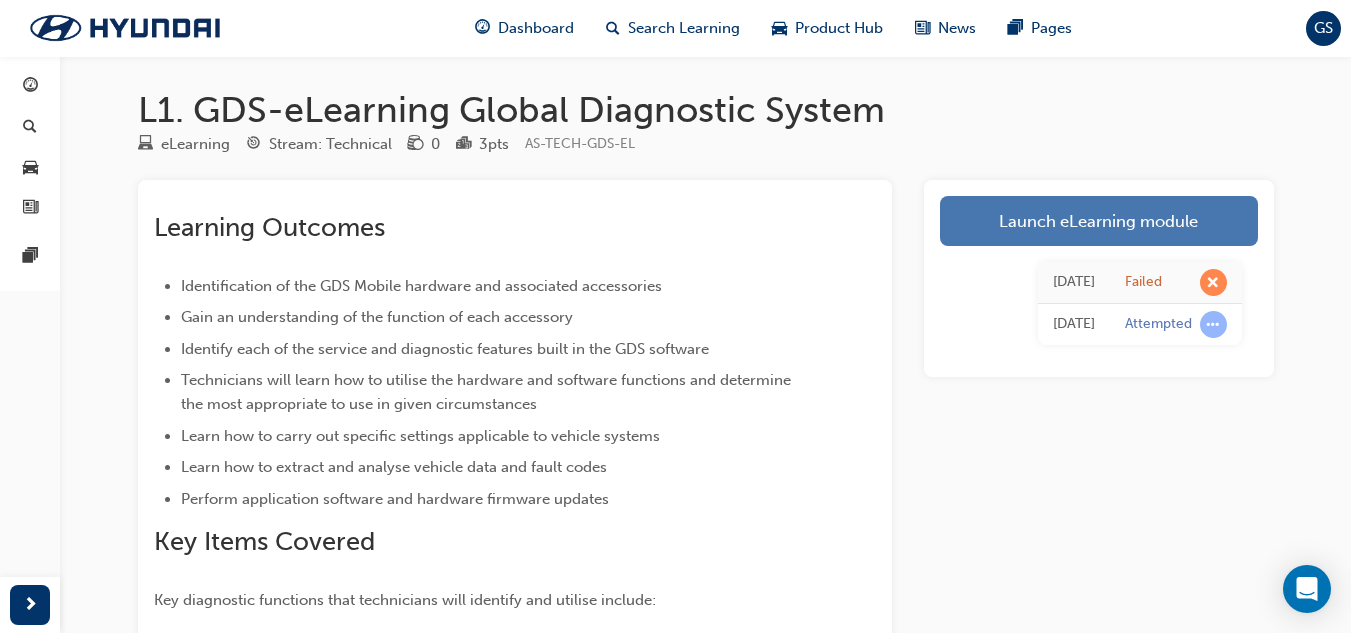 click on "Launch eLearning module" at bounding box center (1099, 221) 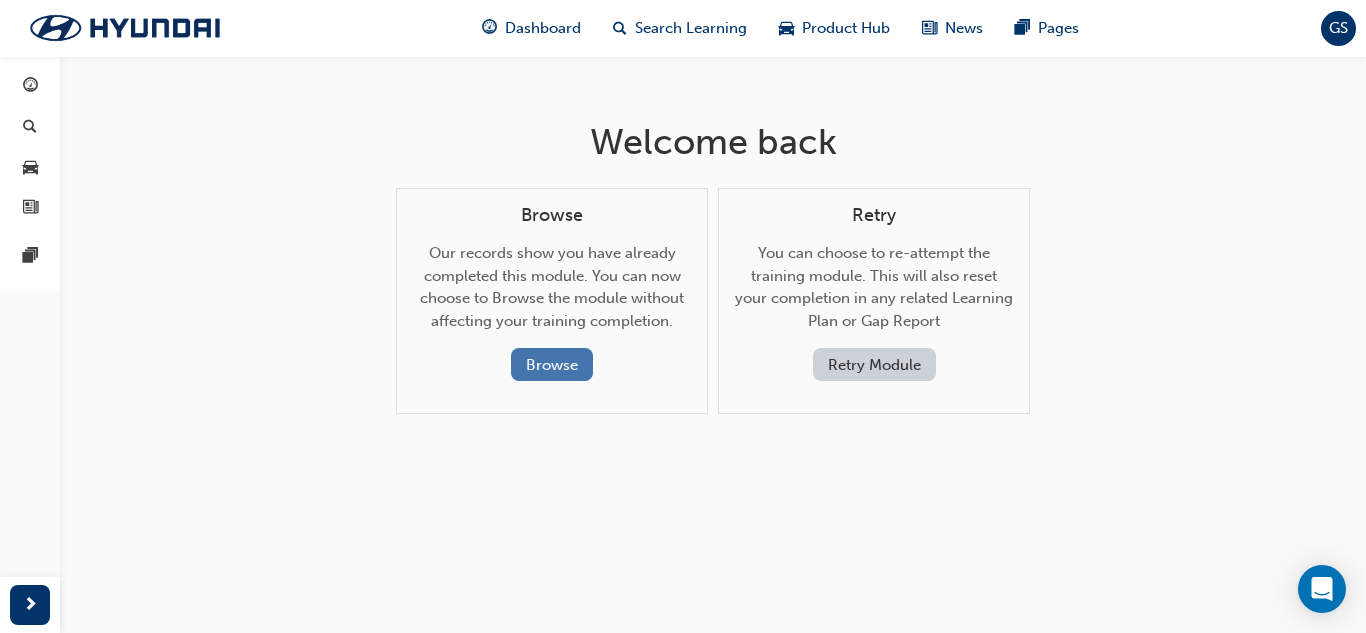 click on "Browse" at bounding box center (552, 364) 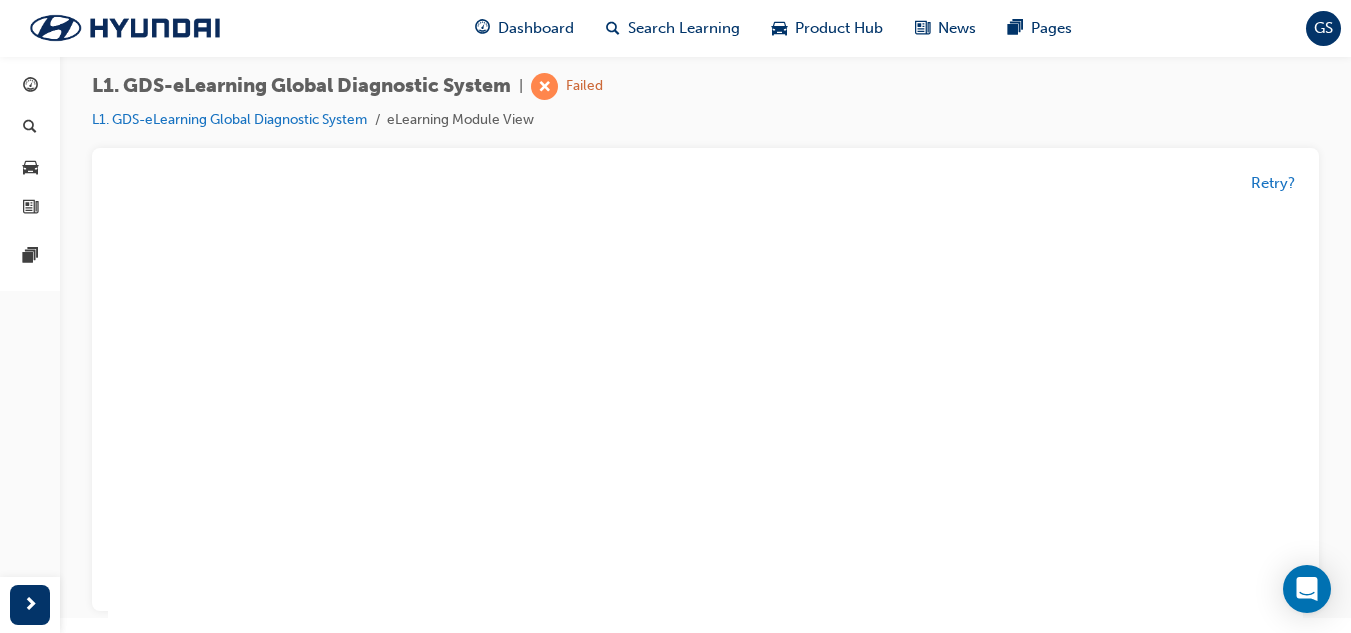 scroll, scrollTop: 0, scrollLeft: 0, axis: both 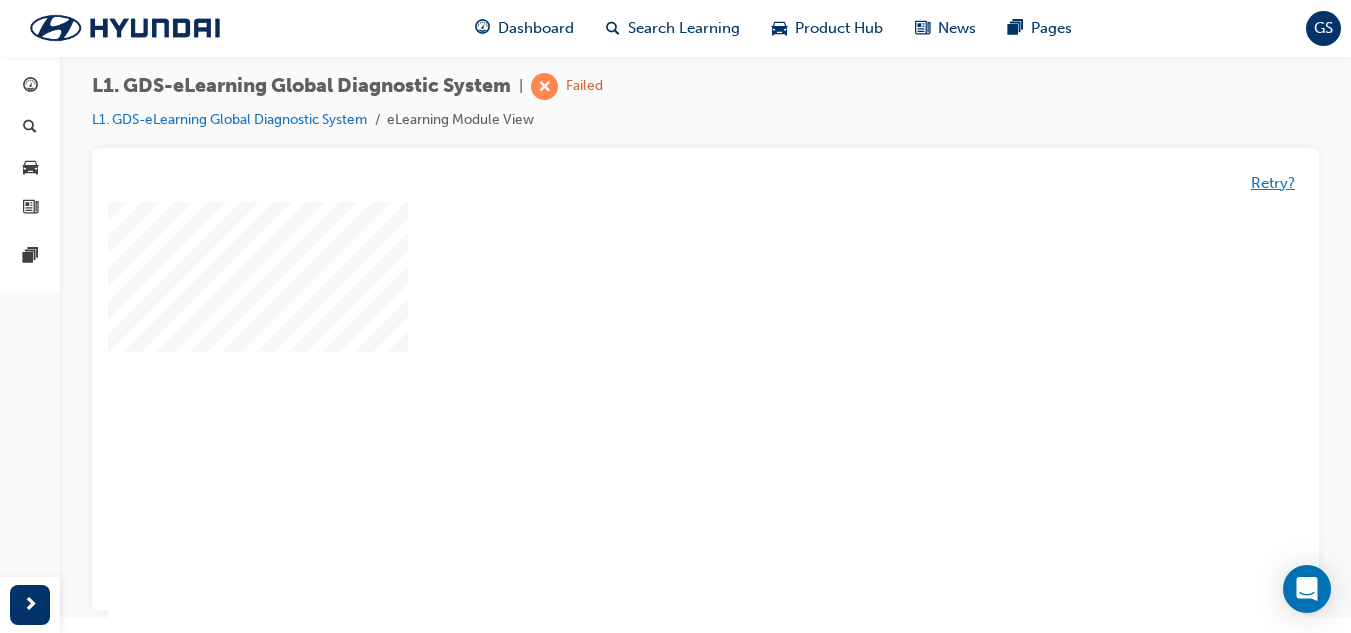 click on "Retry?" at bounding box center [1273, 183] 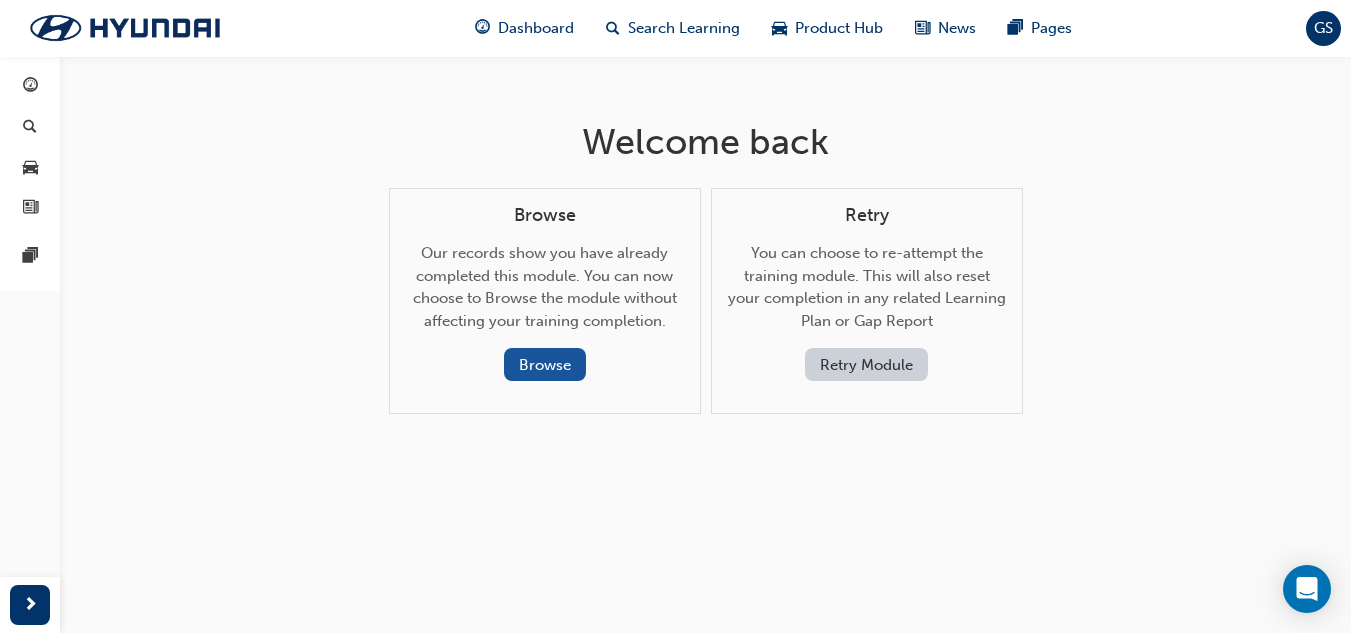 scroll, scrollTop: 0, scrollLeft: 0, axis: both 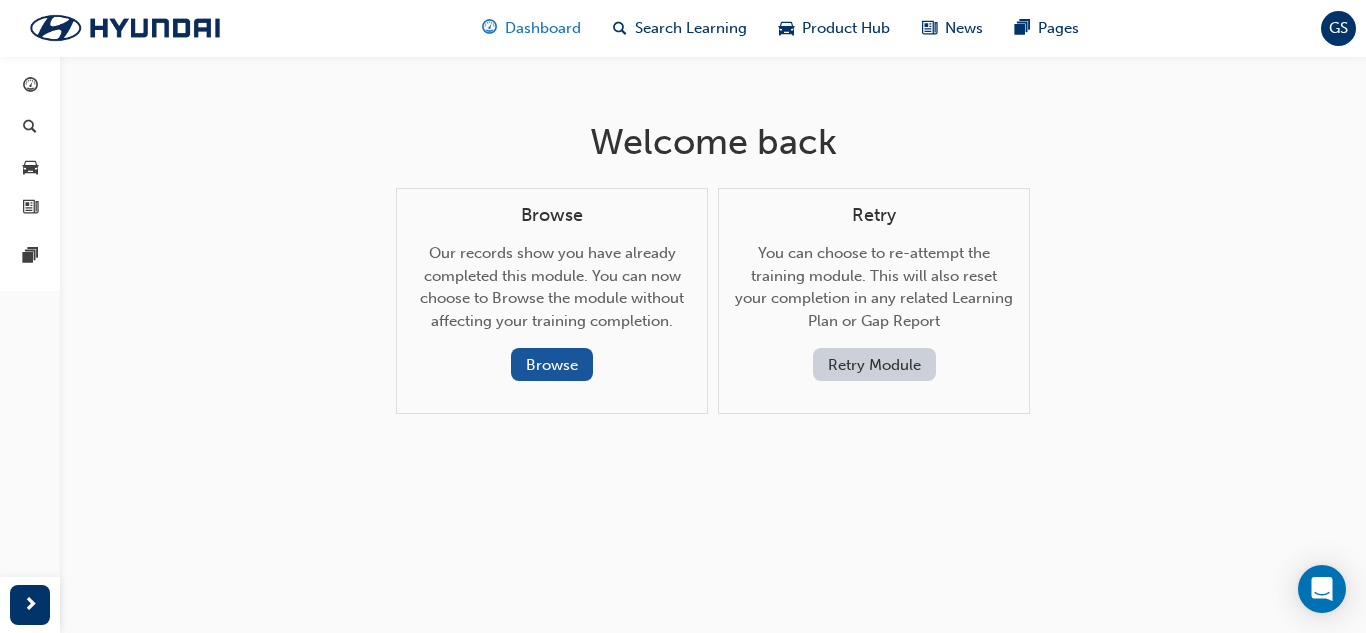 click on "Dashboard" at bounding box center (543, 28) 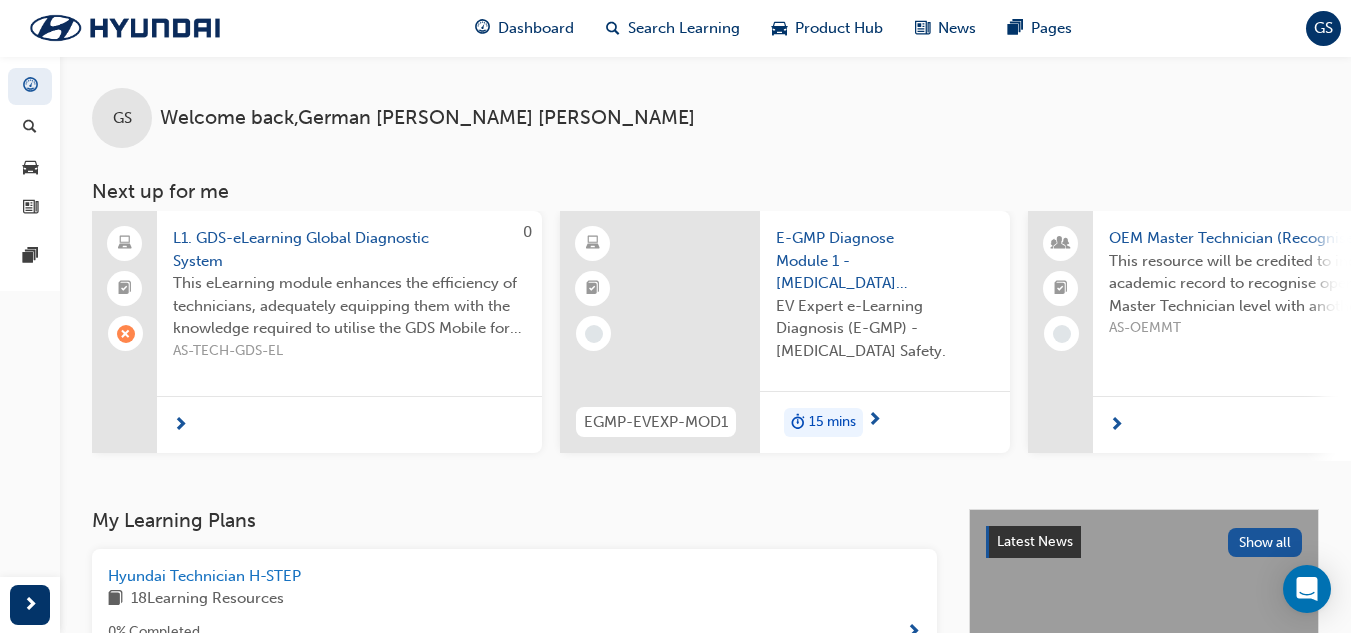 click on "GS" at bounding box center (1323, 28) 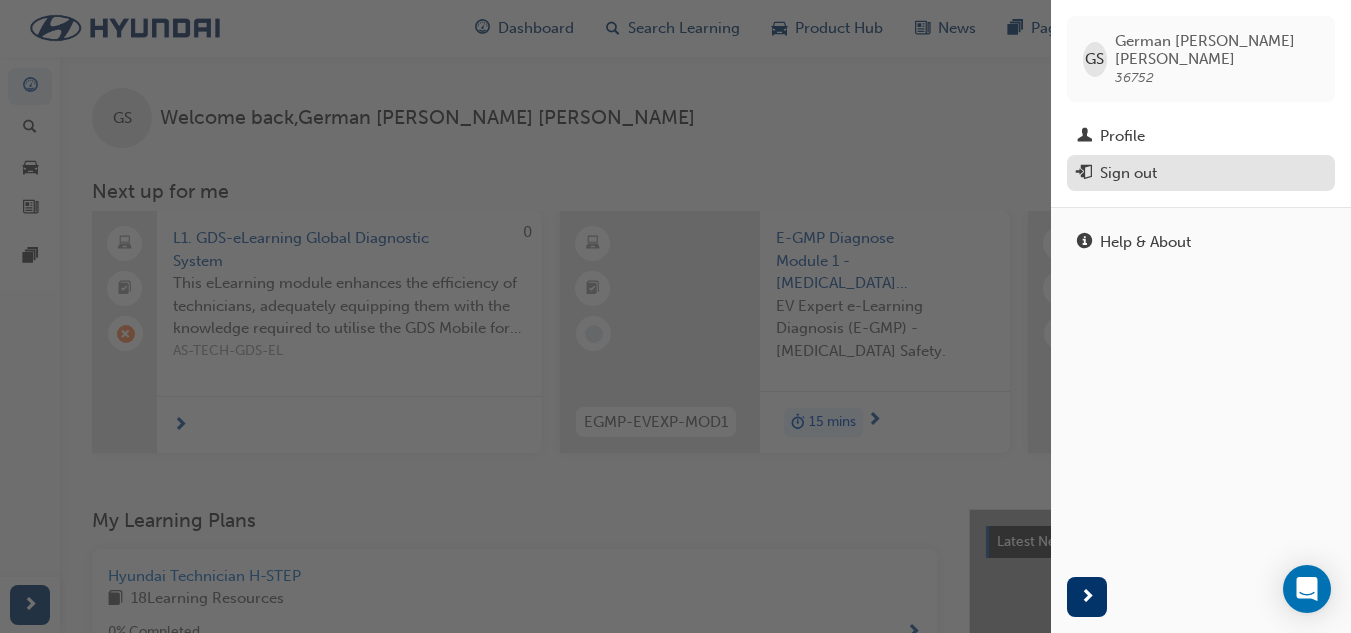 click on "Sign out" at bounding box center (1201, 173) 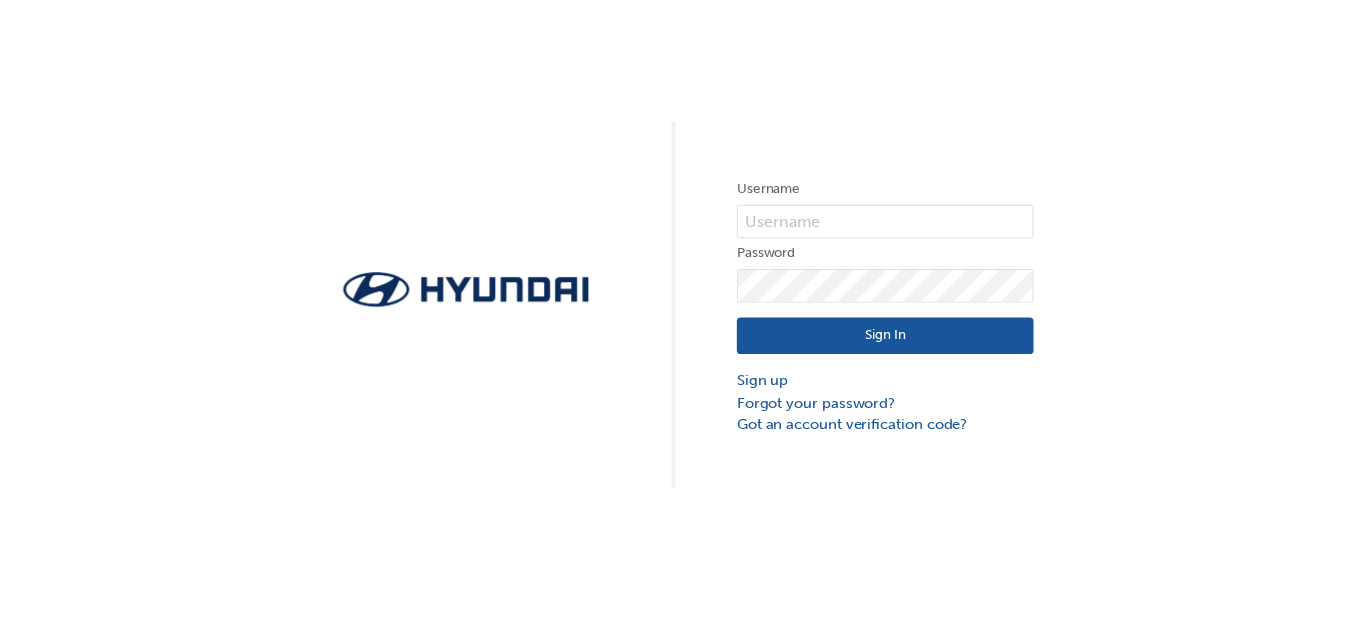 scroll, scrollTop: 0, scrollLeft: 0, axis: both 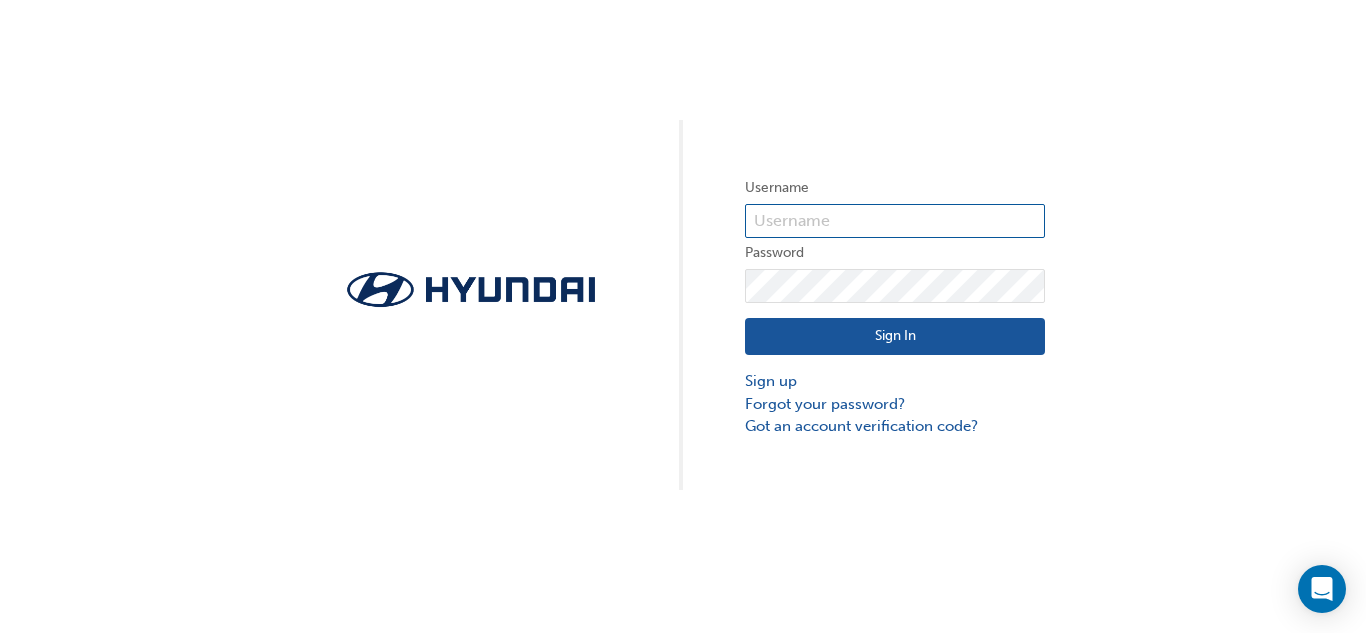 click at bounding box center [895, 221] 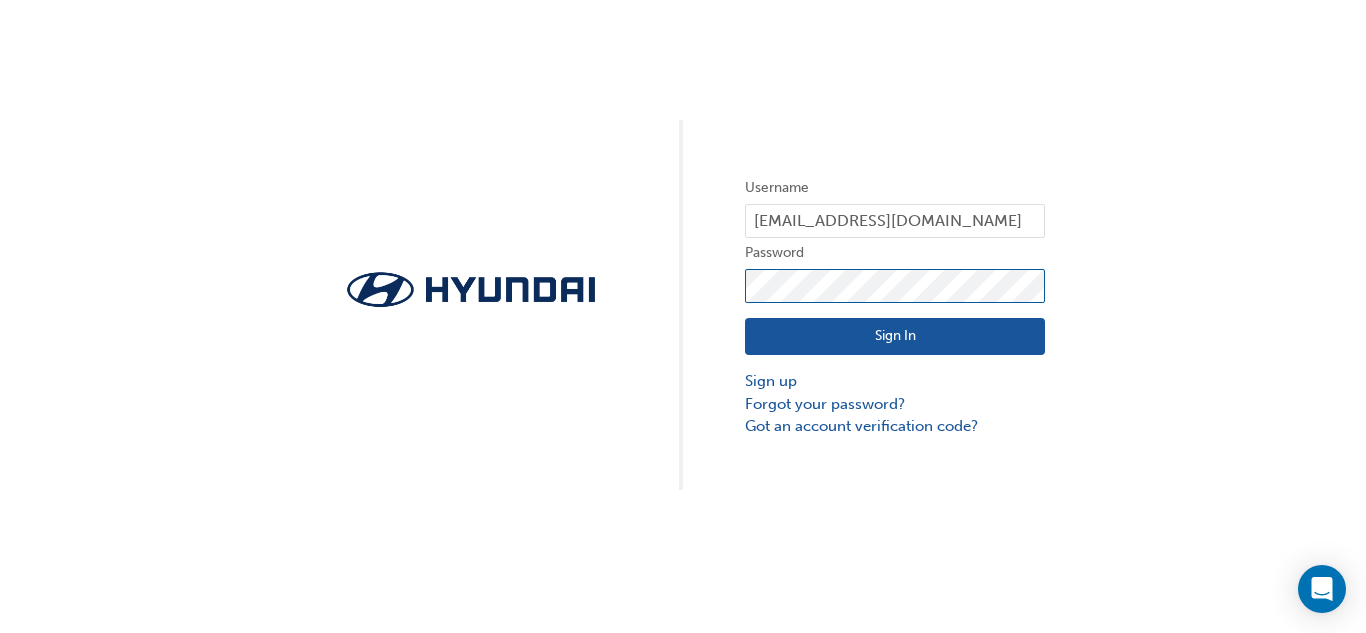 click on "Sign In" at bounding box center [895, 337] 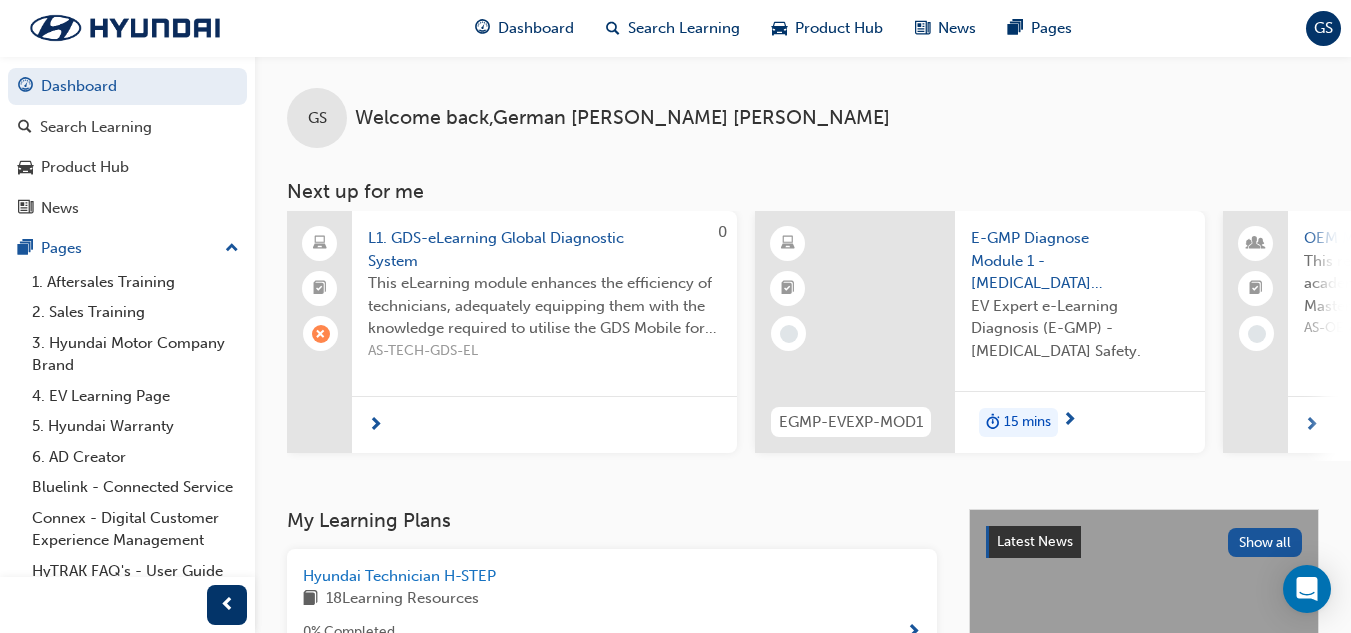 click at bounding box center [375, 426] 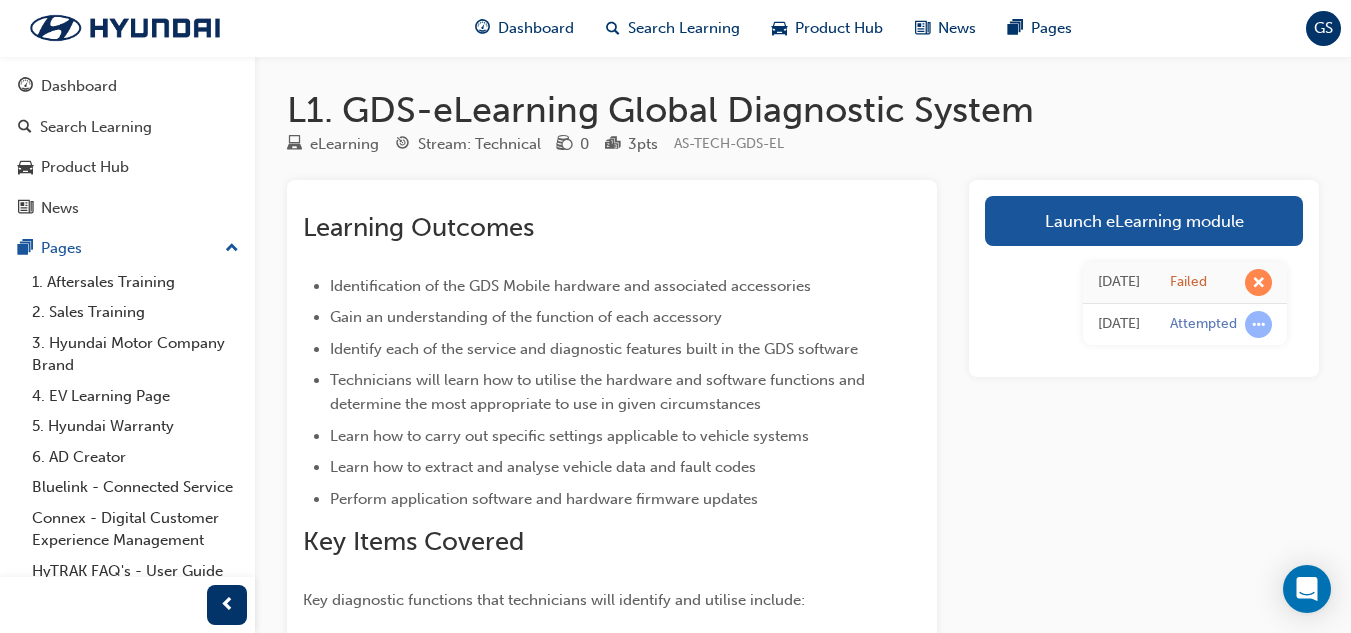 click at bounding box center [1258, 282] 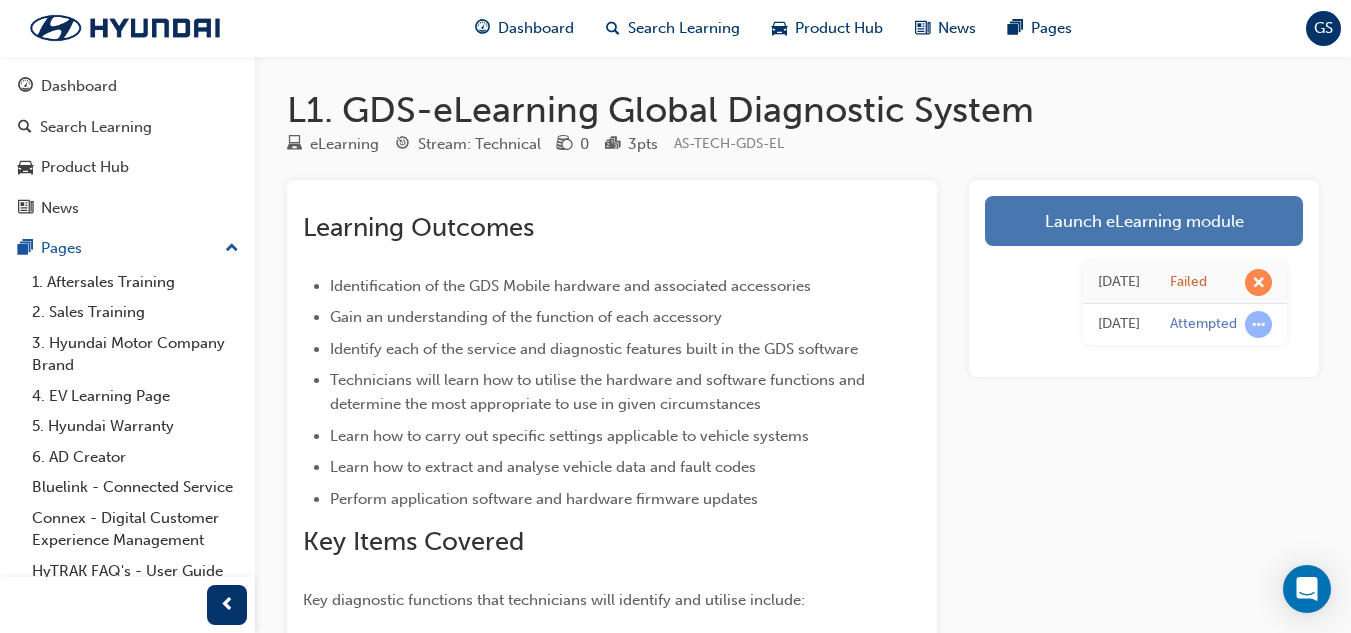 click on "Launch eLearning module" at bounding box center (1144, 221) 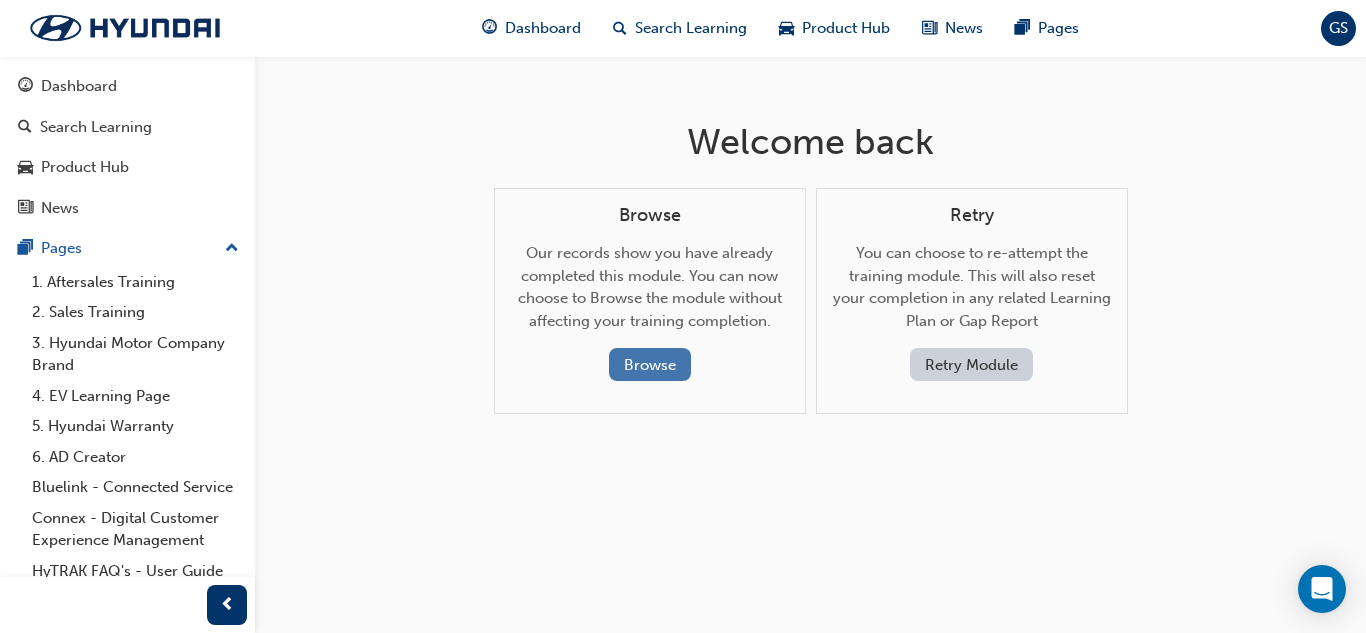 click on "Browse" at bounding box center [650, 364] 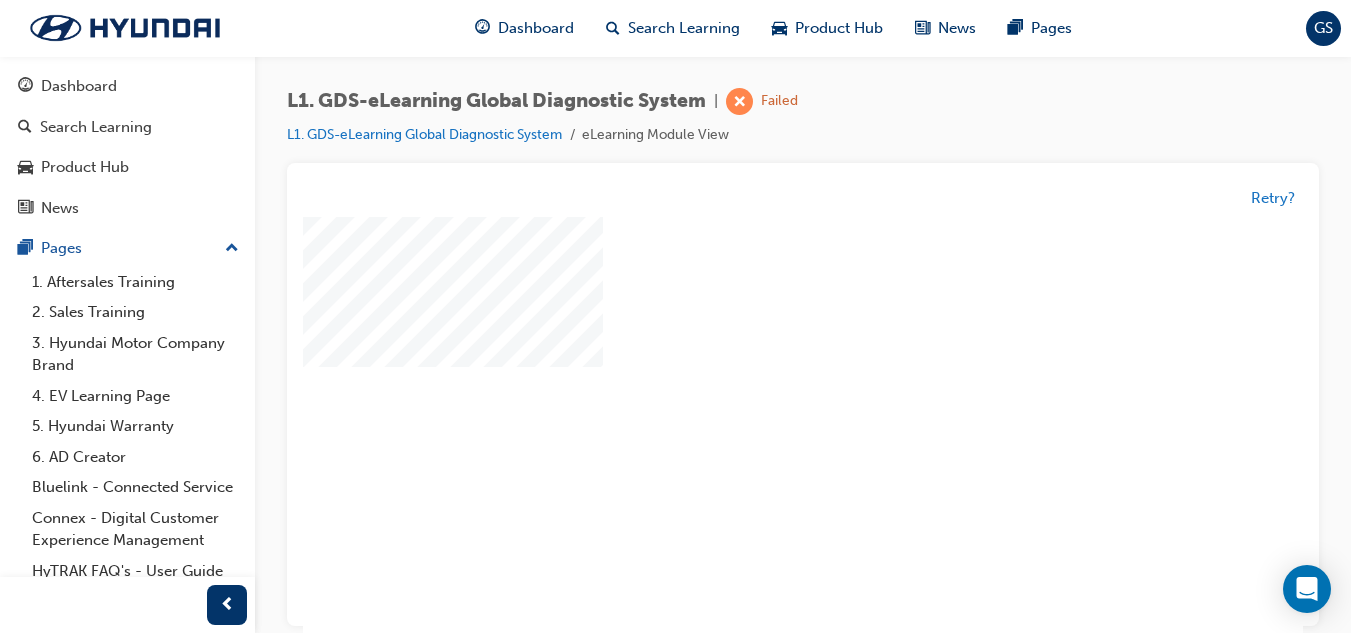 scroll, scrollTop: 0, scrollLeft: 0, axis: both 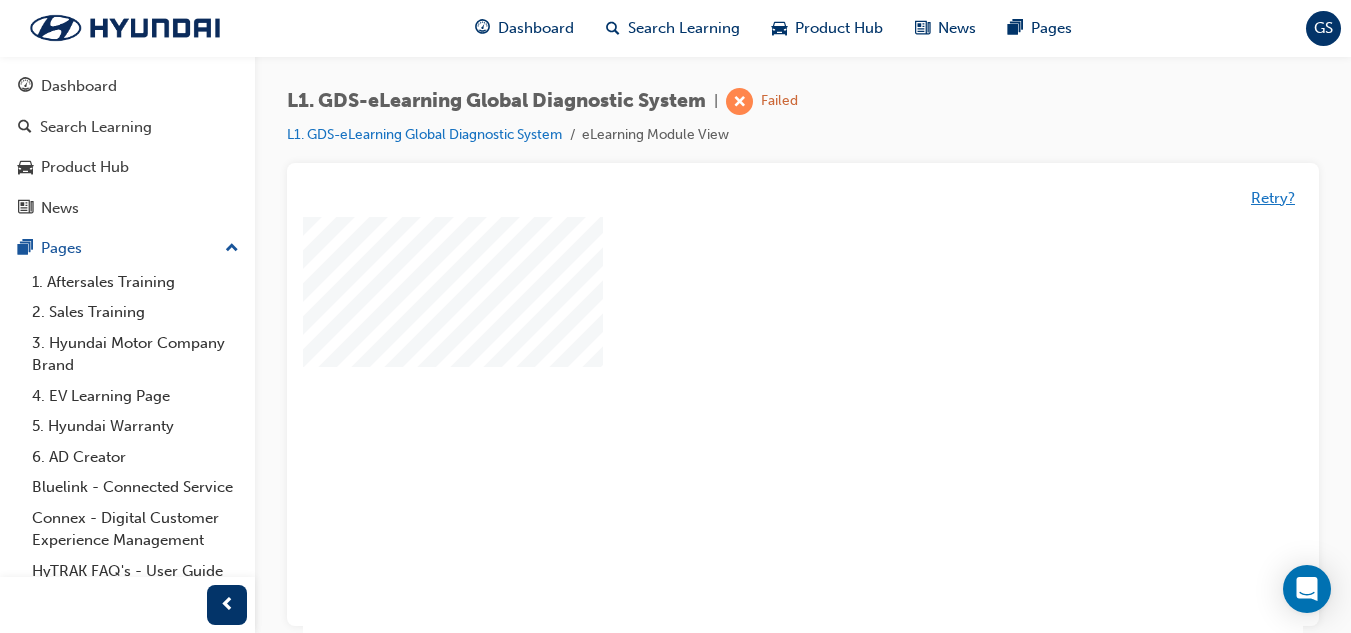 click on "Retry?" at bounding box center (1273, 198) 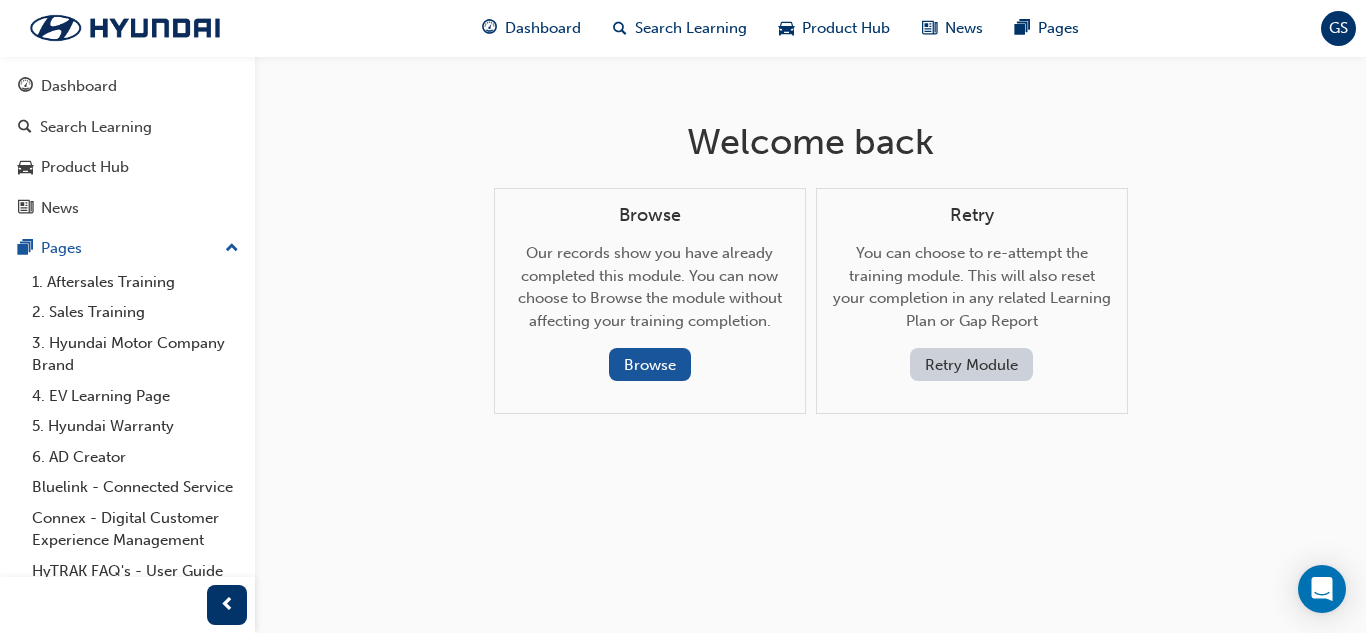 click on "Retry Module" at bounding box center (971, 364) 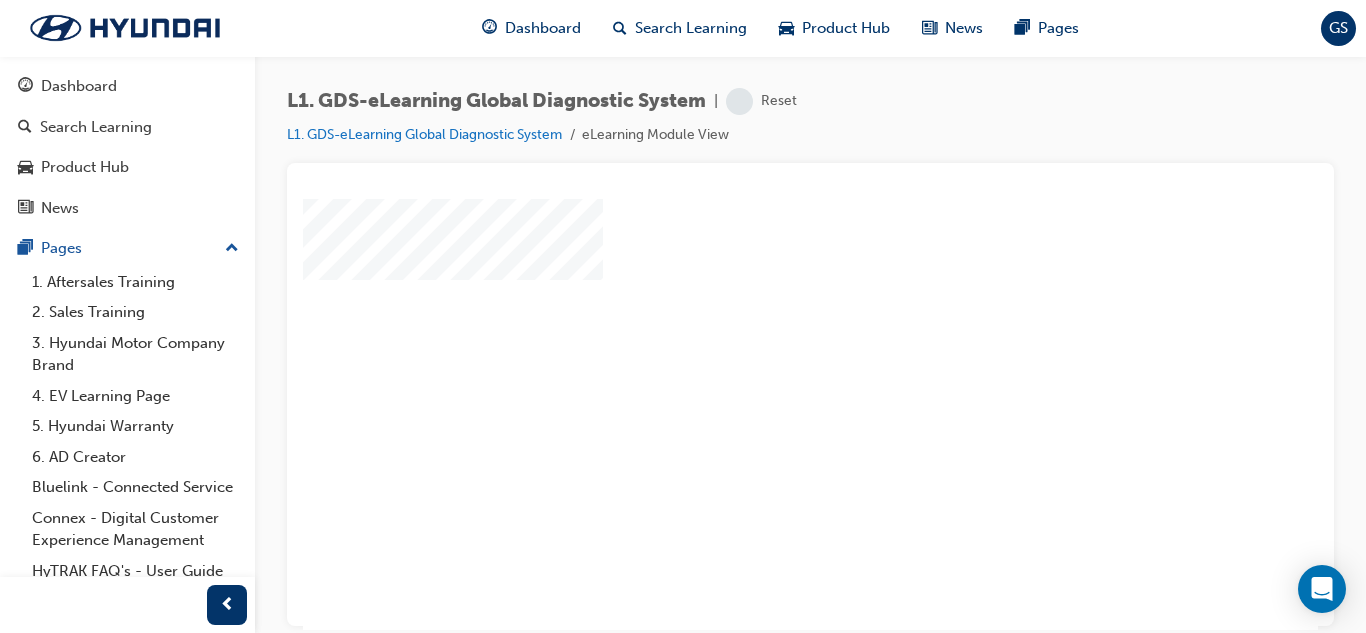 scroll, scrollTop: 100, scrollLeft: 0, axis: vertical 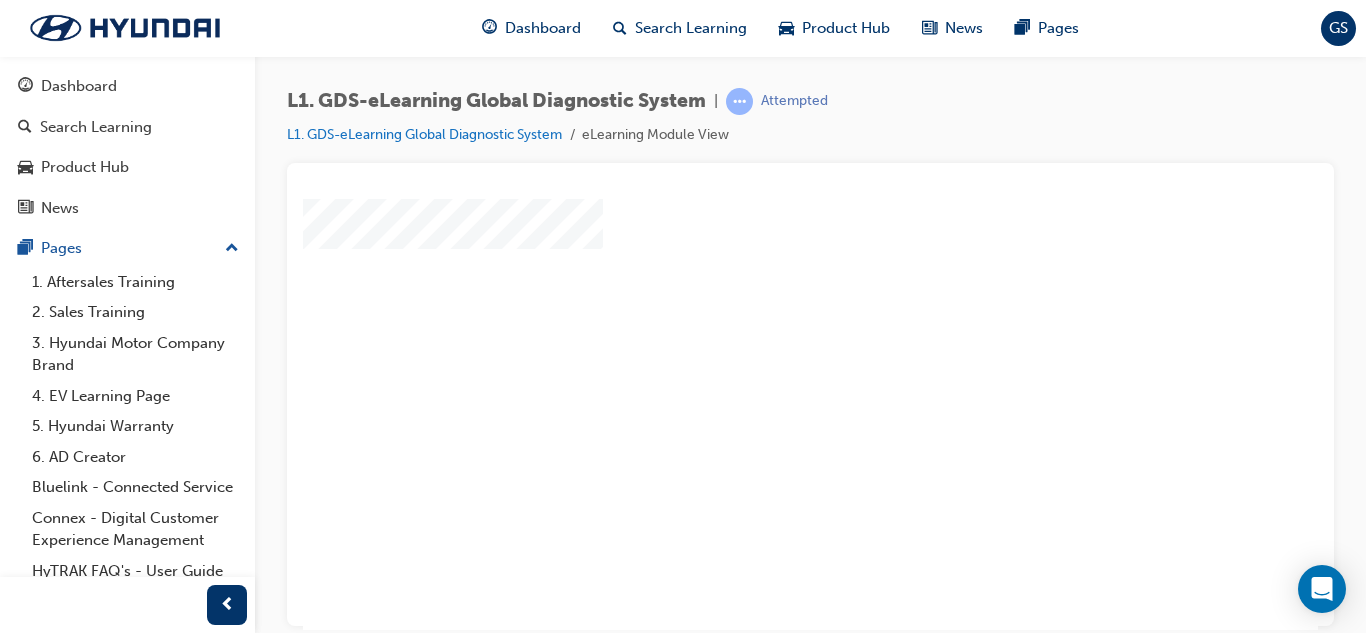 click at bounding box center [753, 256] 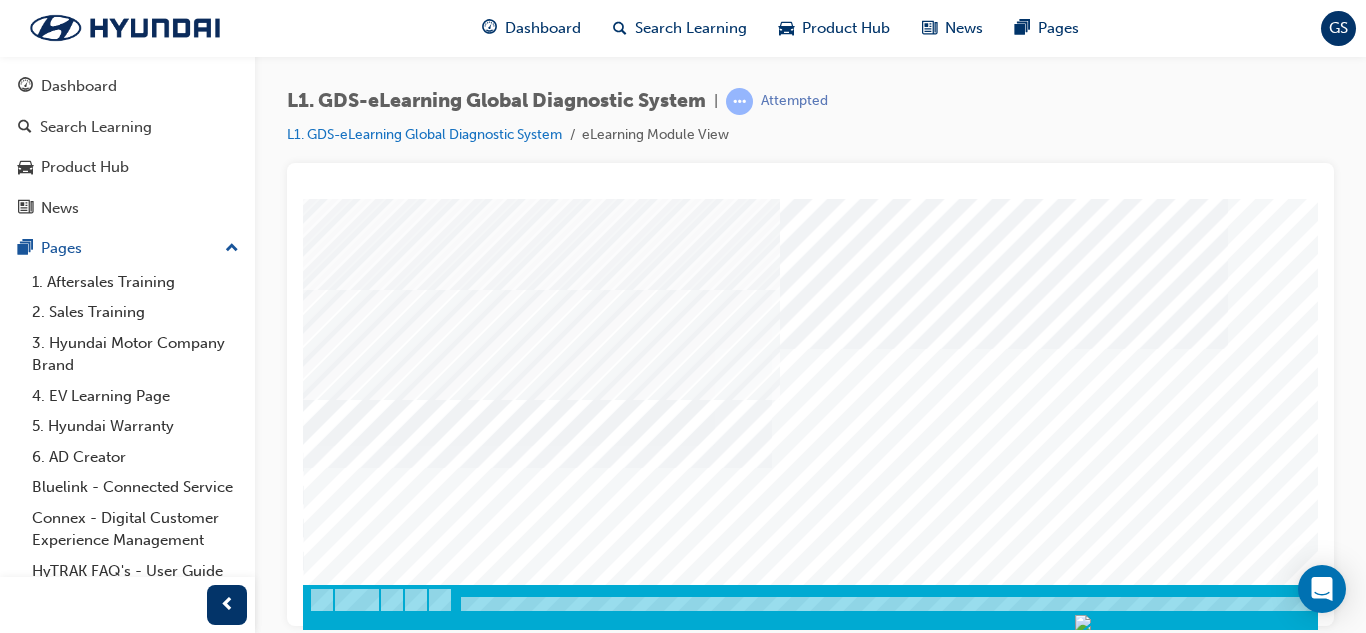 scroll, scrollTop: 0, scrollLeft: 0, axis: both 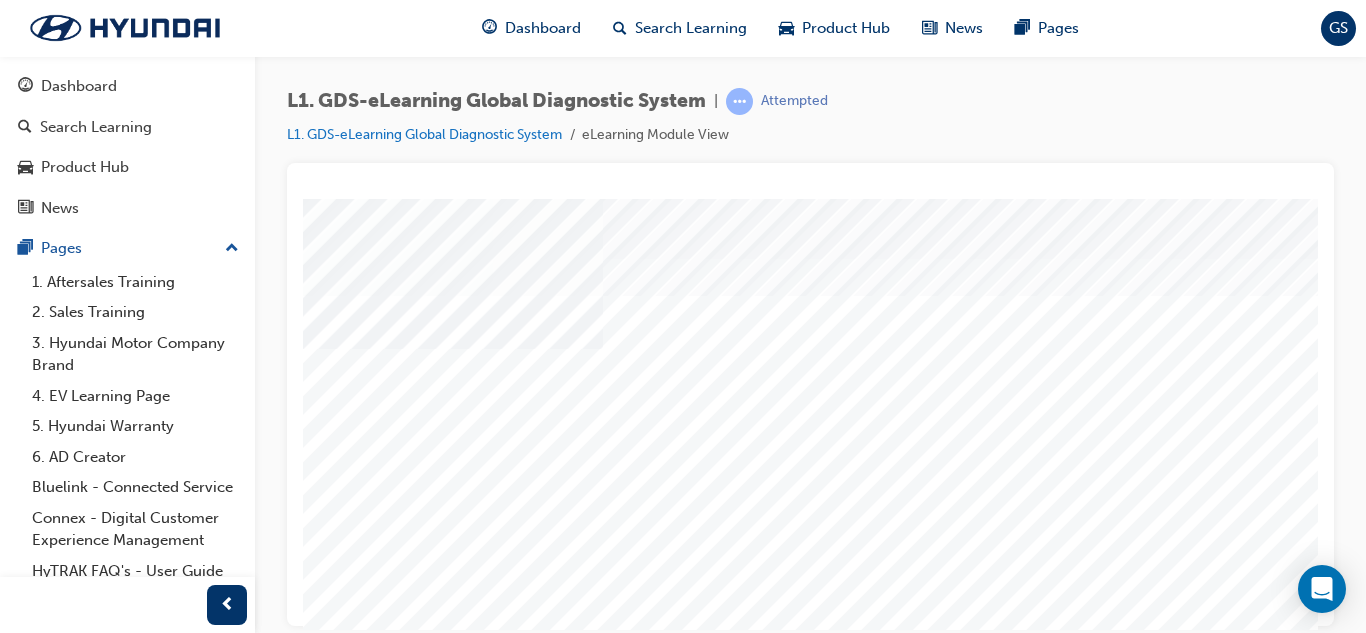 drag, startPoint x: 1121, startPoint y: 680, endPoint x: 1297, endPoint y: 603, distance: 192.10674 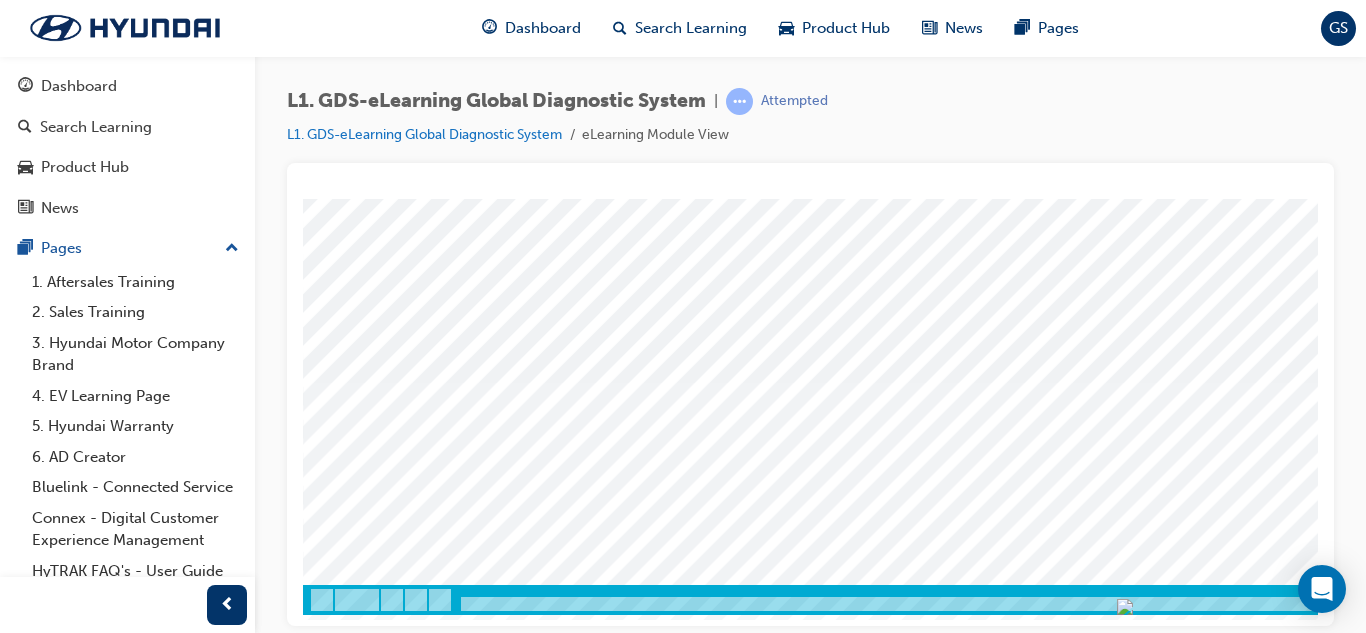 scroll, scrollTop: 0, scrollLeft: 0, axis: both 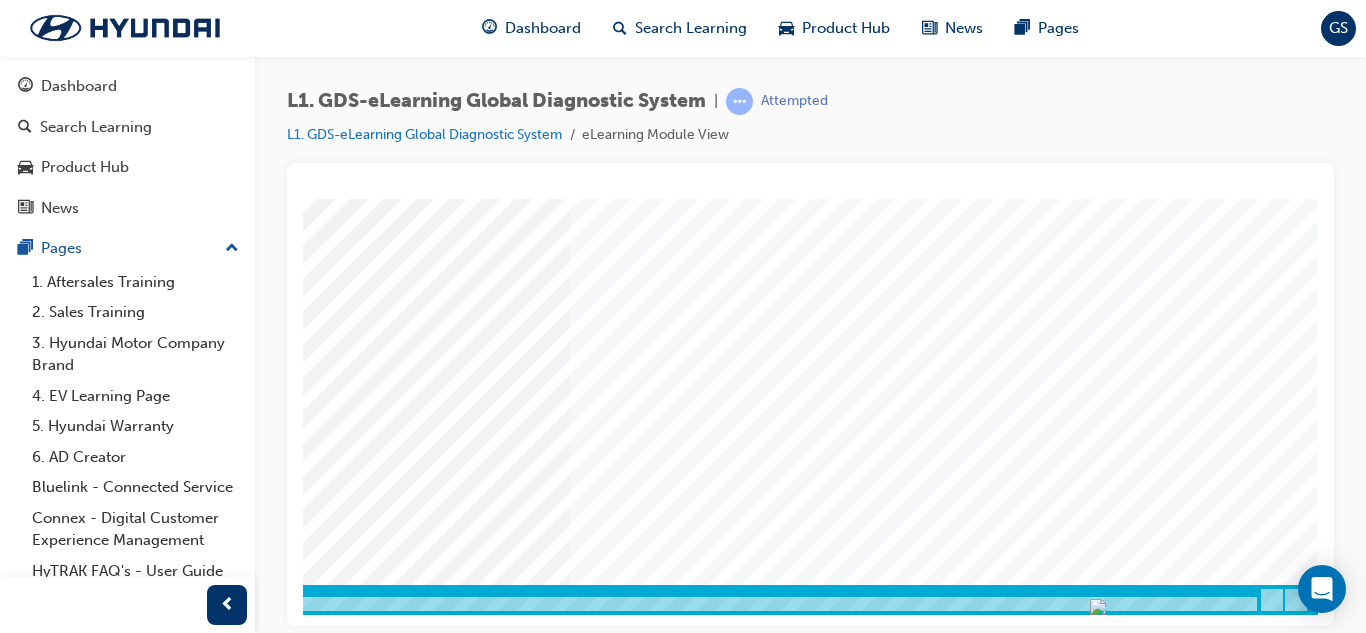 click at bounding box center [684, 604] 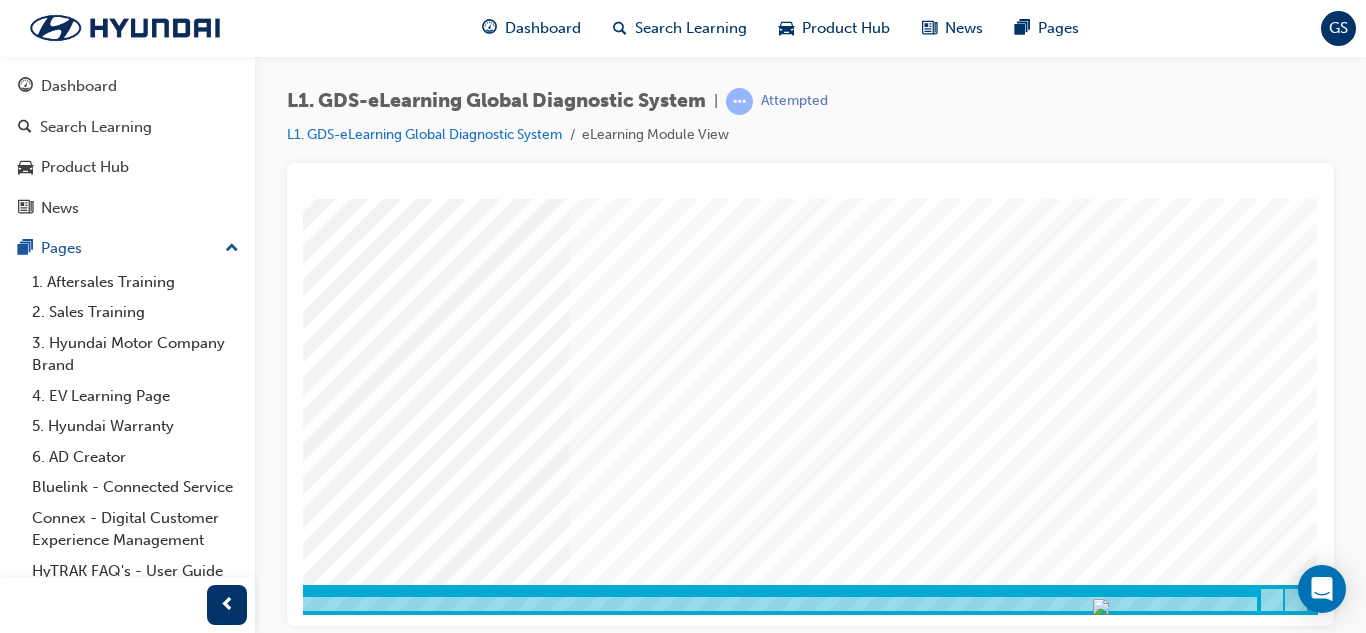 scroll, scrollTop: 0, scrollLeft: 0, axis: both 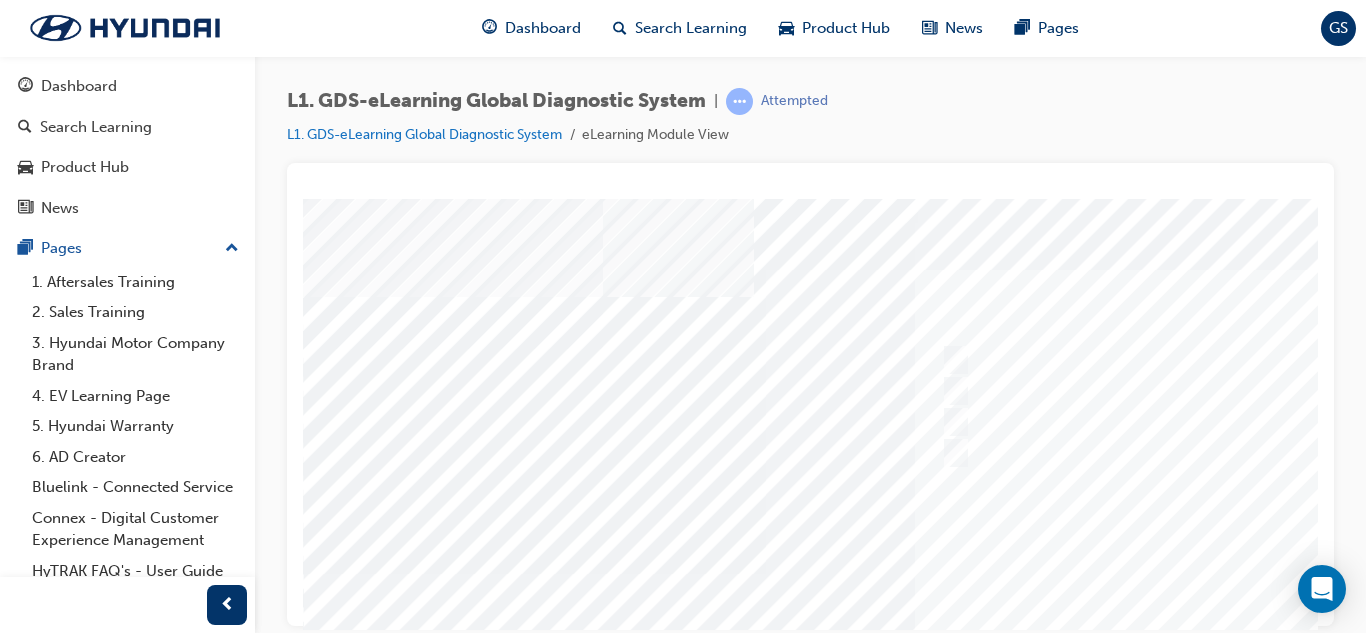 click on "Question 13 of 15" at bounding box center (983, 573) 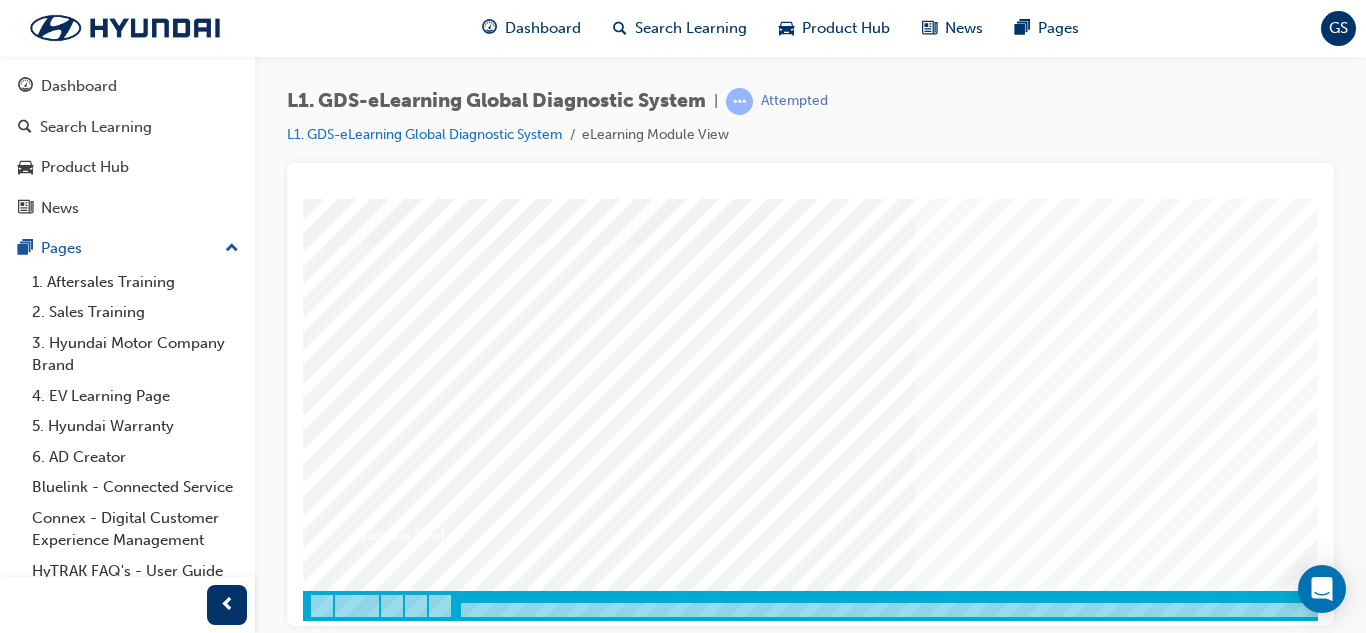 scroll, scrollTop: 334, scrollLeft: 0, axis: vertical 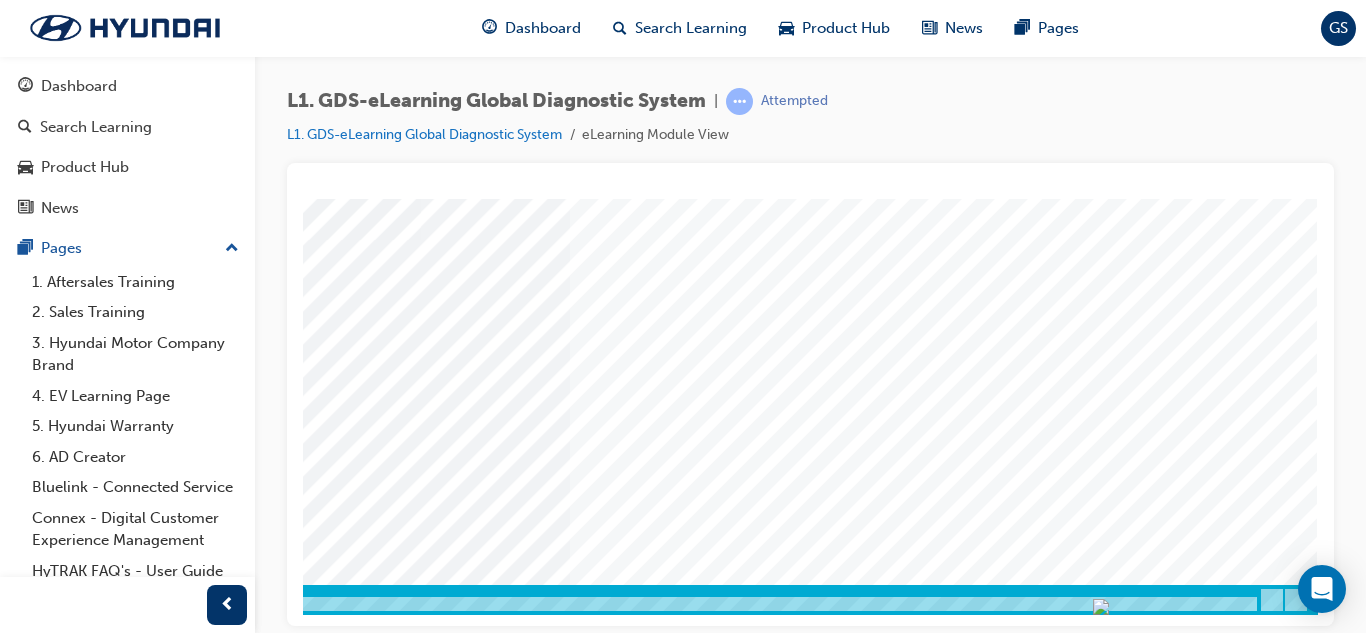 click at bounding box center (684, 604) 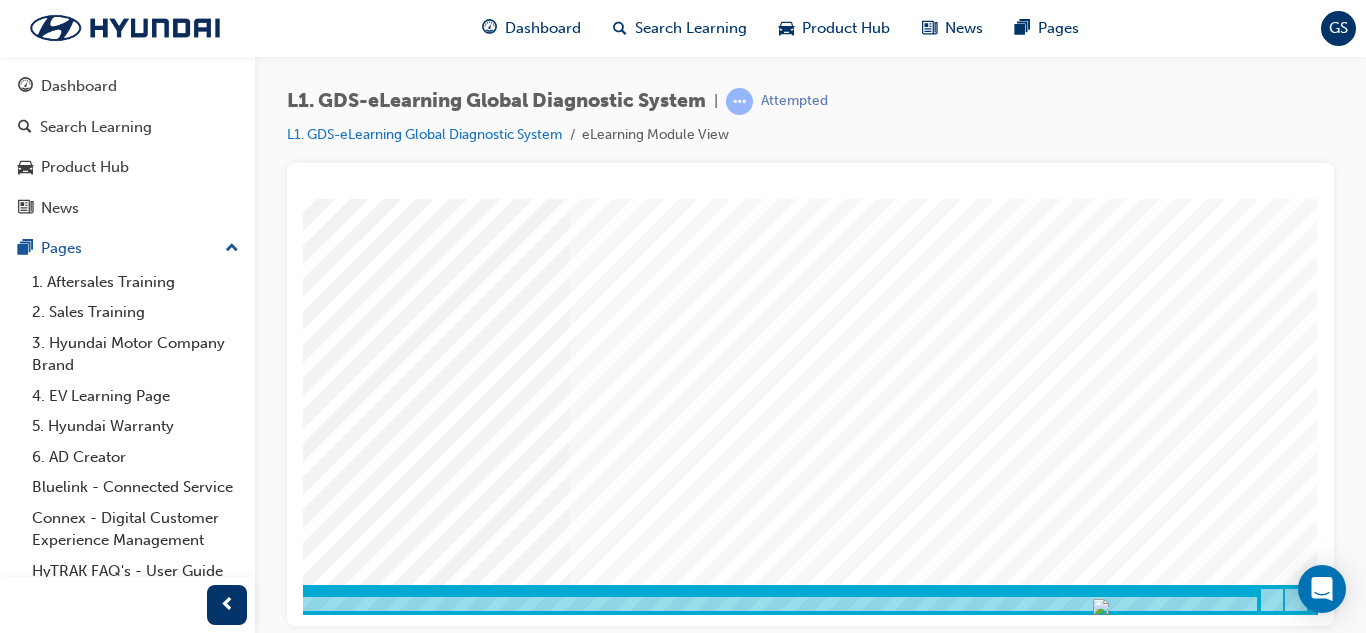 click at bounding box center (684, 604) 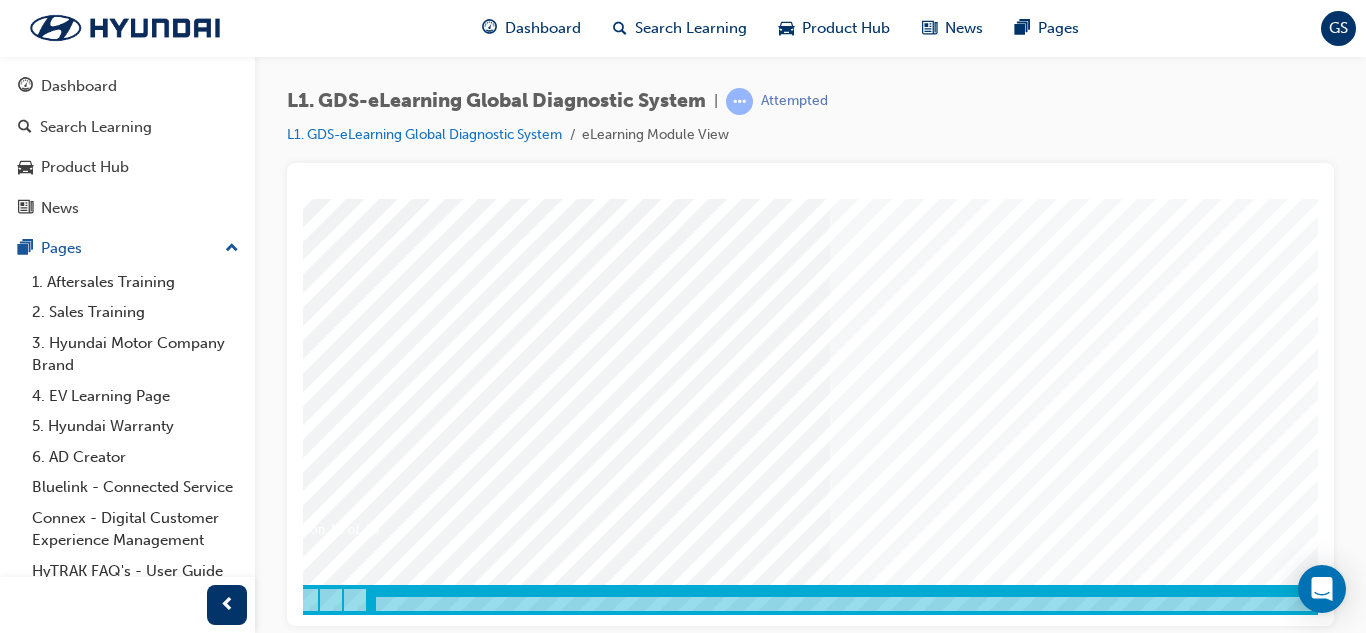 scroll, scrollTop: 334, scrollLeft: 21, axis: both 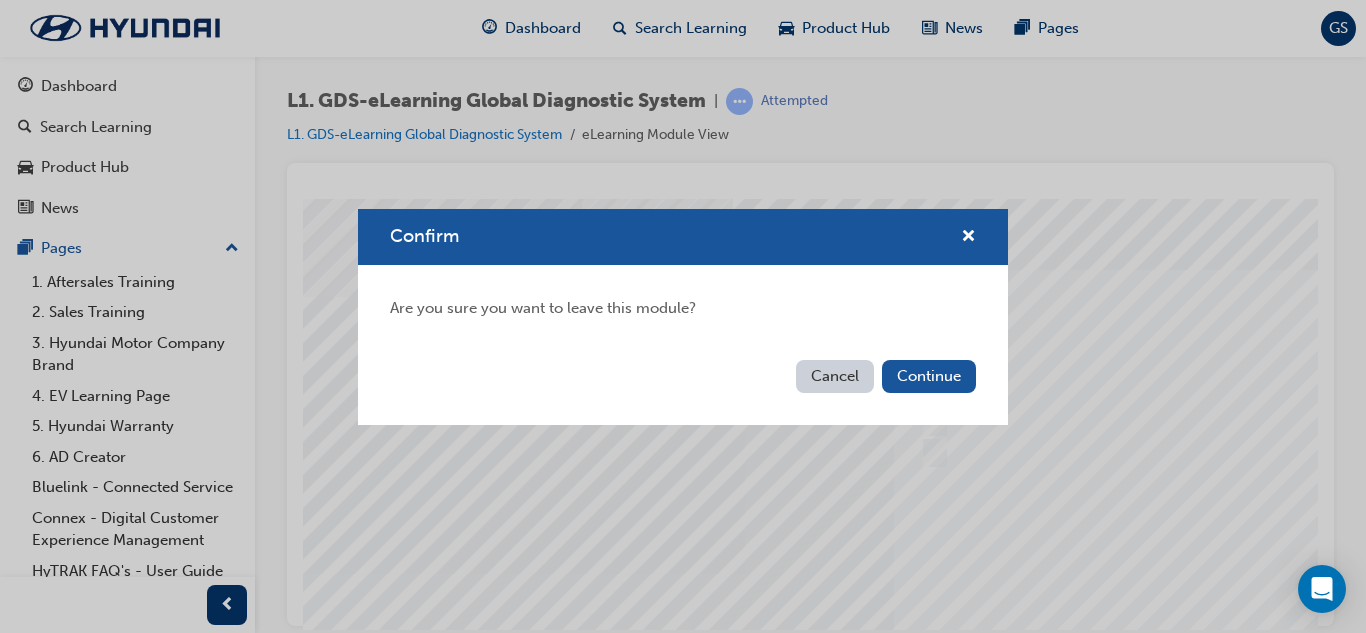 click on "Cancel" at bounding box center [835, 376] 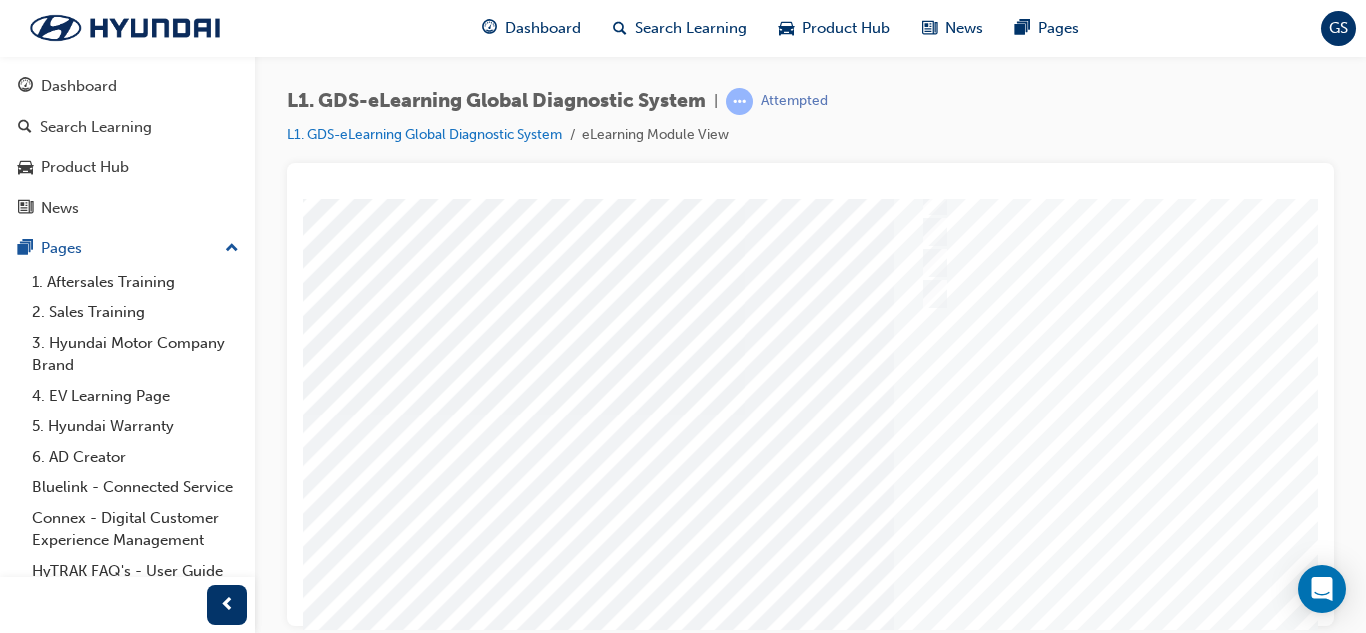 scroll, scrollTop: 334, scrollLeft: 21, axis: both 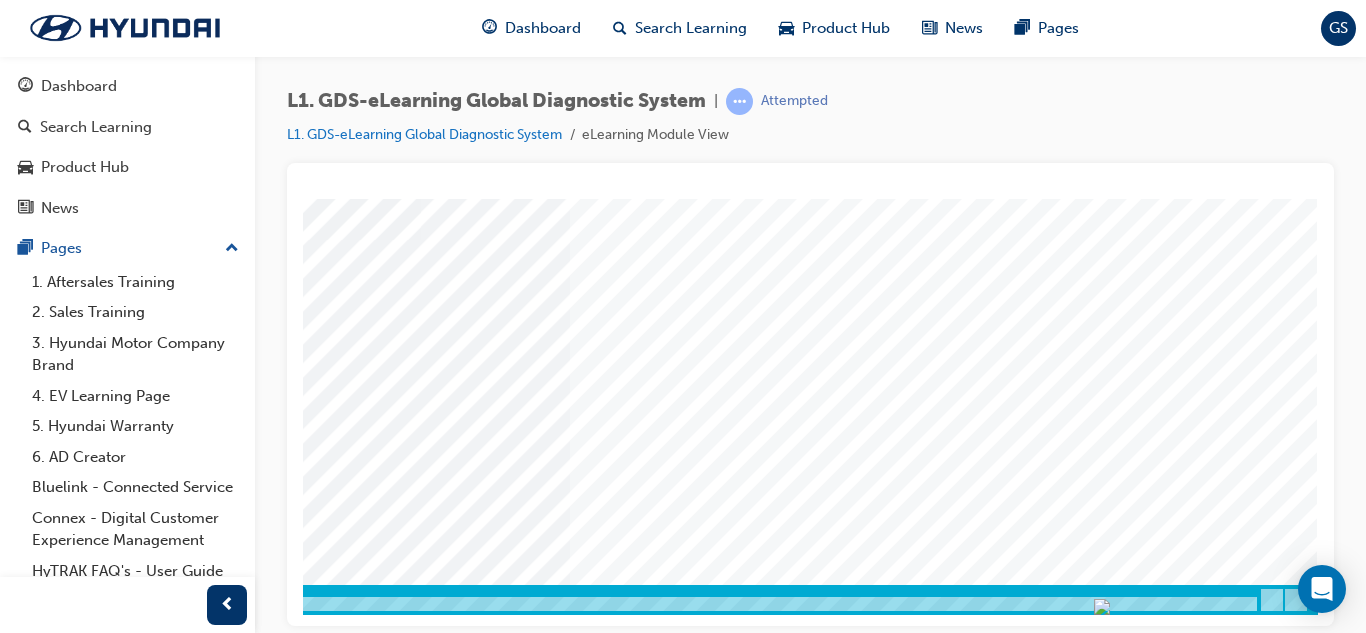 click at bounding box center (684, 604) 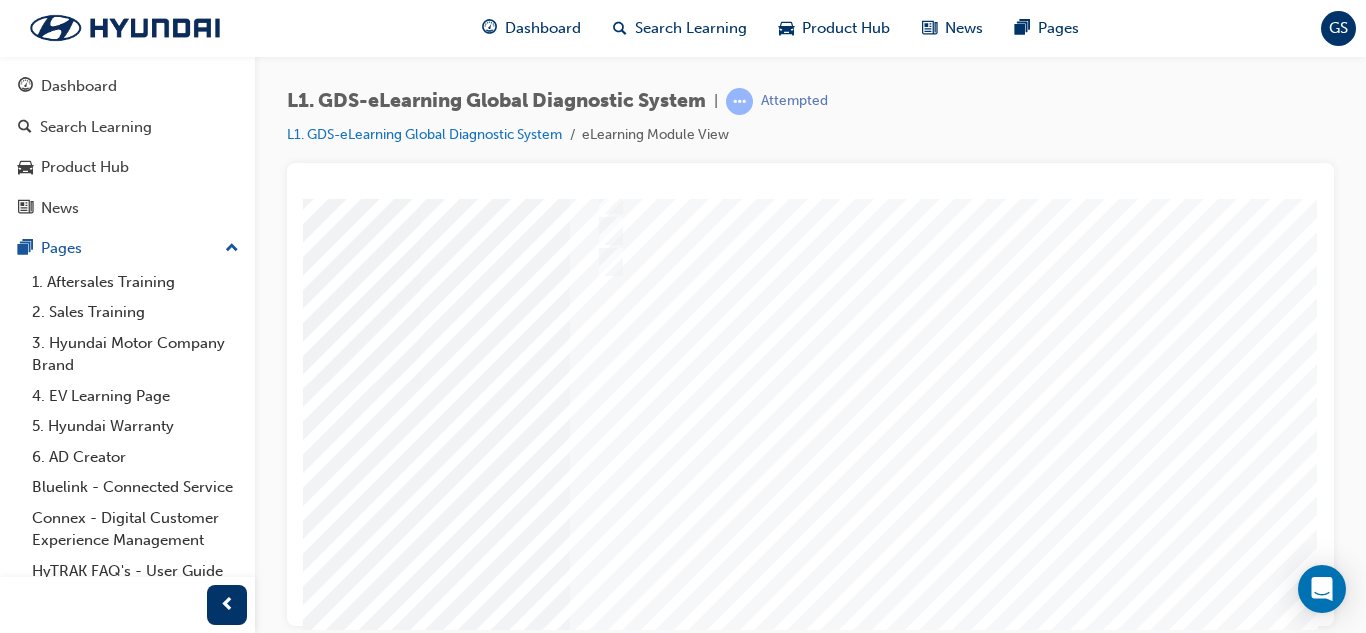scroll 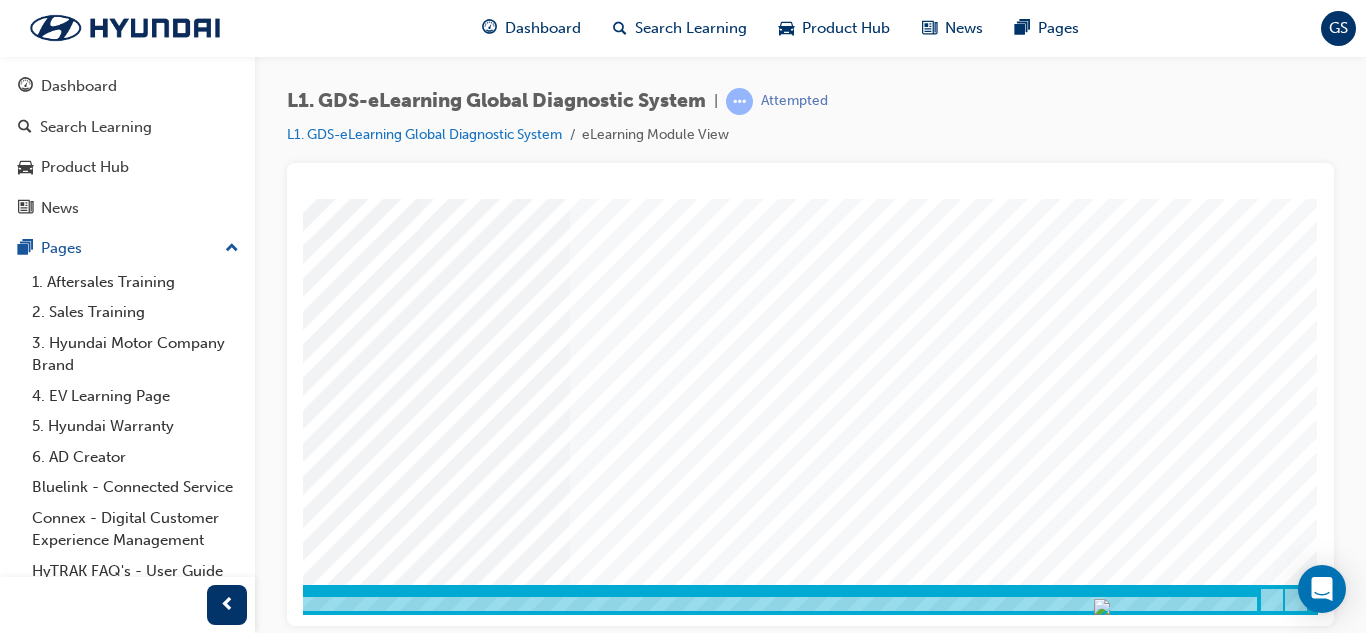 click at bounding box center (28, 3413) 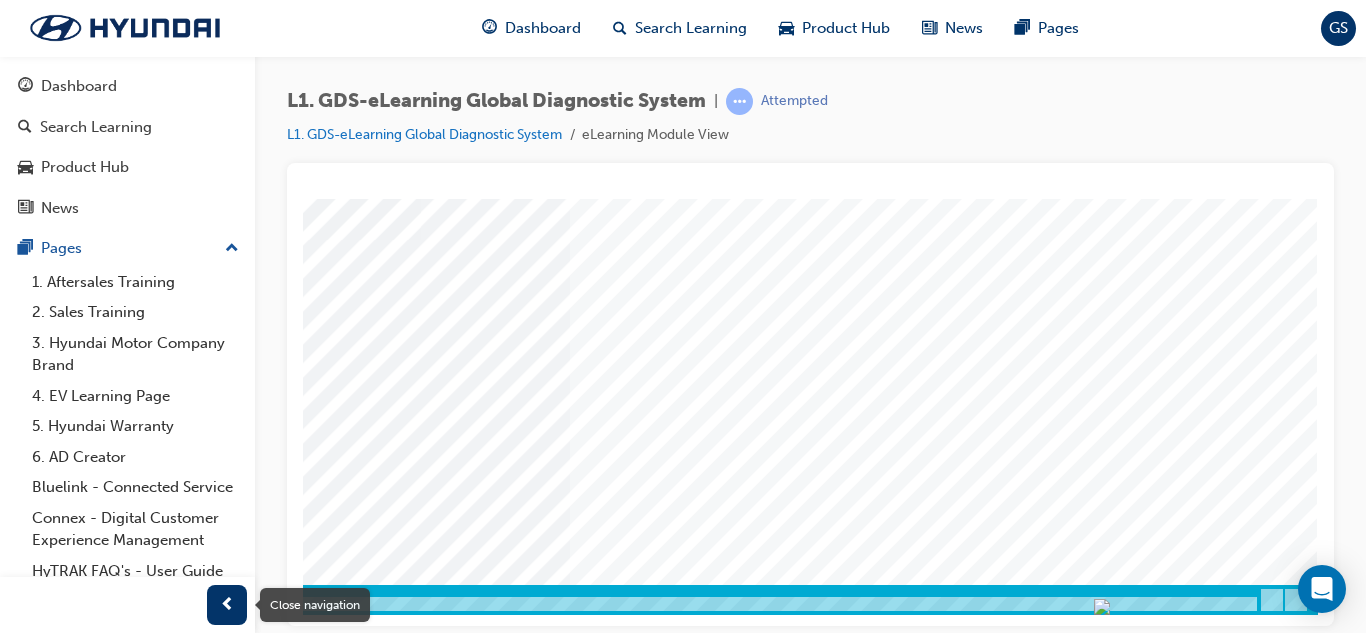 click at bounding box center [227, 605] 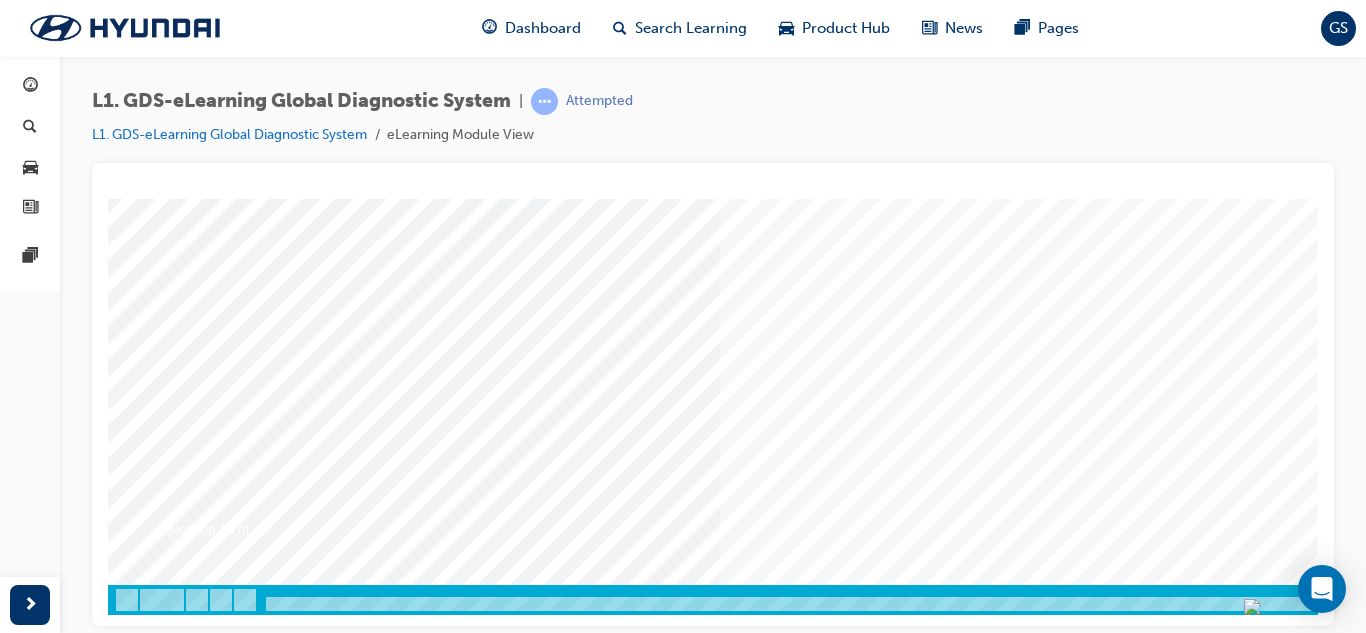 click at bounding box center [788, 239] 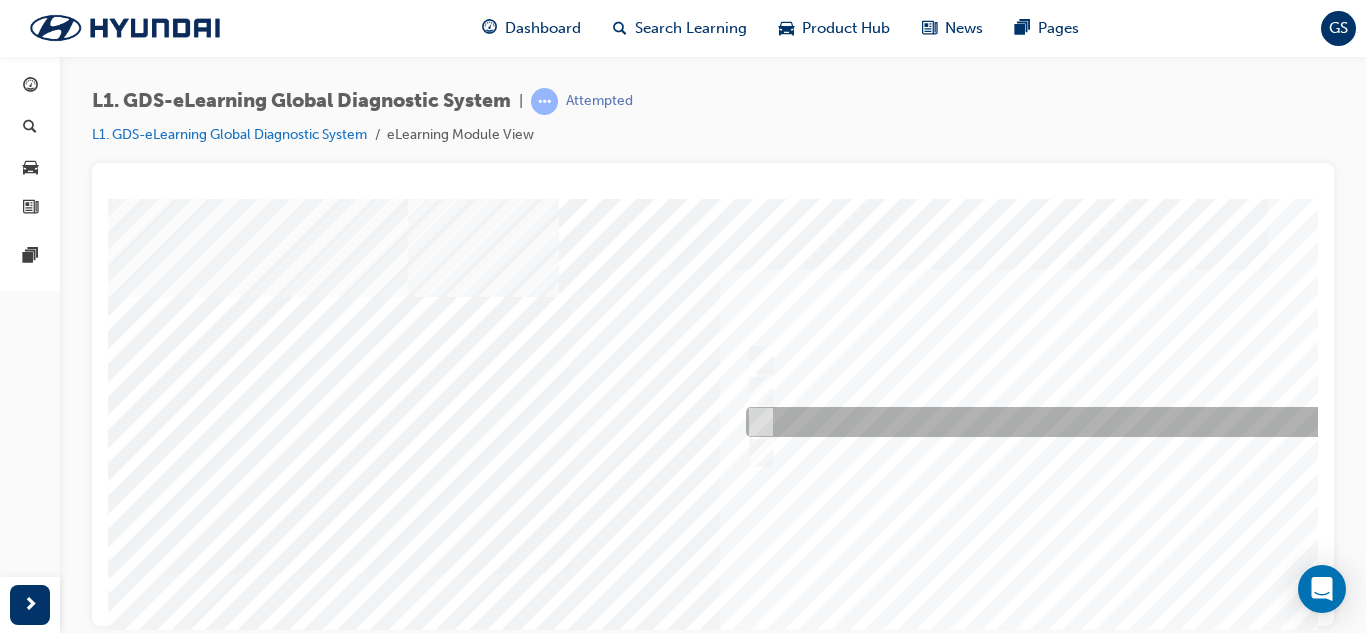 click at bounding box center (1073, 422) 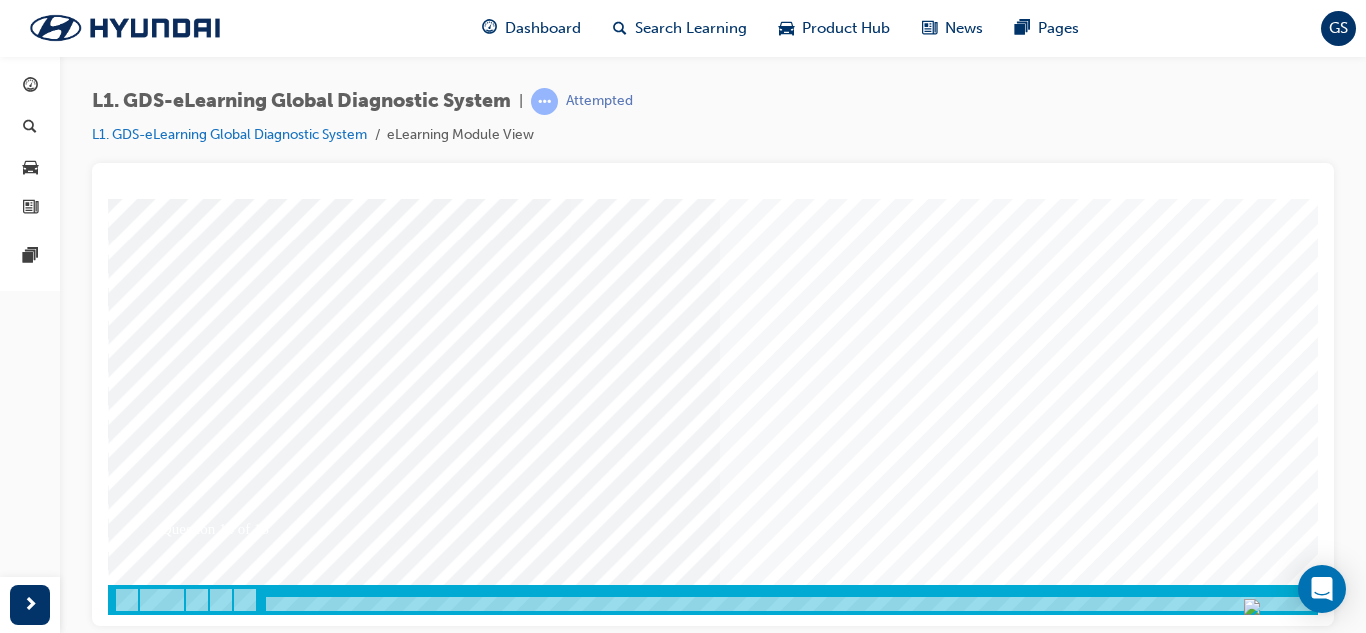click at bounding box center (178, 3413) 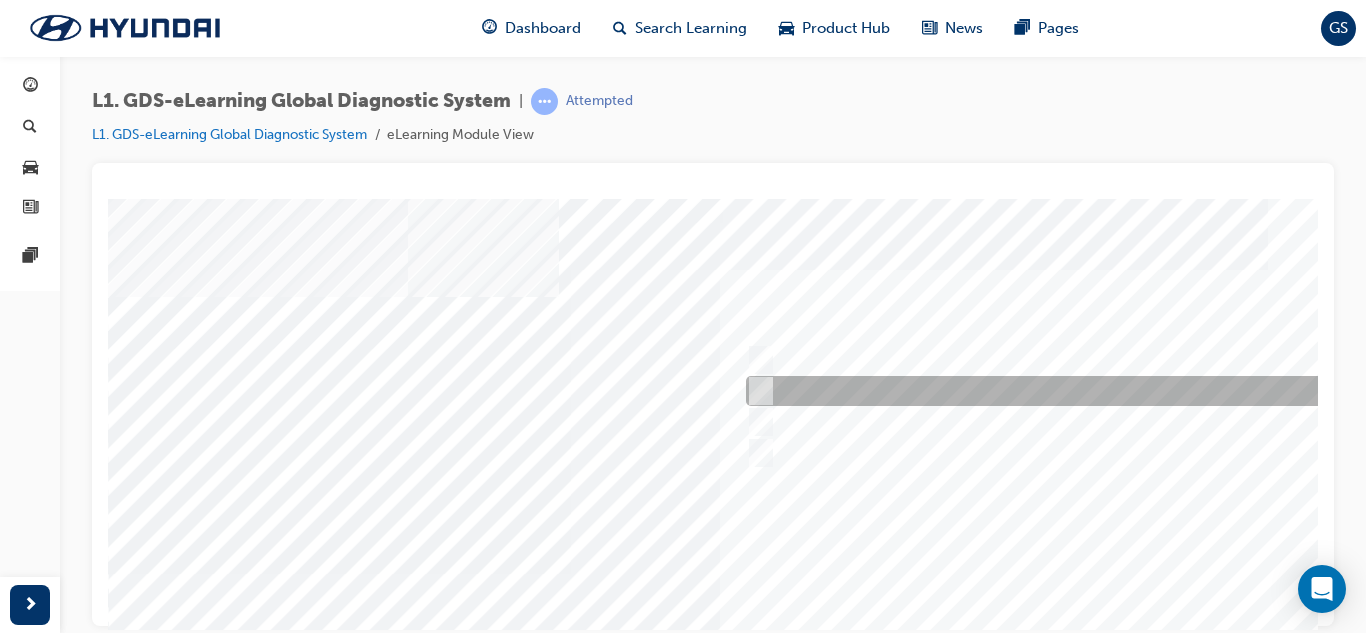 click at bounding box center [1073, 391] 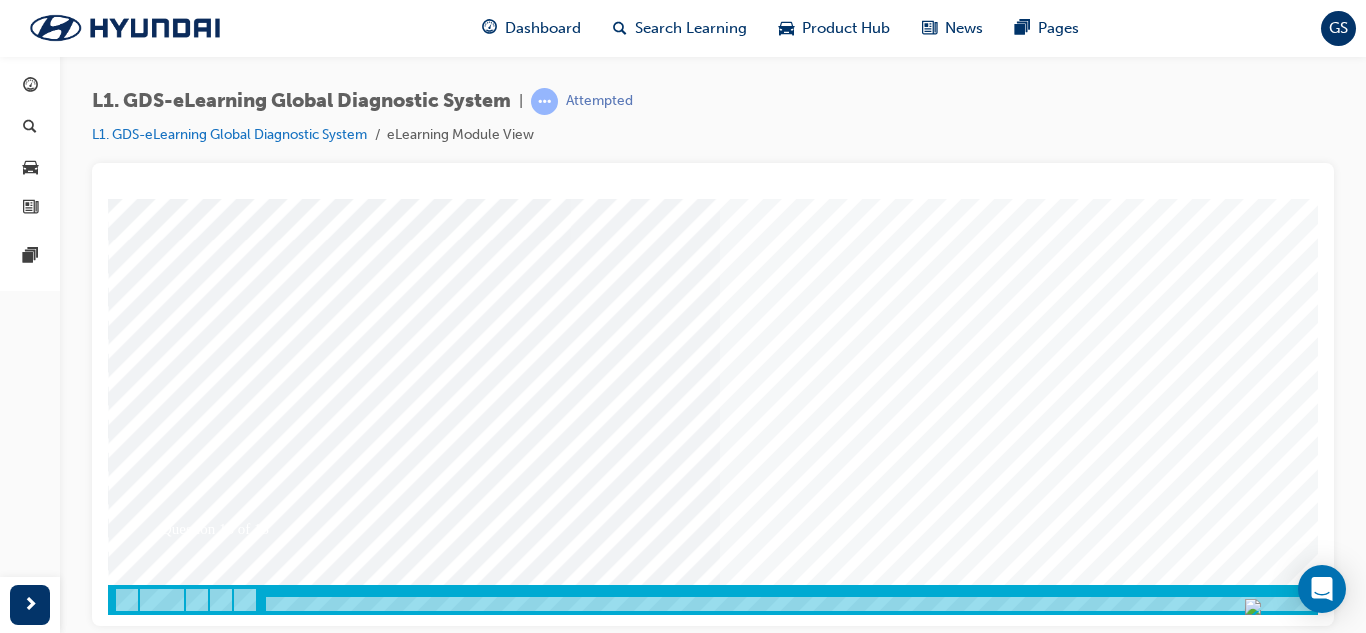 click at bounding box center [178, 3321] 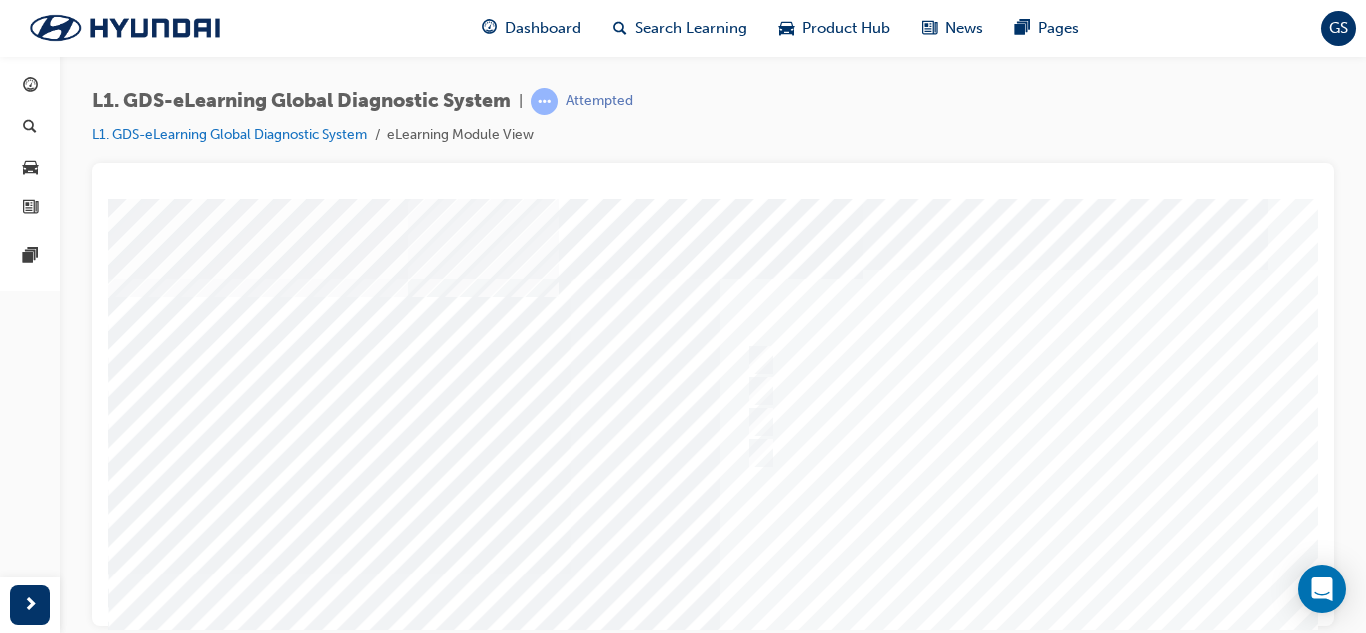 click at bounding box center [788, 573] 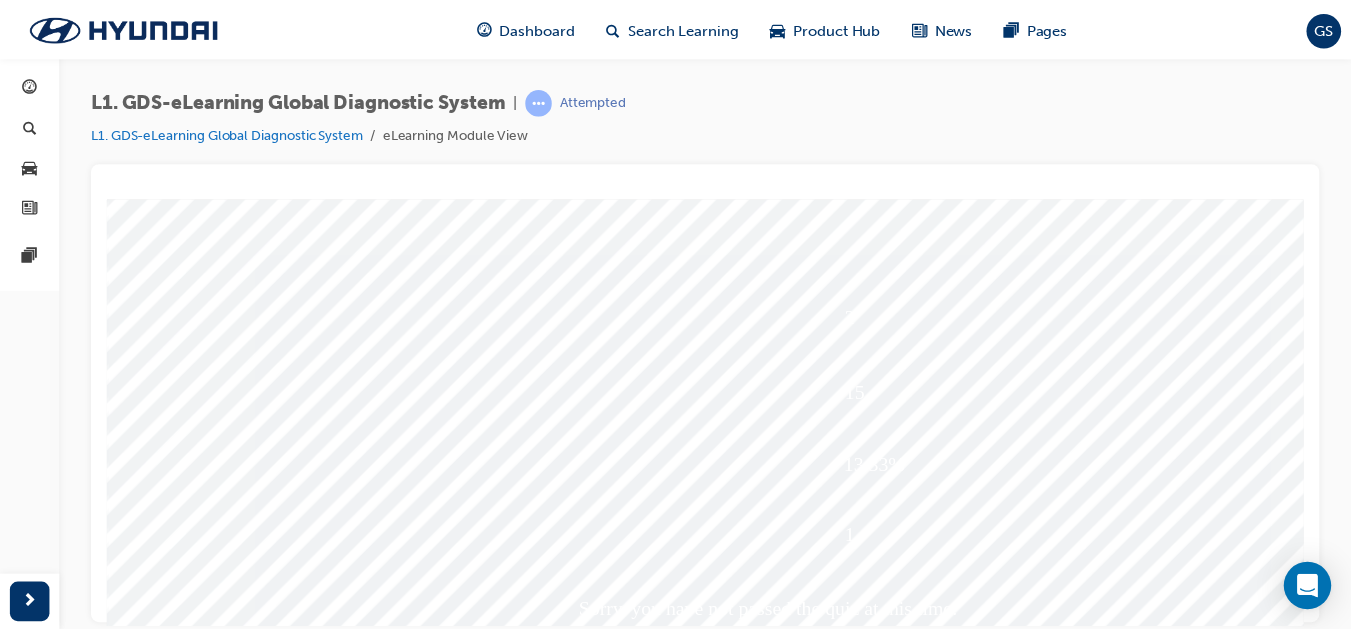 scroll, scrollTop: 334, scrollLeft: 0, axis: vertical 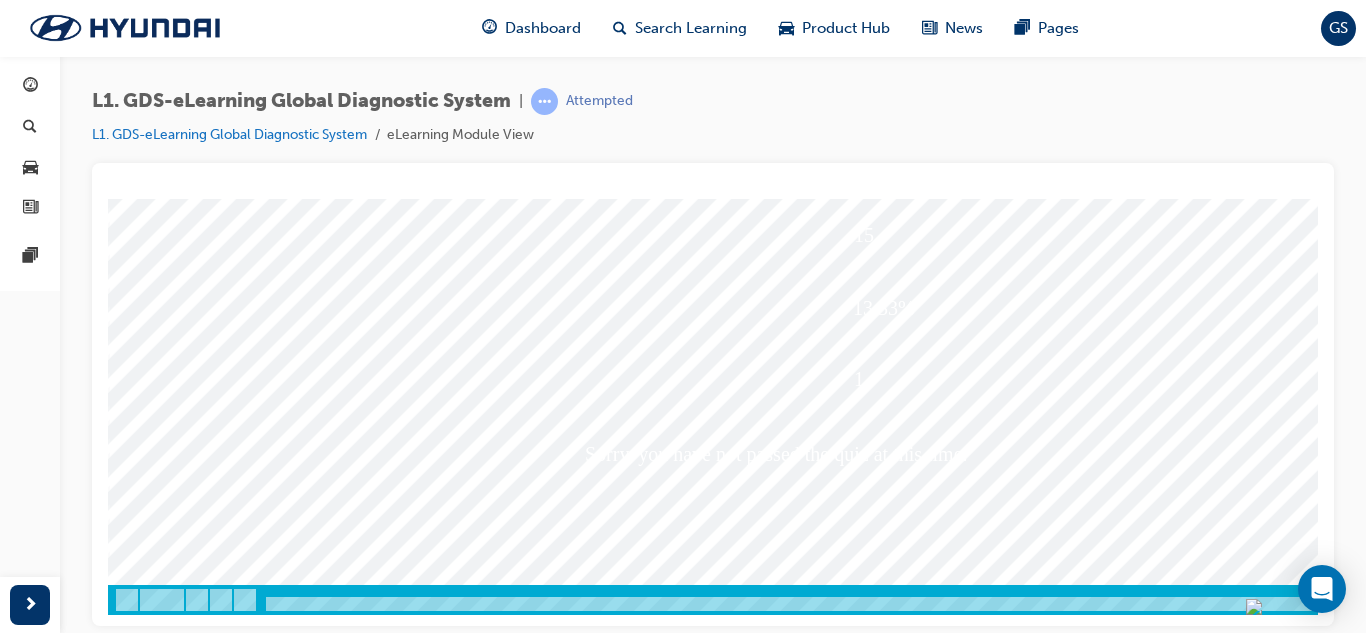 click at bounding box center [178, 3965] 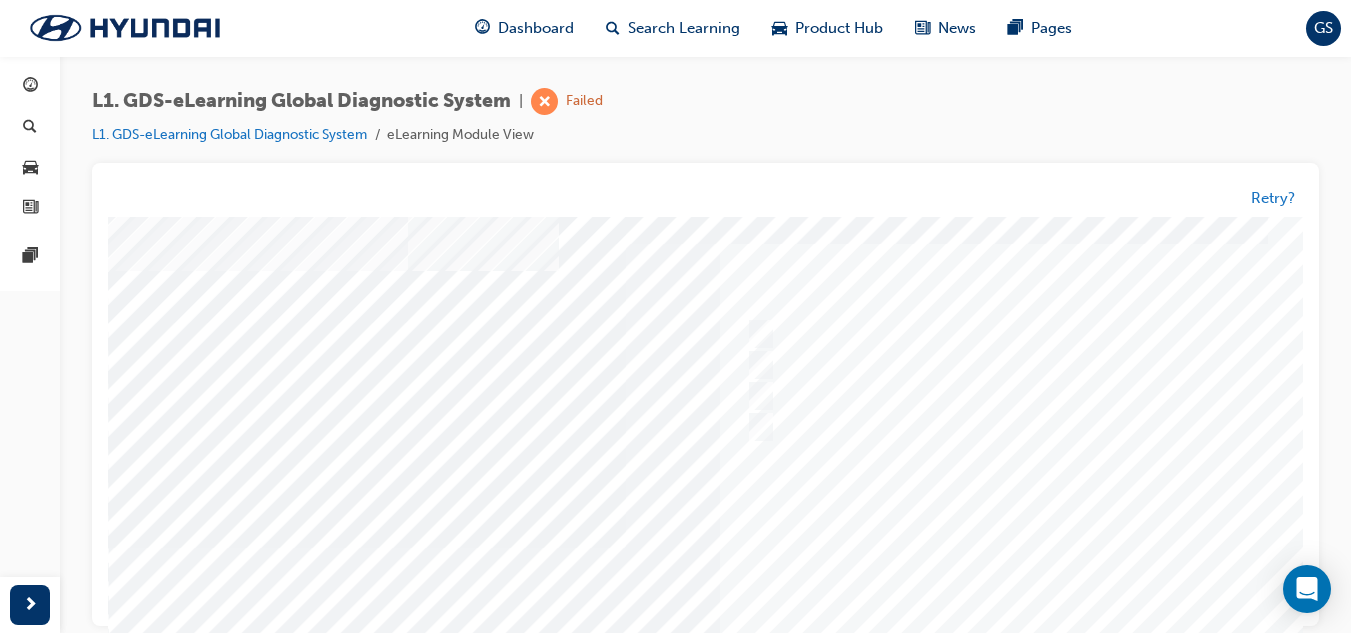 scroll, scrollTop: 0, scrollLeft: 0, axis: both 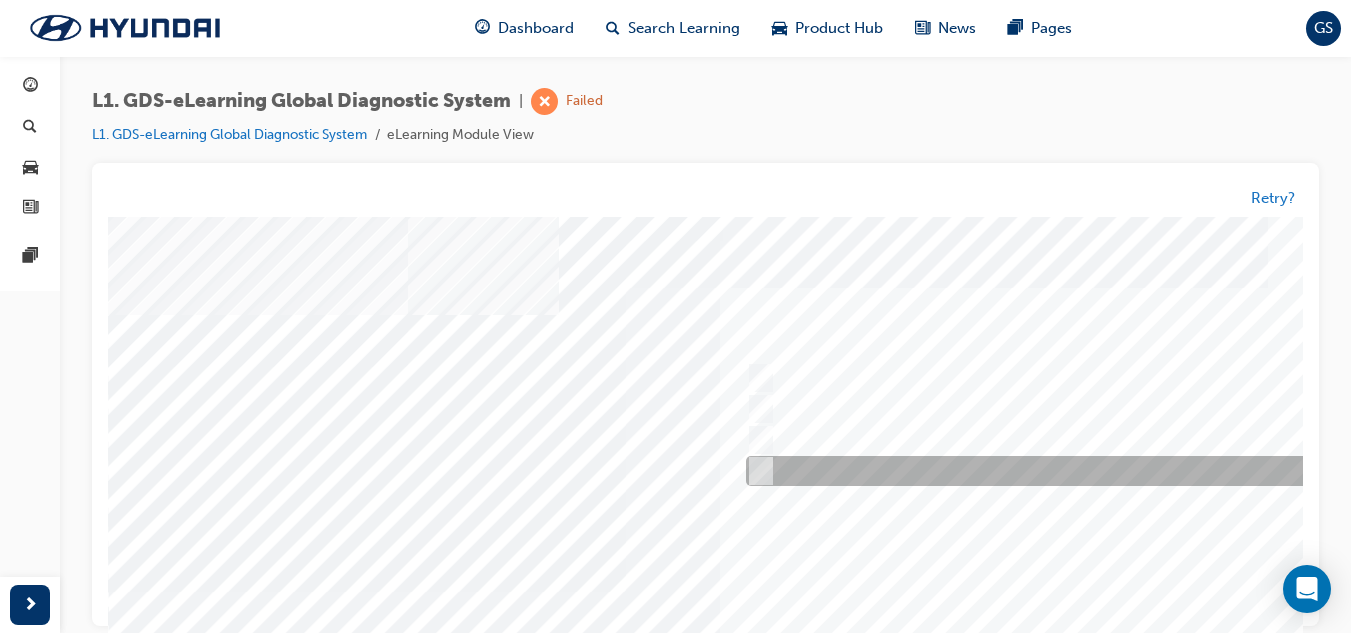 click at bounding box center [757, 472] 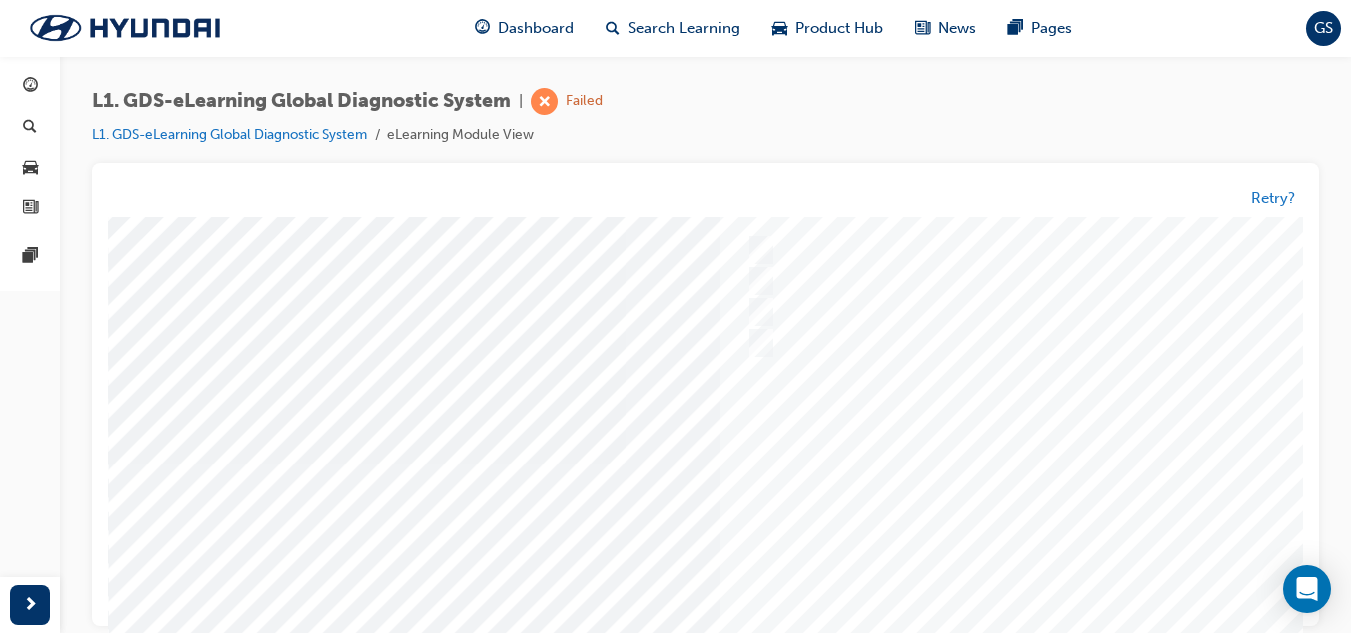 scroll, scrollTop: 334, scrollLeft: 0, axis: vertical 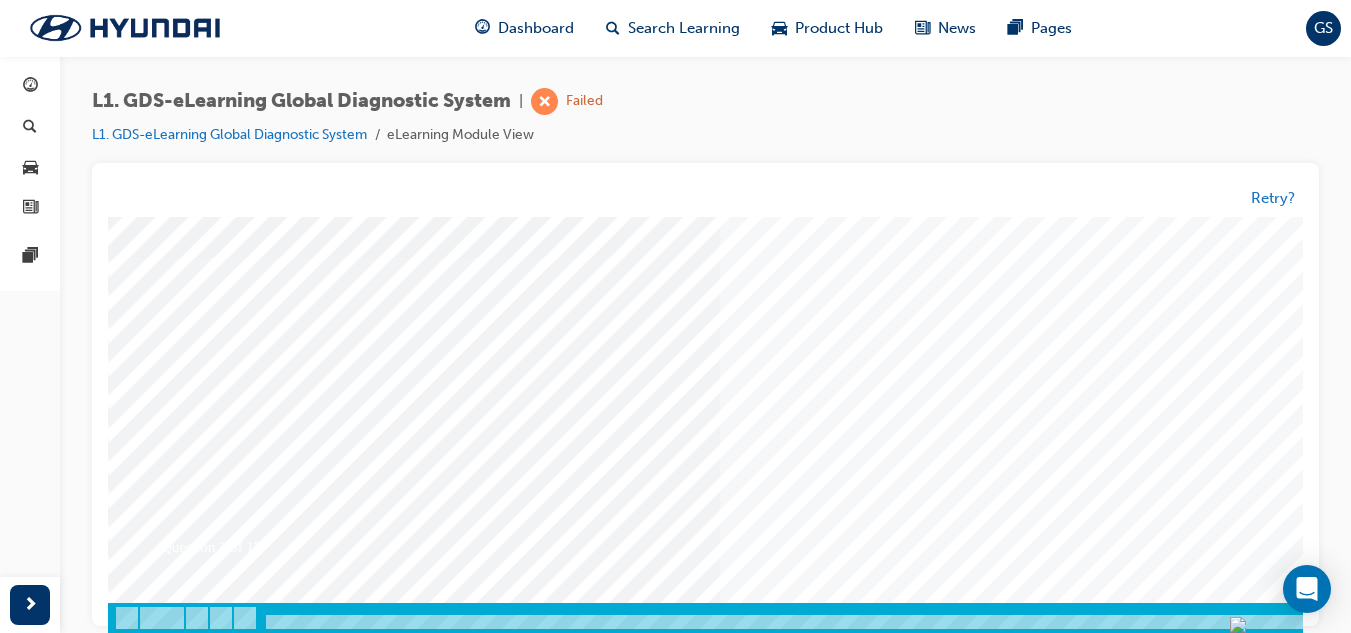 click at bounding box center [178, 3340] 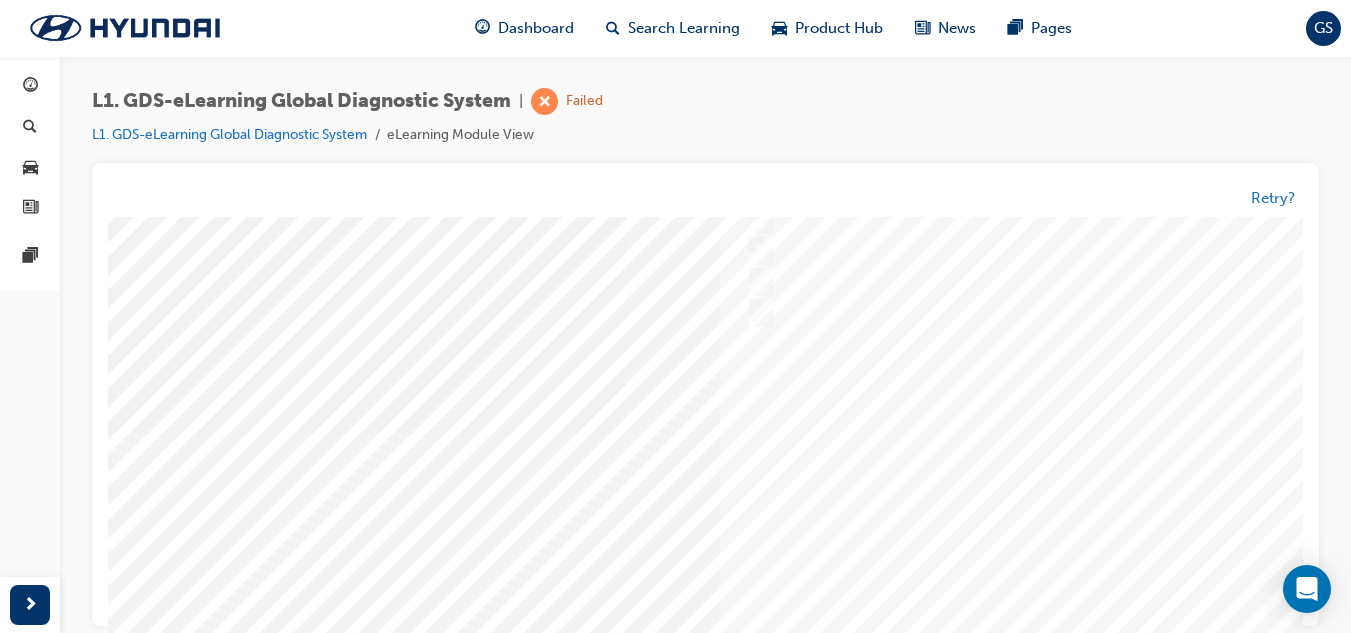 scroll, scrollTop: 0, scrollLeft: 0, axis: both 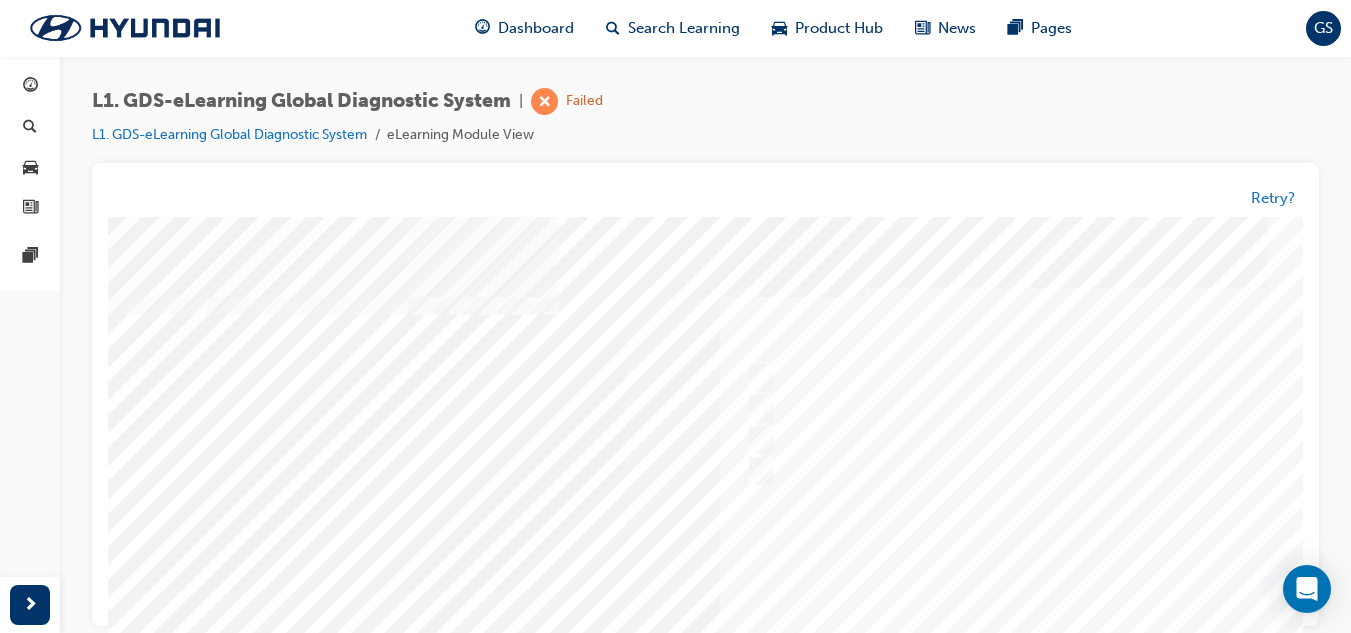 click at bounding box center [788, 592] 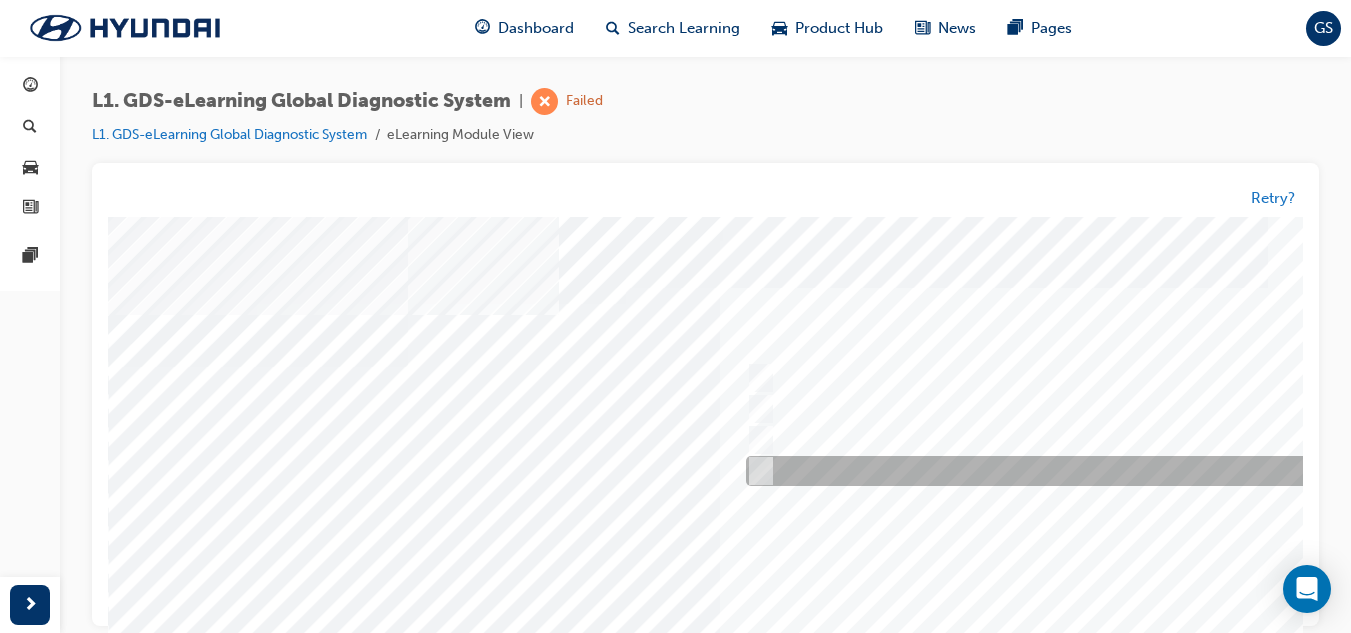 click at bounding box center (1073, 472) 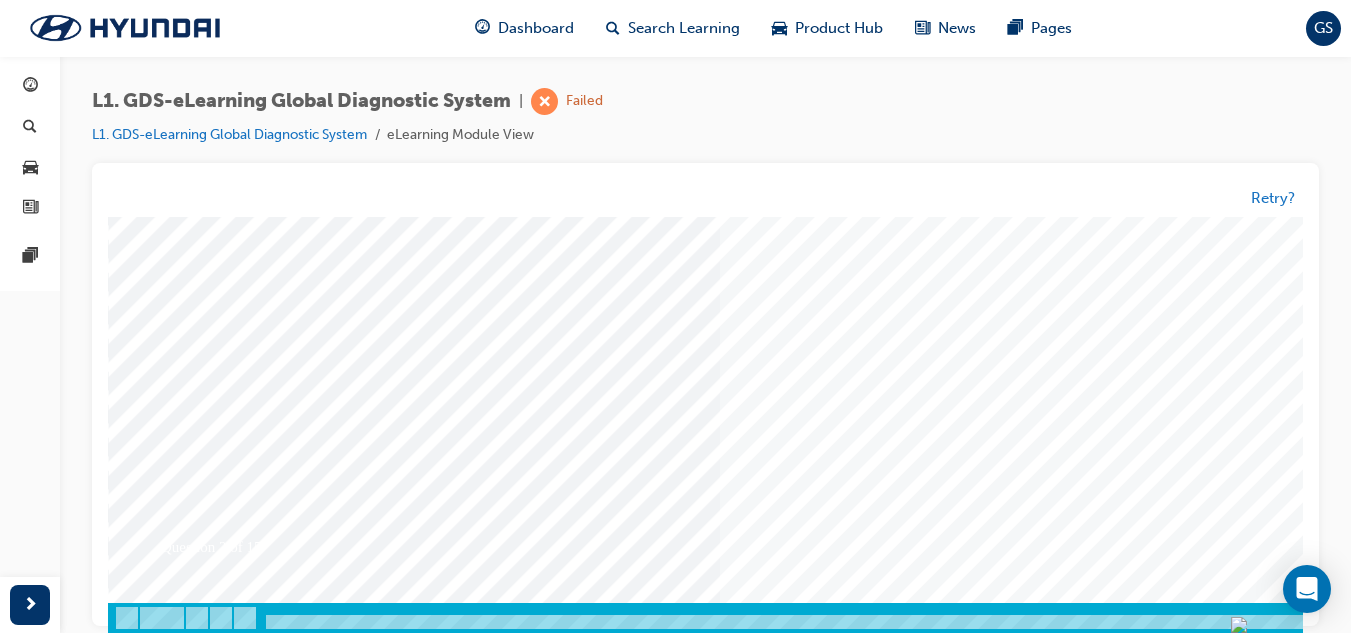 click at bounding box center [178, 3179] 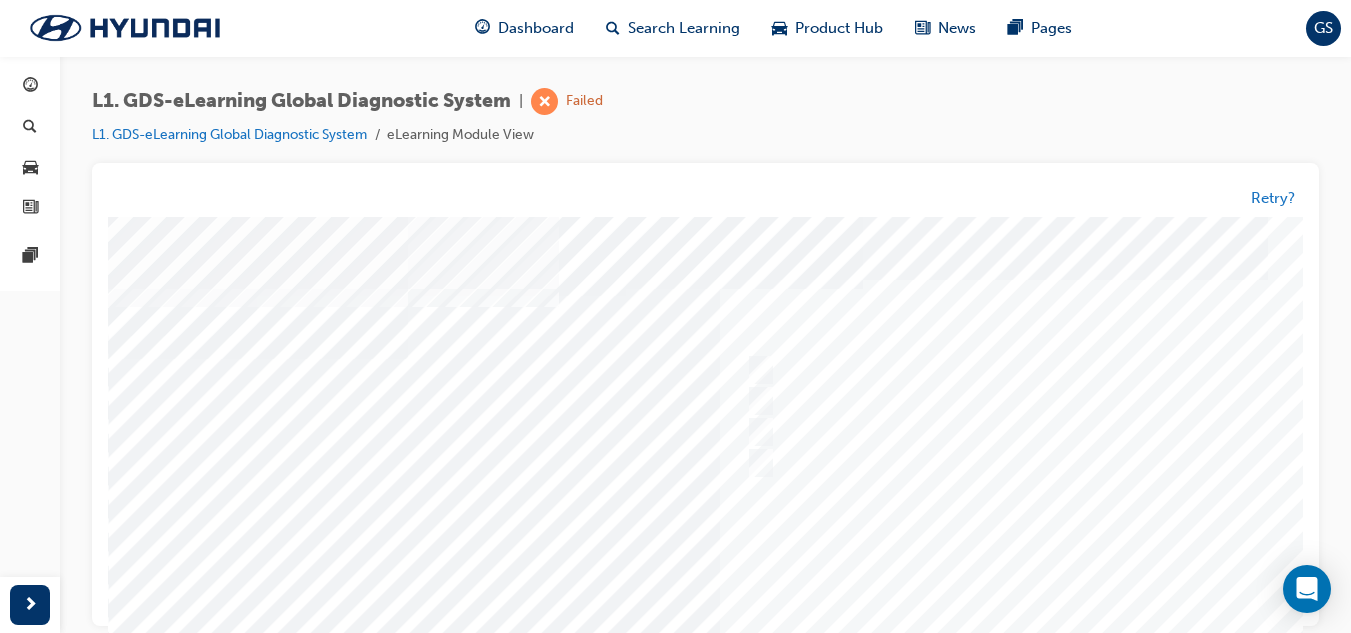 scroll, scrollTop: 0, scrollLeft: 0, axis: both 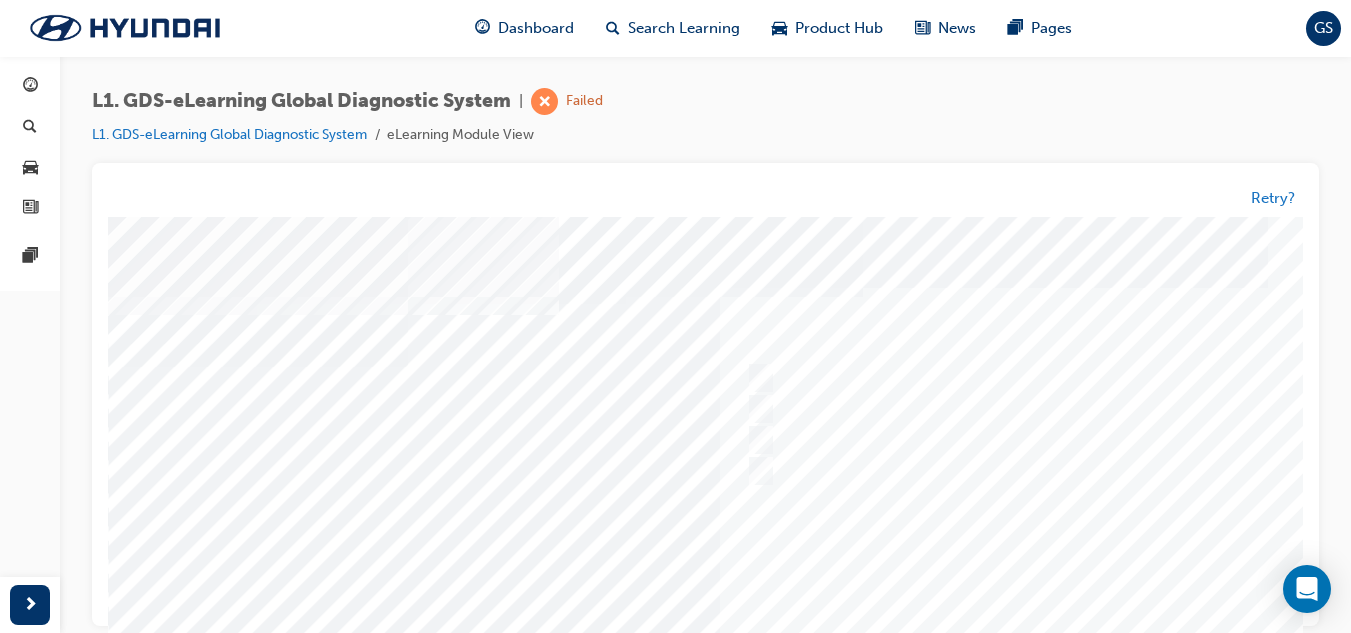 click at bounding box center [788, 592] 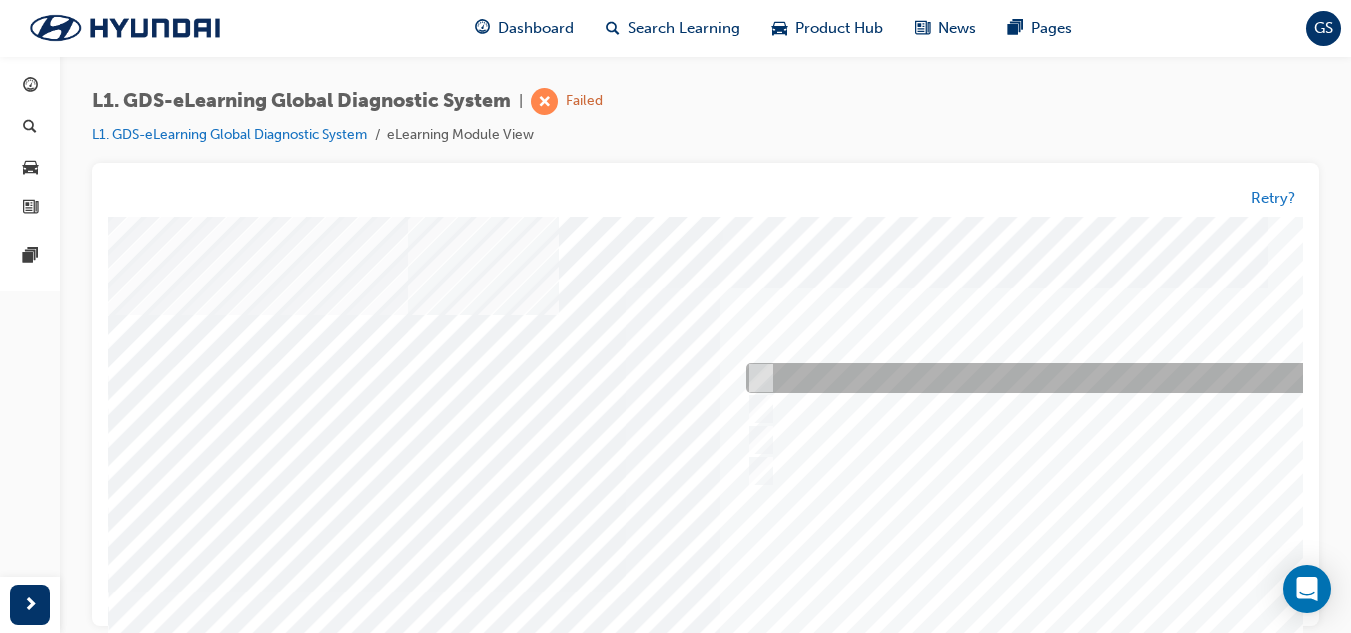 click at bounding box center [1073, 379] 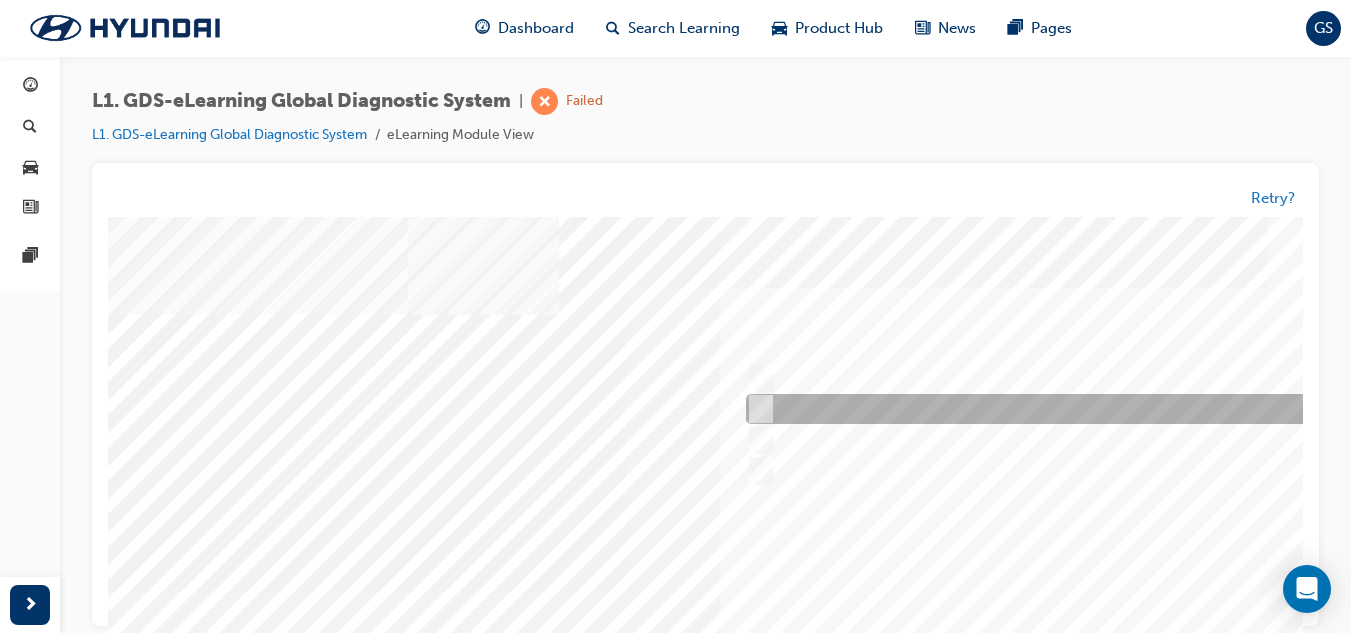 click at bounding box center (756, 410) 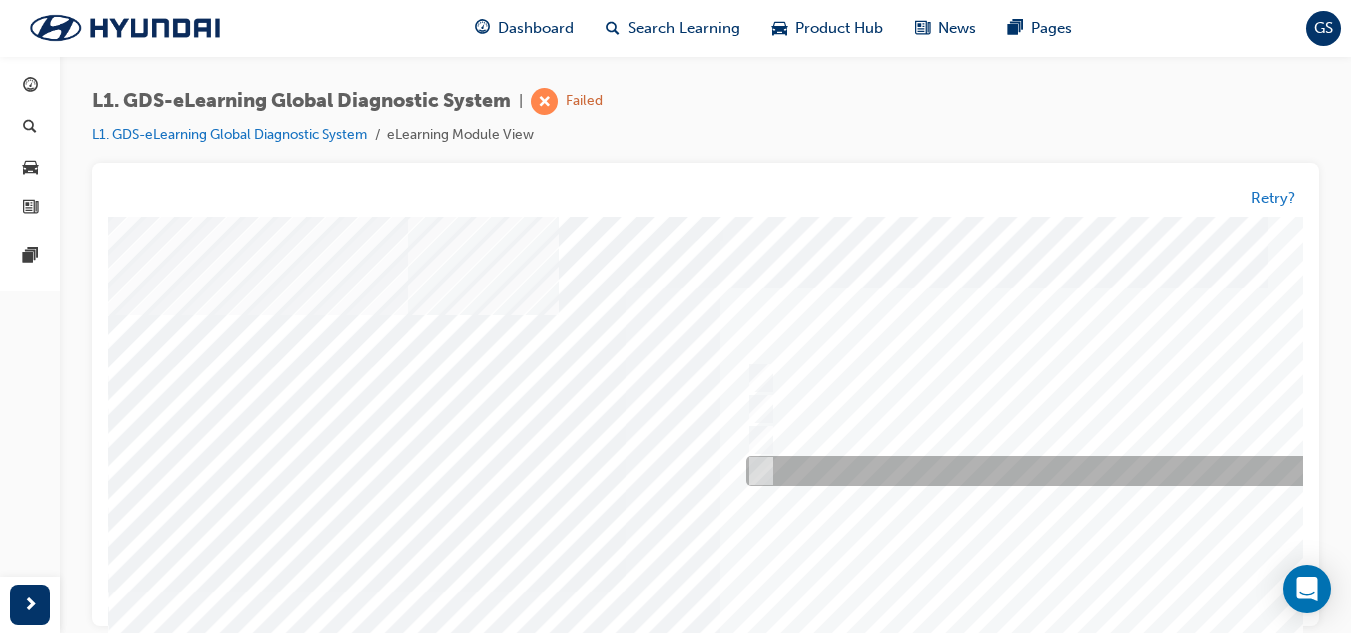click at bounding box center (756, 472) 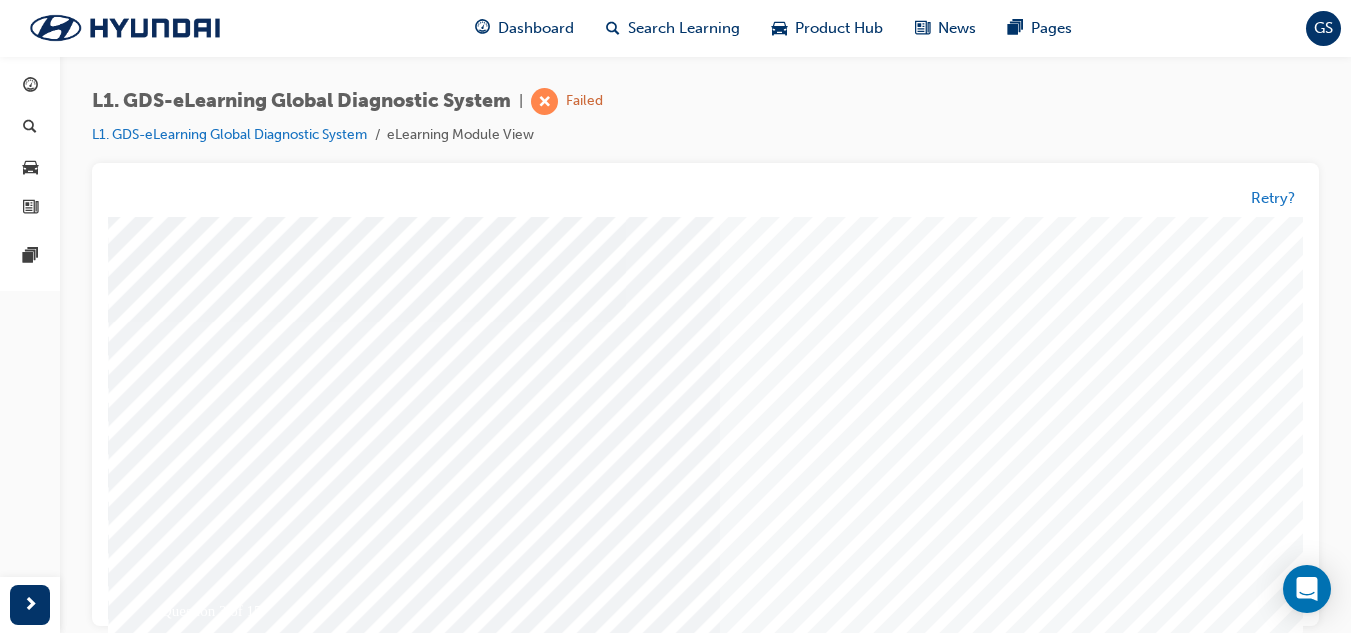 scroll, scrollTop: 300, scrollLeft: 0, axis: vertical 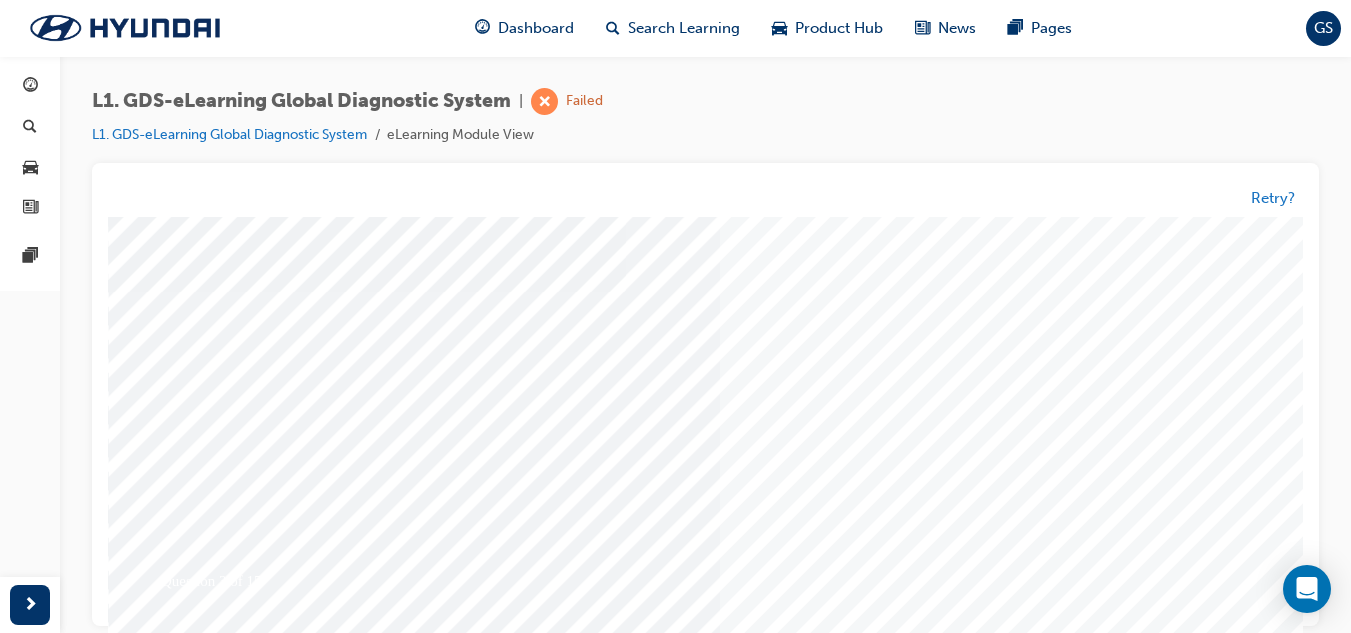 click at bounding box center (178, 3374) 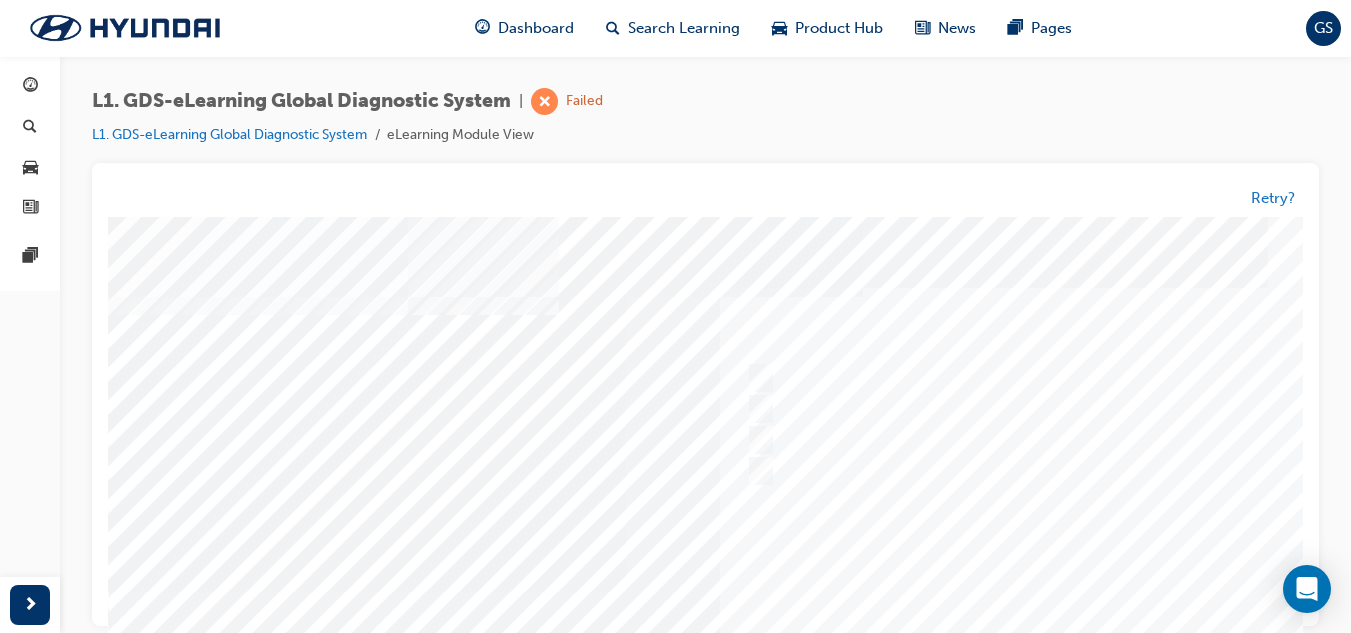 click at bounding box center [788, 592] 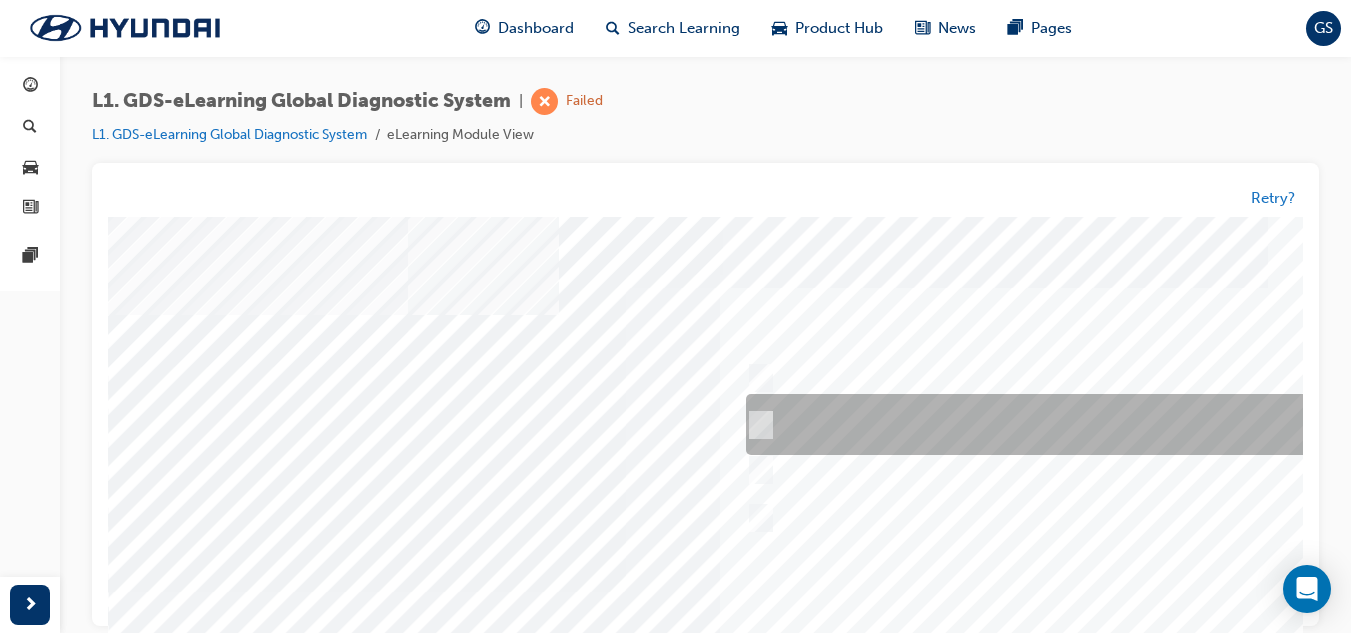 click at bounding box center (1073, 425) 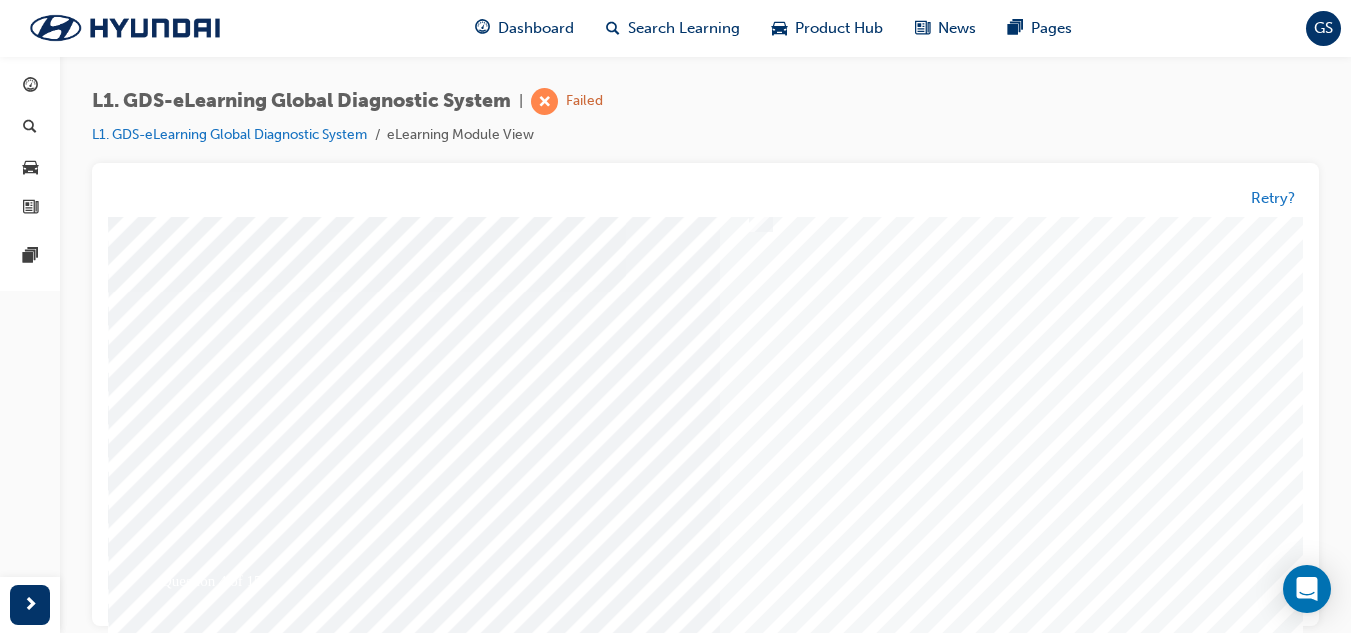 click at bounding box center [178, 3374] 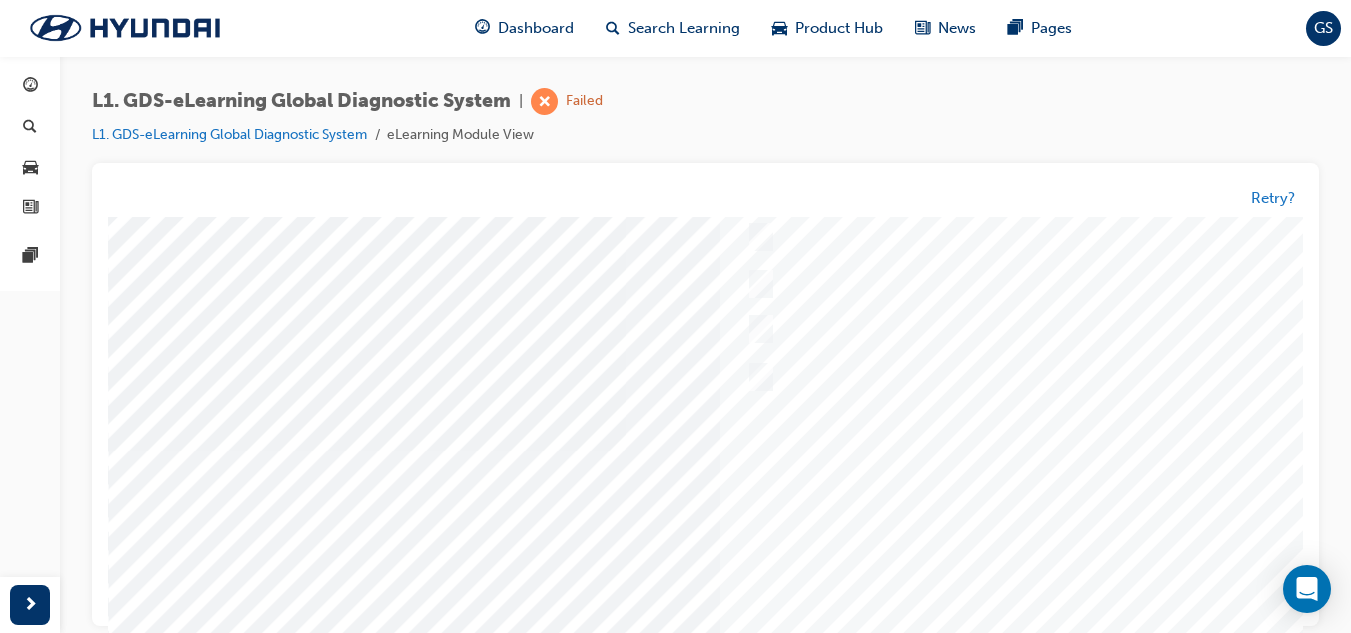 scroll, scrollTop: 0, scrollLeft: 0, axis: both 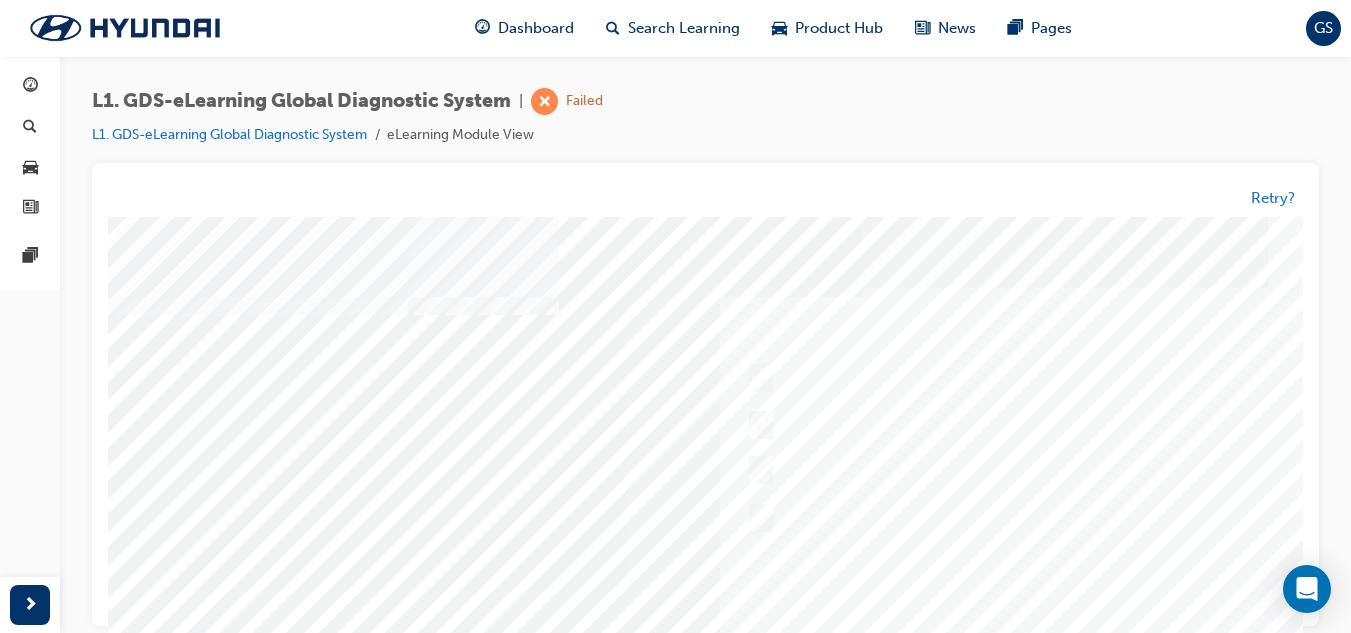 click at bounding box center (788, 592) 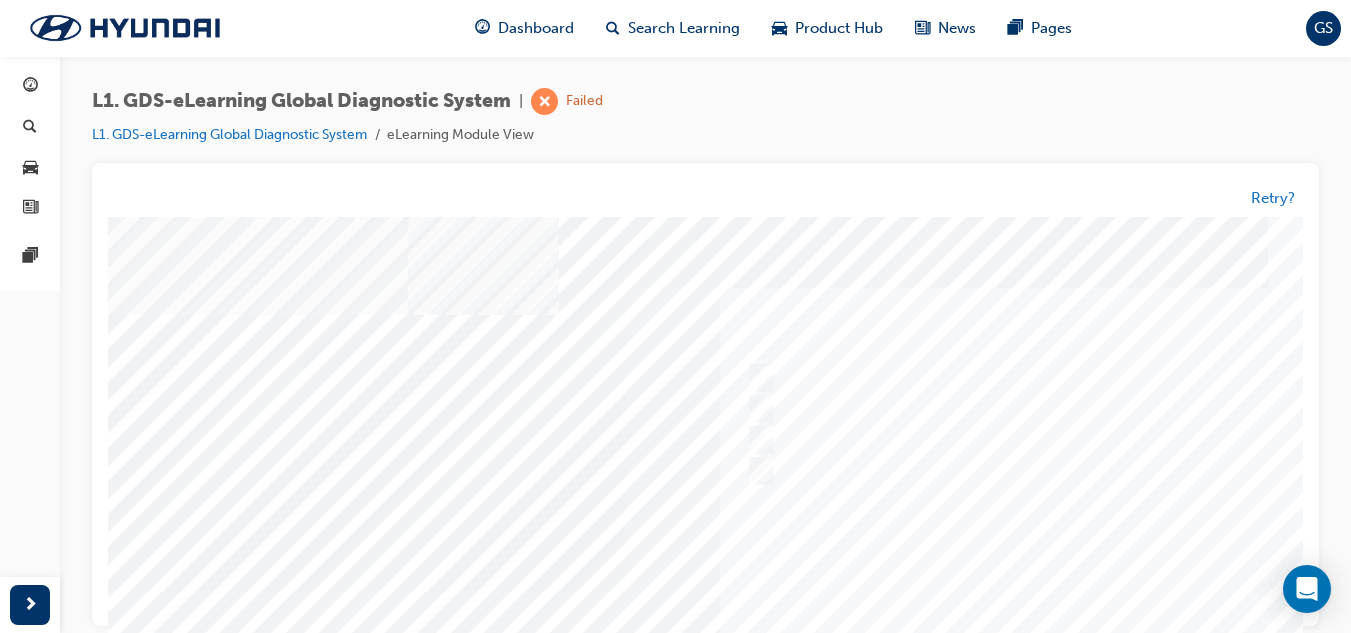 click at bounding box center [1078, 380] 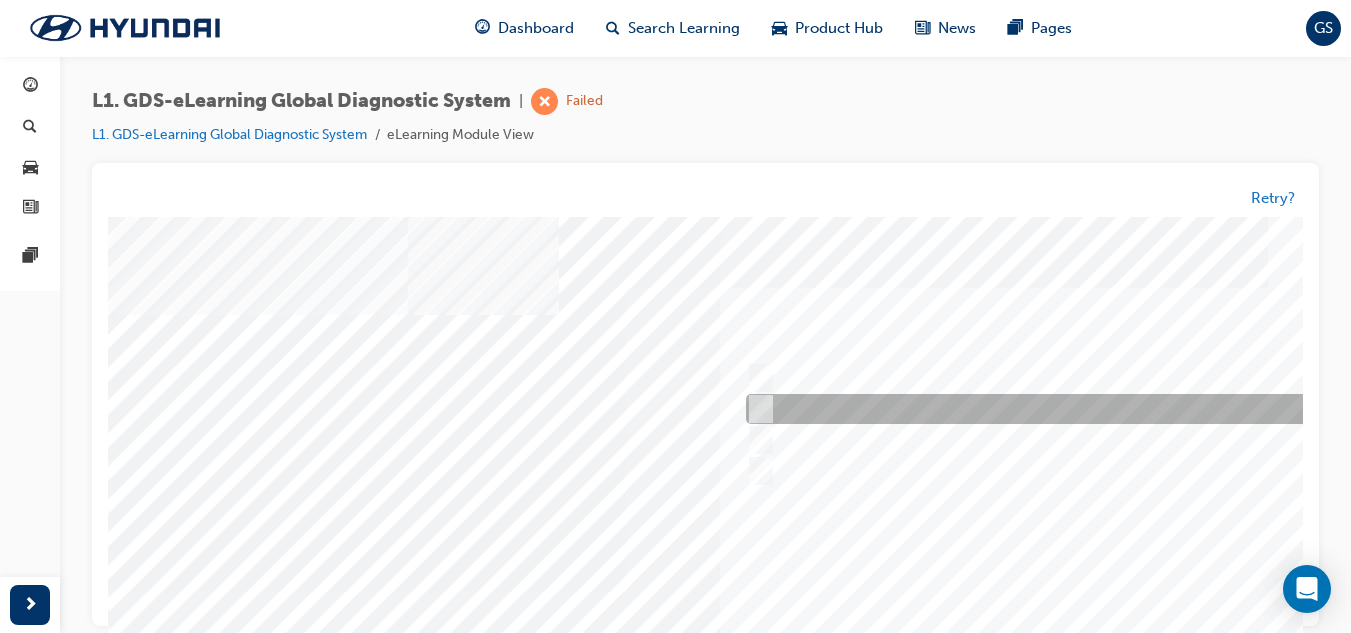 click at bounding box center (1073, 410) 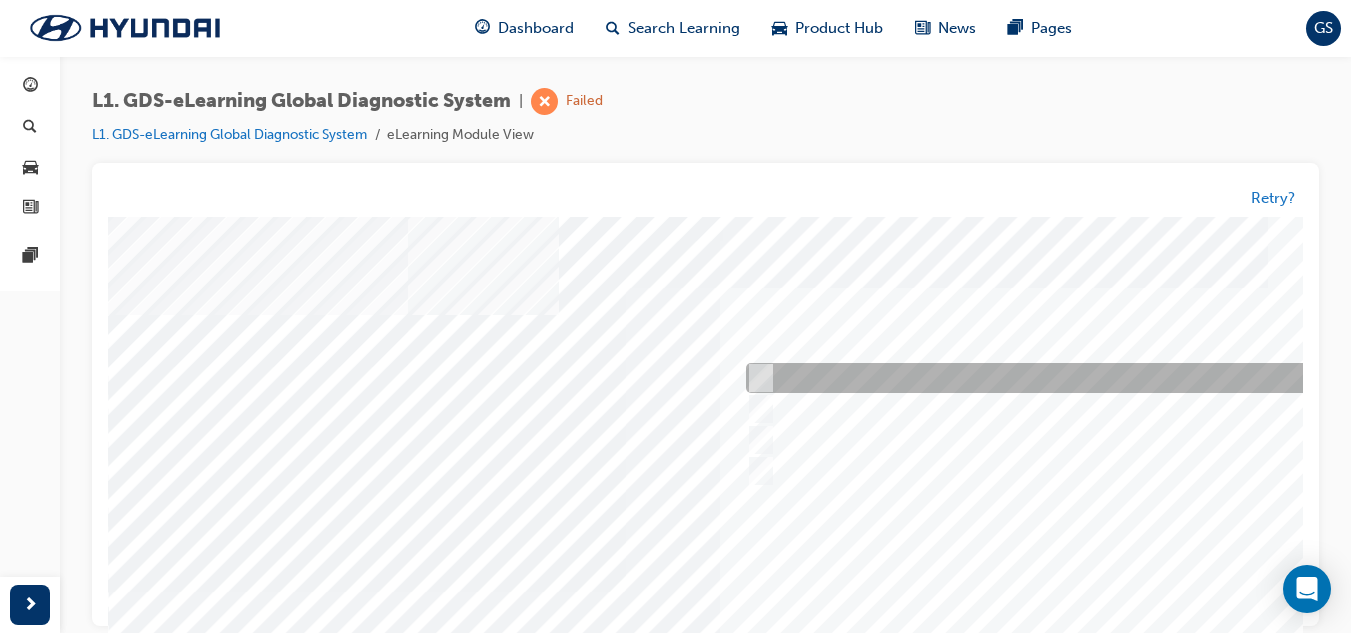 click at bounding box center (1073, 379) 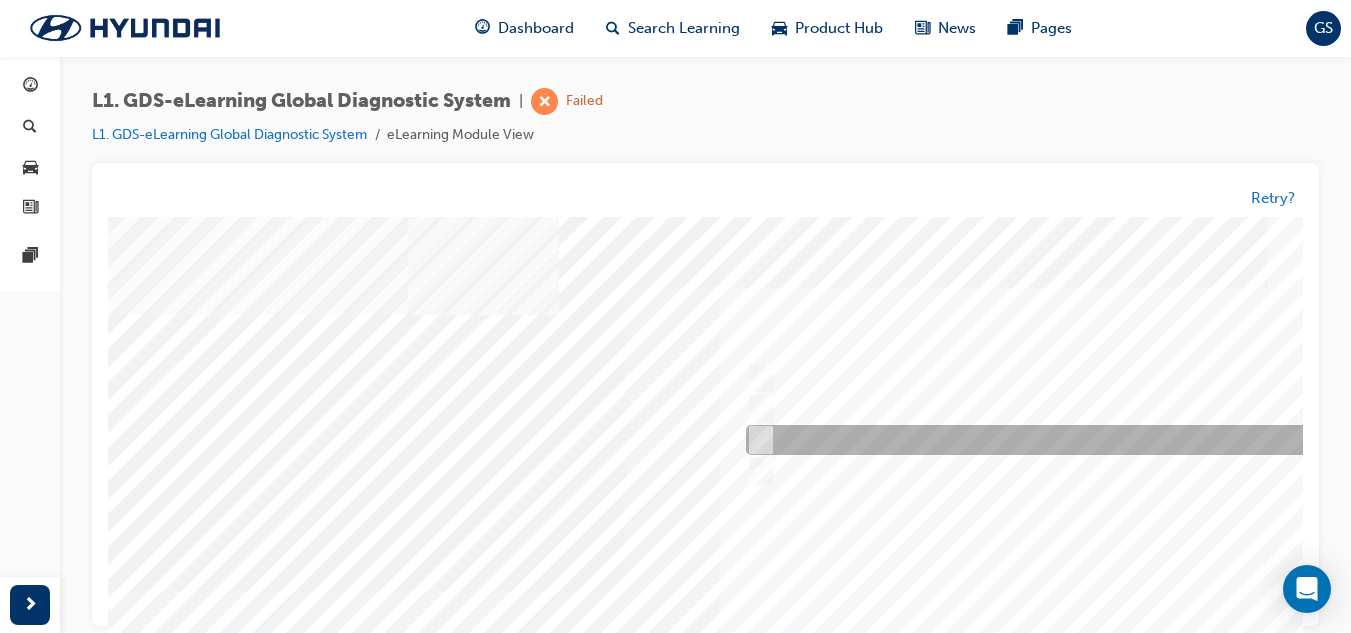 click at bounding box center [1073, 441] 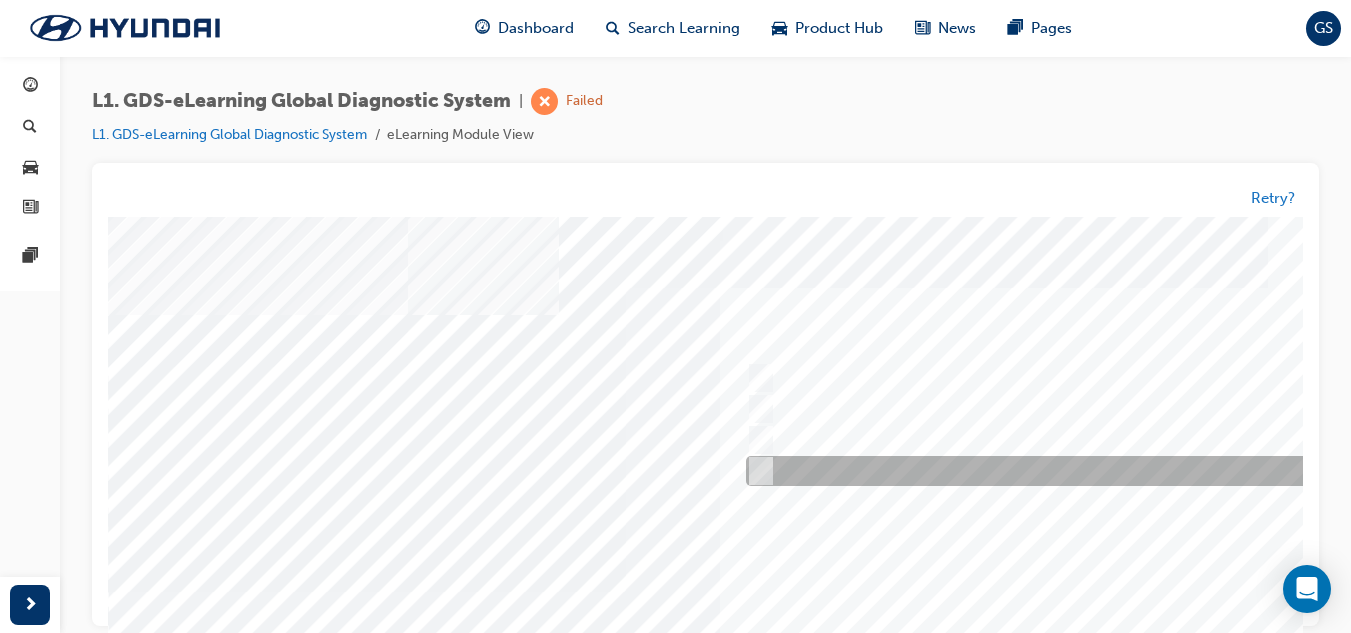 click at bounding box center [1073, 472] 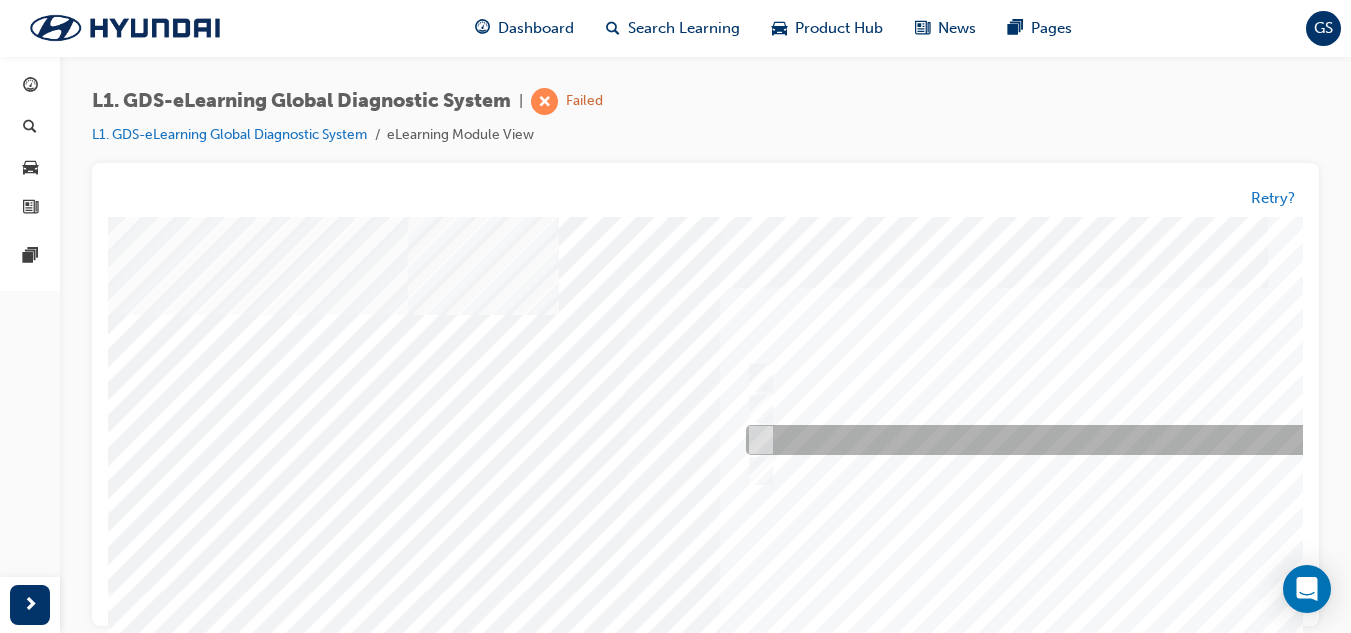 click at bounding box center [1073, 441] 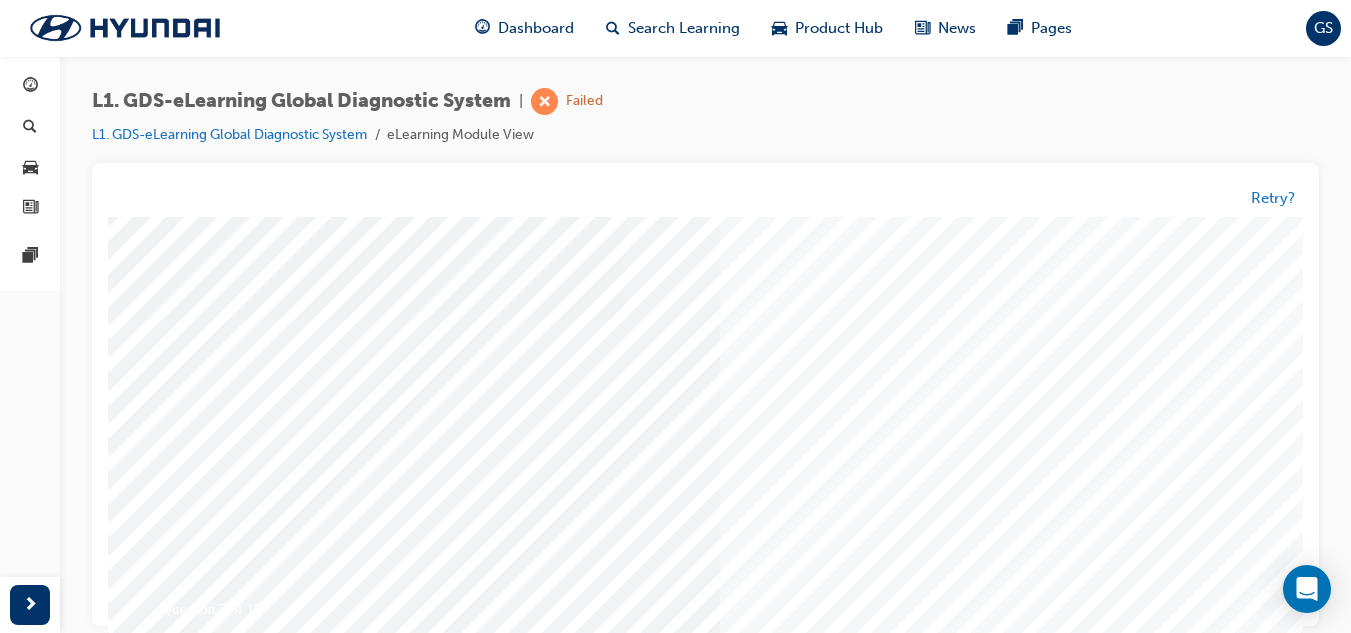 scroll, scrollTop: 300, scrollLeft: 0, axis: vertical 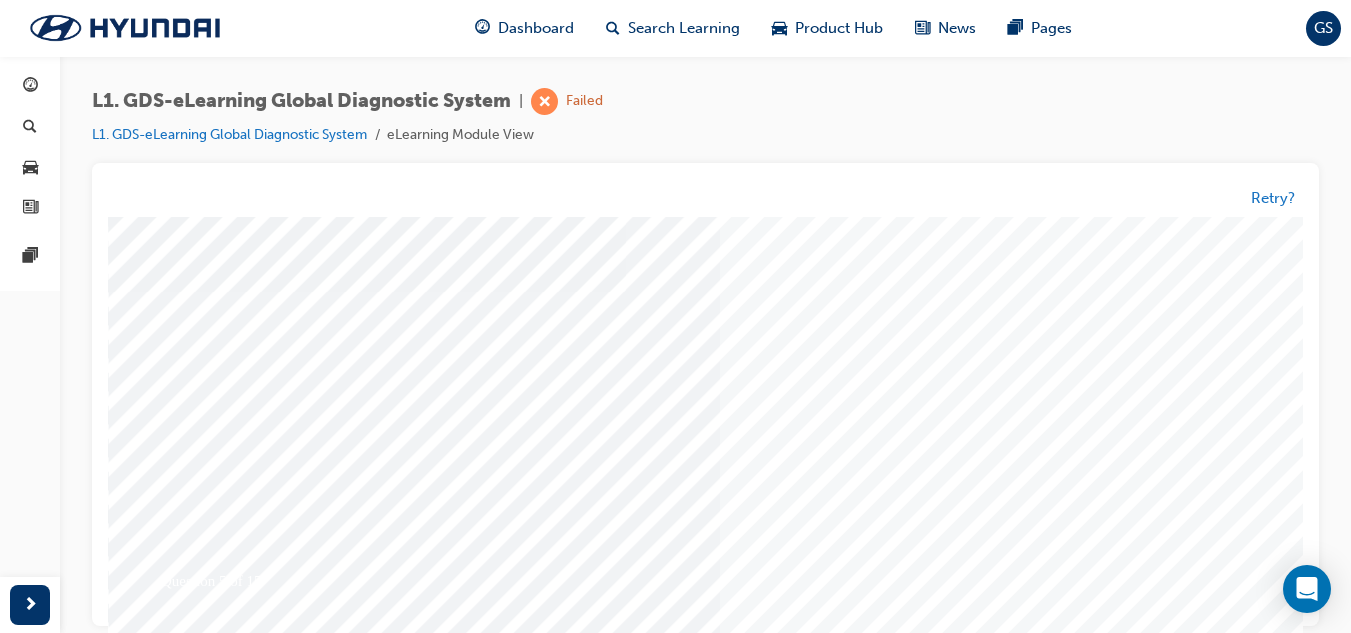 click at bounding box center [178, 3374] 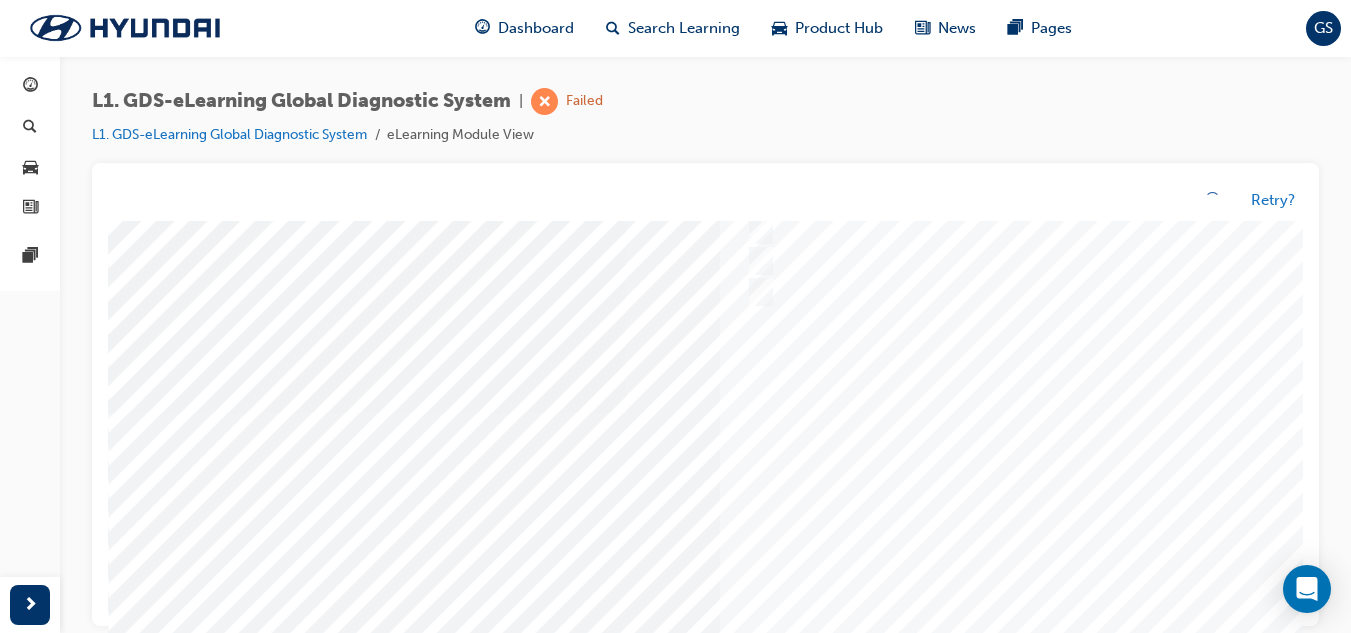 scroll, scrollTop: 0, scrollLeft: 0, axis: both 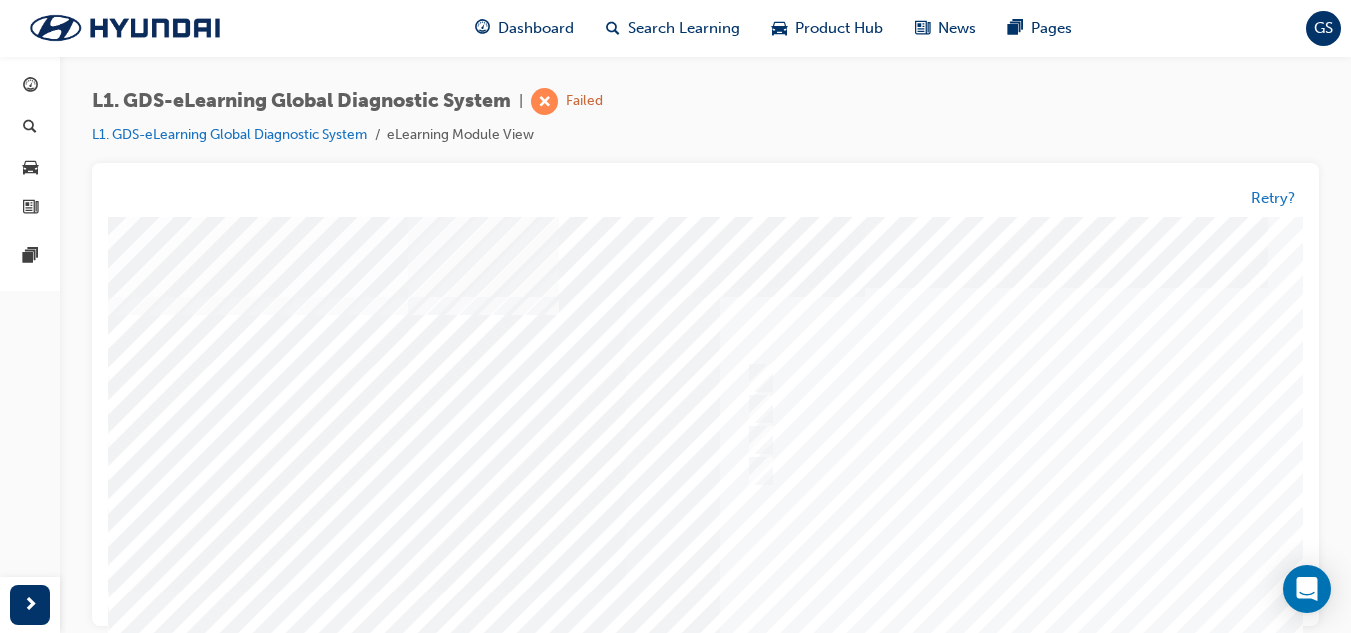 click at bounding box center [788, 592] 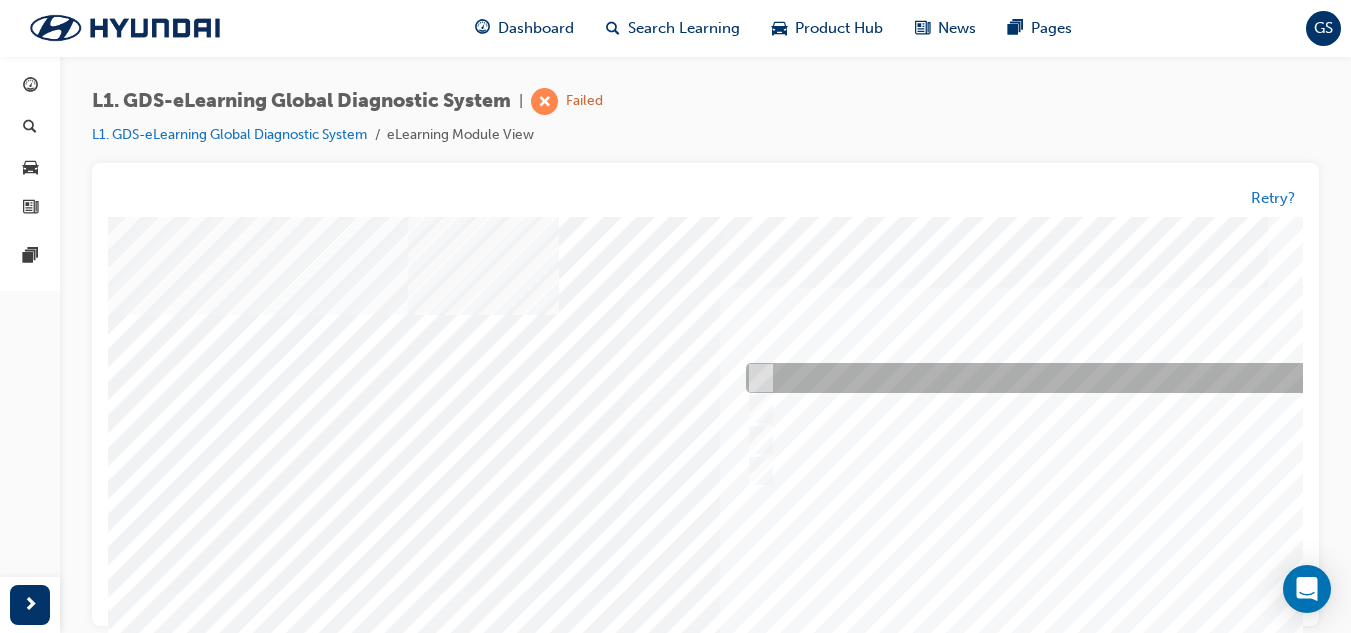 click at bounding box center [1073, 379] 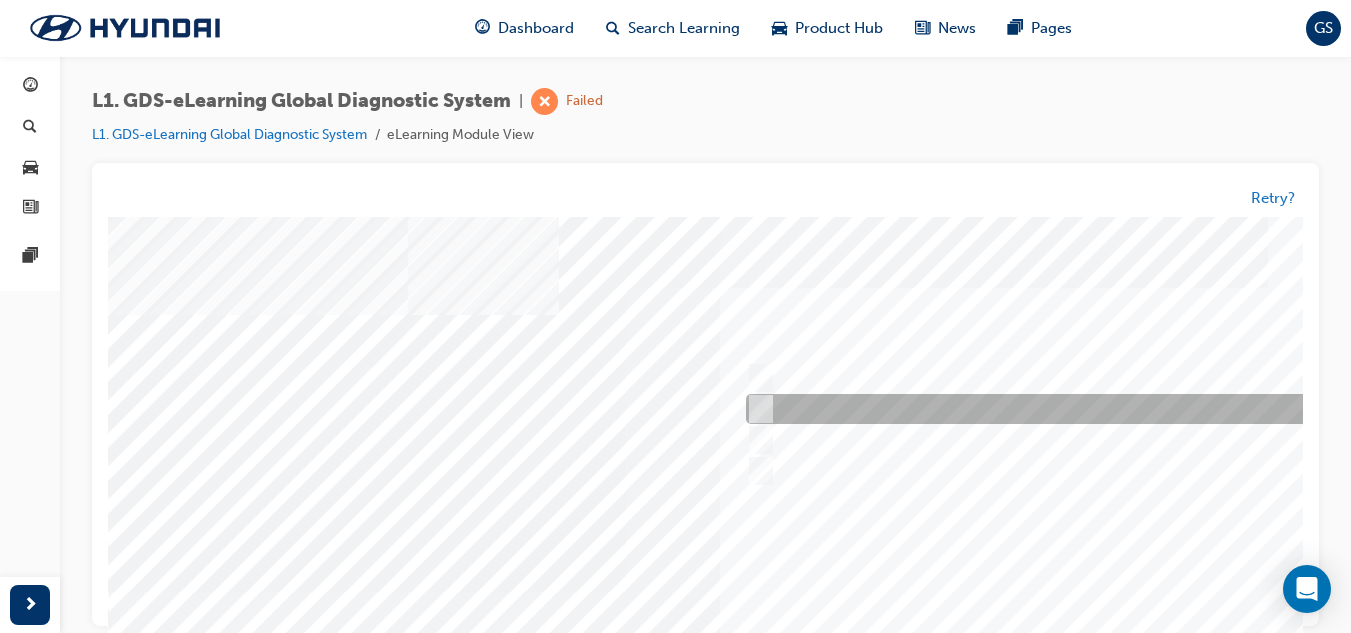 click at bounding box center [1073, 410] 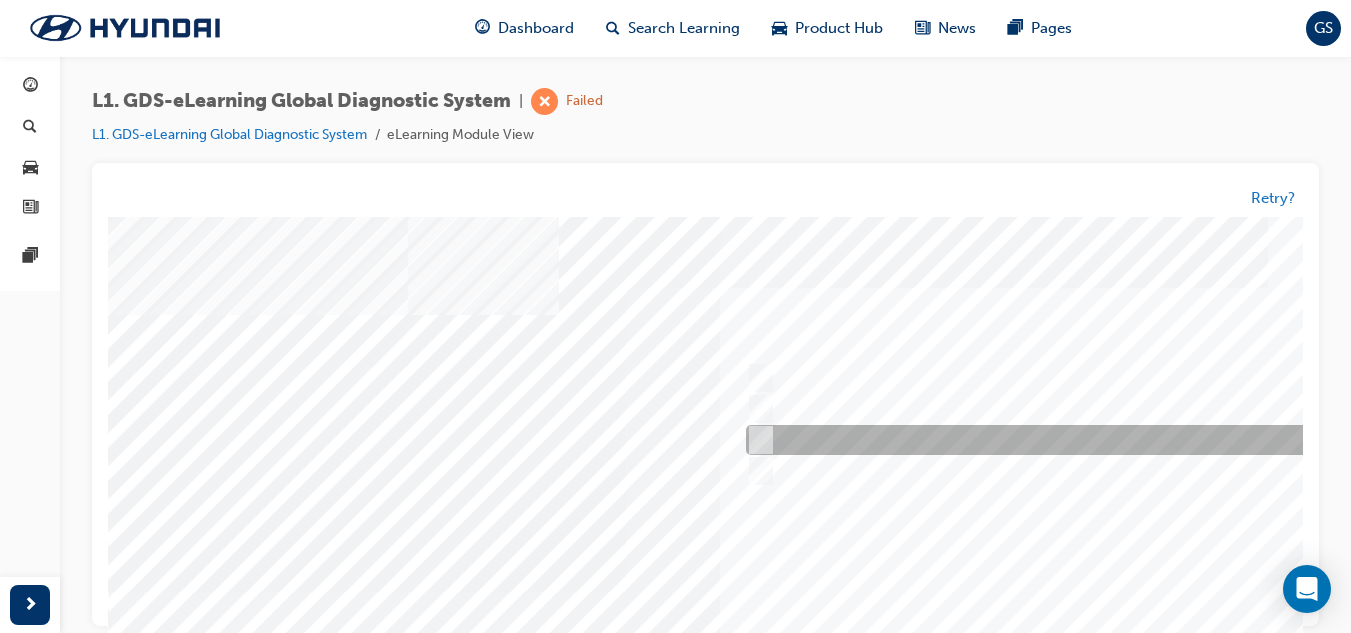 click at bounding box center (1073, 441) 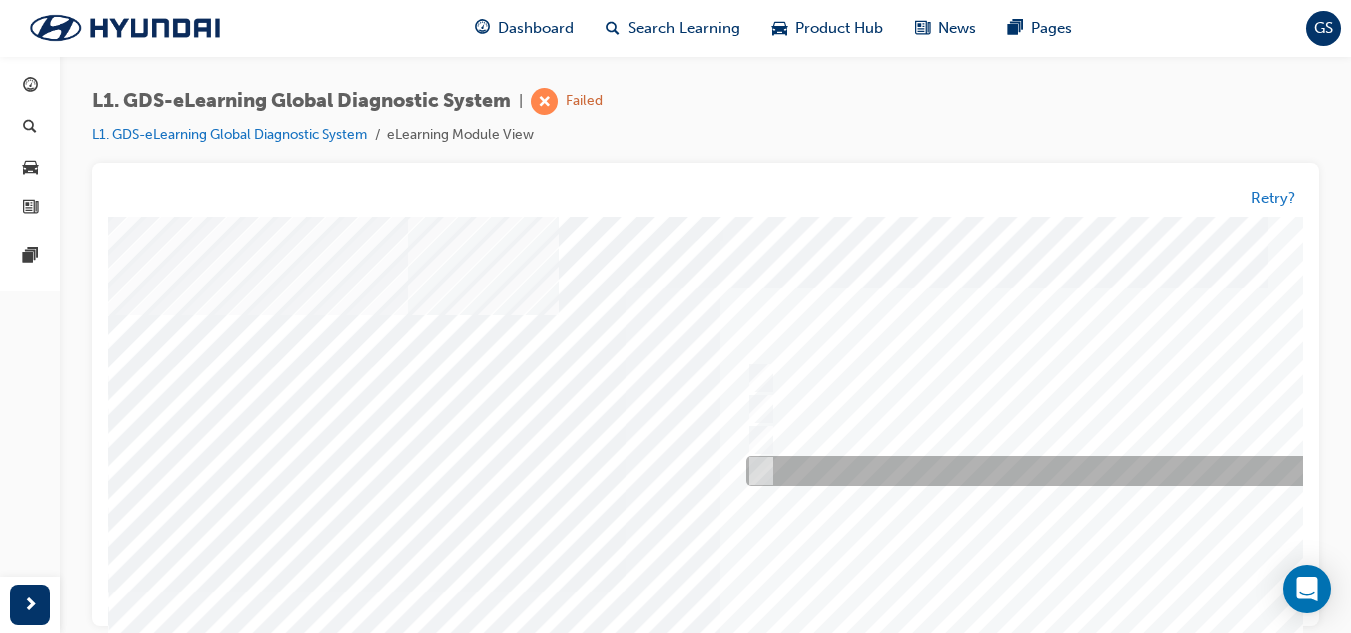 click at bounding box center [1073, 472] 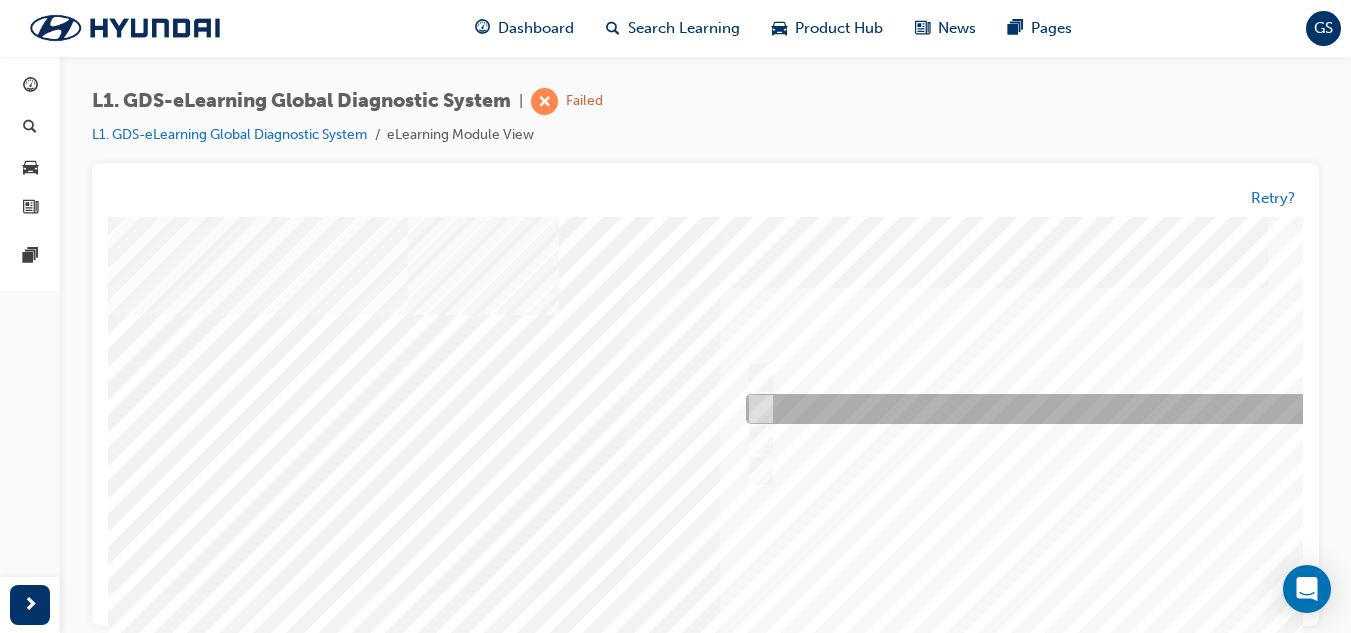 click at bounding box center [1073, 410] 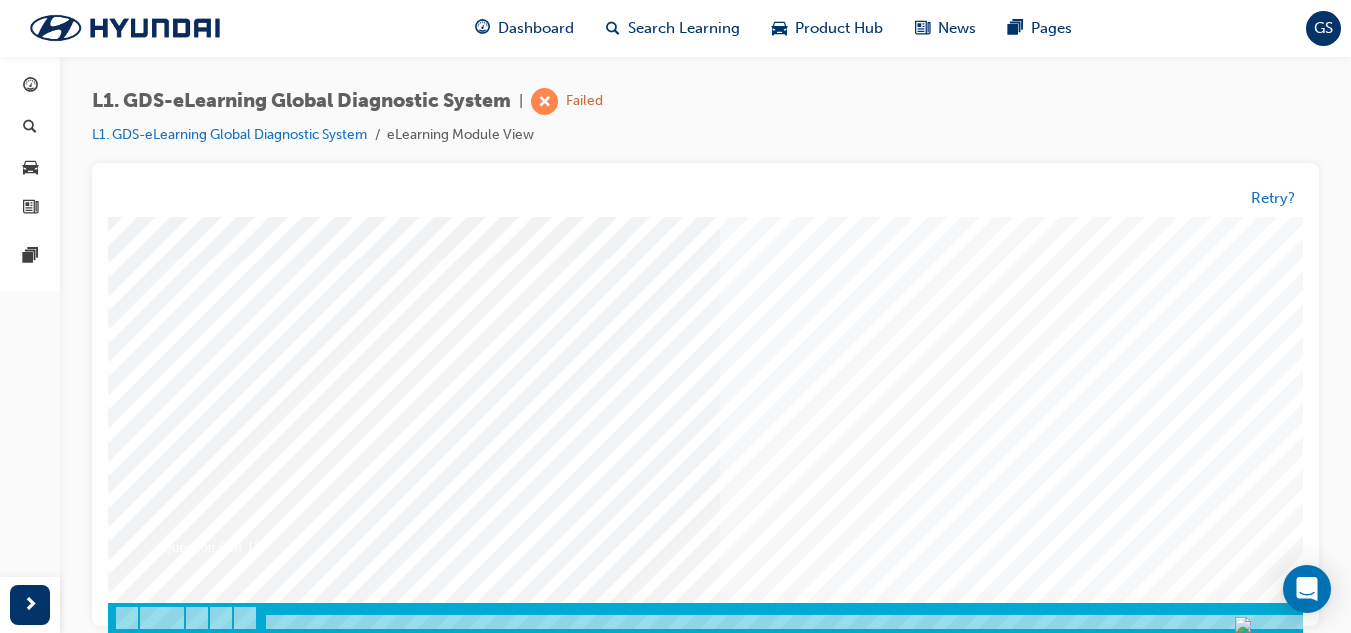 click at bounding box center (178, 3340) 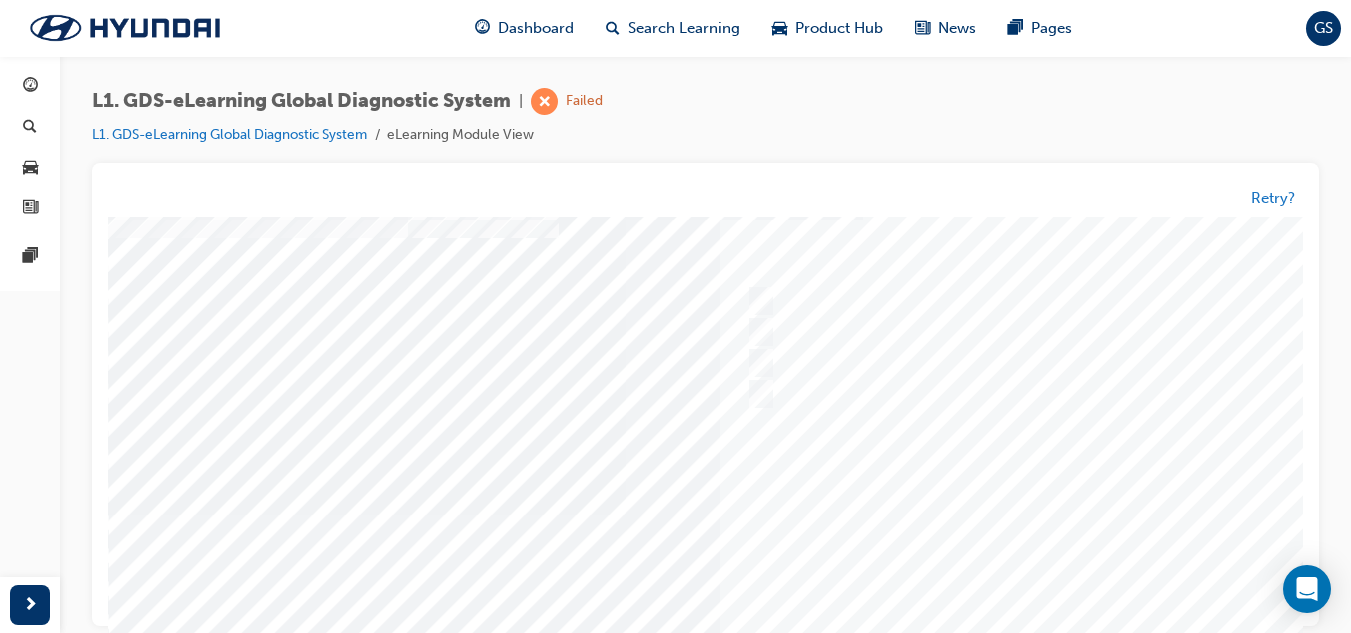 scroll, scrollTop: 0, scrollLeft: 0, axis: both 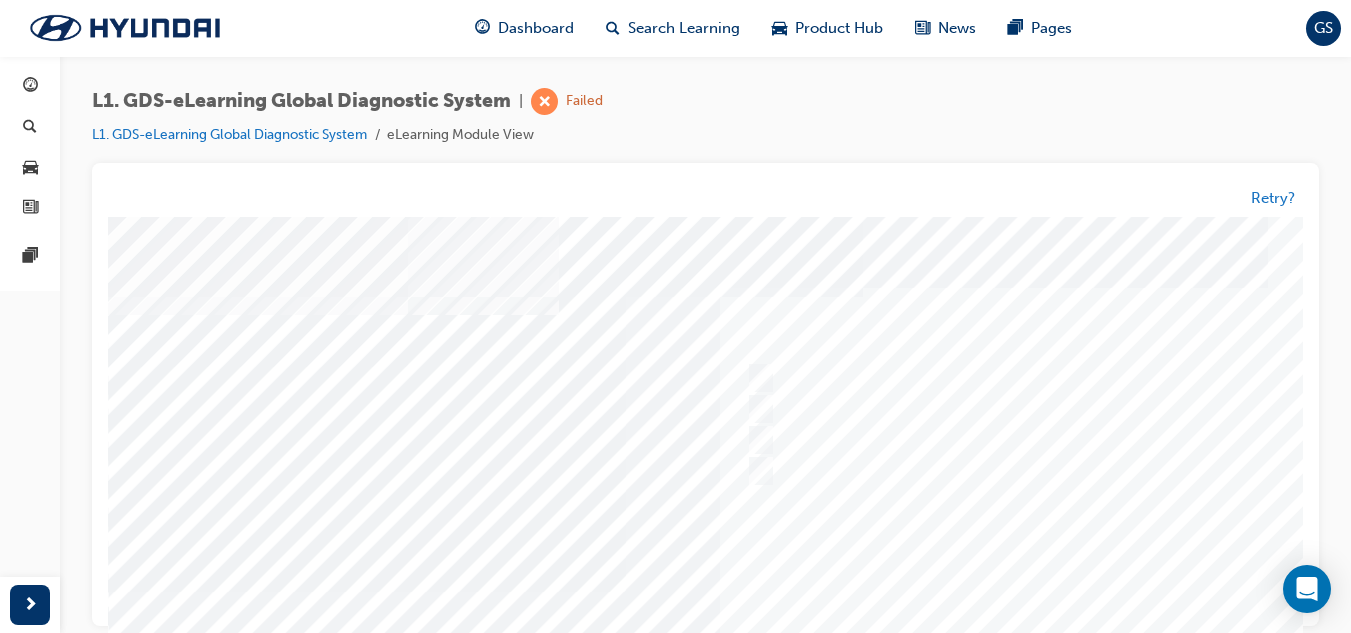 click at bounding box center (788, 592) 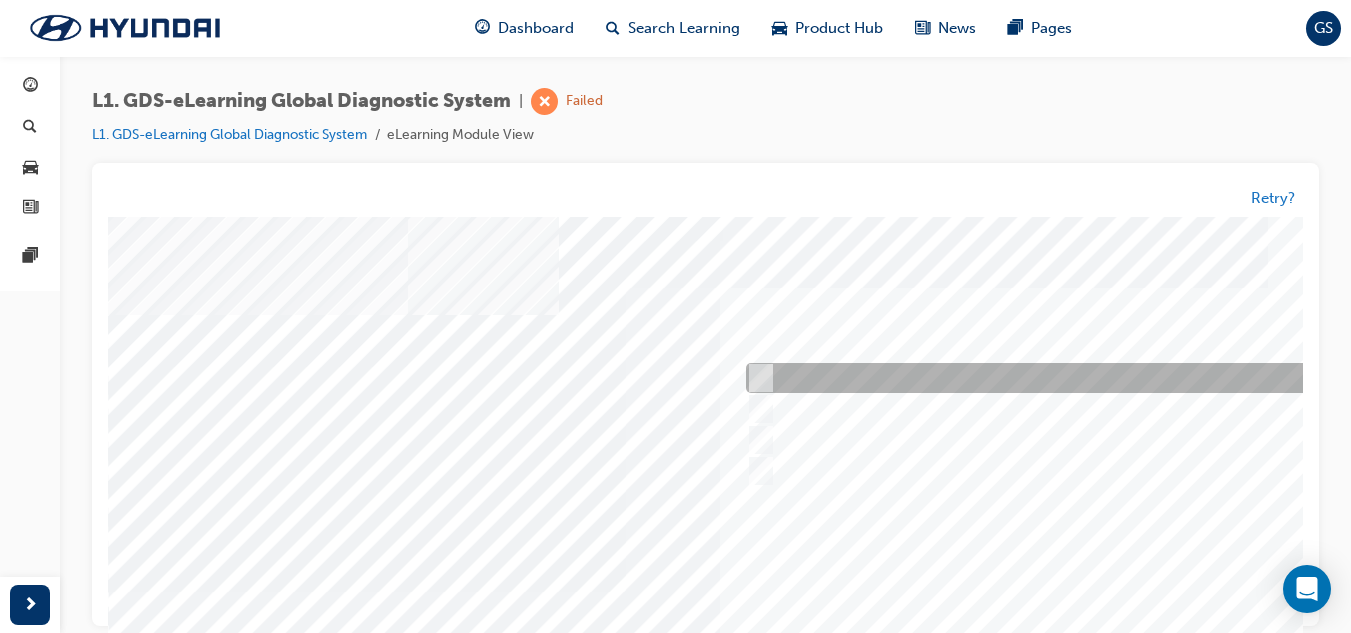 click at bounding box center [1073, 379] 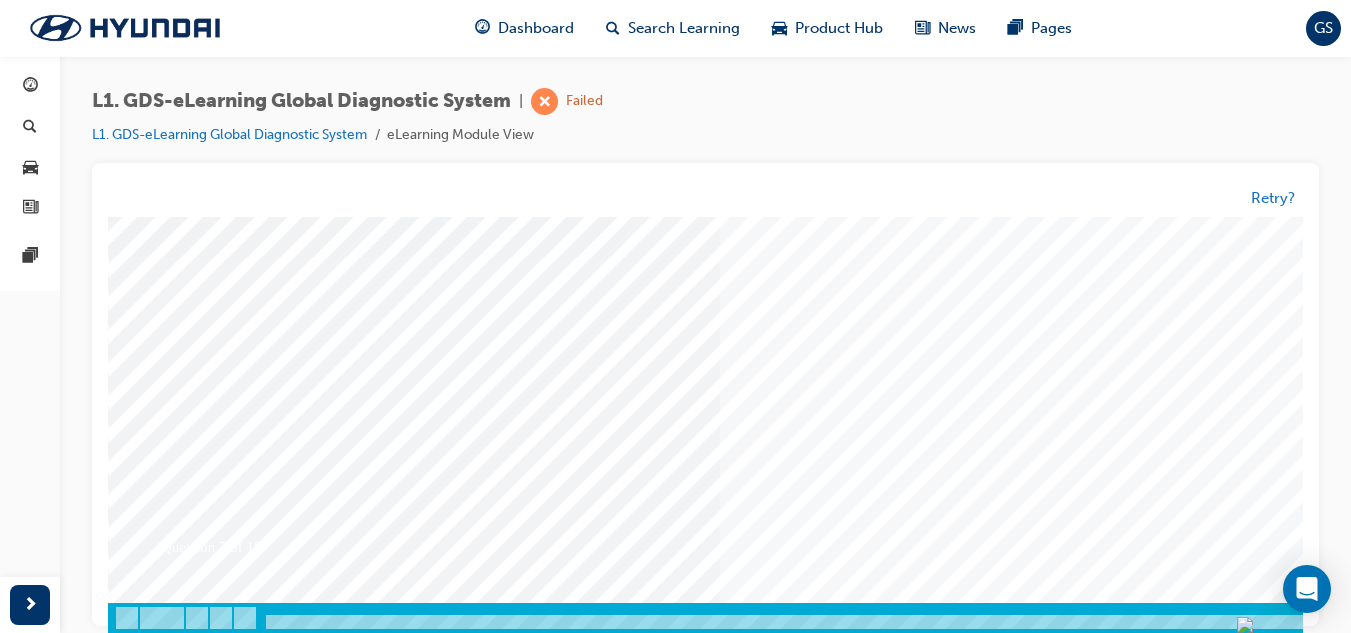 click at bounding box center [178, 3340] 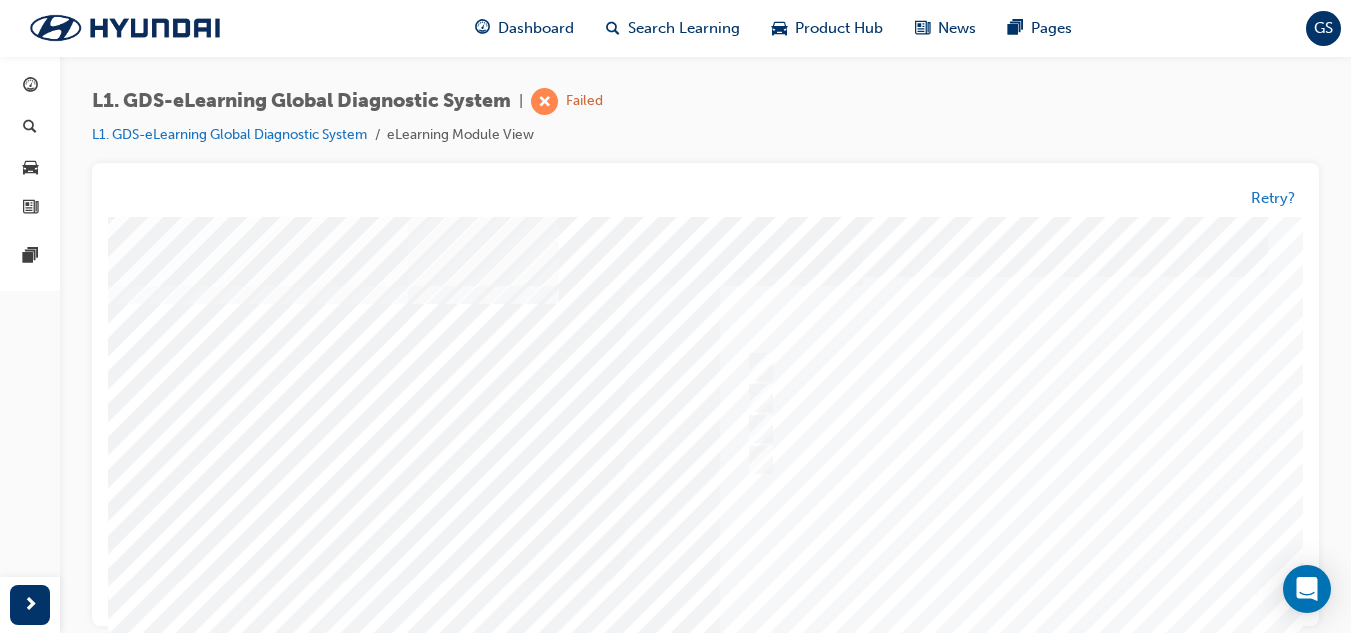 scroll, scrollTop: 0, scrollLeft: 0, axis: both 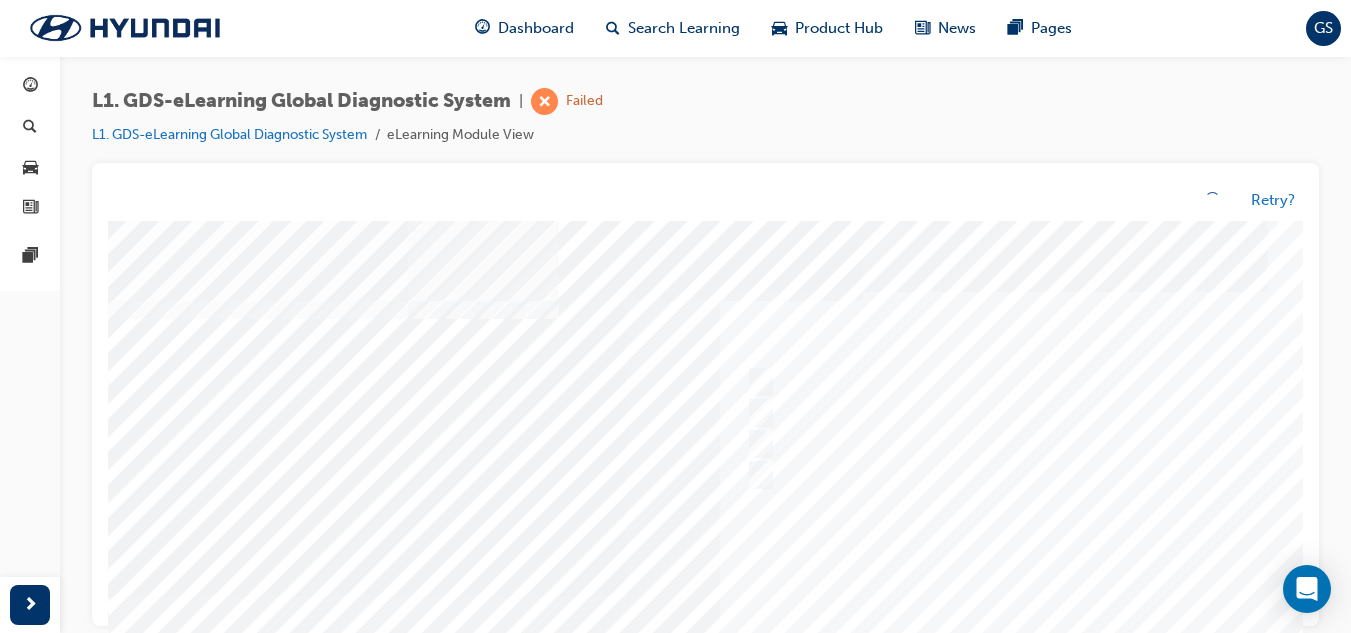 click at bounding box center [788, 596] 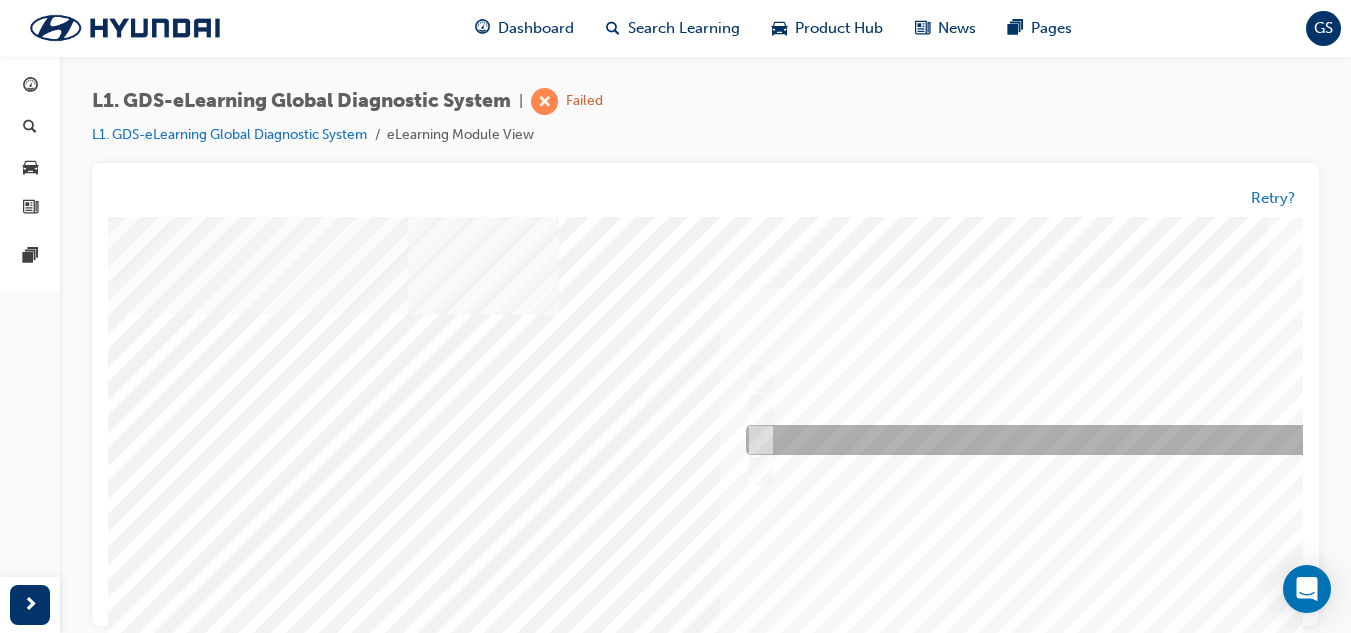 click at bounding box center [1073, 441] 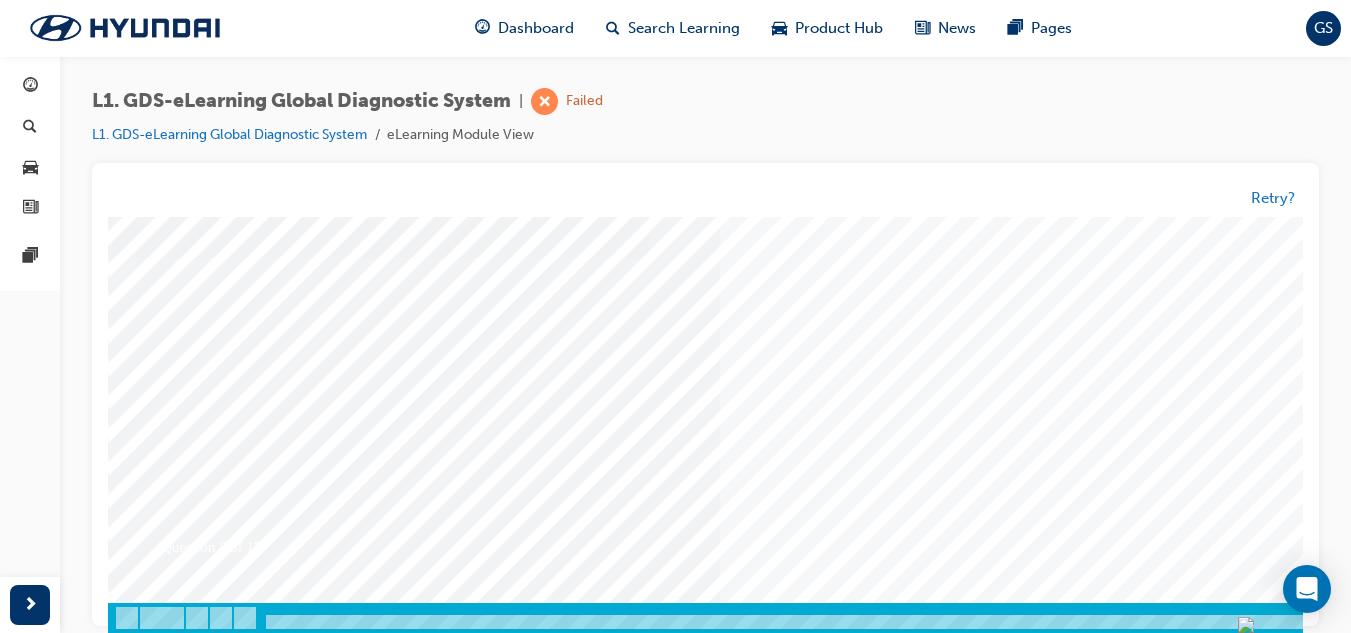 click at bounding box center (178, 3340) 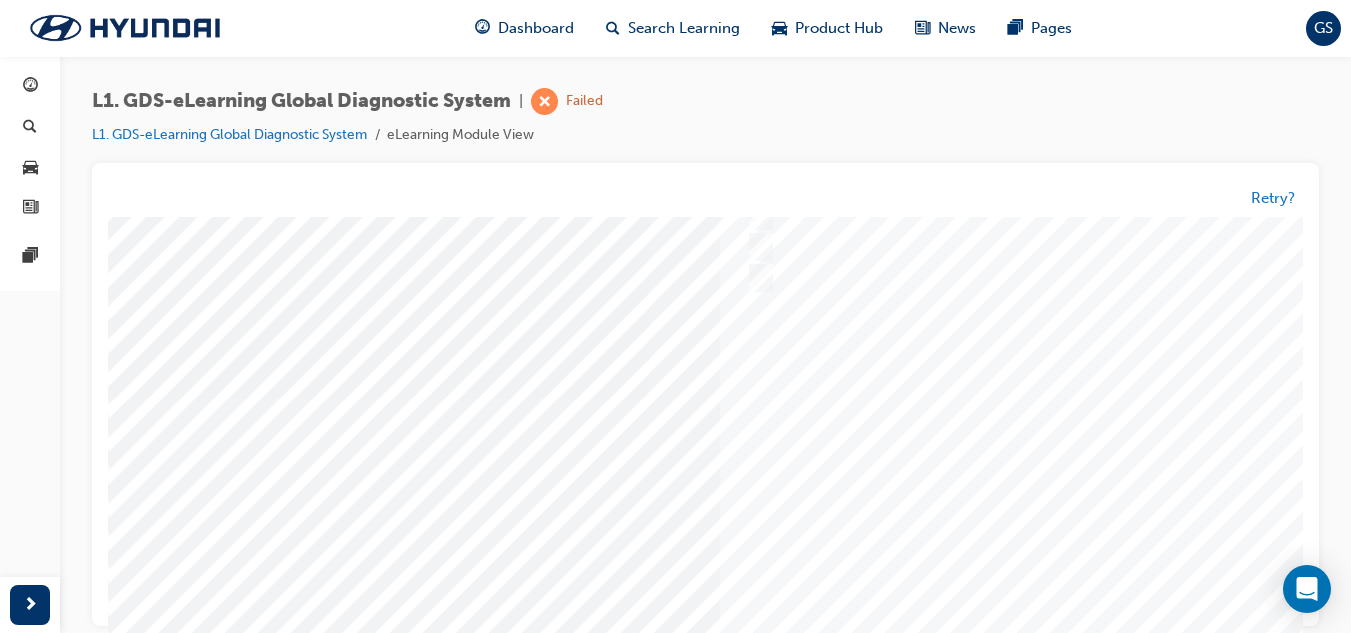 scroll, scrollTop: 0, scrollLeft: 0, axis: both 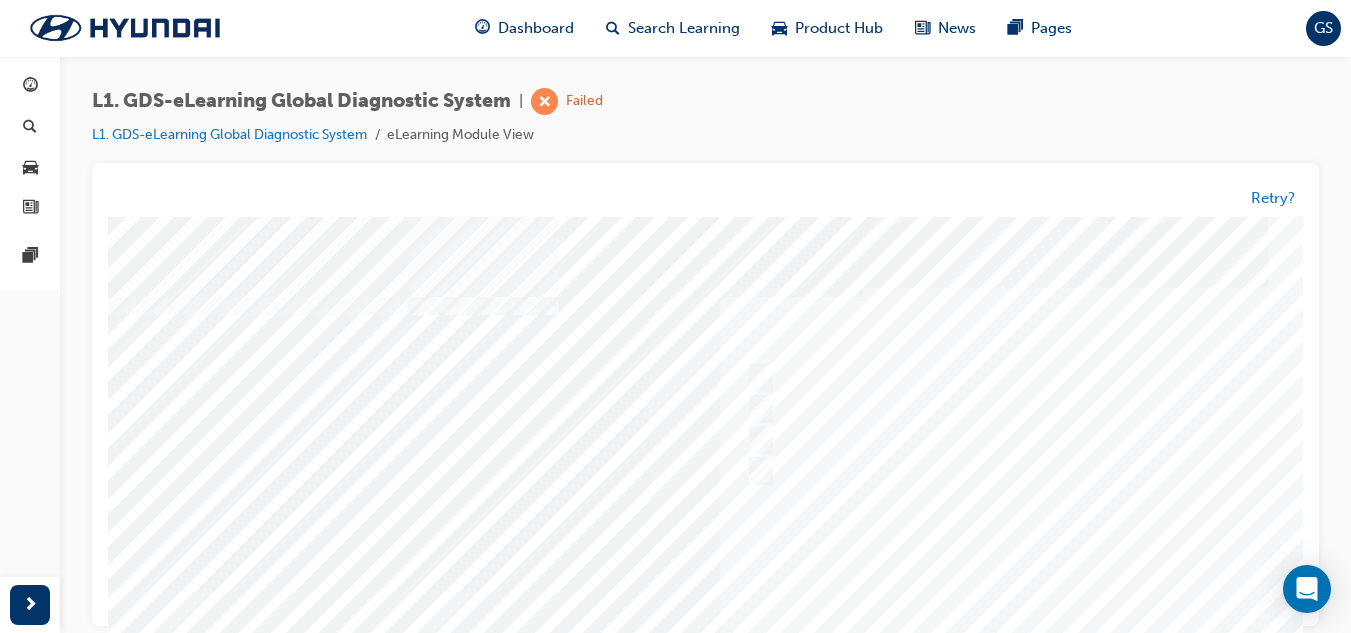click at bounding box center [788, 592] 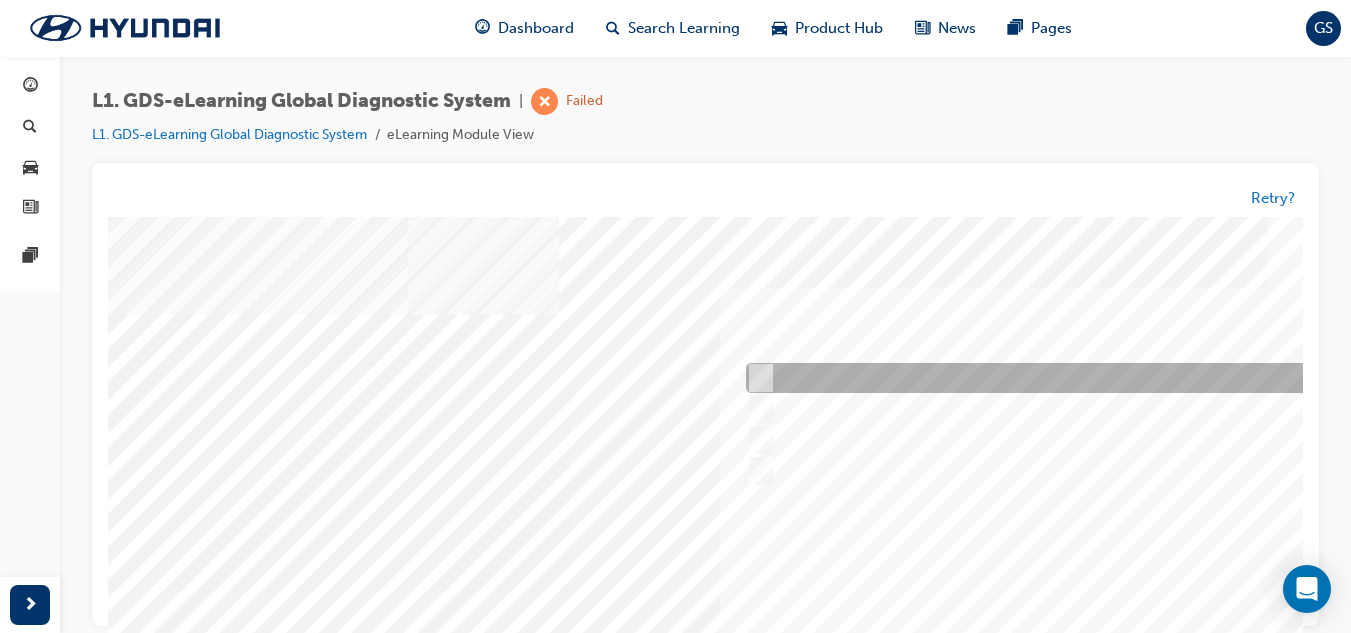click at bounding box center (1073, 379) 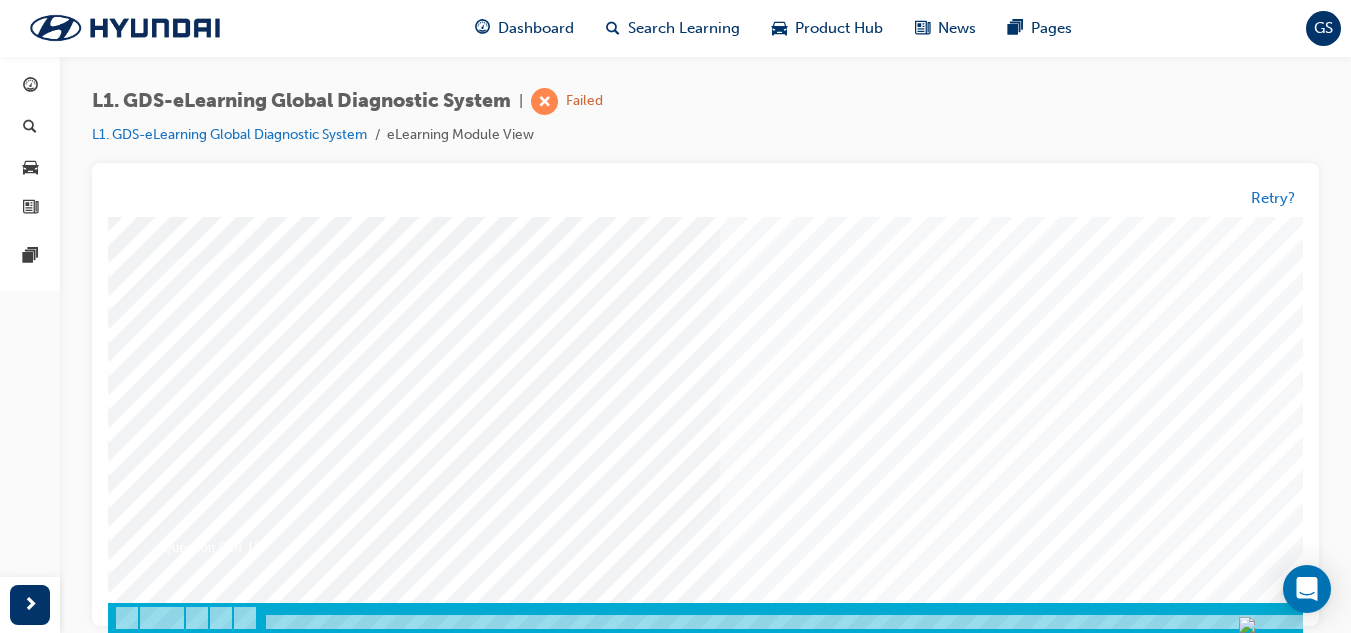 click at bounding box center [178, 3340] 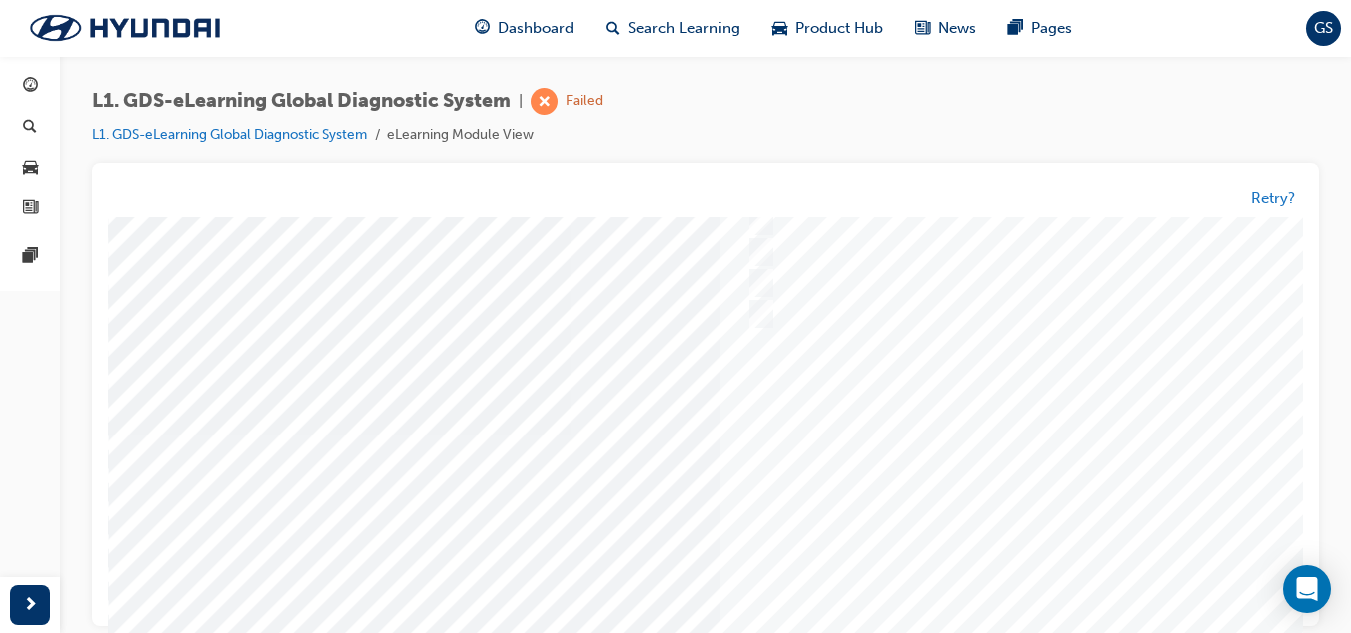 scroll, scrollTop: 0, scrollLeft: 0, axis: both 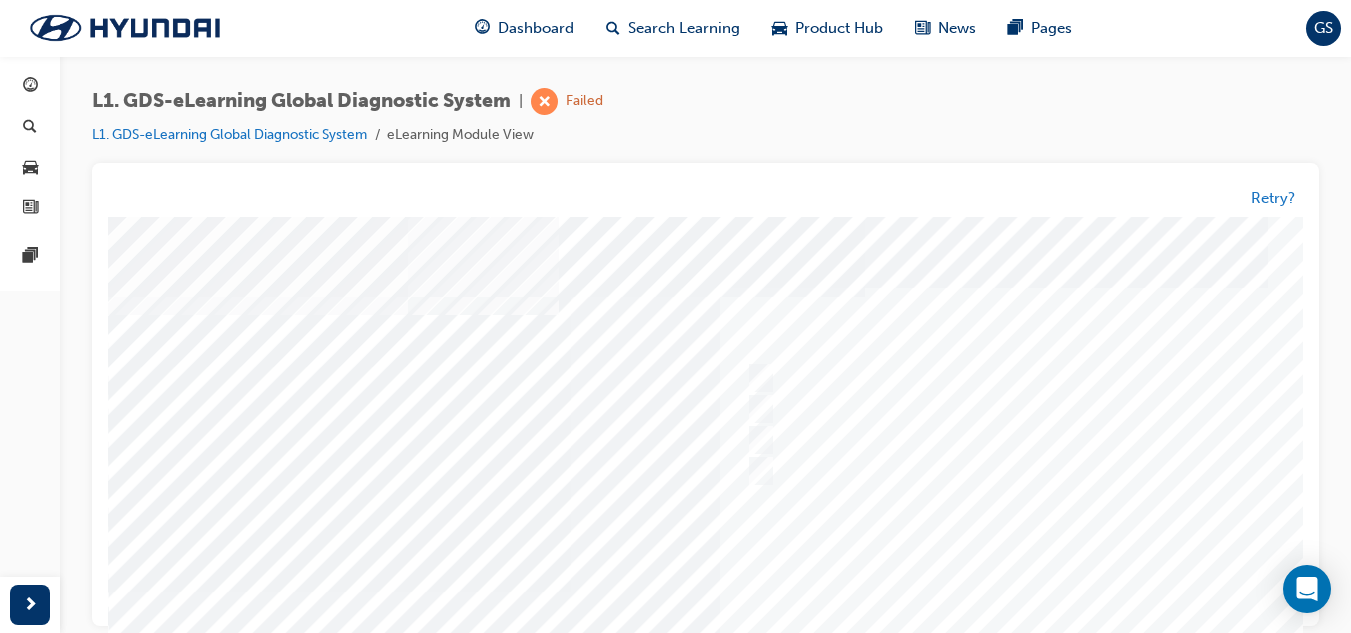 click at bounding box center (788, 592) 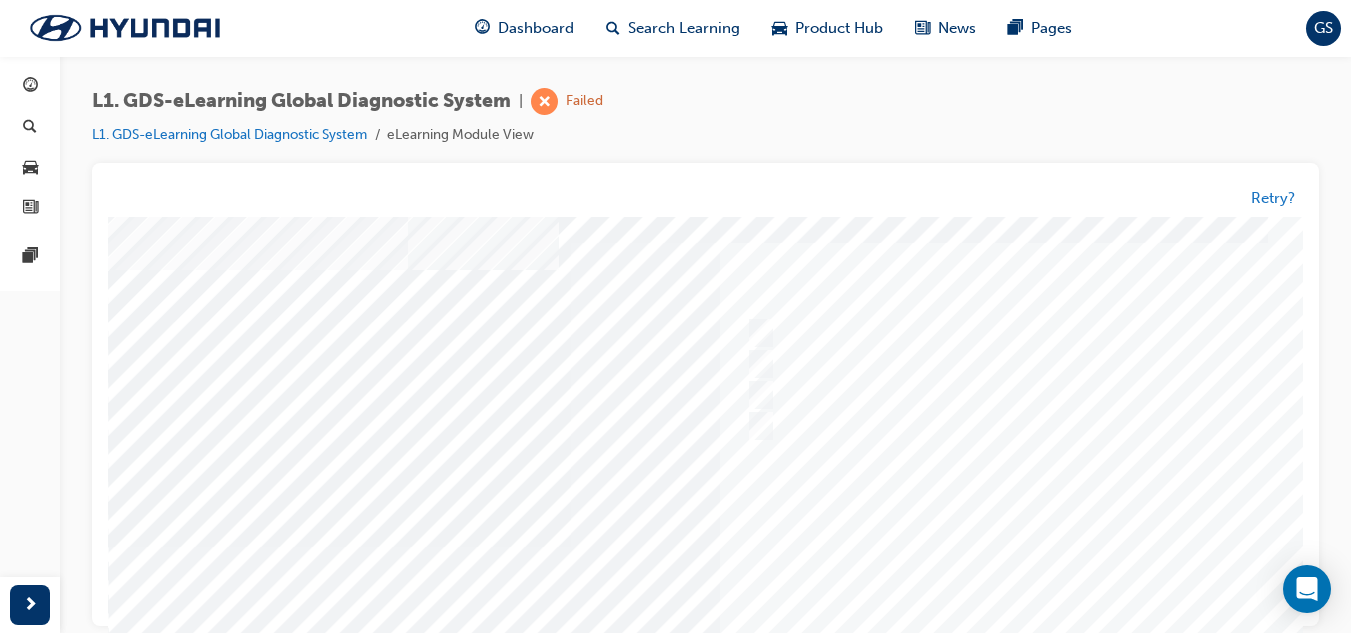 scroll, scrollTop: 0, scrollLeft: 0, axis: both 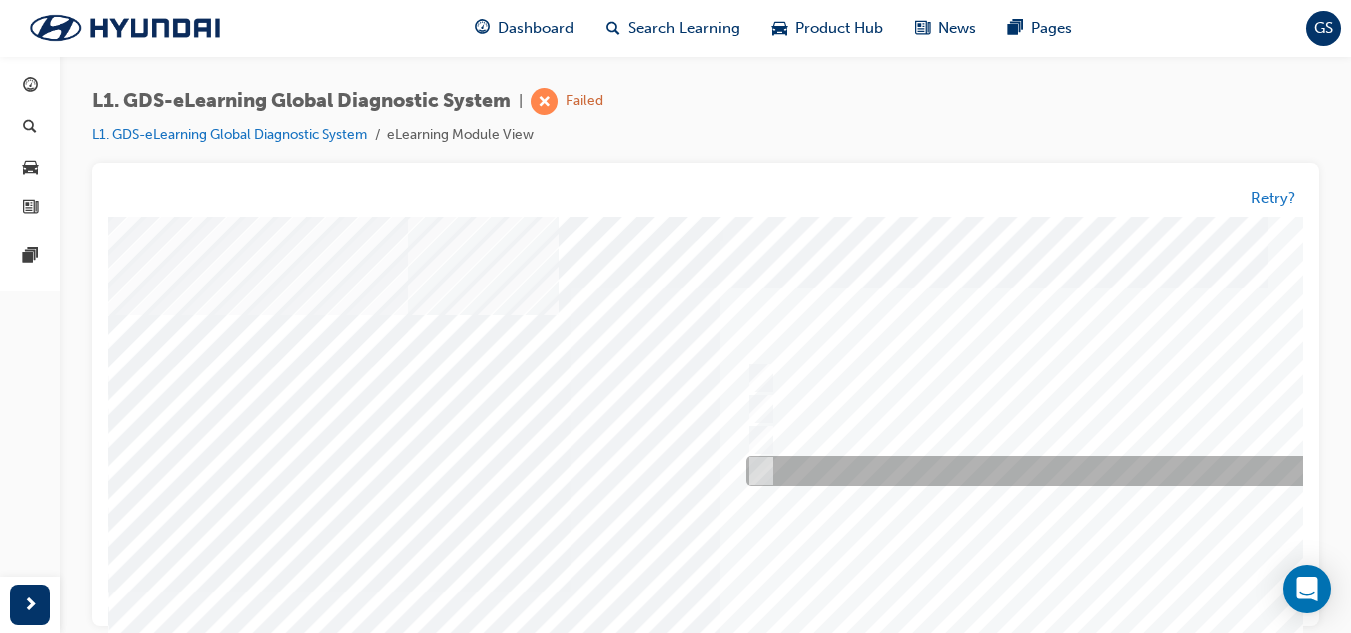 click at bounding box center (1073, 472) 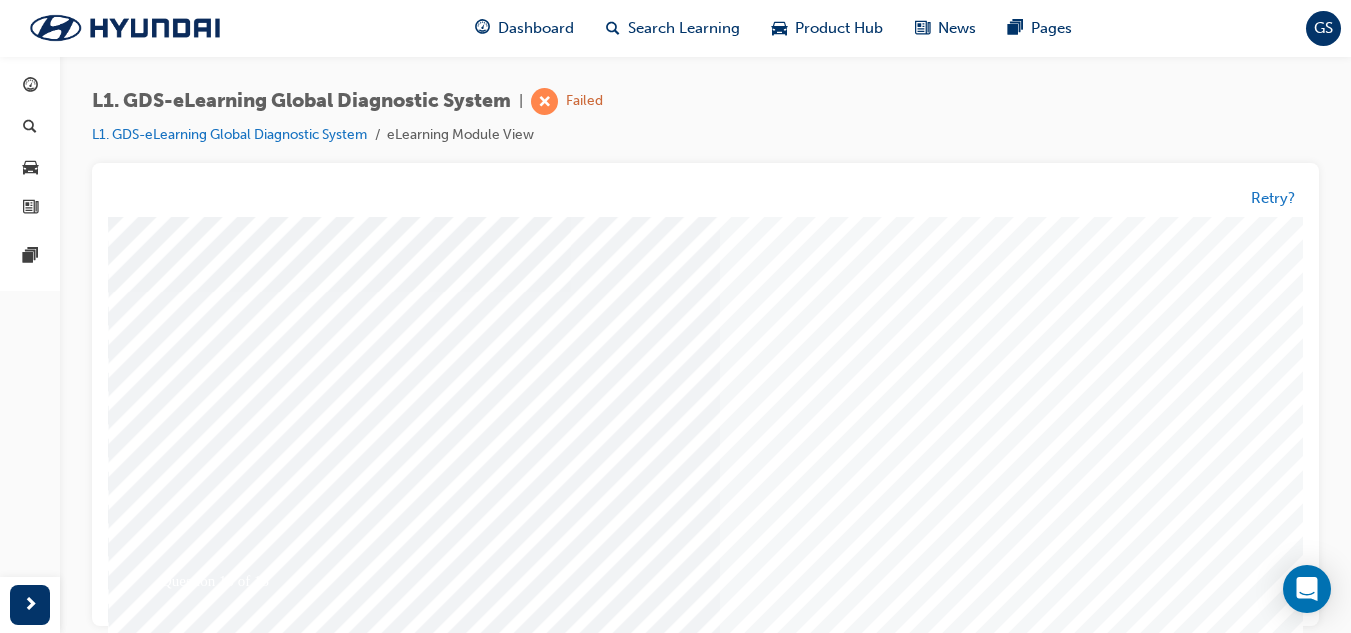 click at bounding box center (178, 3374) 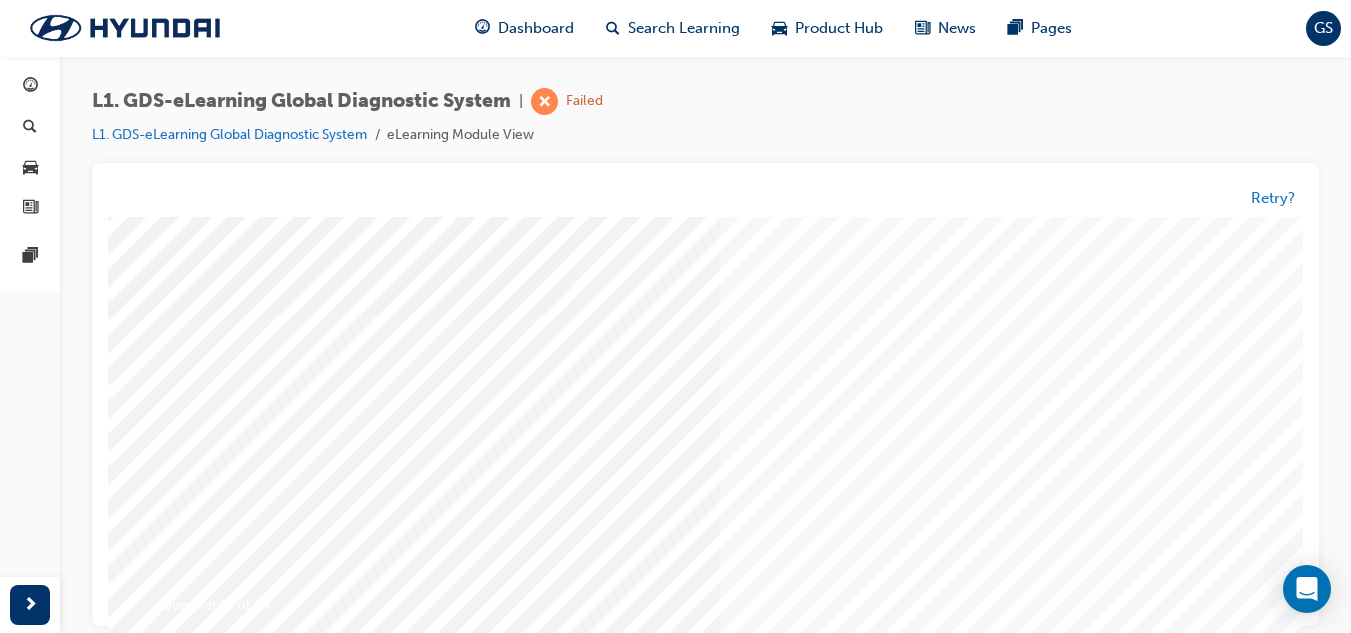 scroll, scrollTop: 0, scrollLeft: 0, axis: both 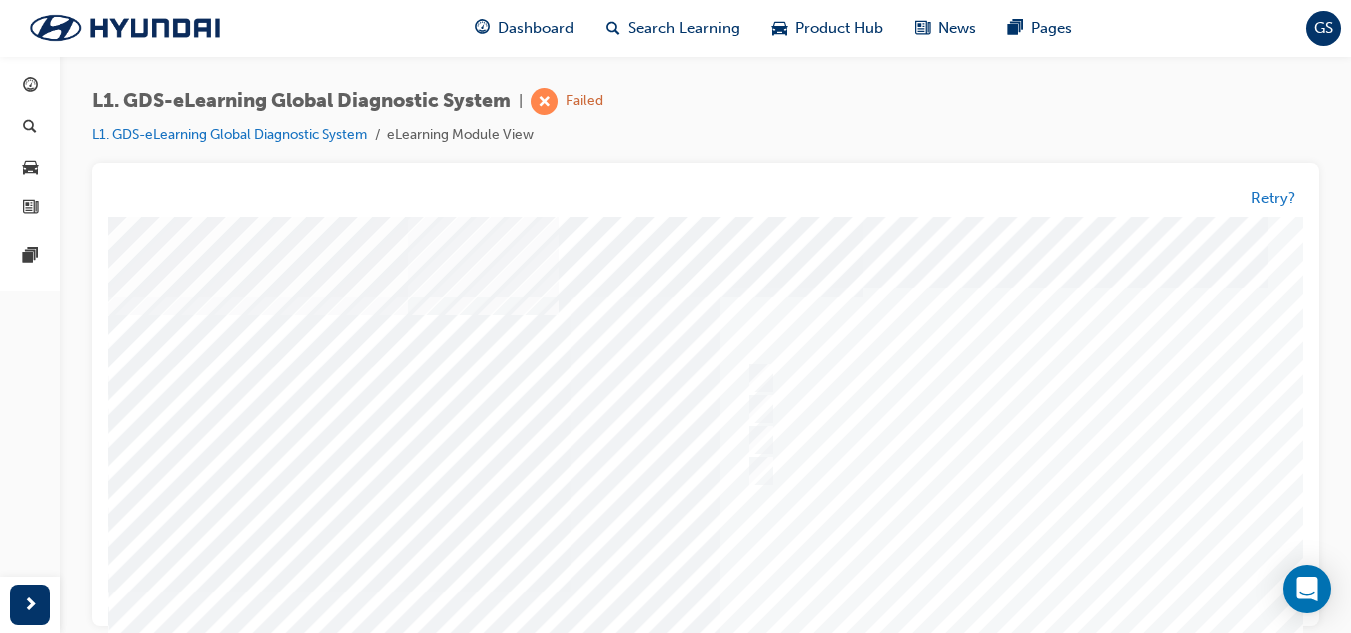 click at bounding box center (788, 592) 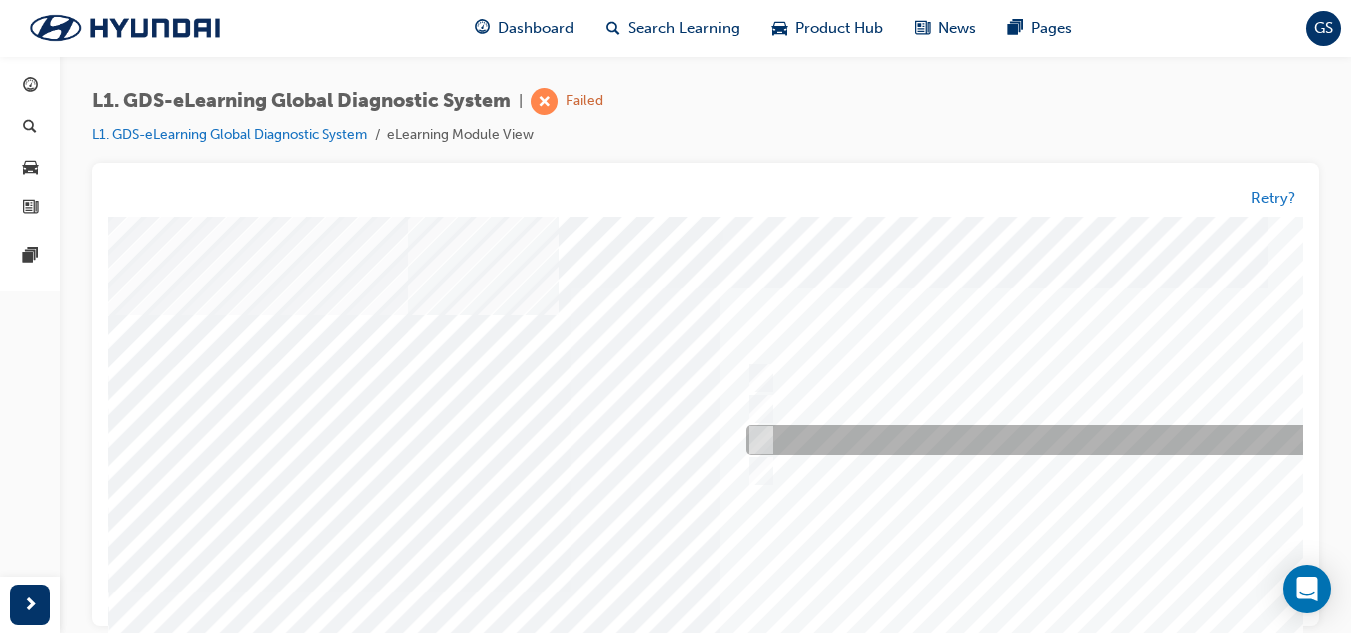 click at bounding box center (1073, 441) 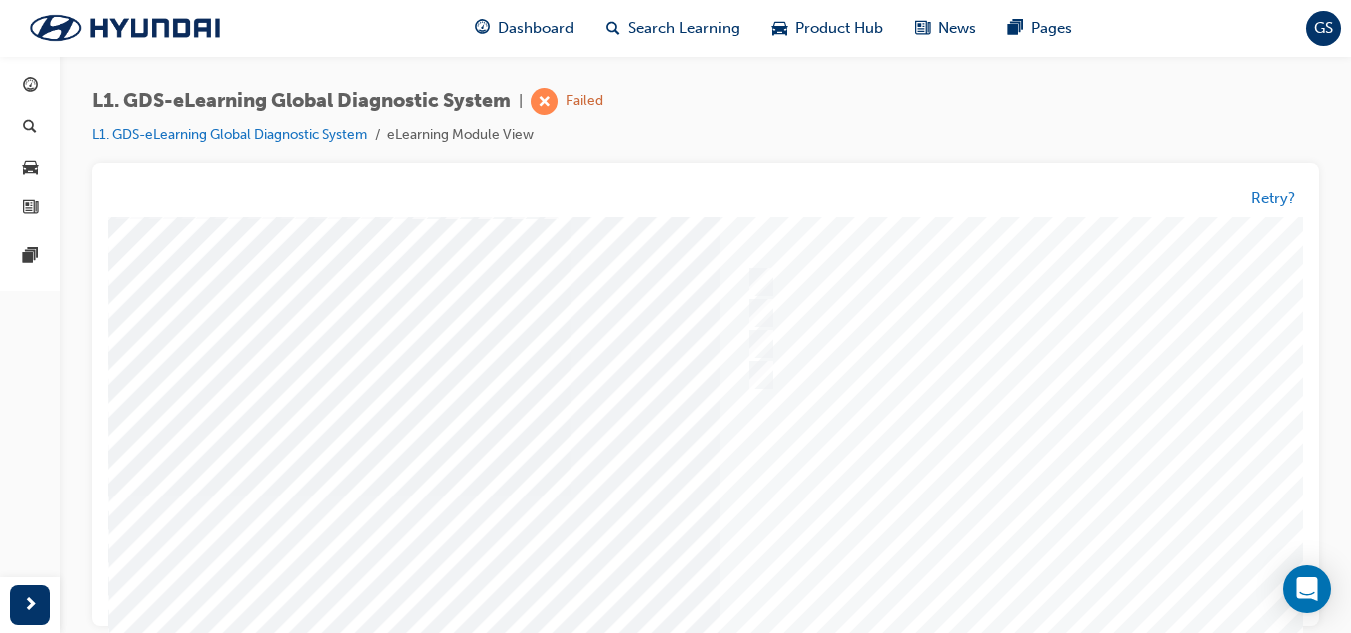 scroll, scrollTop: 334, scrollLeft: 0, axis: vertical 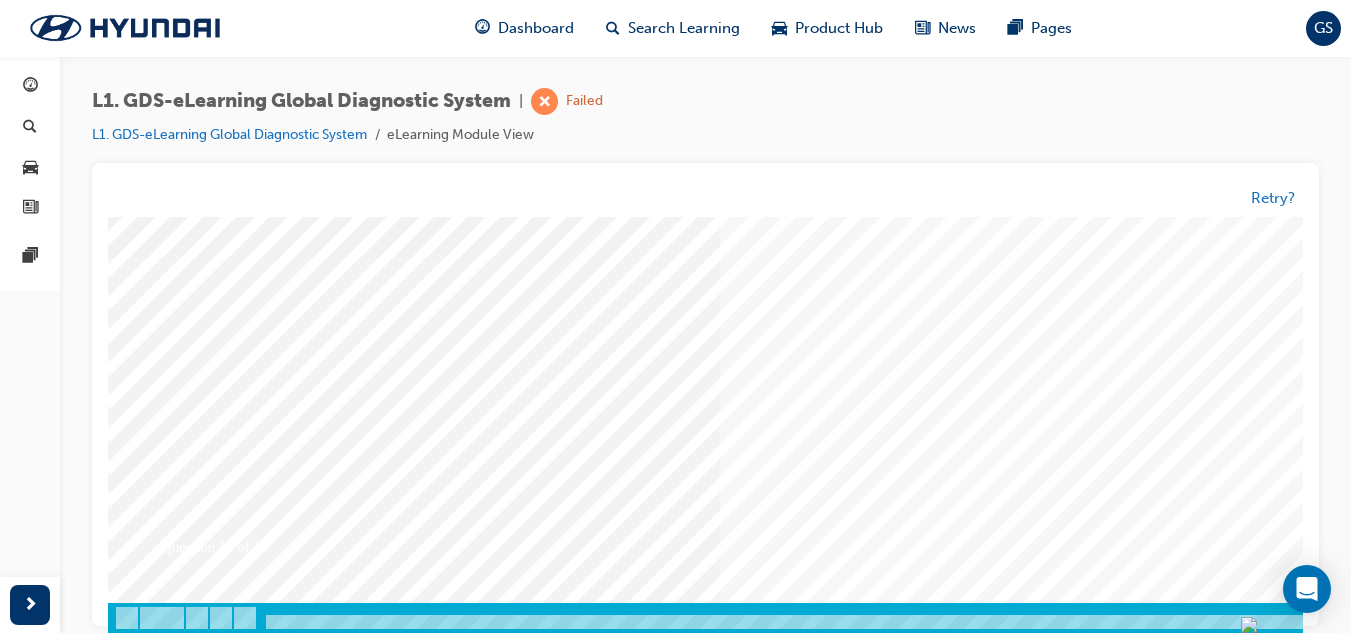 click at bounding box center (178, 3340) 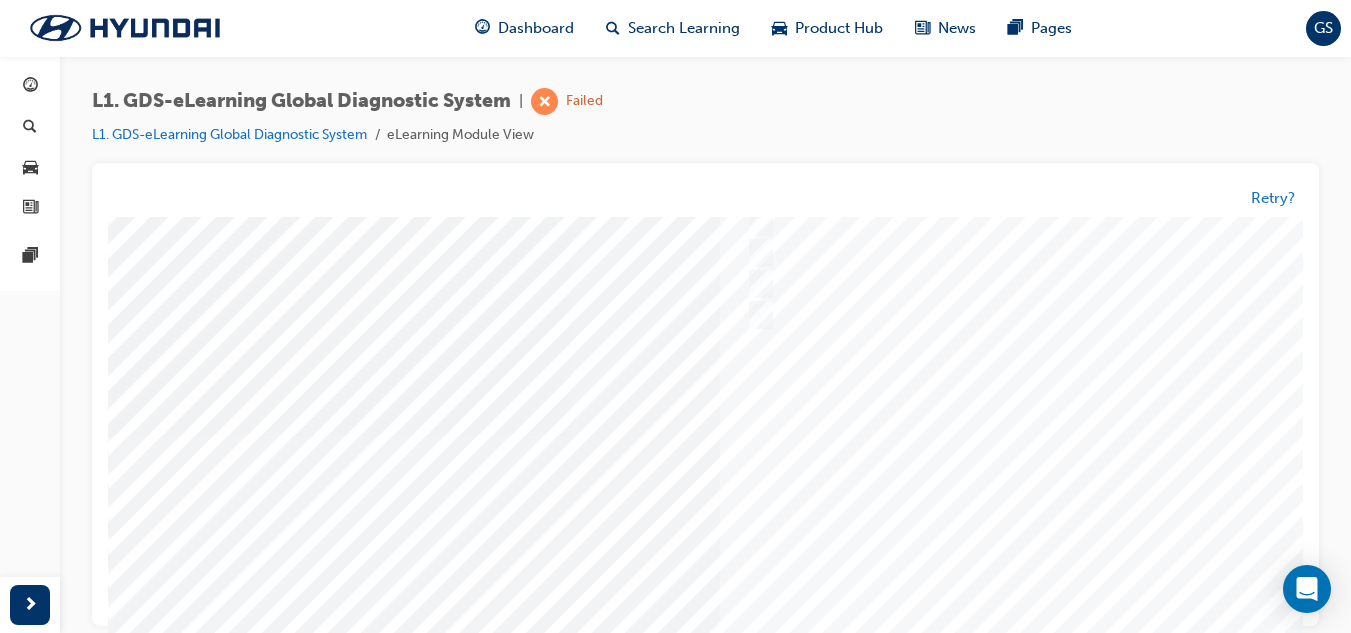 scroll, scrollTop: 0, scrollLeft: 0, axis: both 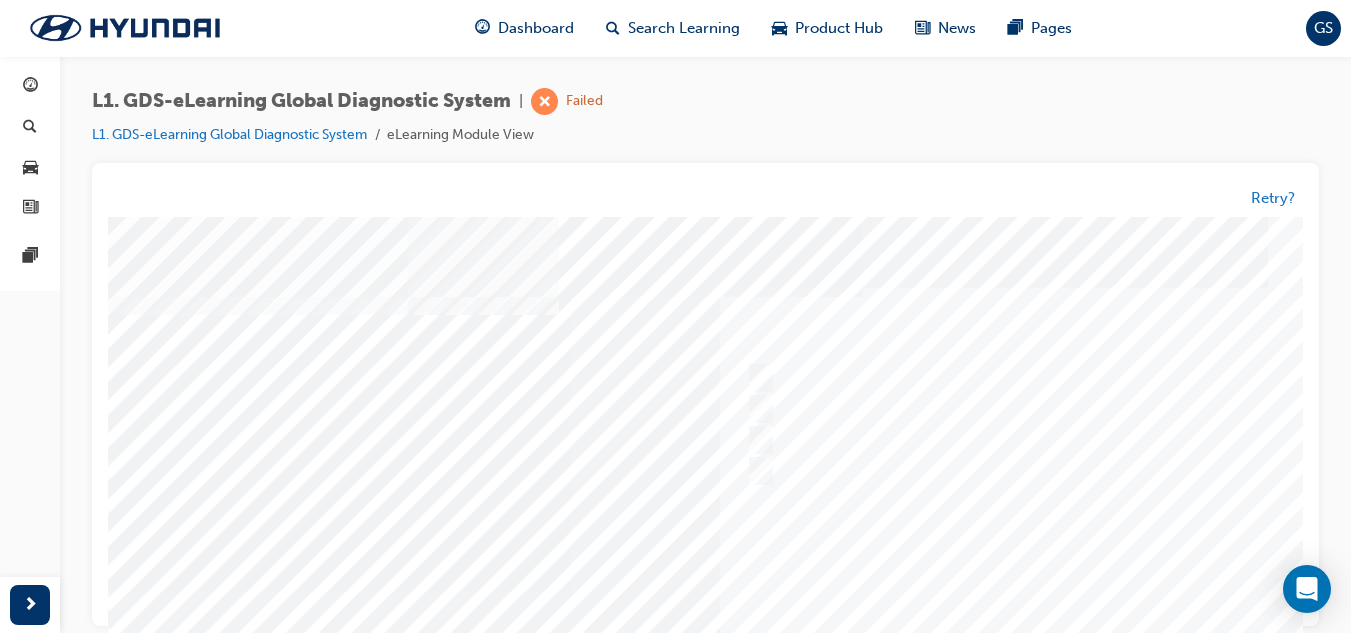 click at bounding box center [788, 592] 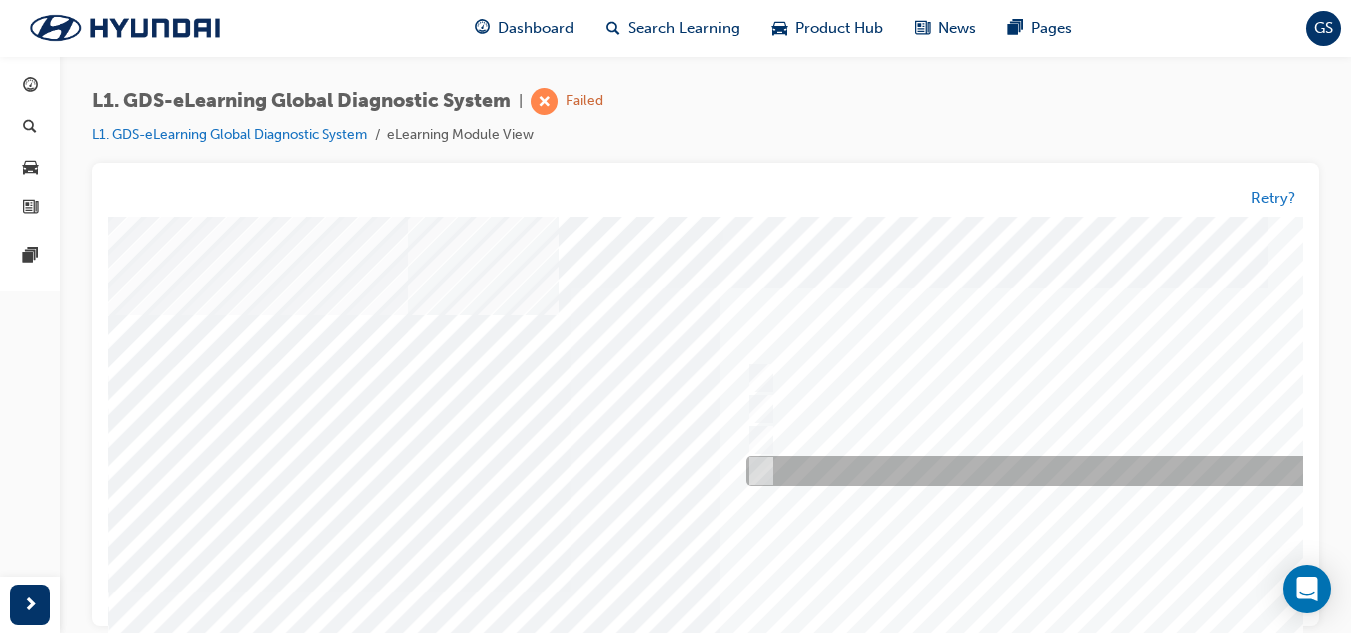 click at bounding box center [1073, 472] 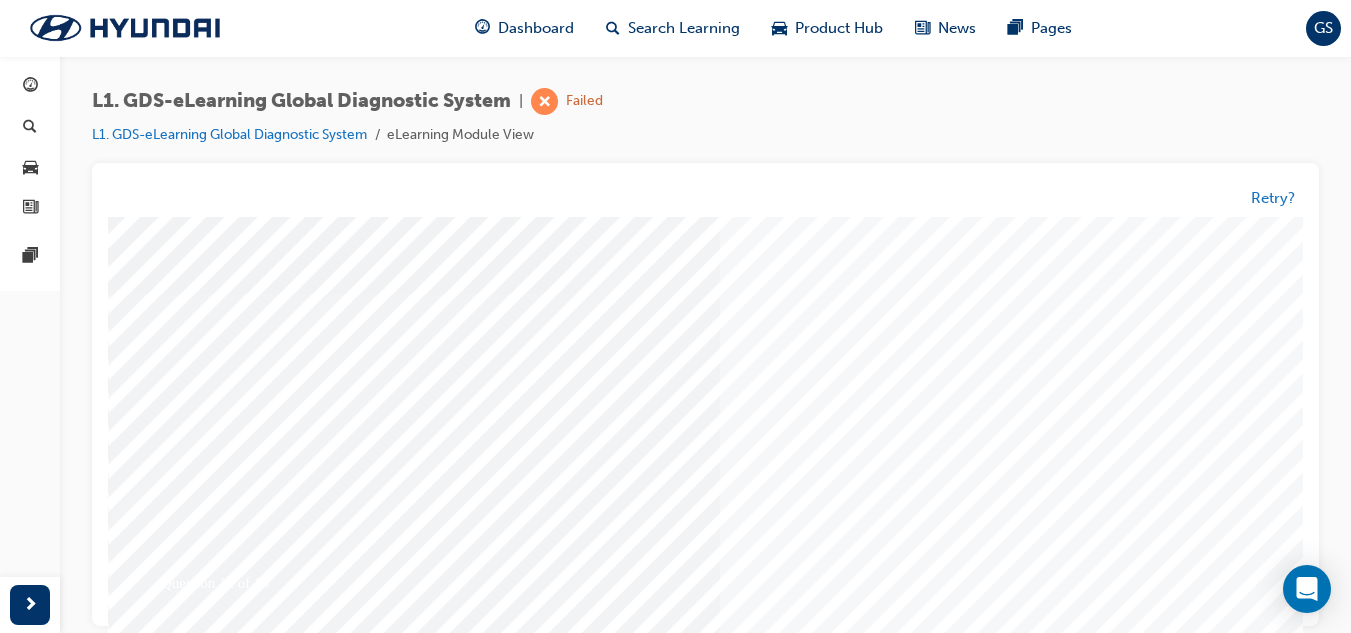 scroll, scrollTop: 300, scrollLeft: 0, axis: vertical 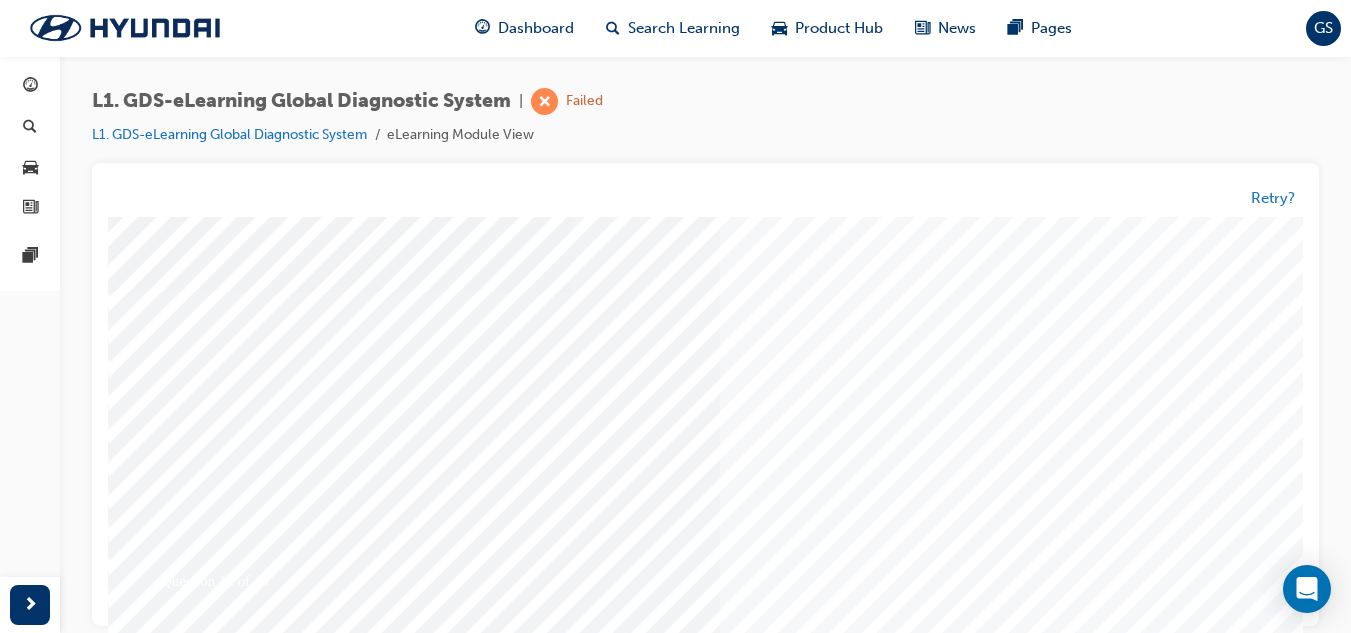 click at bounding box center [178, 3374] 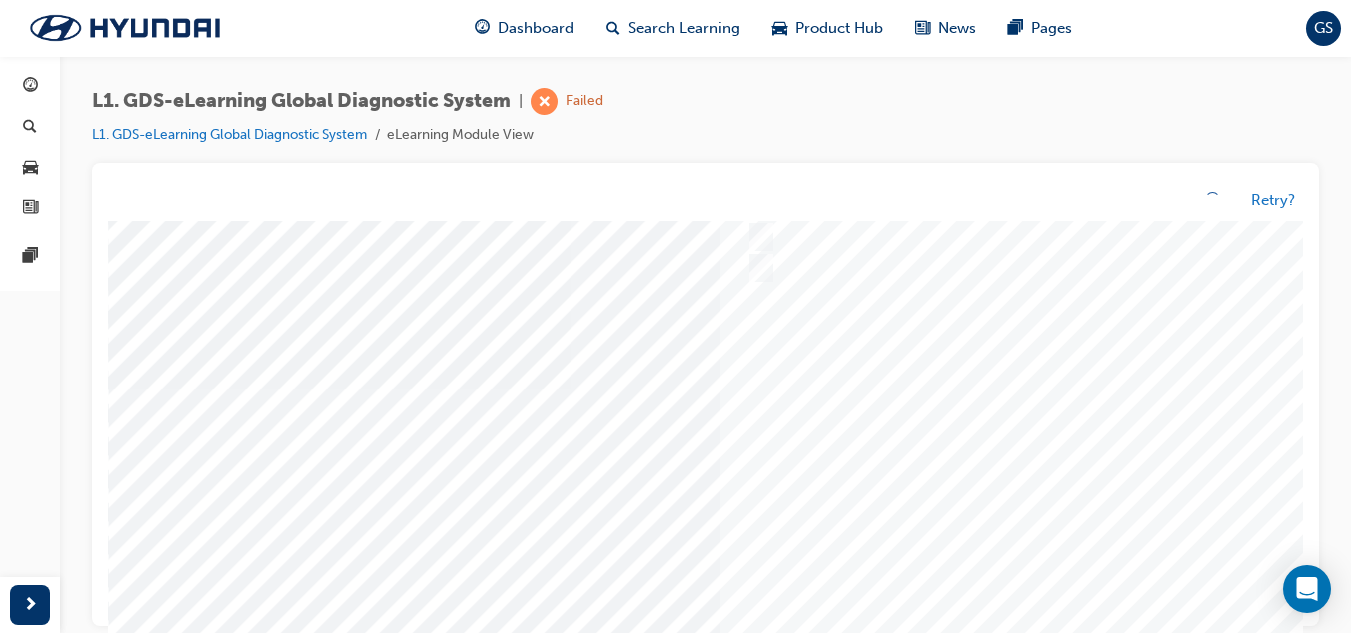 scroll, scrollTop: 0, scrollLeft: 0, axis: both 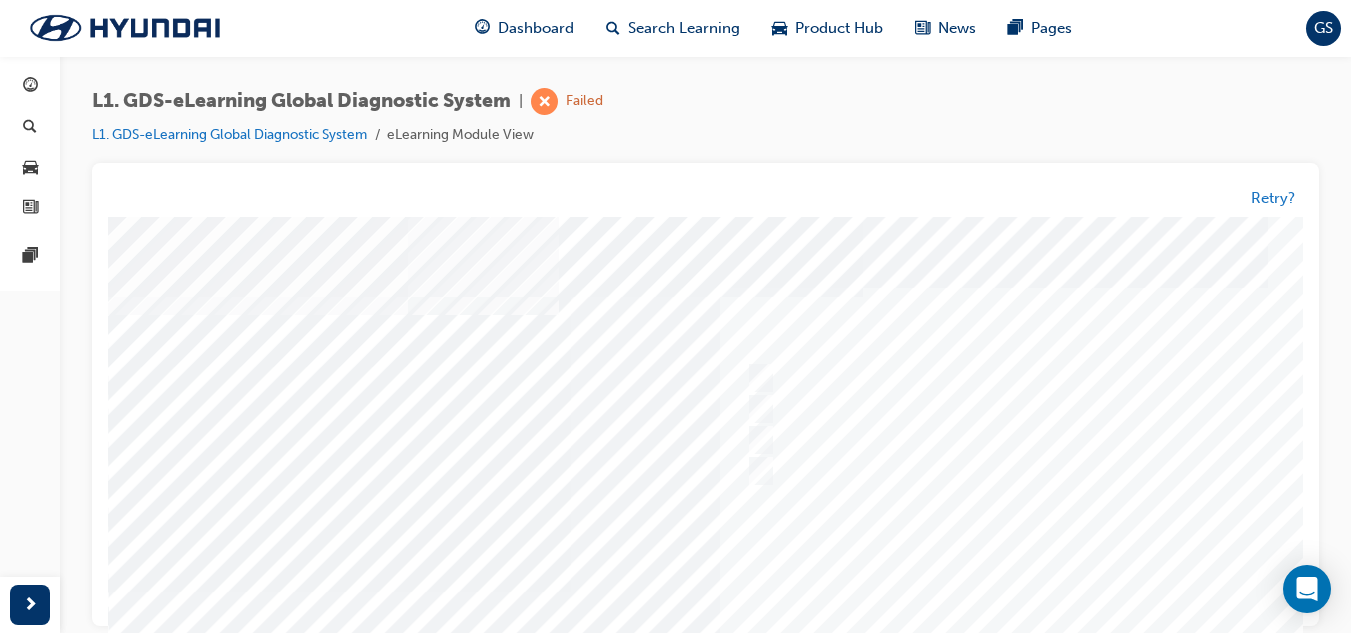 click at bounding box center (788, 592) 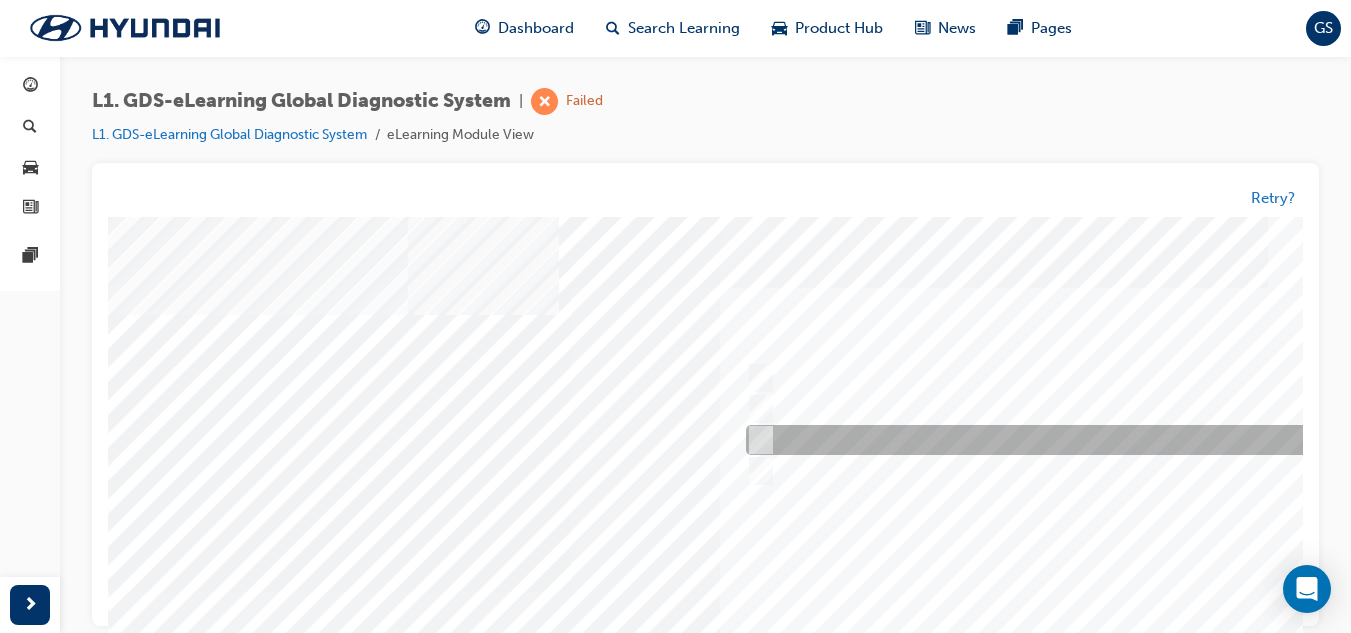 click at bounding box center (1073, 441) 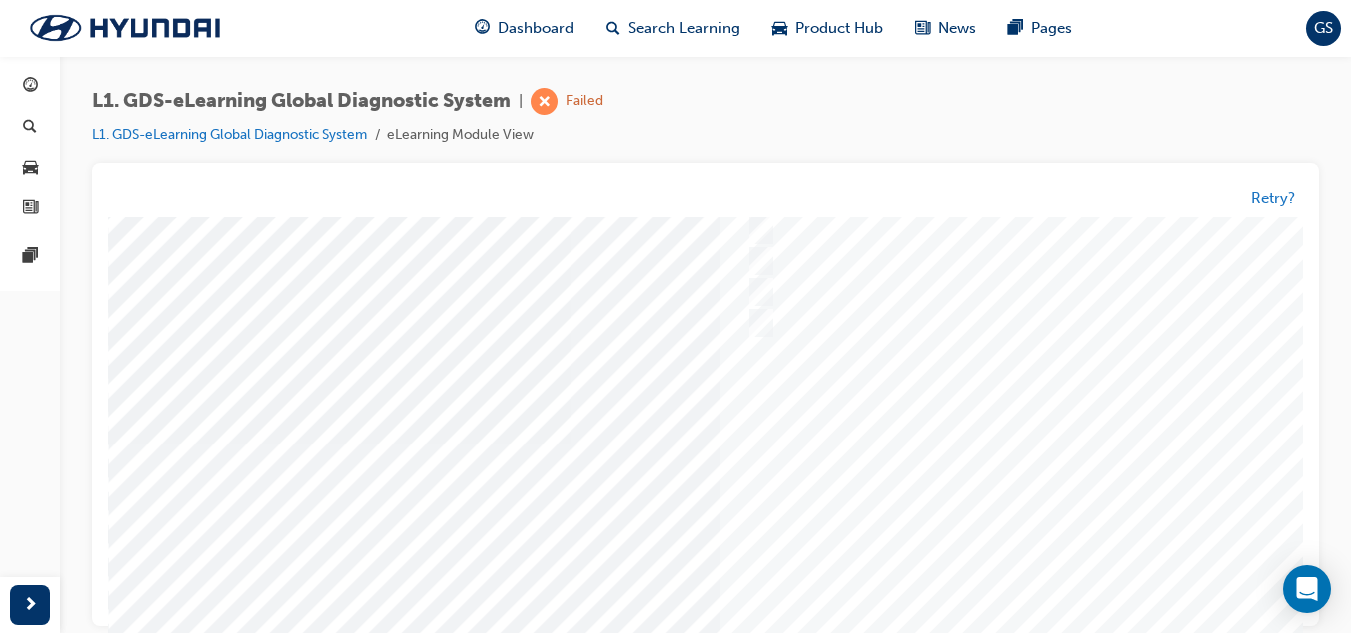 scroll, scrollTop: 334, scrollLeft: 0, axis: vertical 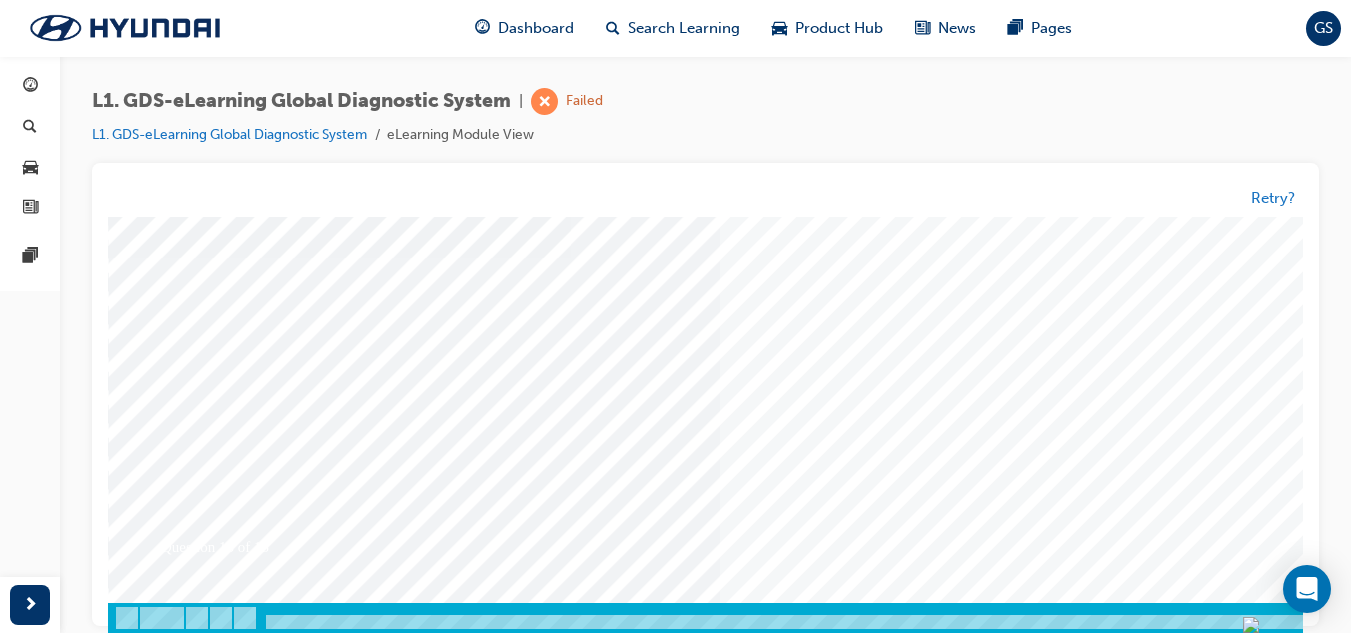 click at bounding box center [178, 3340] 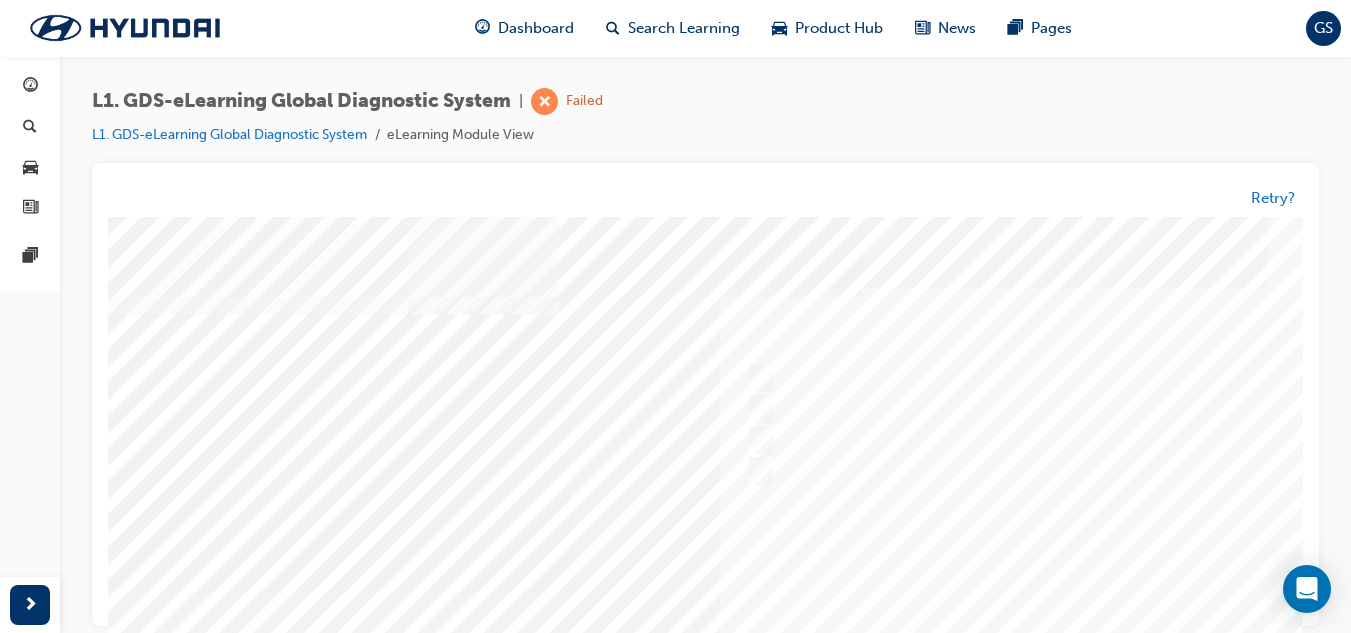 click at bounding box center (788, 592) 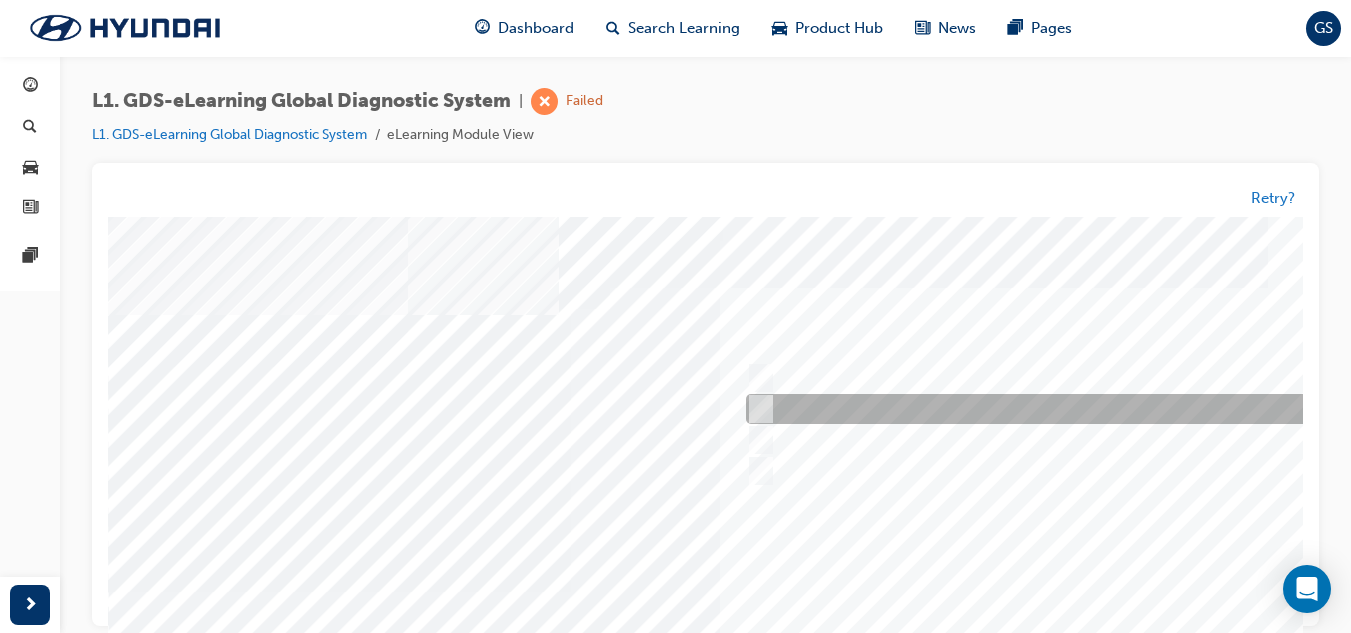 click at bounding box center (1073, 441) 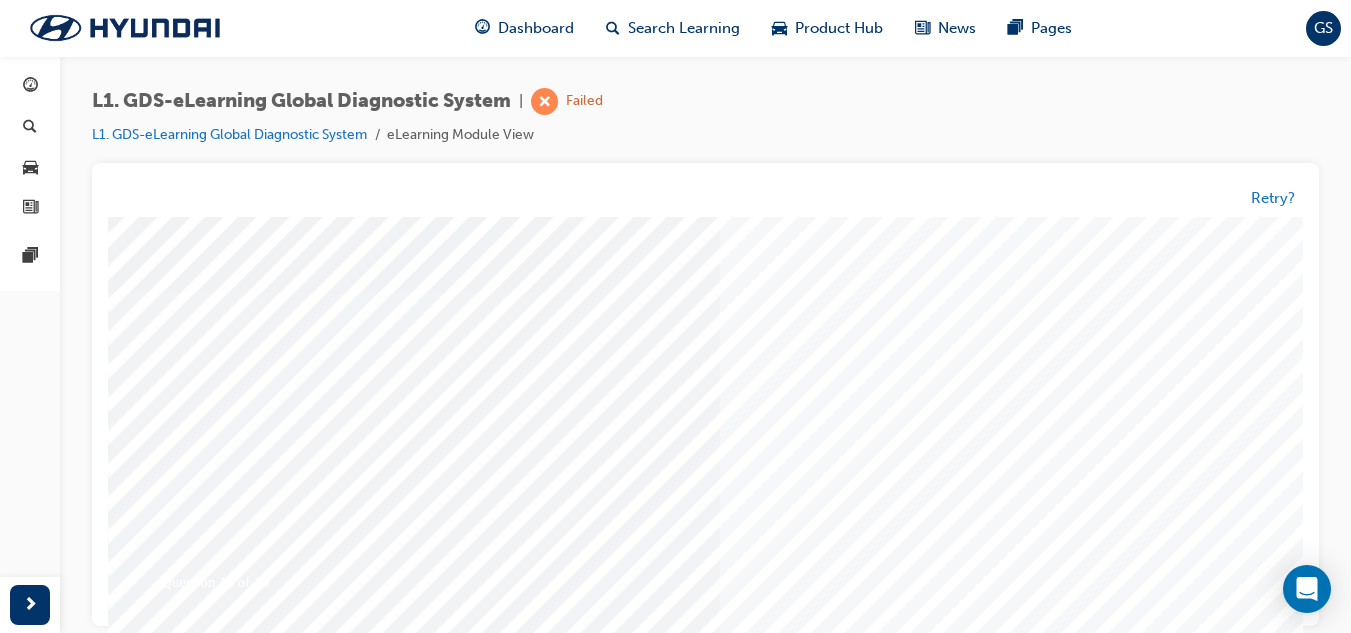 scroll, scrollTop: 300, scrollLeft: 0, axis: vertical 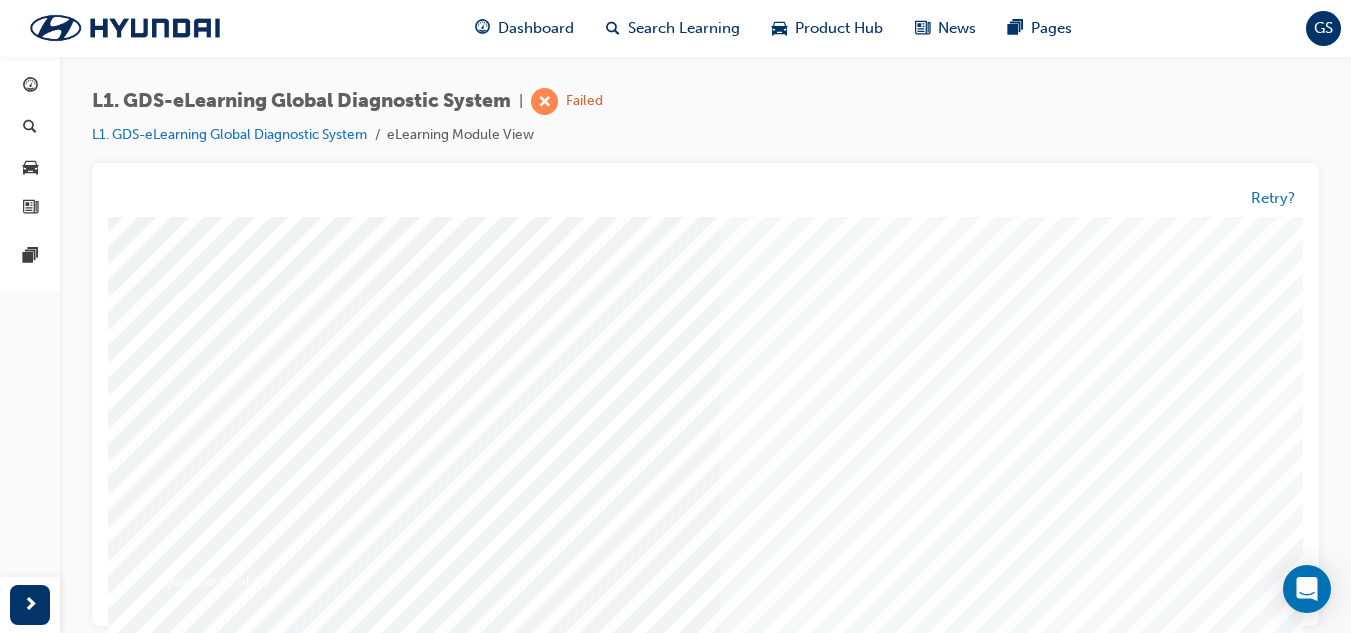 click at bounding box center [178, 3466] 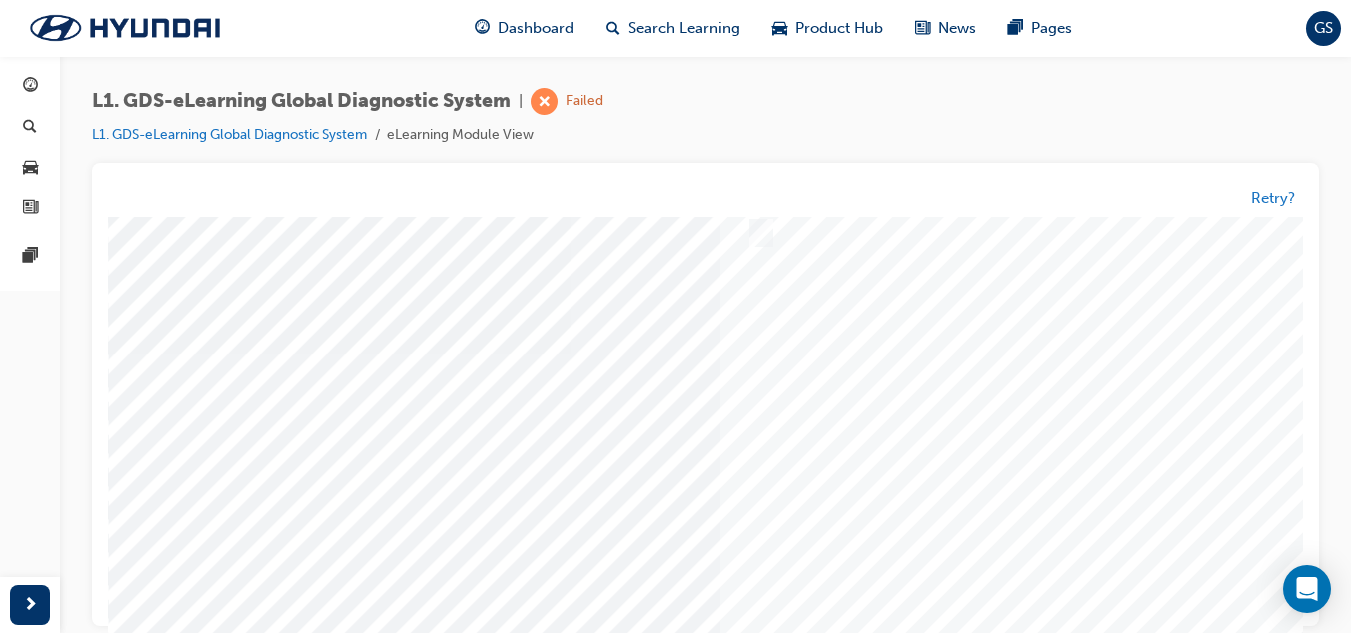 scroll, scrollTop: 0, scrollLeft: 0, axis: both 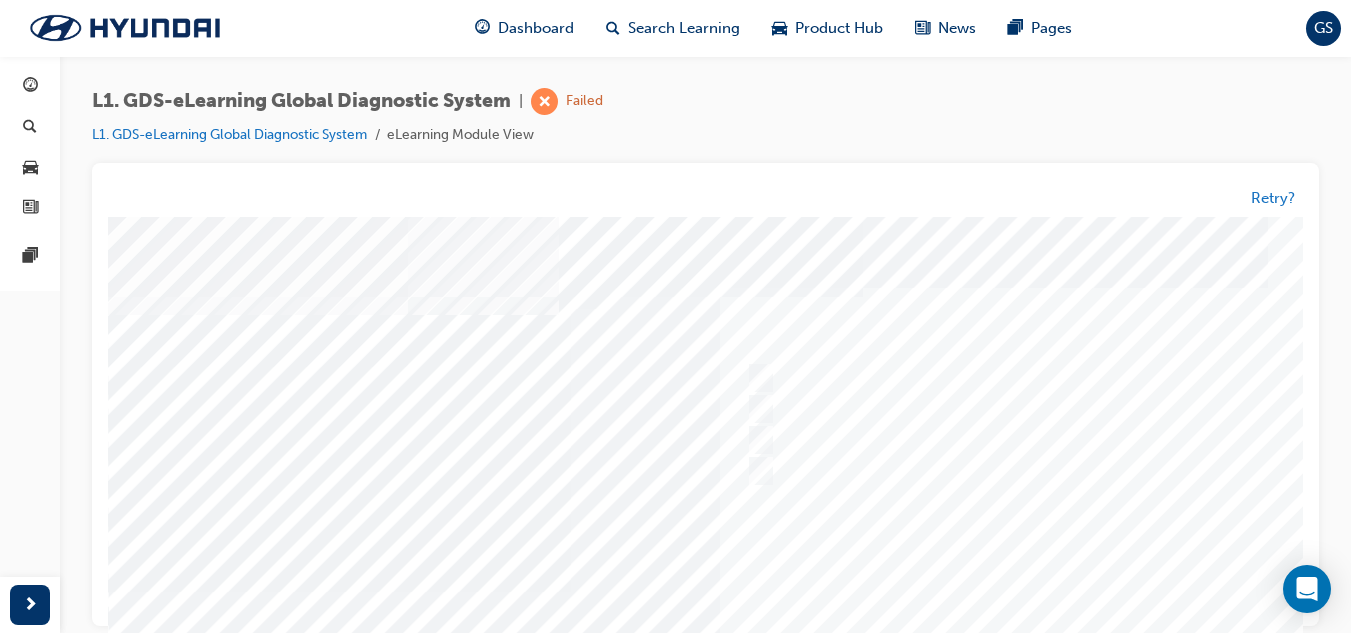 click at bounding box center [788, 592] 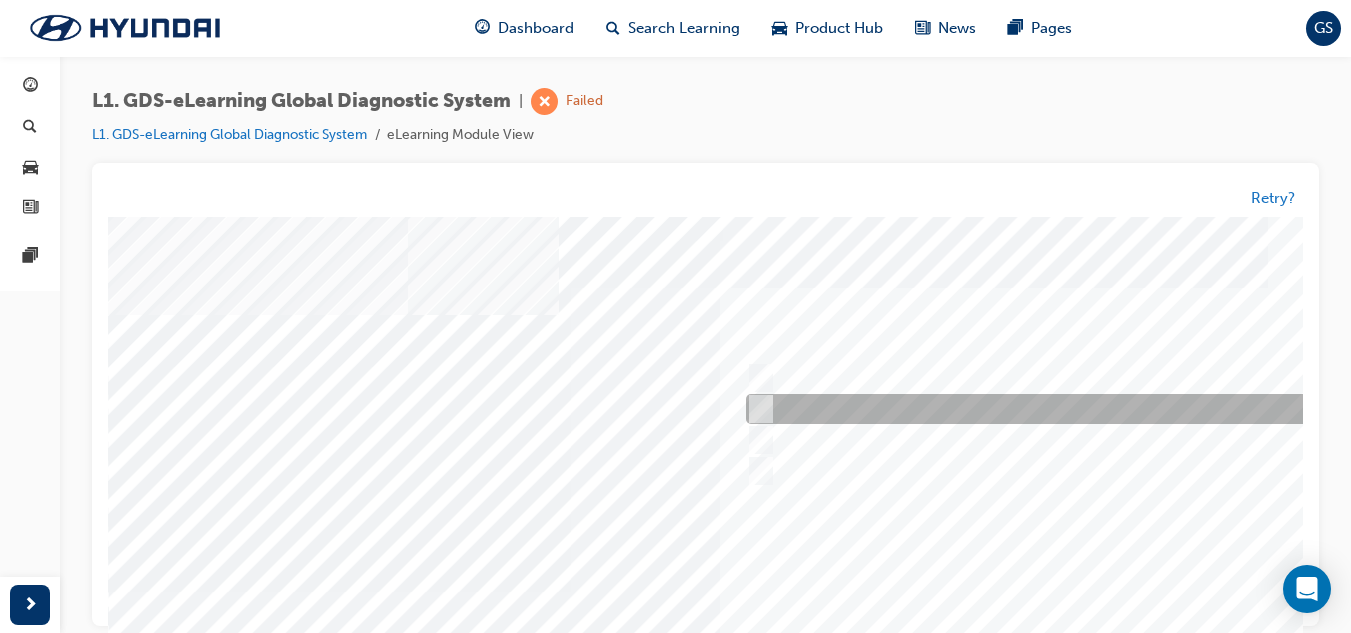 click at bounding box center (1073, 410) 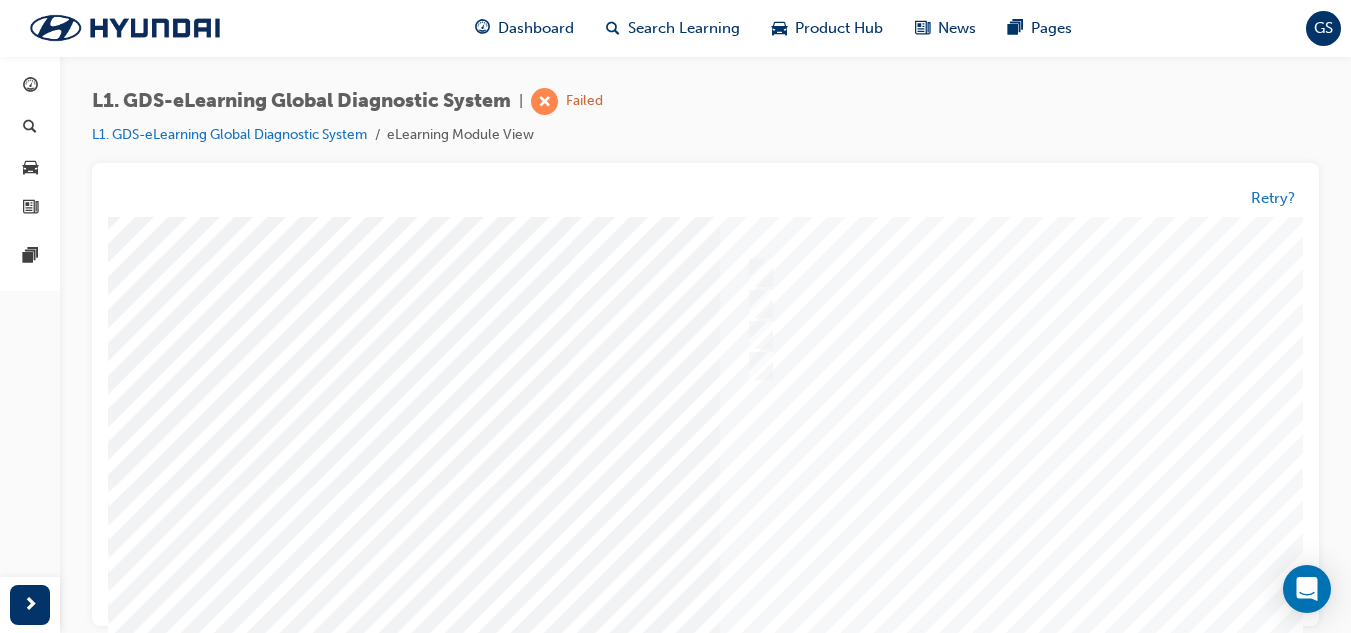 scroll, scrollTop: 300, scrollLeft: 0, axis: vertical 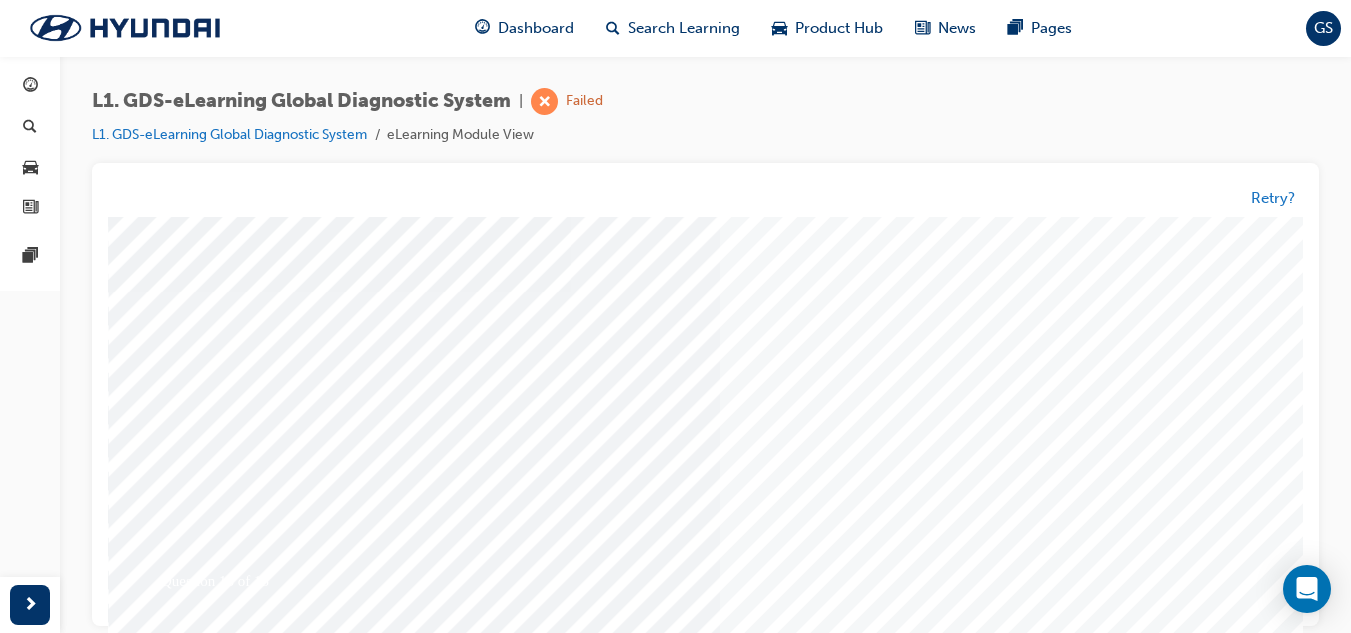 click at bounding box center (178, 3374) 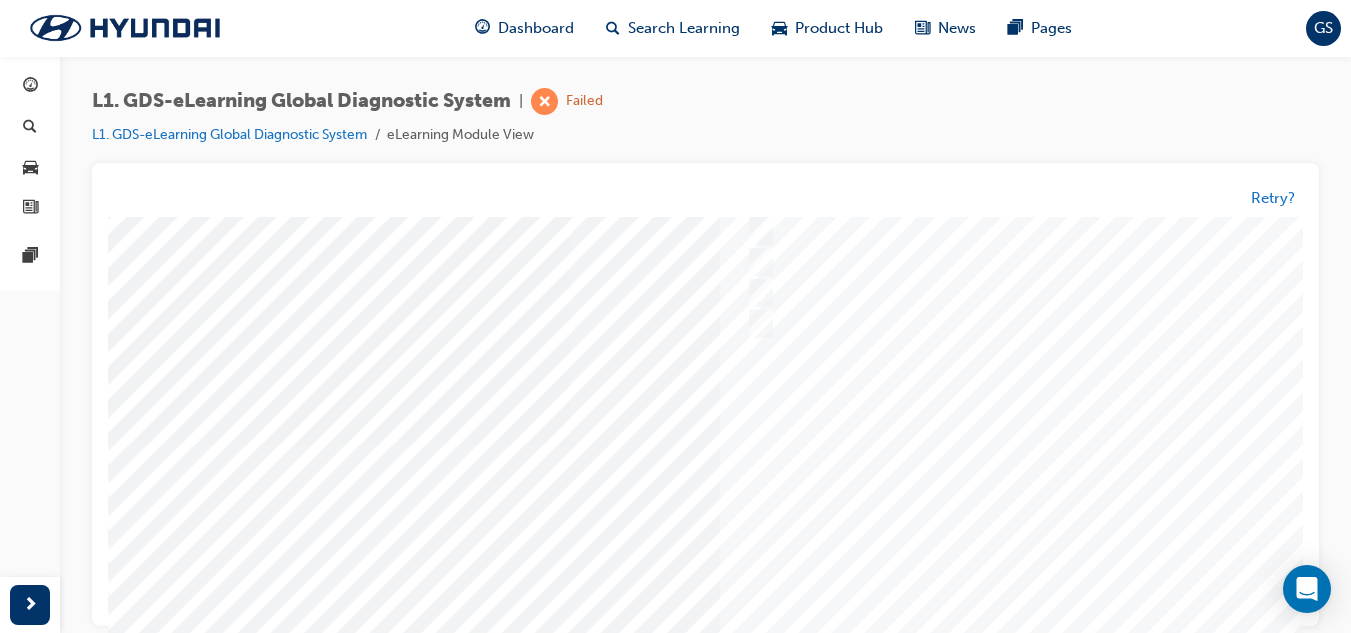 scroll, scrollTop: 0, scrollLeft: 0, axis: both 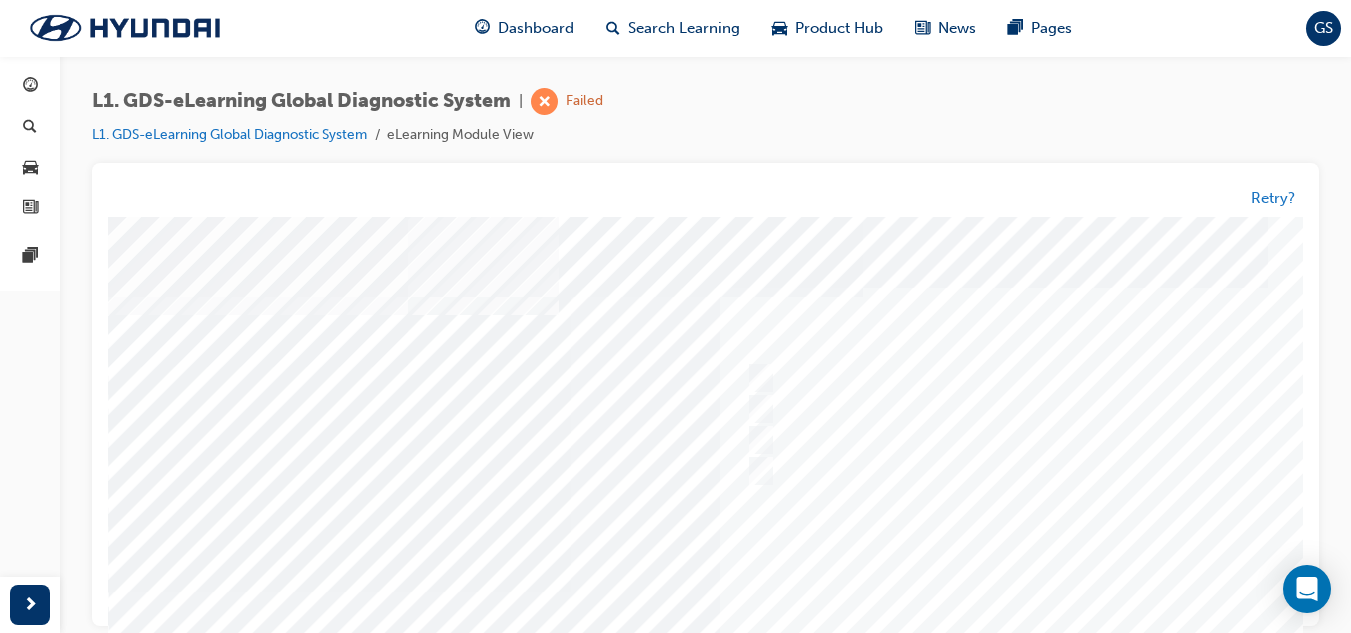 click at bounding box center (788, 592) 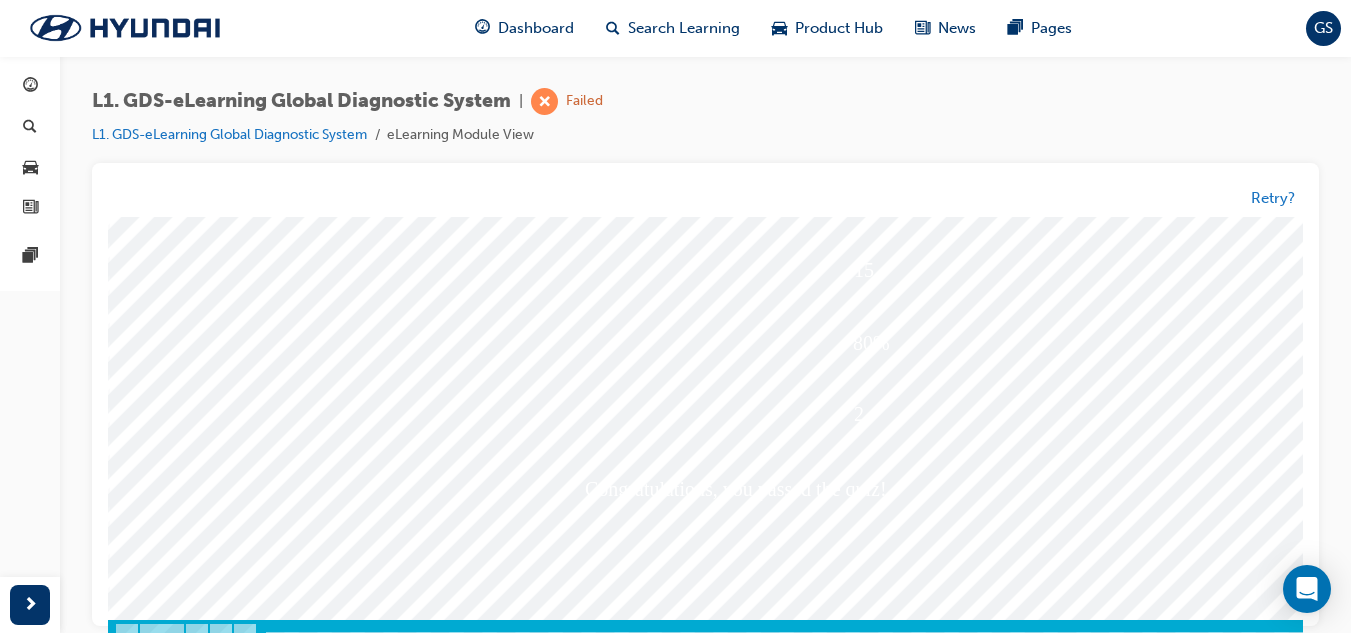scroll, scrollTop: 334, scrollLeft: 0, axis: vertical 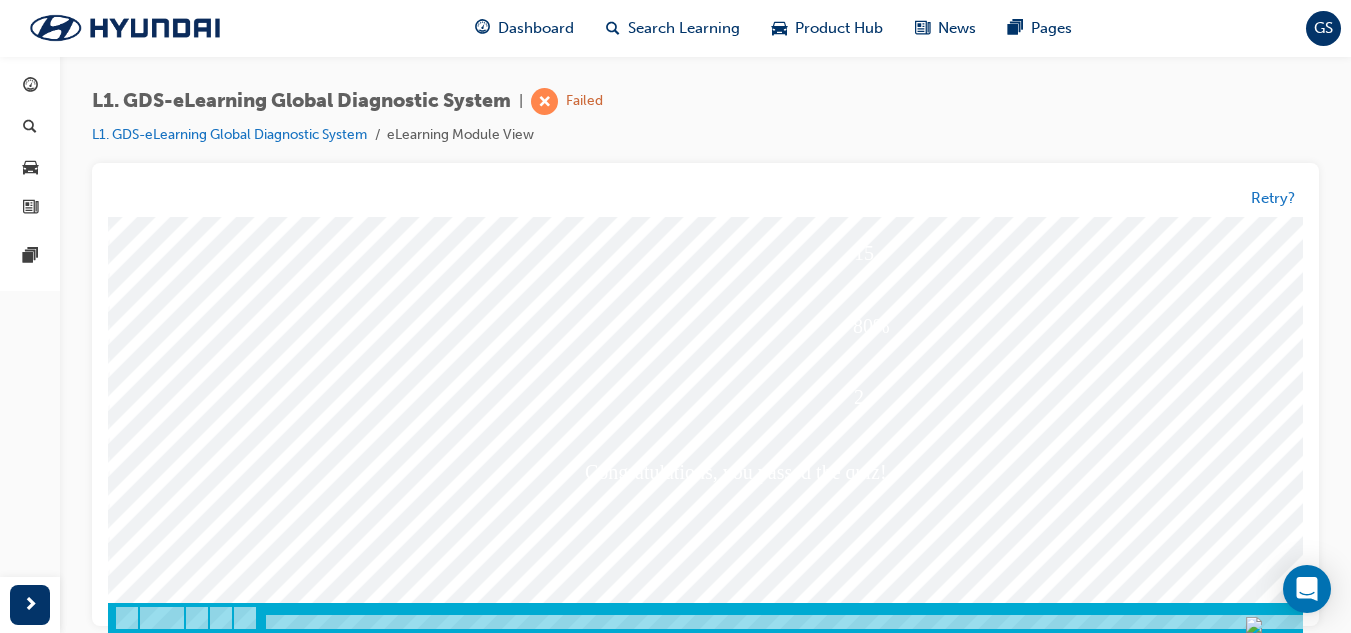 click at bounding box center [179, 3939] 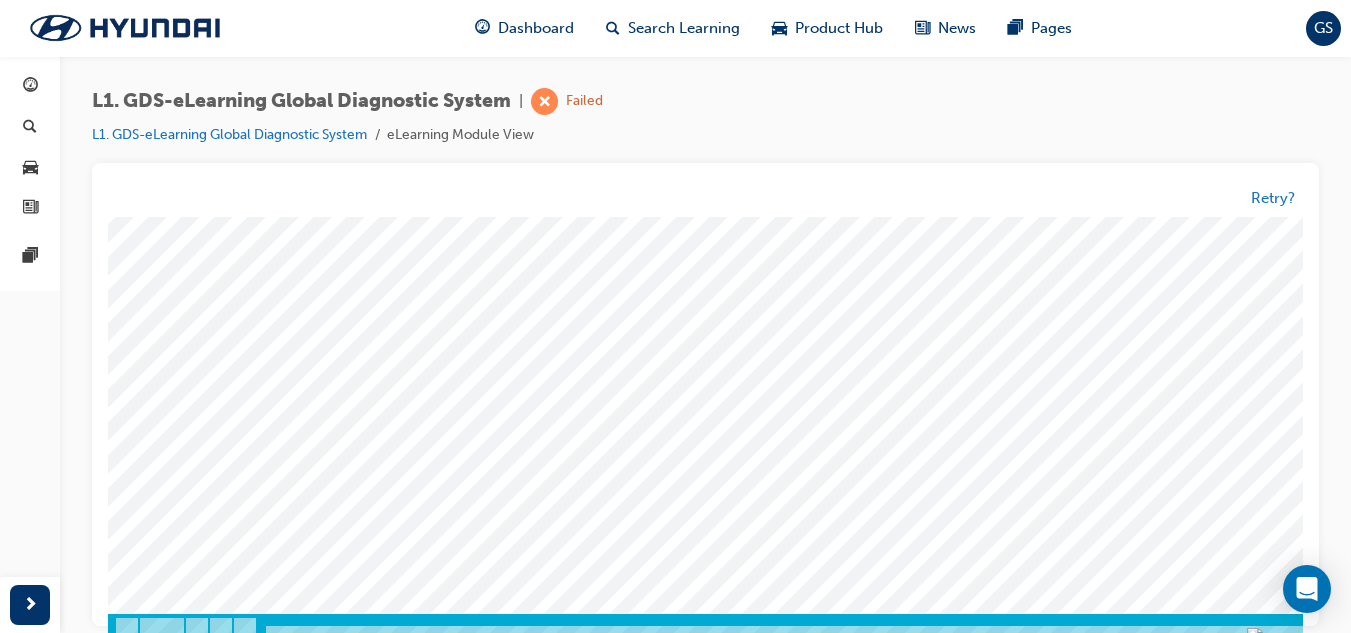 scroll, scrollTop: 334, scrollLeft: 0, axis: vertical 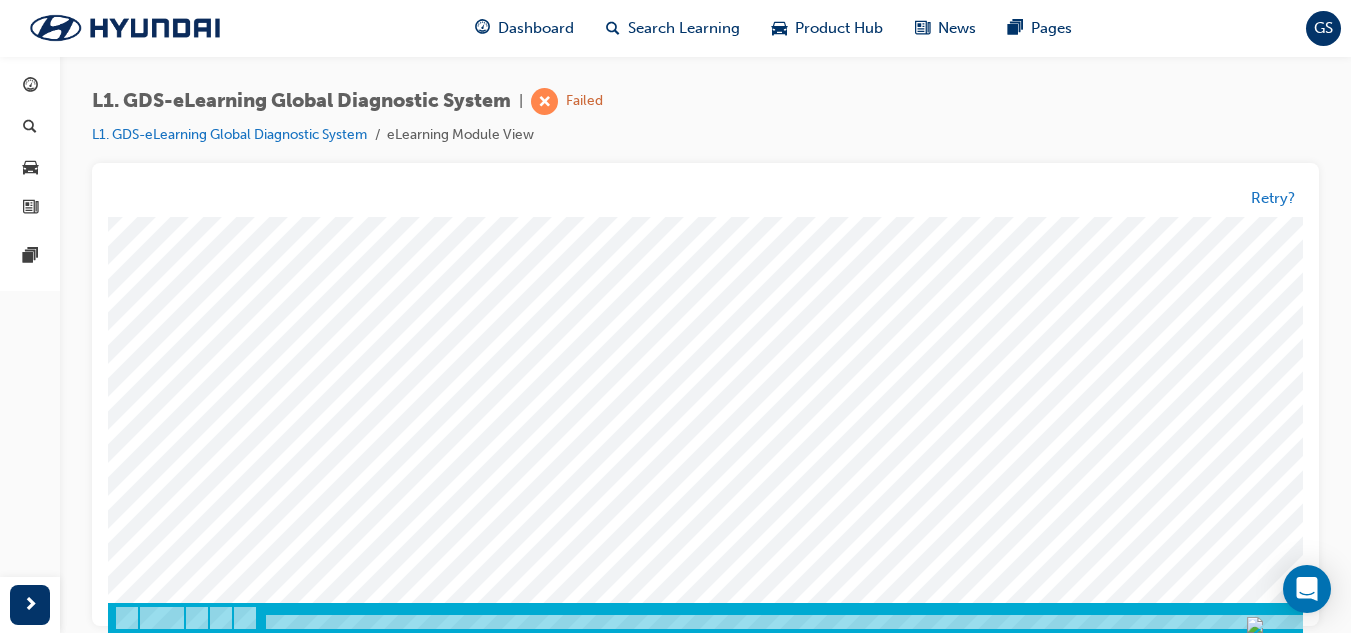 click at bounding box center (178, 2527) 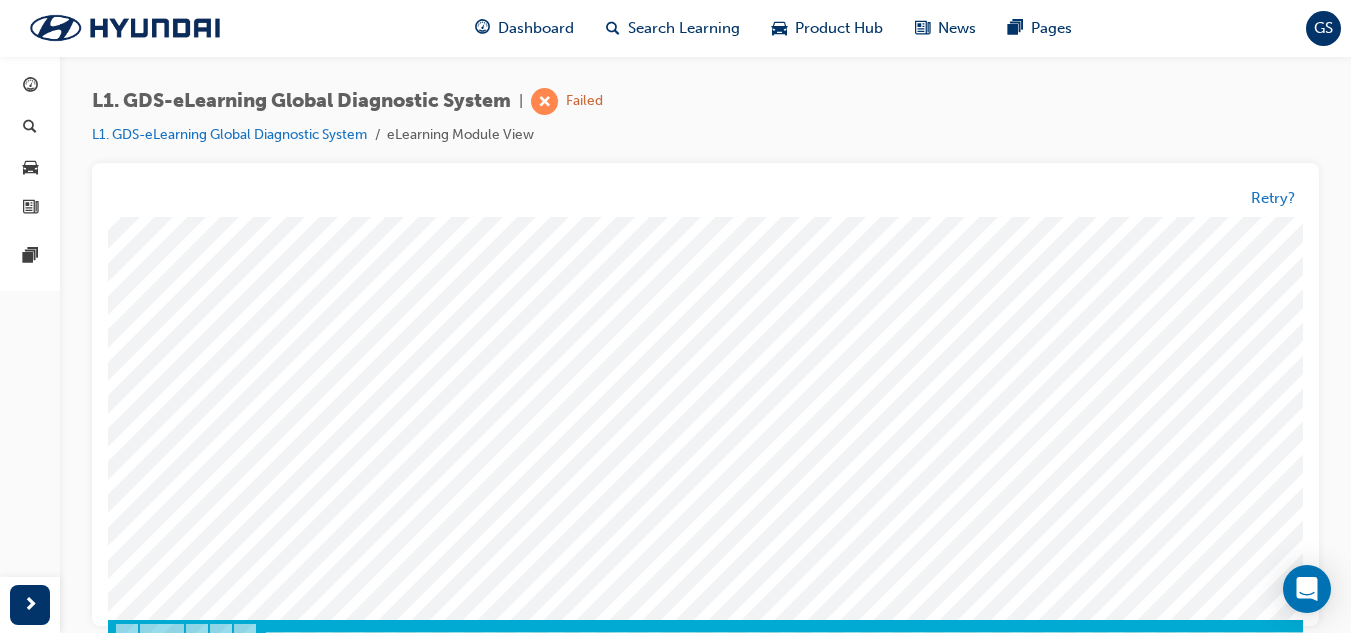 scroll, scrollTop: 334, scrollLeft: 0, axis: vertical 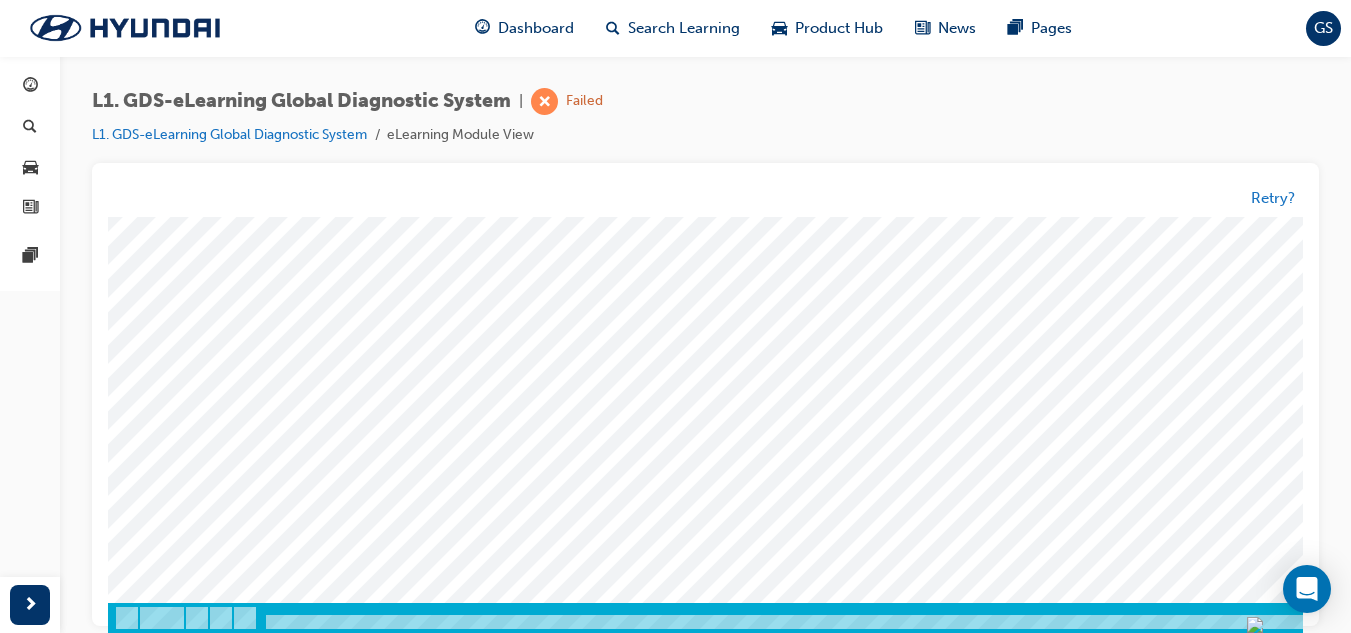 click at bounding box center [178, 2527] 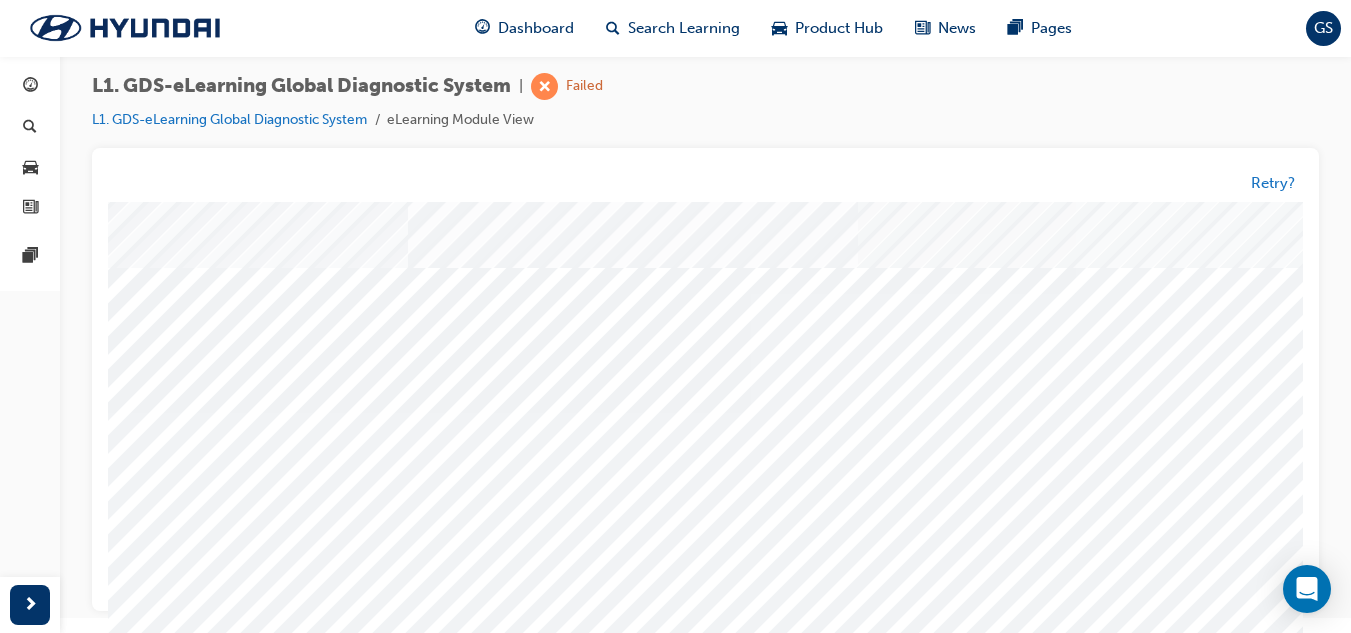 scroll, scrollTop: 334, scrollLeft: 0, axis: vertical 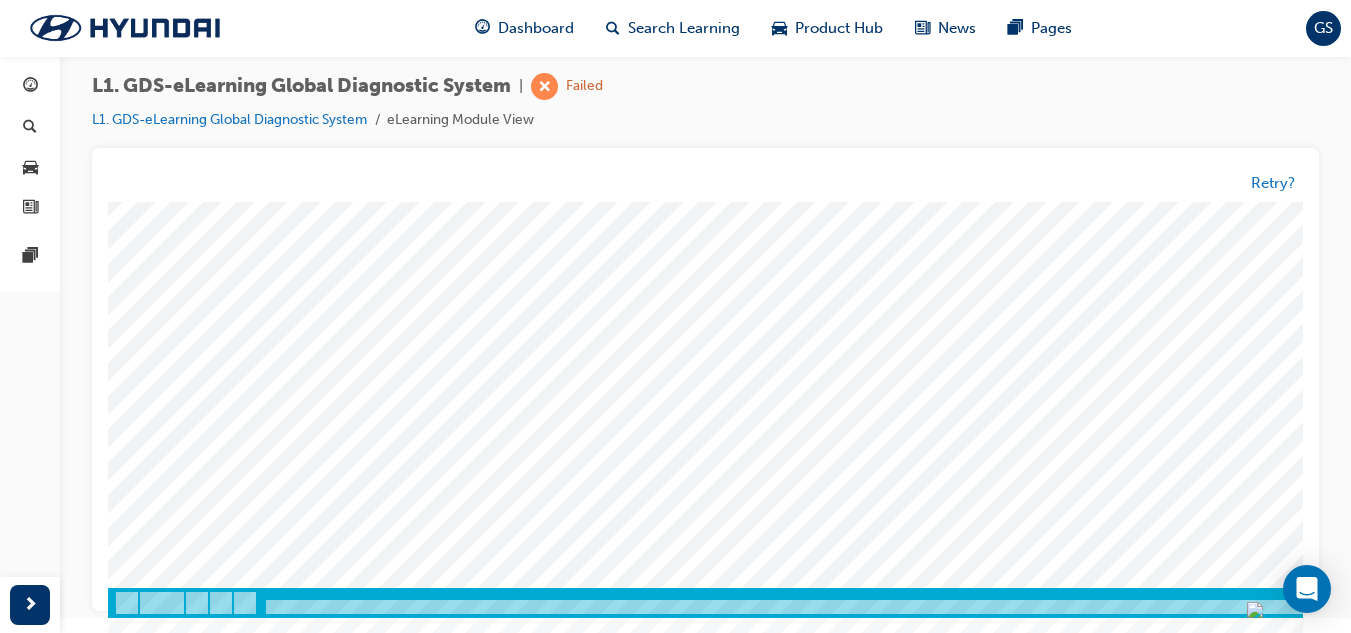 click at bounding box center (178, 2512) 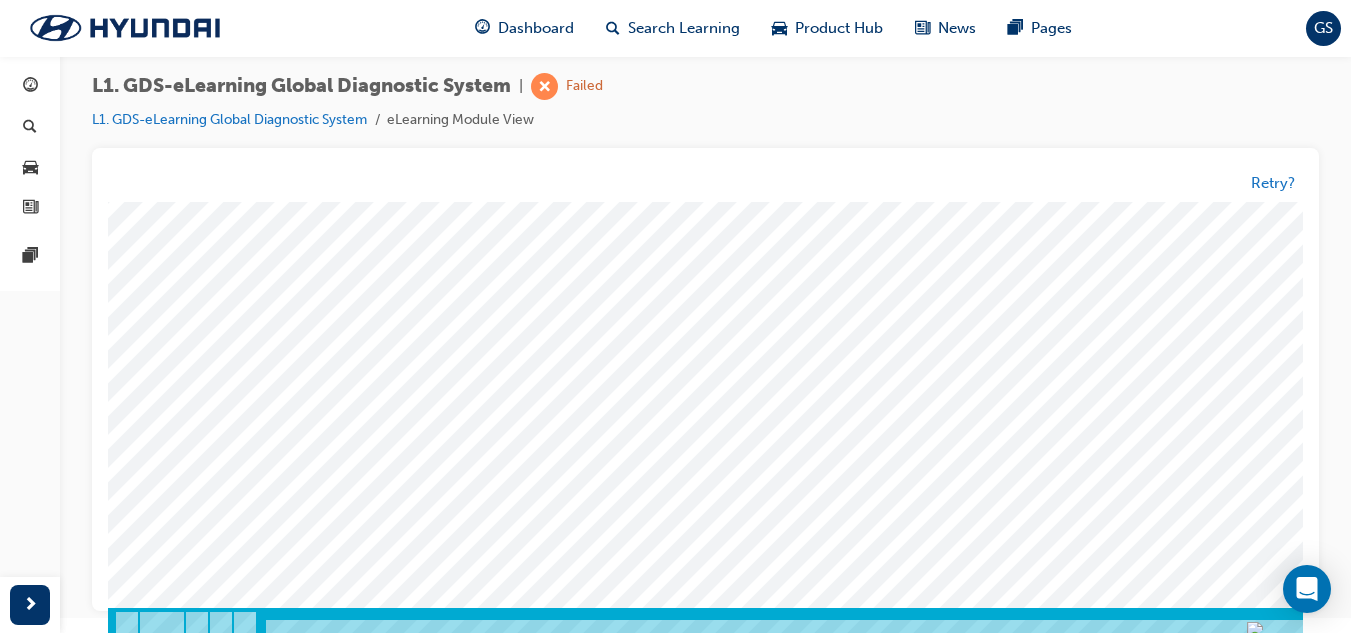 scroll, scrollTop: 334, scrollLeft: 0, axis: vertical 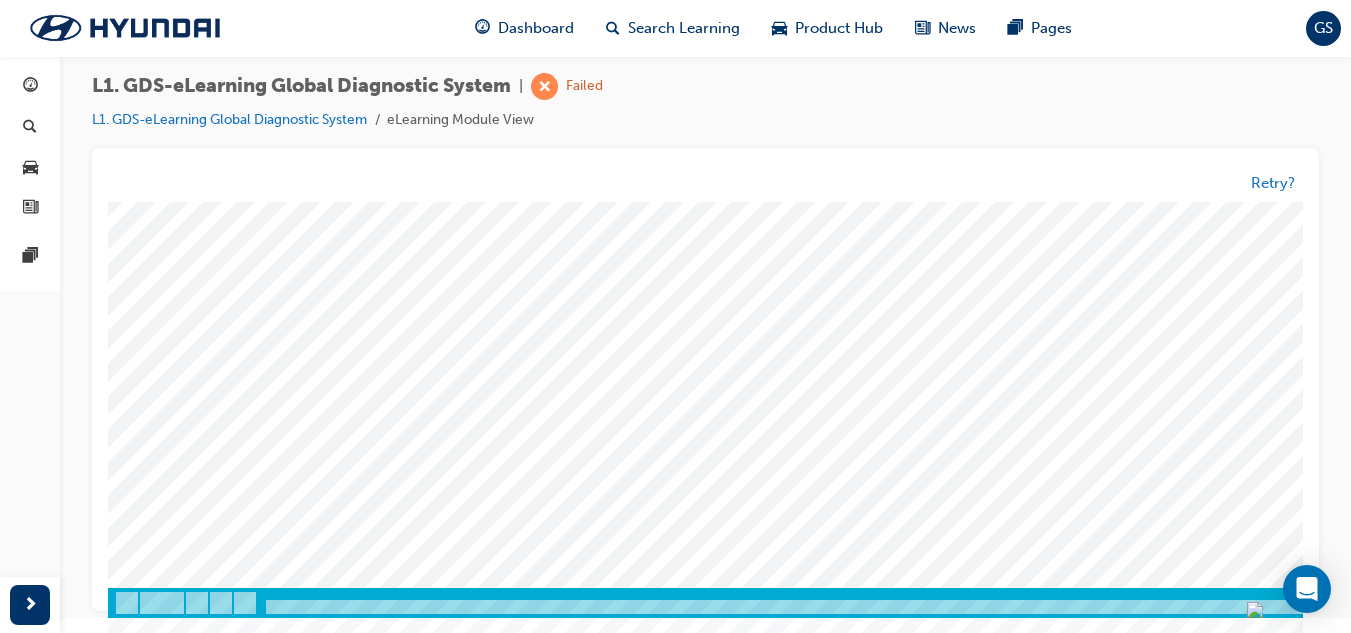 click at bounding box center [178, 2512] 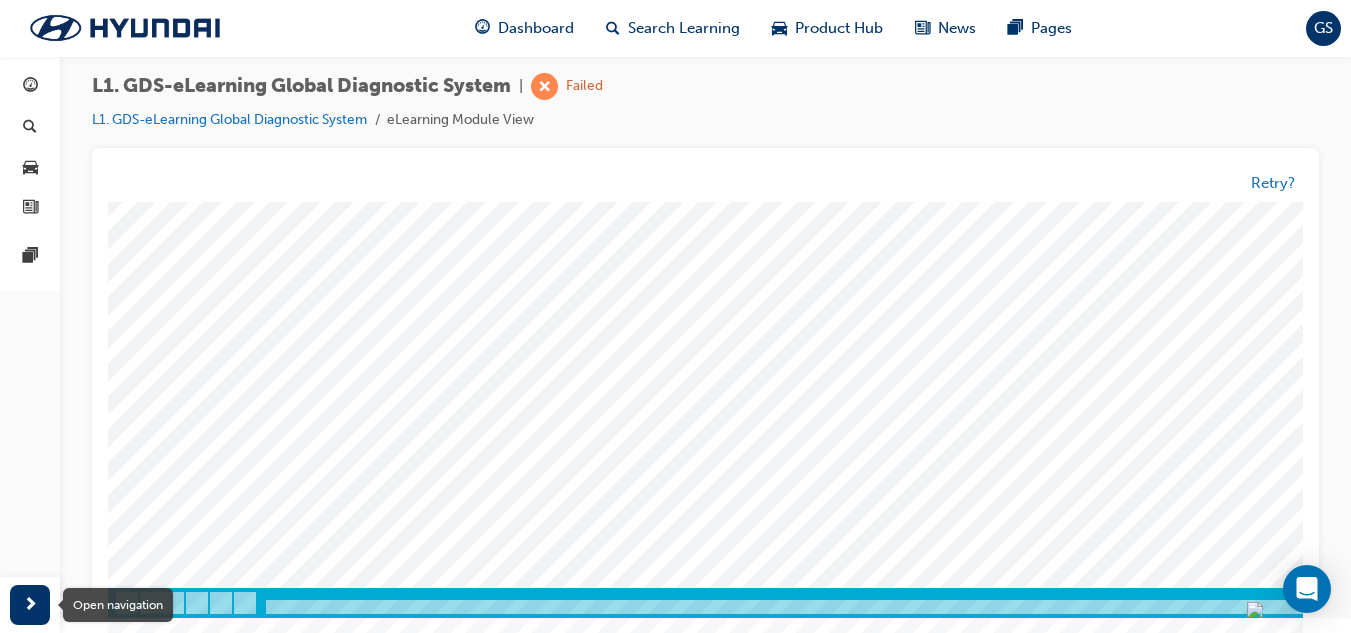 click at bounding box center [30, 605] 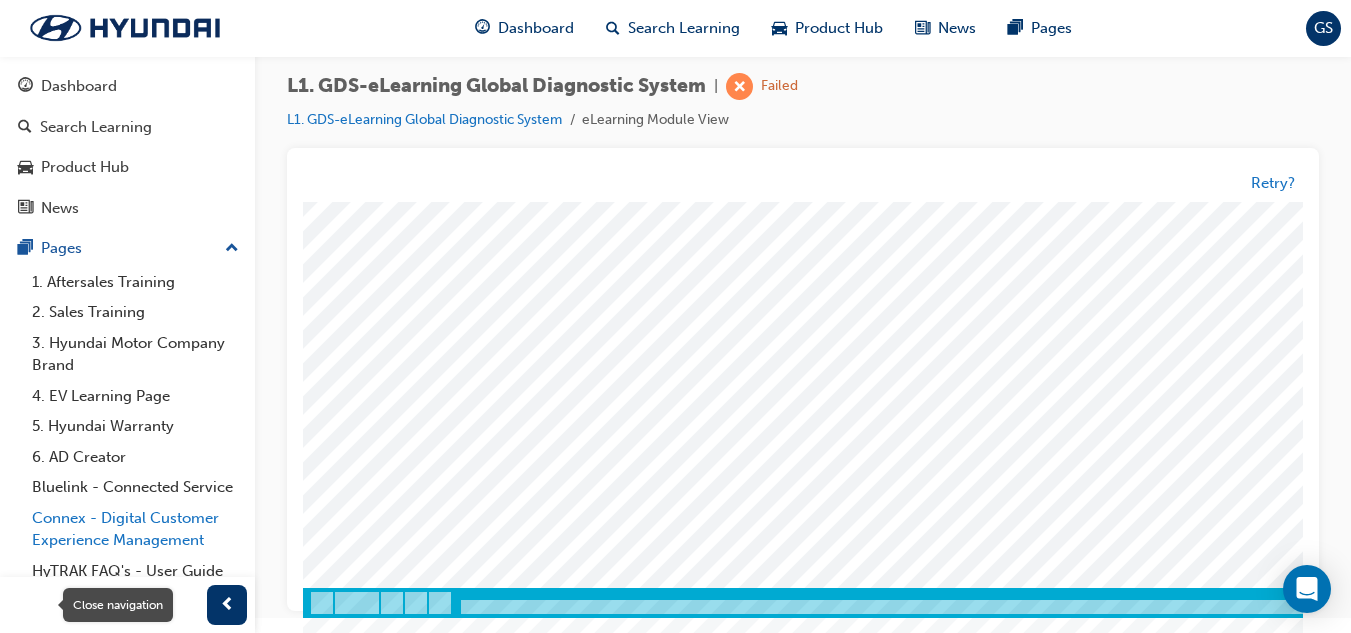 scroll, scrollTop: 0, scrollLeft: 0, axis: both 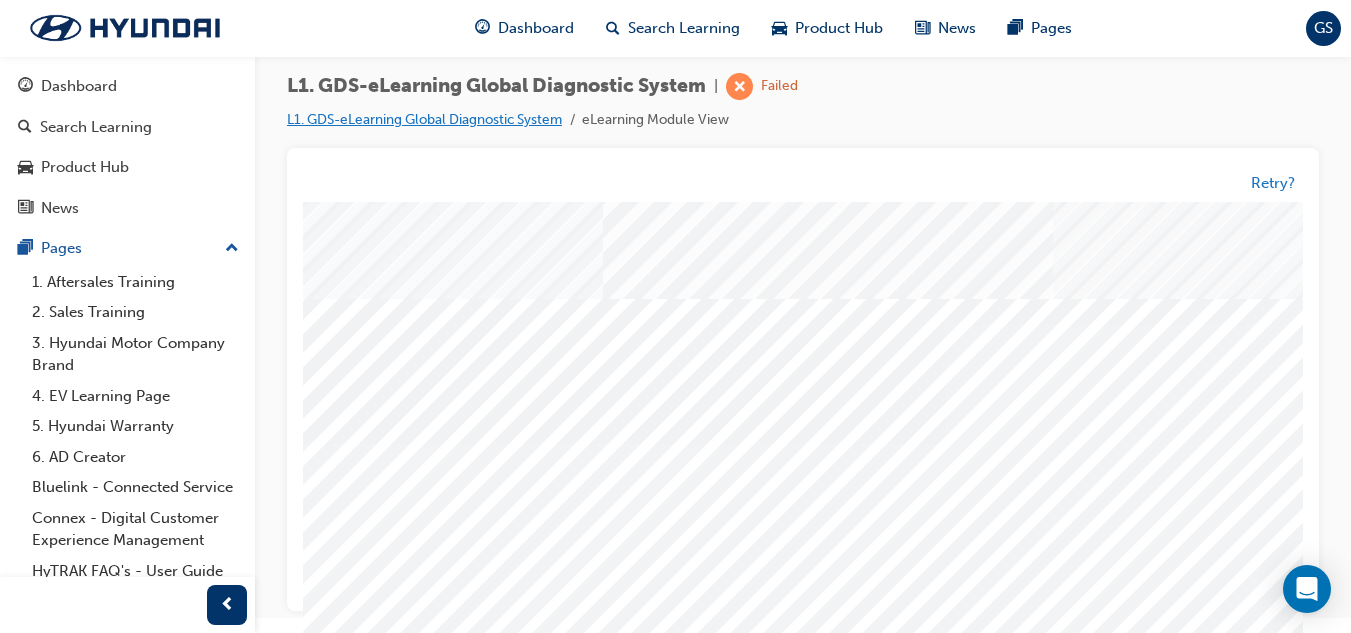 click on "L1. GDS-eLearning Global Diagnostic System" at bounding box center [424, 119] 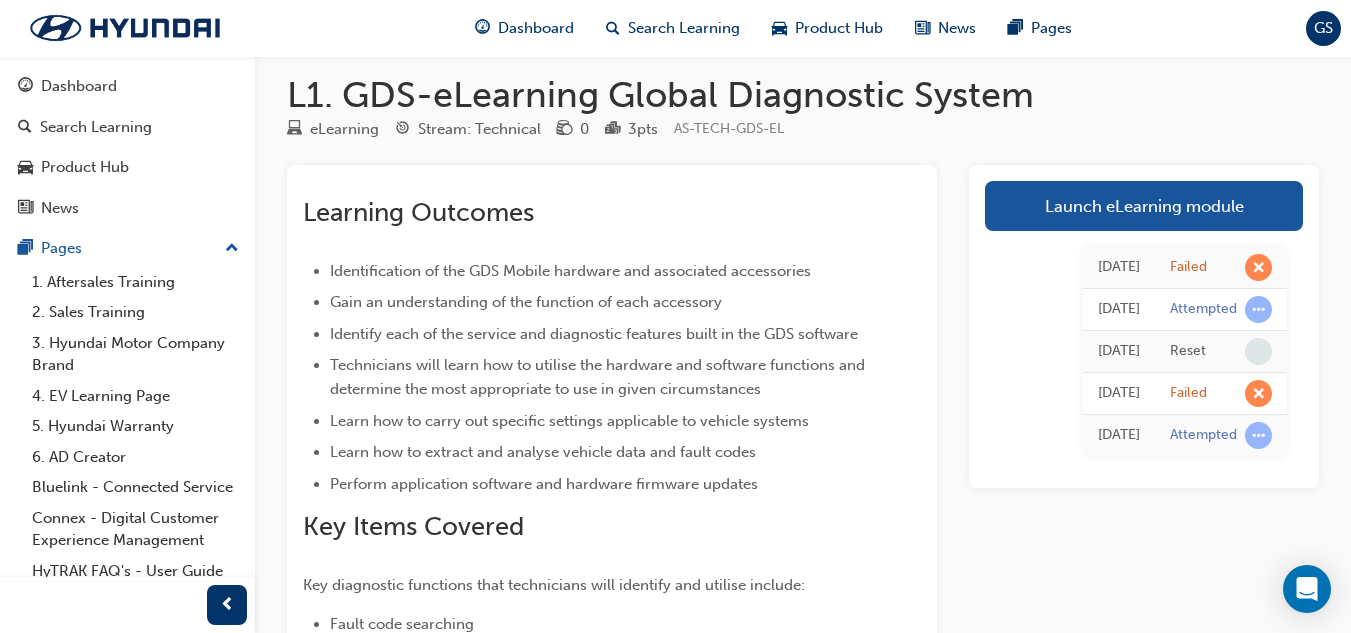 scroll, scrollTop: 0, scrollLeft: 0, axis: both 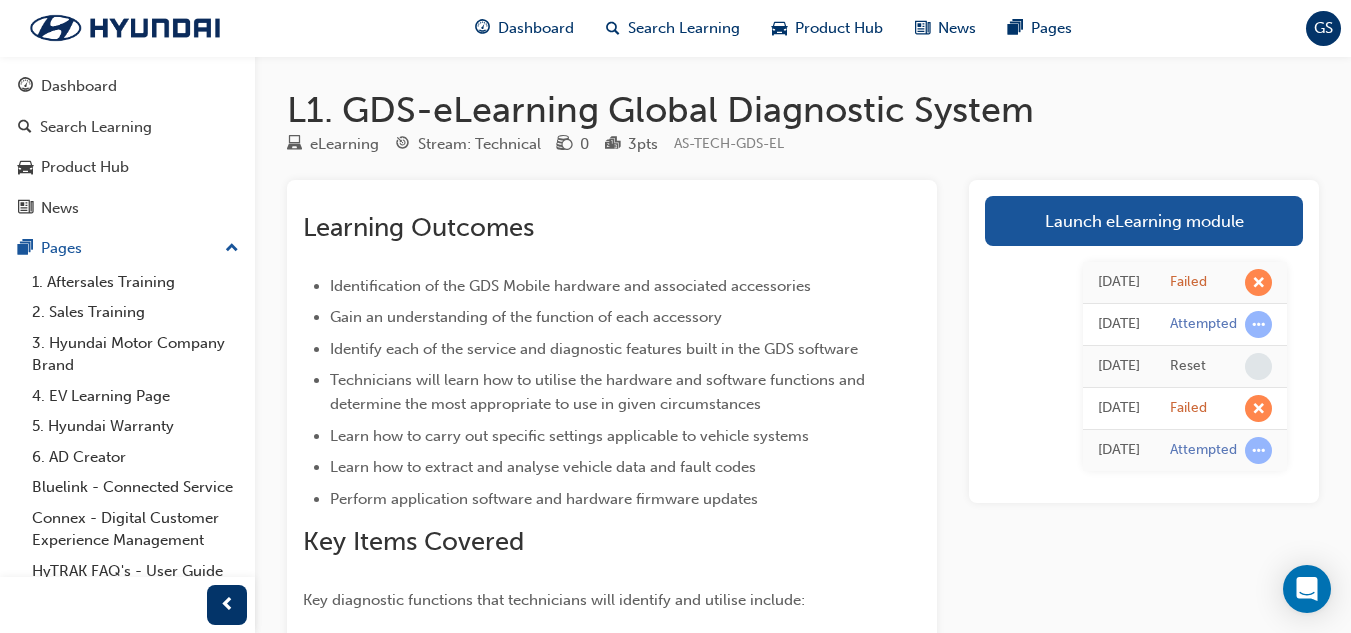 click on "[DATE]" at bounding box center (1119, 283) 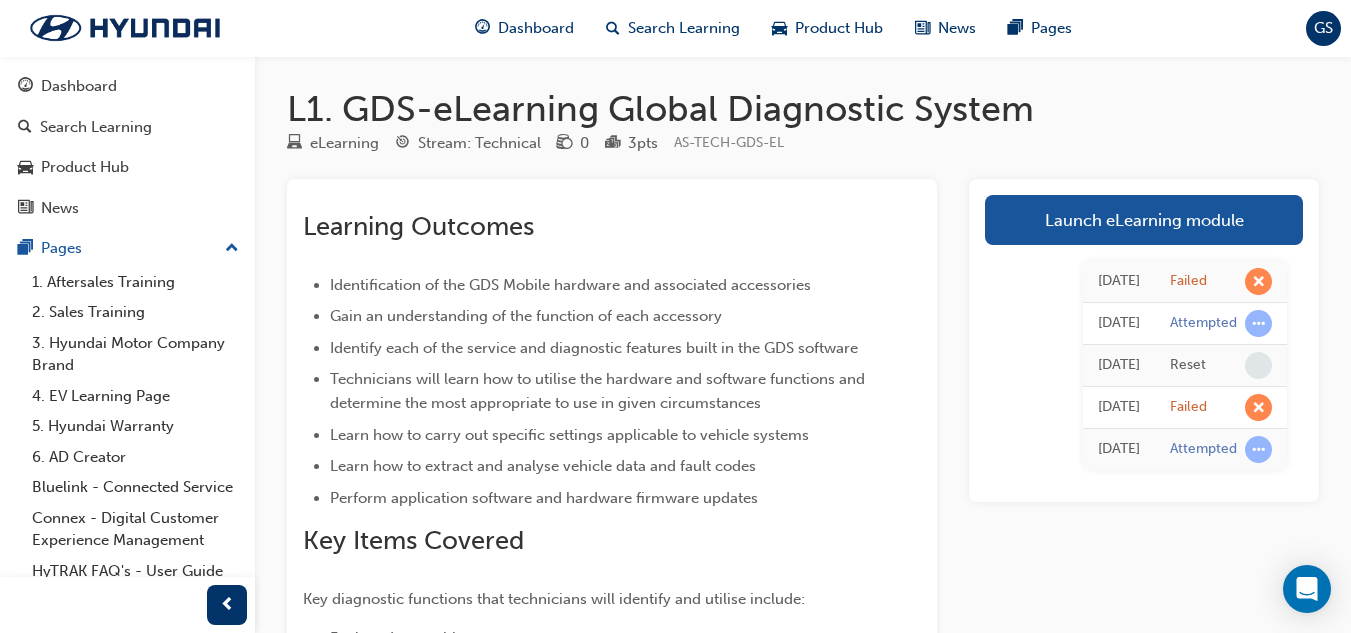 scroll, scrollTop: 0, scrollLeft: 0, axis: both 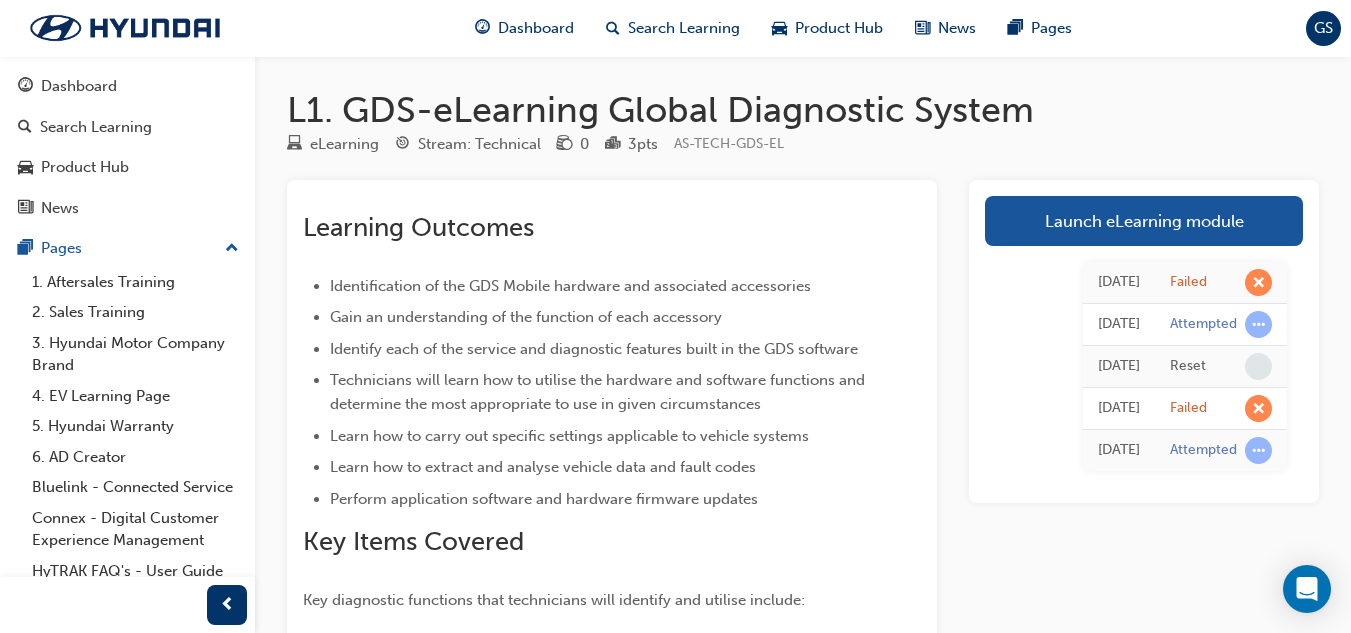 click on "GS" at bounding box center [1323, 28] 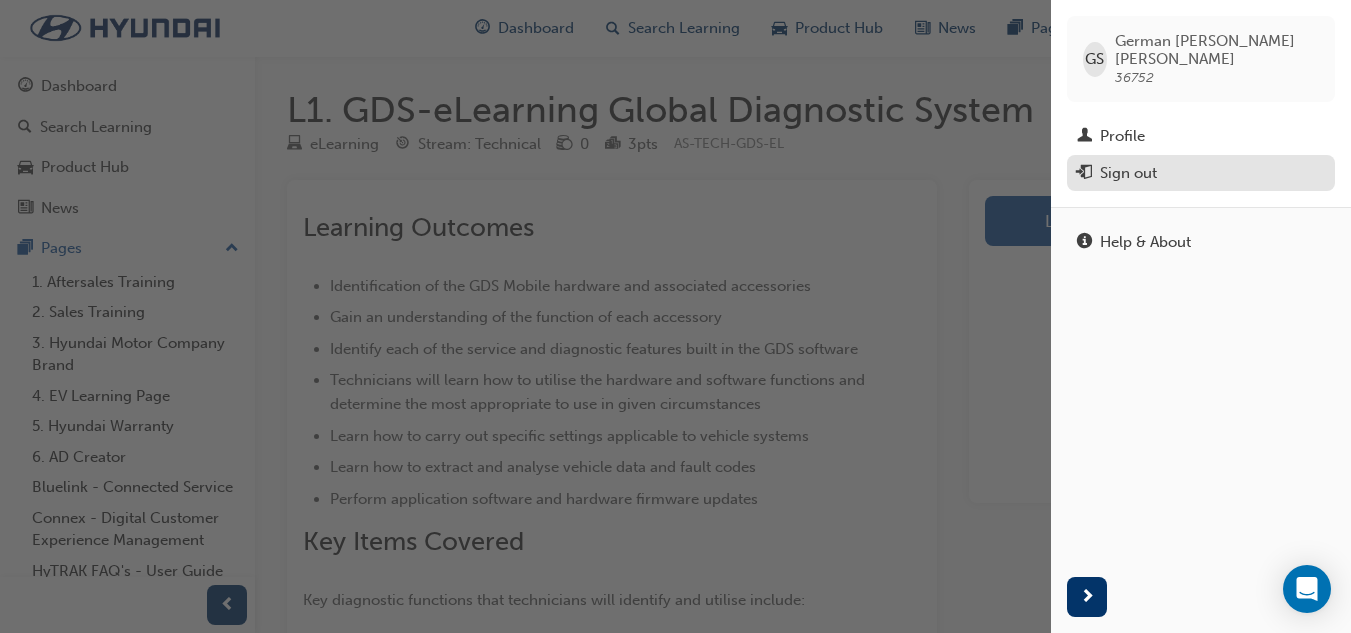 click on "Sign out" at bounding box center (1128, 173) 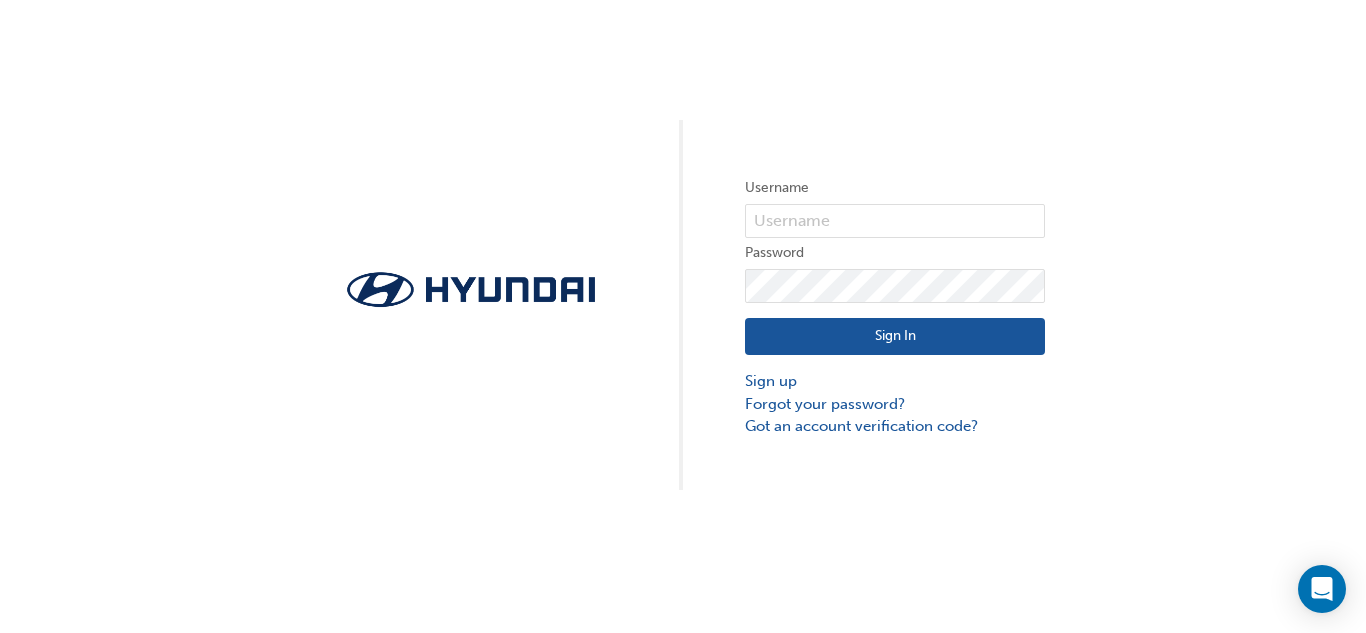 scroll, scrollTop: 0, scrollLeft: 0, axis: both 